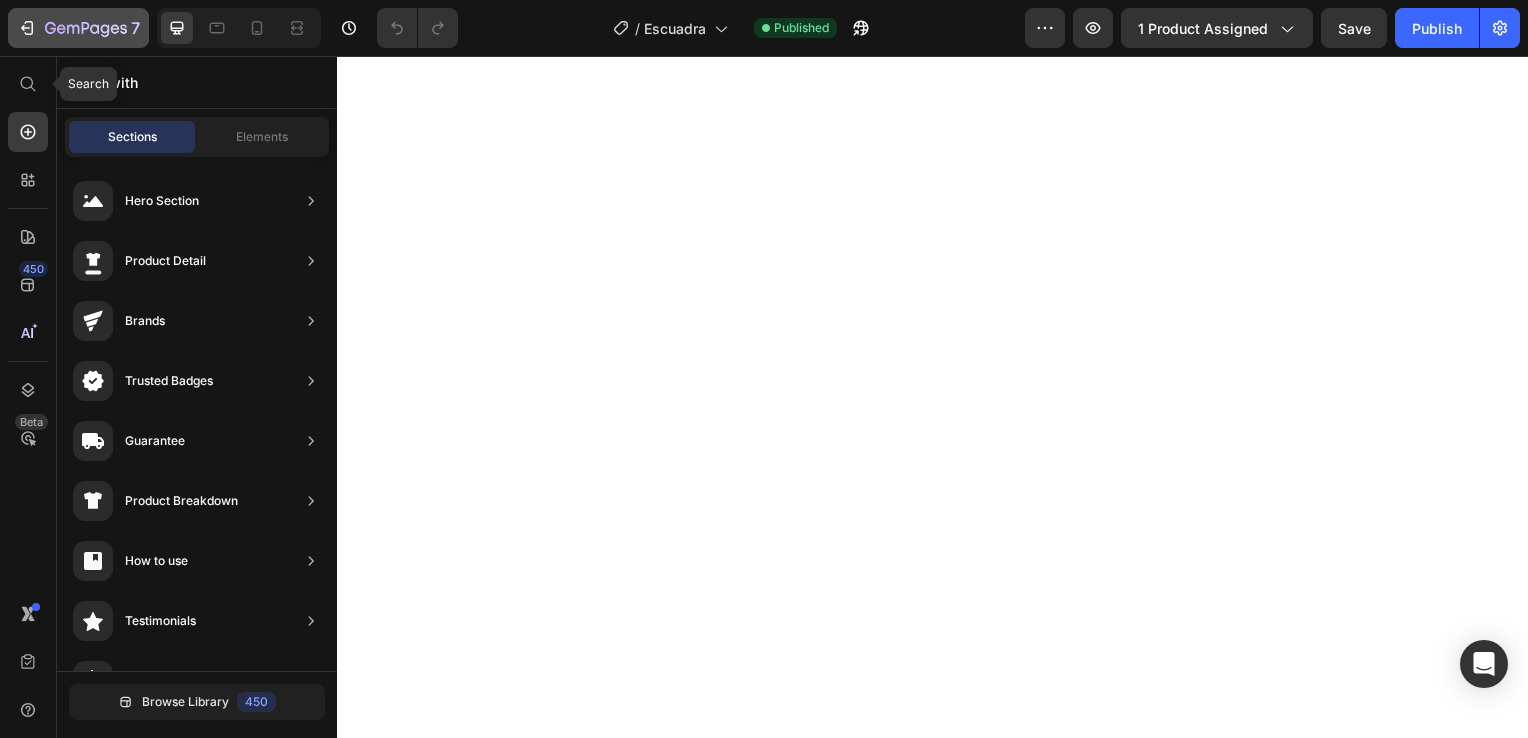 scroll, scrollTop: 0, scrollLeft: 0, axis: both 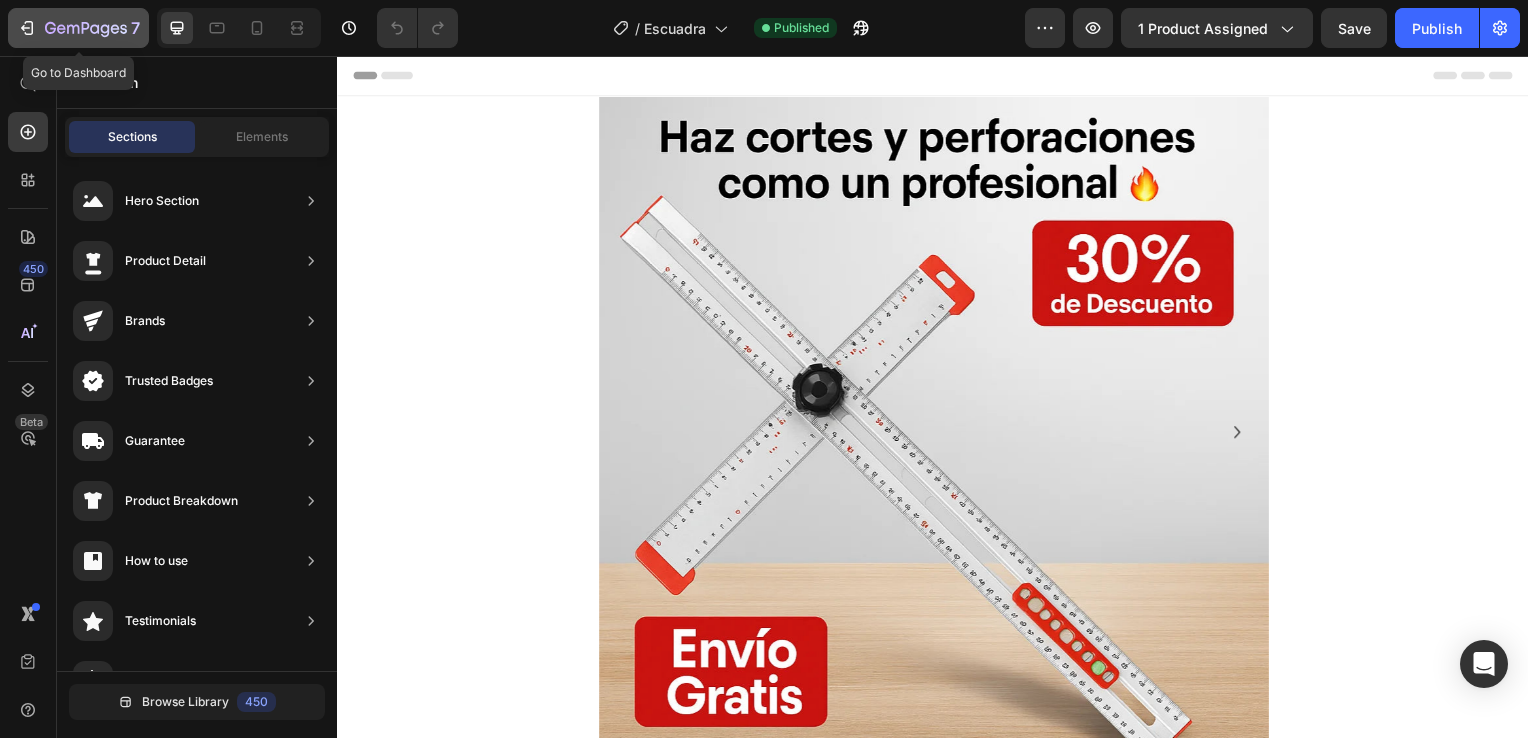 click on "7" 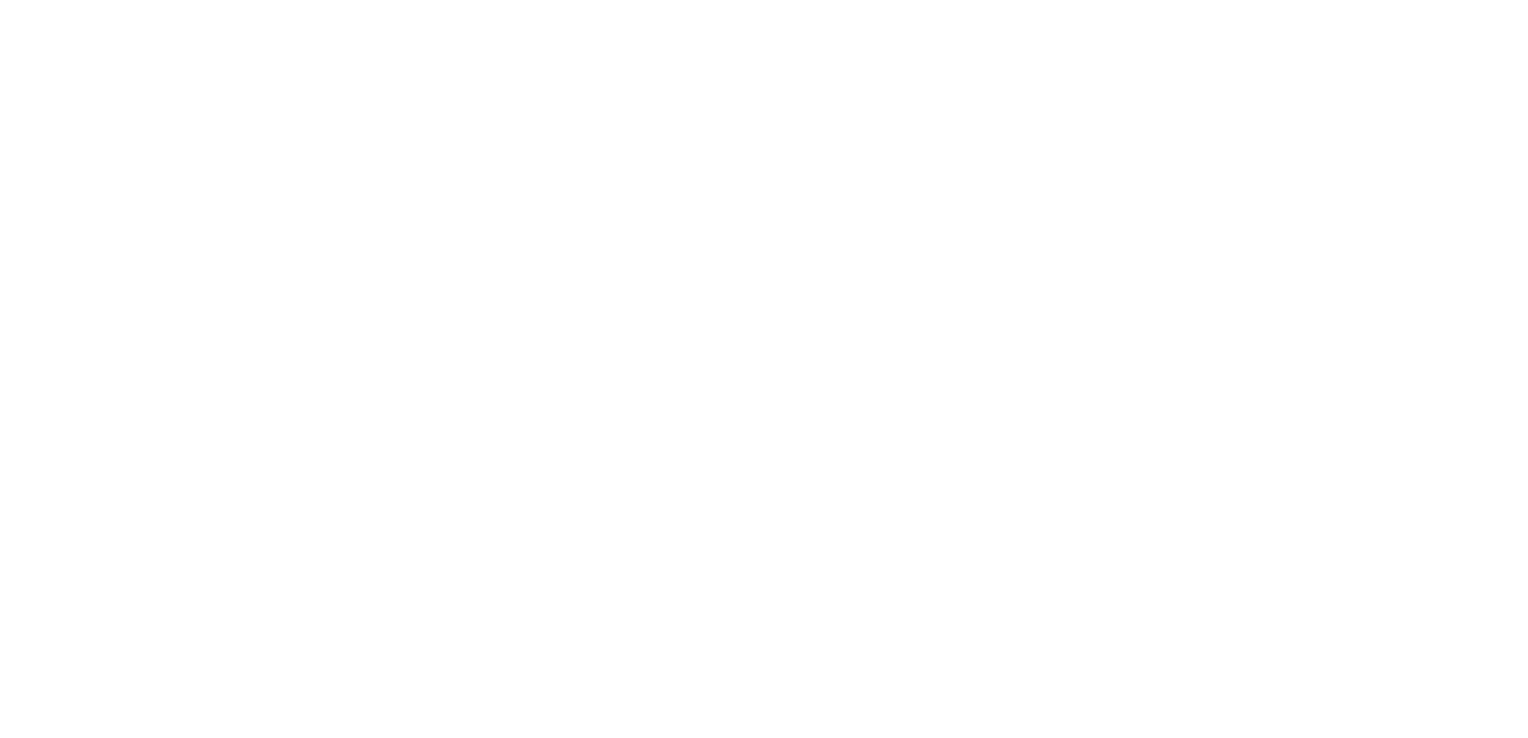 scroll, scrollTop: 0, scrollLeft: 0, axis: both 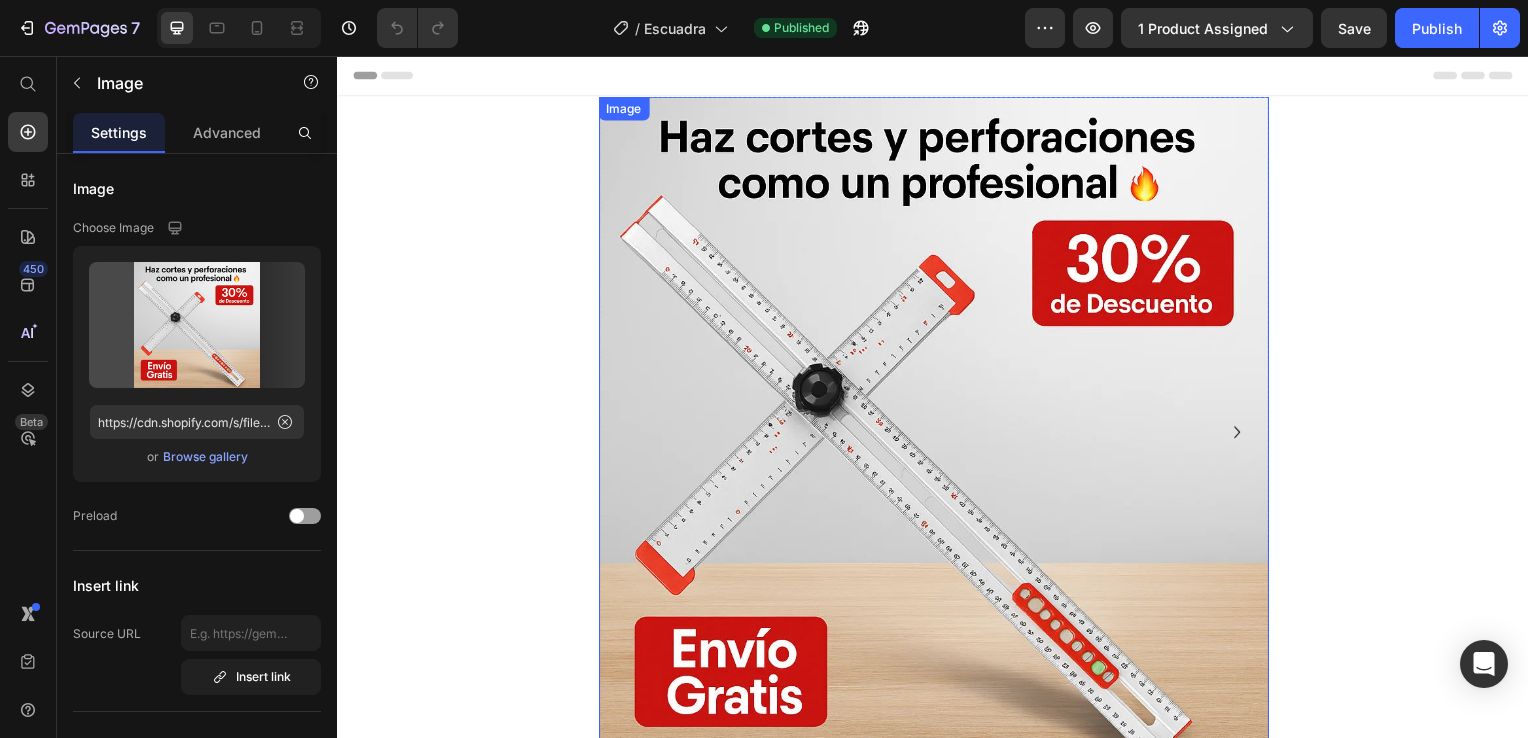 click at bounding box center (937, 434) 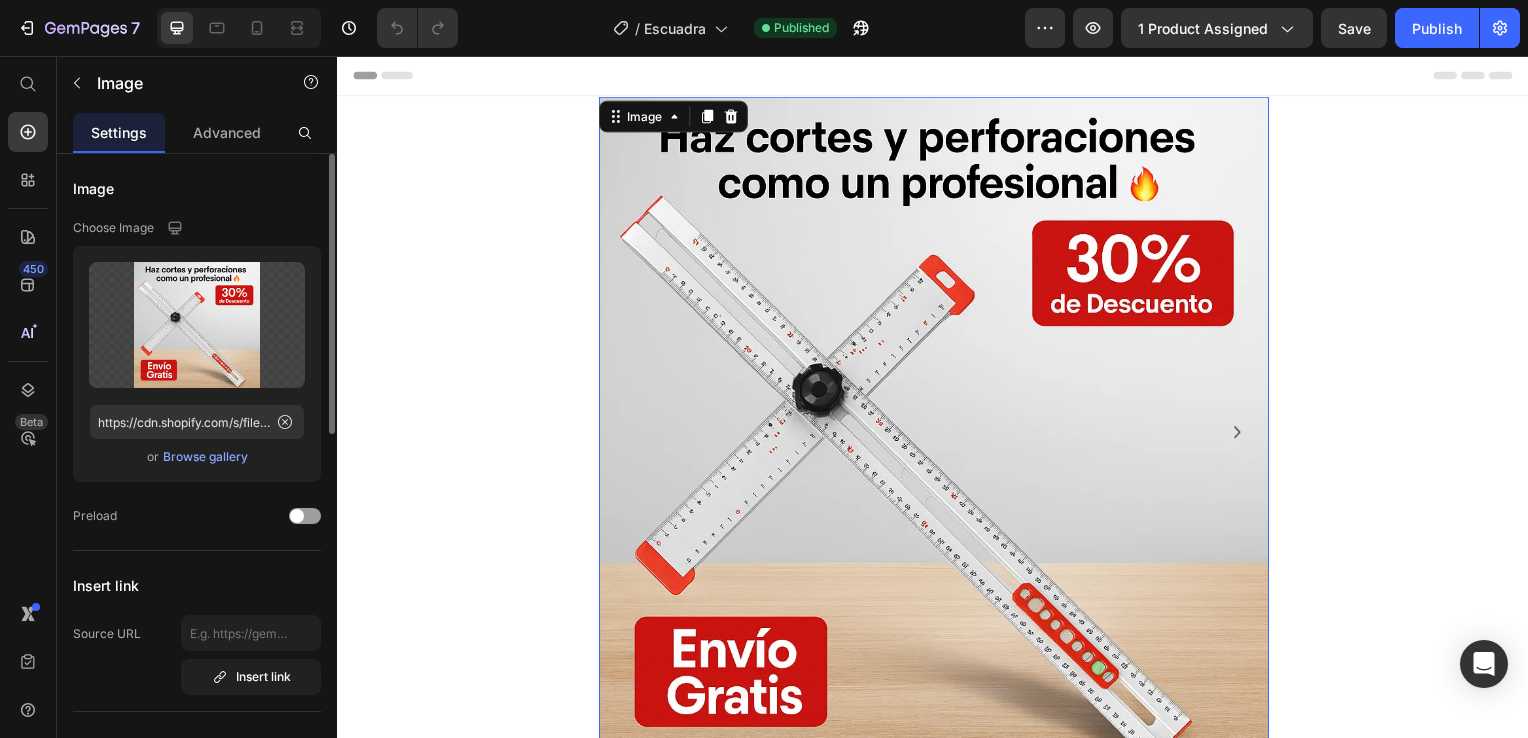 click on "Browse gallery" at bounding box center [205, 457] 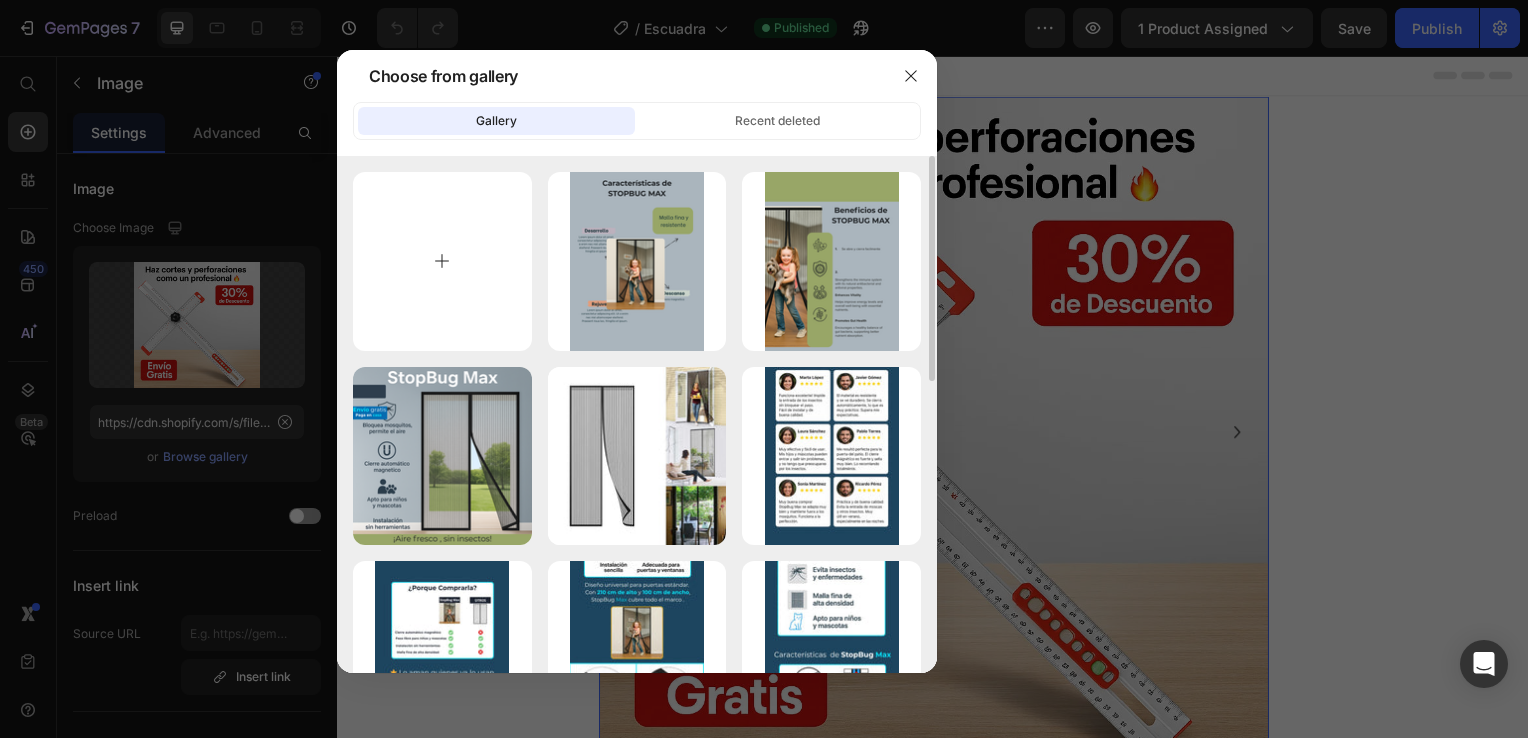 click at bounding box center [442, 261] 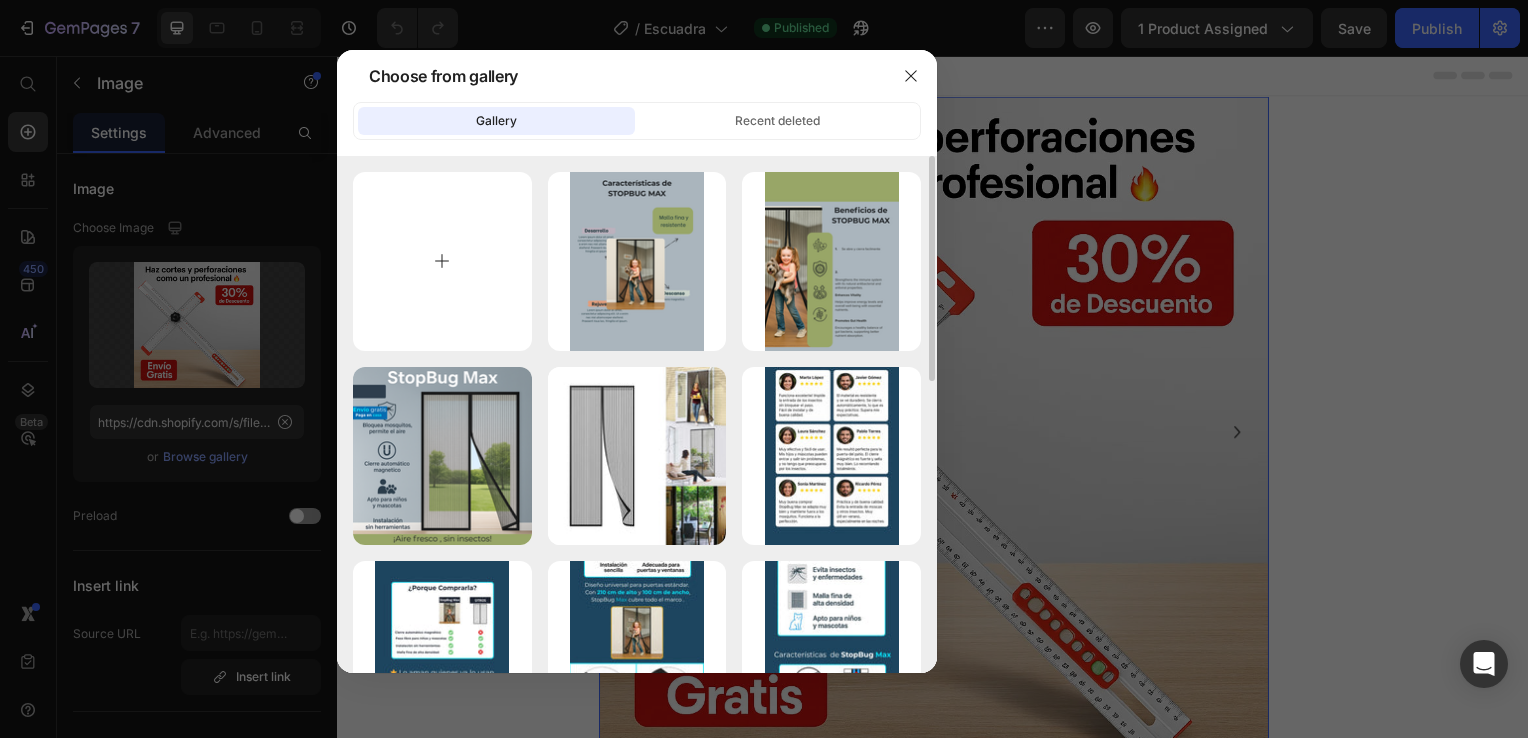 type on "C:\fakepath\1.png" 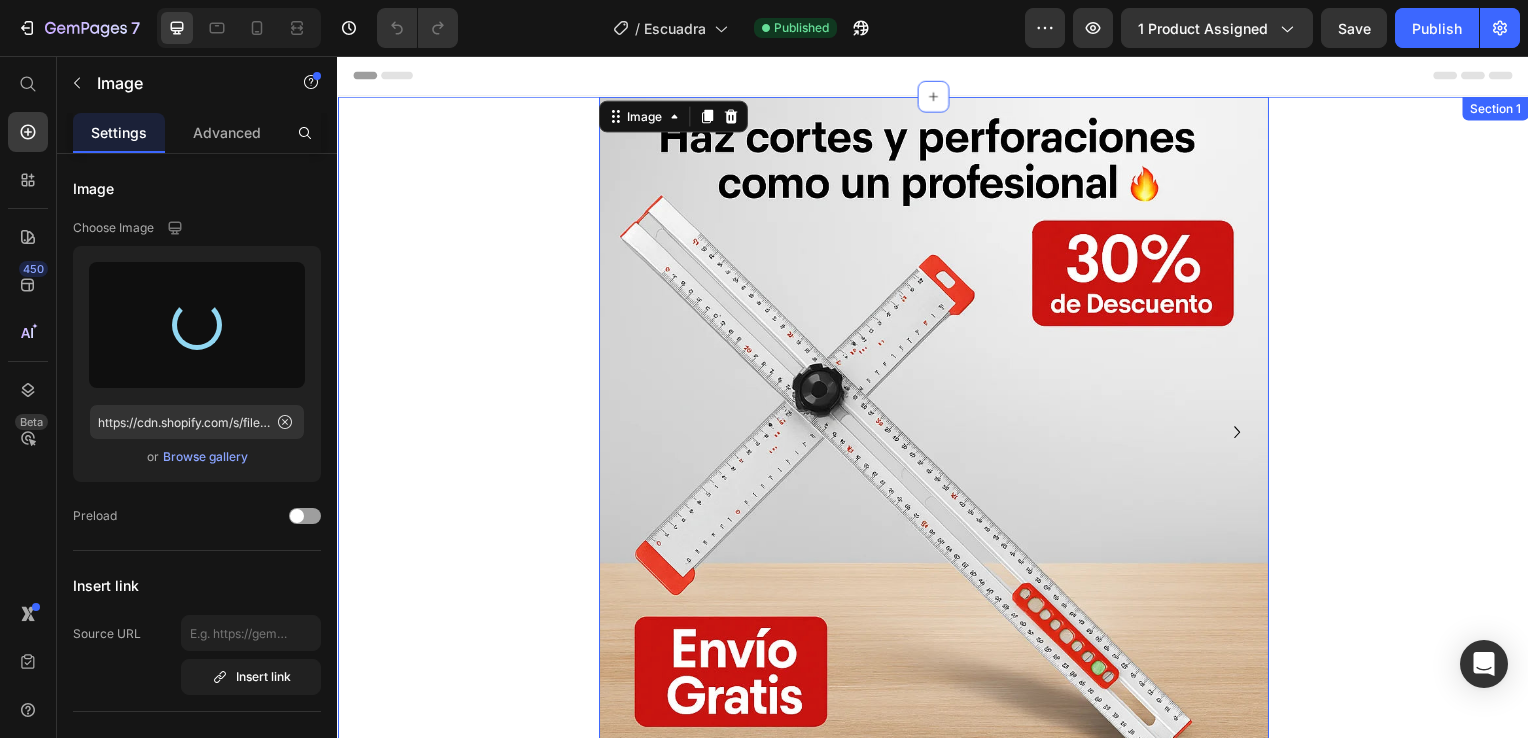 type on "https://cdn.shopify.com/s/files/1/0931/0204/7545/files/gempages_559530074857014392-740c944b-131f-489e-a484-14a709b1328a.png" 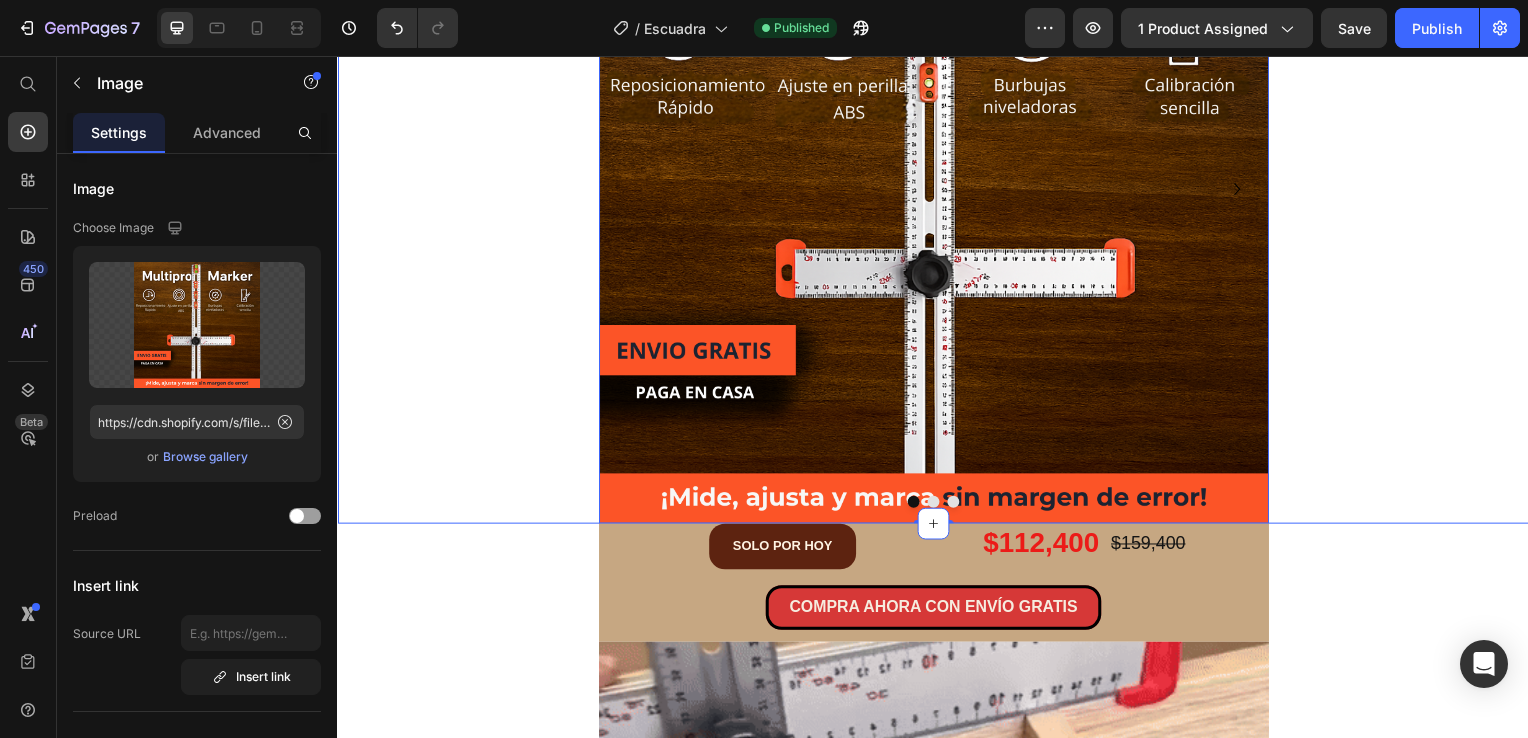 scroll, scrollTop: 300, scrollLeft: 0, axis: vertical 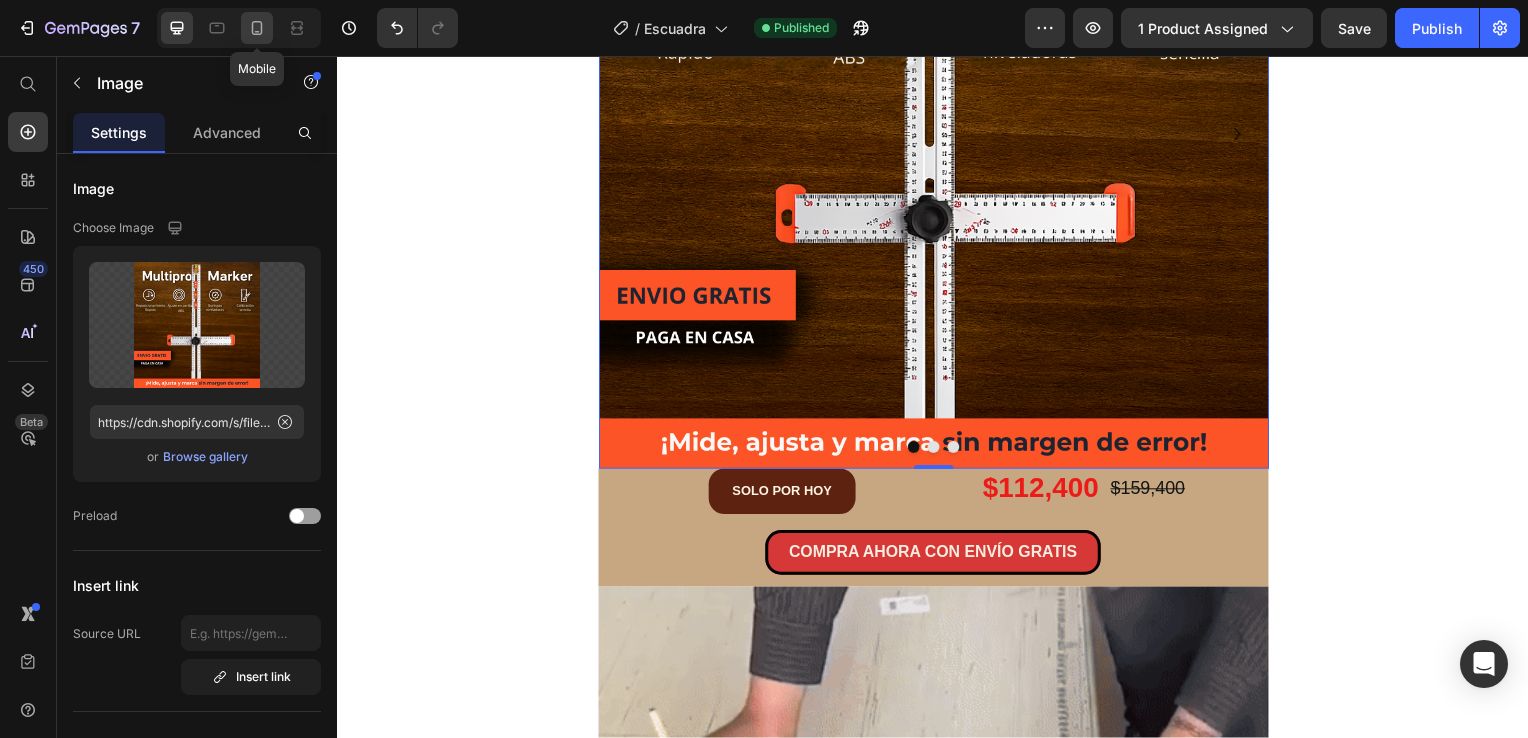 click 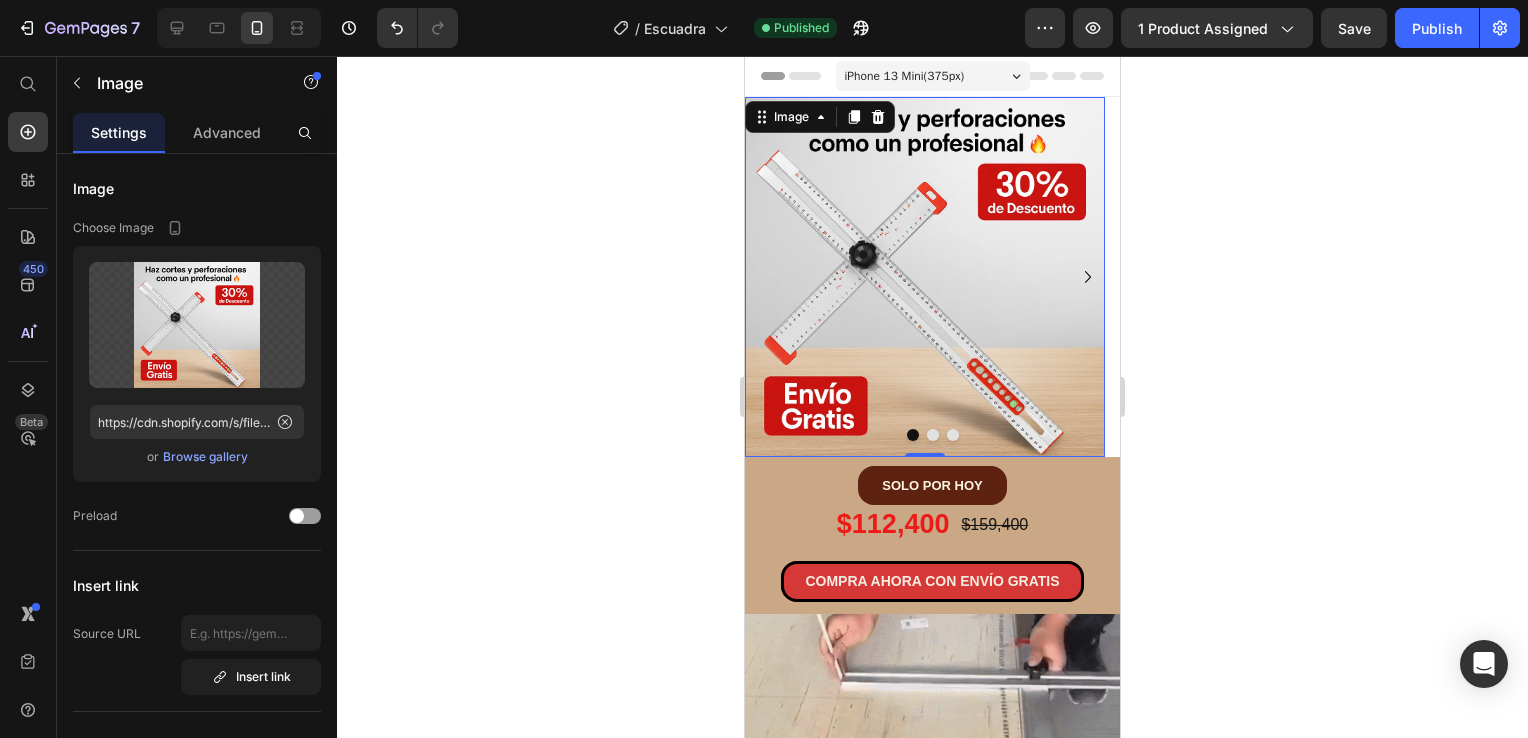 scroll, scrollTop: 0, scrollLeft: 0, axis: both 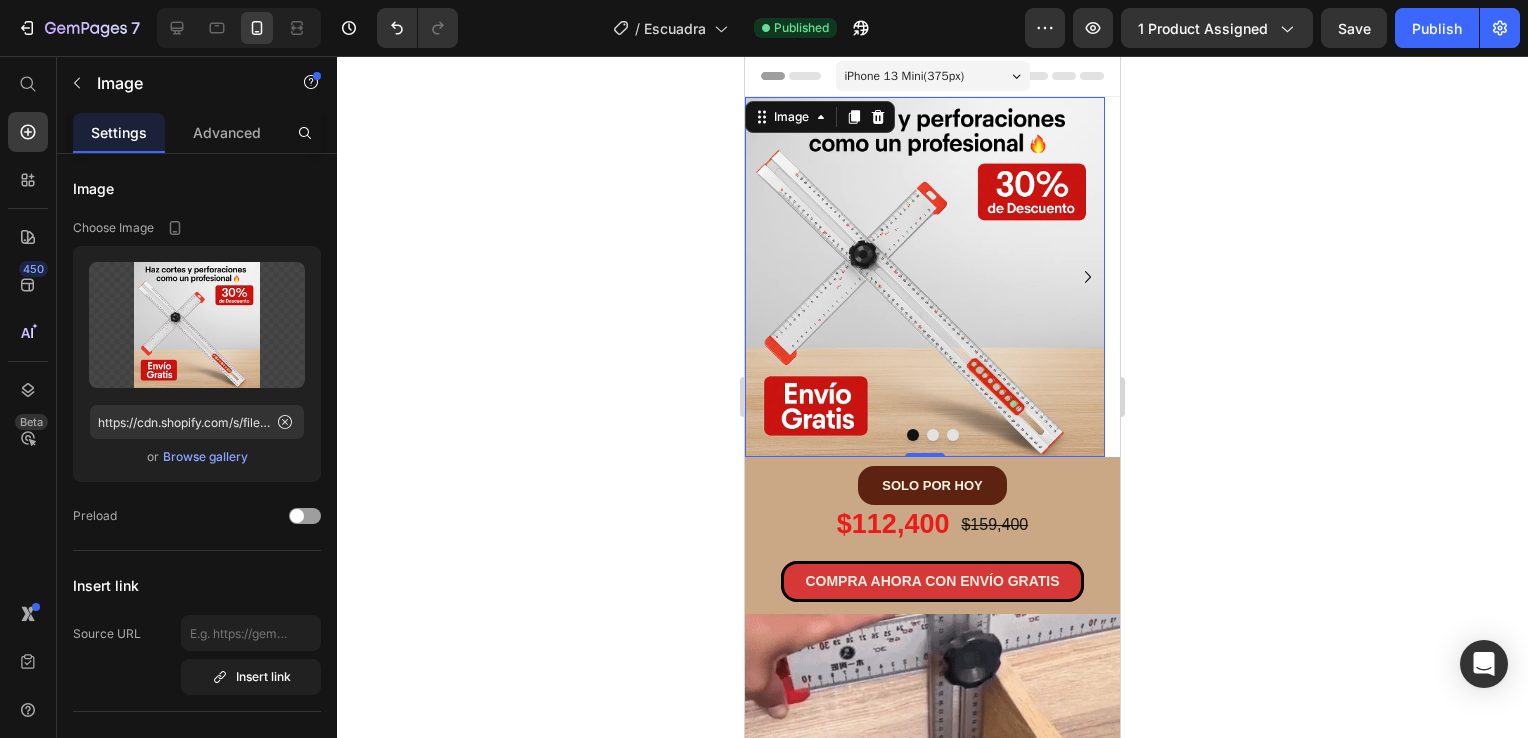 click at bounding box center (925, 277) 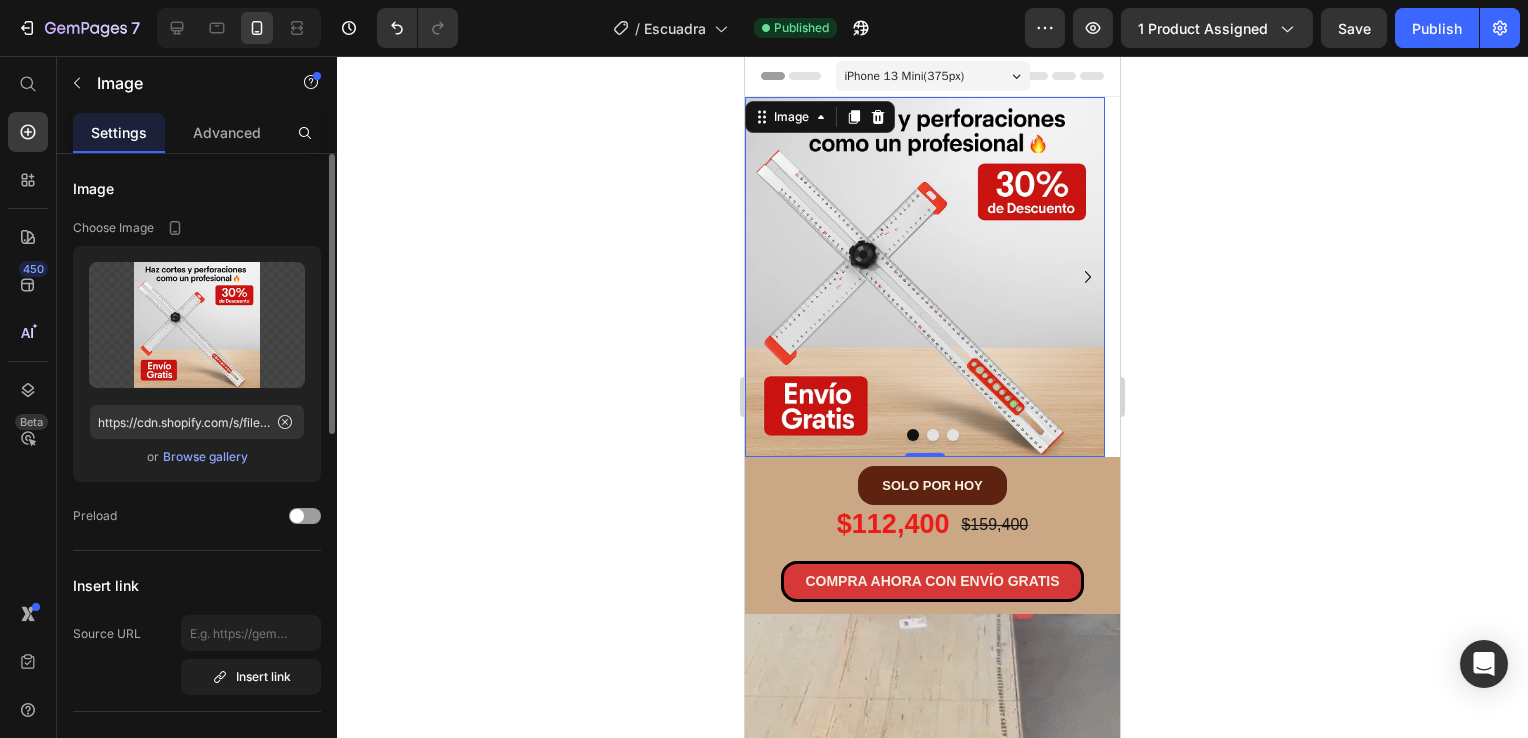 click on "Browse gallery" at bounding box center [205, 457] 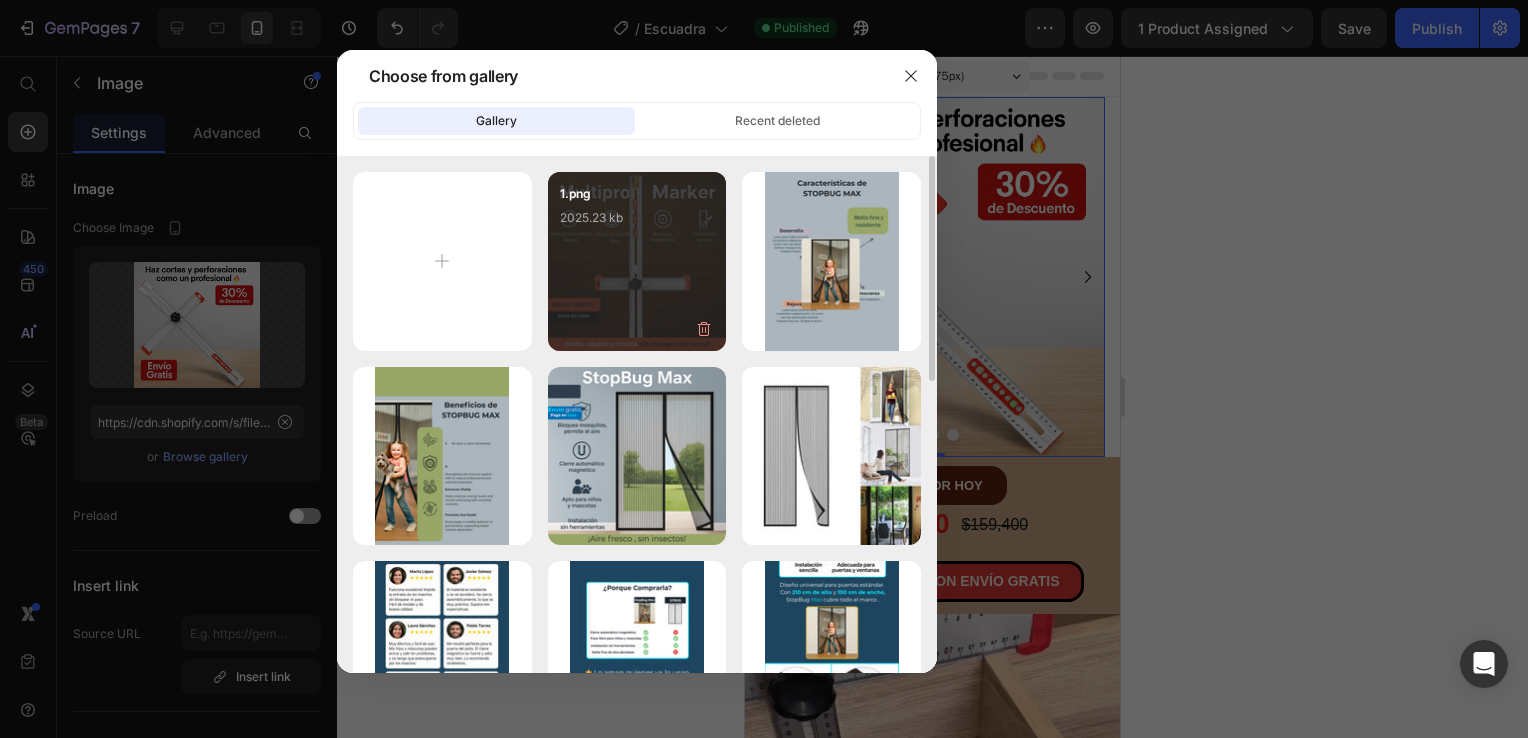click on "1.png 2025.23 kb" at bounding box center (637, 224) 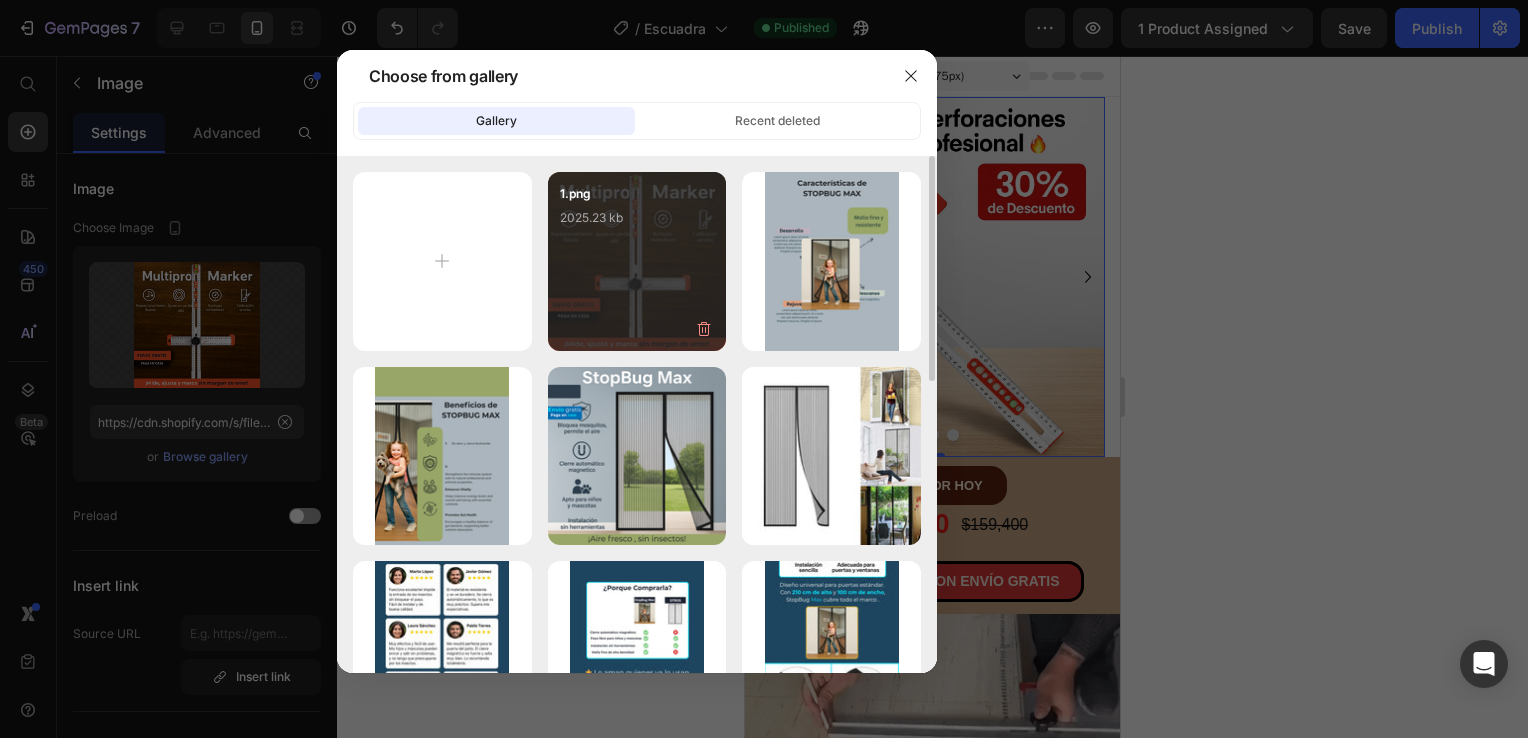 type on "https://cdn.shopify.com/s/files/1/0931/0204/7545/files/gempages_559530074857014392-740c944b-131f-489e-a484-14a709b1328a.png" 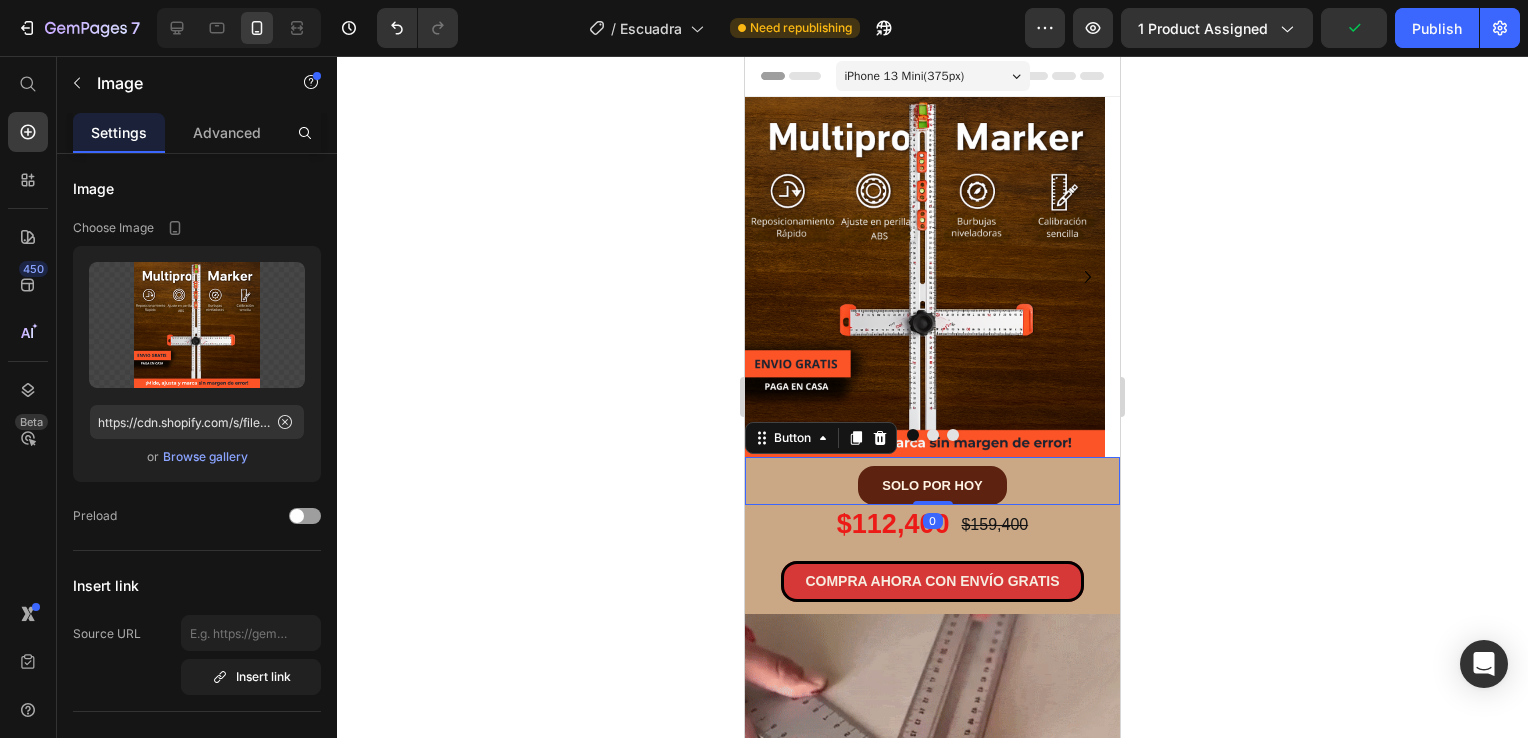 click on "SOLO POR HOY   Button   0" at bounding box center [932, 481] 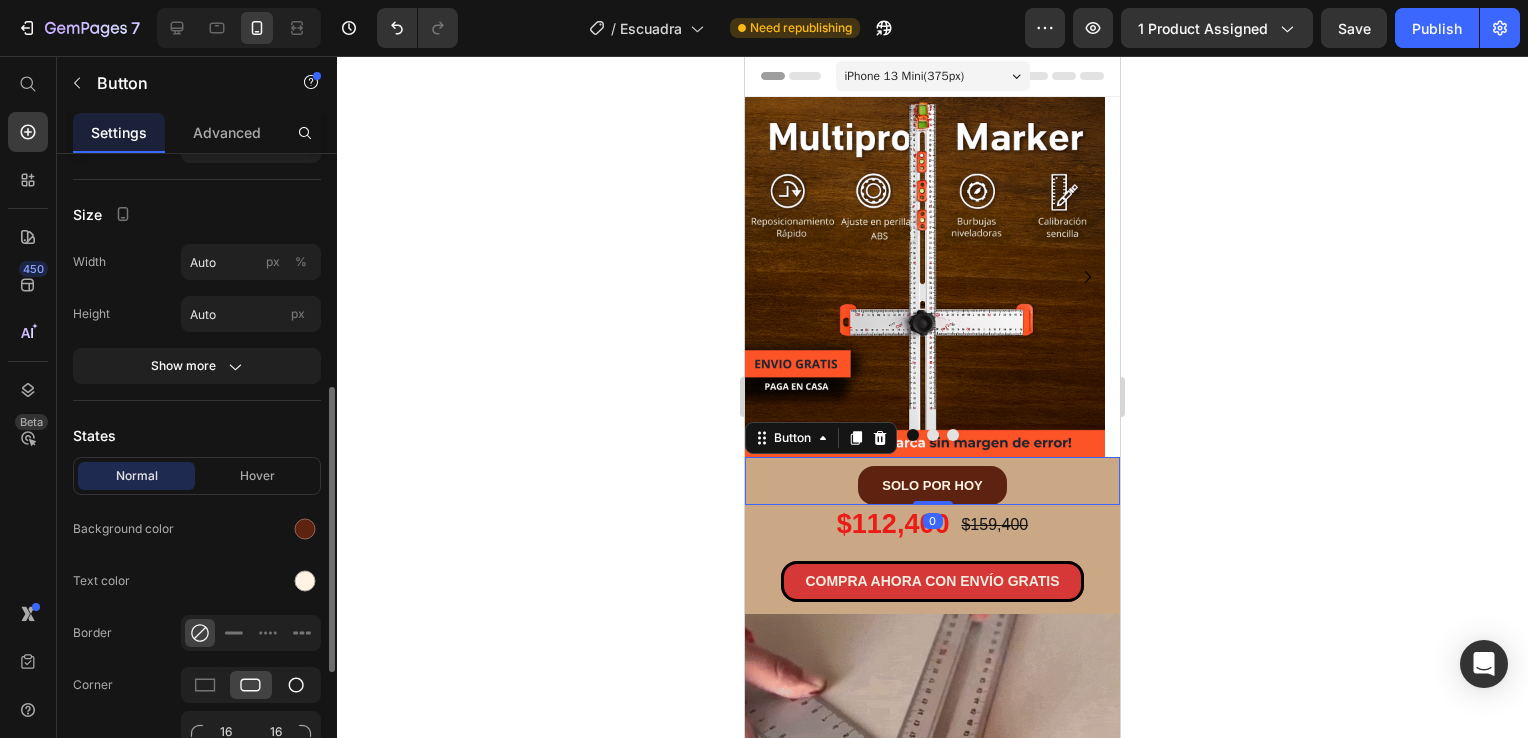 scroll, scrollTop: 300, scrollLeft: 0, axis: vertical 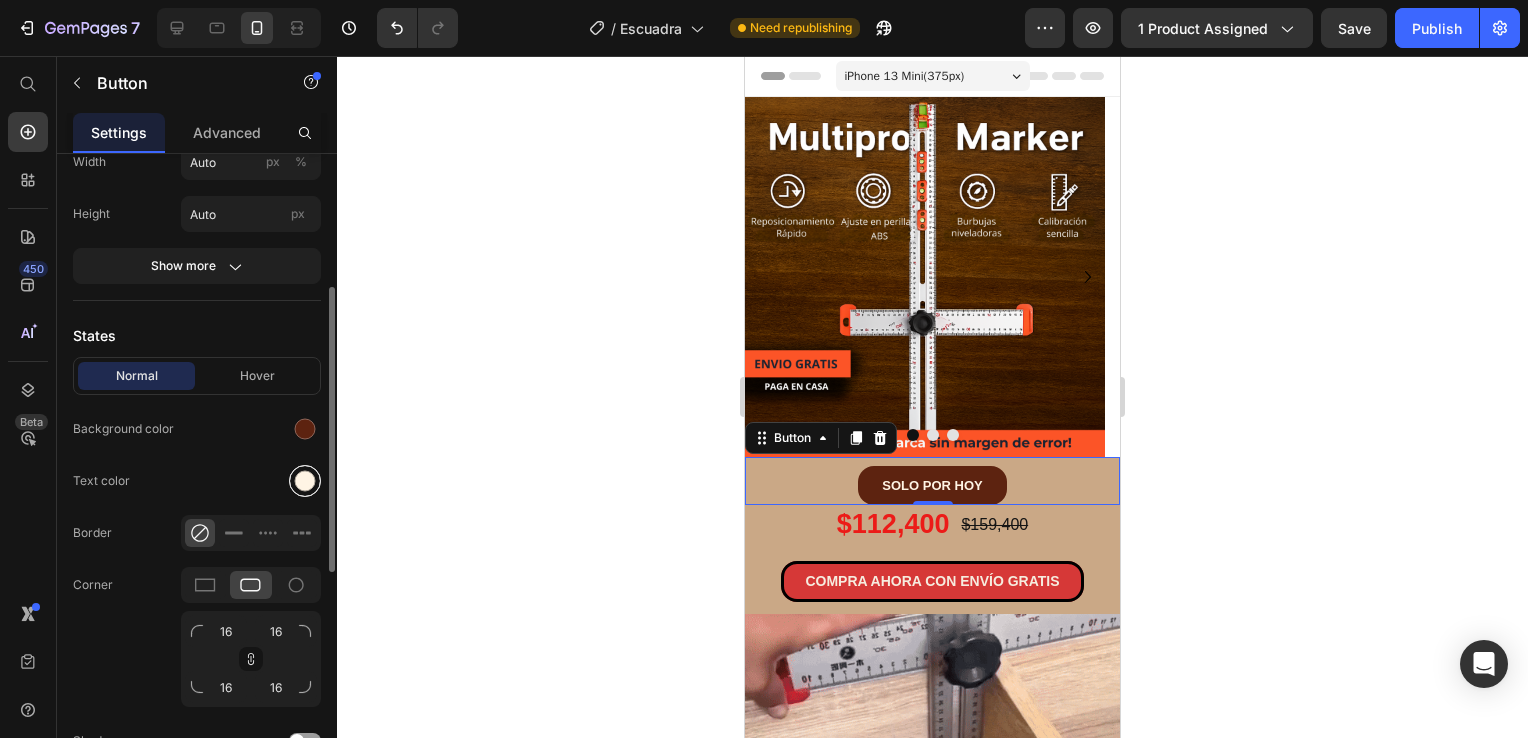click at bounding box center (305, 481) 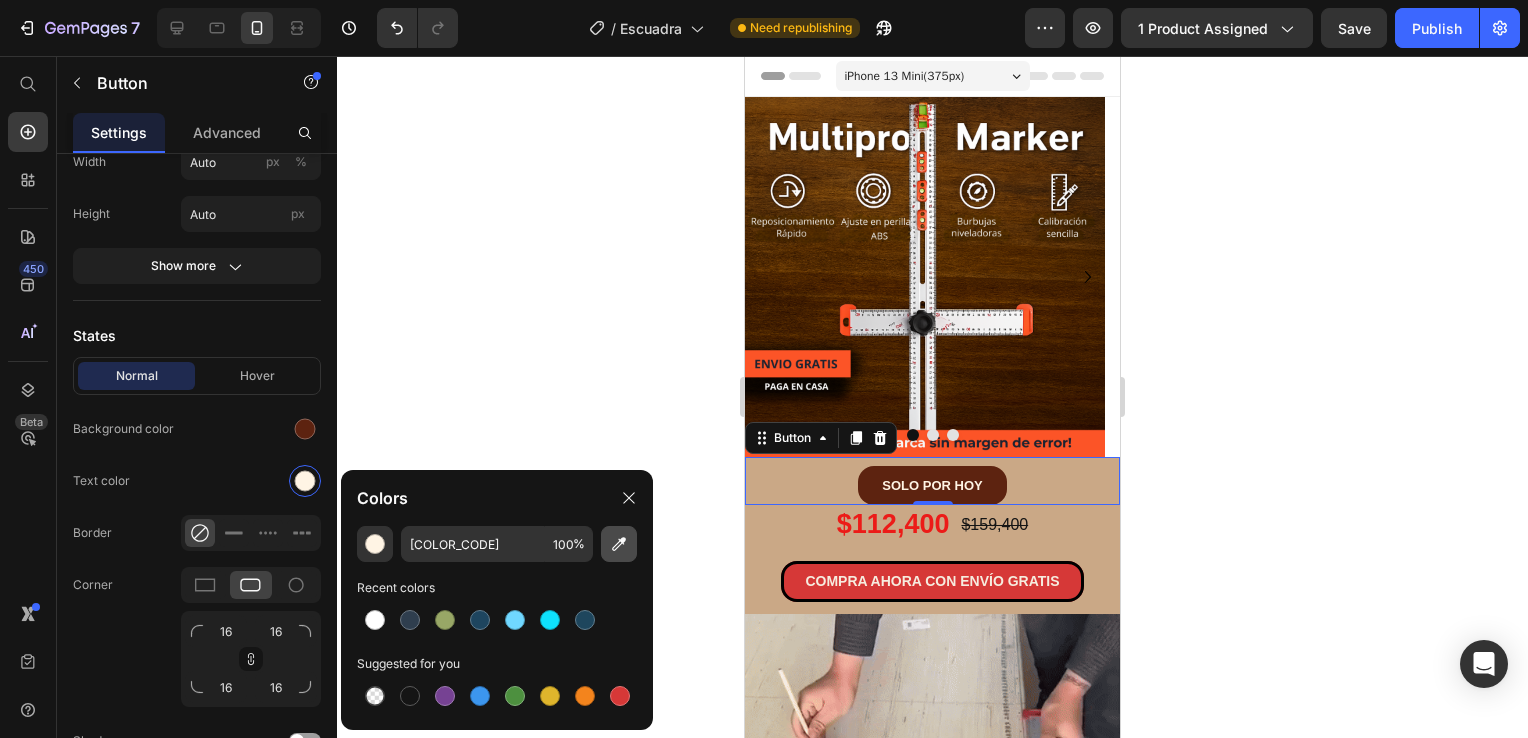 click 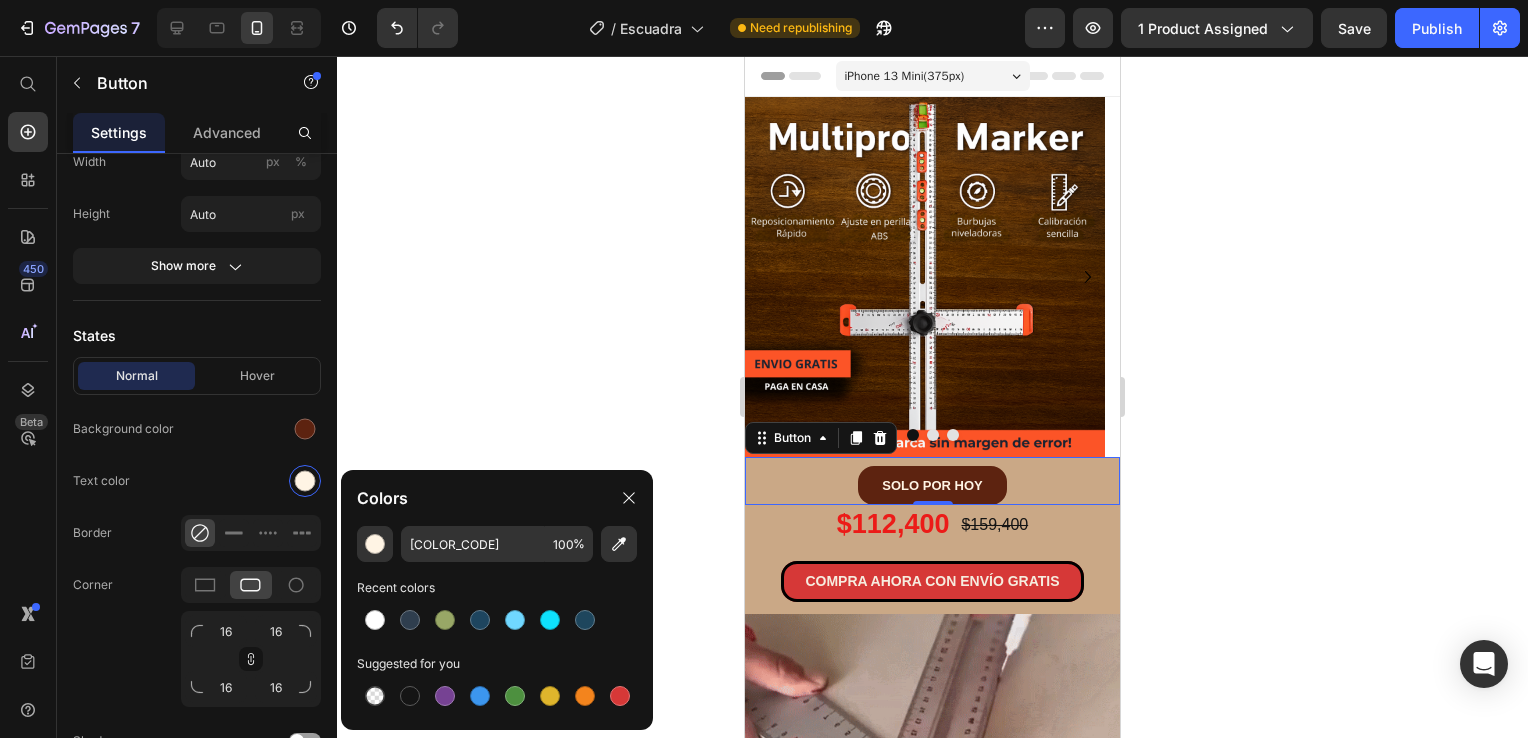 type on "FC5426" 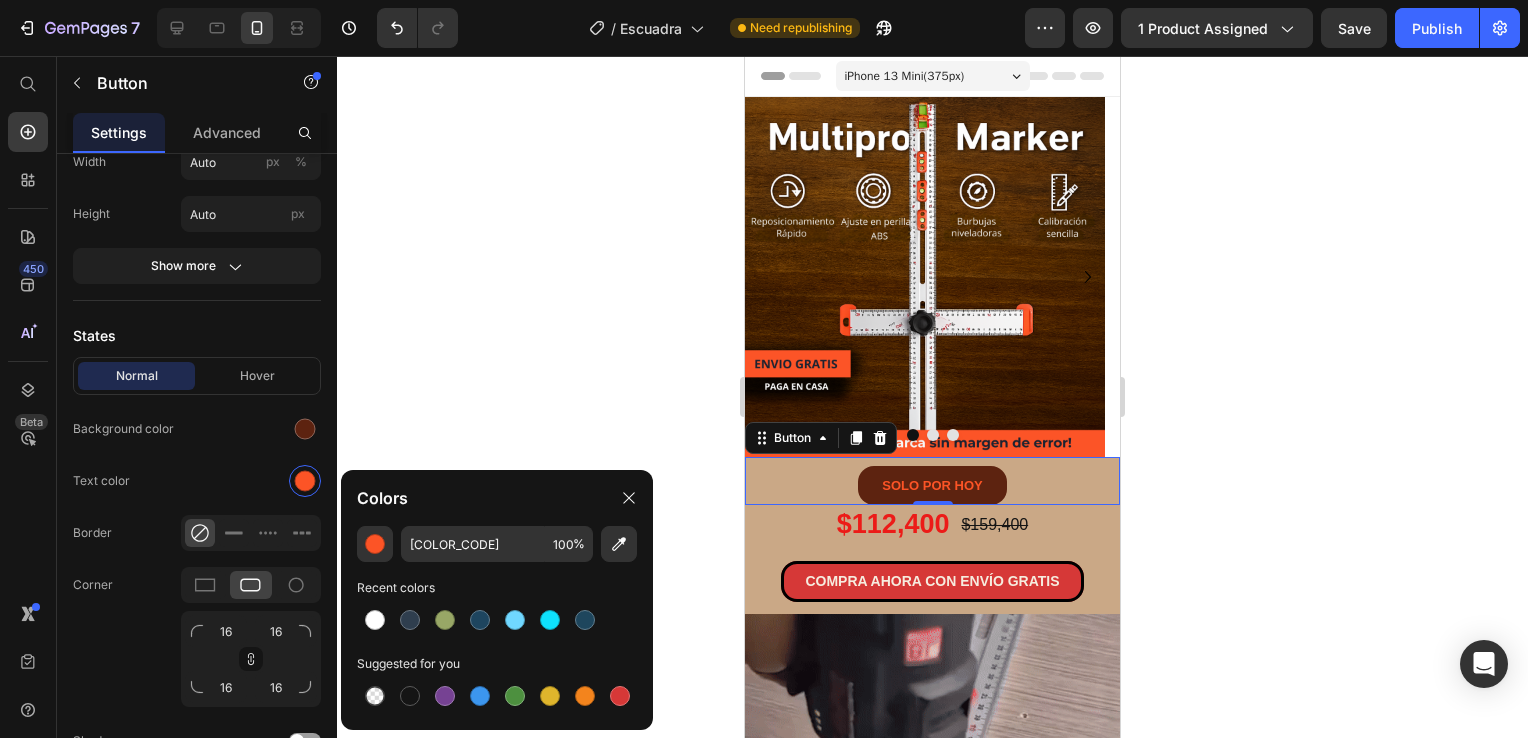type 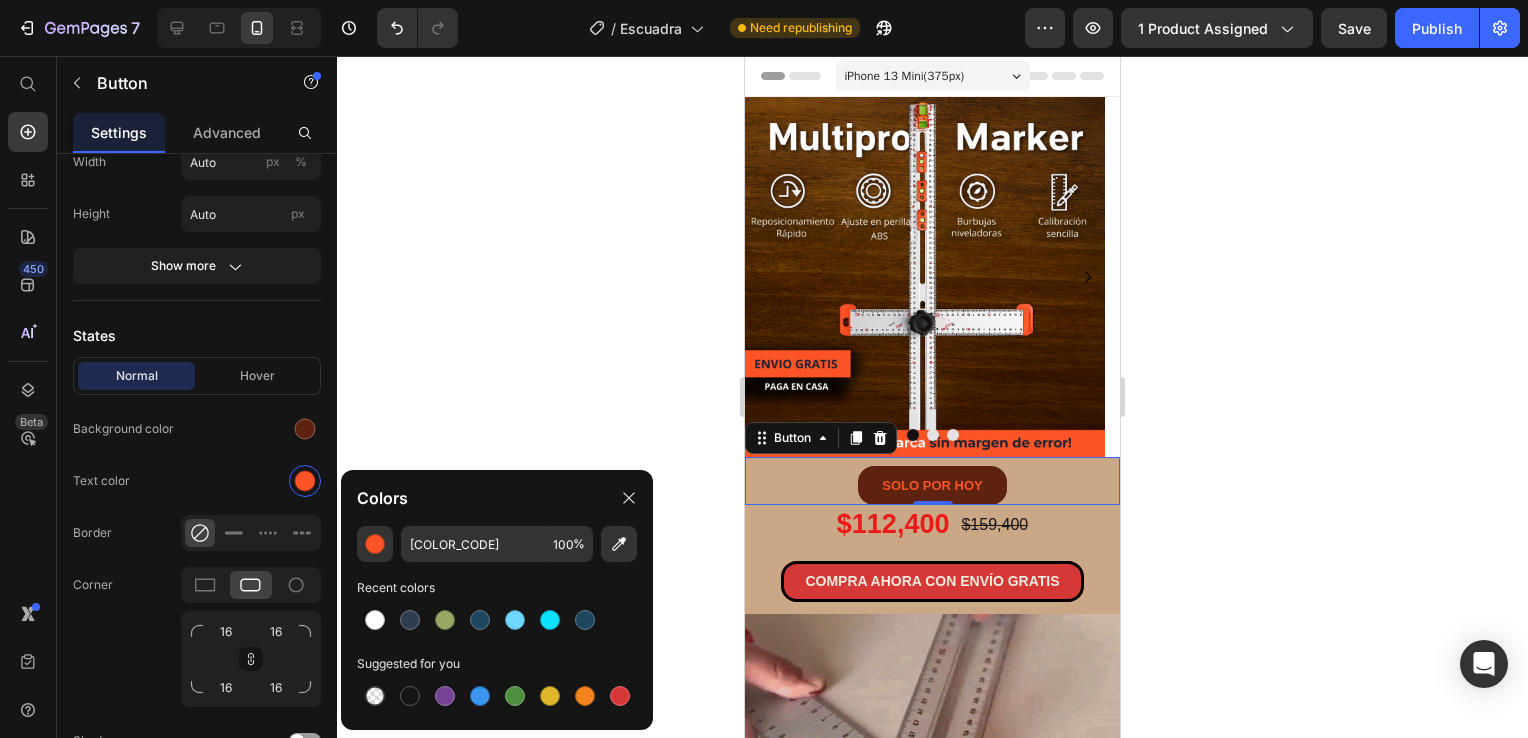 type on "FFF4E4" 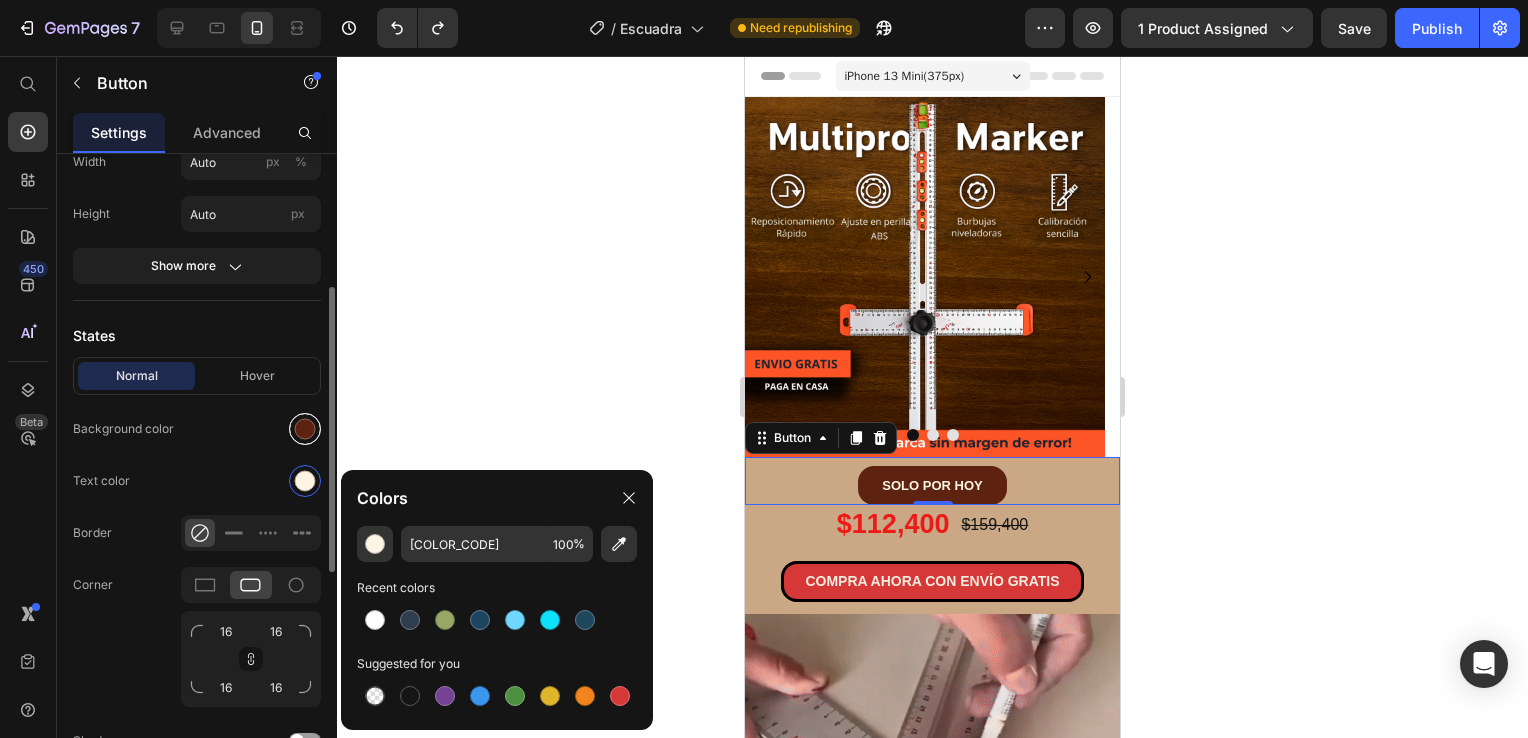 click at bounding box center (305, 429) 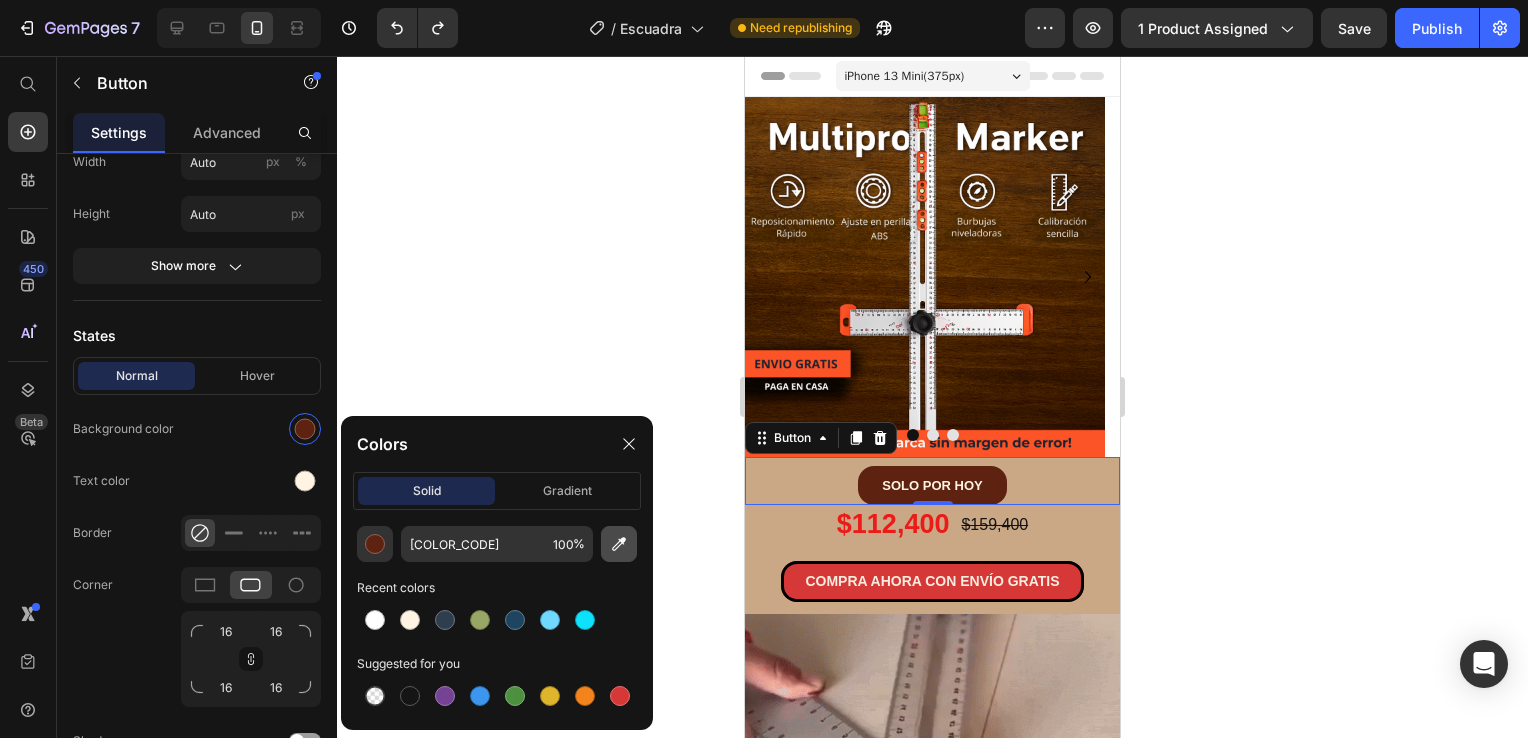 click at bounding box center [619, 544] 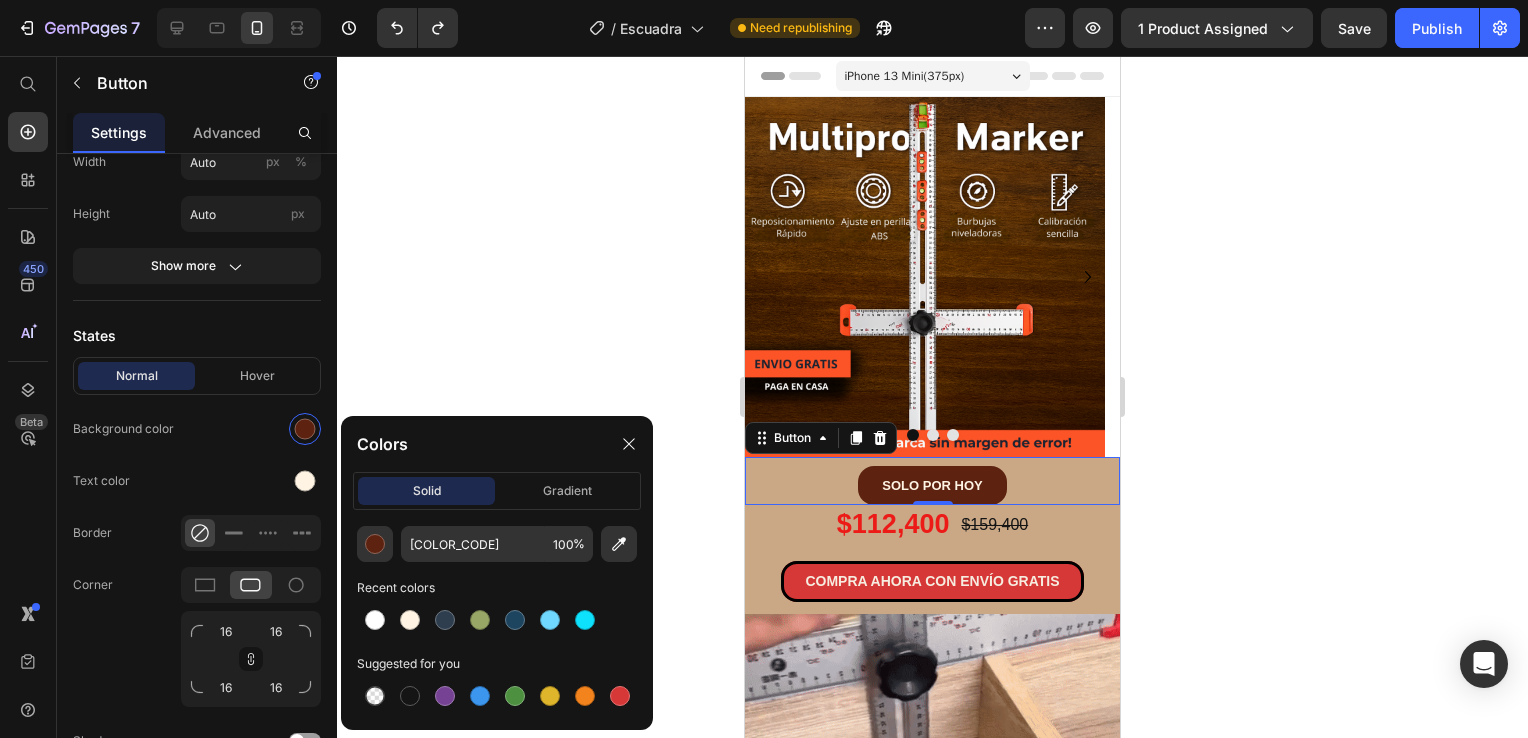 type on "FC5426" 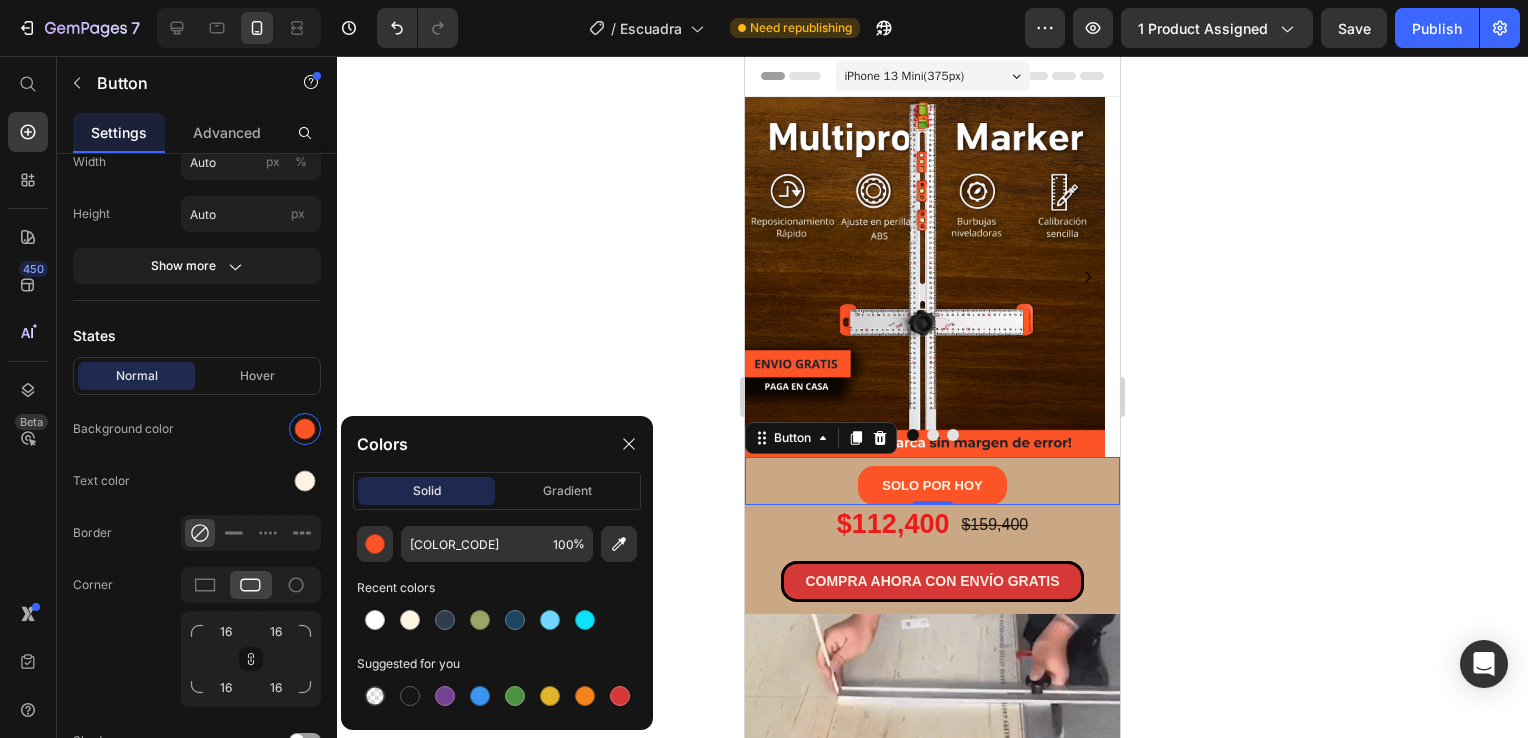 type 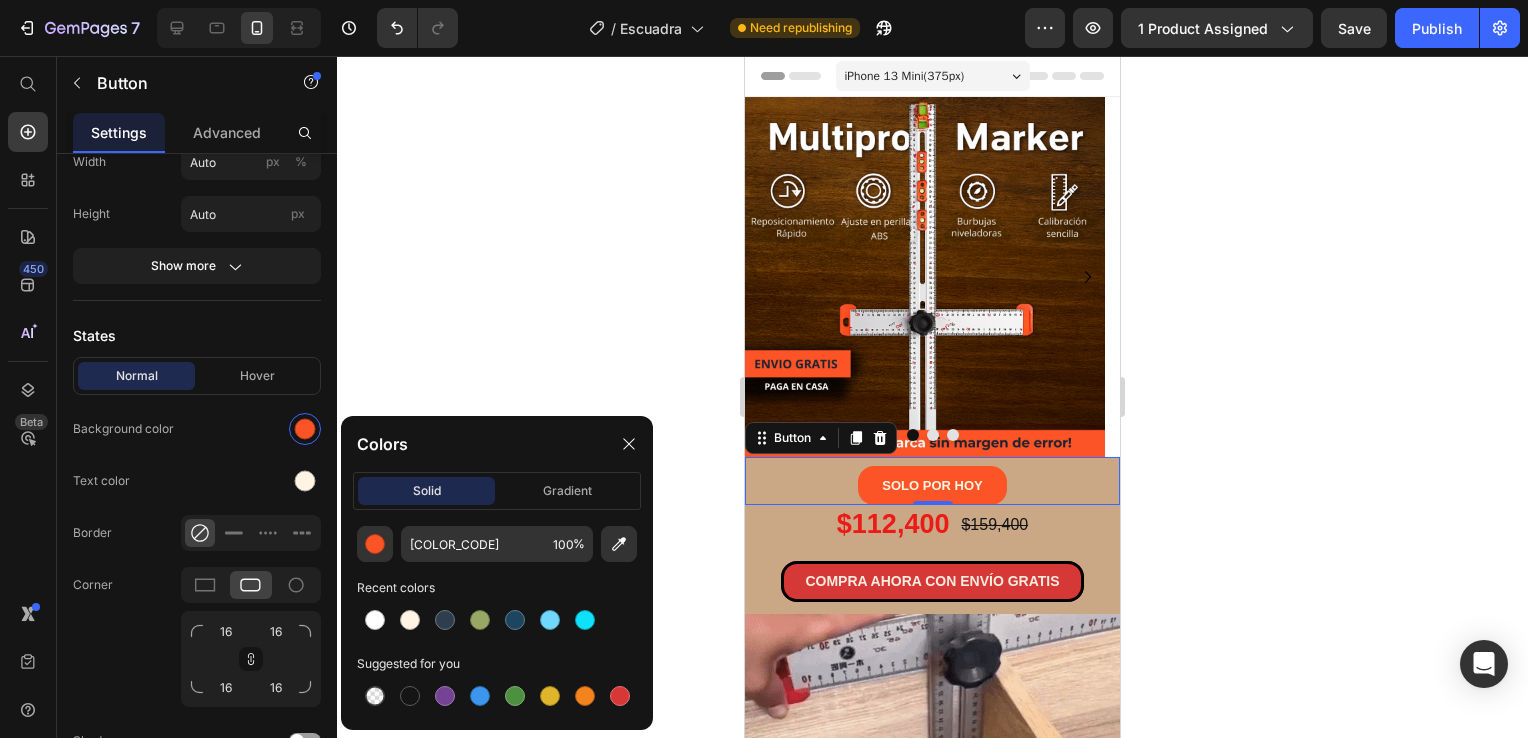 type on "5D2310" 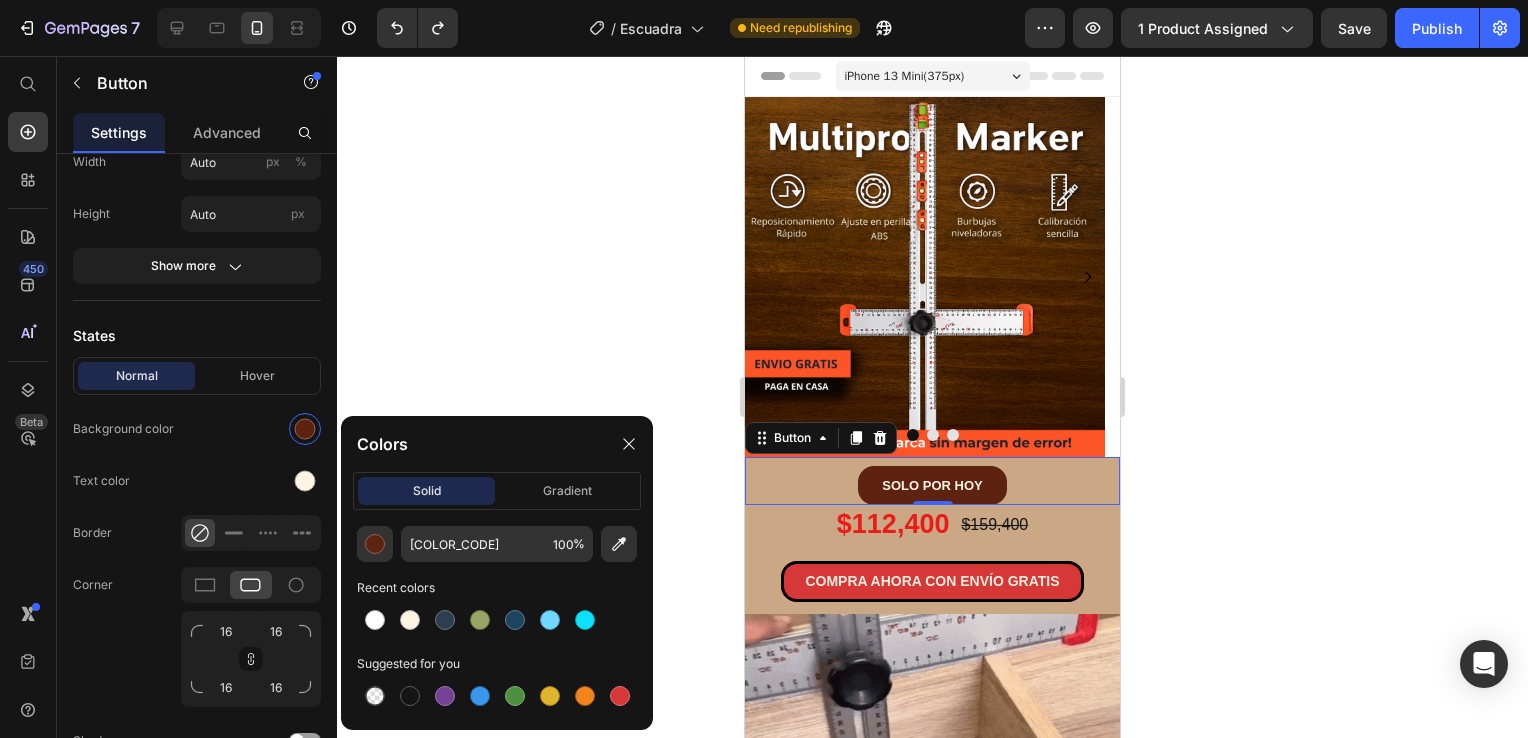 click 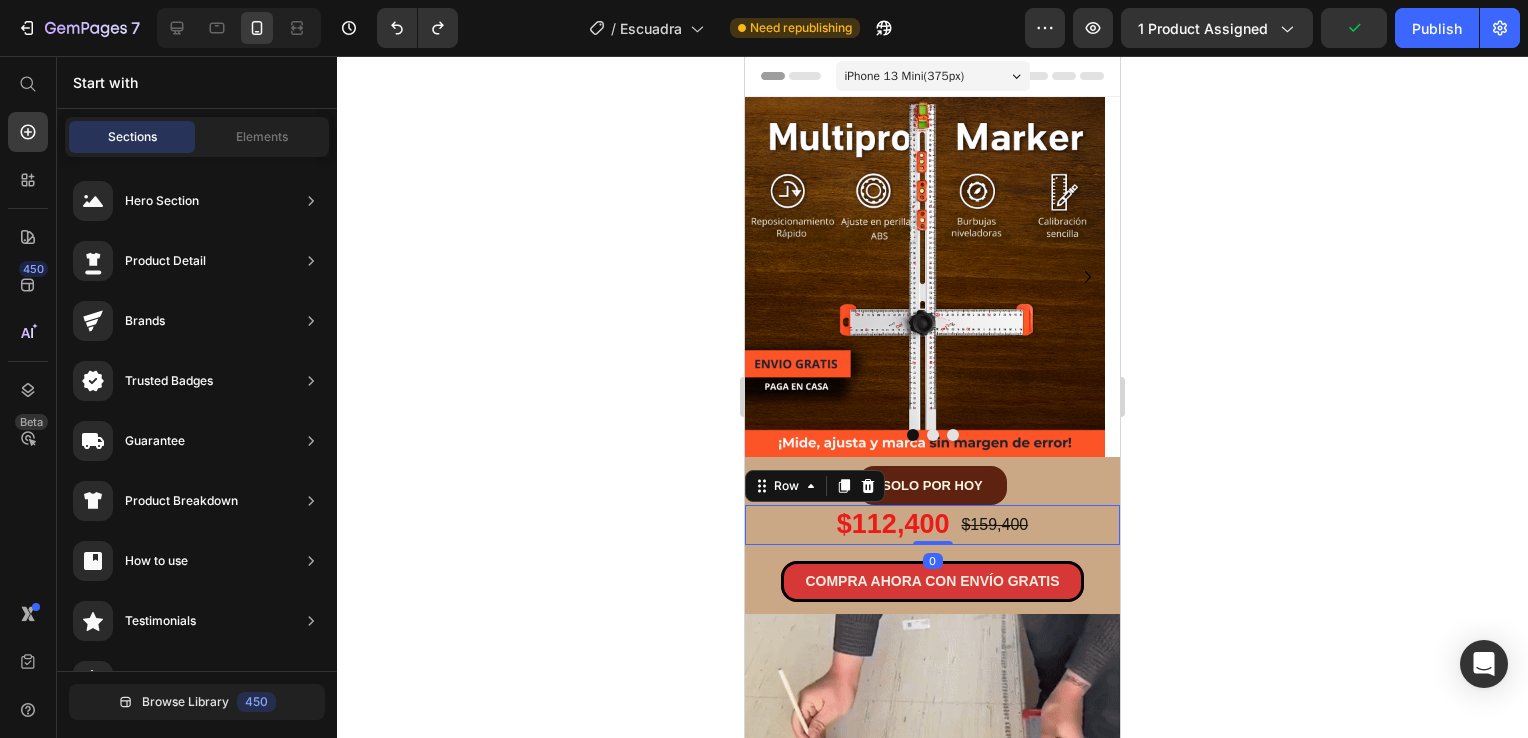 click on "$112,400 Product Price $159,400 Product Price Row   0" at bounding box center (932, 524) 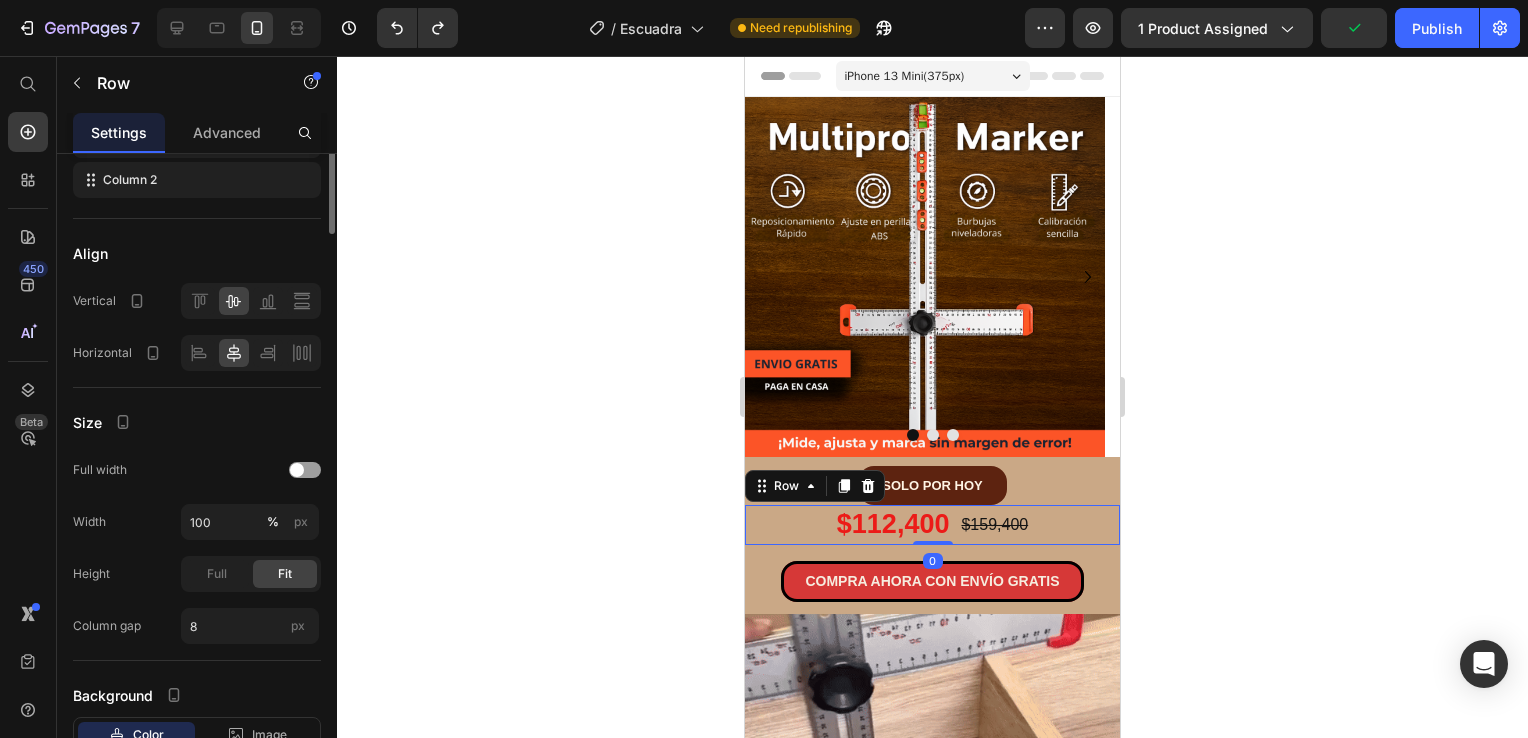 scroll, scrollTop: 0, scrollLeft: 0, axis: both 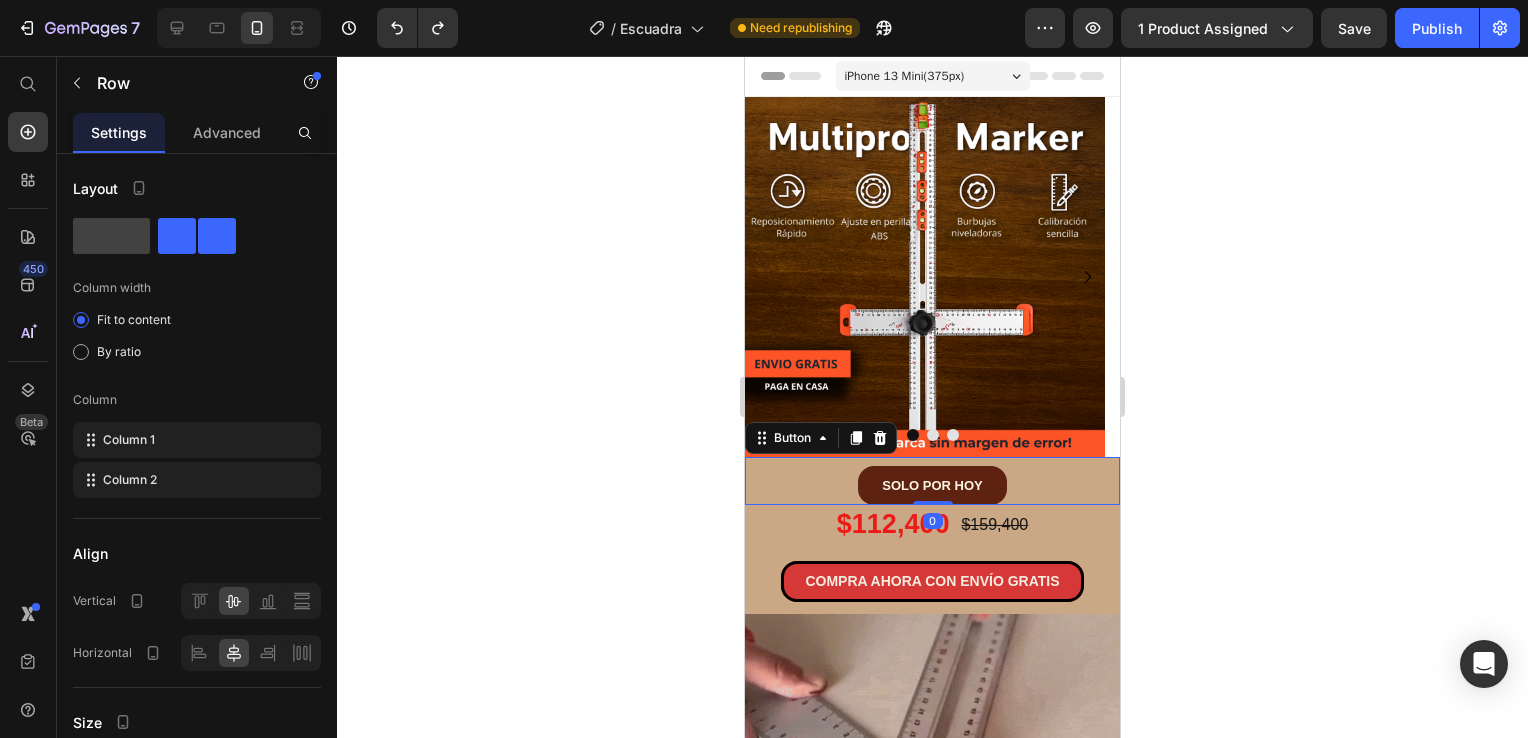 click on "SOLO POR HOY   Button   0" at bounding box center [932, 481] 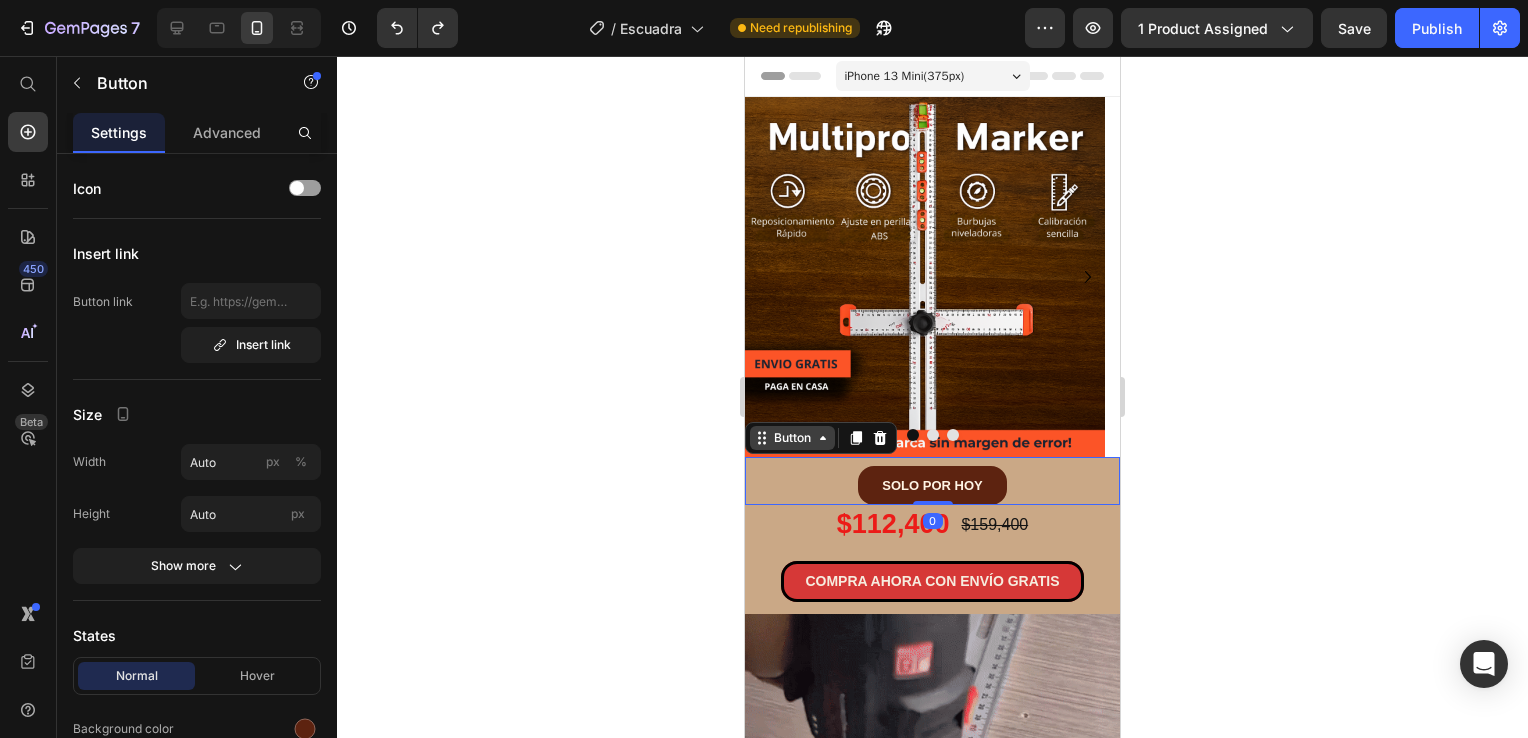 click on "Button" at bounding box center (792, 438) 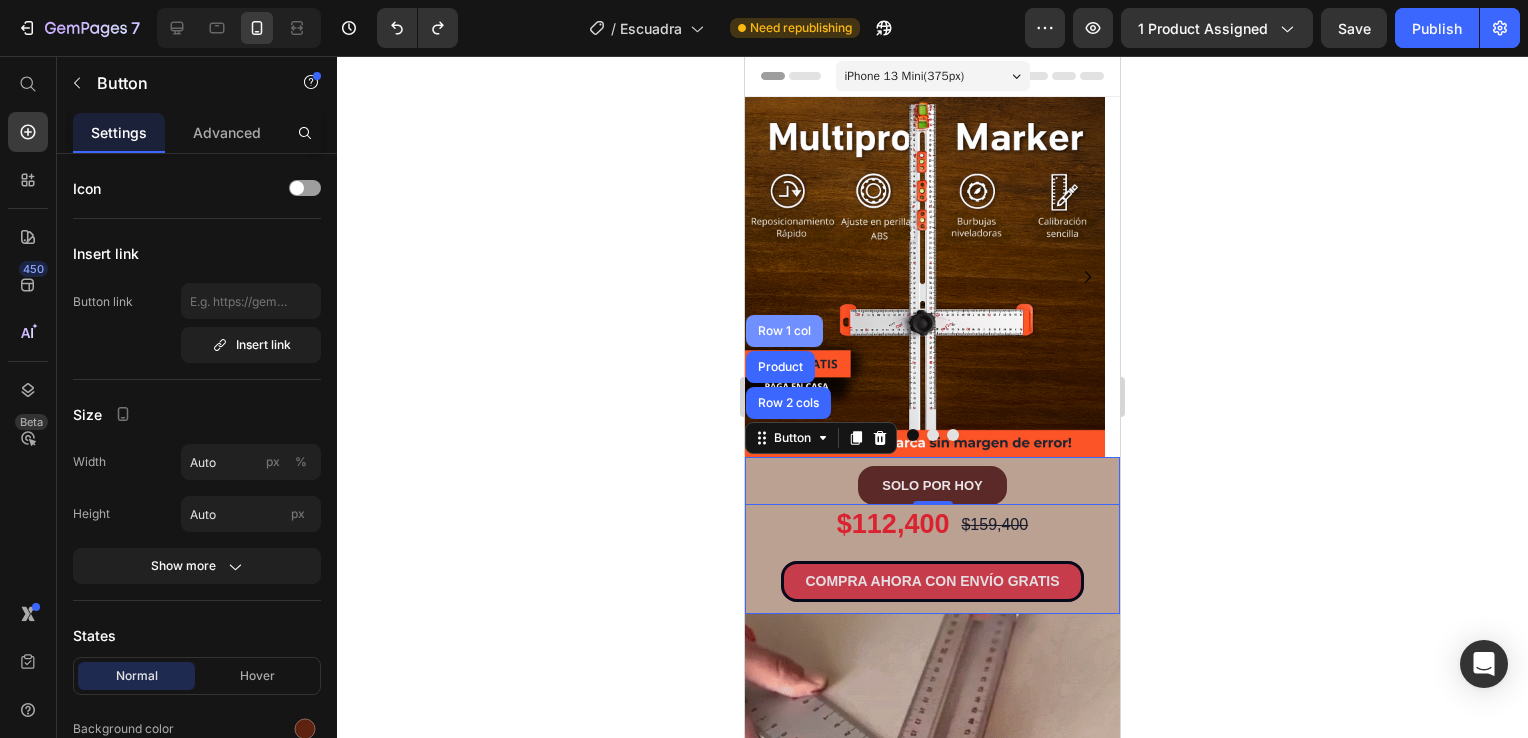 click on "Row 1 col" at bounding box center [784, 331] 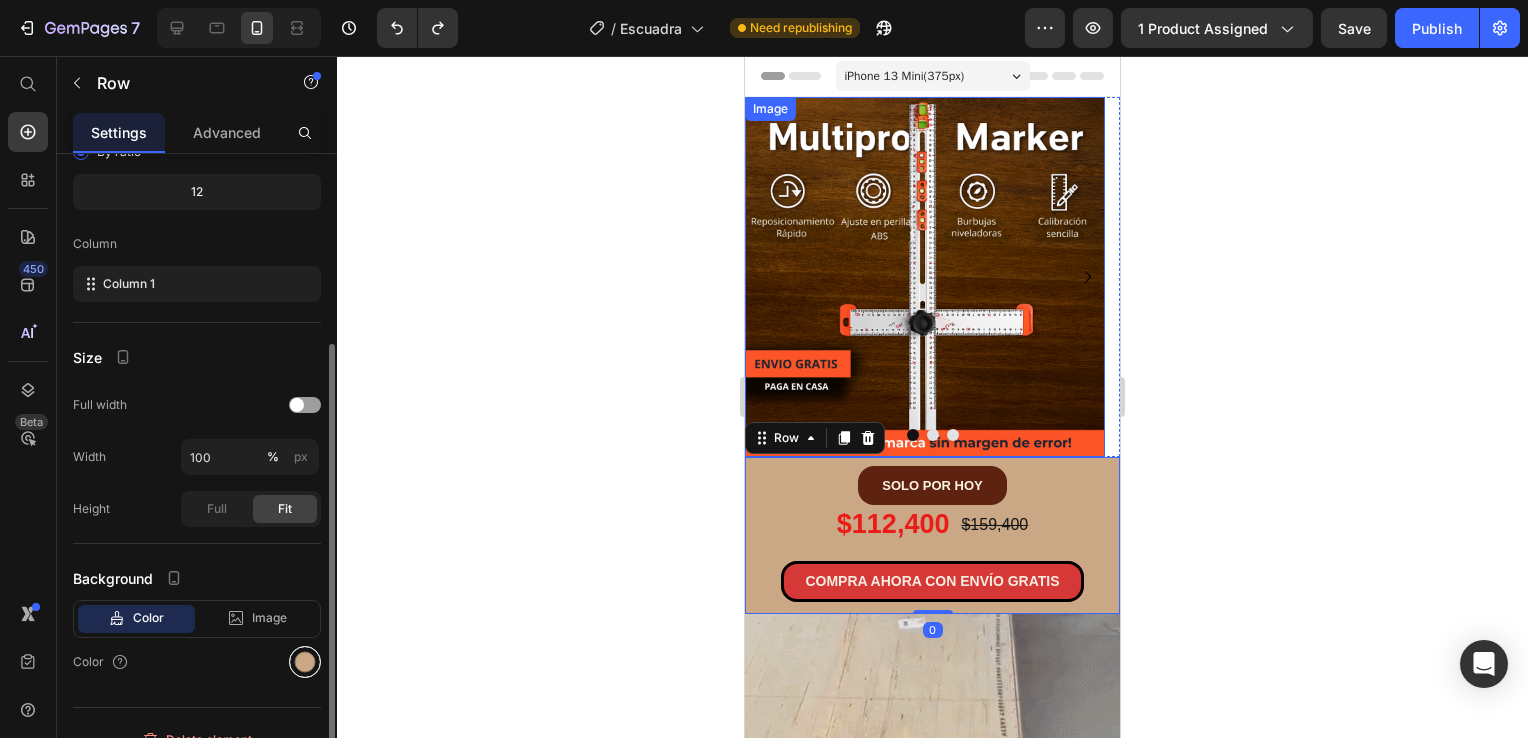scroll, scrollTop: 224, scrollLeft: 0, axis: vertical 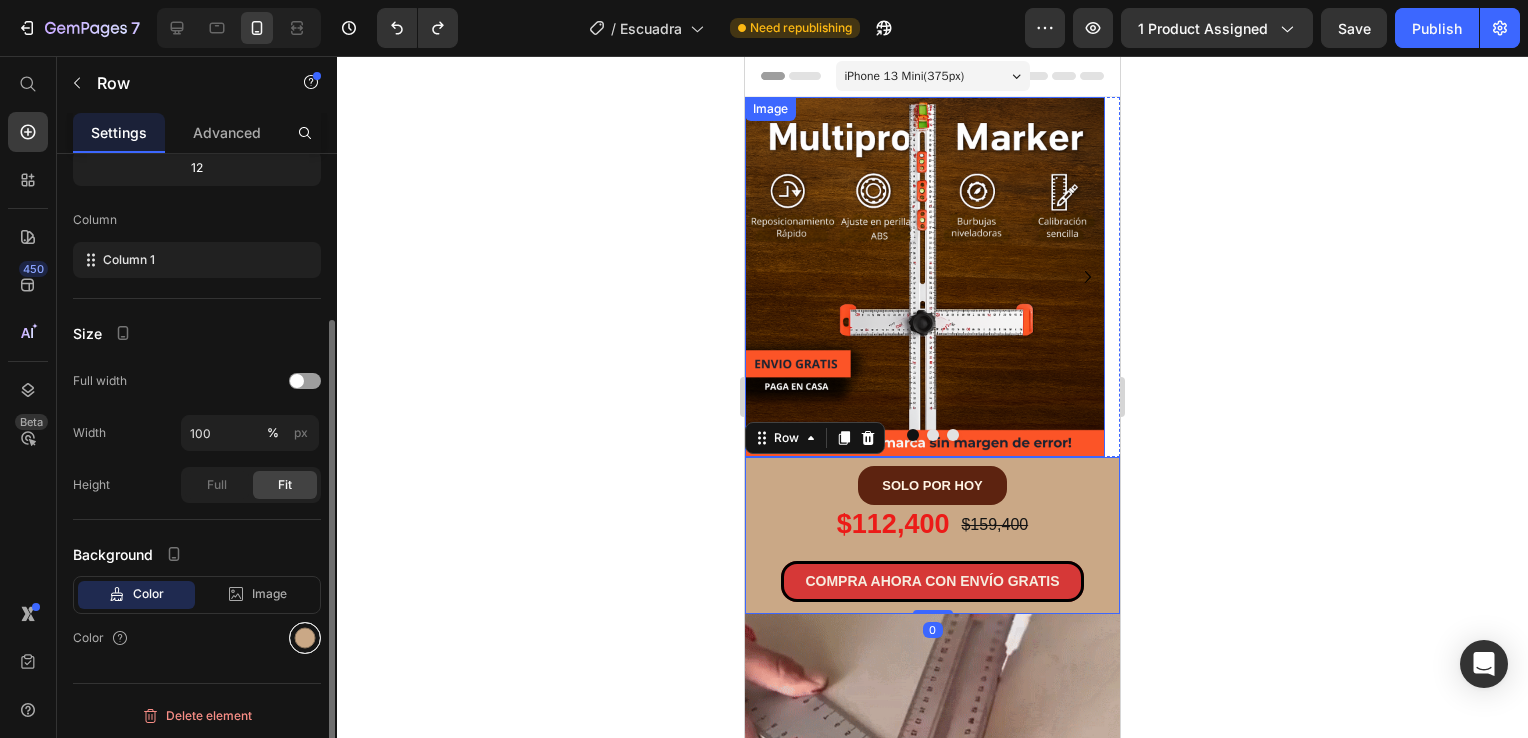click at bounding box center (305, 638) 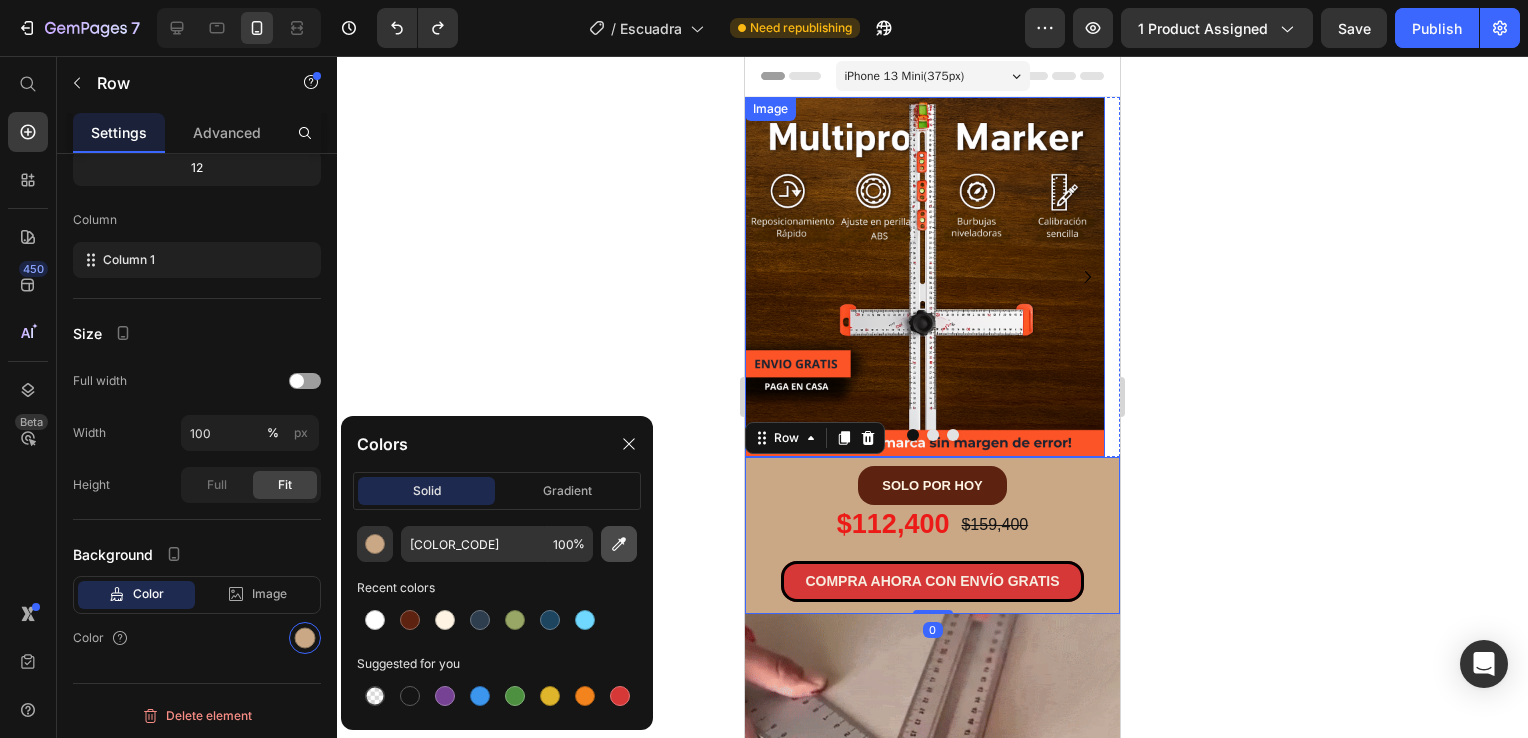 click 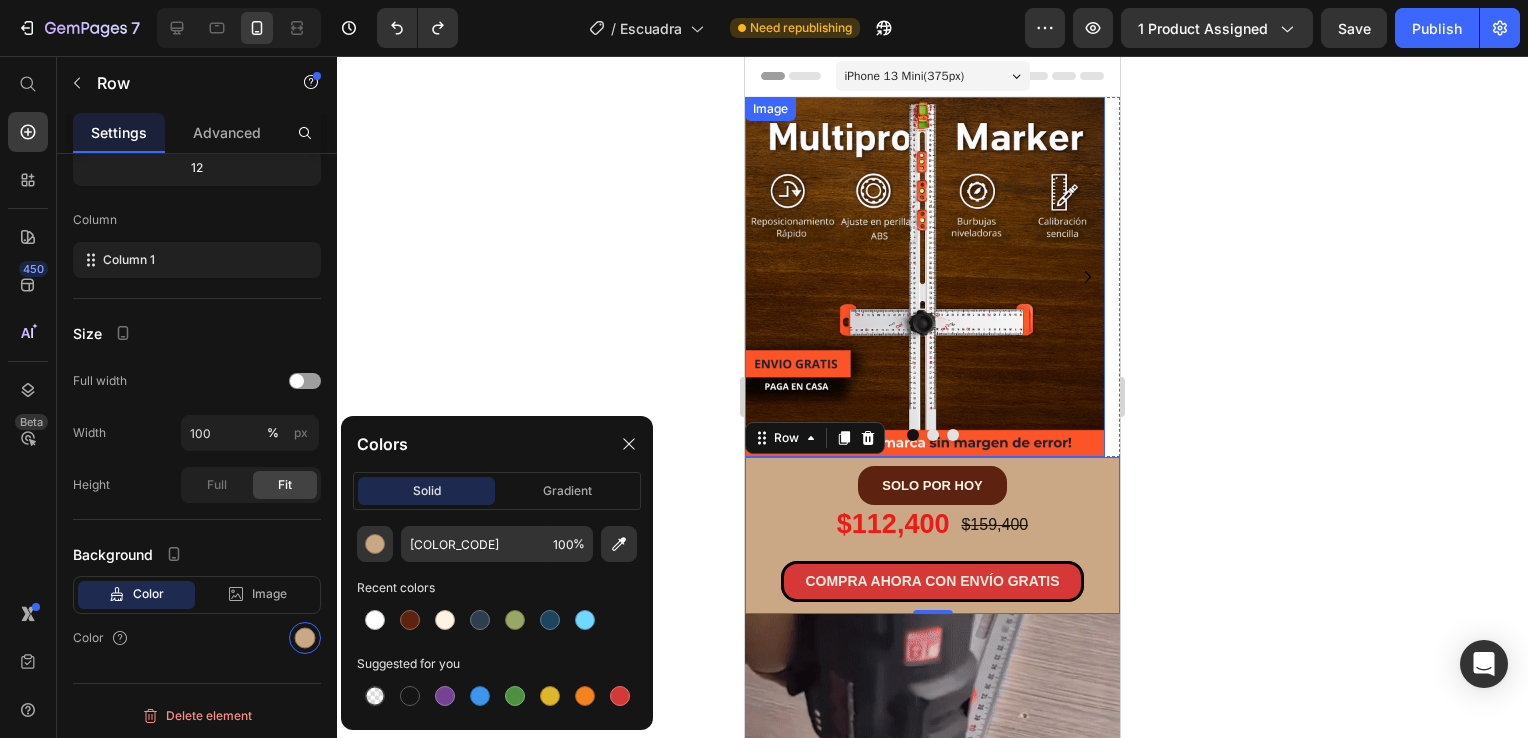 type on "FC5426" 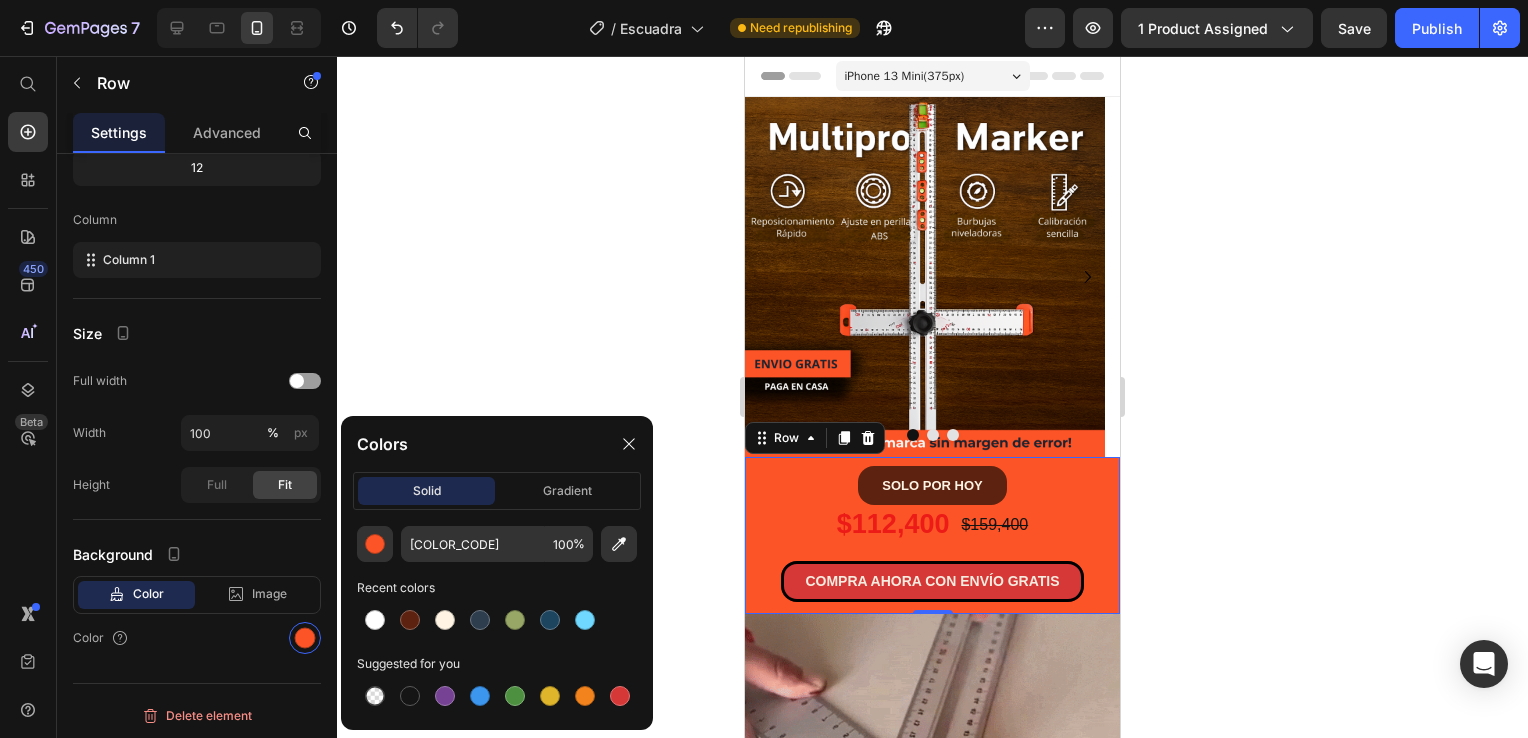 click 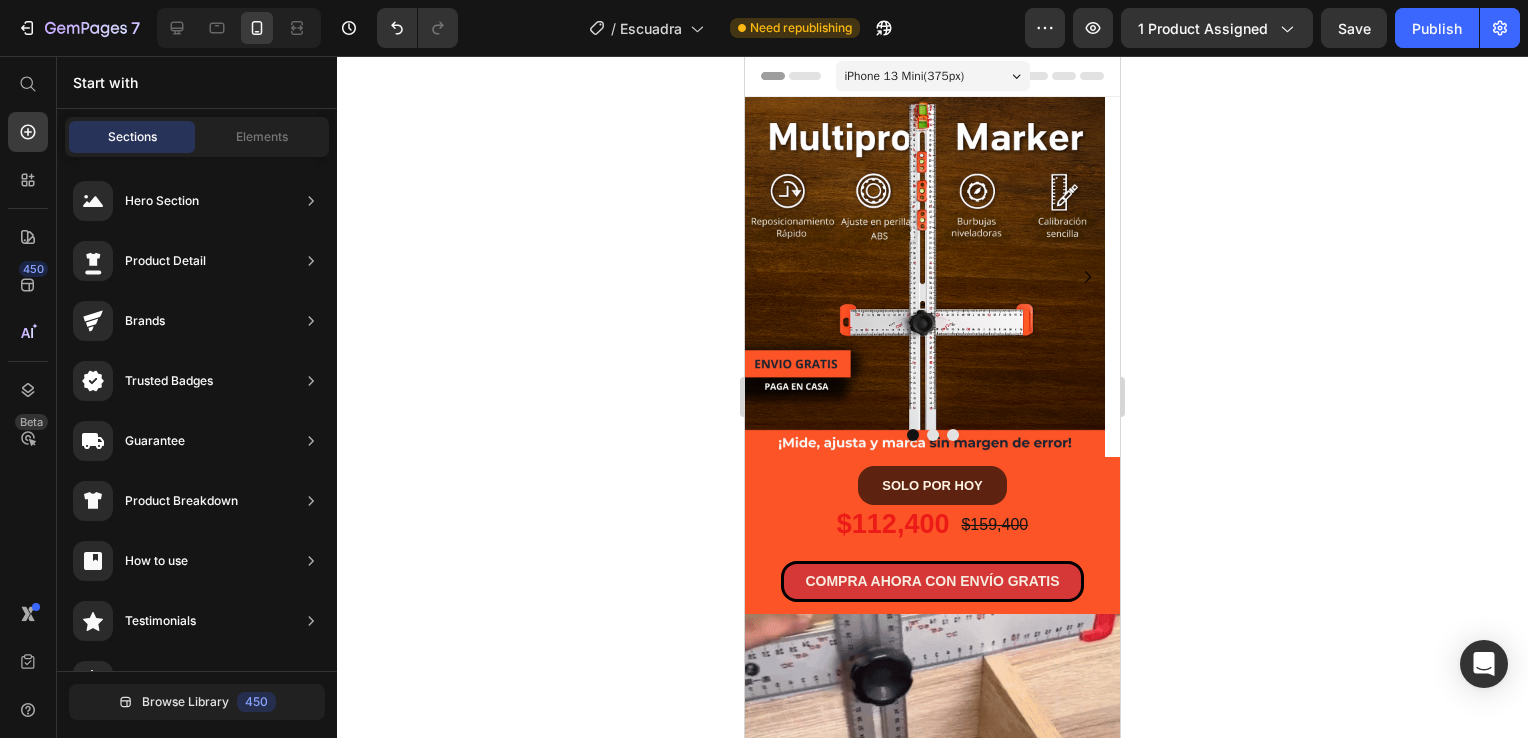 click 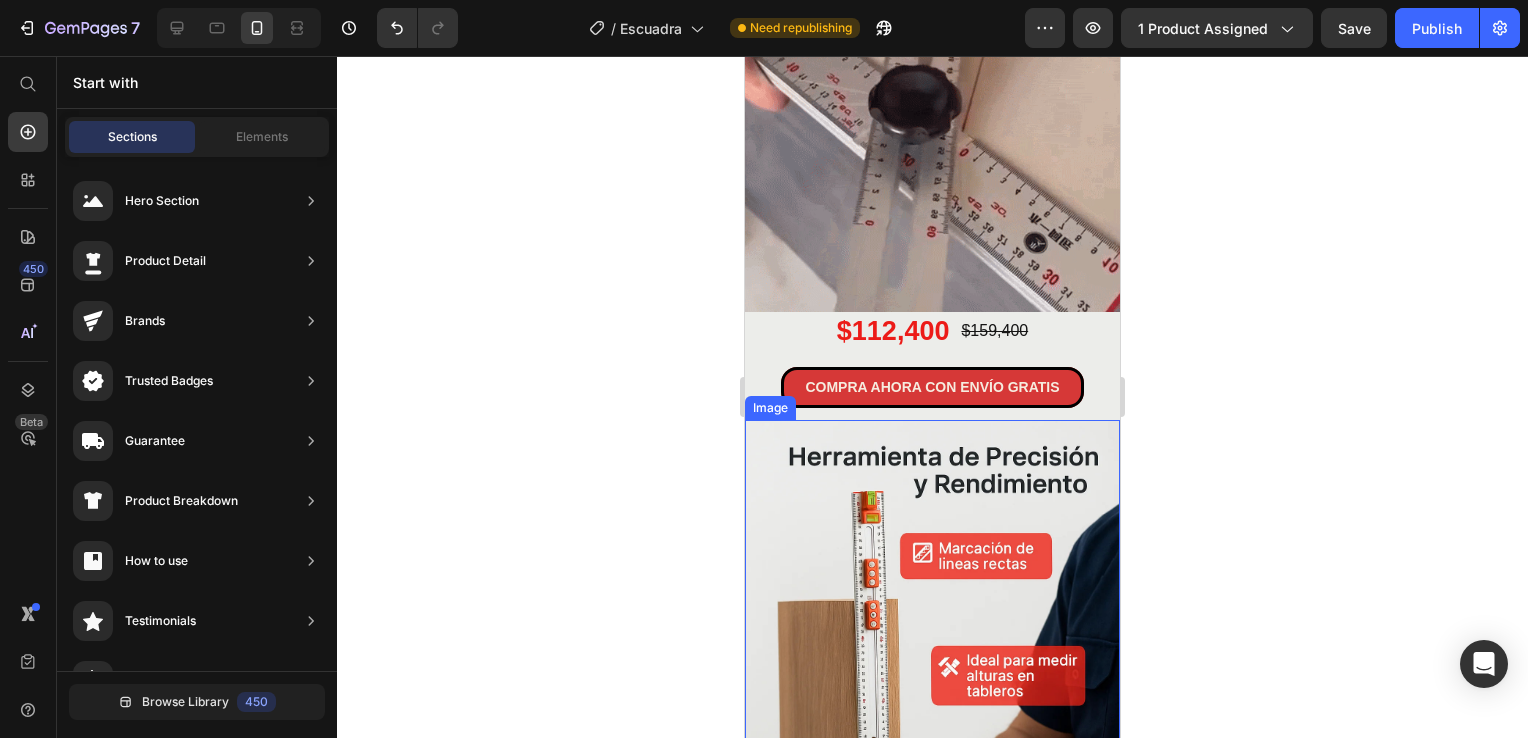scroll, scrollTop: 500, scrollLeft: 0, axis: vertical 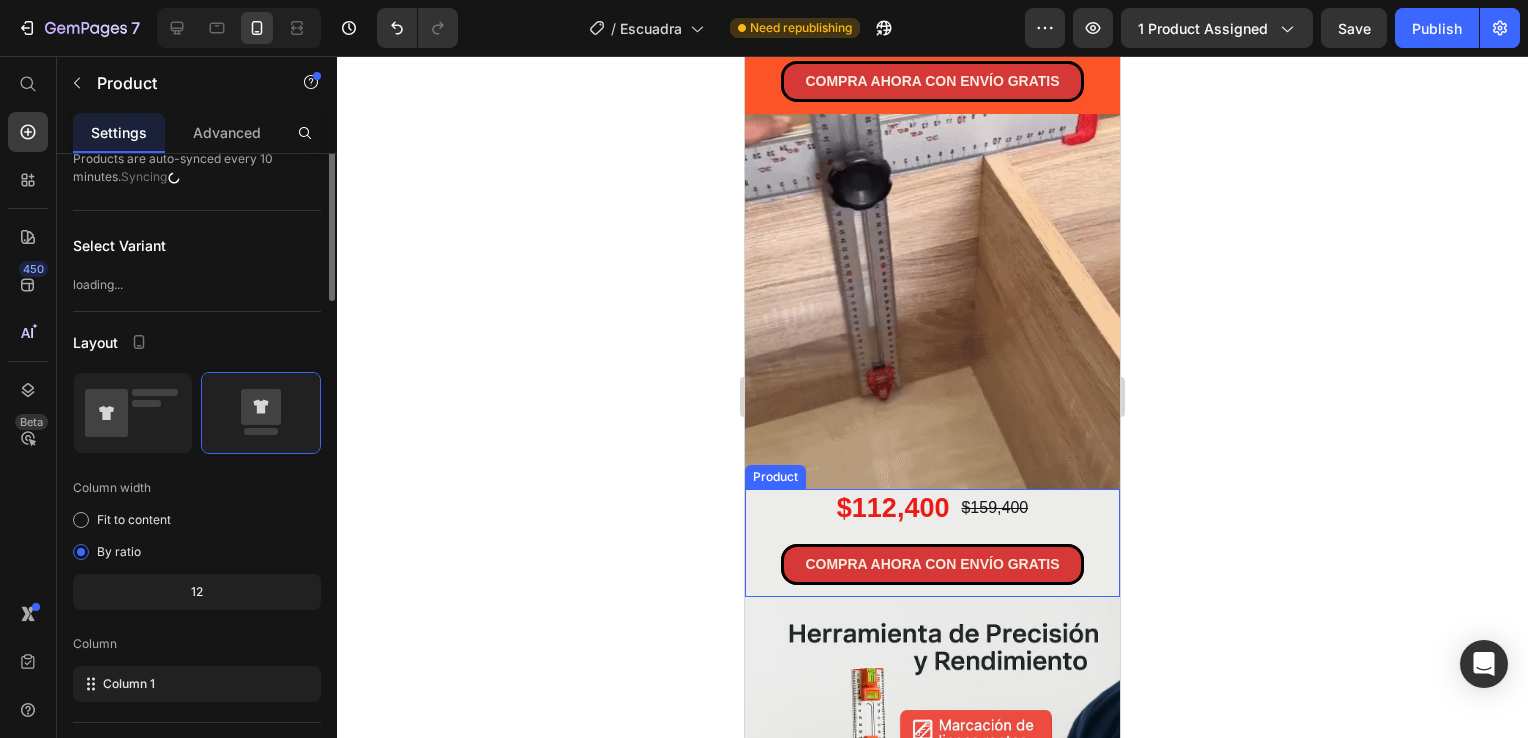 click on "$112,400 Product Price $159,400 Product Price Row Row COMPRA AHORA CON ENVÍO GRATIS   Button" at bounding box center (932, 543) 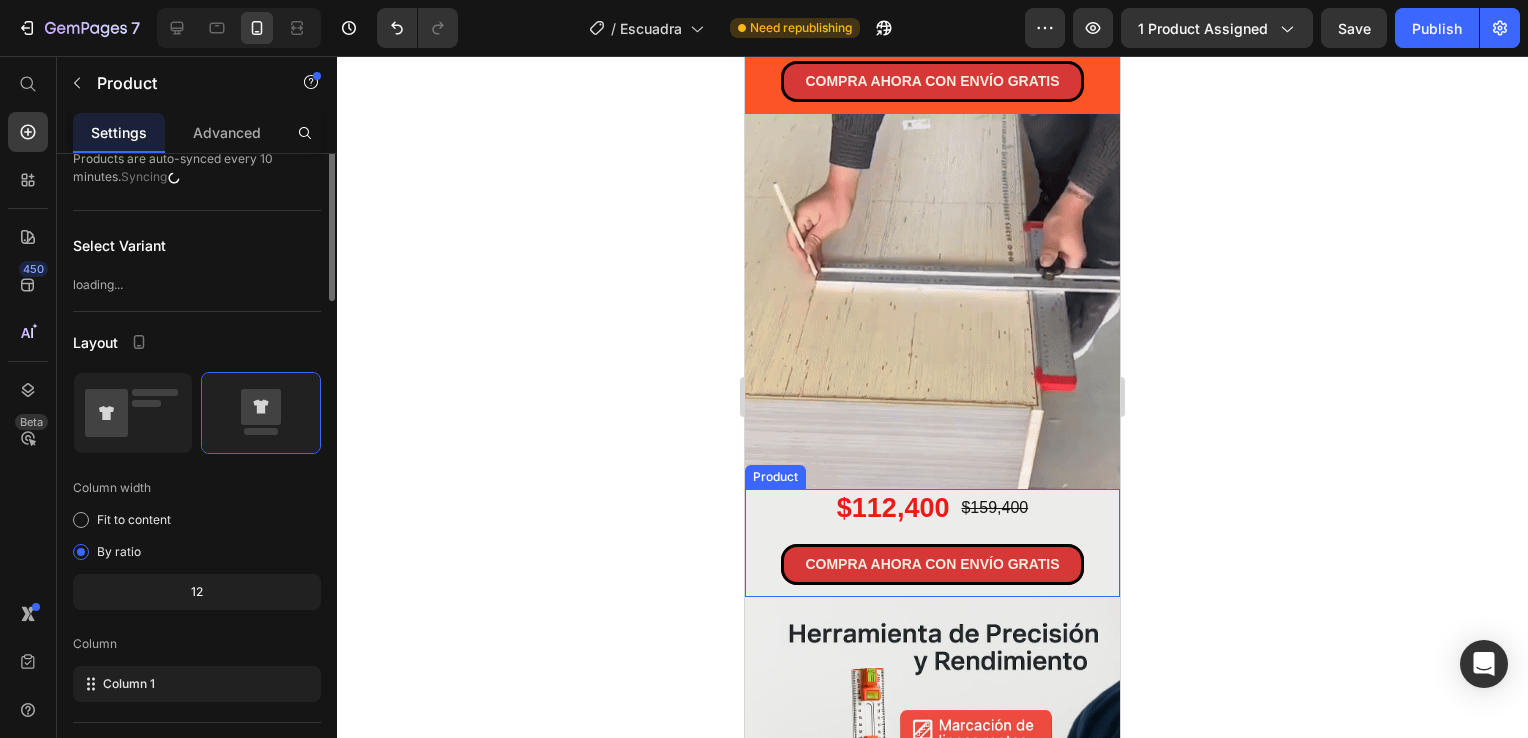 scroll, scrollTop: 0, scrollLeft: 0, axis: both 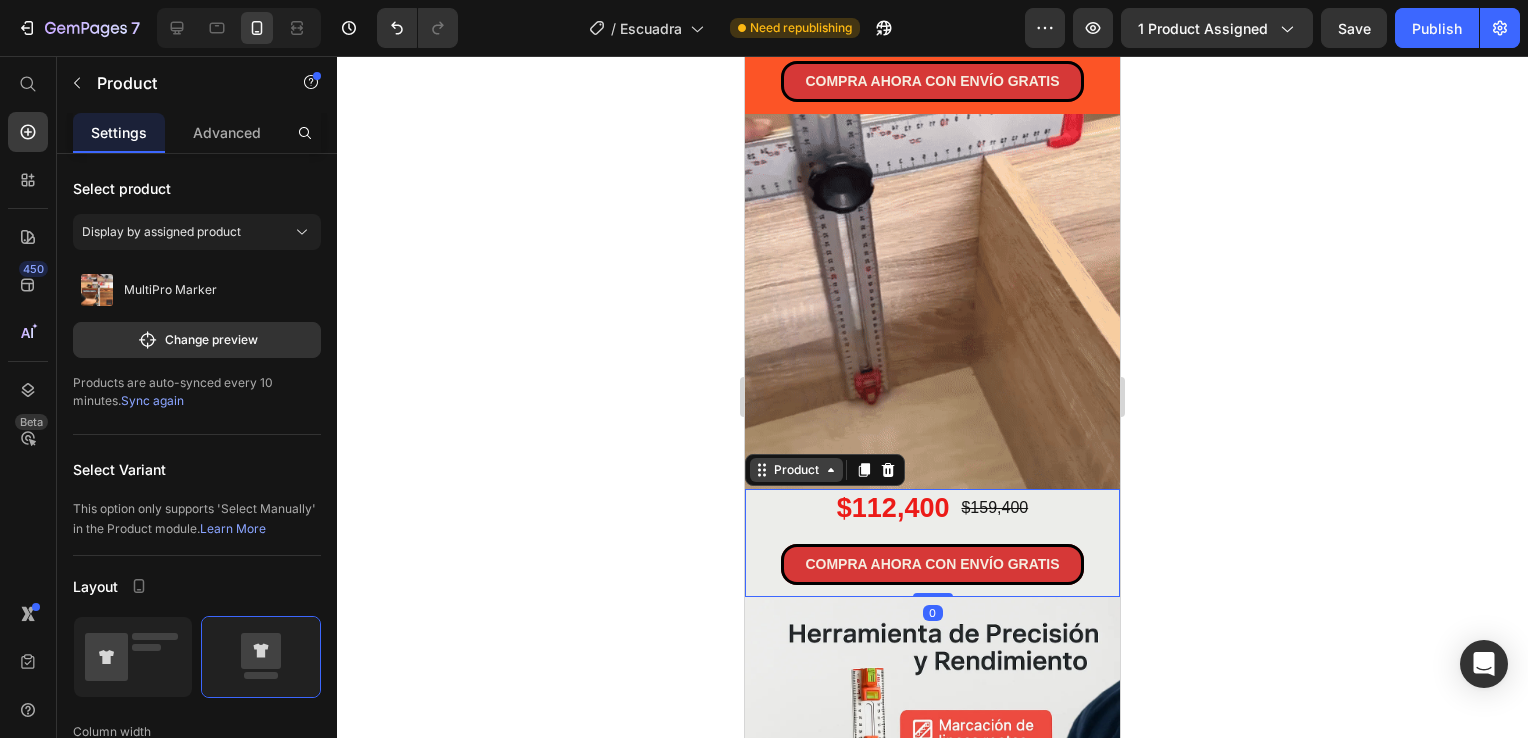 click on "Product" at bounding box center (796, 470) 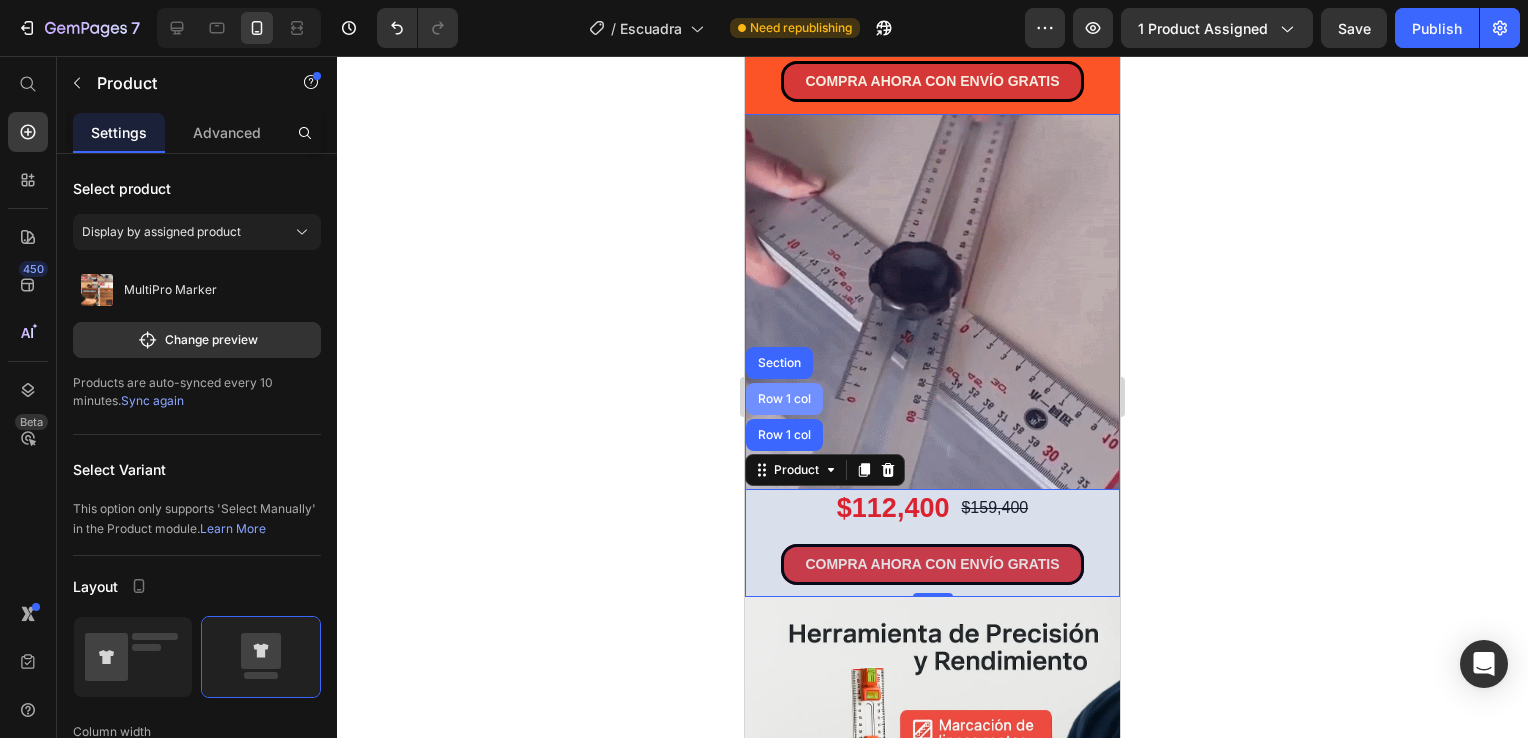 click on "Row 1 col" at bounding box center [784, 399] 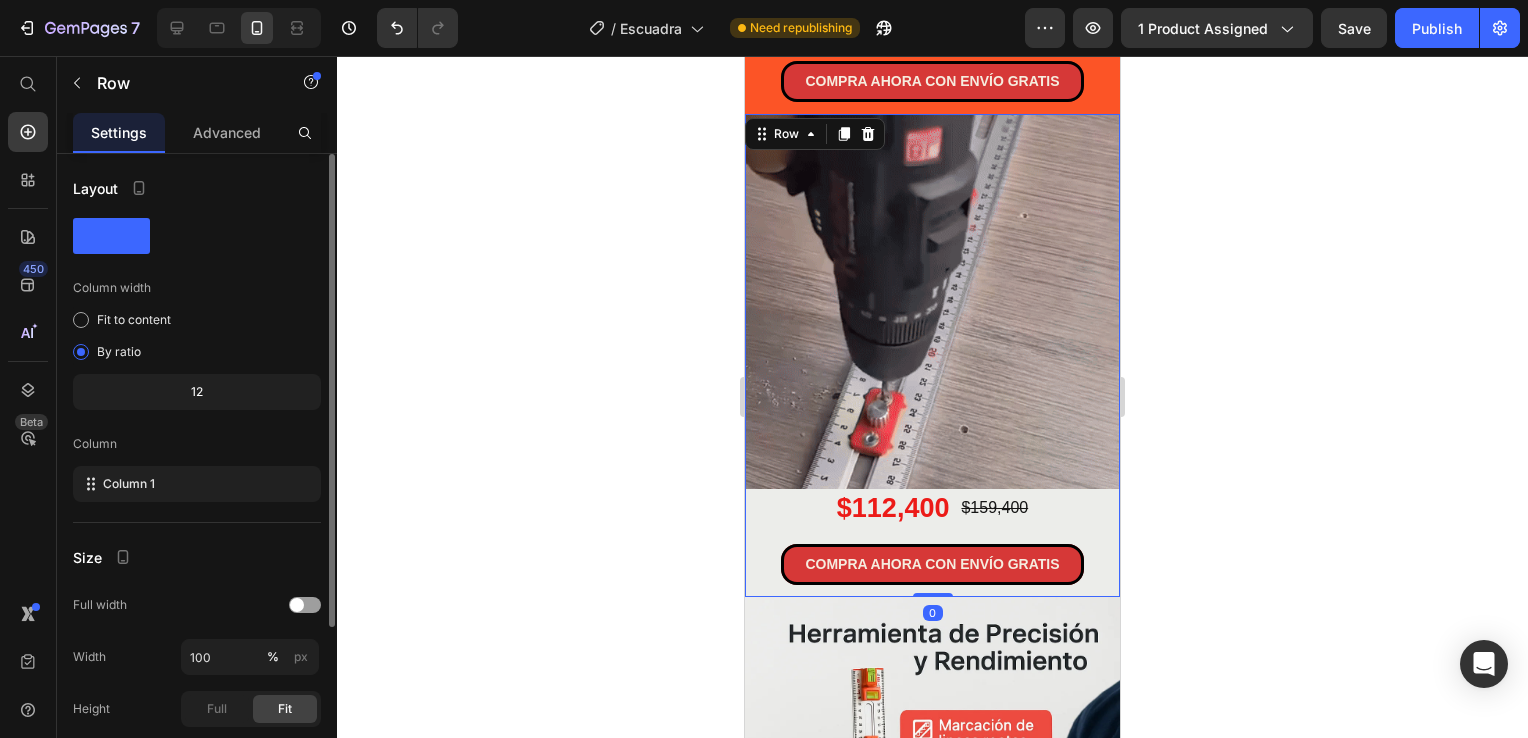 scroll, scrollTop: 224, scrollLeft: 0, axis: vertical 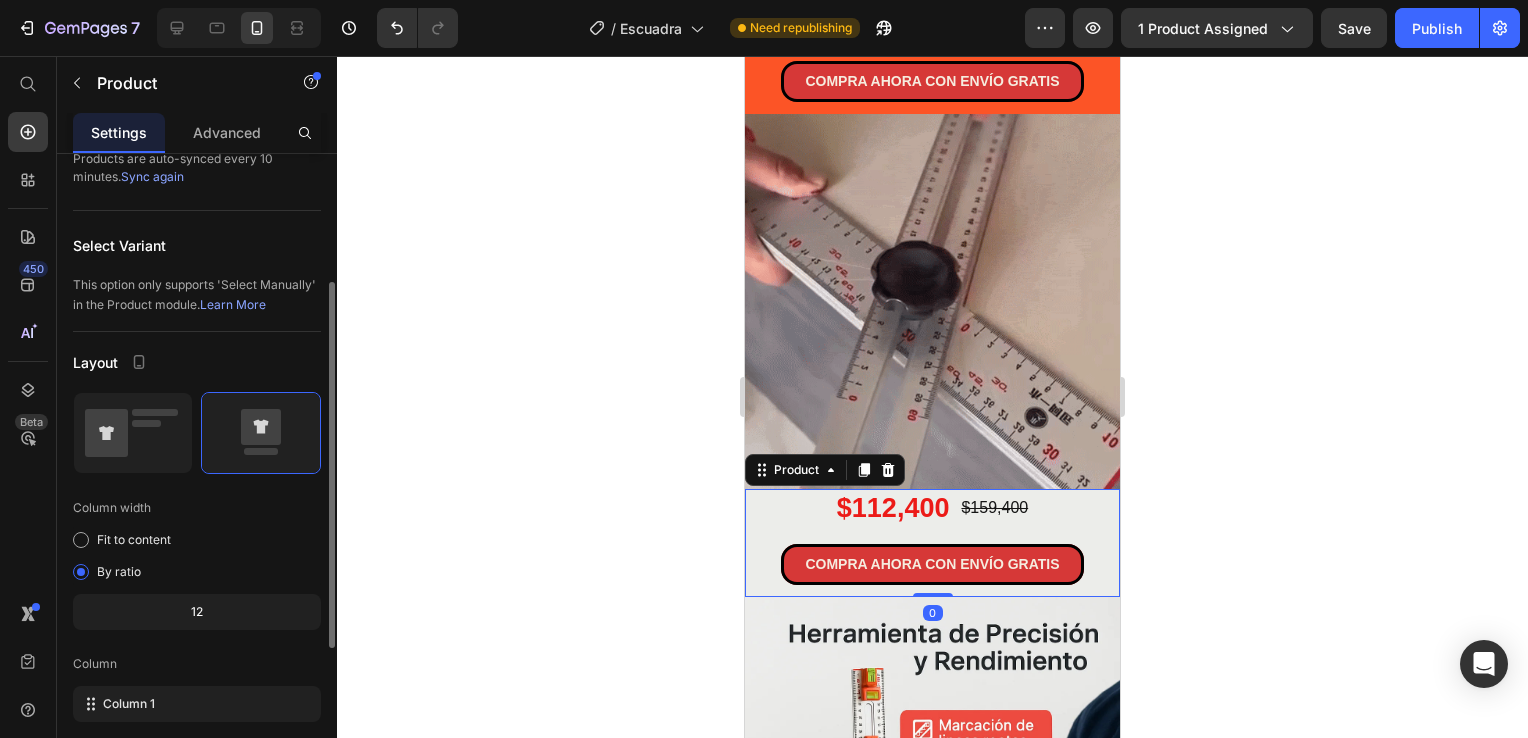 click on "$112,400 Product Price $159,400 Product Price Row Row COMPRA AHORA CON ENVÍO GRATIS   Button" at bounding box center (932, 543) 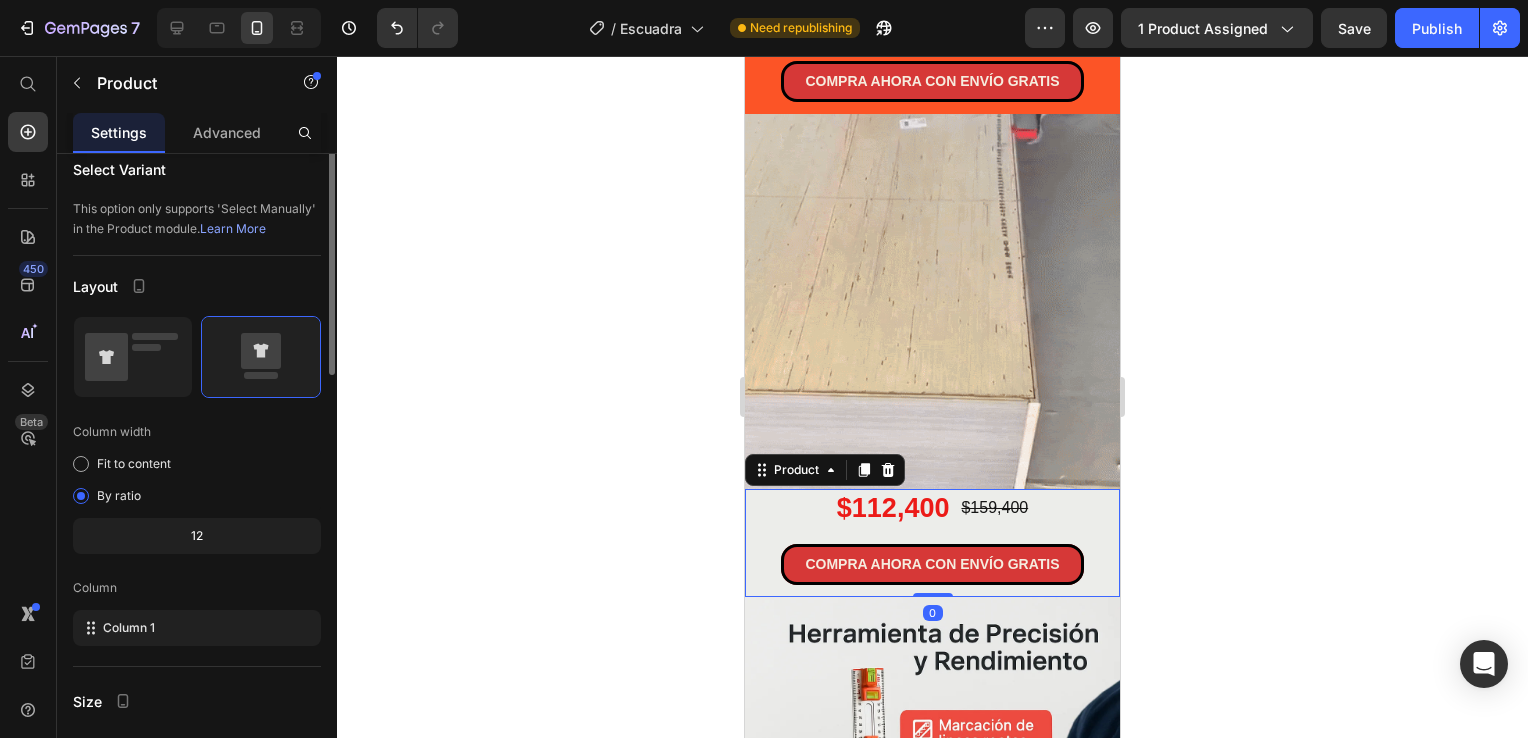 scroll, scrollTop: 0, scrollLeft: 0, axis: both 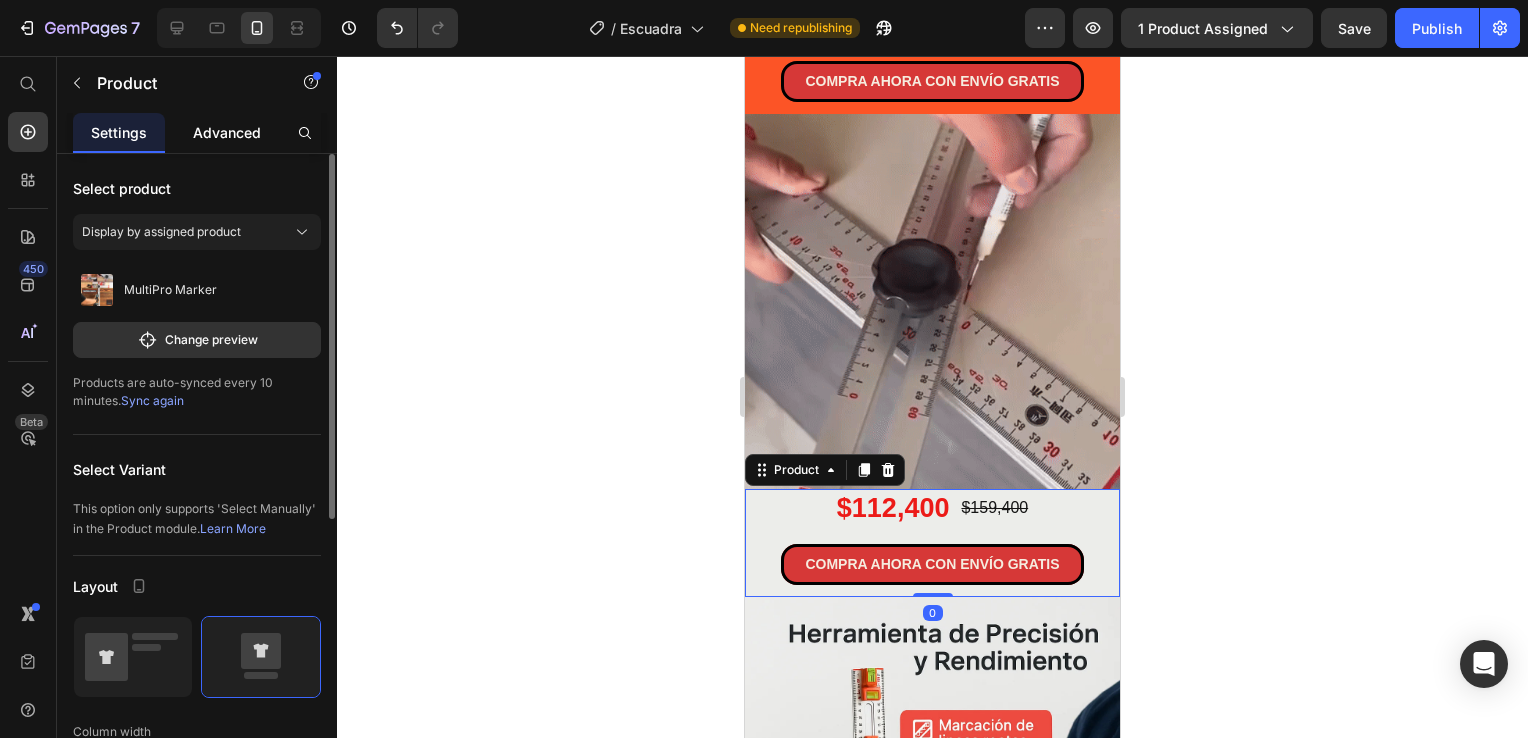 click on "Advanced" at bounding box center [227, 132] 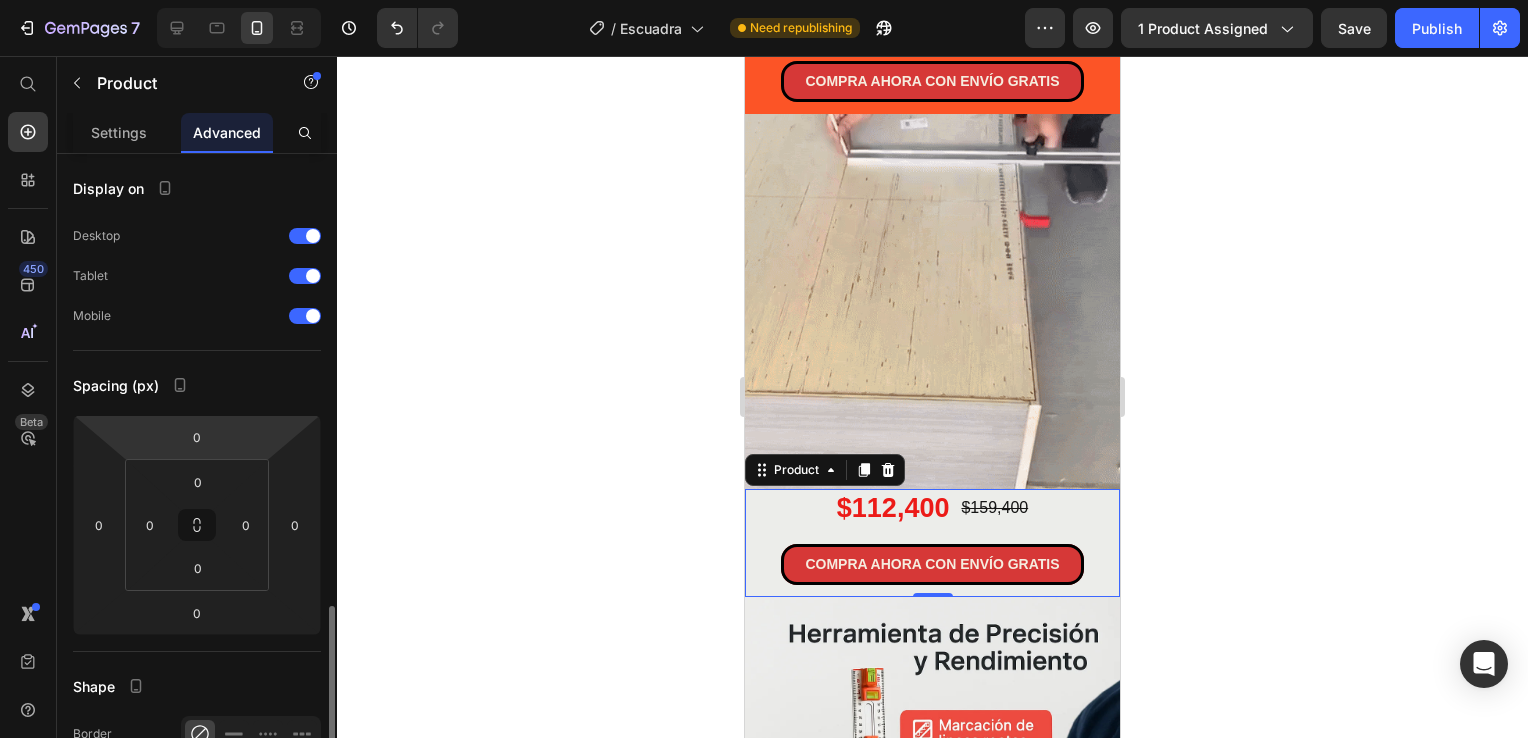 scroll, scrollTop: 400, scrollLeft: 0, axis: vertical 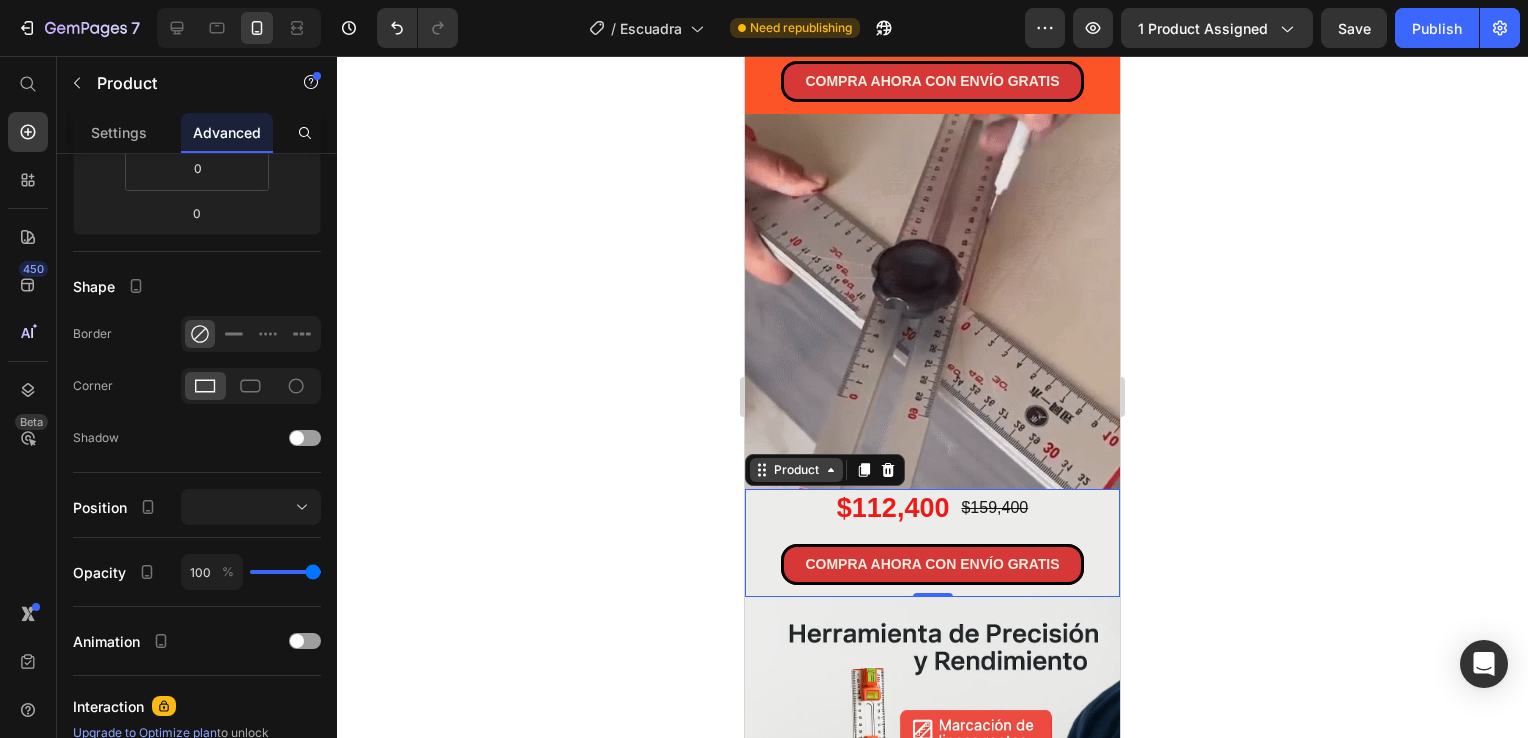 click on "Product" at bounding box center (796, 470) 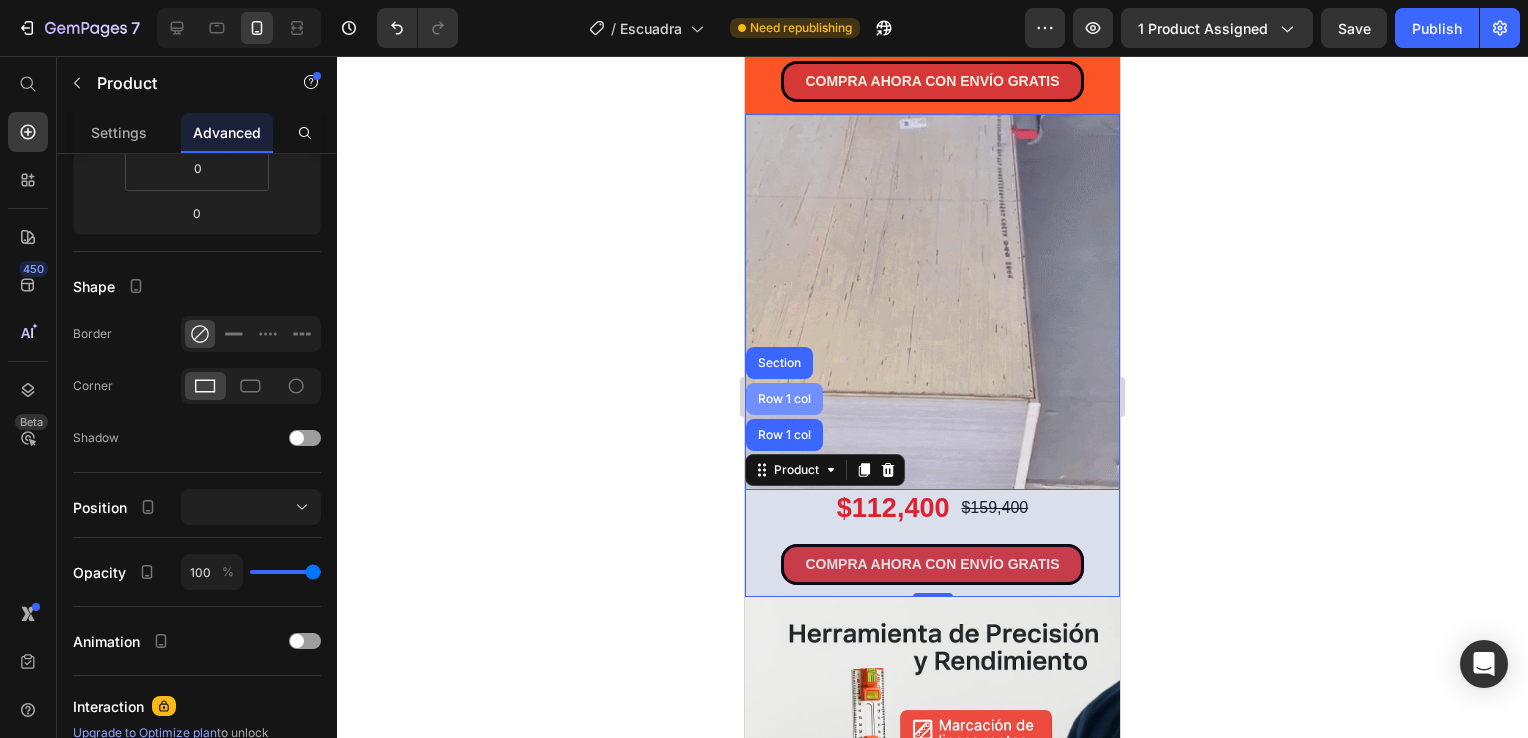 click on "Row 1 col" at bounding box center (784, 399) 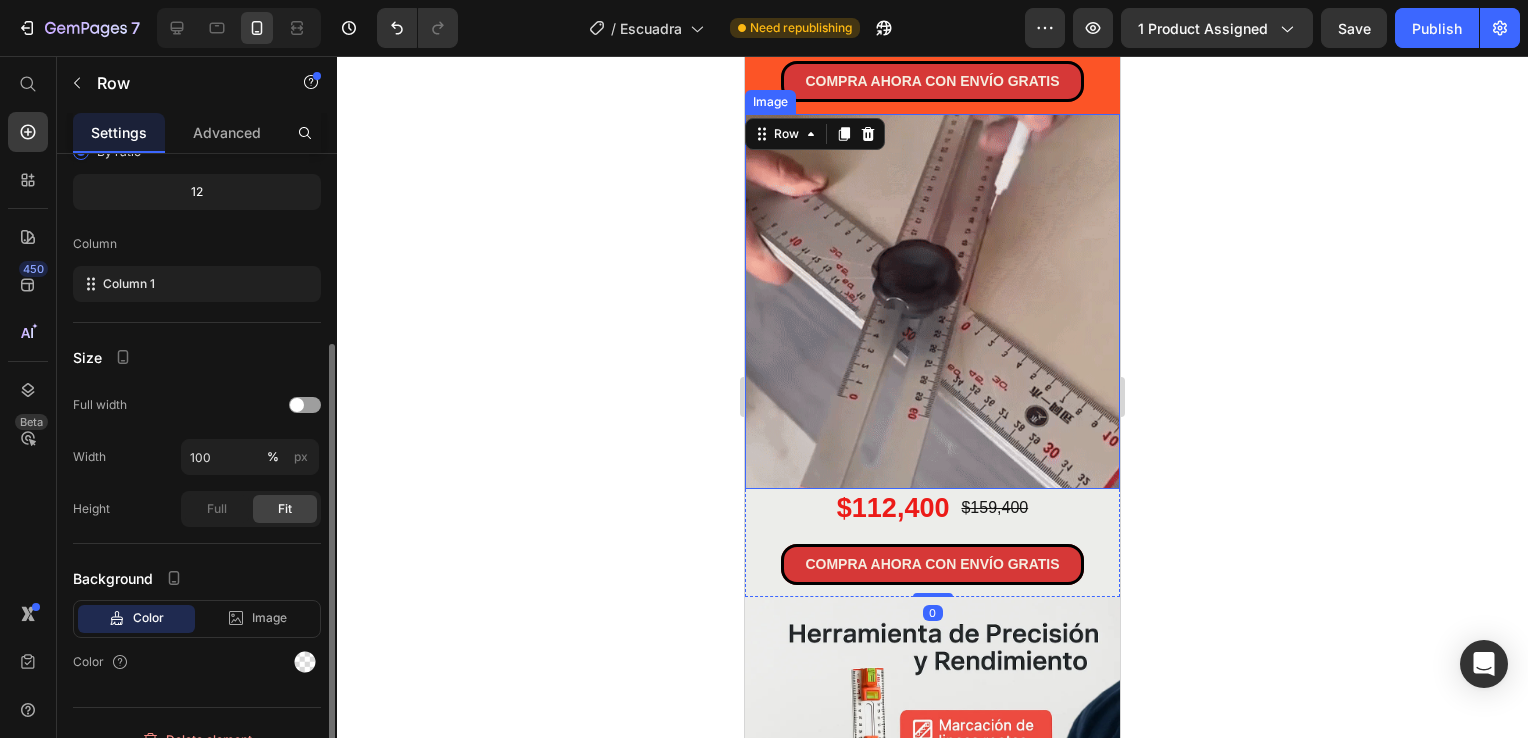 scroll, scrollTop: 224, scrollLeft: 0, axis: vertical 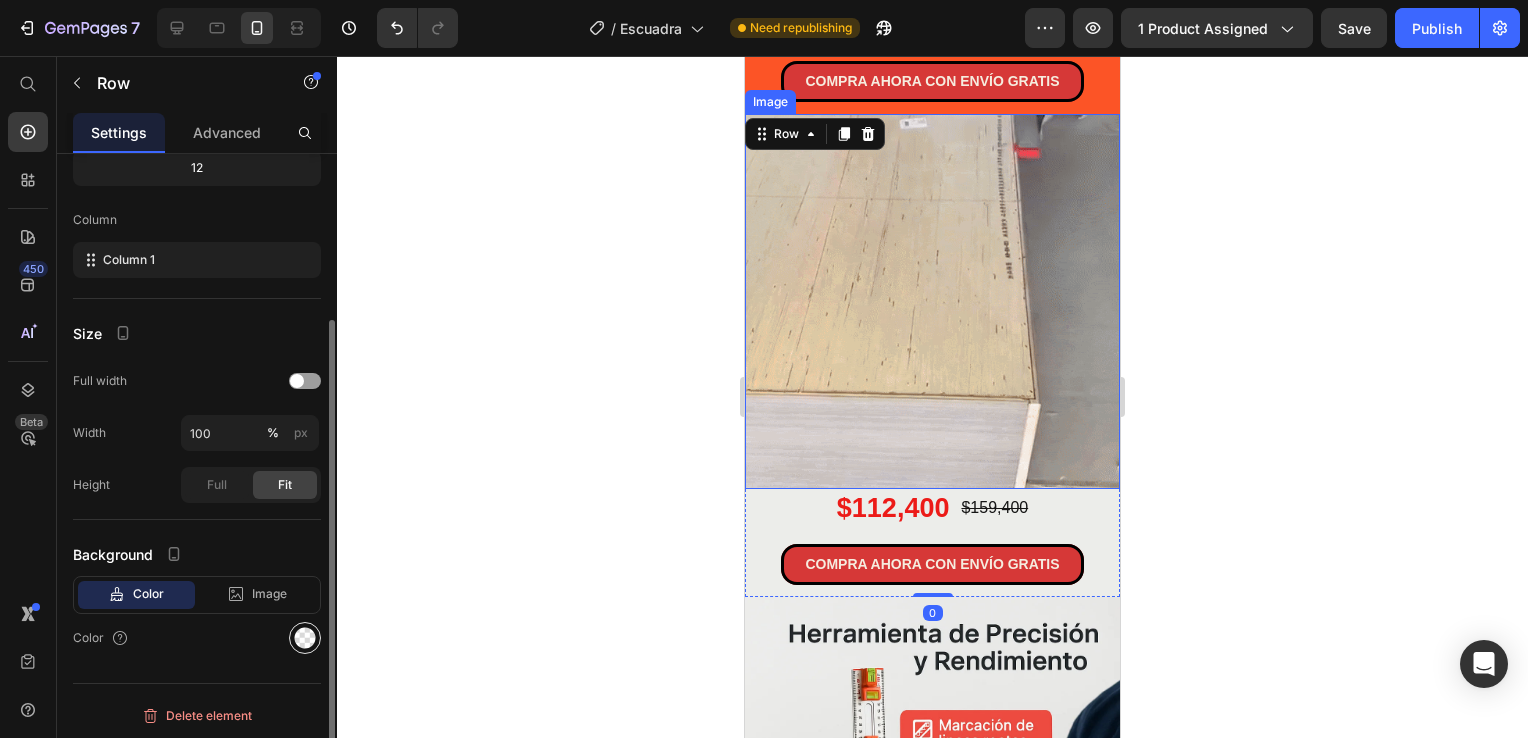 click at bounding box center [305, 638] 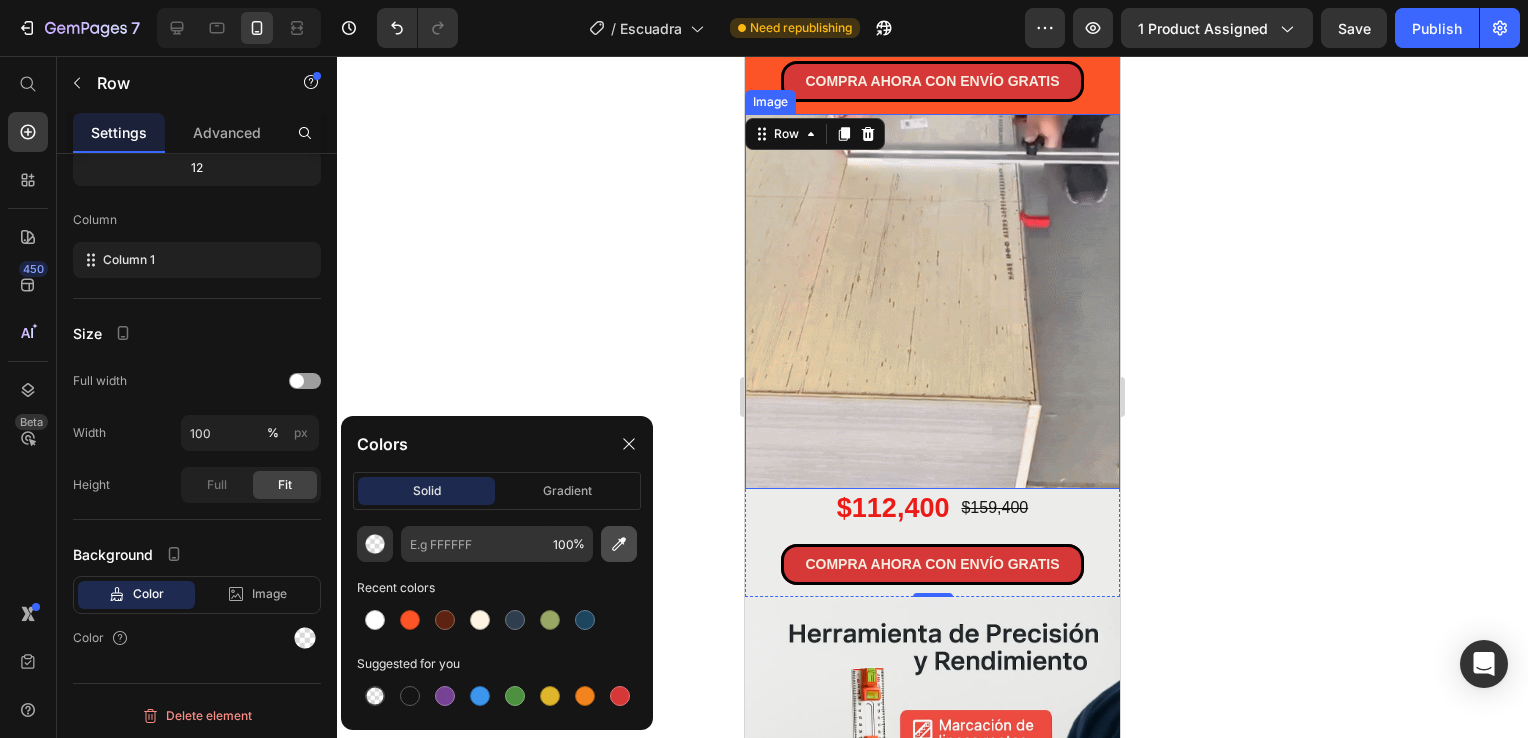 click at bounding box center [619, 544] 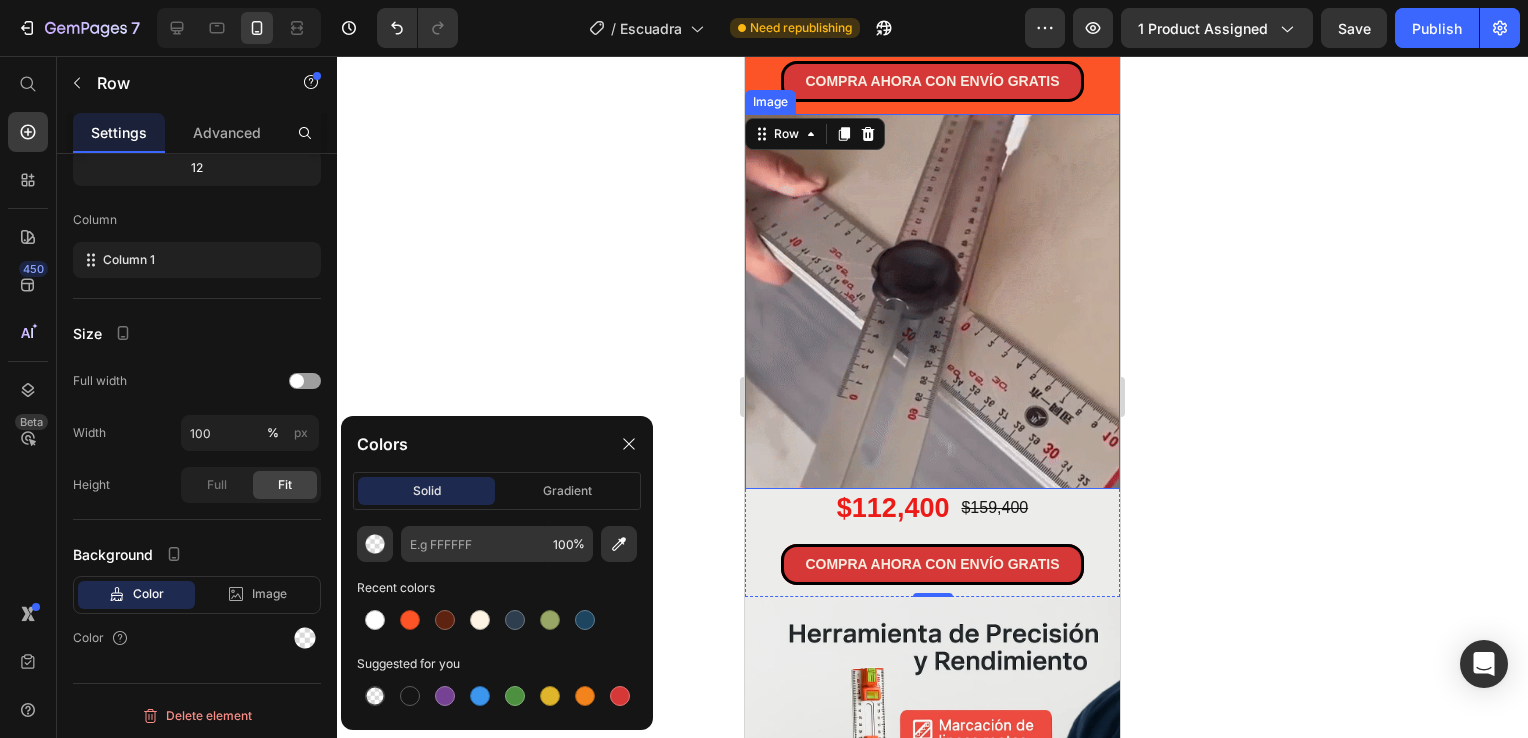 type on "FC5426" 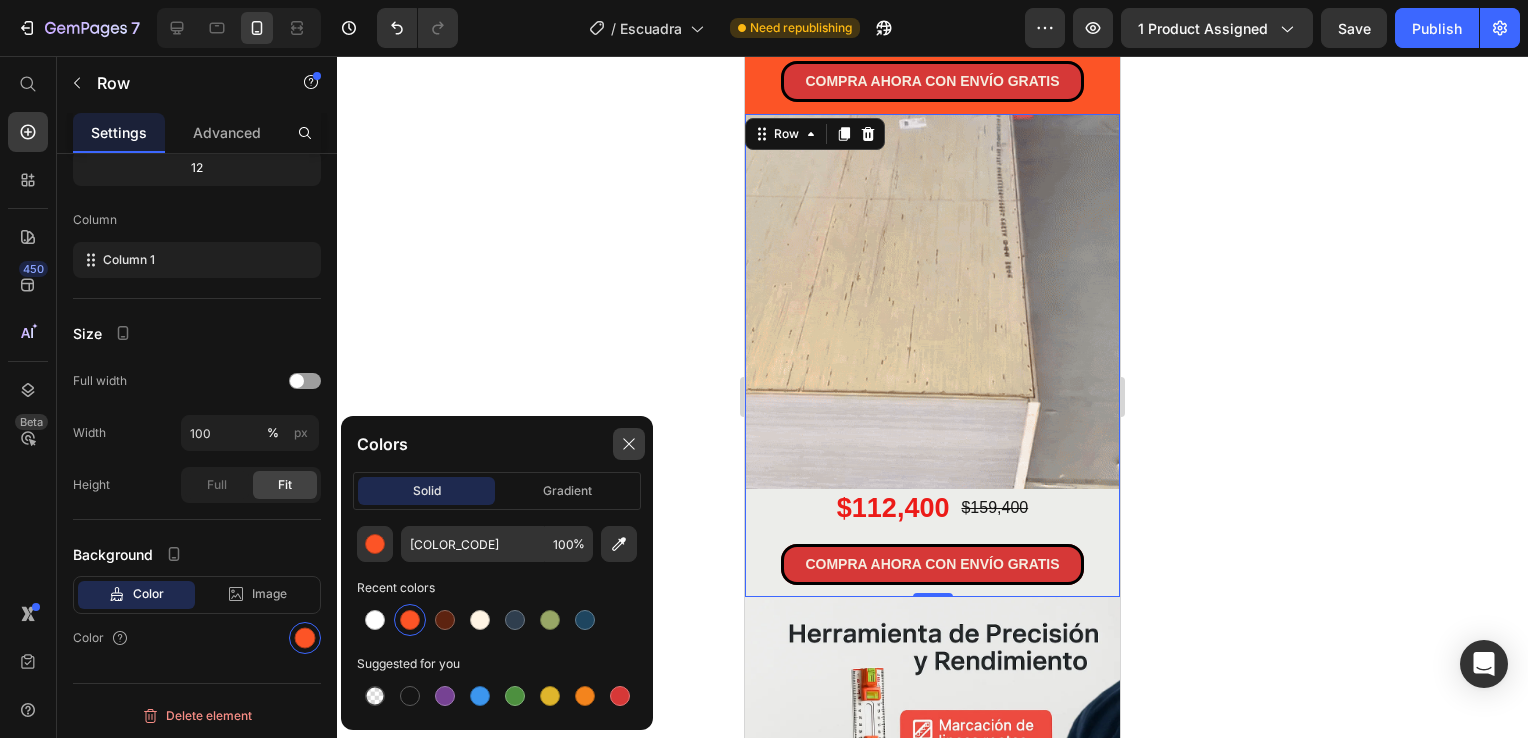 click 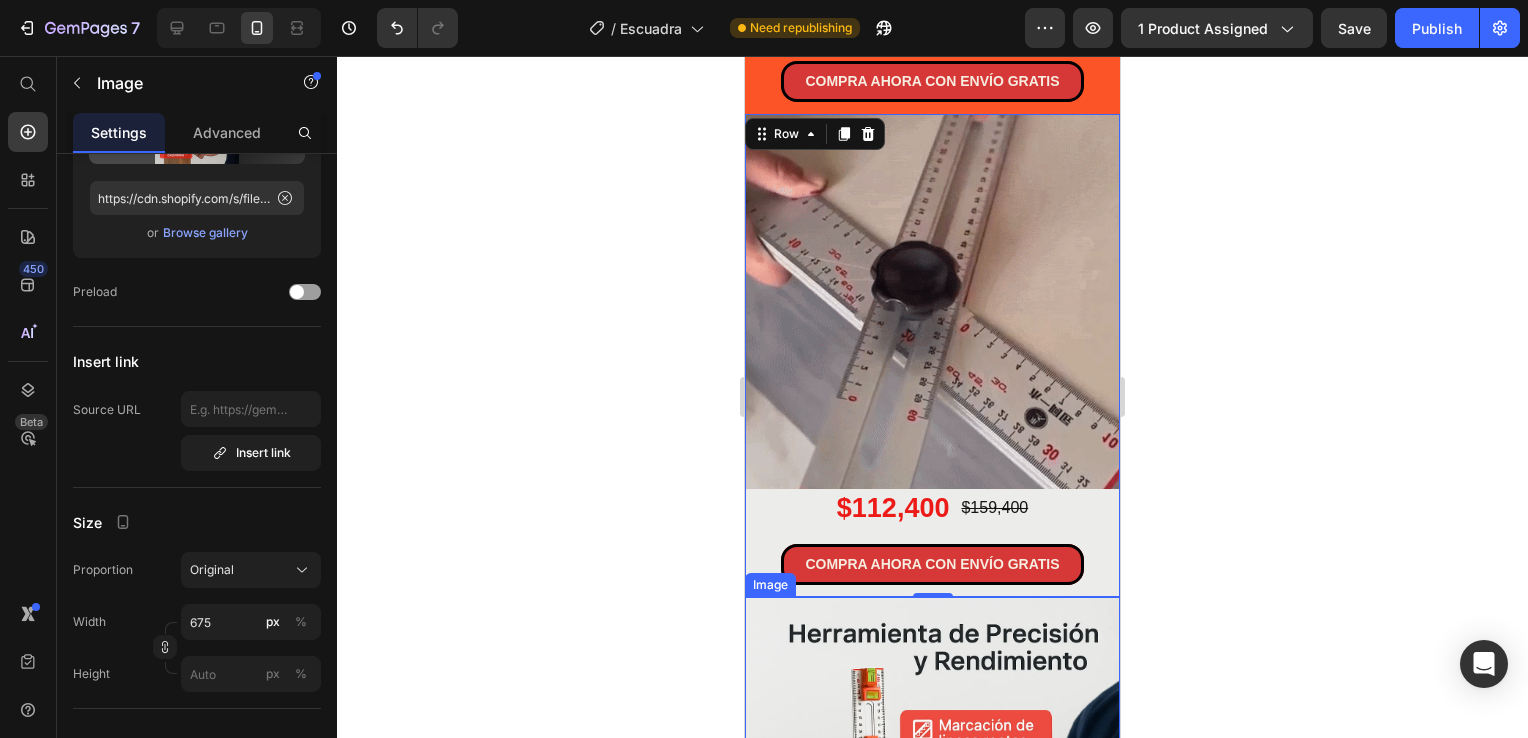 click at bounding box center (932, 878) 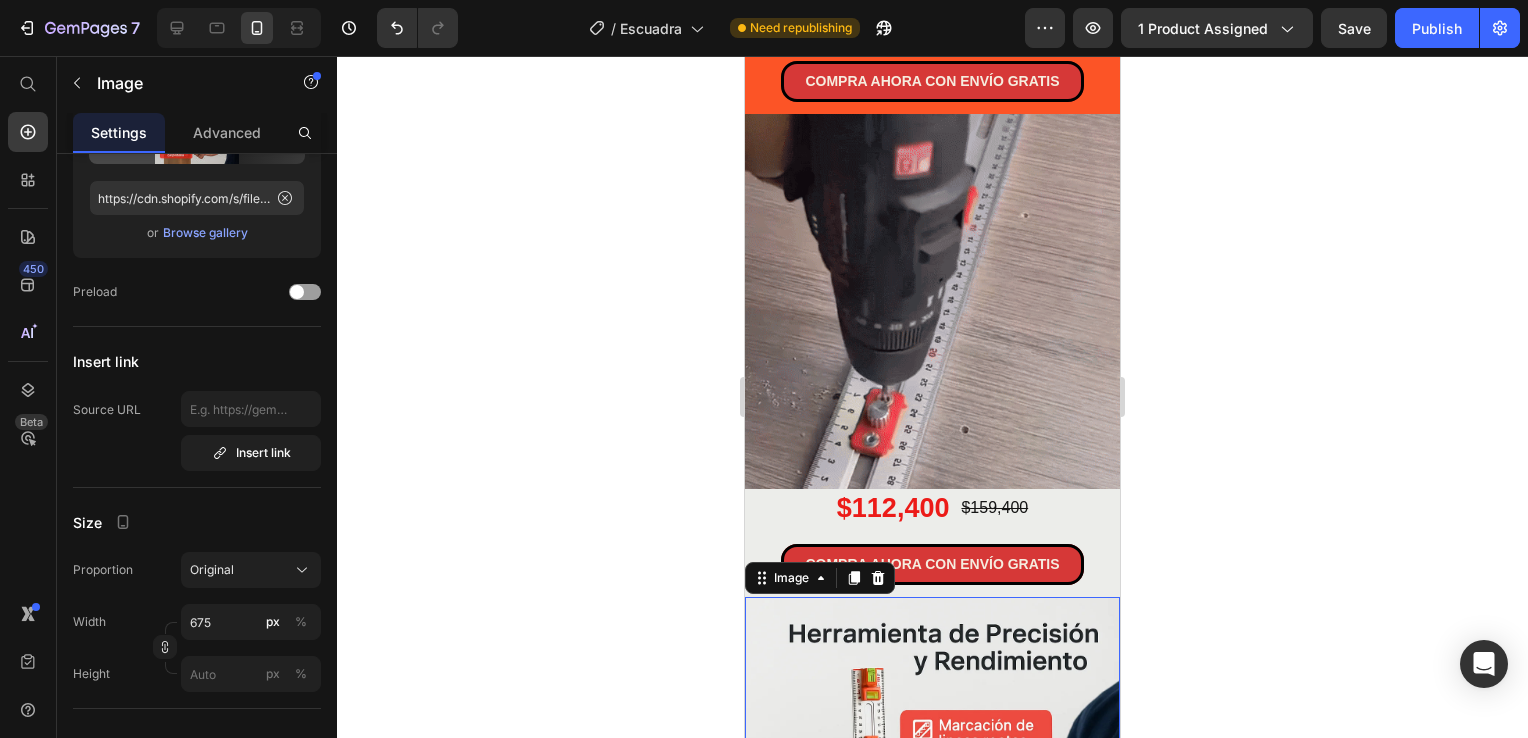 scroll, scrollTop: 0, scrollLeft: 0, axis: both 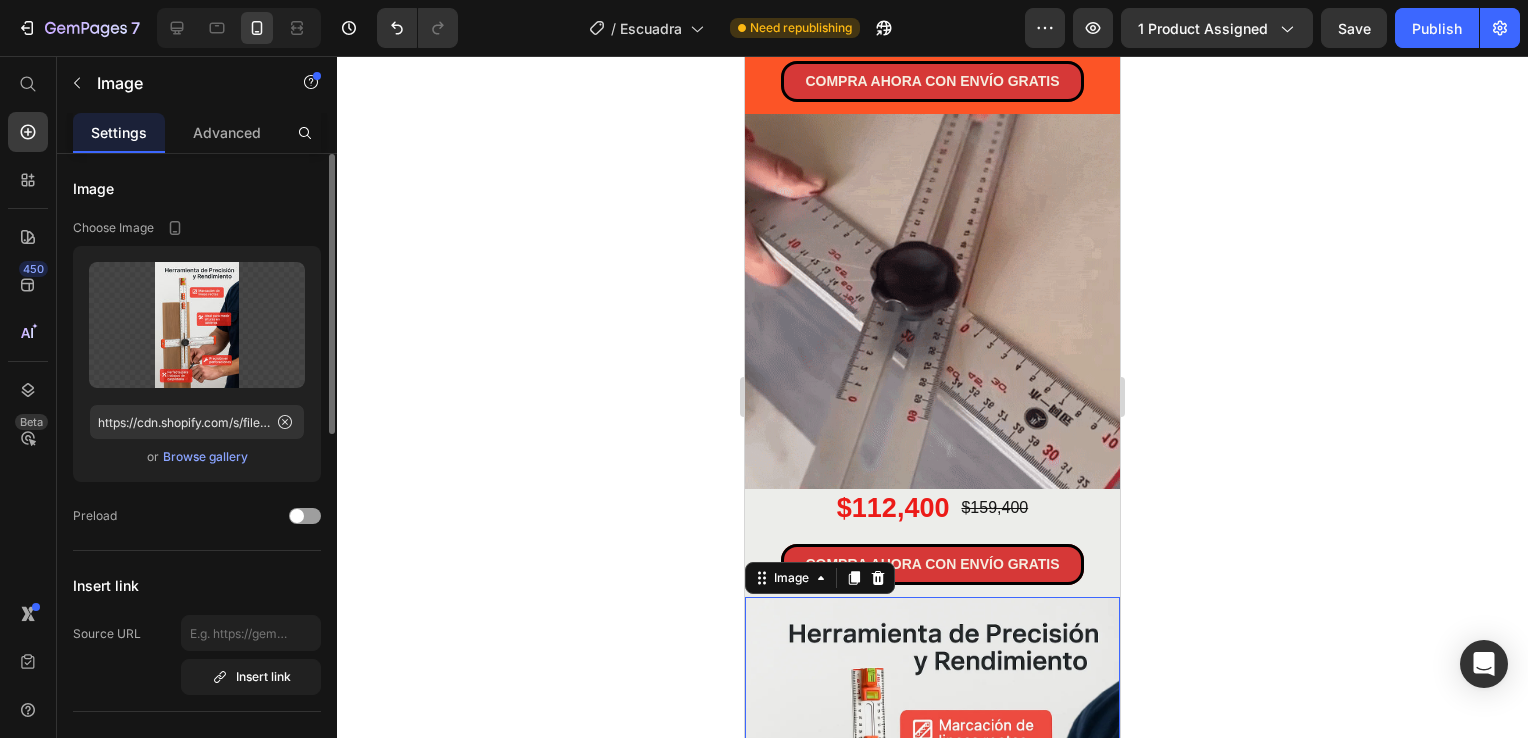click on "Browse gallery" at bounding box center [205, 457] 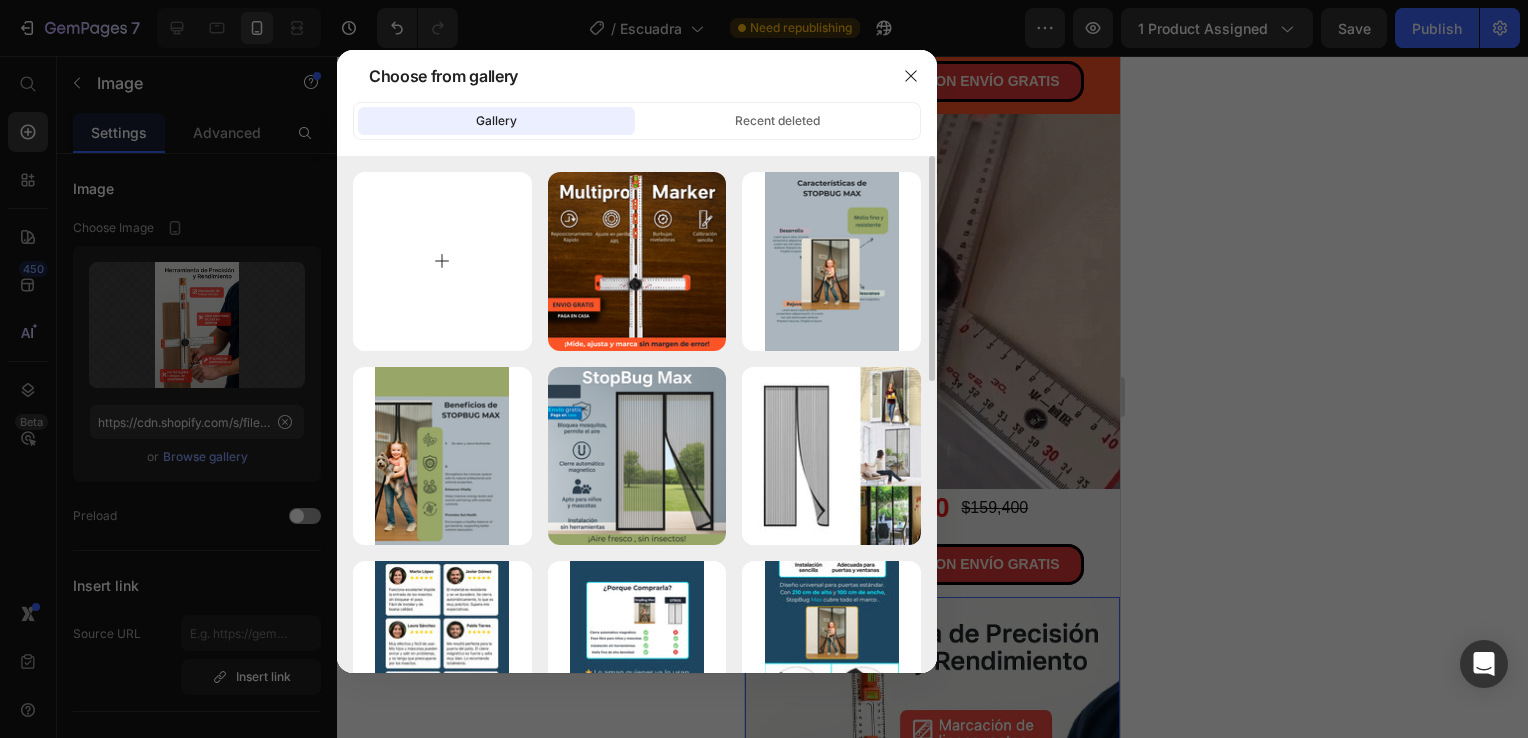 click at bounding box center [442, 261] 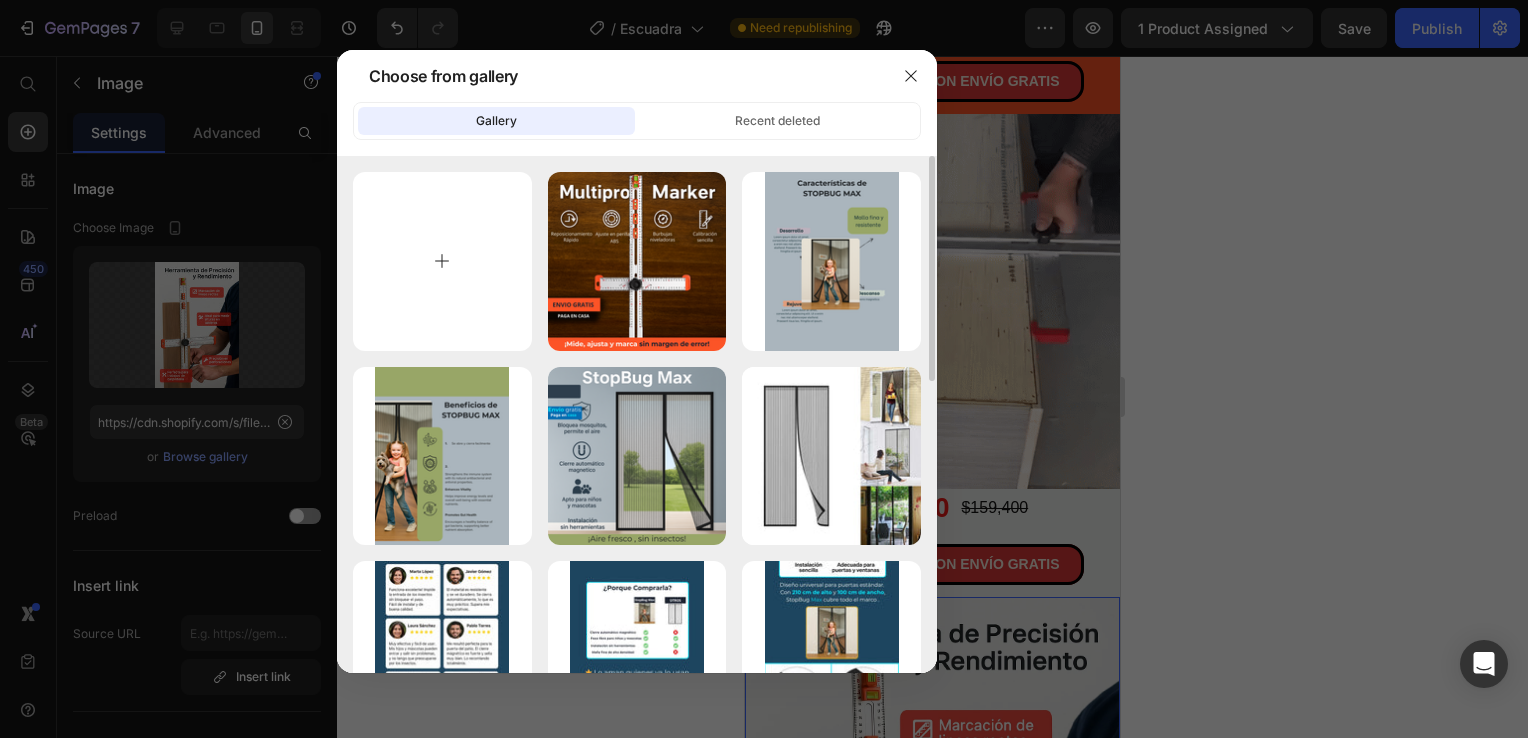 type on "C:\fakepath\2.png" 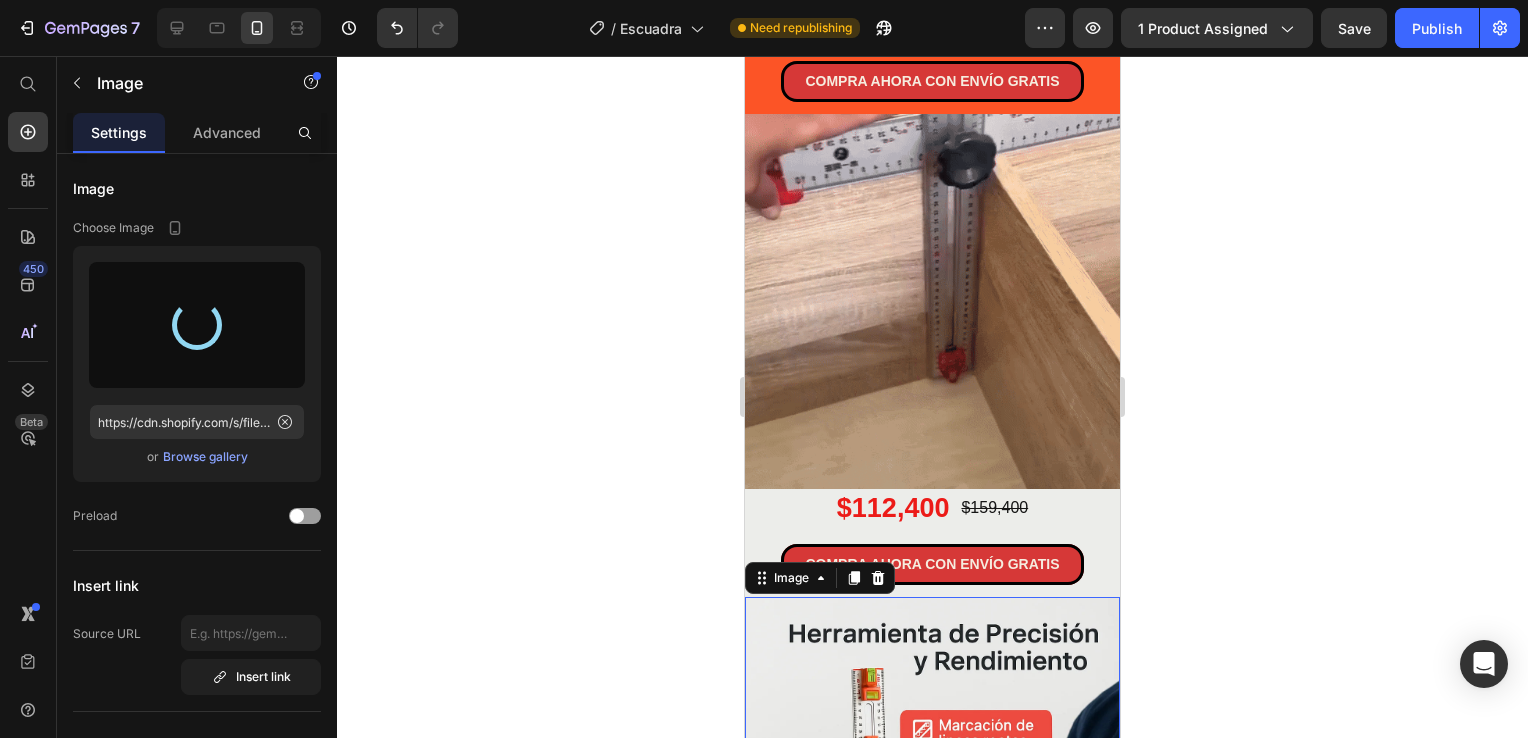type on "https://cdn.shopify.com/s/files/1/0931/0204/7545/files/gempages_559530074857014392-30c51680-ebb4-4900-a4de-e506d1739a8c.png" 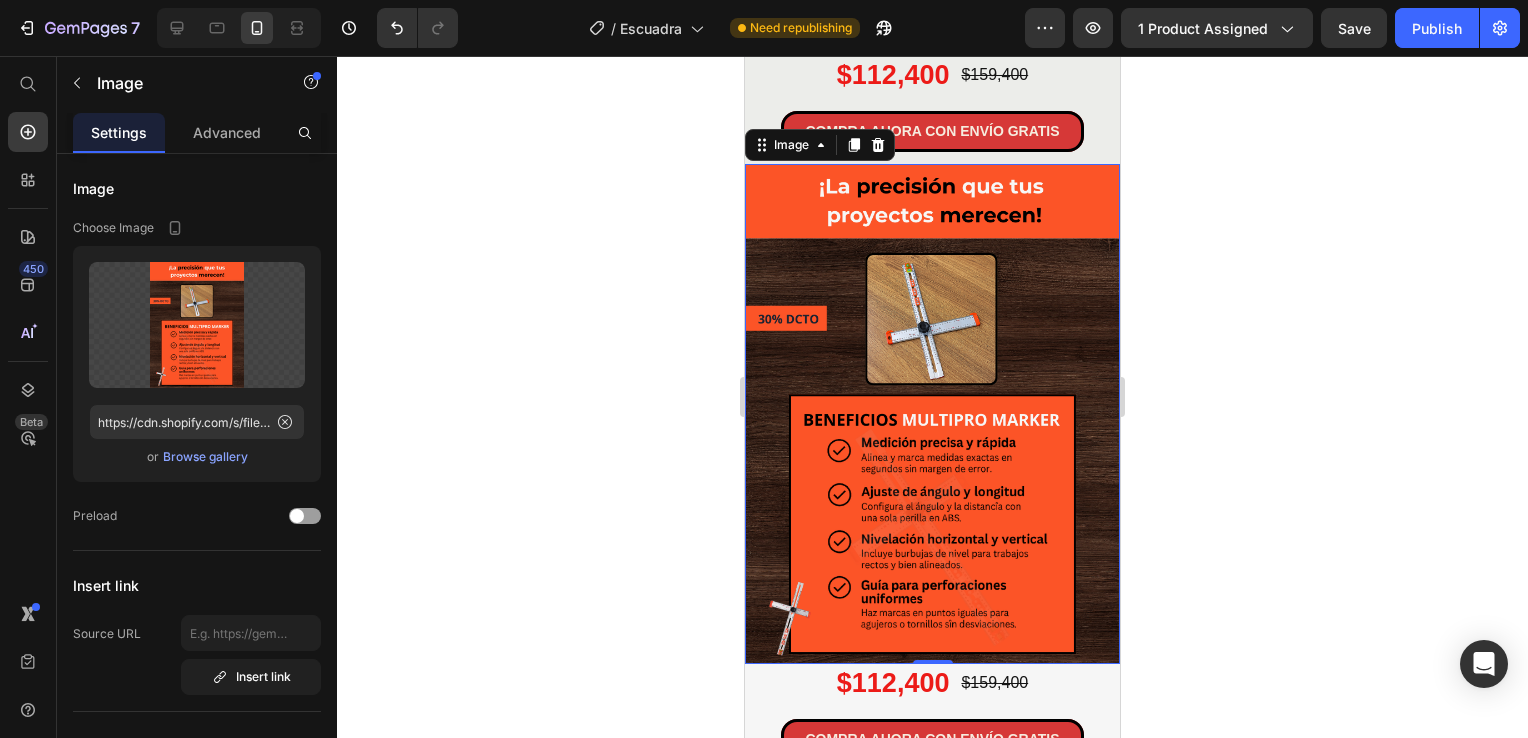 scroll, scrollTop: 1100, scrollLeft: 0, axis: vertical 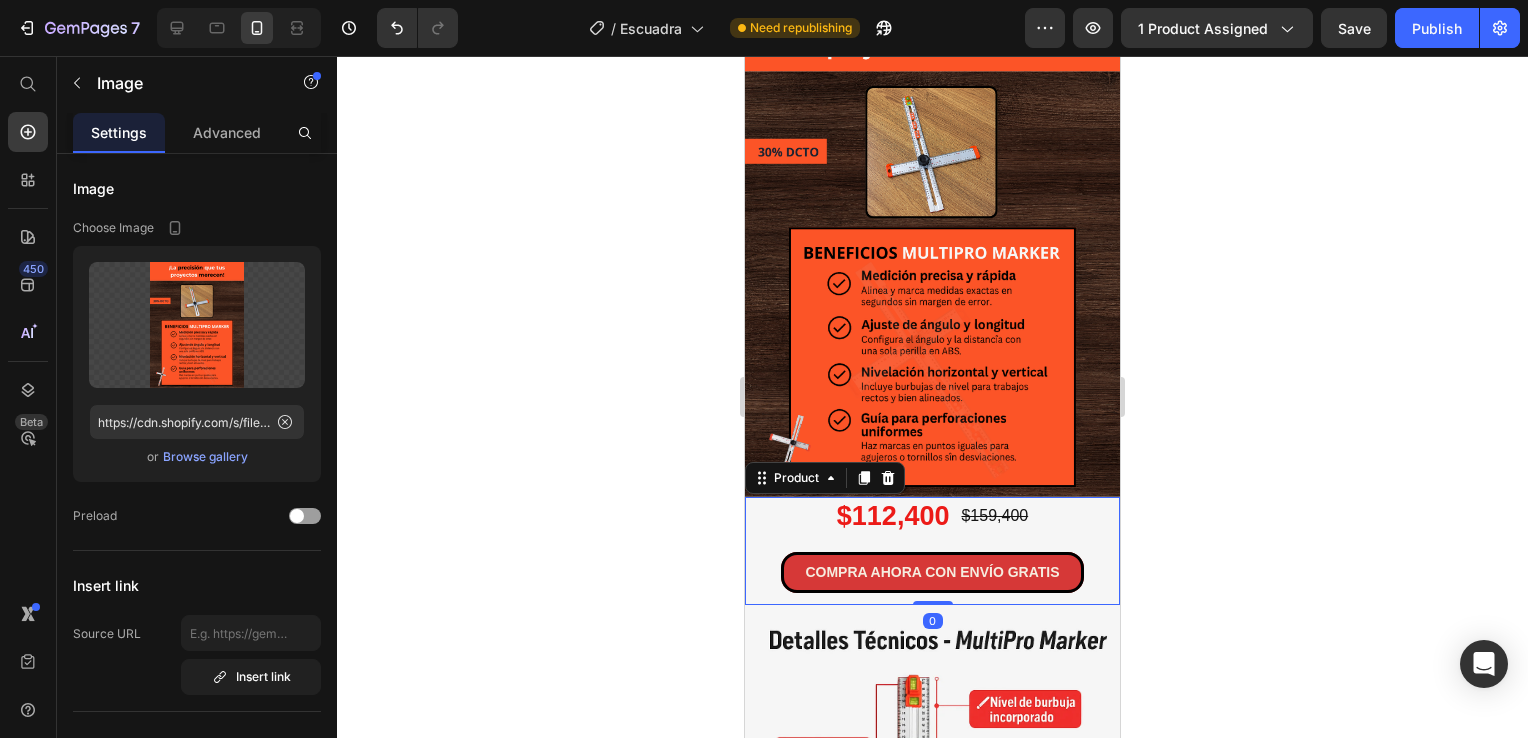 click on "$112,400 Product Price $159,400 Product Price Row Row COMPRA AHORA CON ENVÍO GRATIS   Button" at bounding box center (932, 551) 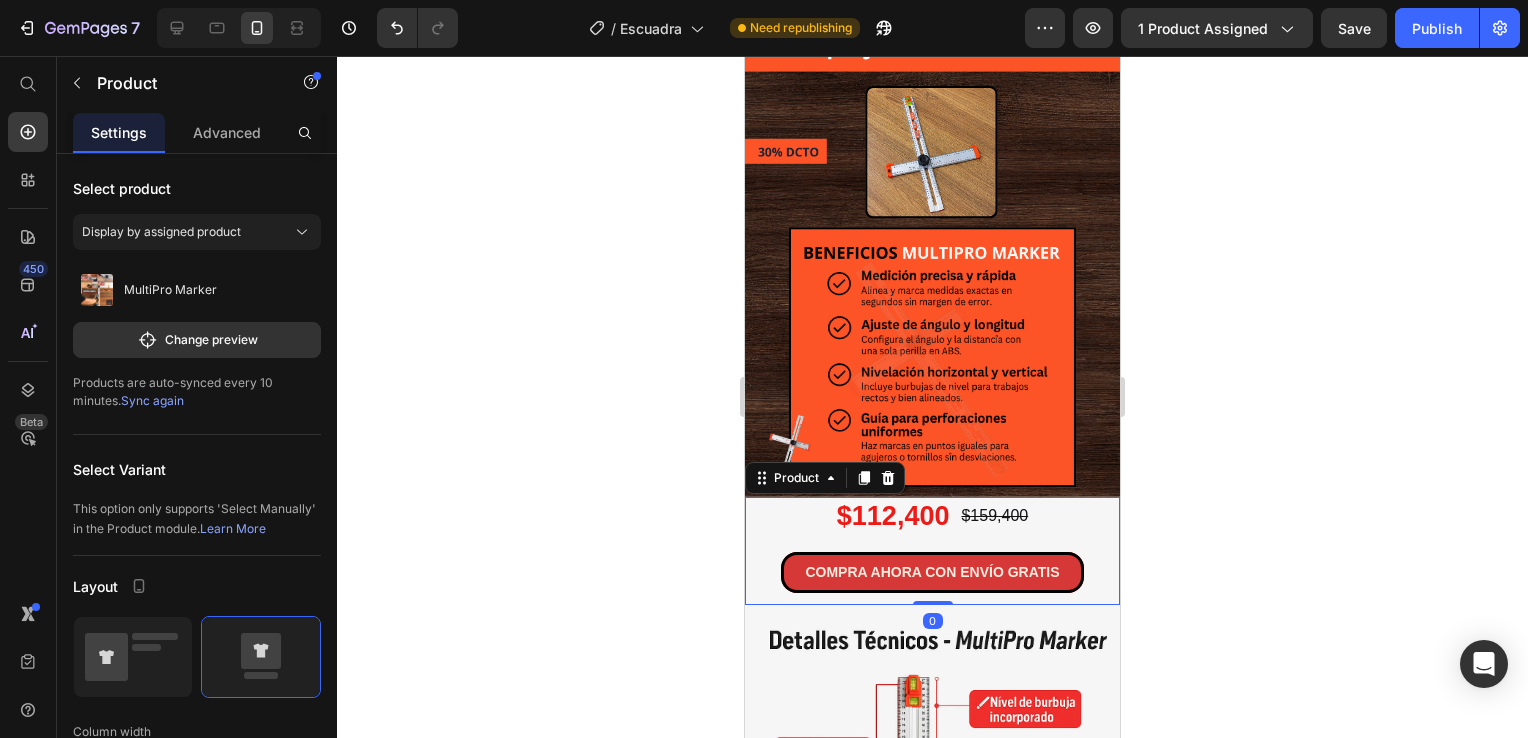 scroll, scrollTop: 700, scrollLeft: 0, axis: vertical 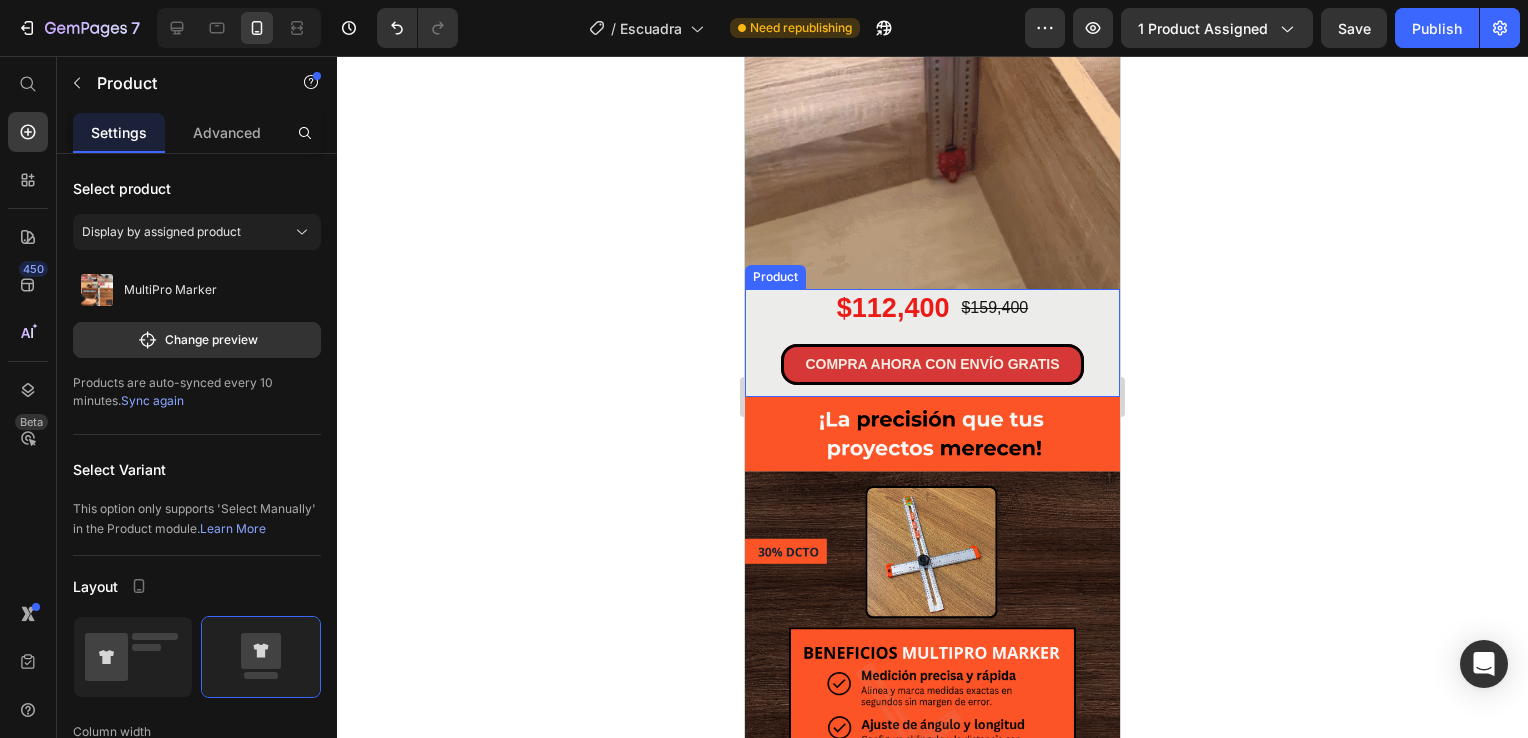 click on "$112,400 Product Price $159,400 Product Price Row Row COMPRA AHORA CON ENVÍO GRATIS   Button" at bounding box center [932, 343] 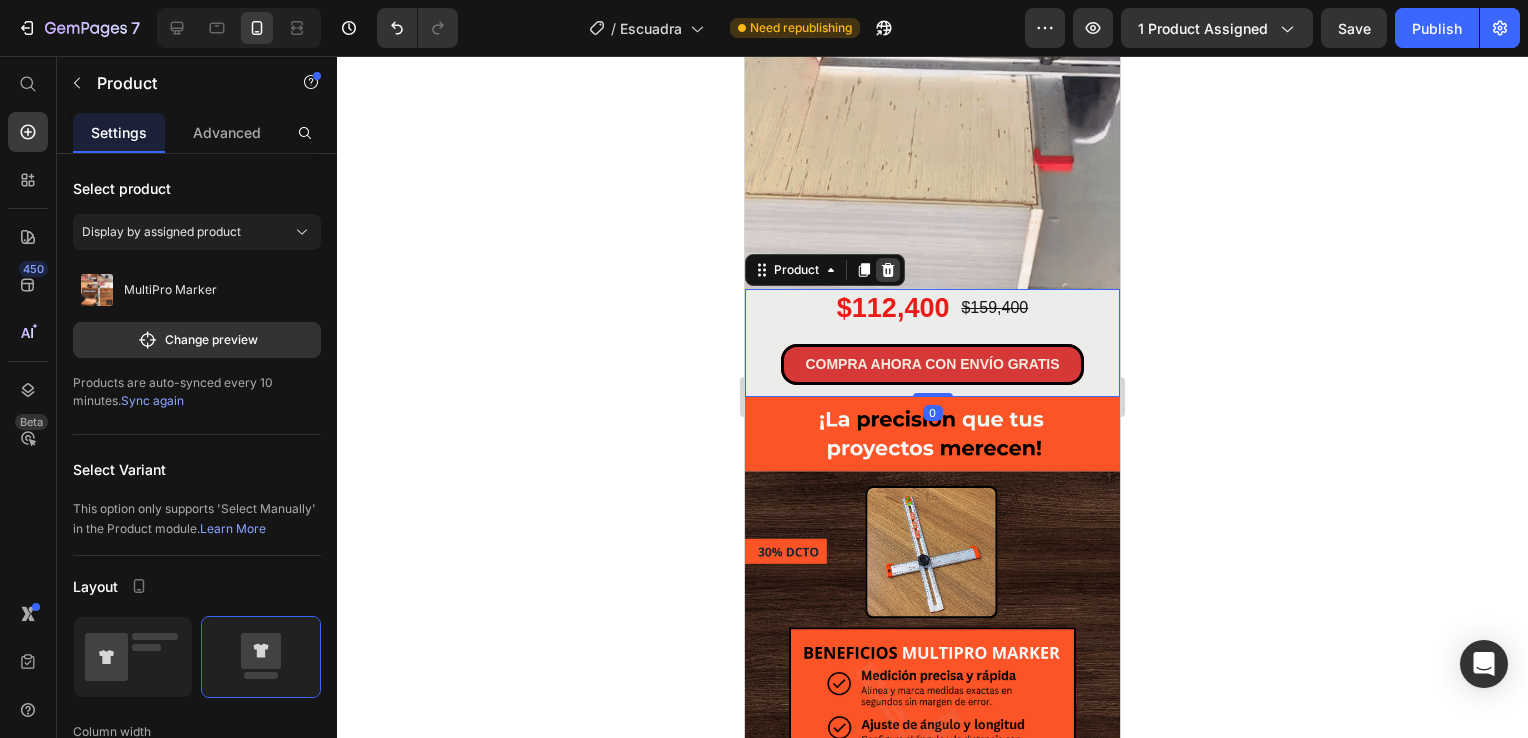 click 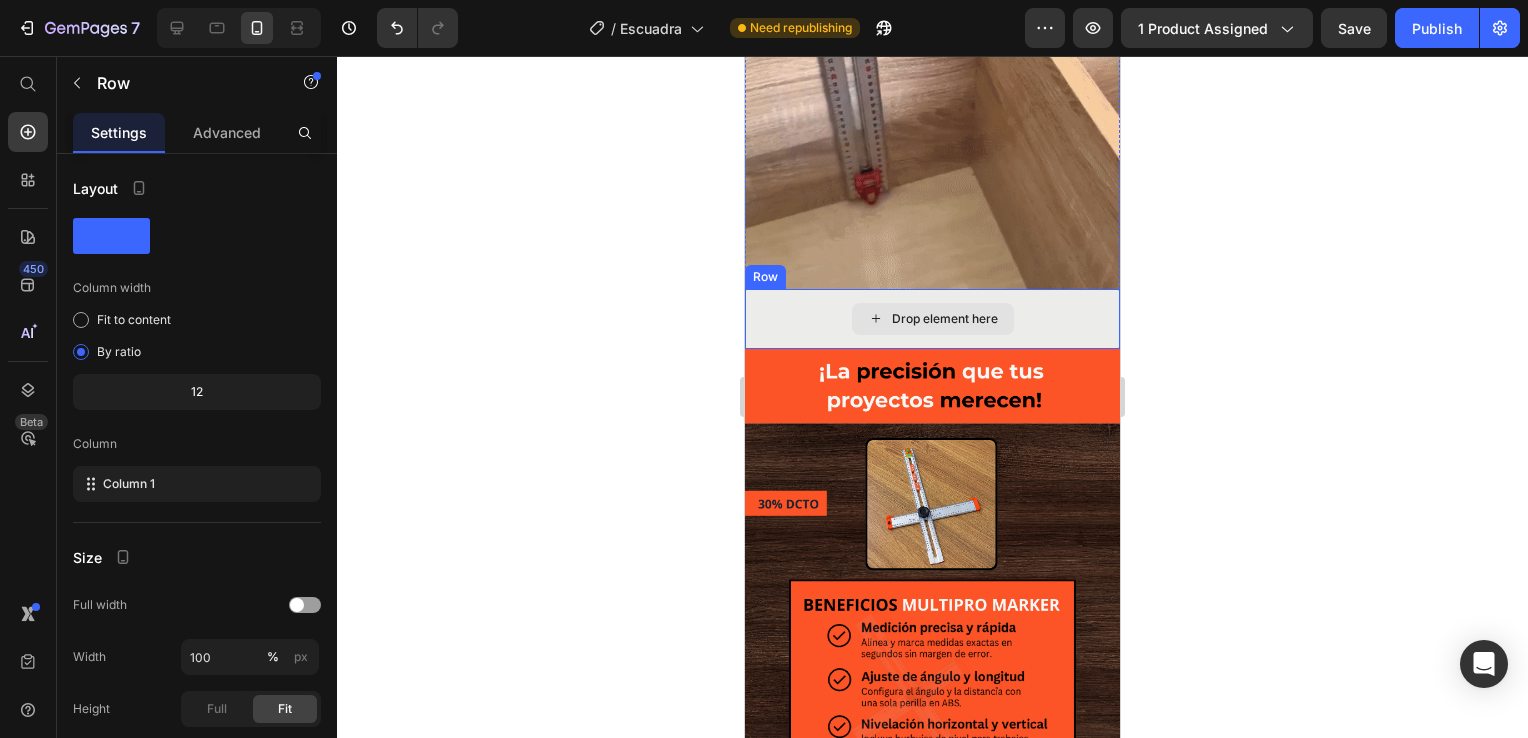 click on "Drop element here" at bounding box center [932, 319] 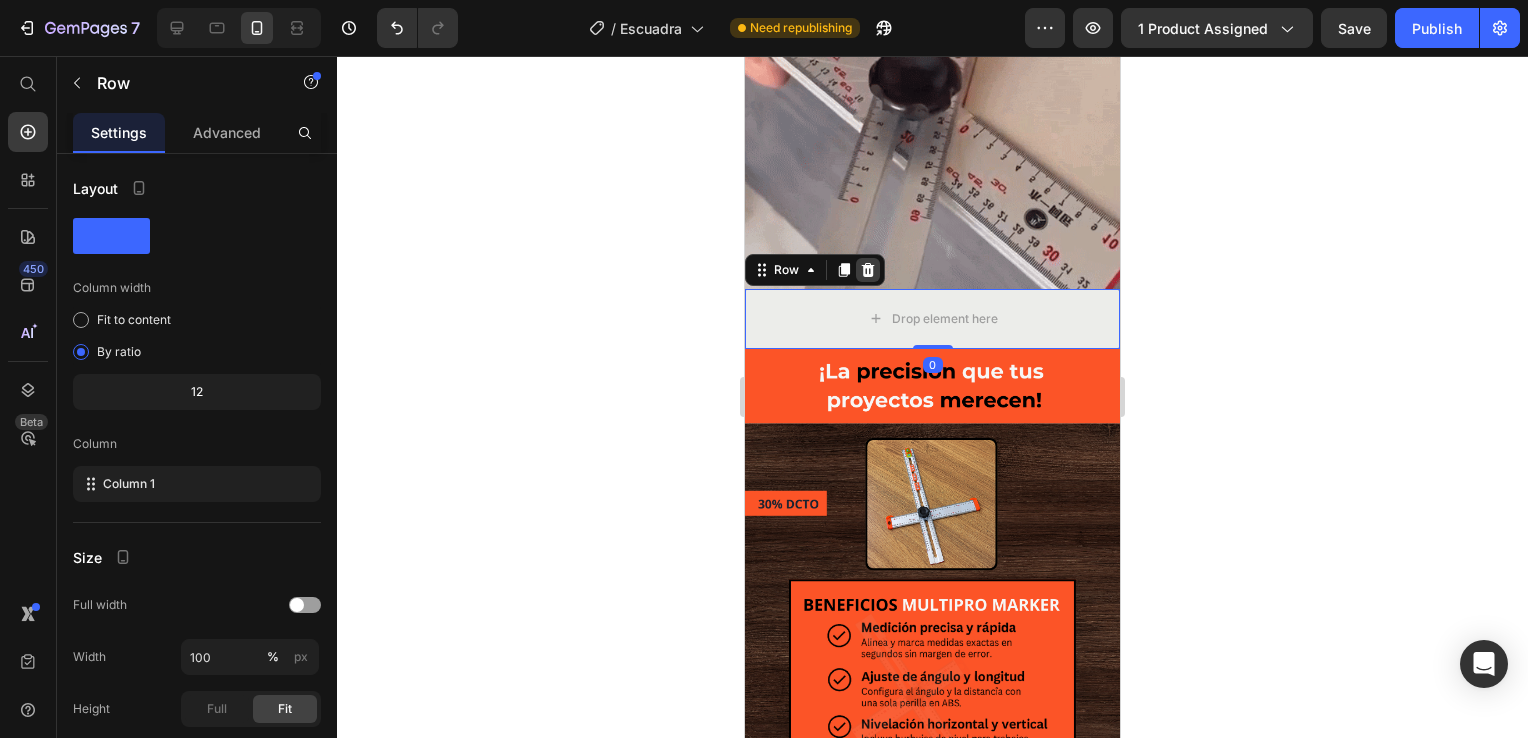 click 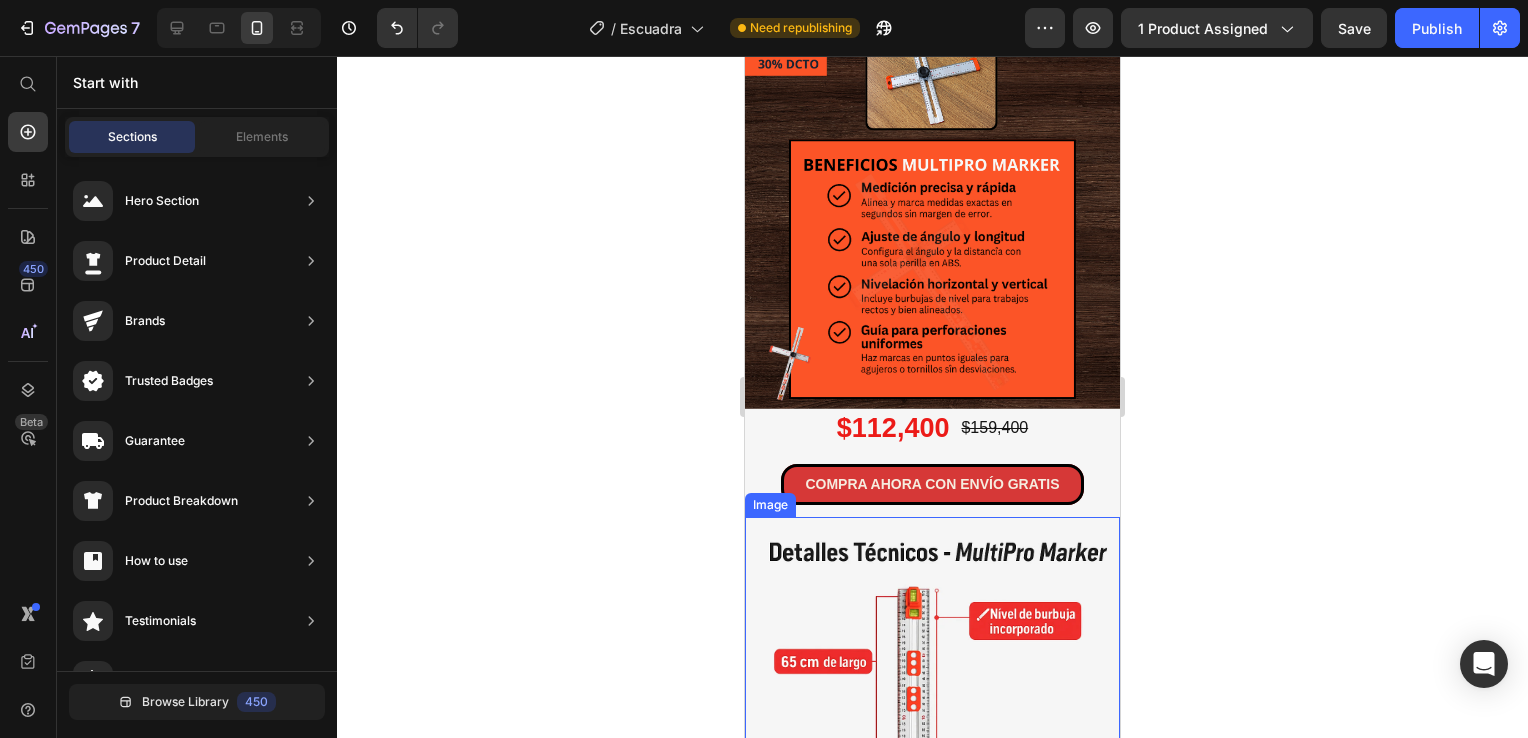 scroll, scrollTop: 1200, scrollLeft: 0, axis: vertical 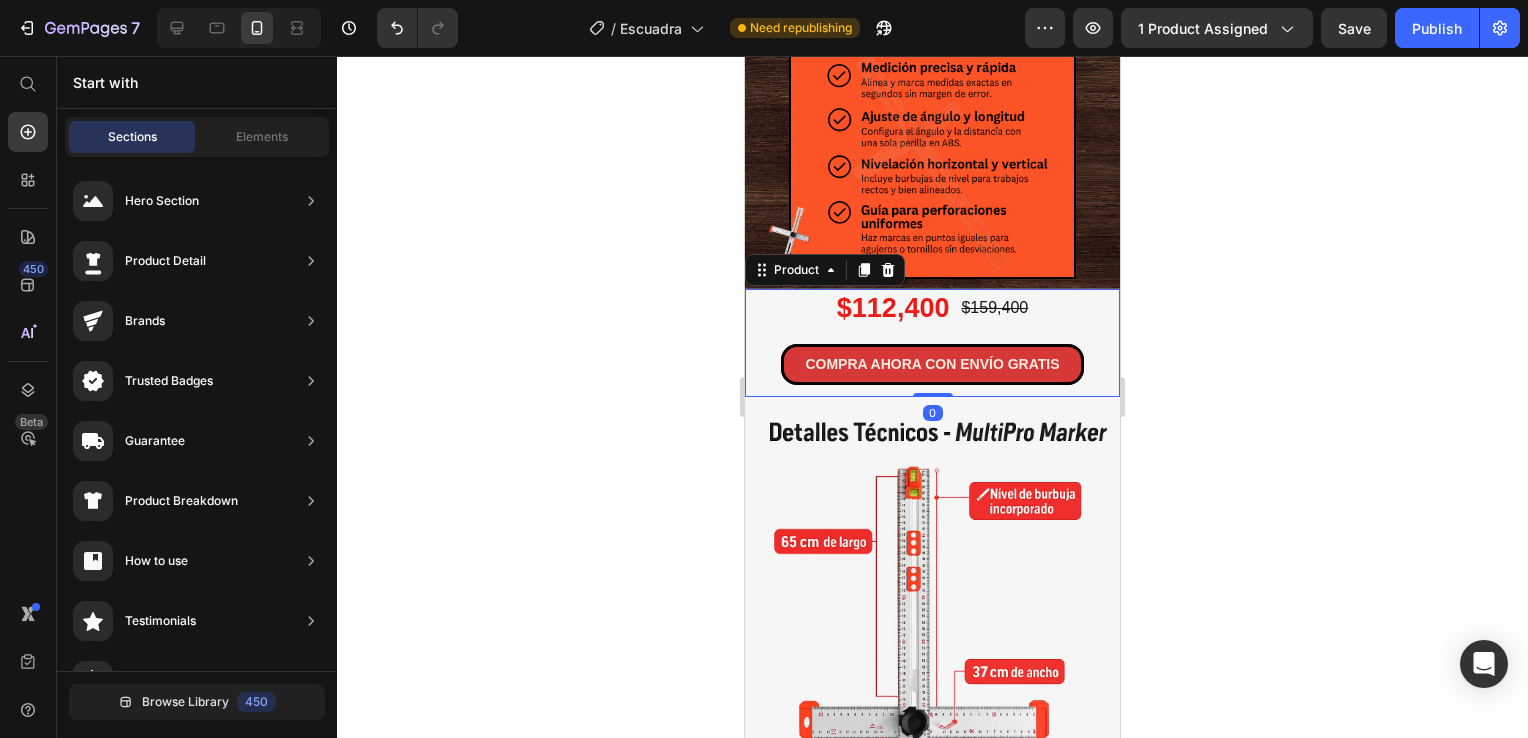 click on "$112,400 Product Price $159,400 Product Price Row Row COMPRA AHORA CON ENVÍO GRATIS   Button" at bounding box center (932, 343) 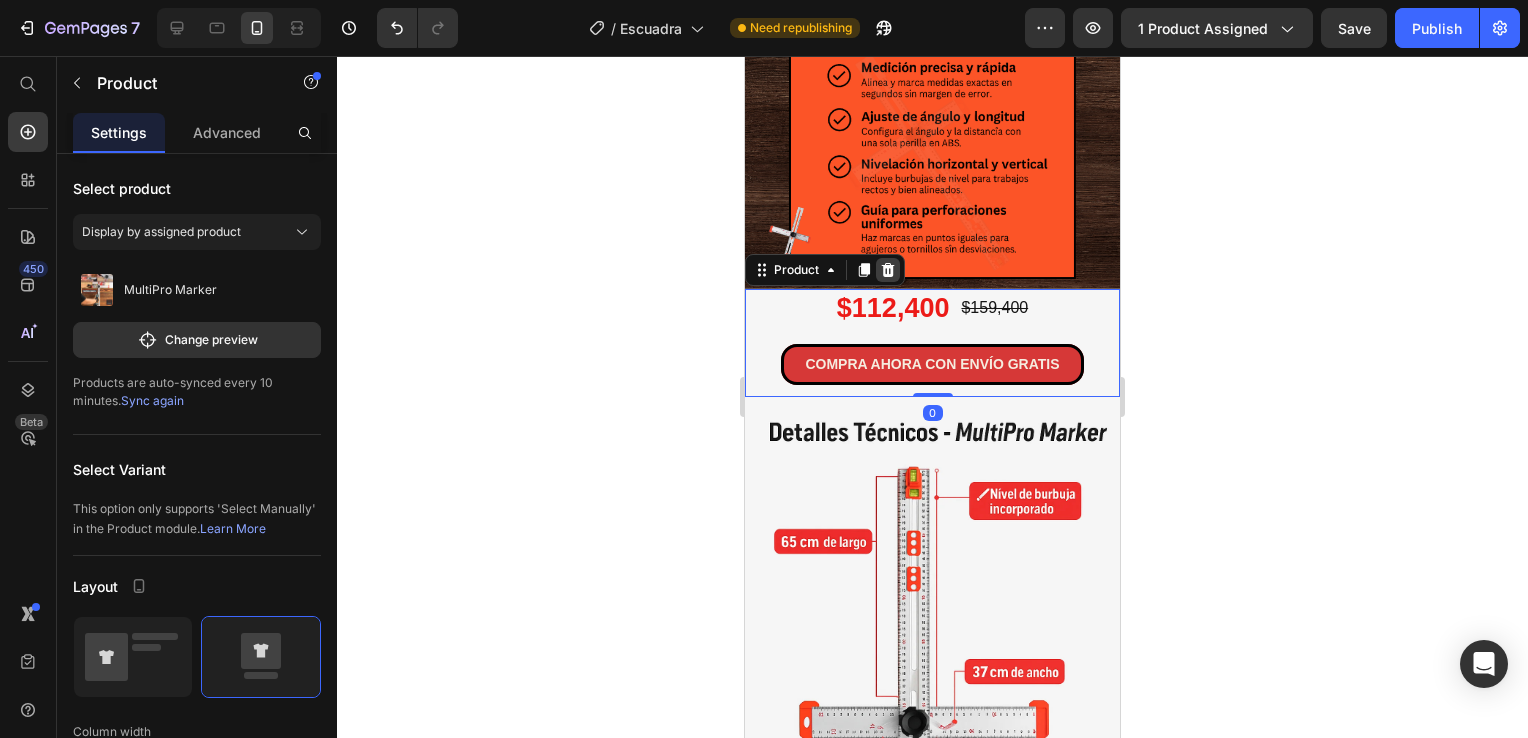 click 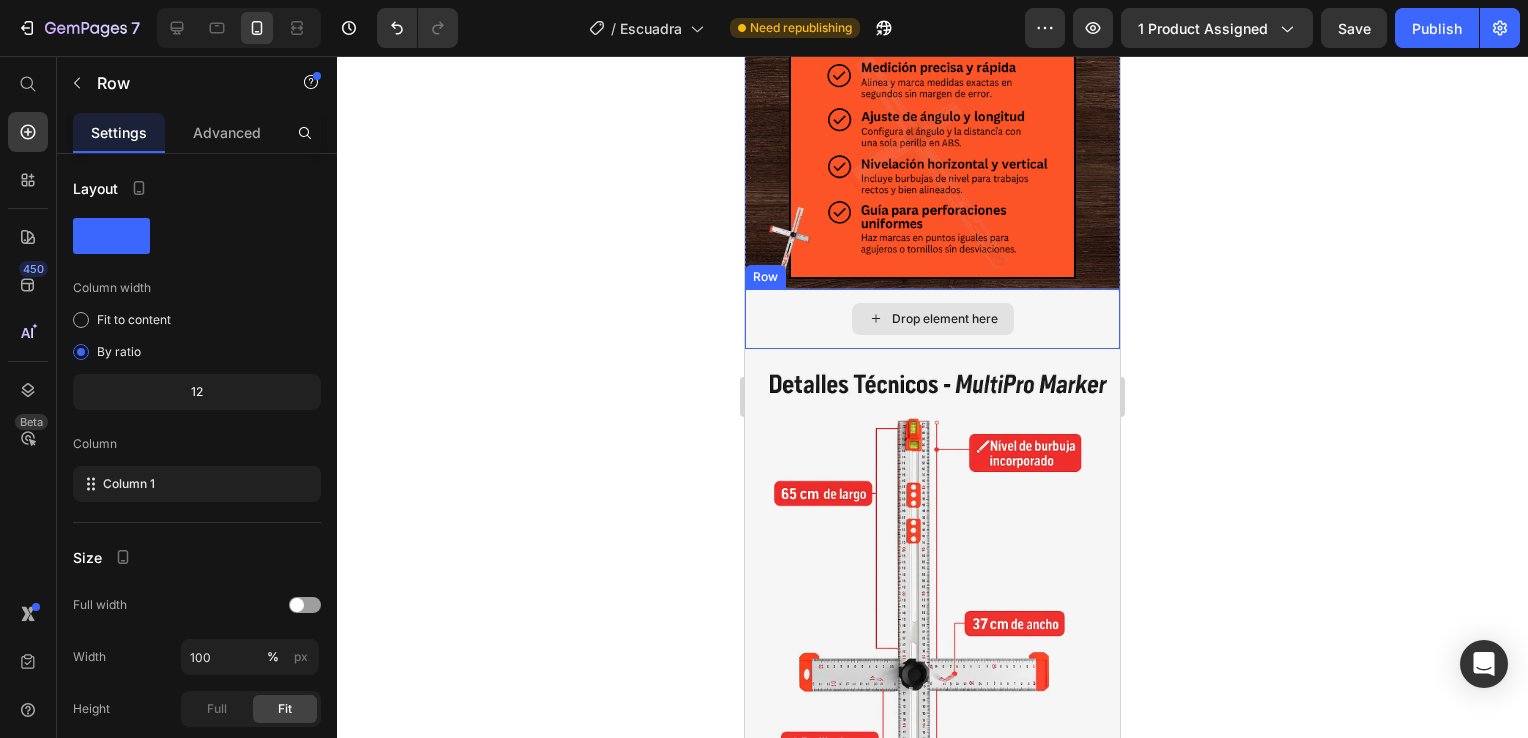 click on "Drop element here" at bounding box center (932, 319) 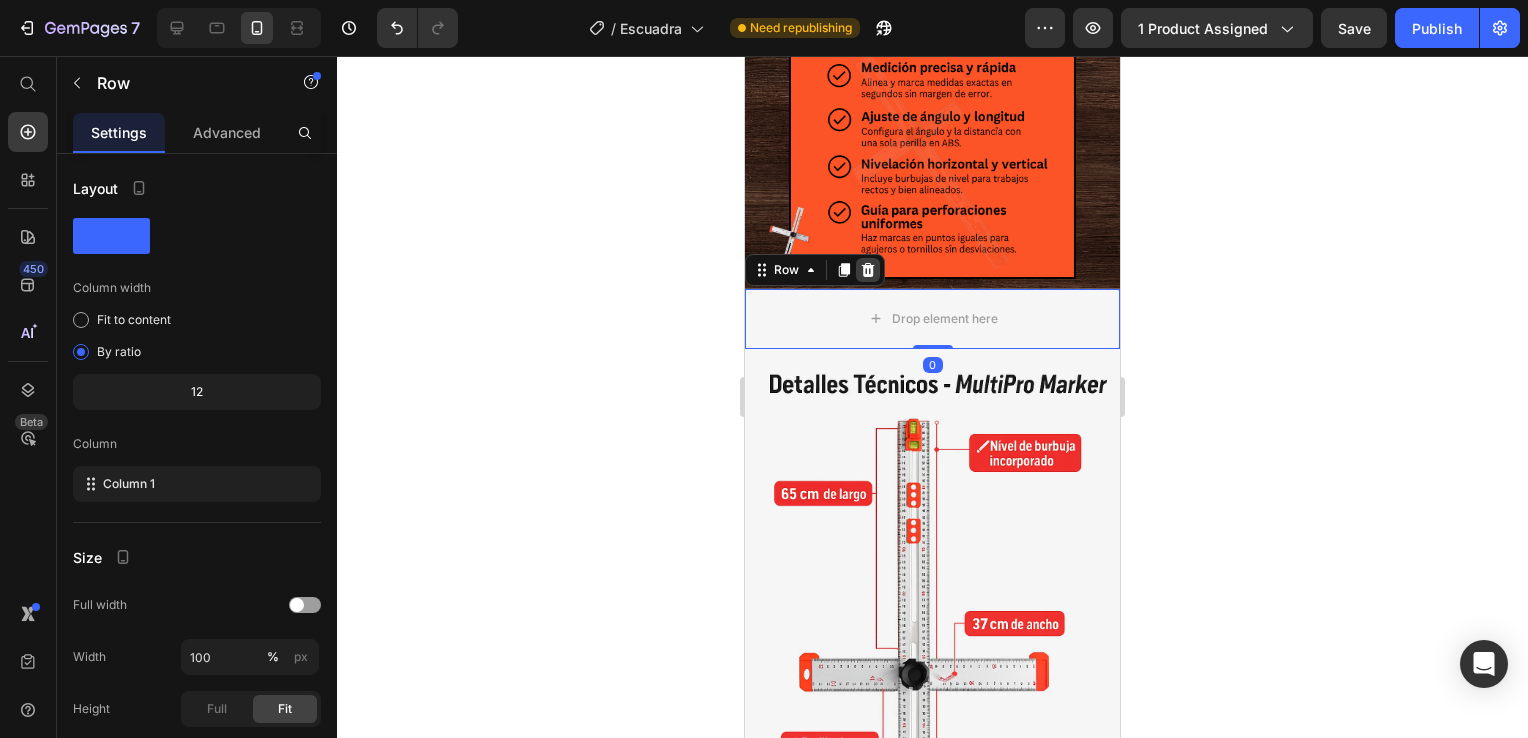 click 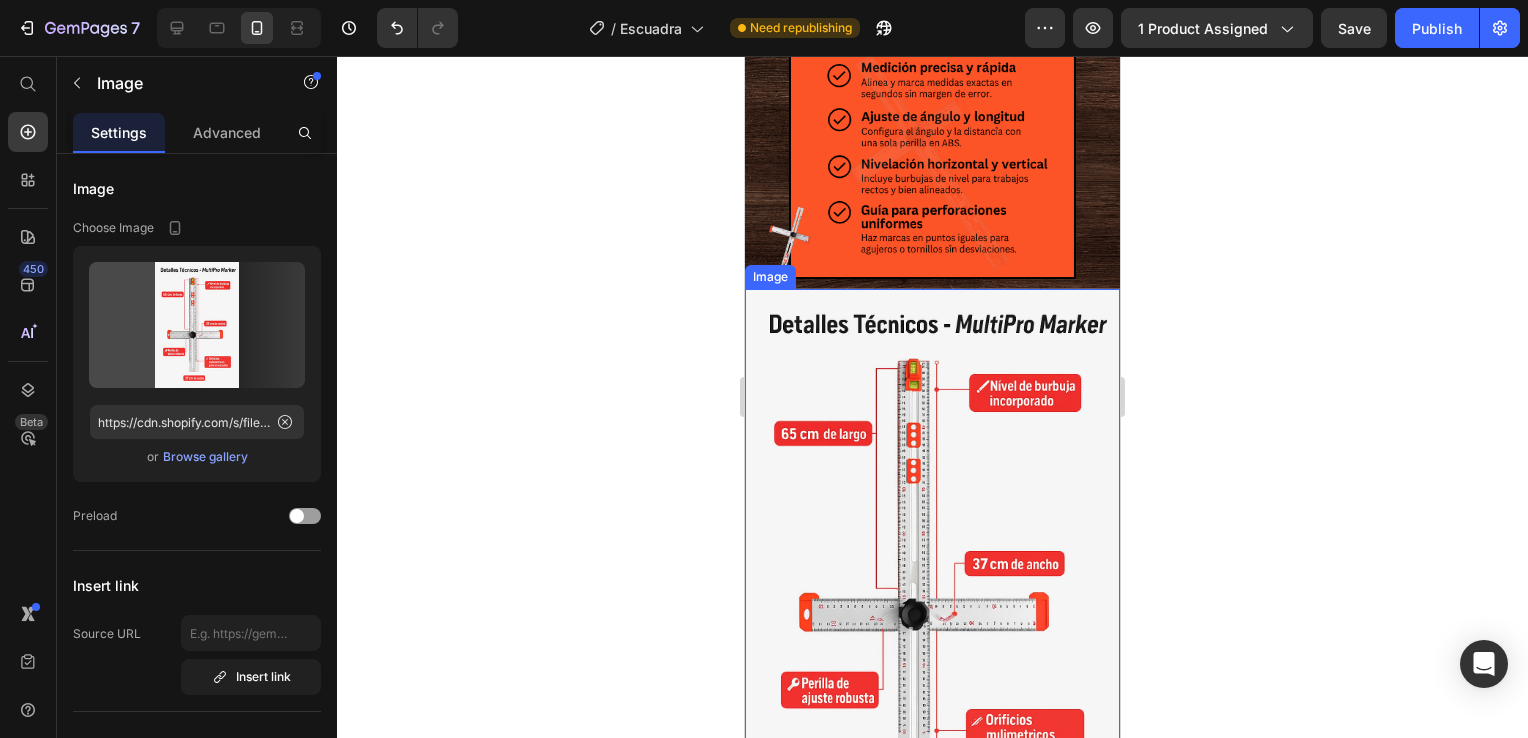 click at bounding box center (932, 570) 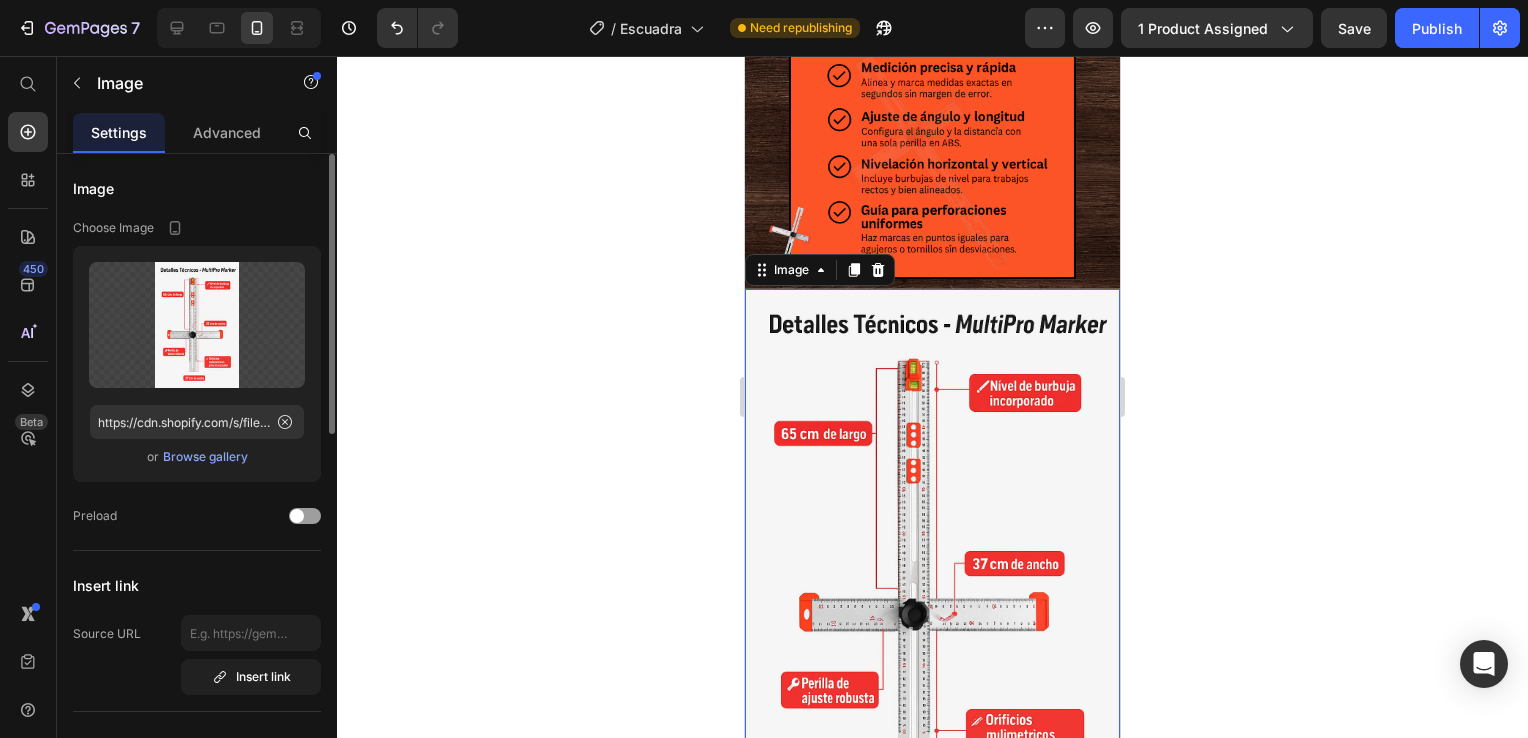 click on "Browse gallery" at bounding box center [205, 457] 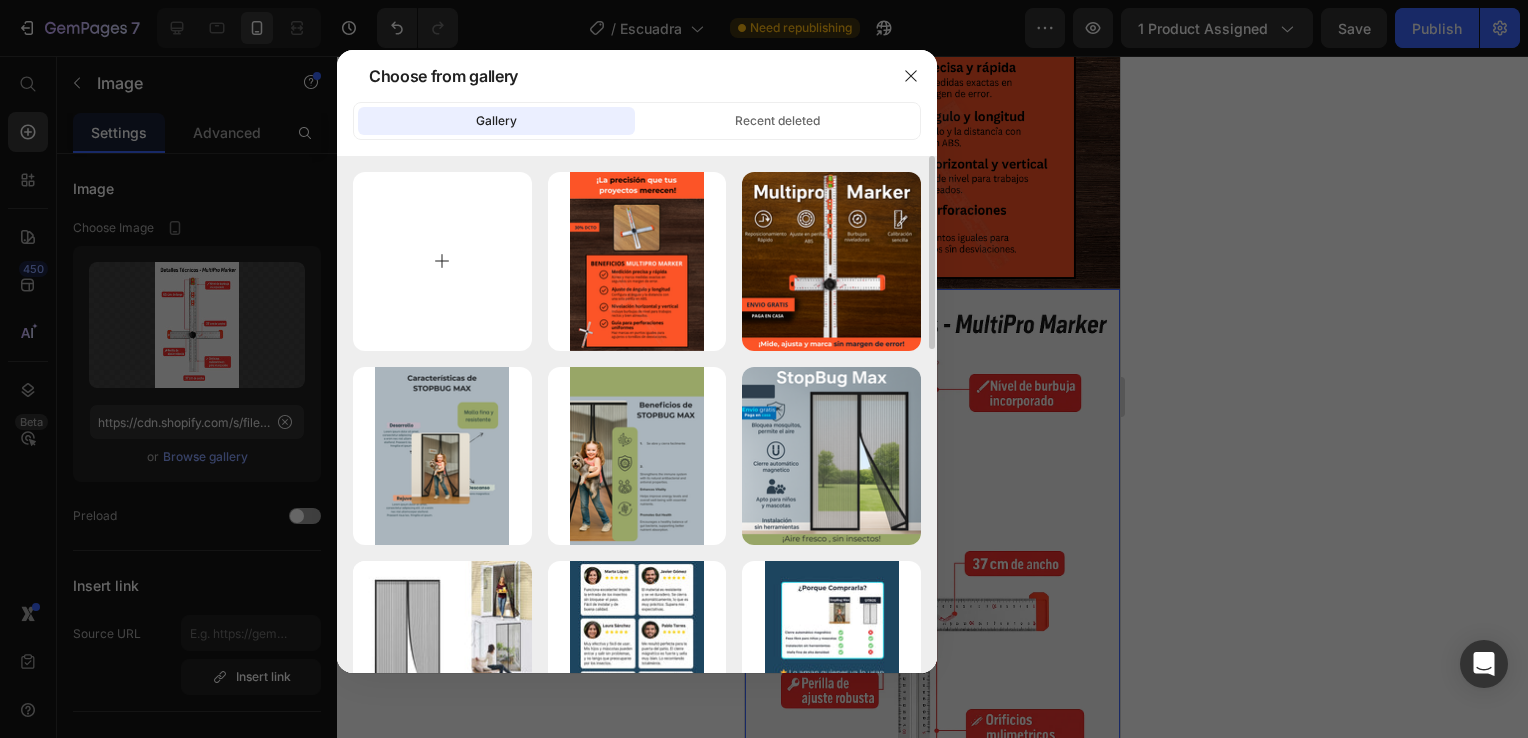 click at bounding box center [442, 261] 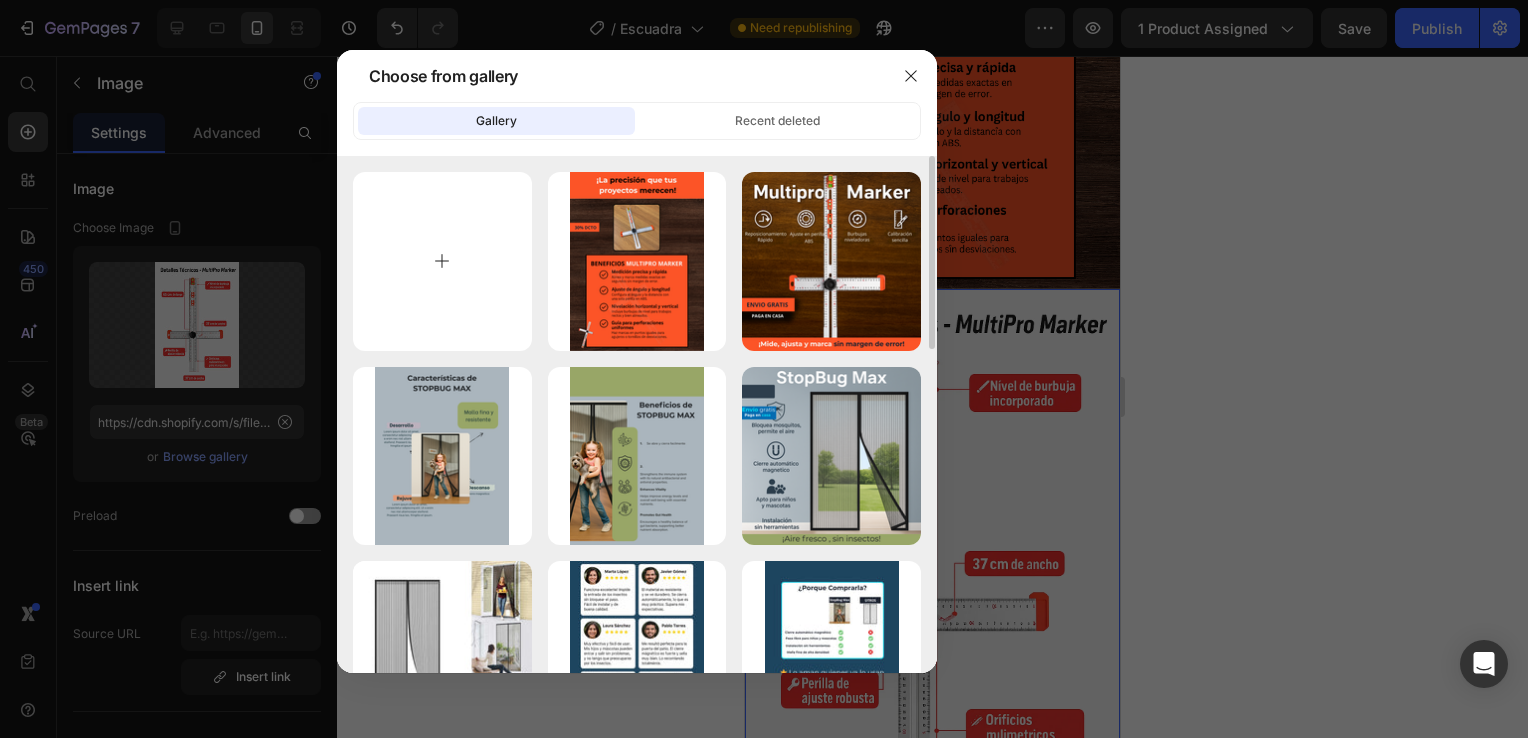 type on "C:\fakepath\3.png" 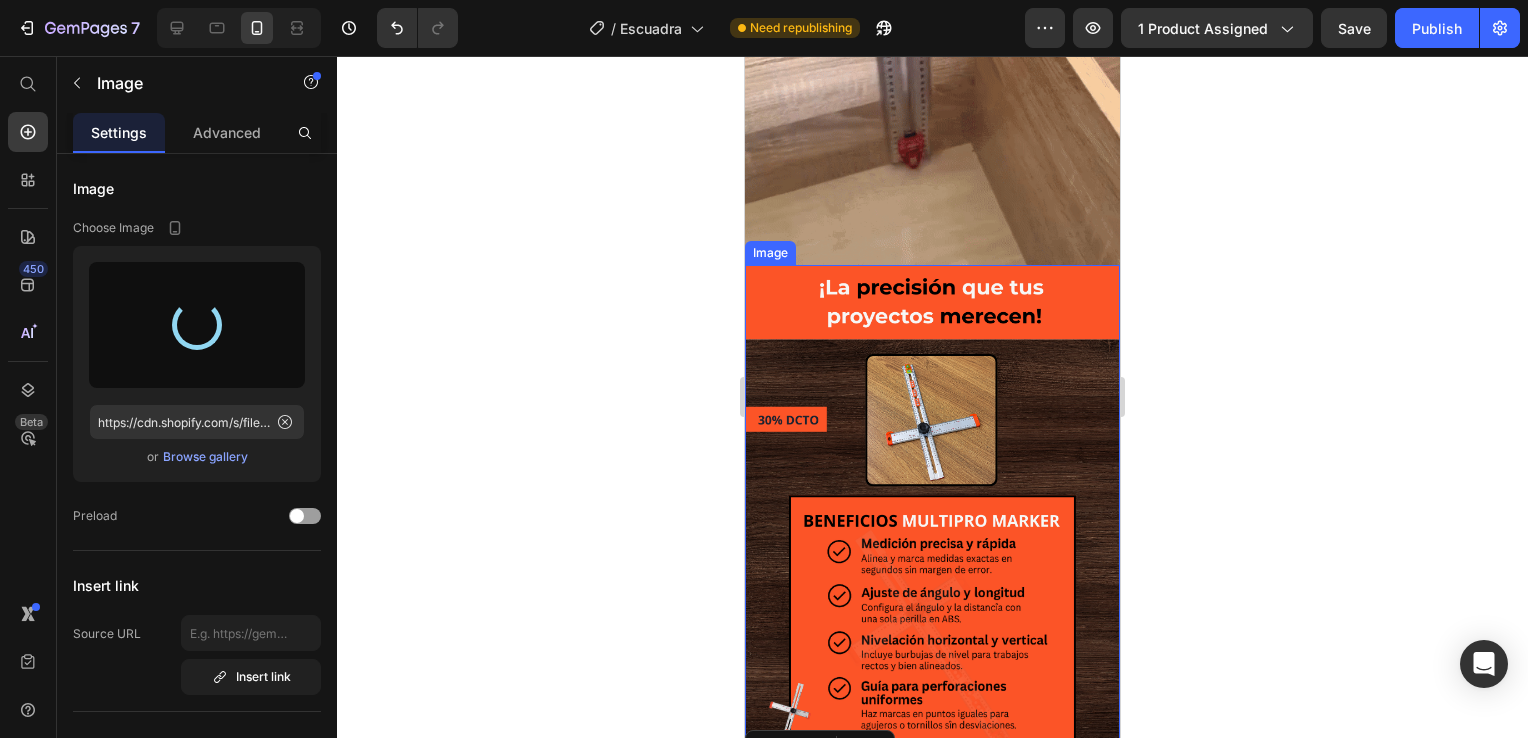 type on "https://cdn.shopify.com/s/files/1/0931/0204/7545/files/gempages_559530074857014392-ddf12400-9b62-435a-9b21-fb2cbb904f07.png" 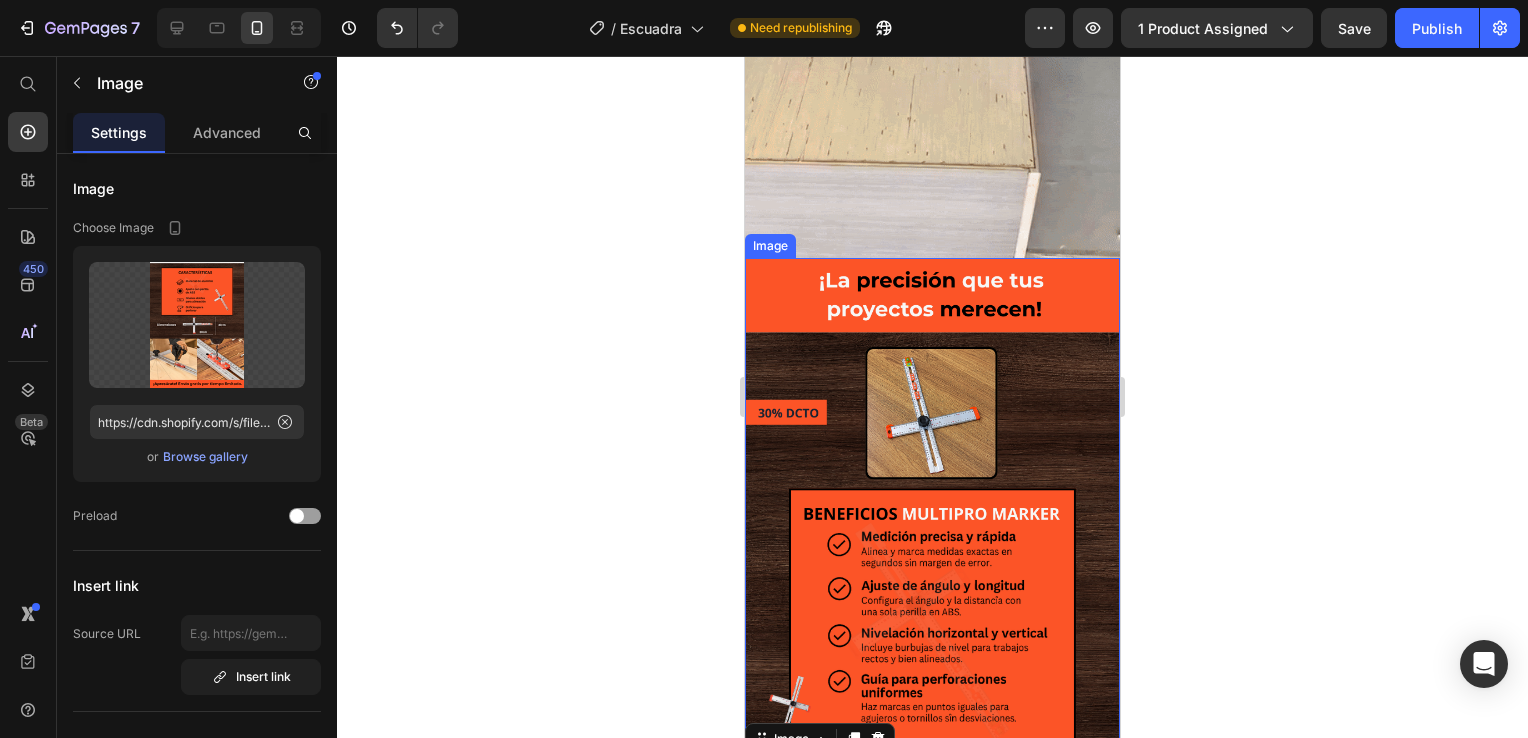 scroll, scrollTop: 900, scrollLeft: 0, axis: vertical 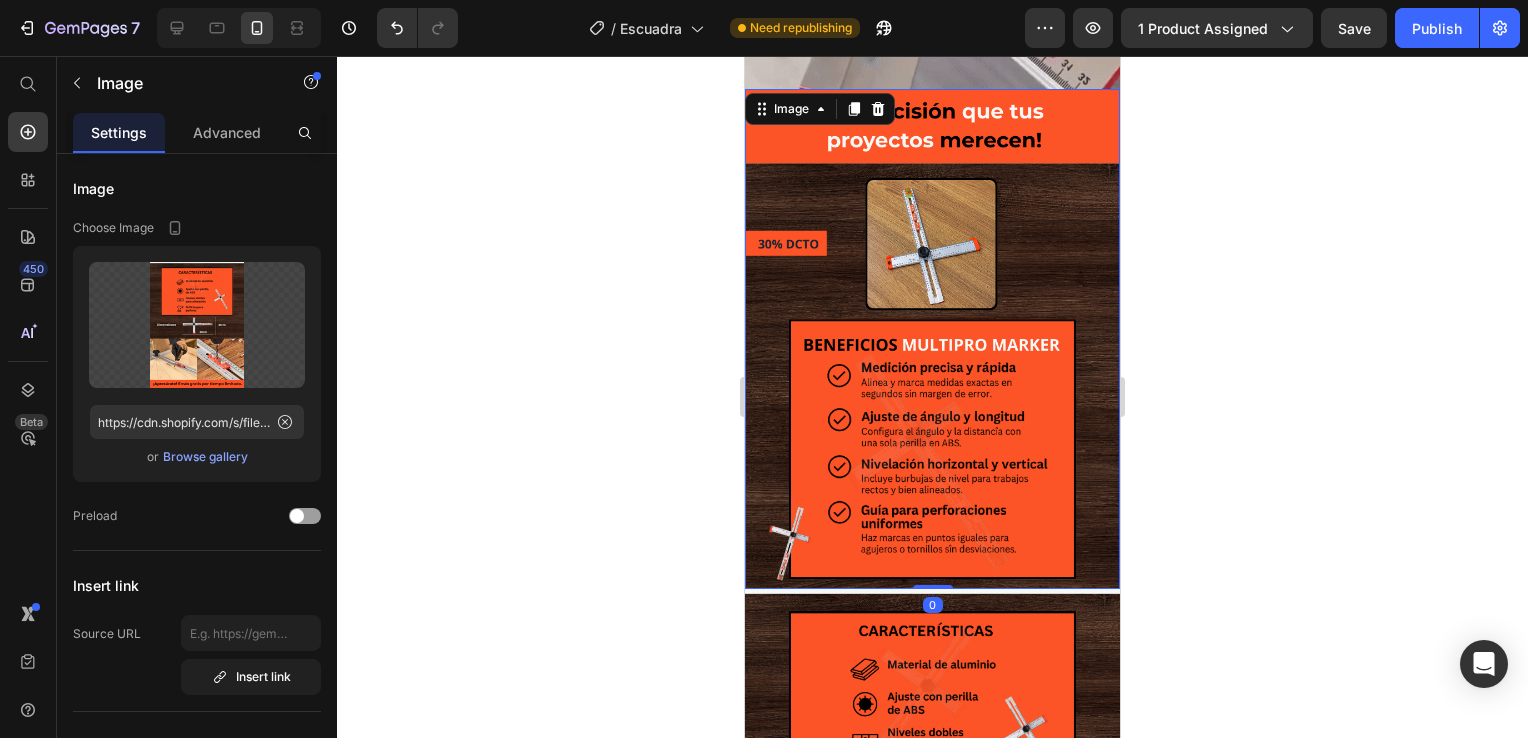 click at bounding box center [932, 339] 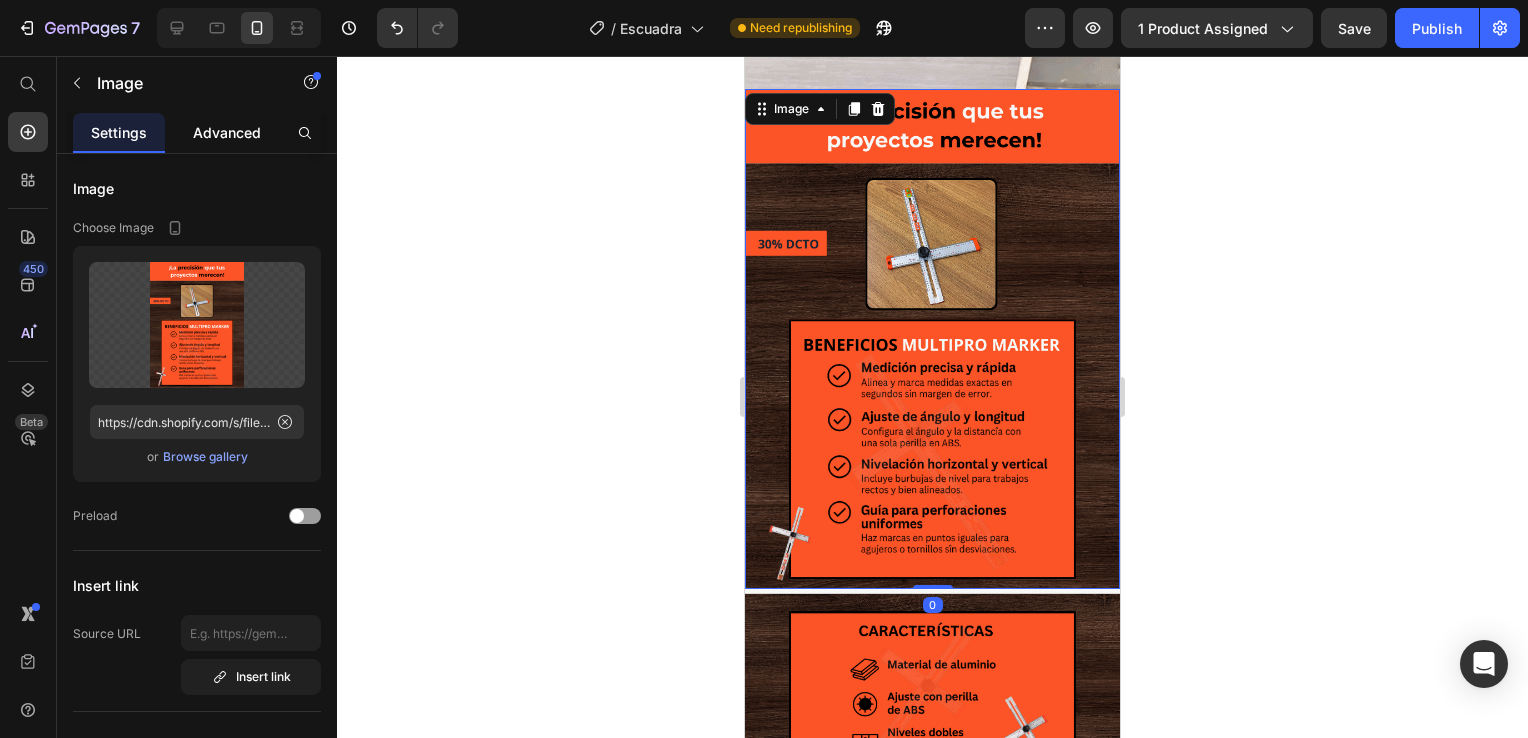 click on "Advanced" at bounding box center (227, 132) 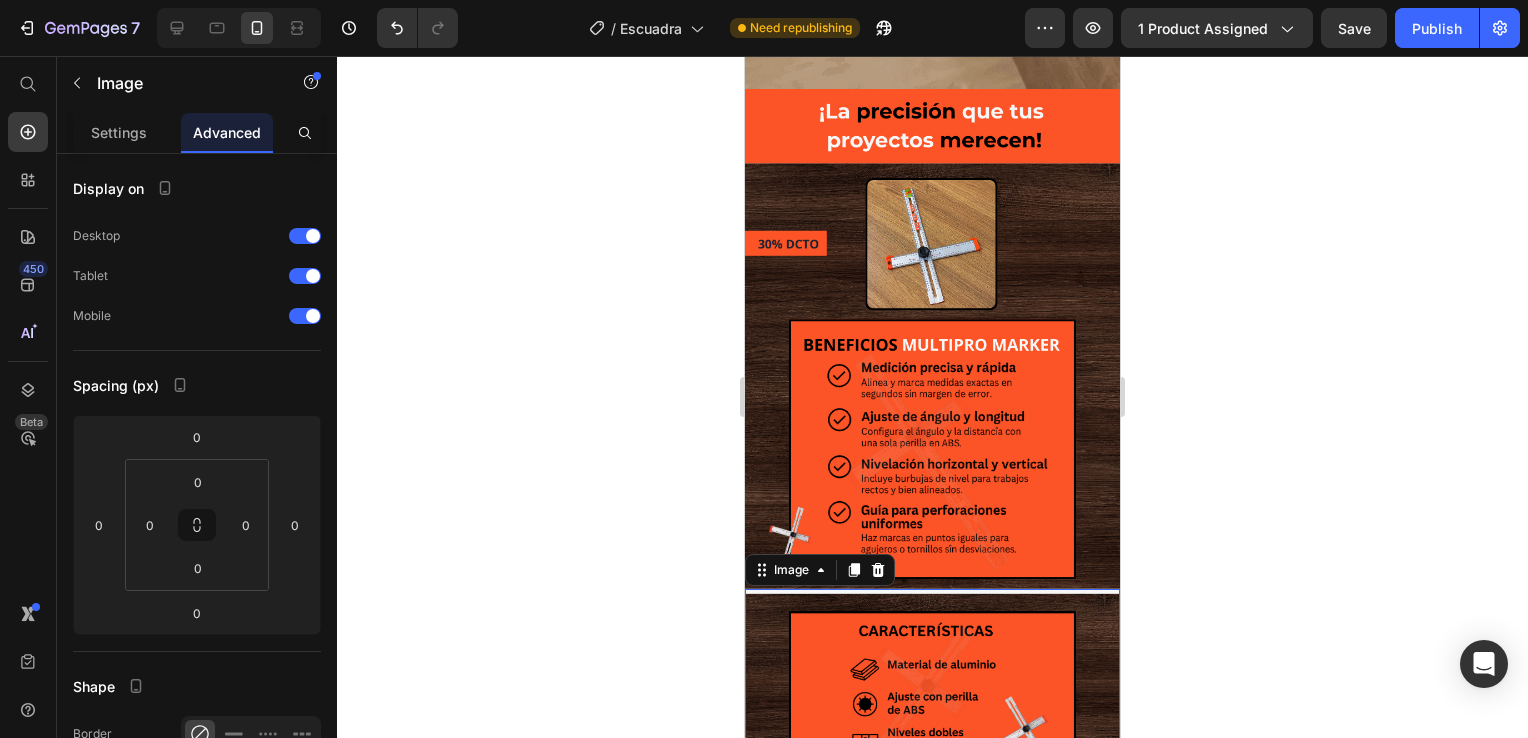 click at bounding box center (932, 839) 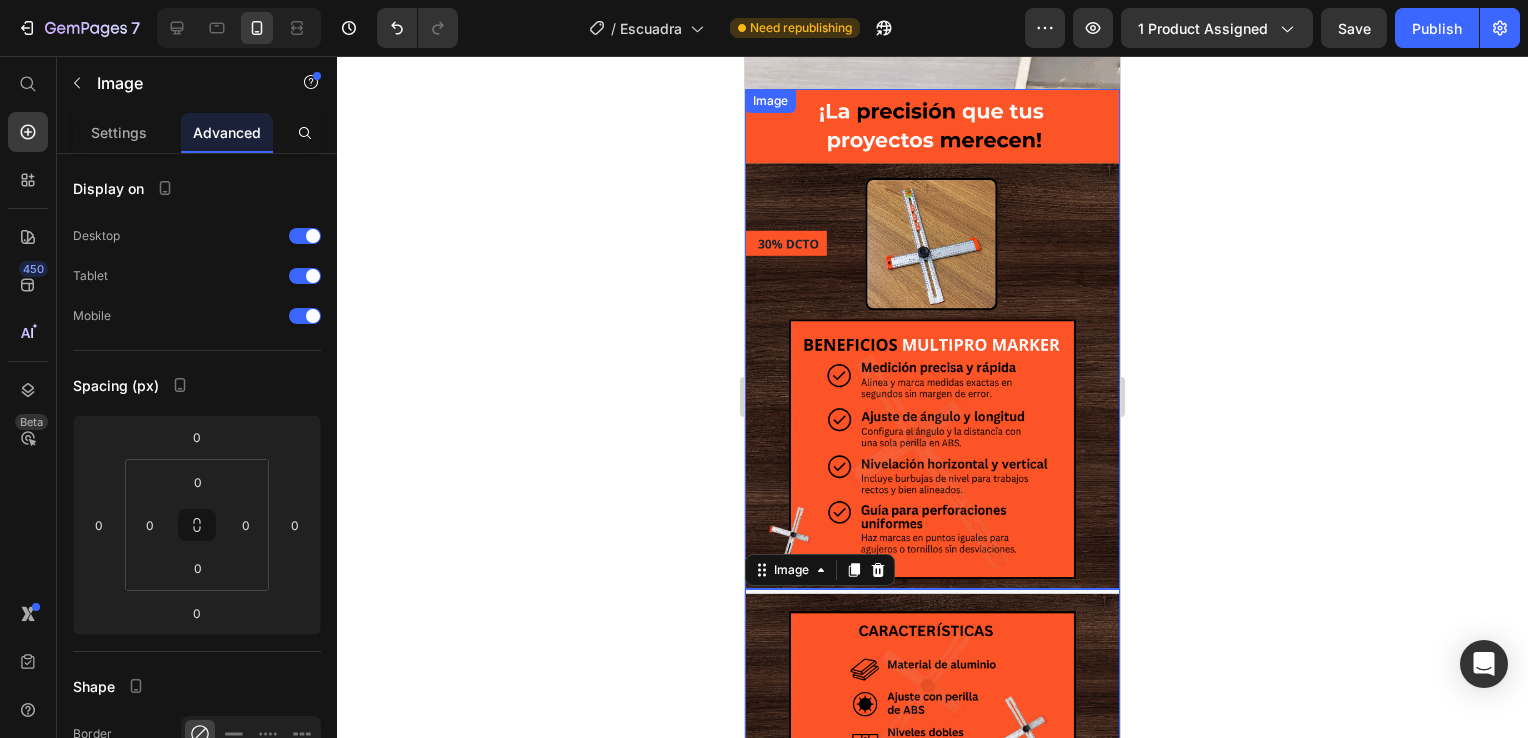 click at bounding box center [932, 339] 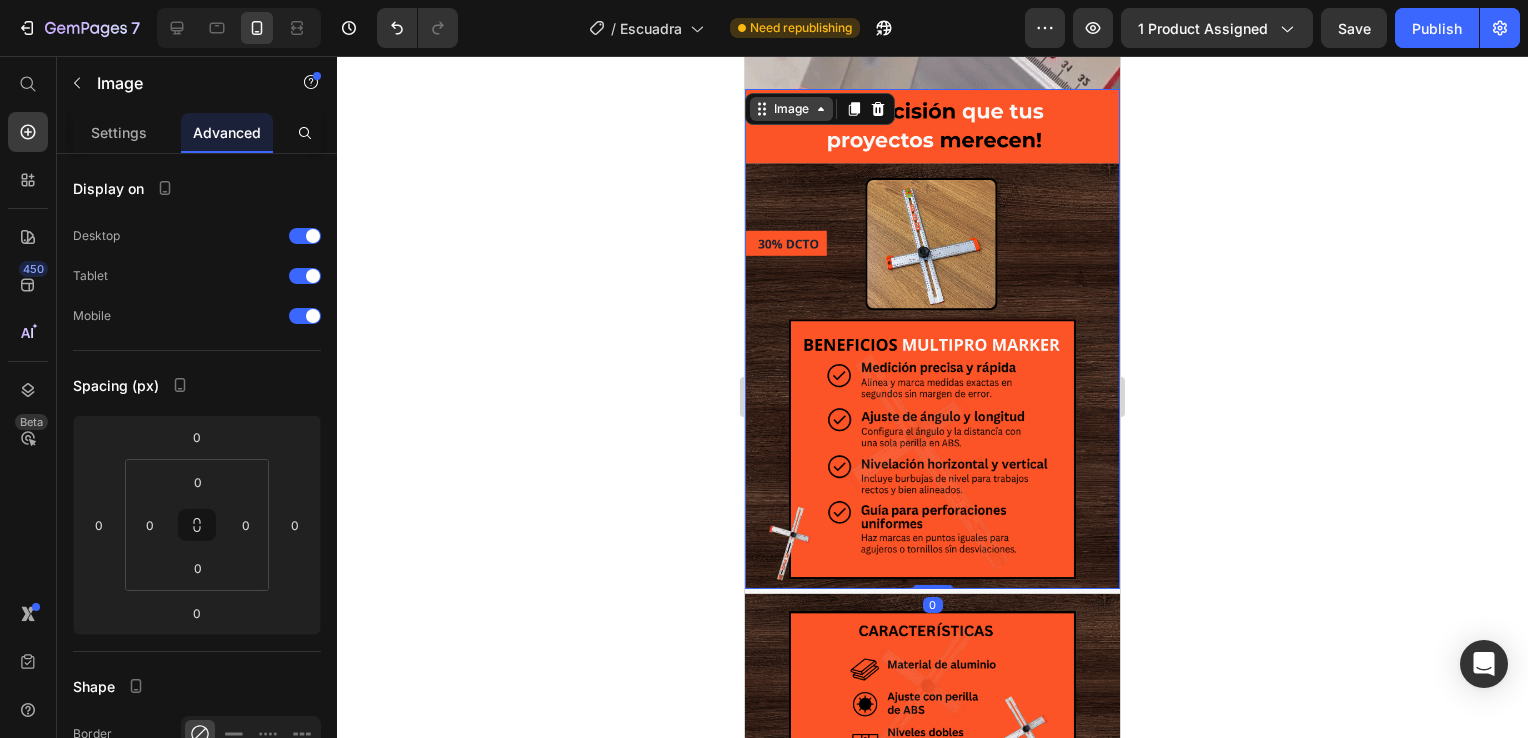 click 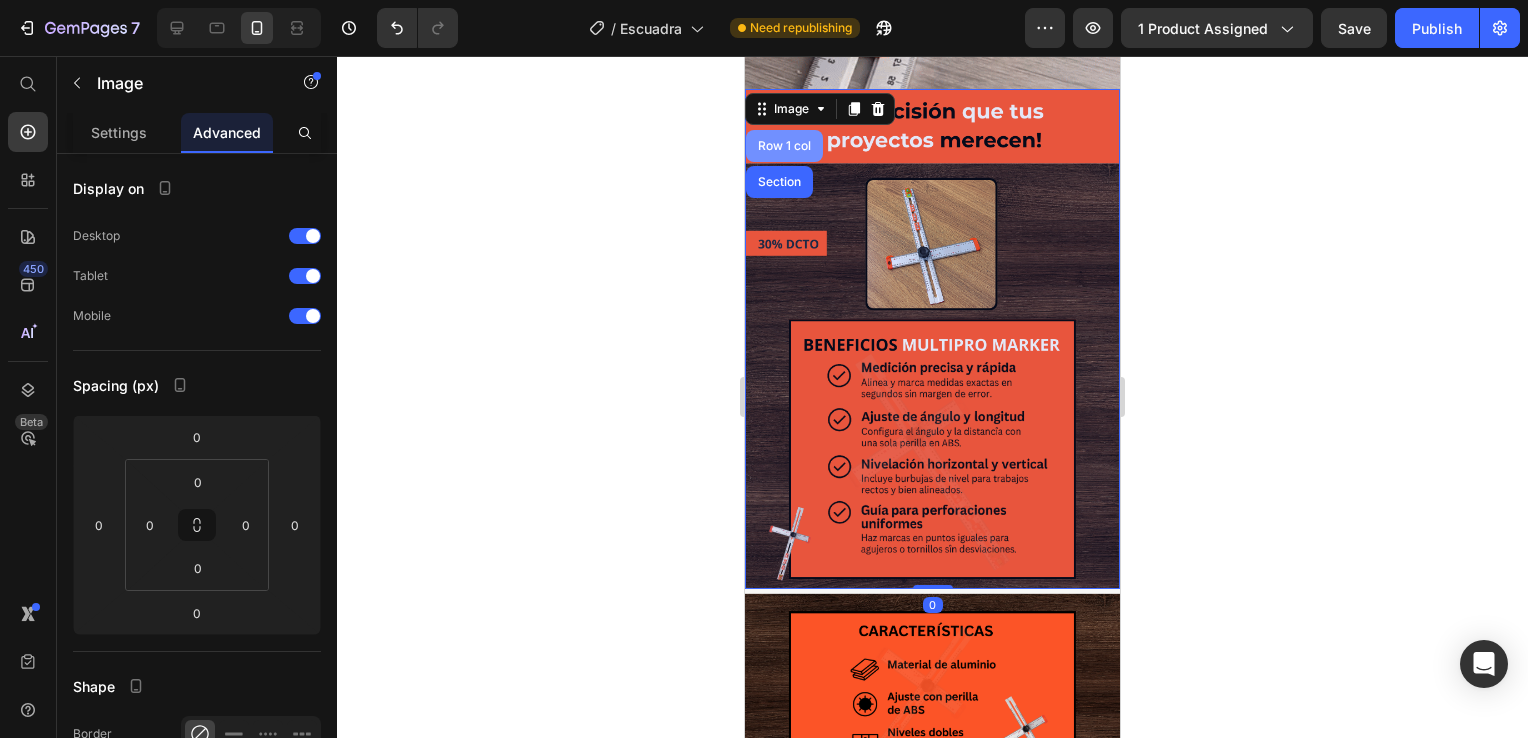 click on "Row 1 col" at bounding box center (784, 146) 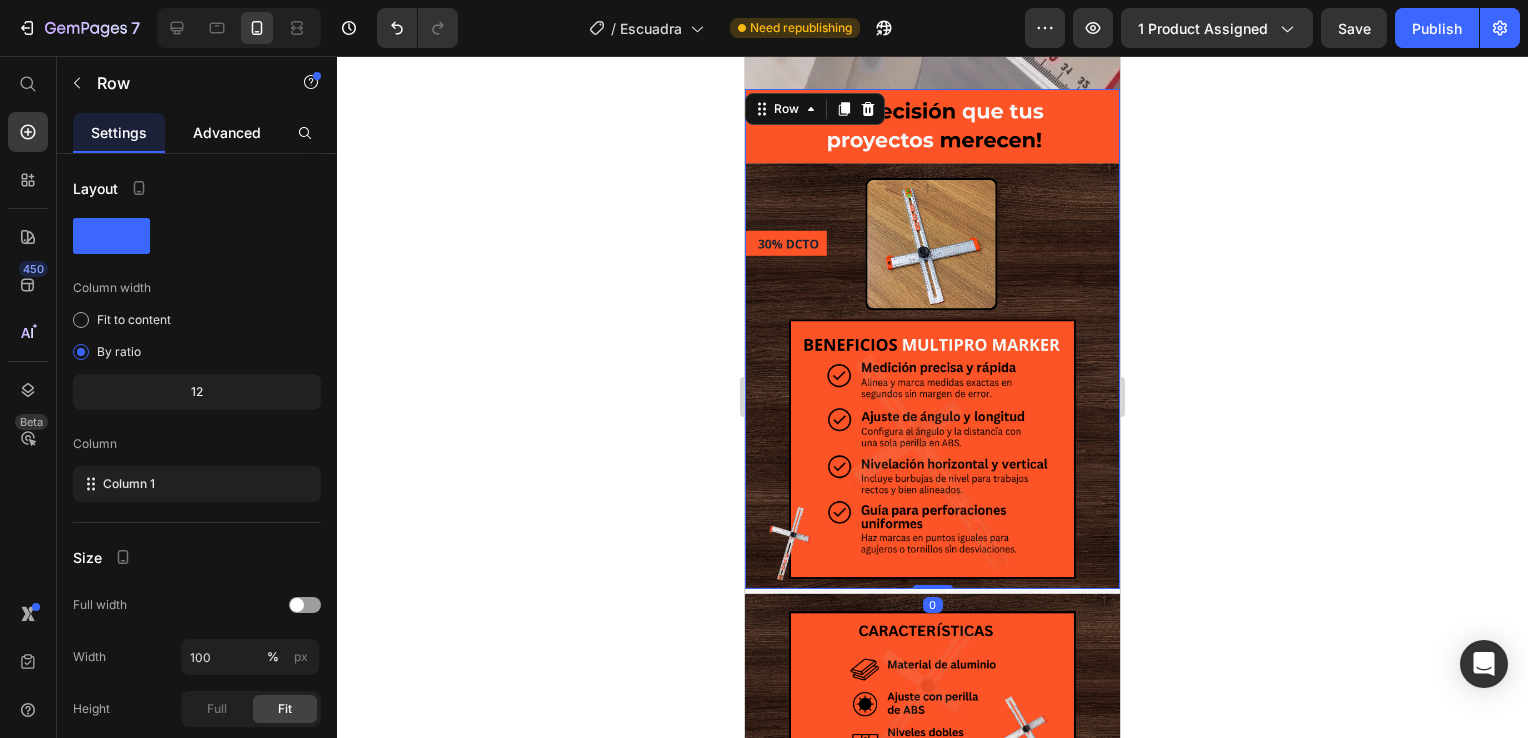 click on "Advanced" 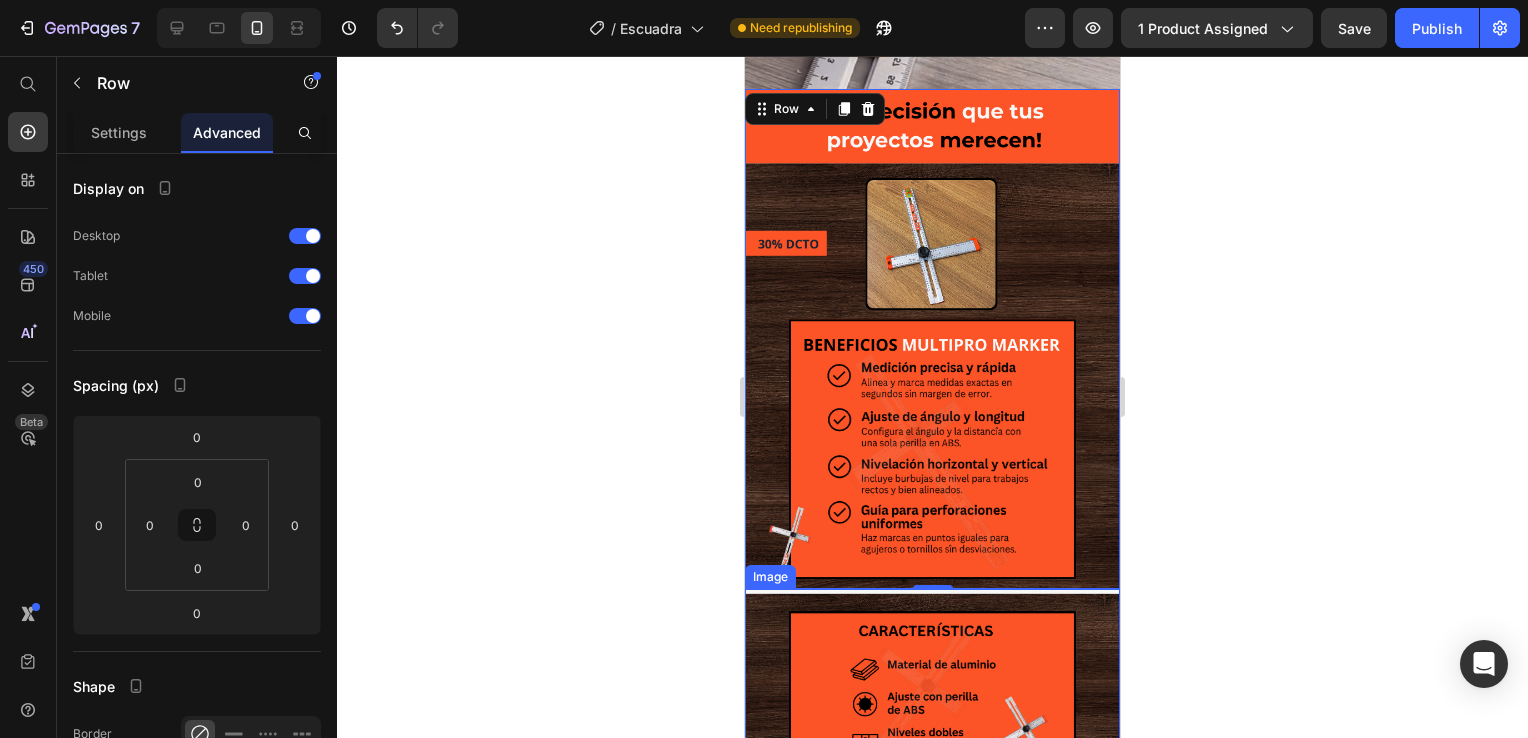 click at bounding box center [932, 839] 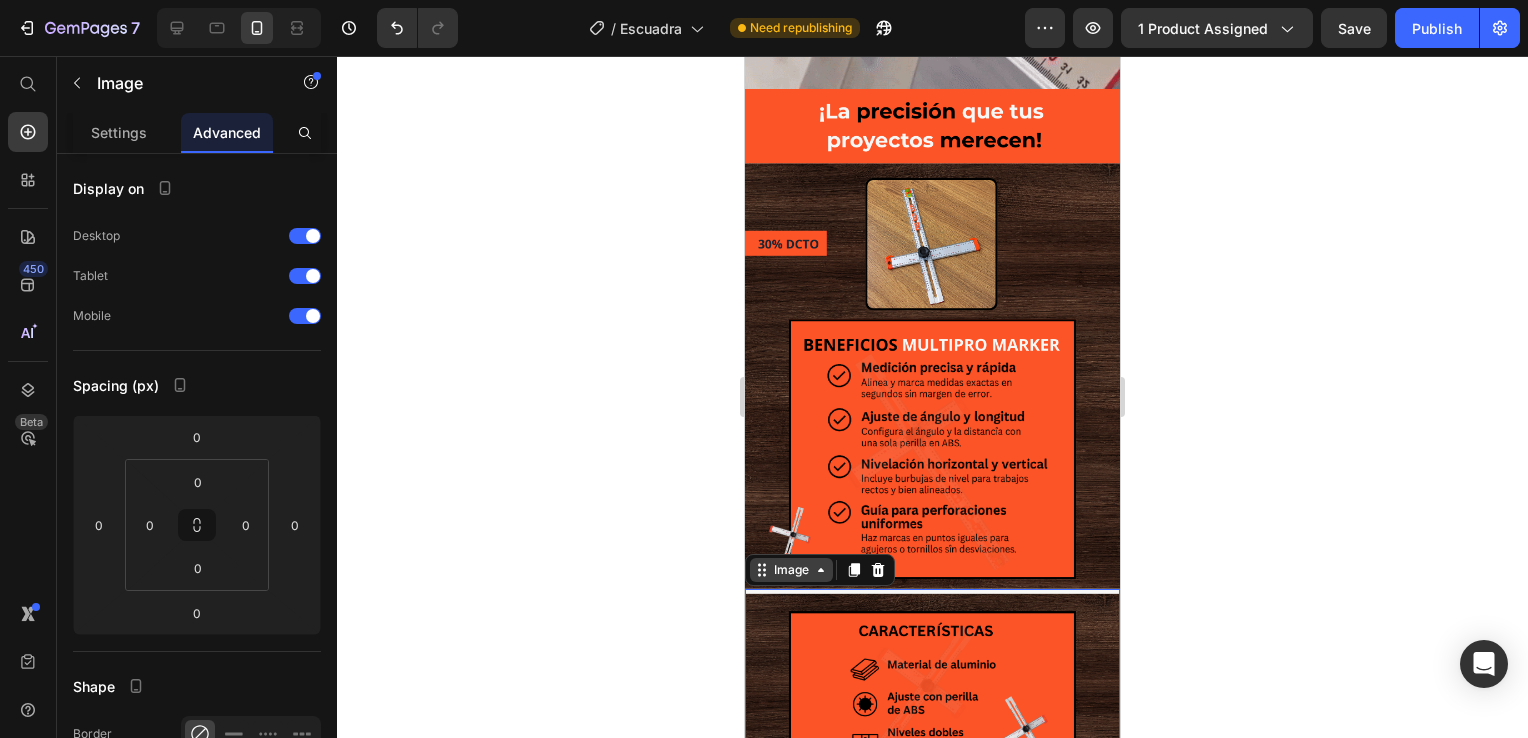 click on "Image" at bounding box center (791, 570) 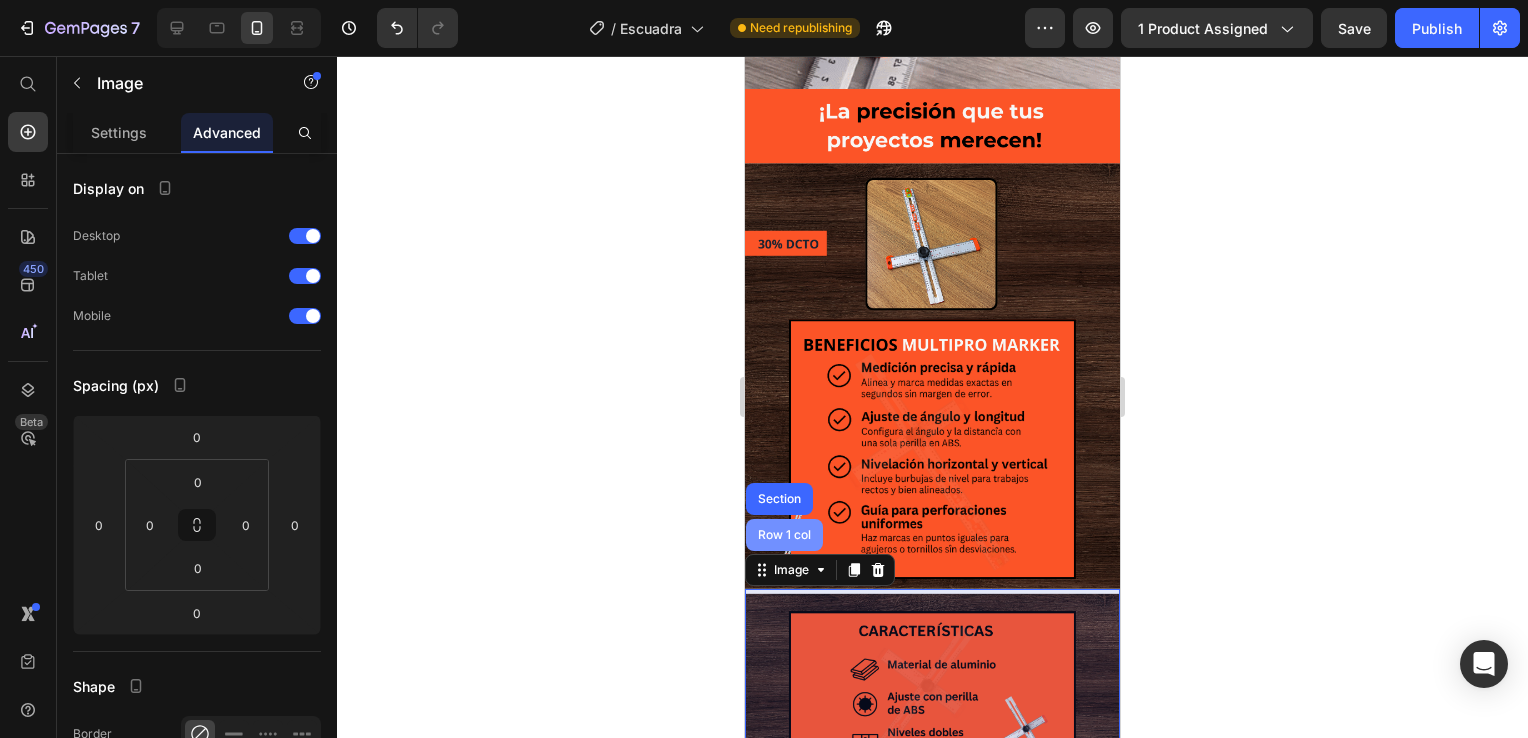 click on "Row 1 col" at bounding box center (784, 535) 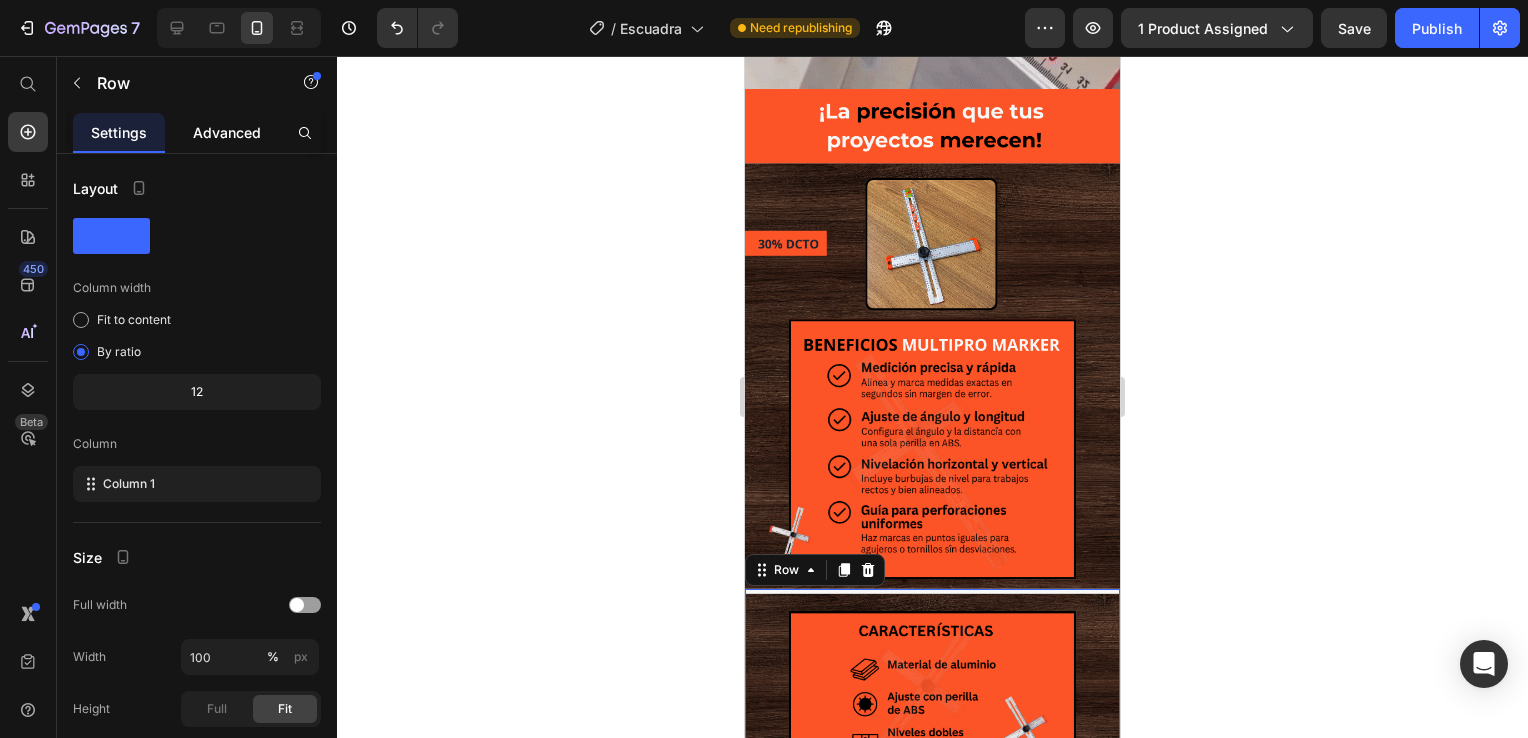 click on "Advanced" at bounding box center [227, 132] 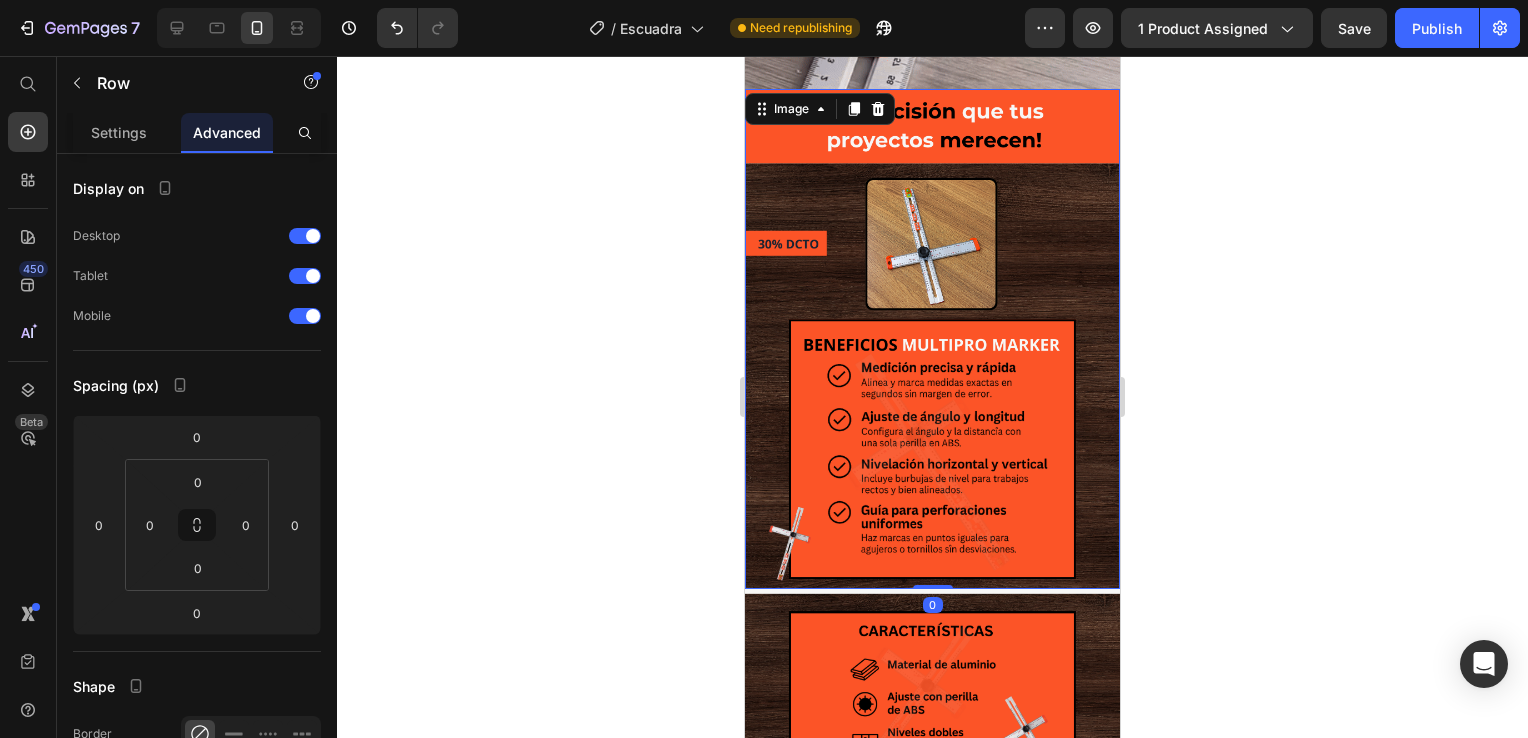 click at bounding box center (932, 339) 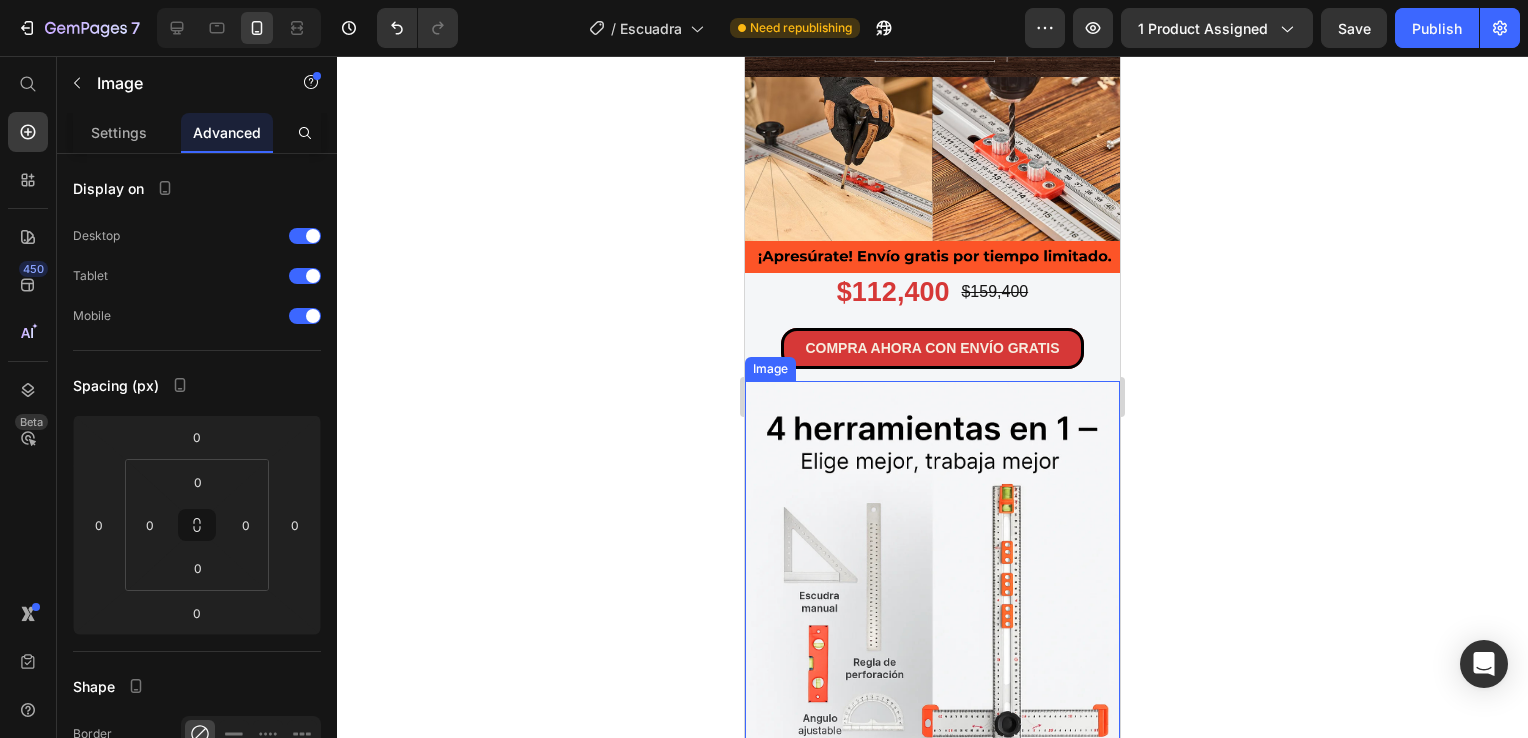 scroll, scrollTop: 1600, scrollLeft: 0, axis: vertical 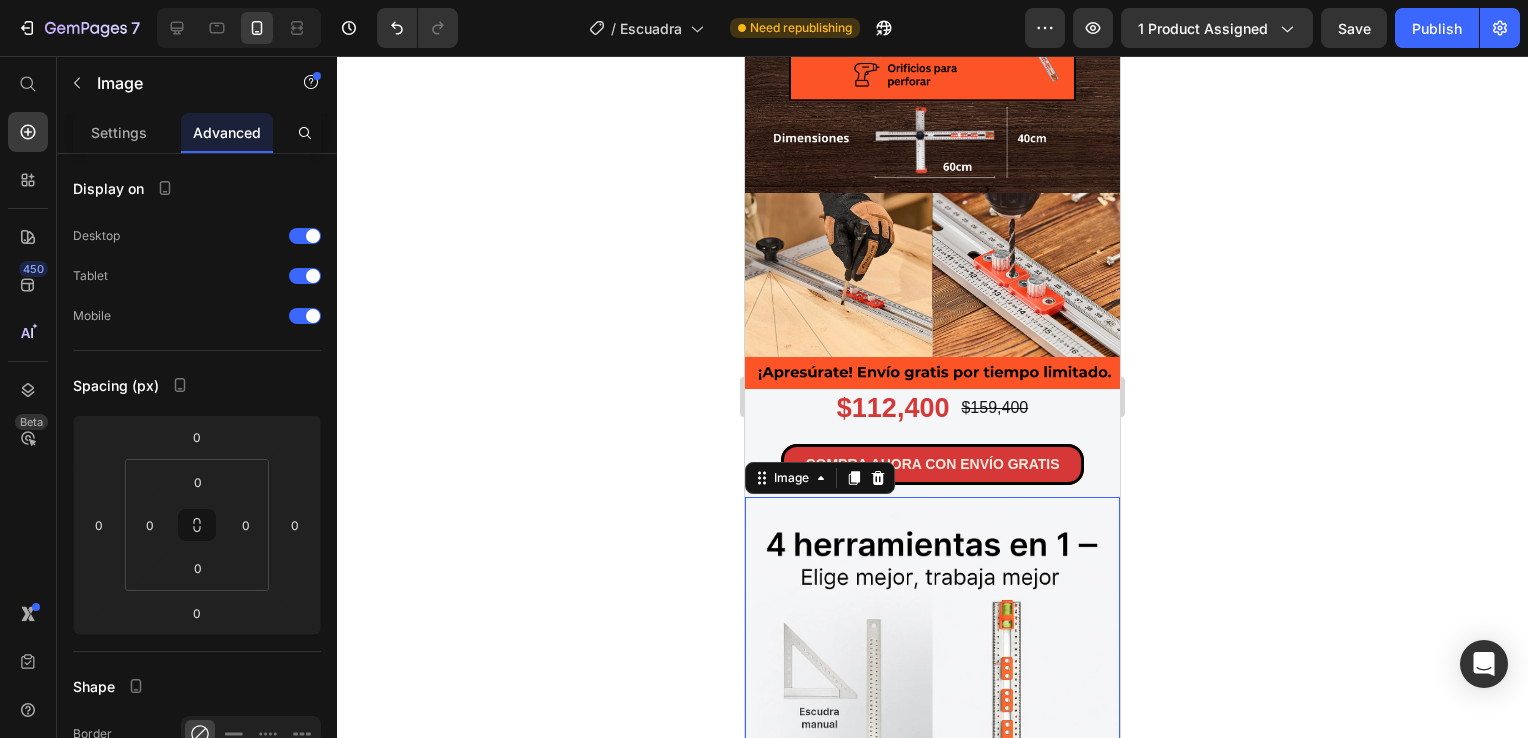 click at bounding box center (932, 778) 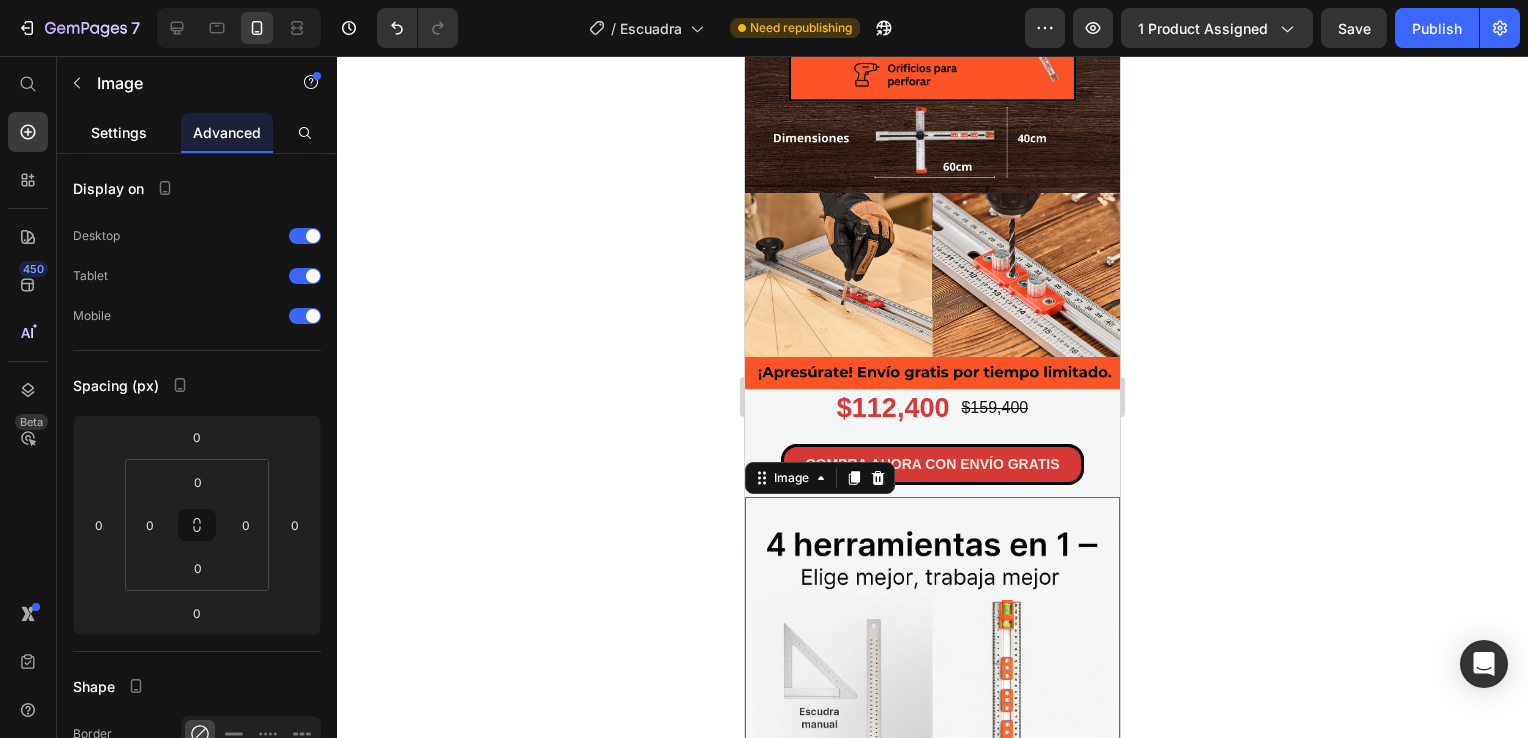 click on "Settings" at bounding box center (119, 132) 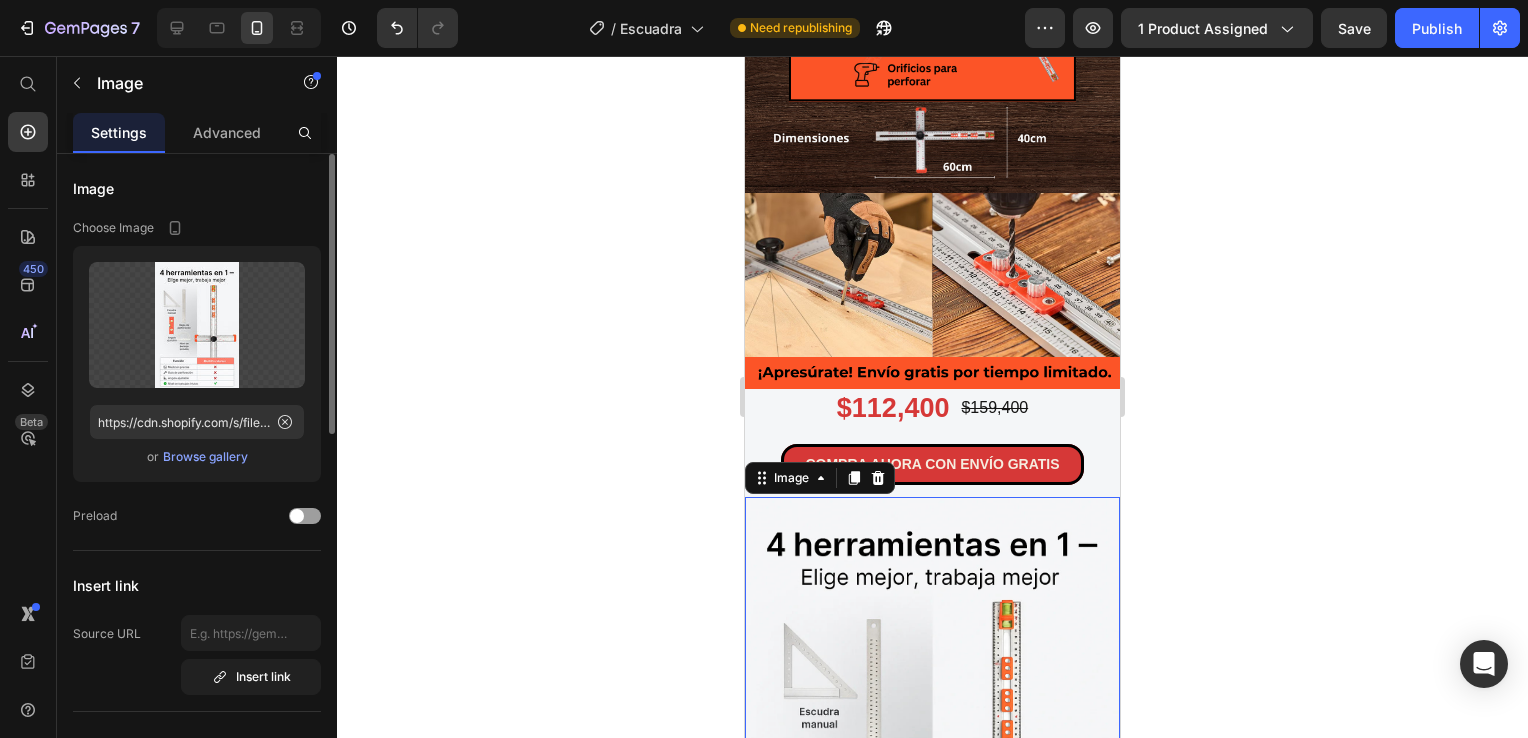 click on "Browse gallery" at bounding box center [205, 457] 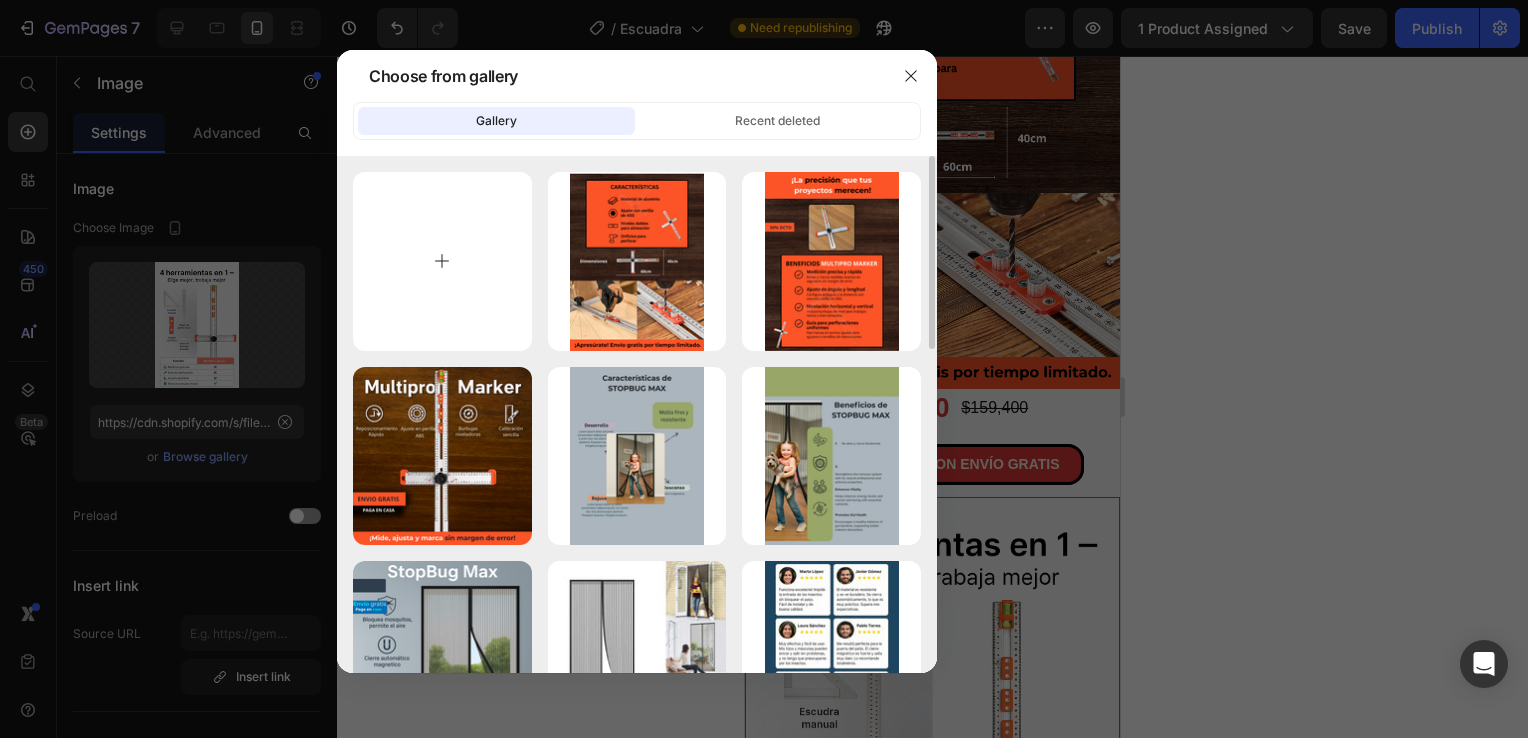click at bounding box center (442, 261) 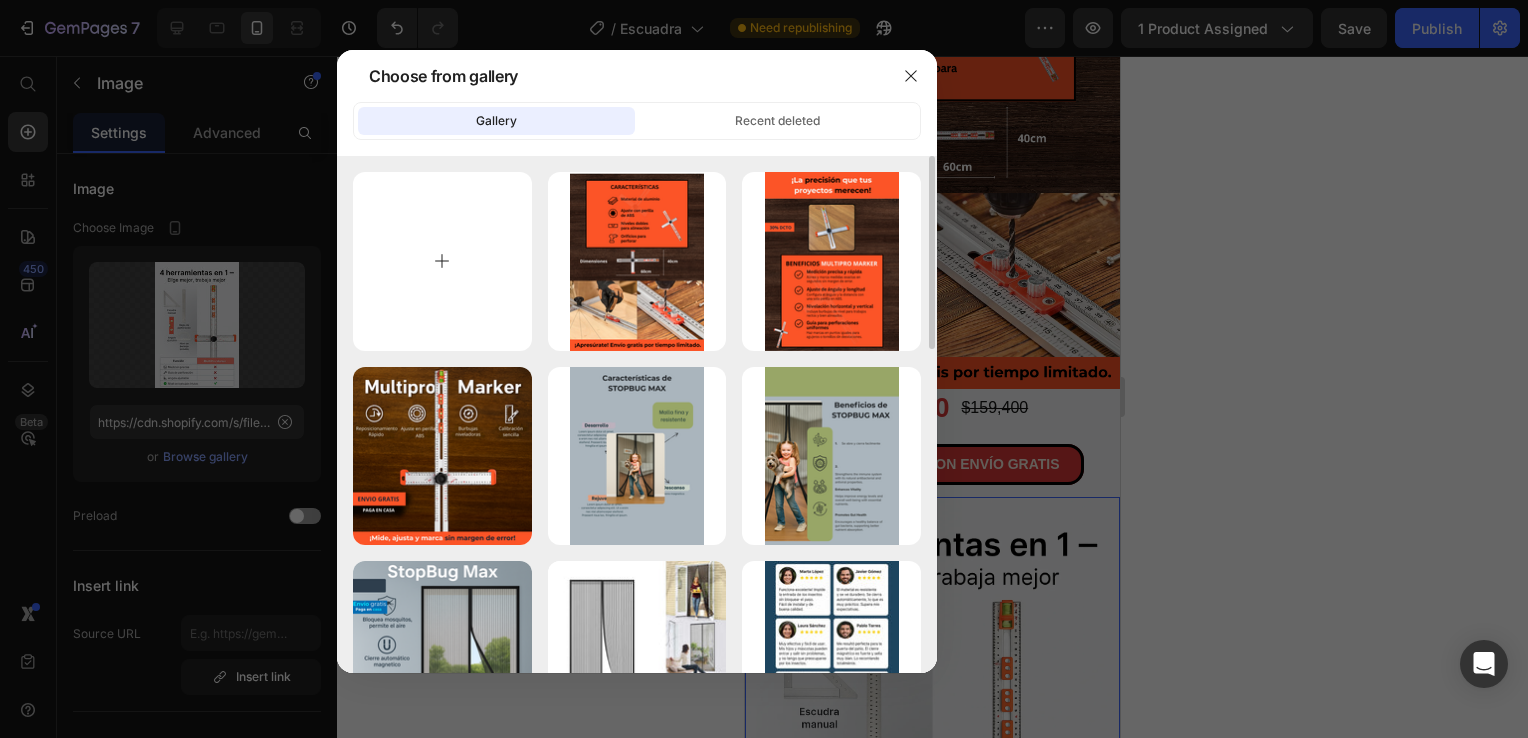 type on "C:\fakepath\4.png" 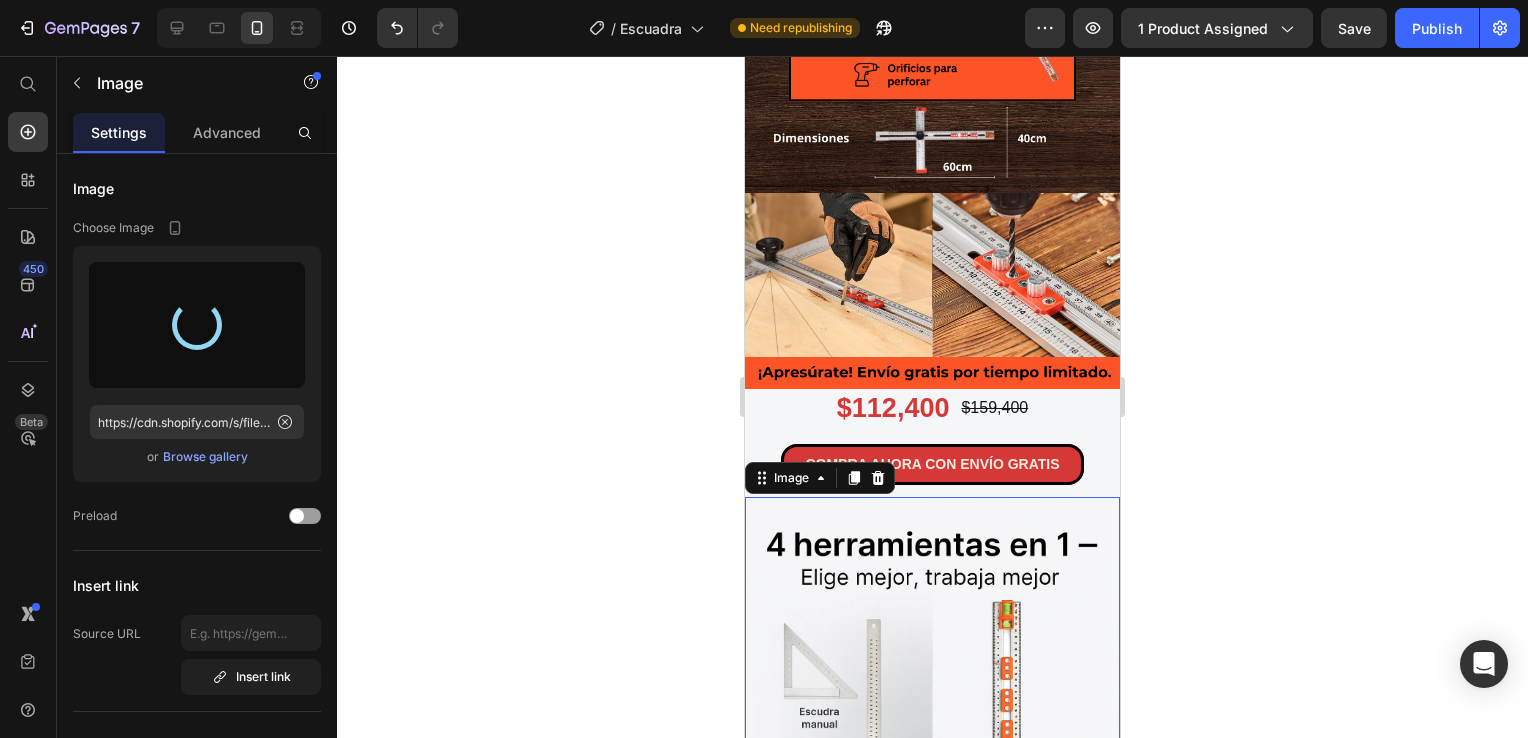 type on "https://cdn.shopify.com/s/files/1/0931/0204/7545/files/gempages_559530074857014392-88db22b9-a9f7-4bcd-a408-1c906a64de98.png" 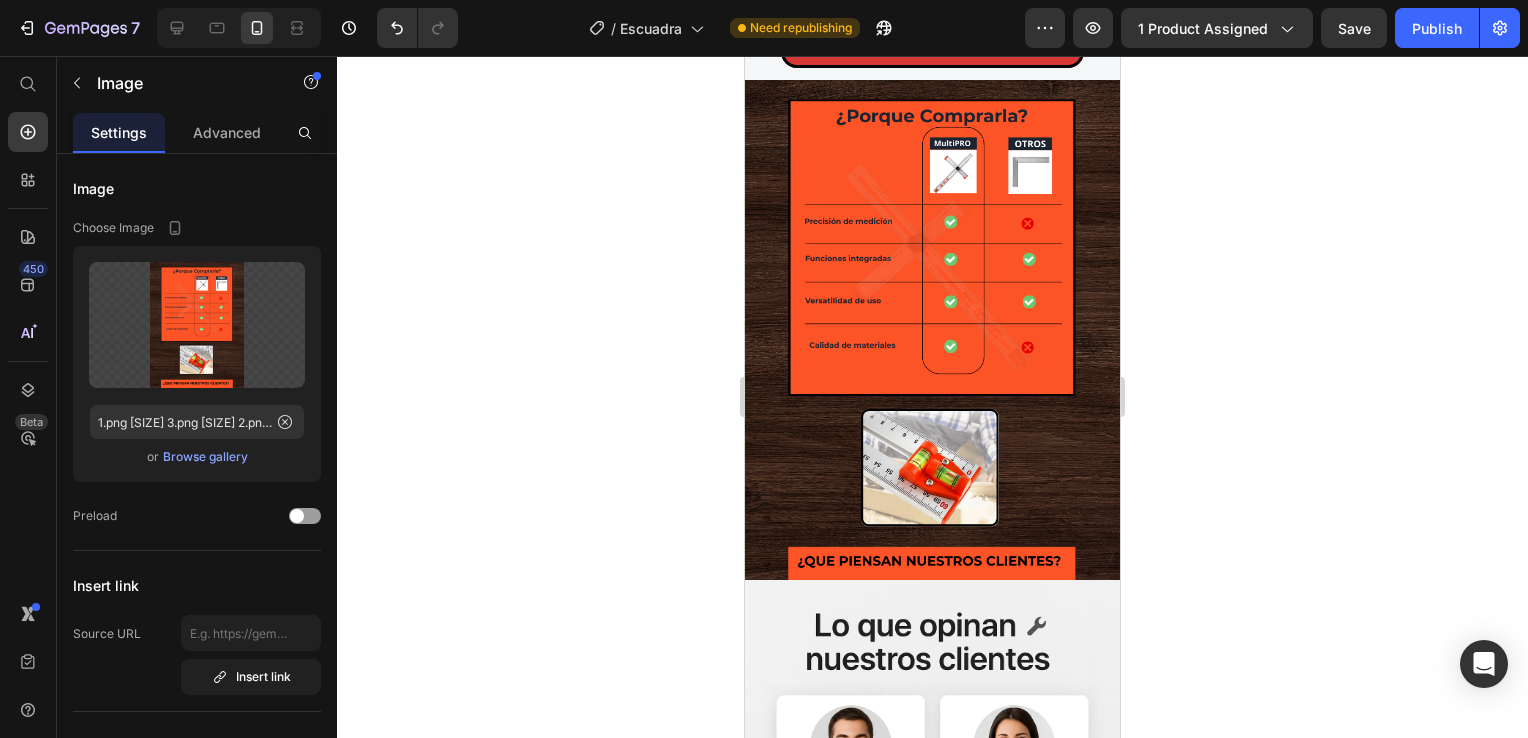 scroll, scrollTop: 2200, scrollLeft: 0, axis: vertical 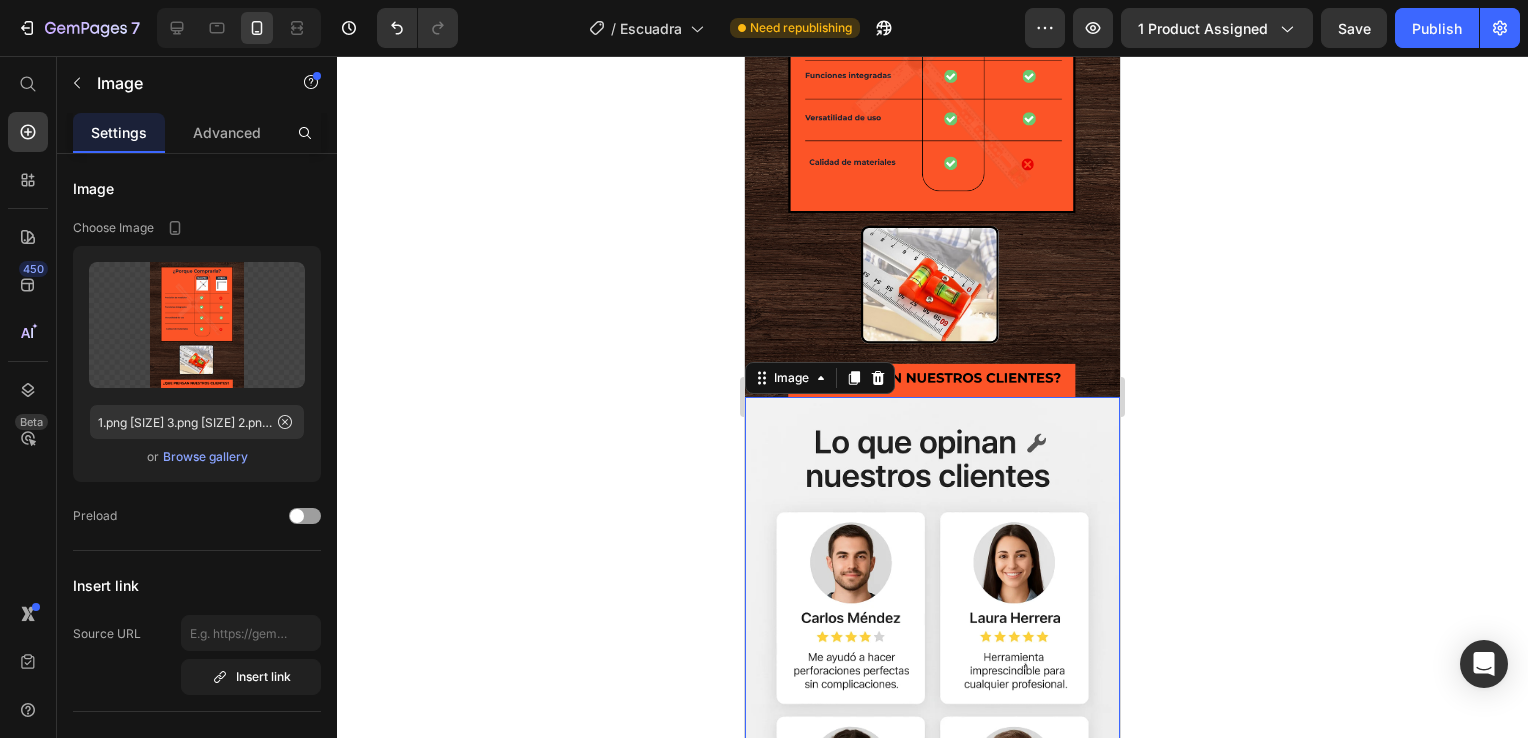 click at bounding box center (932, 678) 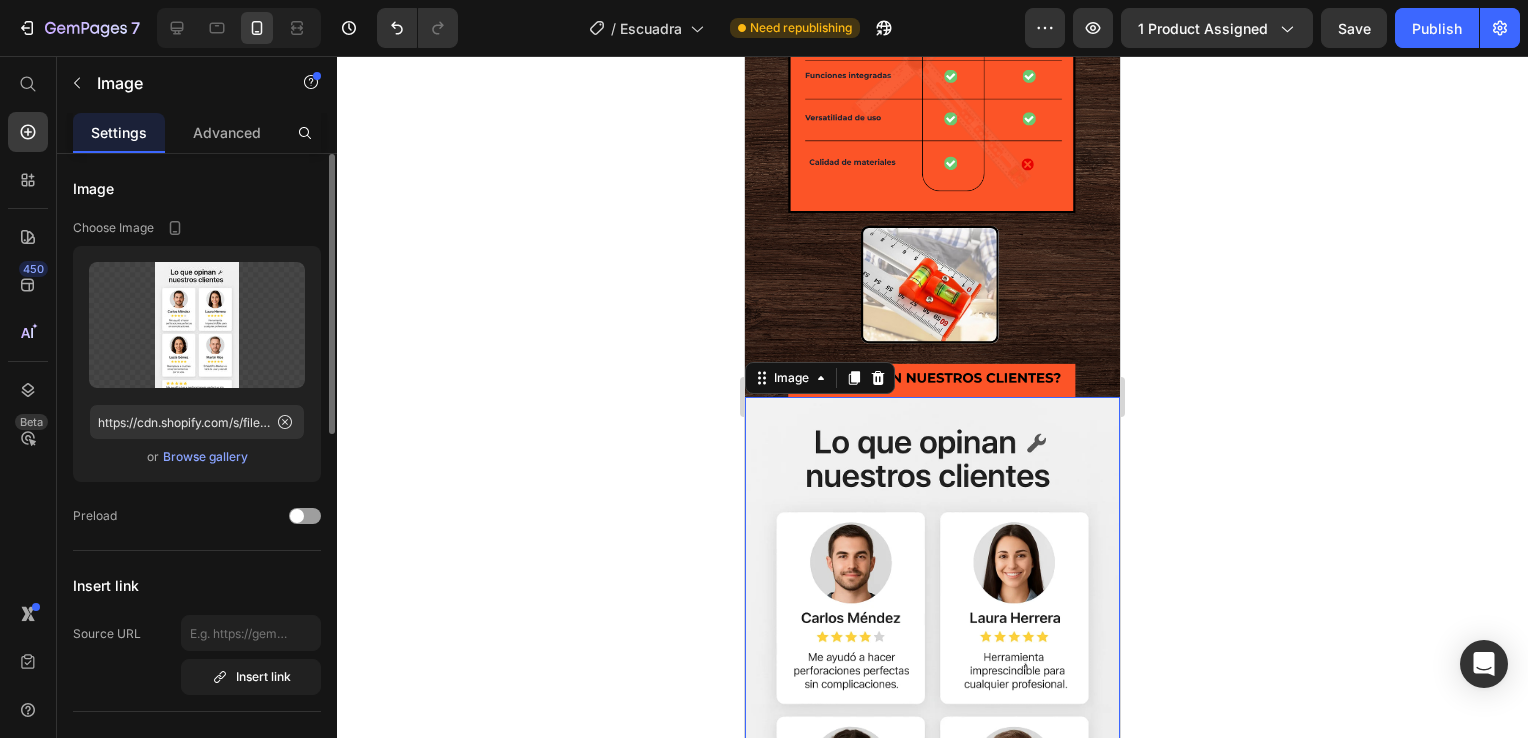 click on "Browse gallery" at bounding box center (205, 457) 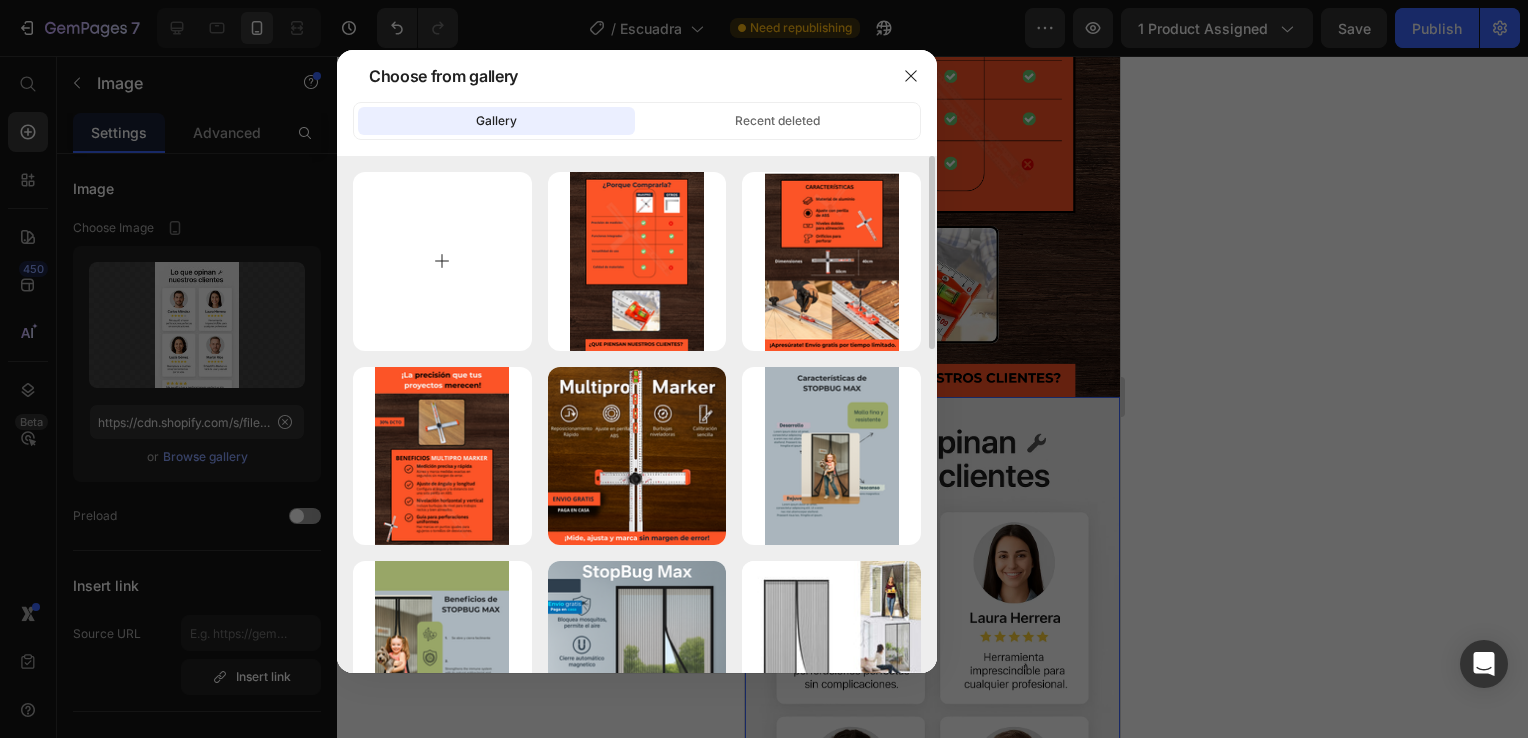 click at bounding box center (442, 261) 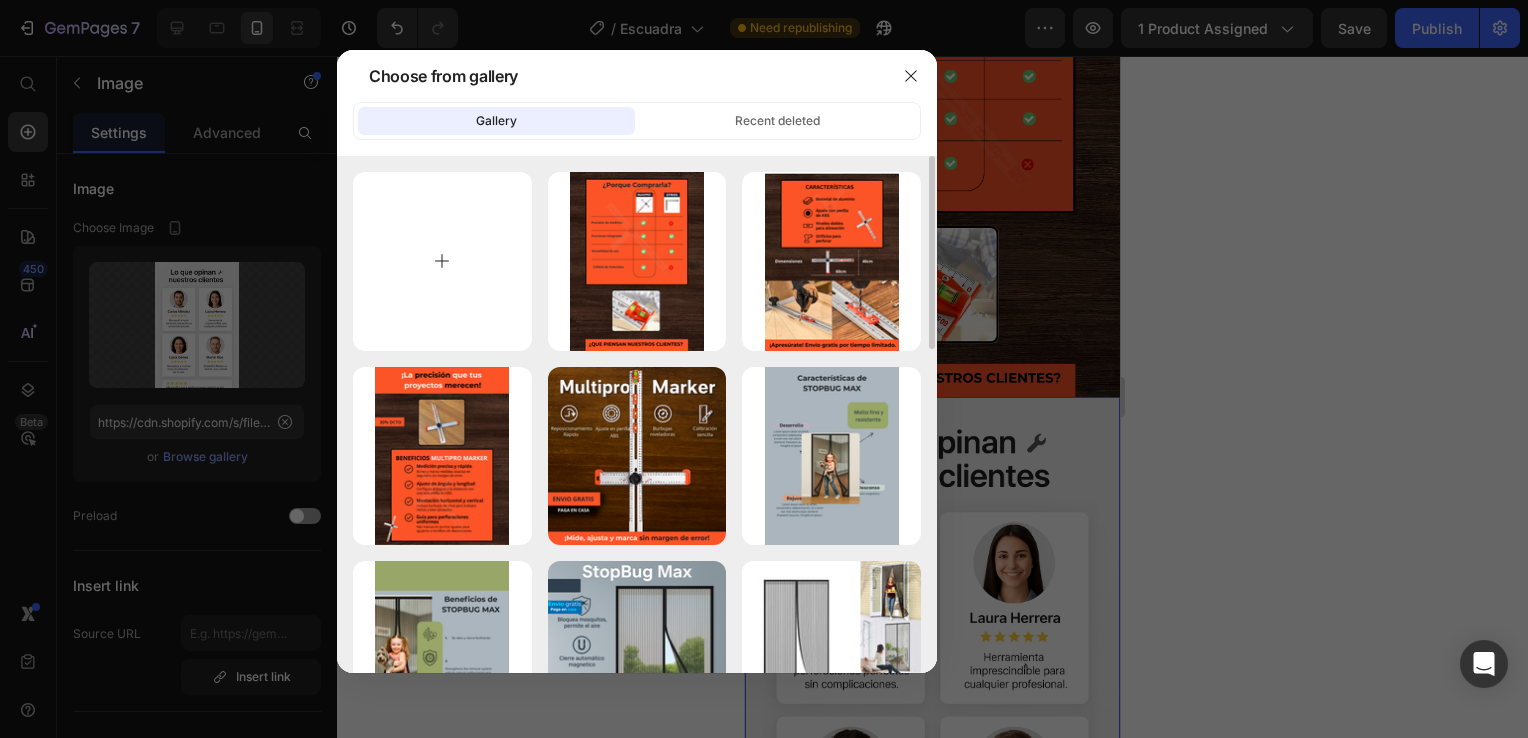type on "C:\fakepath\5.png" 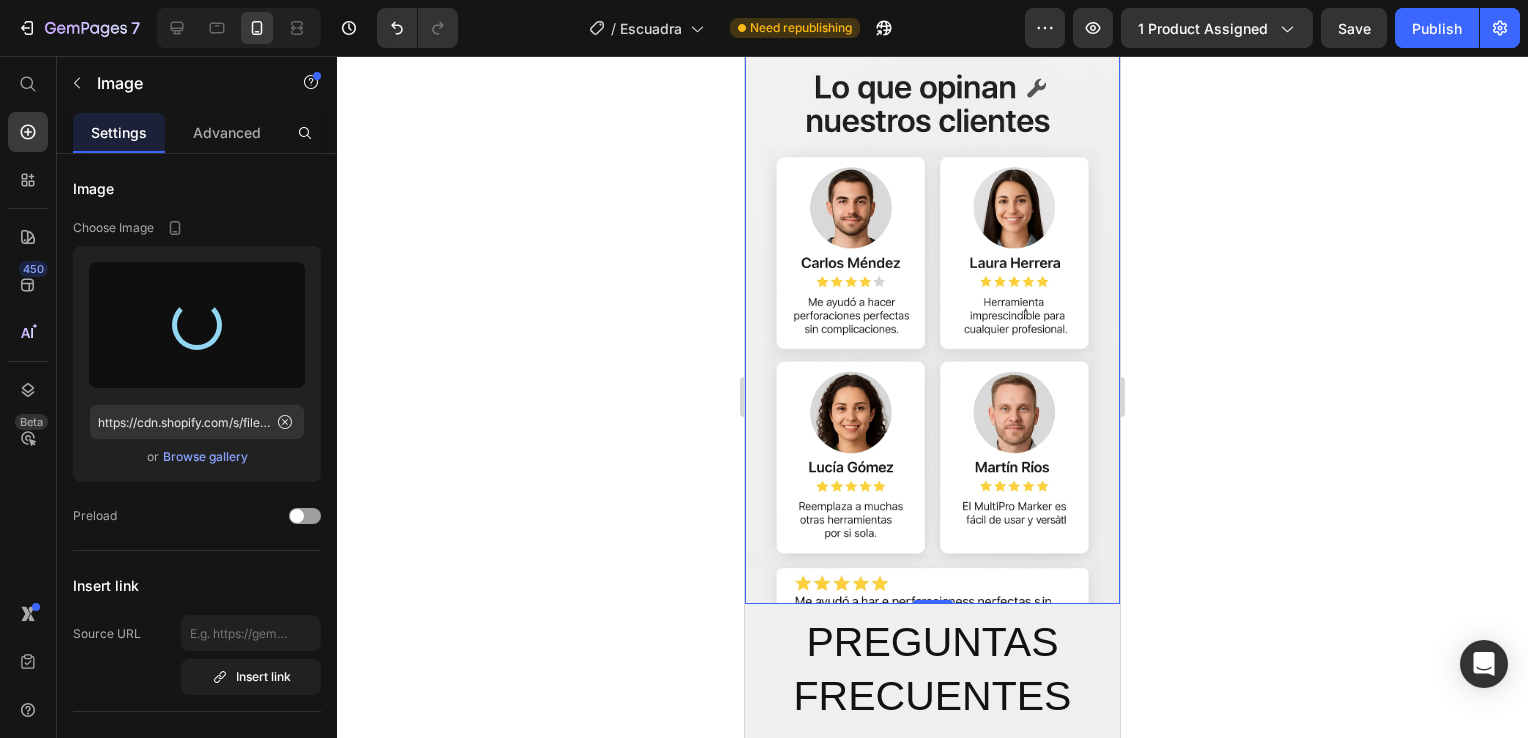 type on "https://cdn.shopify.com/s/files/1/0931/0204/7545/files/gempages_559530074857014392-078a422e-32c2-463f-8b98-a44116c76d3d.png" 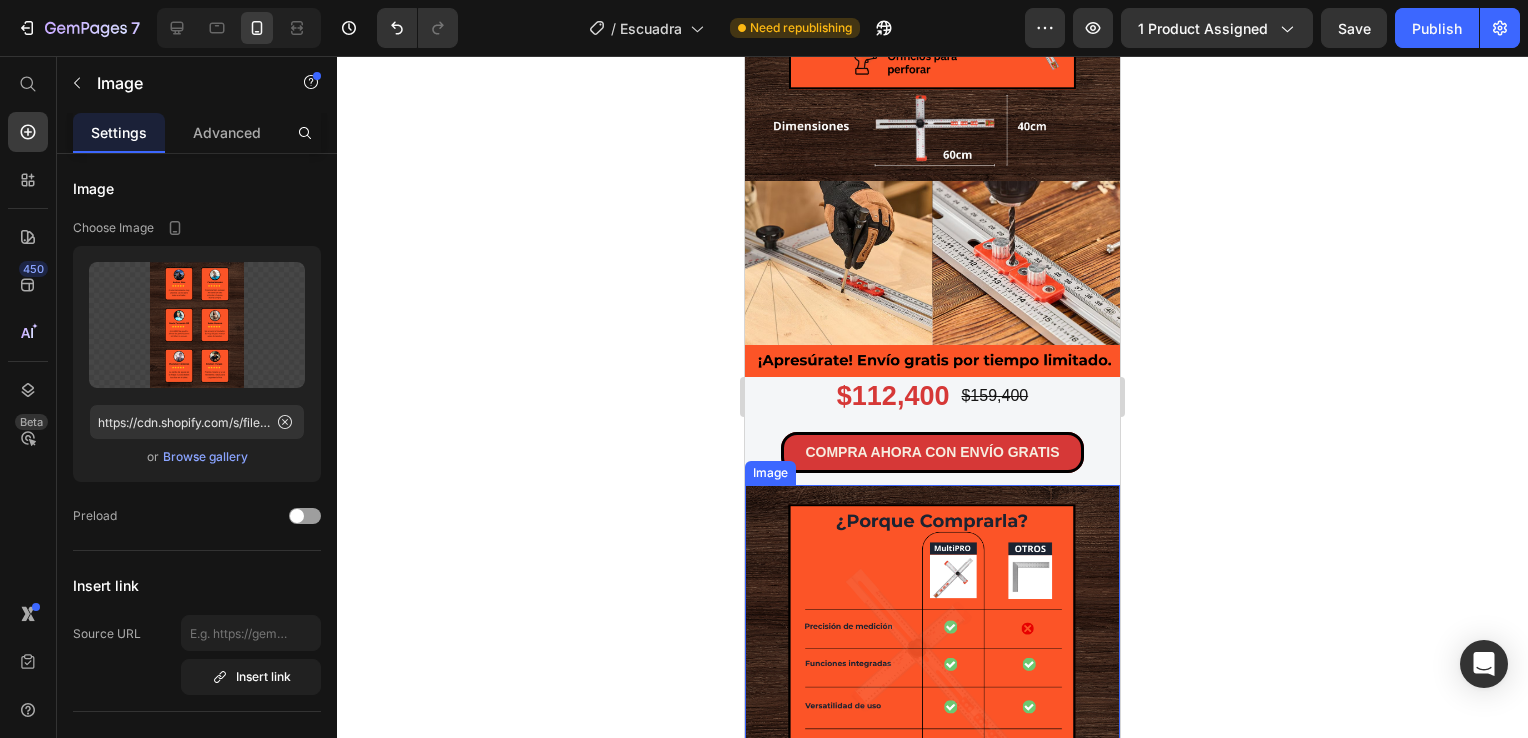 scroll, scrollTop: 1500, scrollLeft: 0, axis: vertical 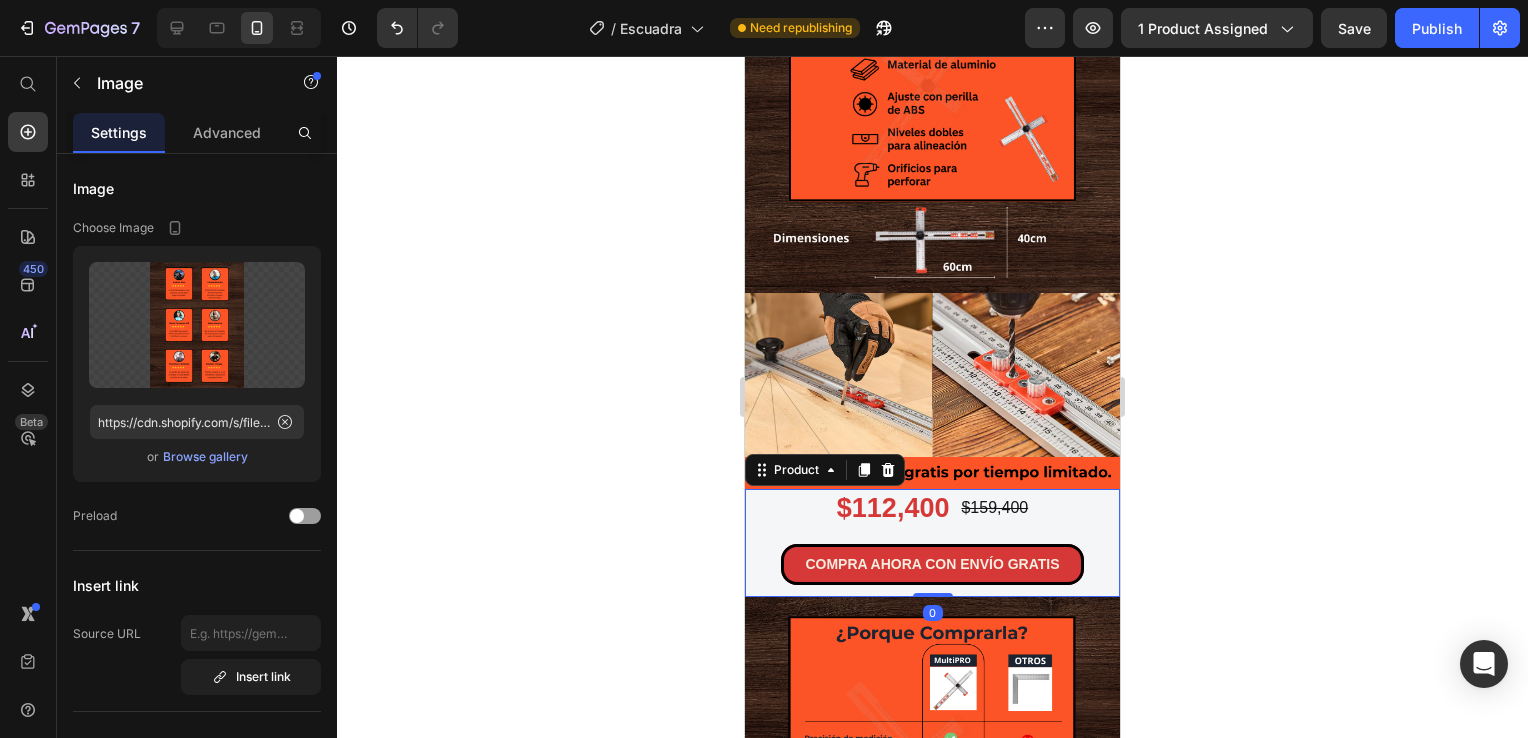 click on "$112,400 Product Price $159,400 Product Price Row COMPRA AHORA CON ENVÍO GRATIS   Button" at bounding box center [932, 543] 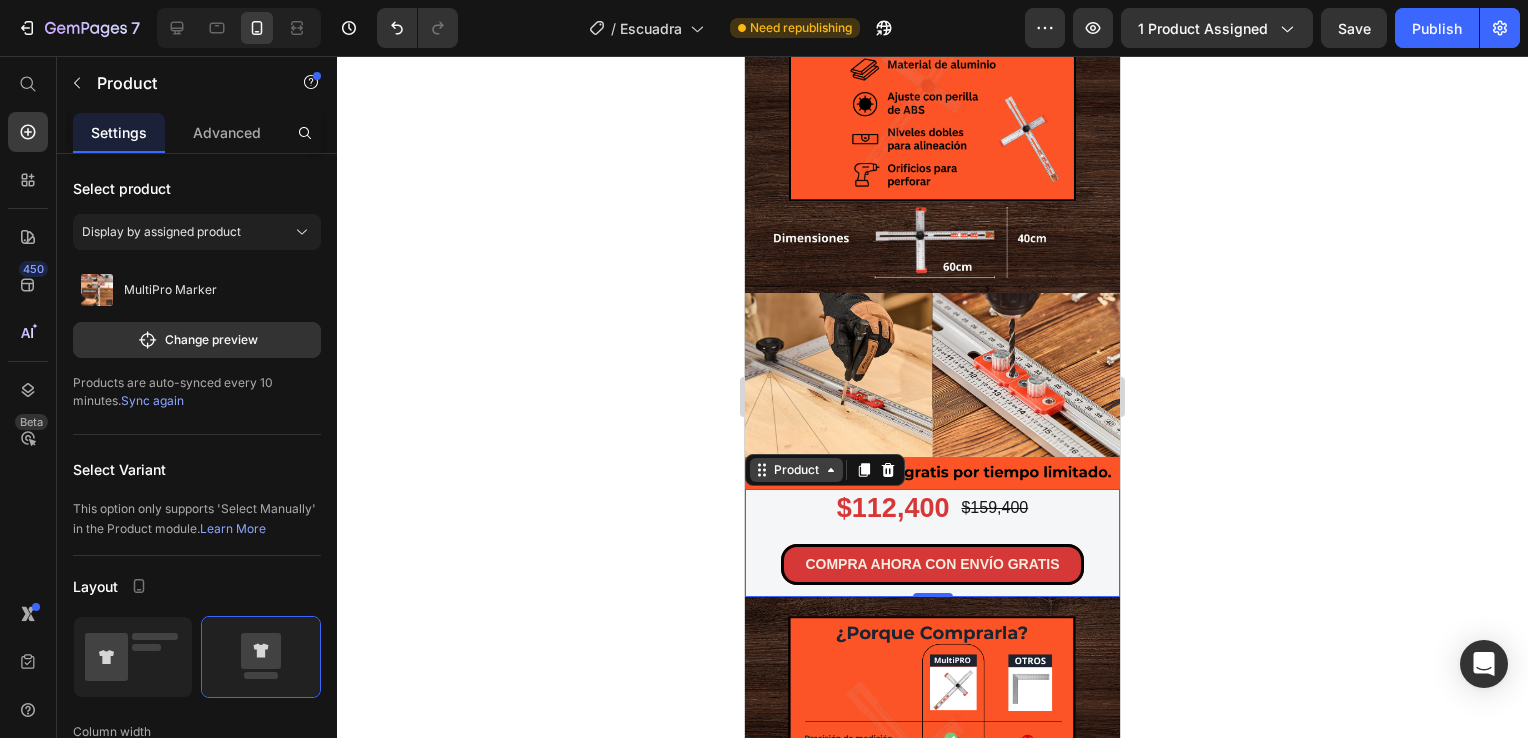 click on "Product" at bounding box center [796, 470] 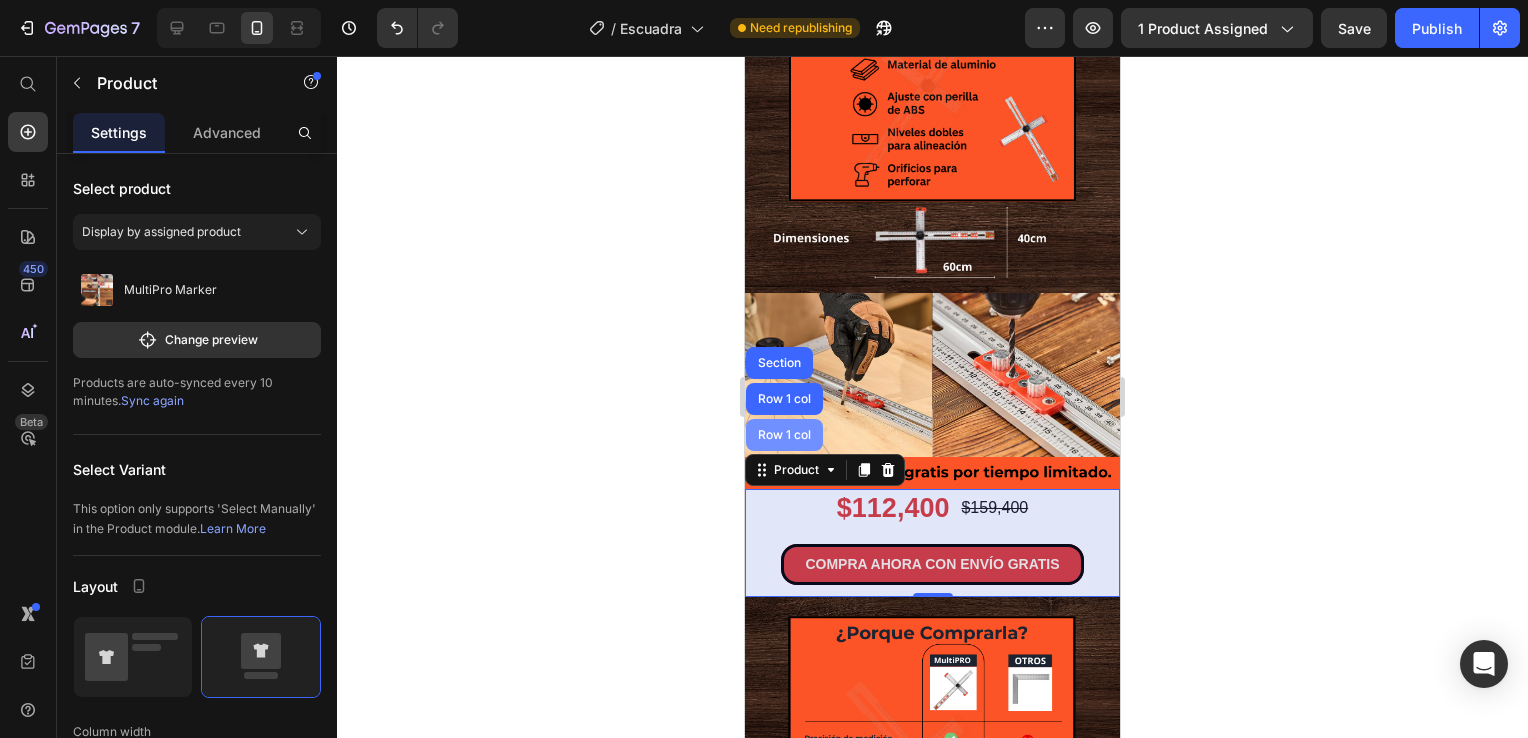 click on "Row 1 col" at bounding box center (784, 435) 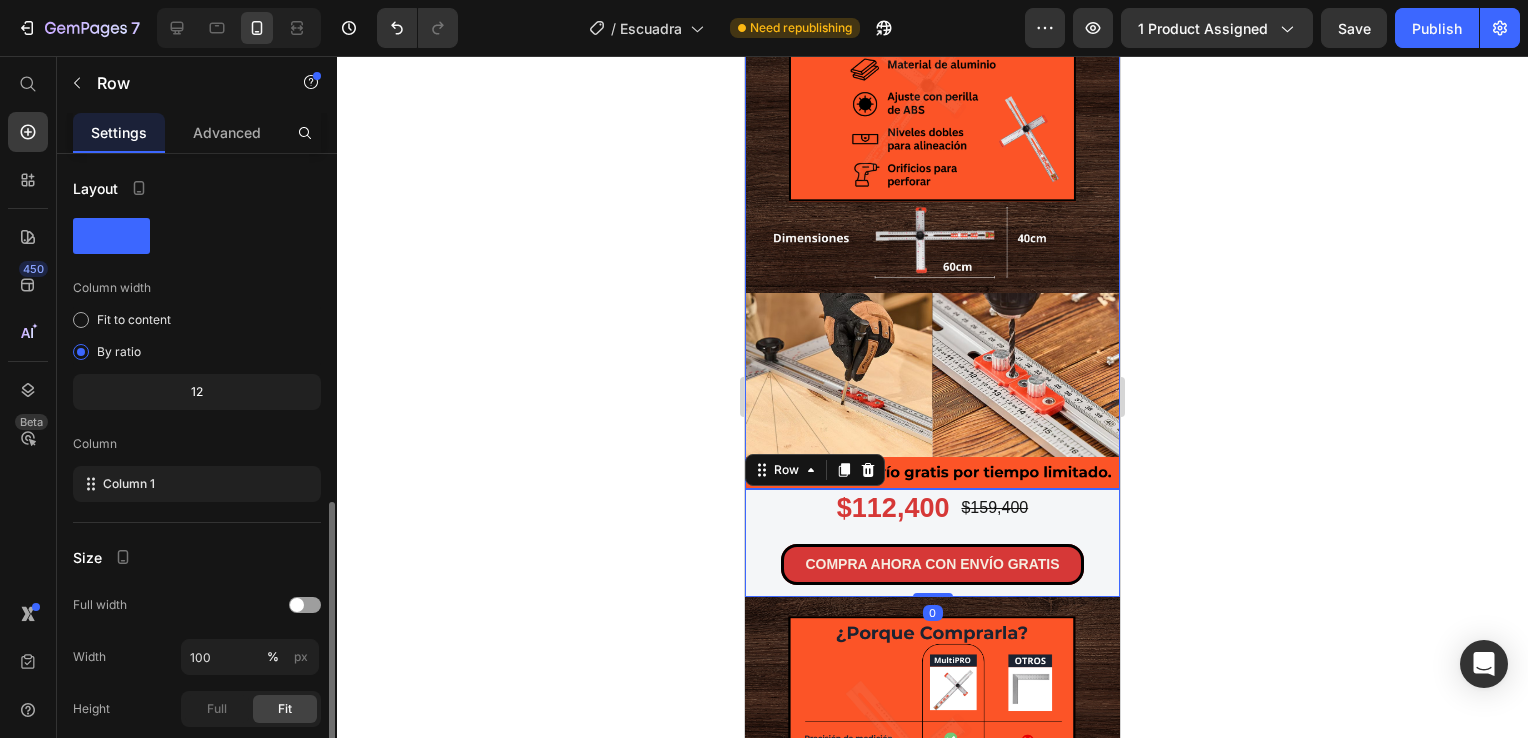 scroll, scrollTop: 224, scrollLeft: 0, axis: vertical 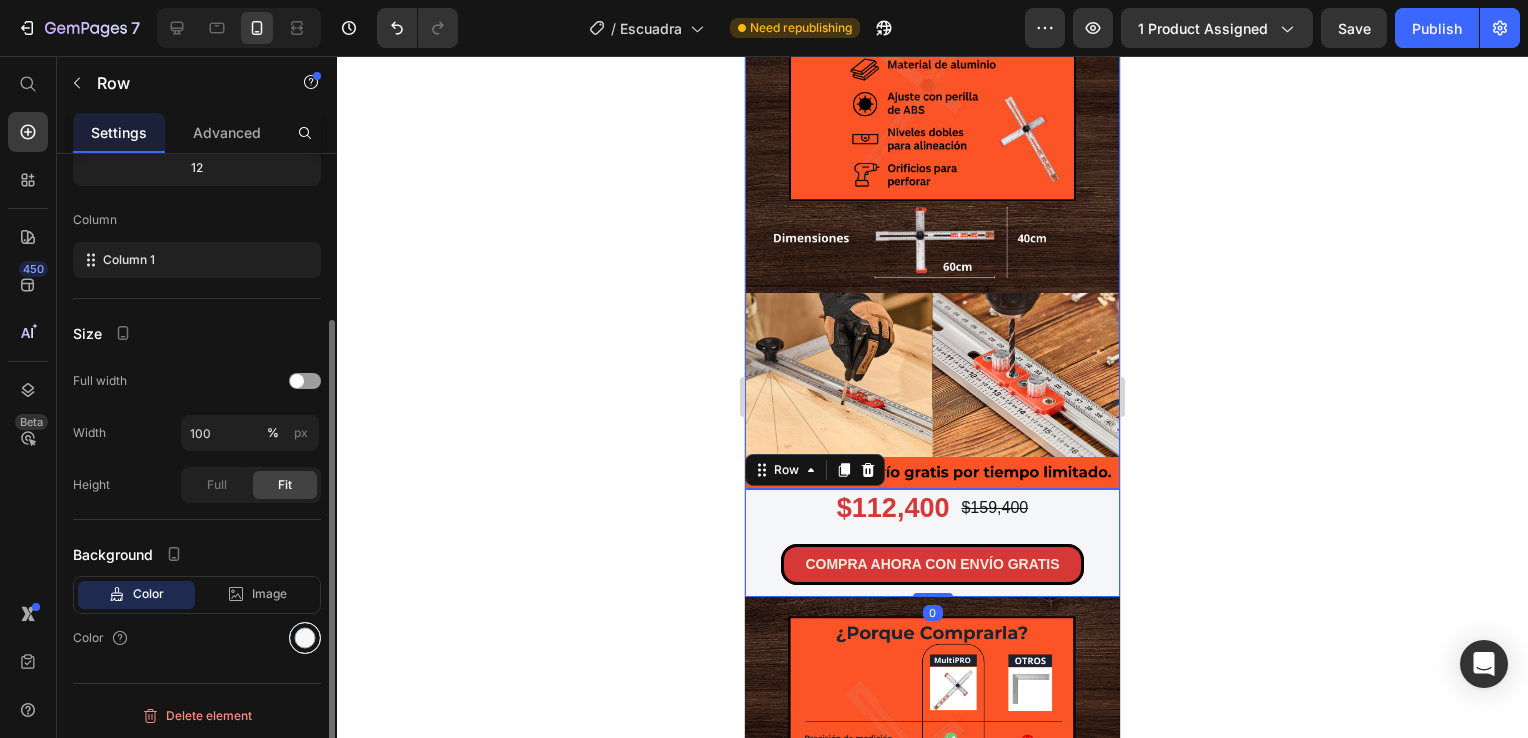 click at bounding box center (305, 638) 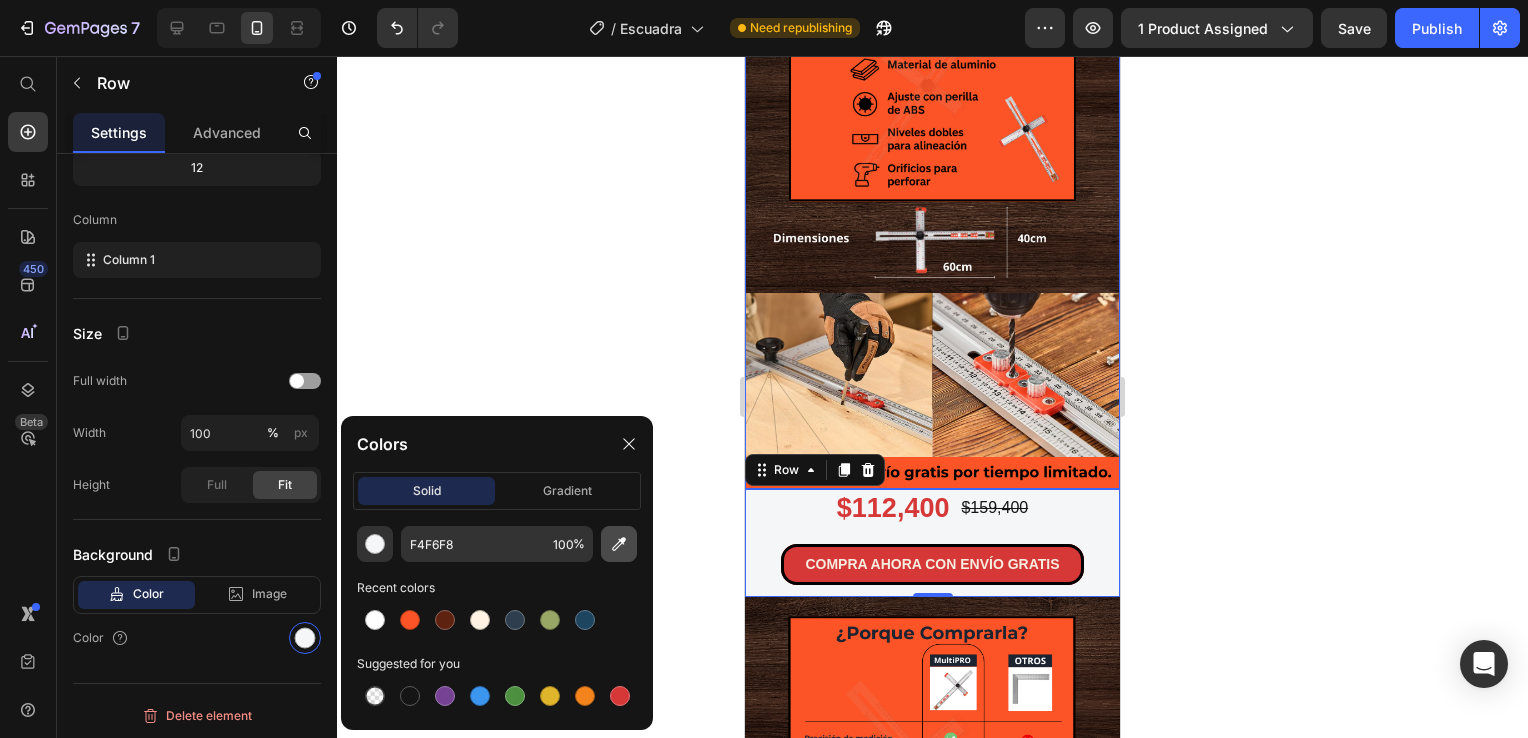click at bounding box center (619, 544) 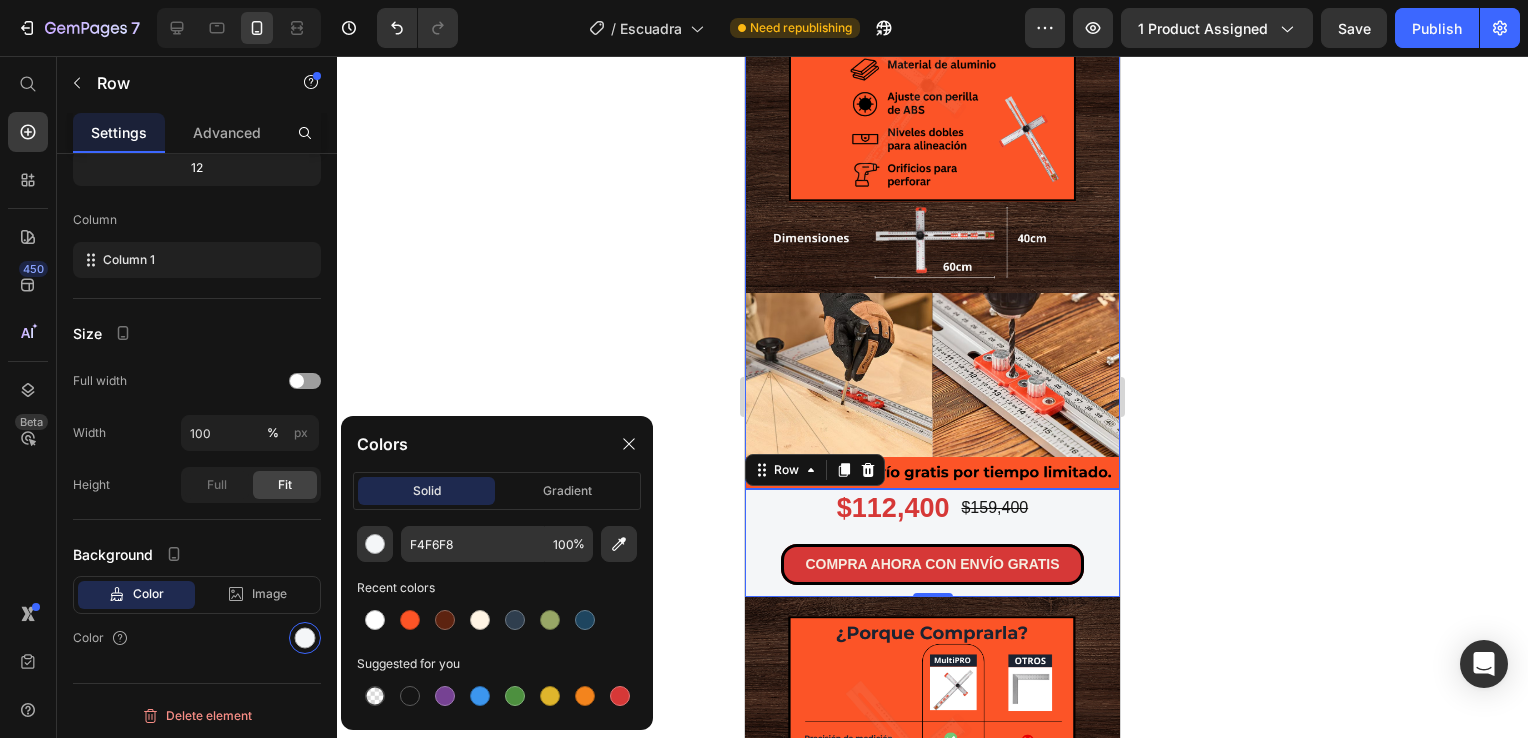 type on "FC5426" 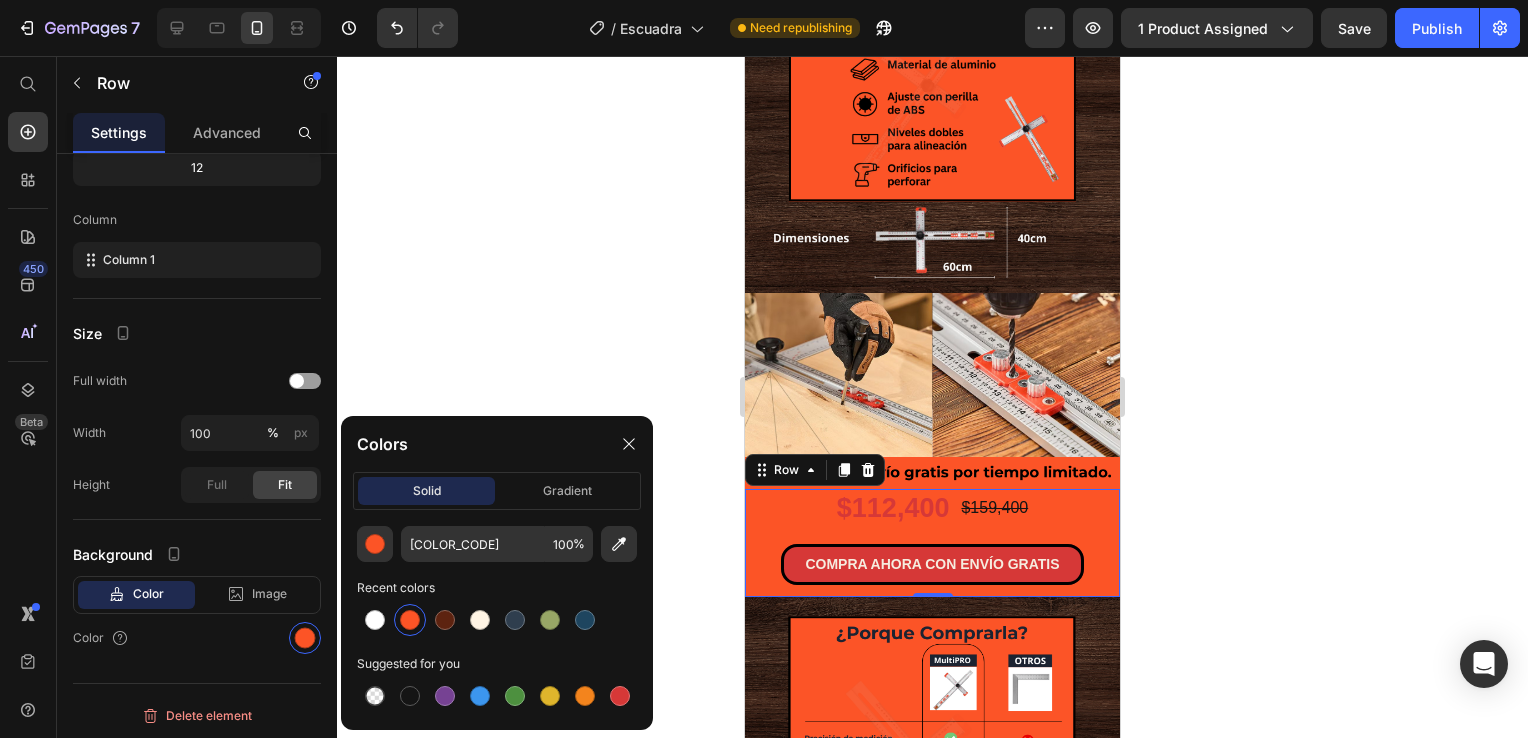 click 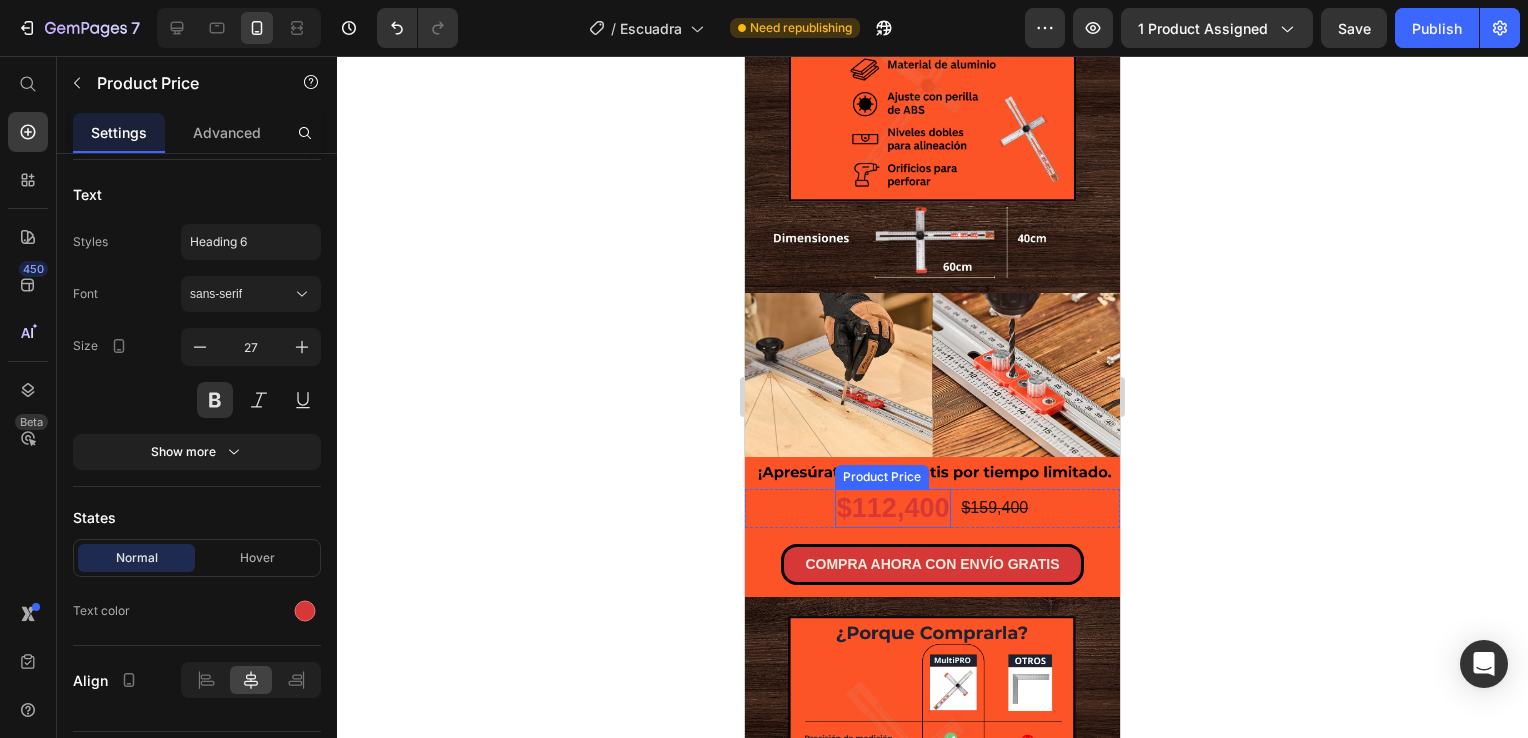 click on "$112,400" at bounding box center [893, 508] 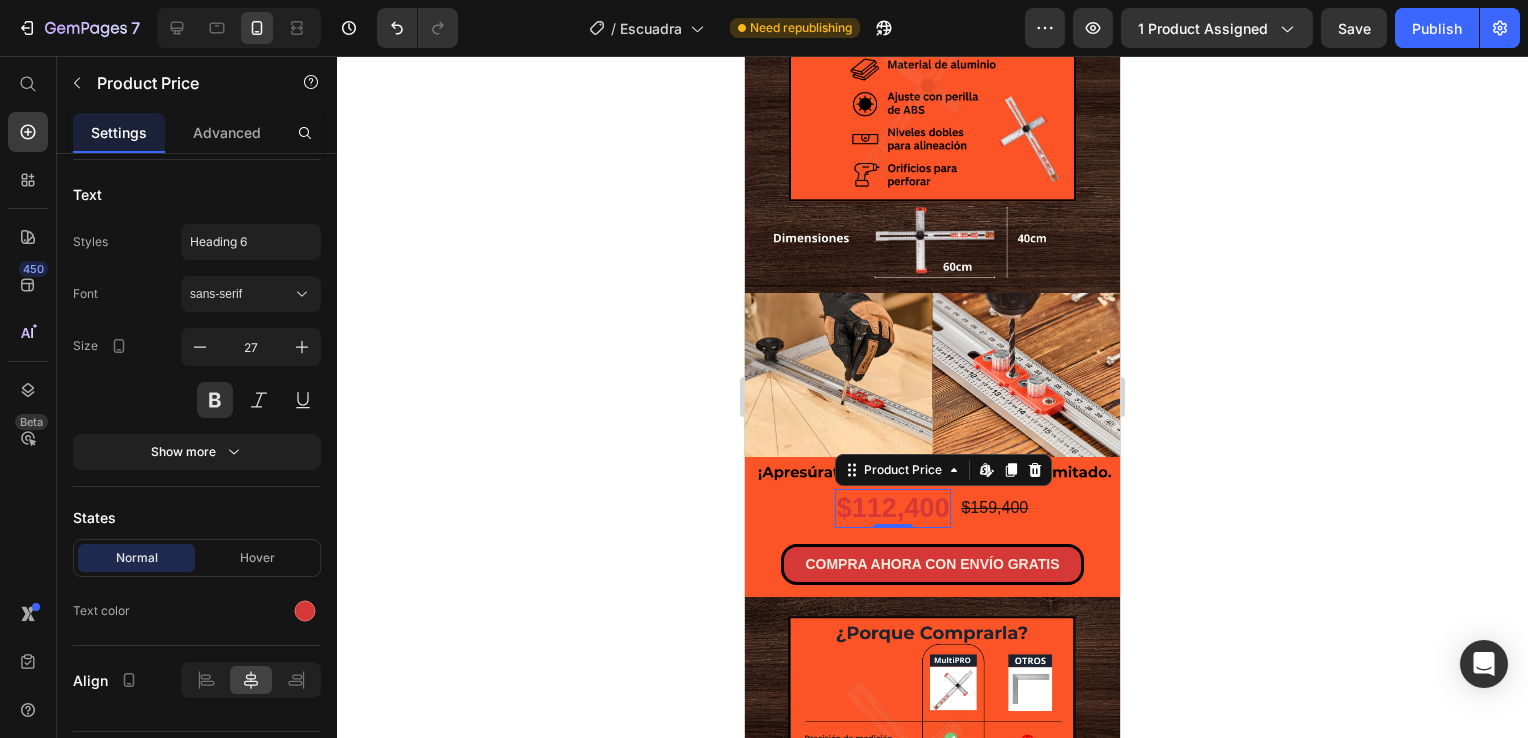 scroll, scrollTop: 0, scrollLeft: 0, axis: both 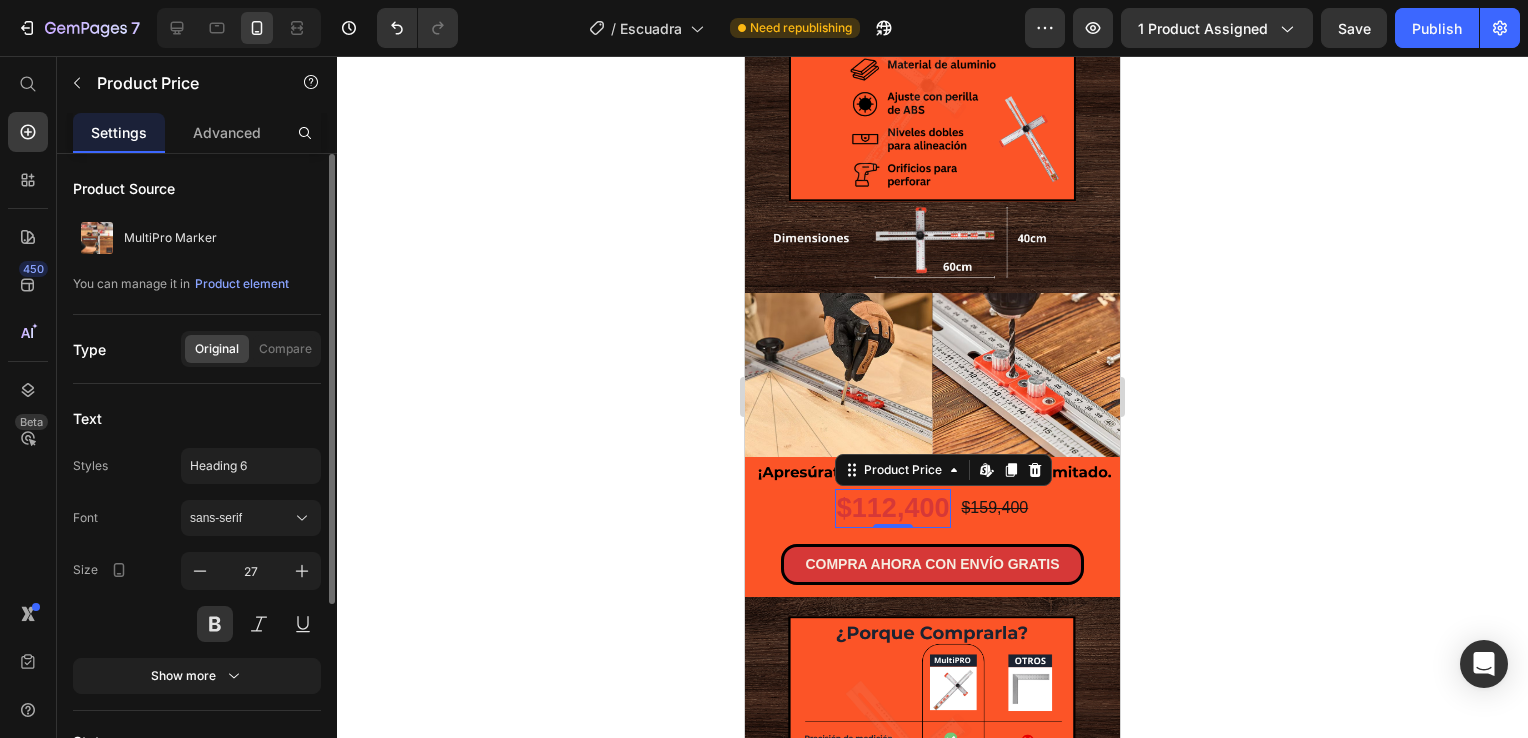 click 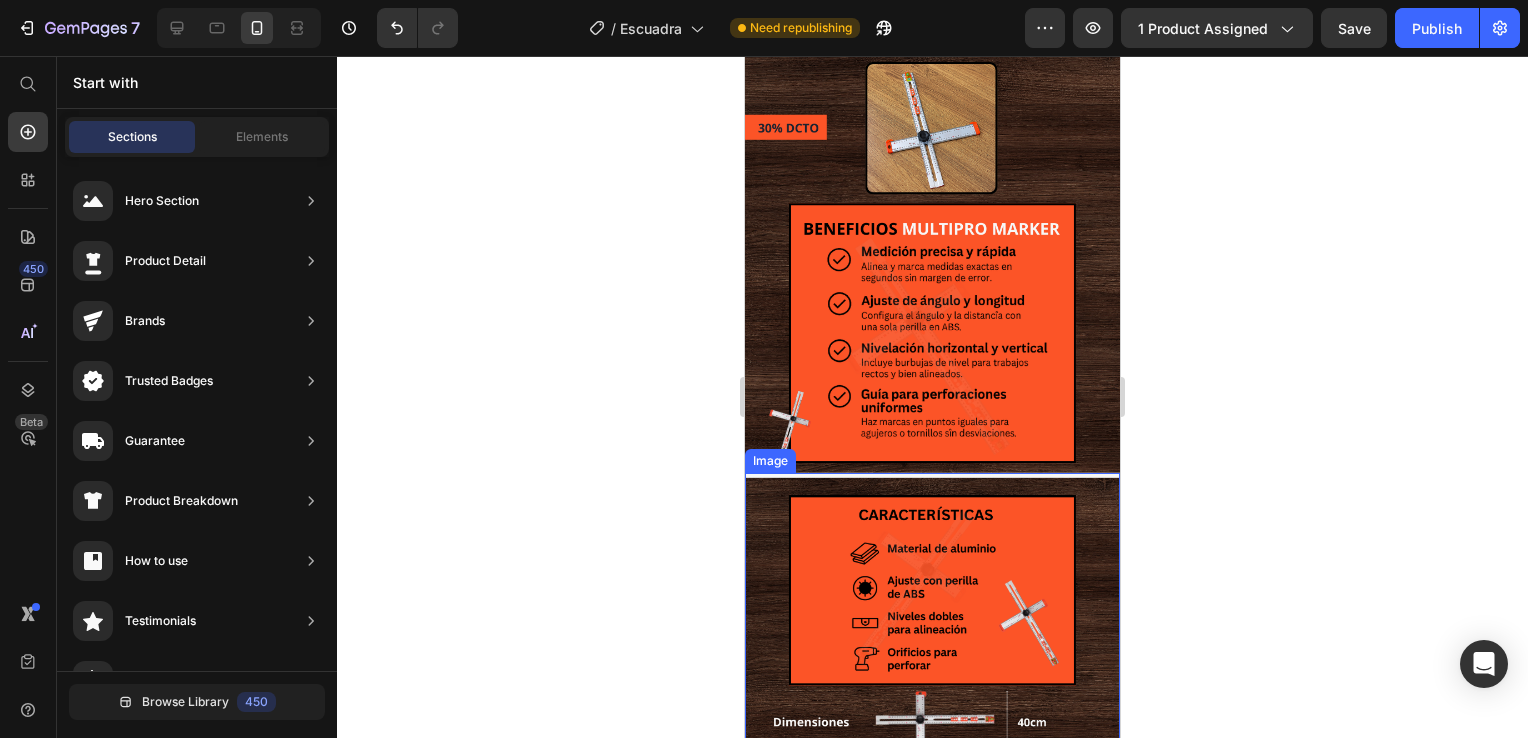 scroll, scrollTop: 800, scrollLeft: 0, axis: vertical 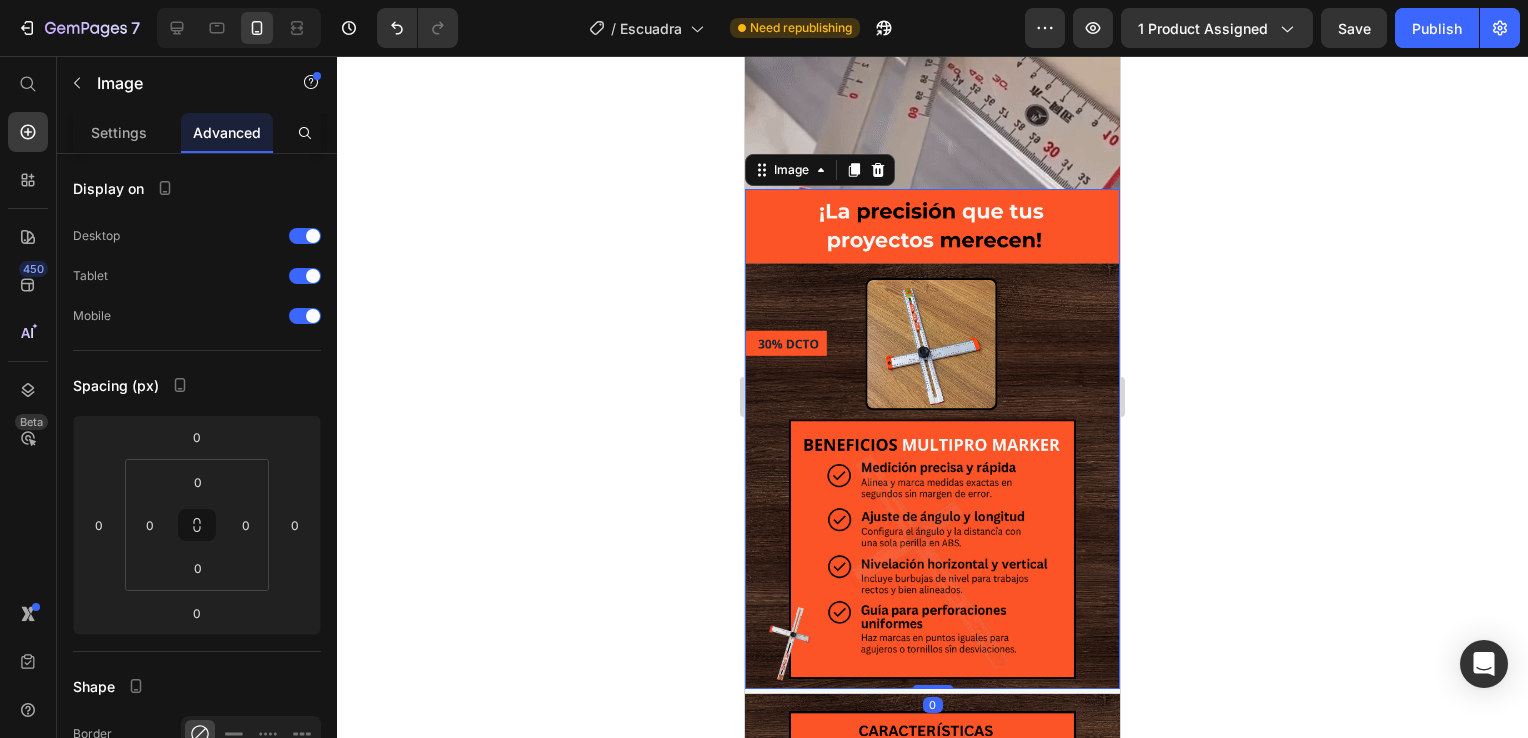 click at bounding box center [932, 439] 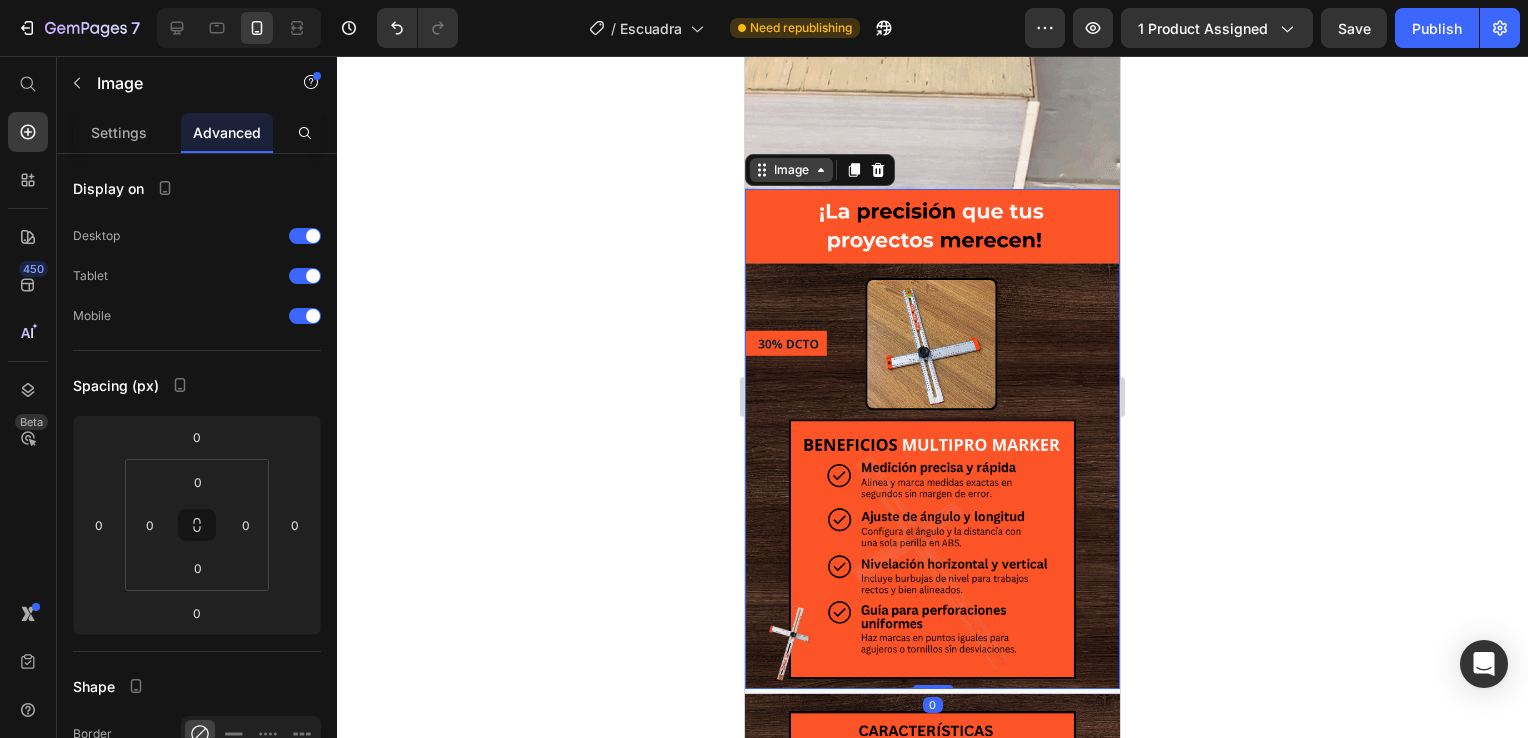 click 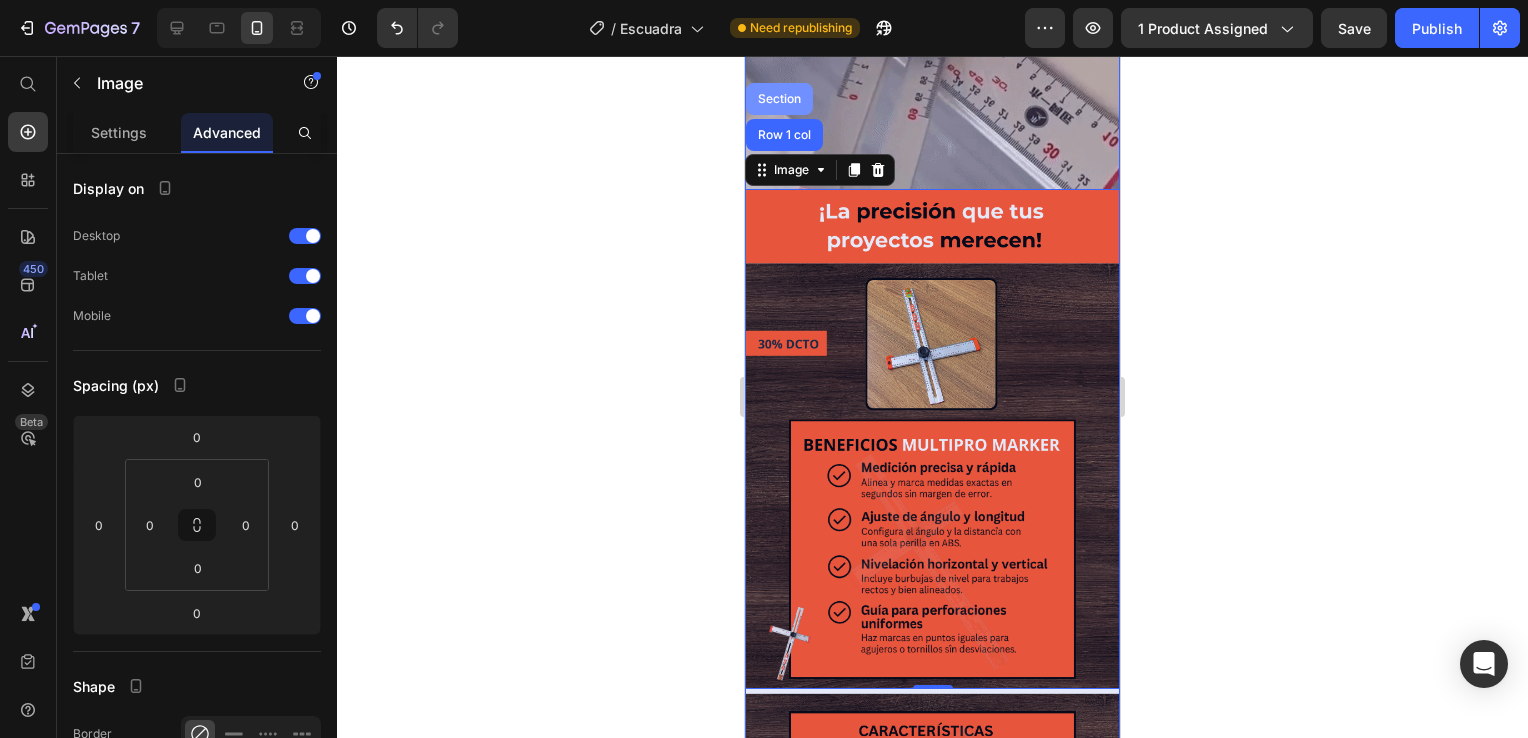 click on "Section" at bounding box center (779, 99) 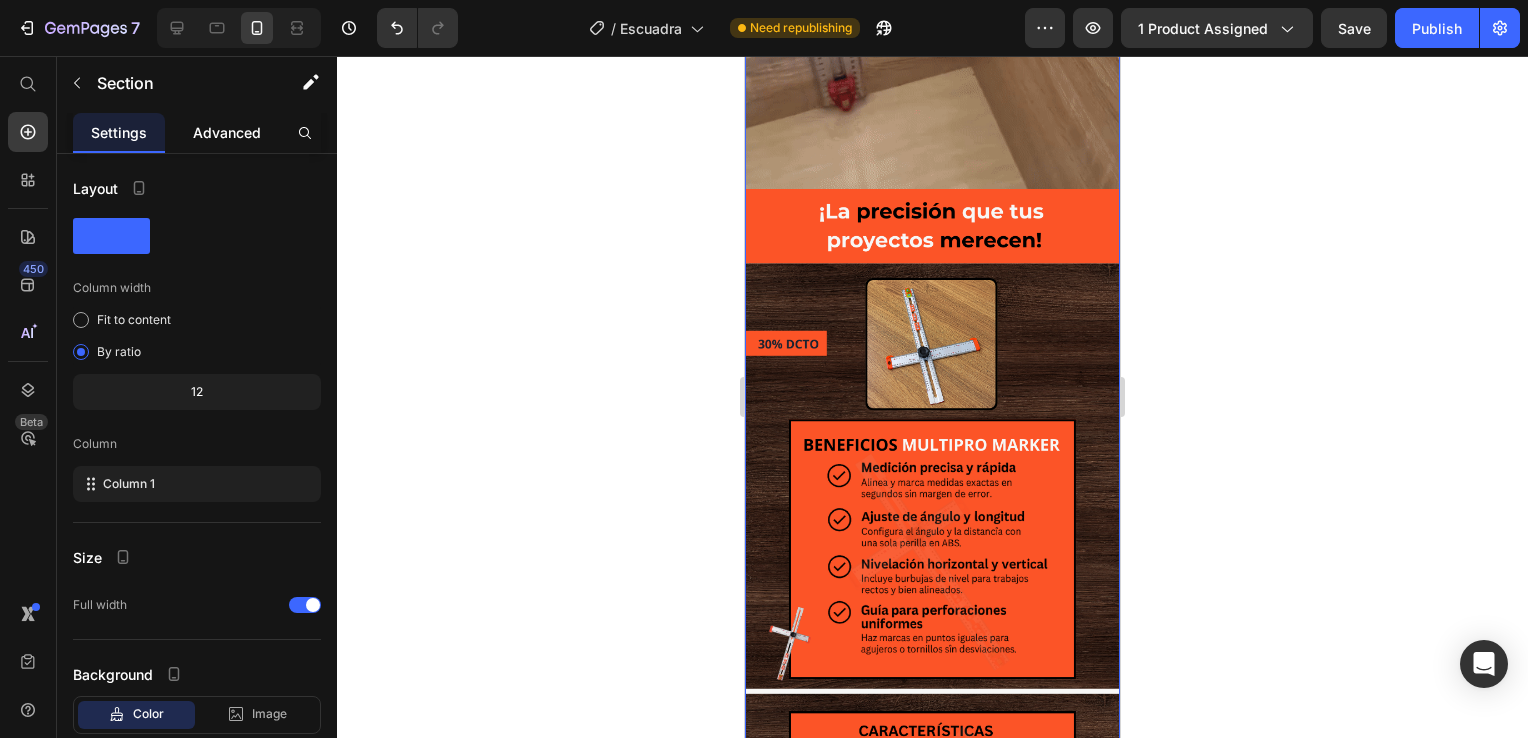click on "Advanced" at bounding box center (227, 132) 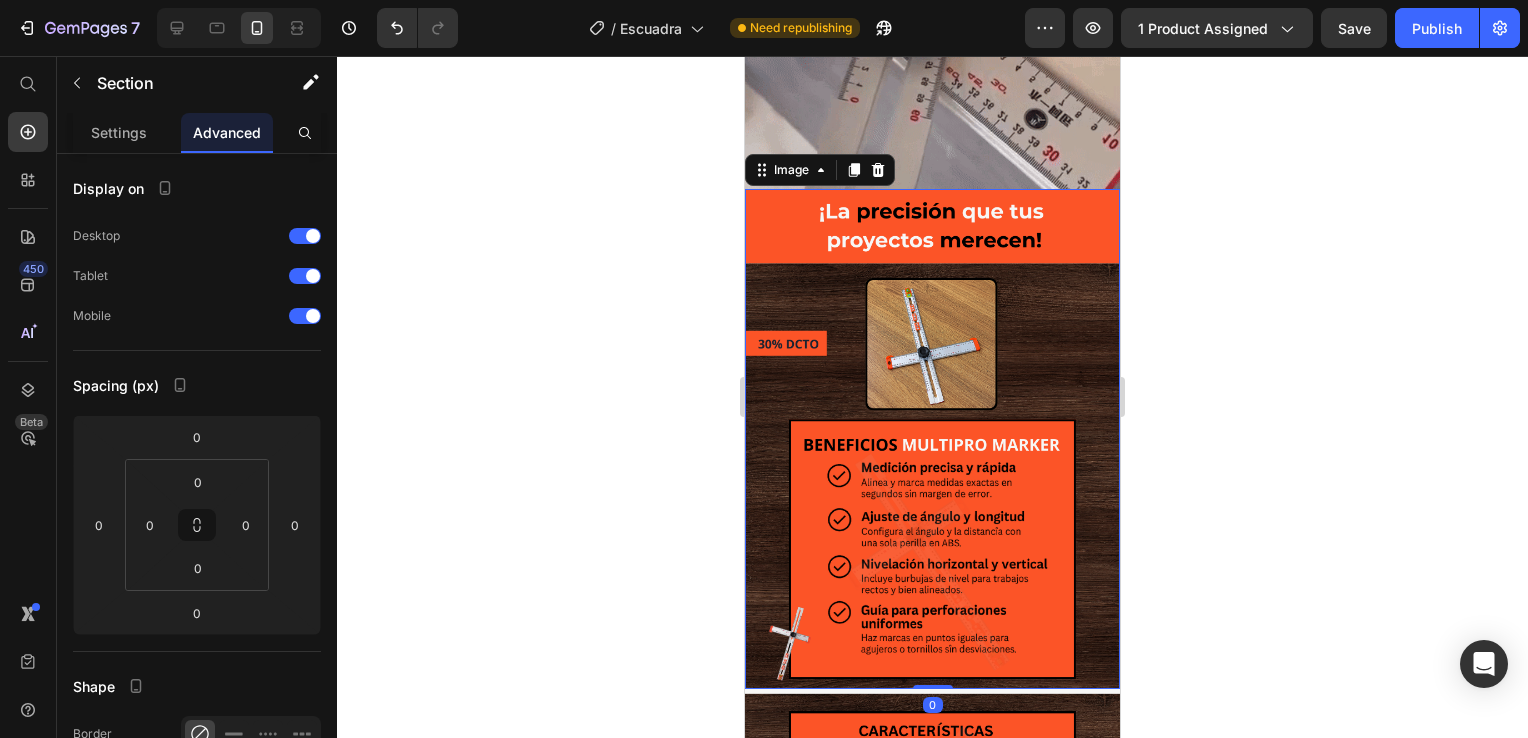 click at bounding box center [932, 439] 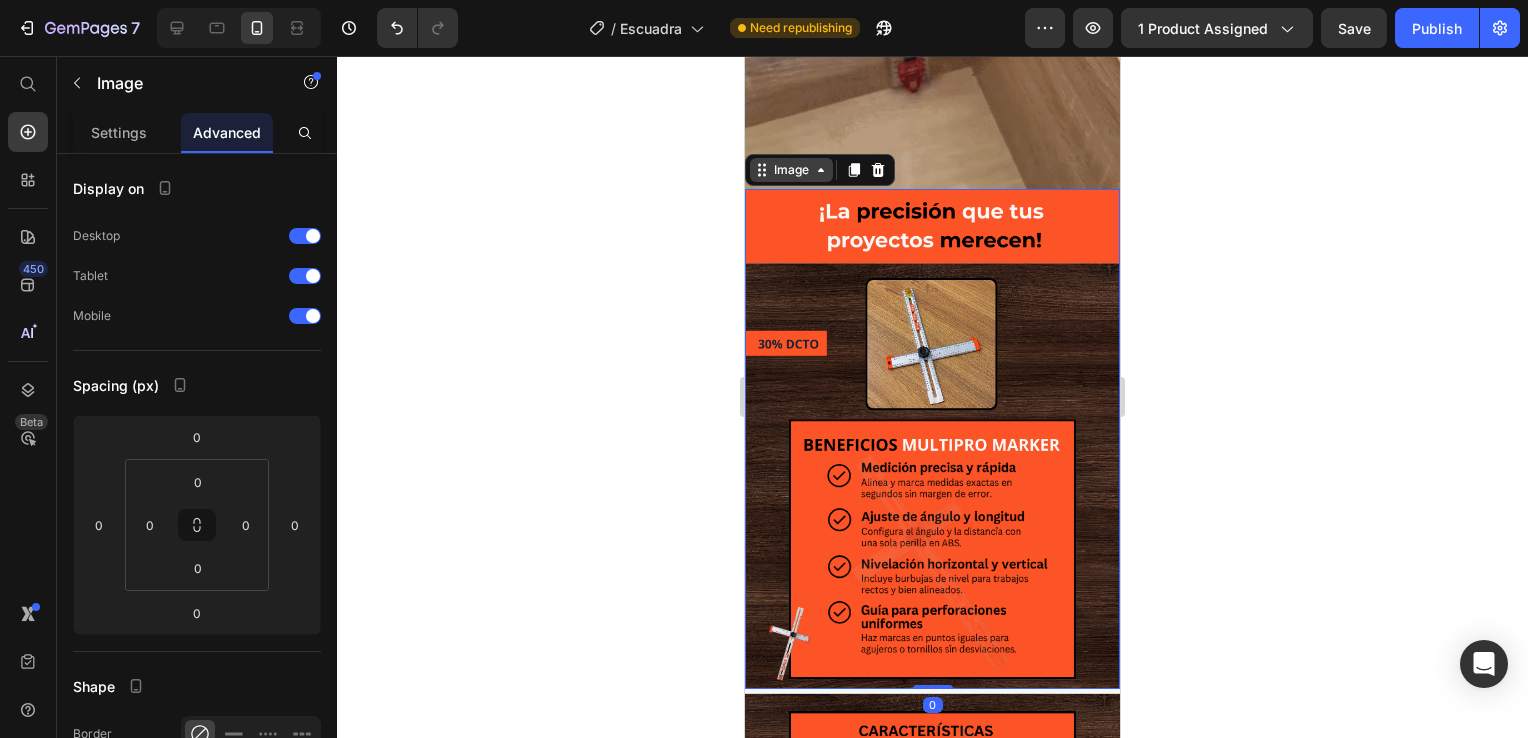 click on "Image" at bounding box center (791, 170) 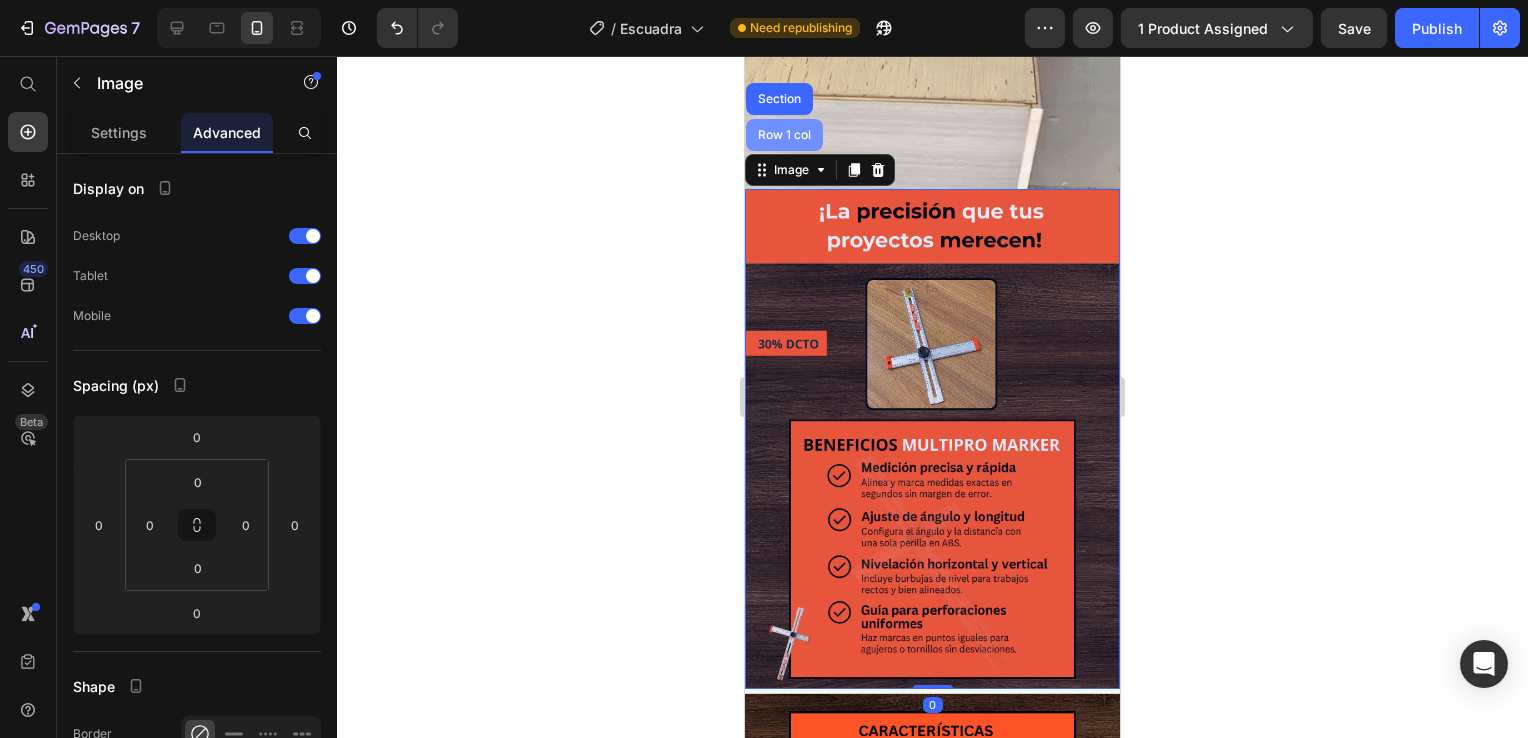 click on "Row 1 col" at bounding box center (784, 135) 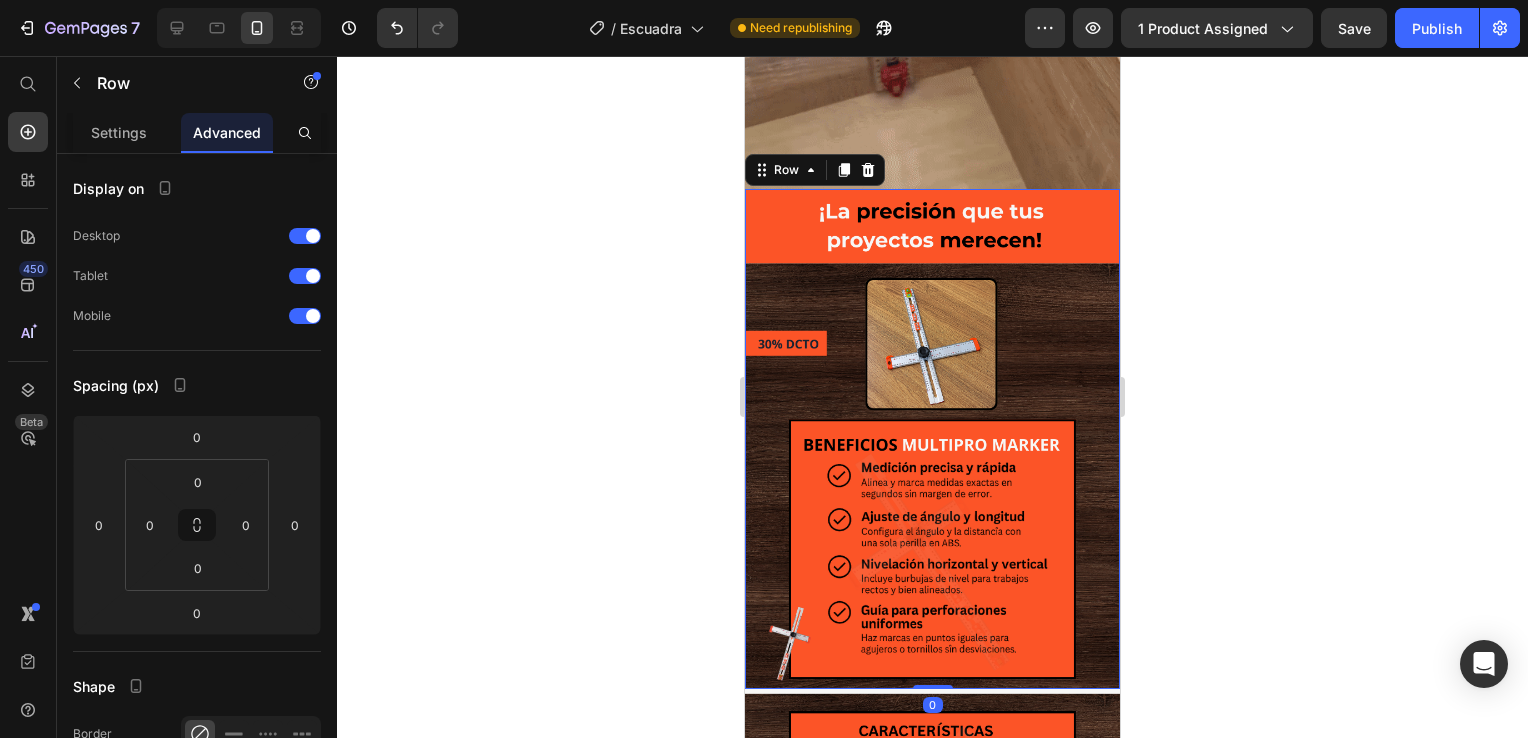 drag, startPoint x: 931, startPoint y: 651, endPoint x: 936, endPoint y: 619, distance: 32.38827 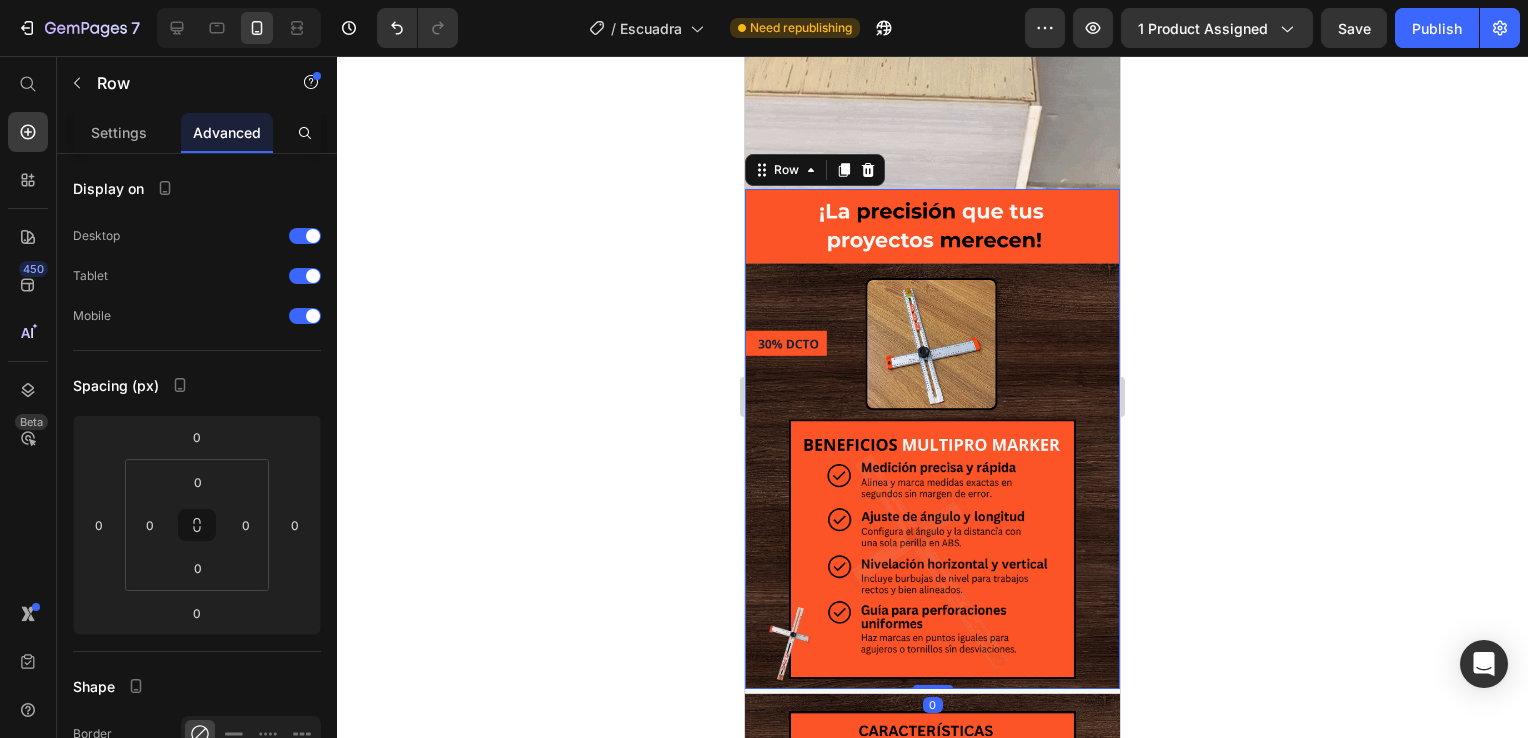 click on "Image Row   0" at bounding box center (932, 439) 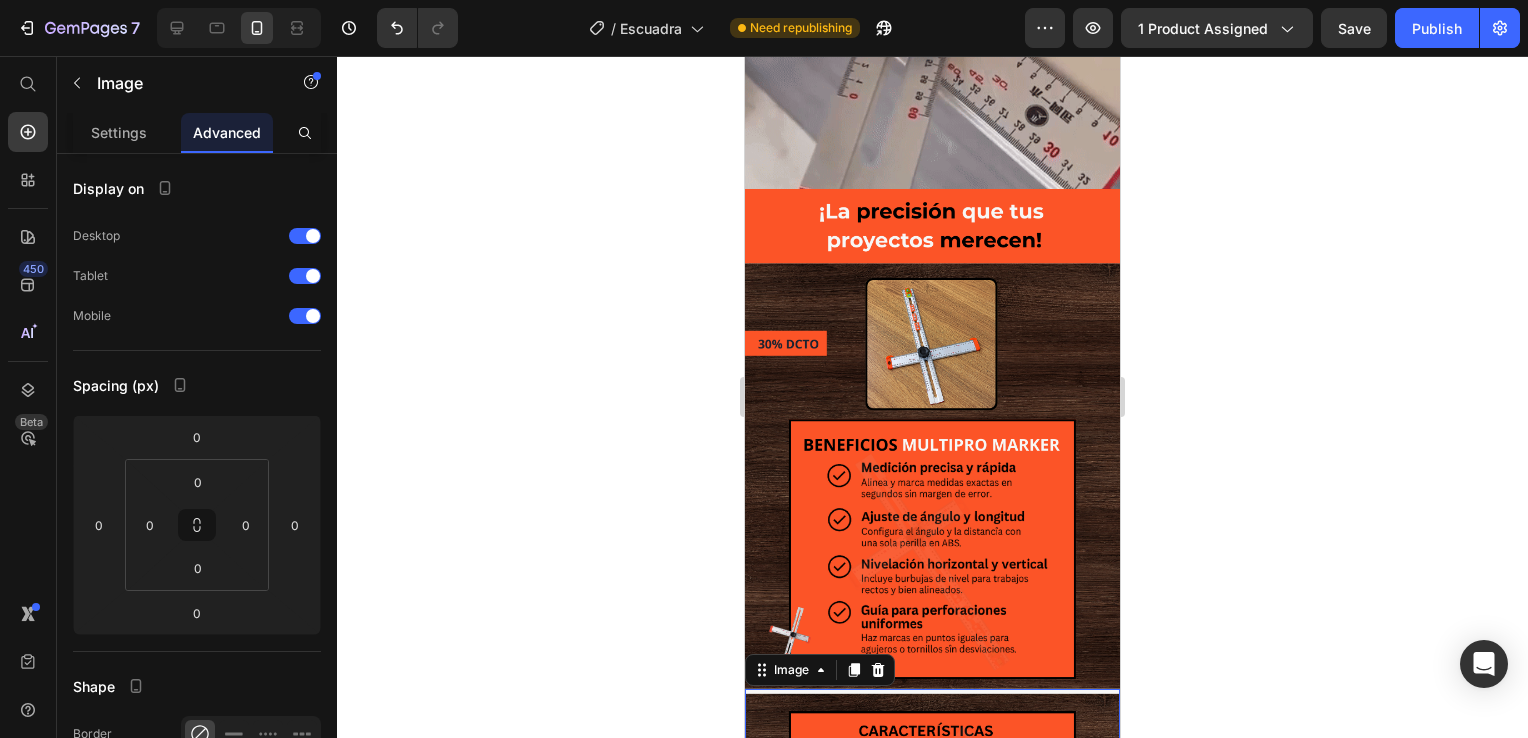 click at bounding box center [932, 939] 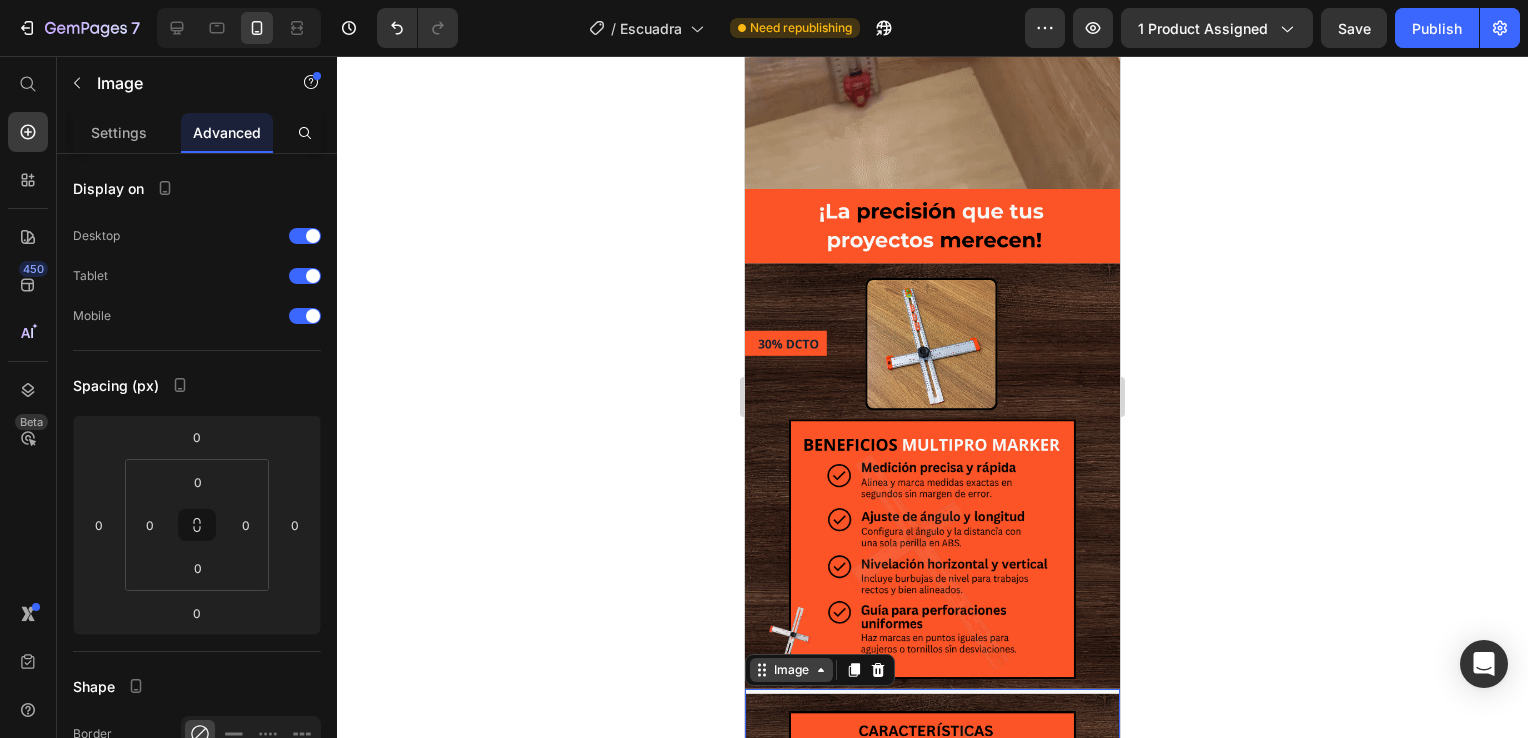 click on "Image" at bounding box center [791, 670] 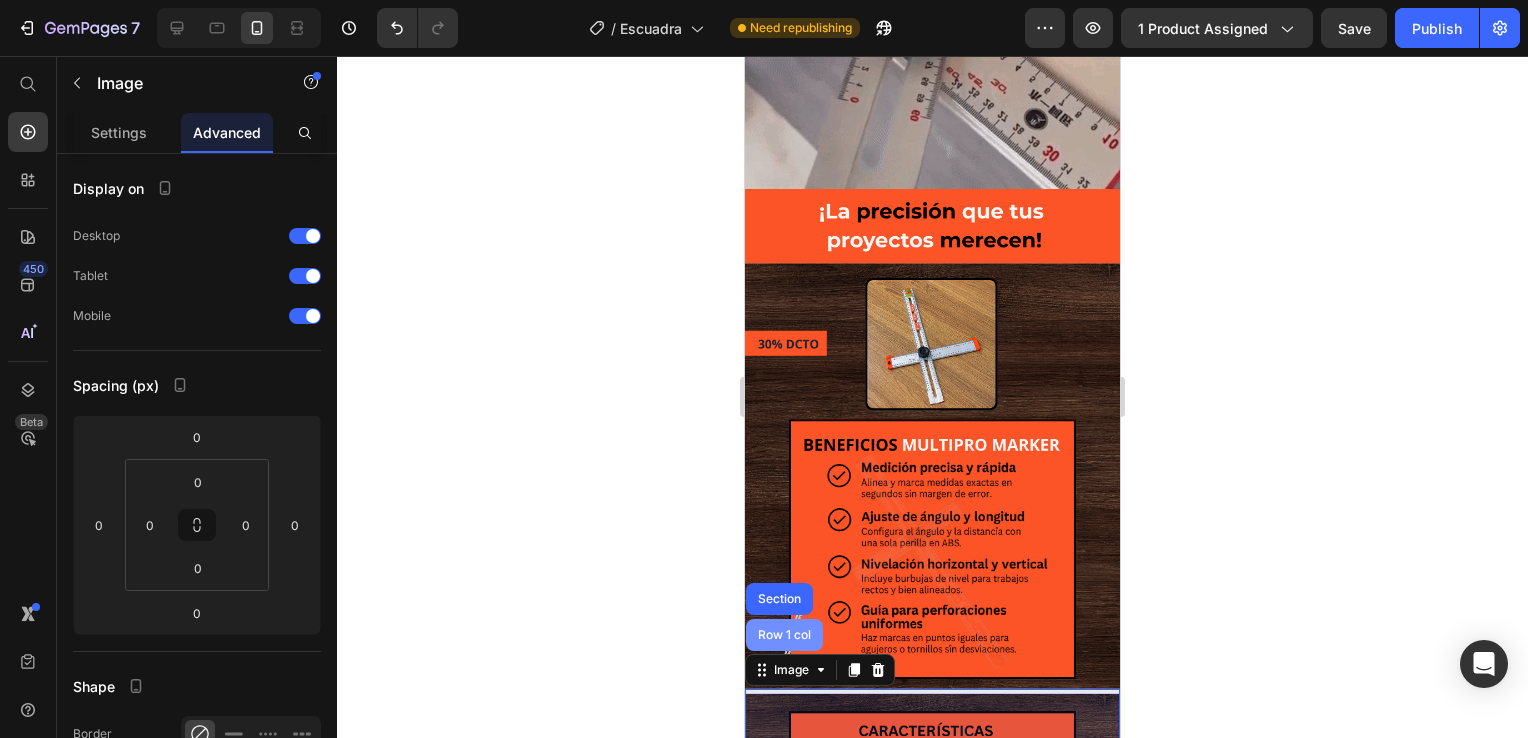 click on "Row 1 col" at bounding box center [784, 635] 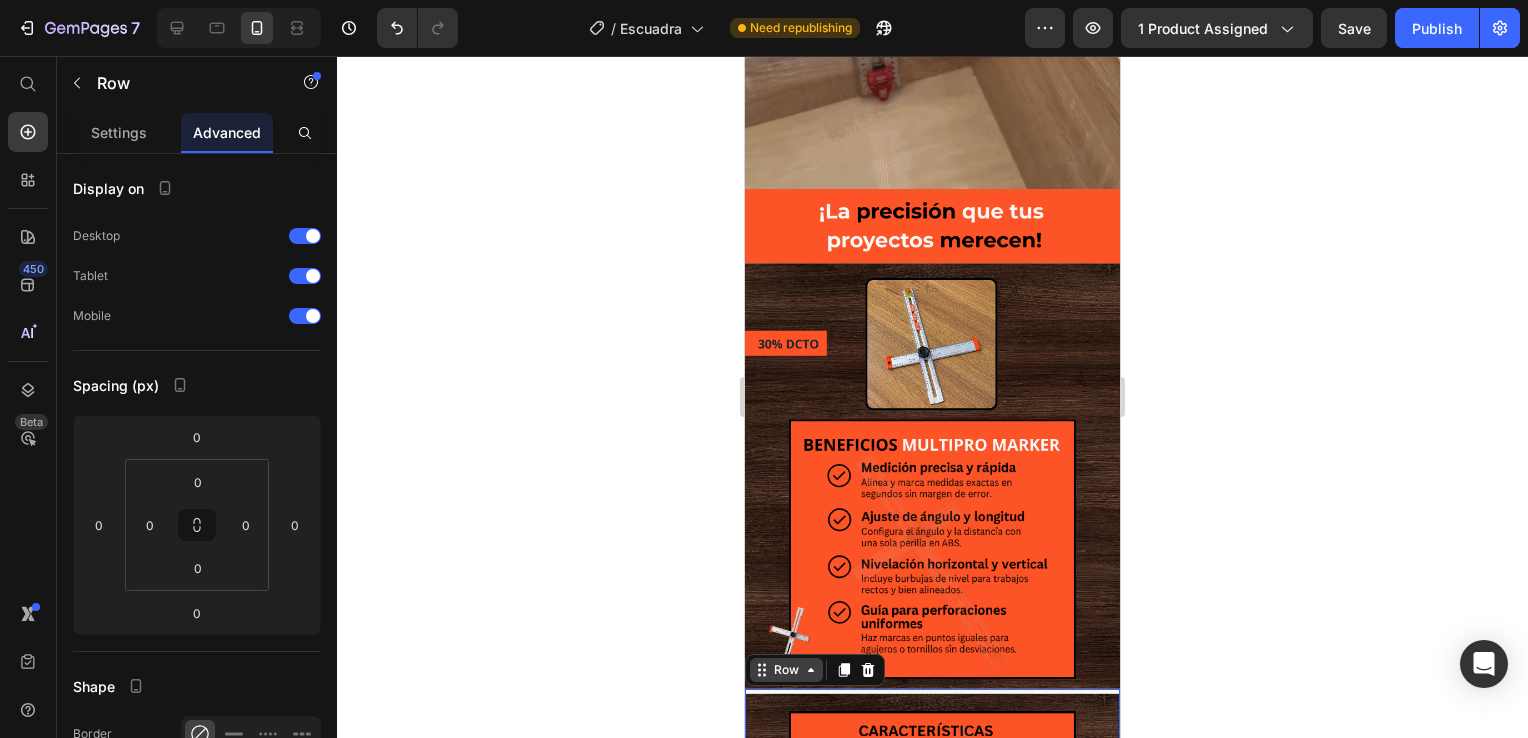 click 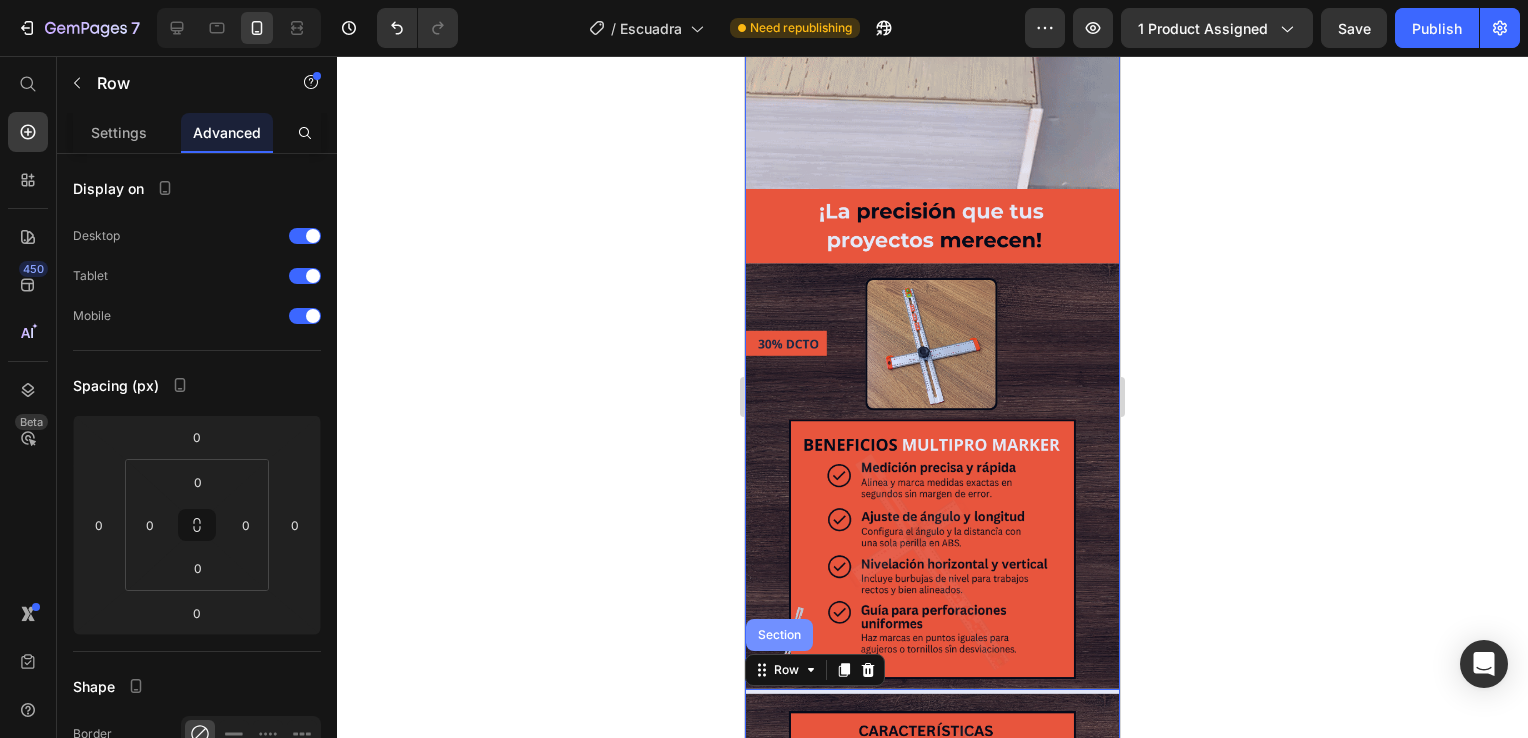 click on "Section" at bounding box center (779, 635) 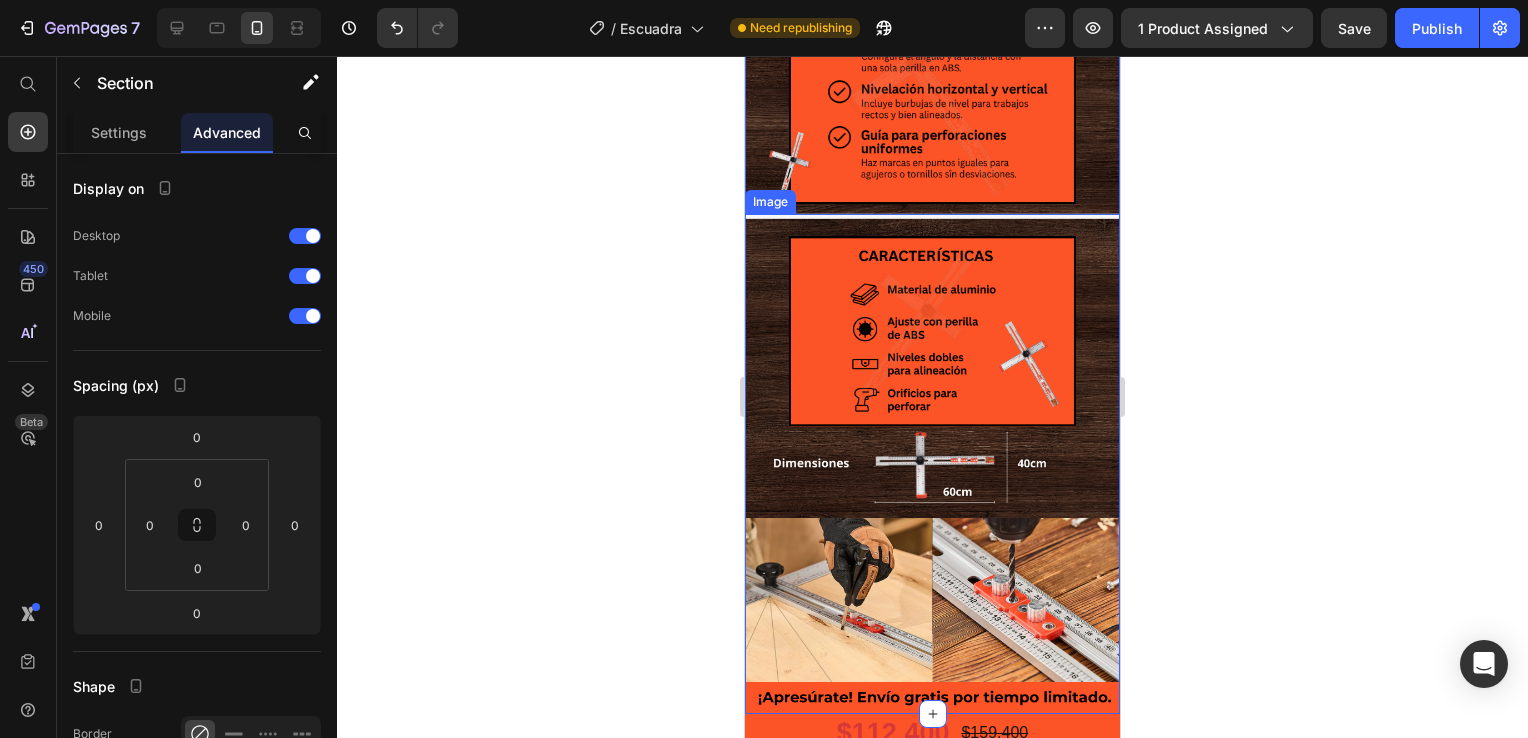 scroll, scrollTop: 1400, scrollLeft: 0, axis: vertical 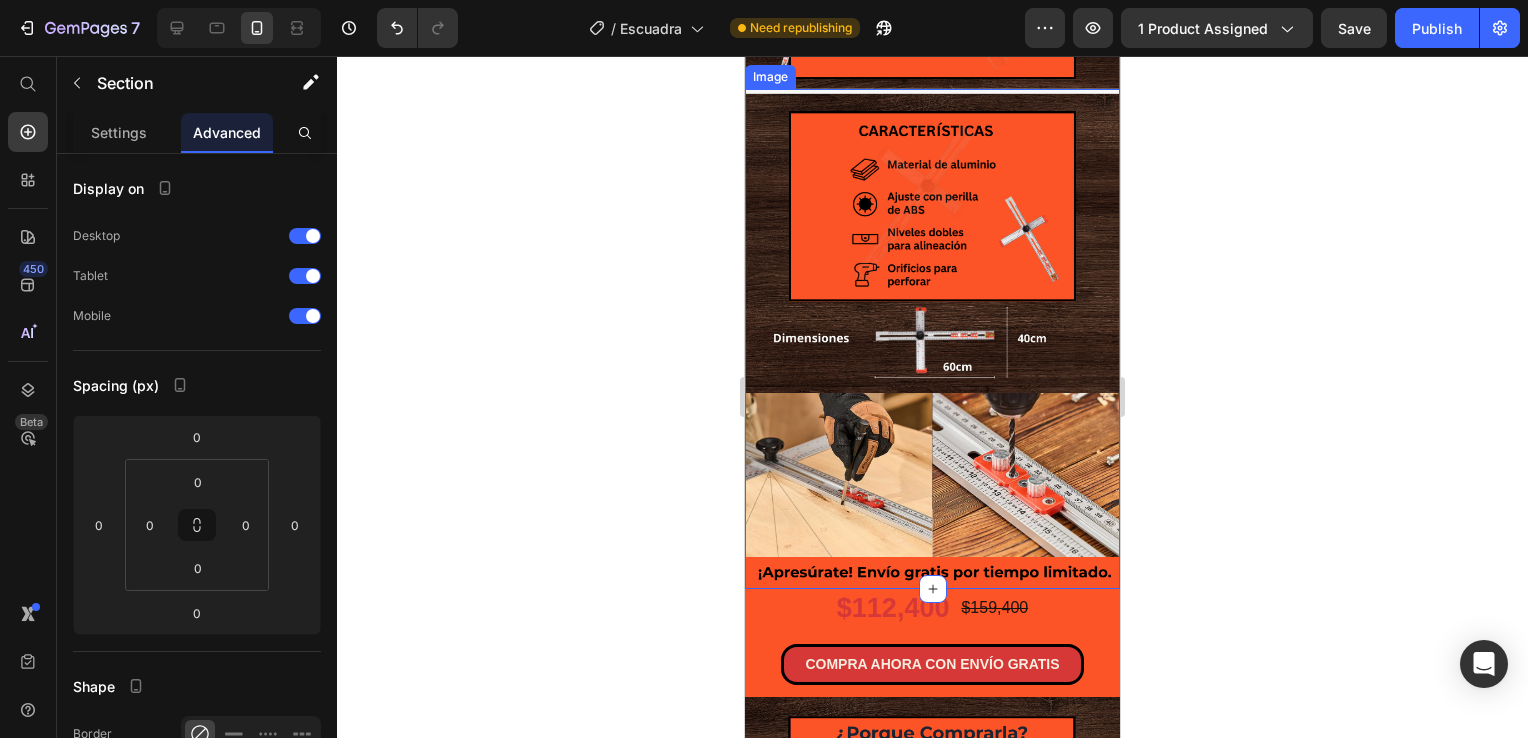 click 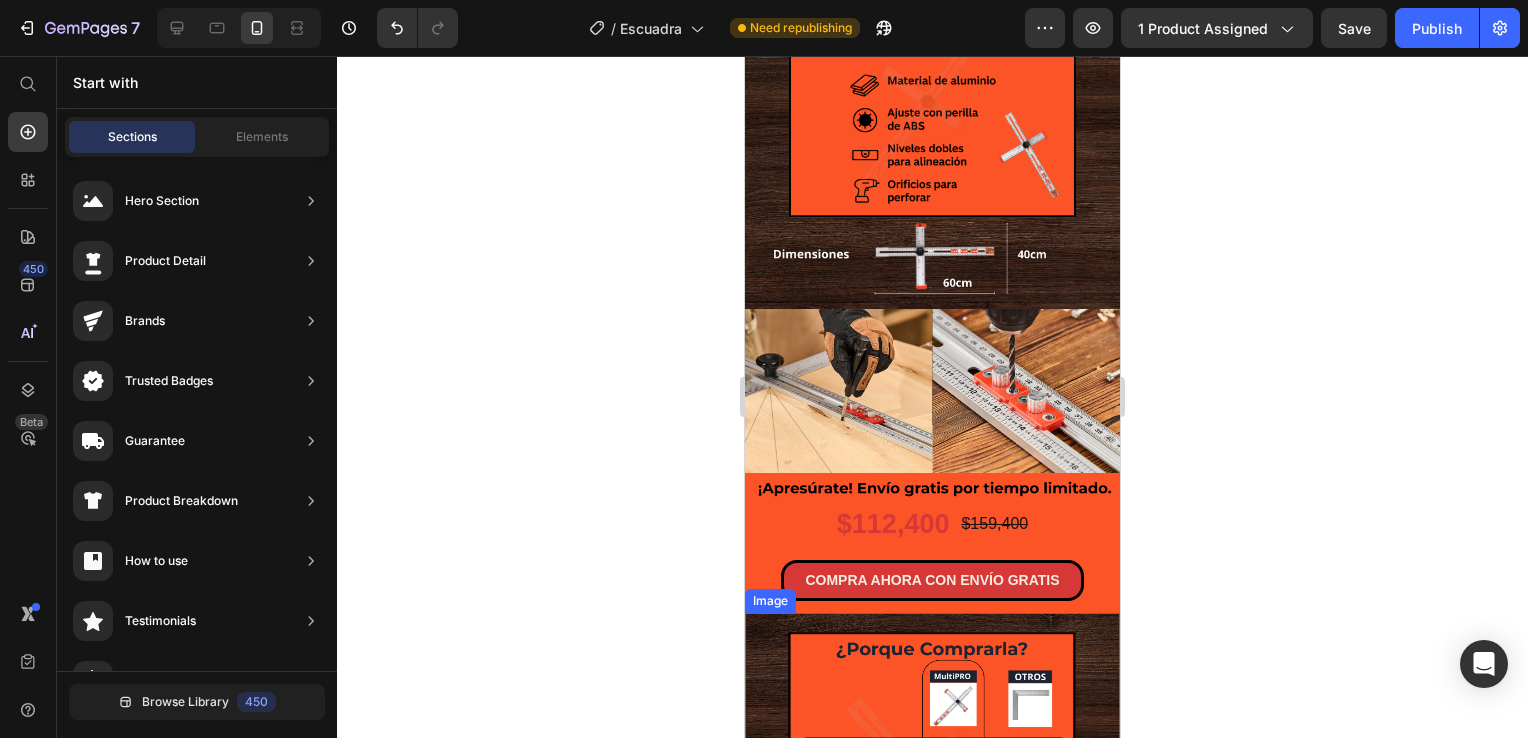 scroll, scrollTop: 1700, scrollLeft: 0, axis: vertical 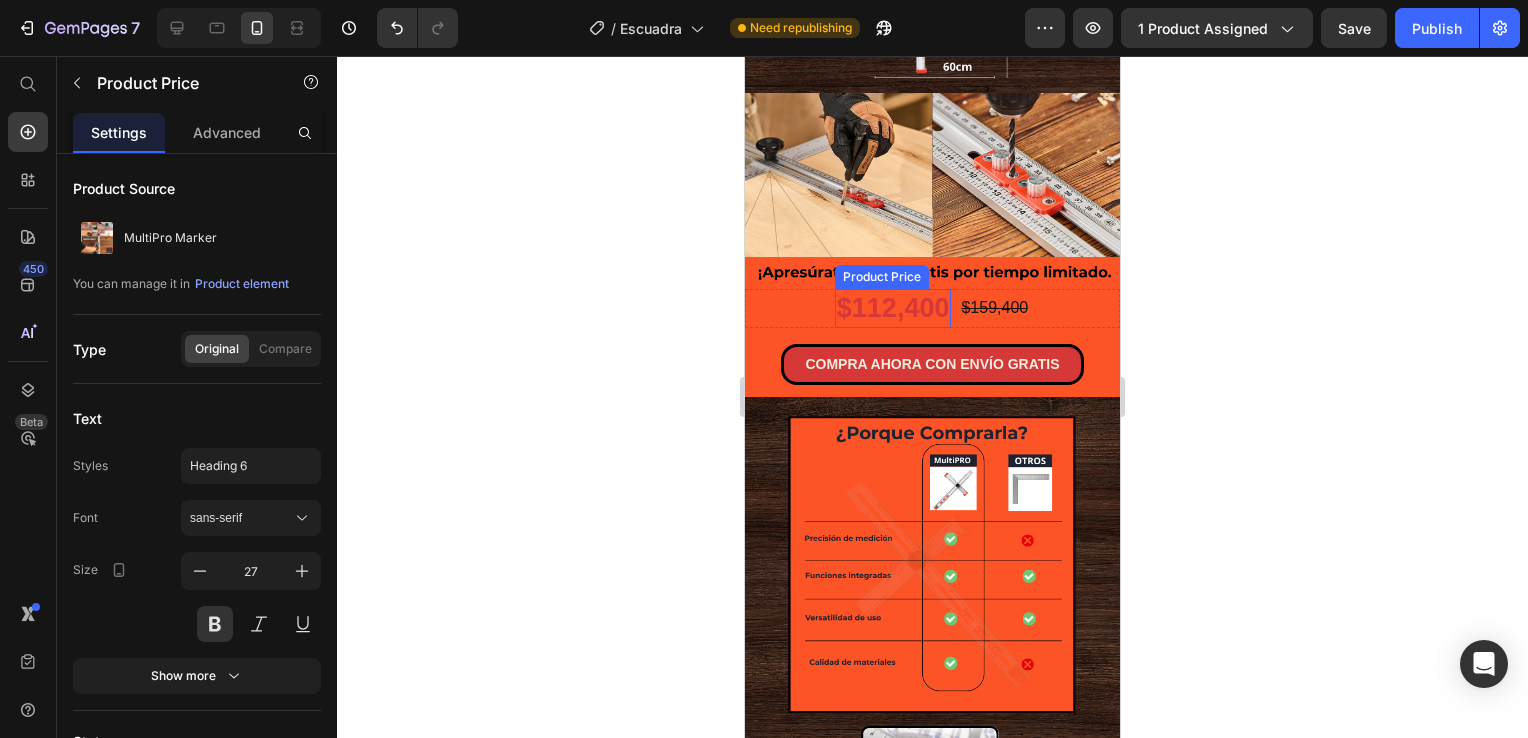 click on "$112,400" at bounding box center [893, 308] 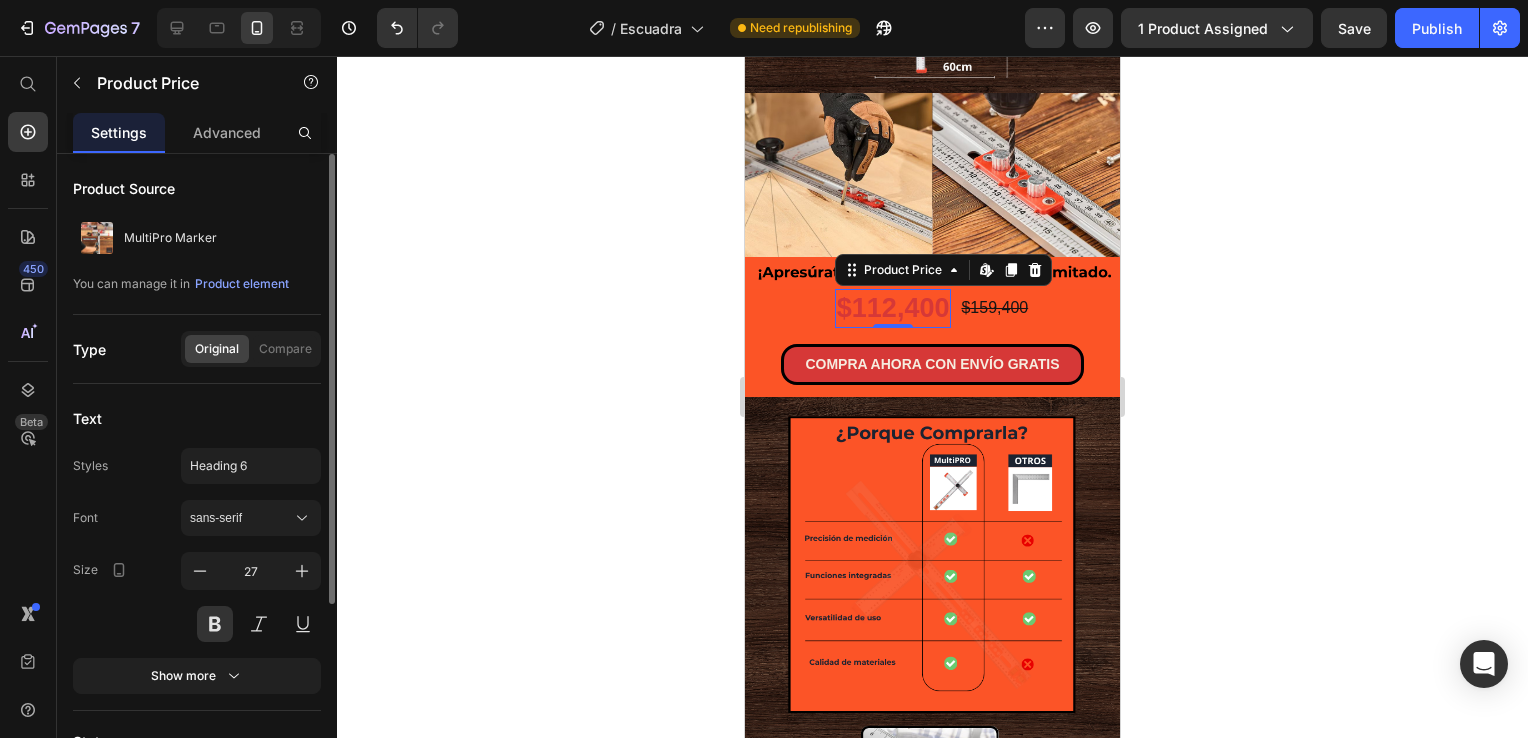 scroll, scrollTop: 272, scrollLeft: 0, axis: vertical 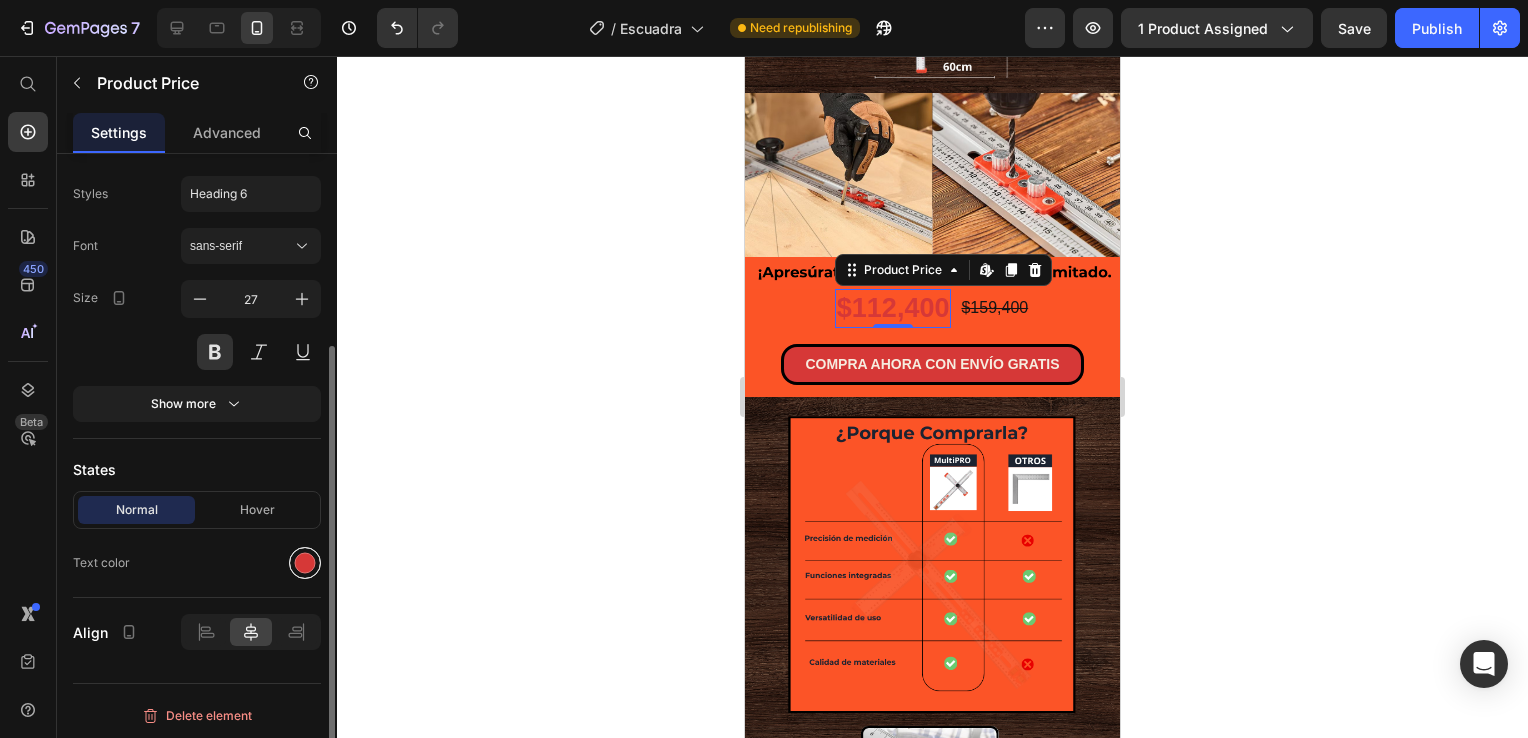 click at bounding box center [305, 563] 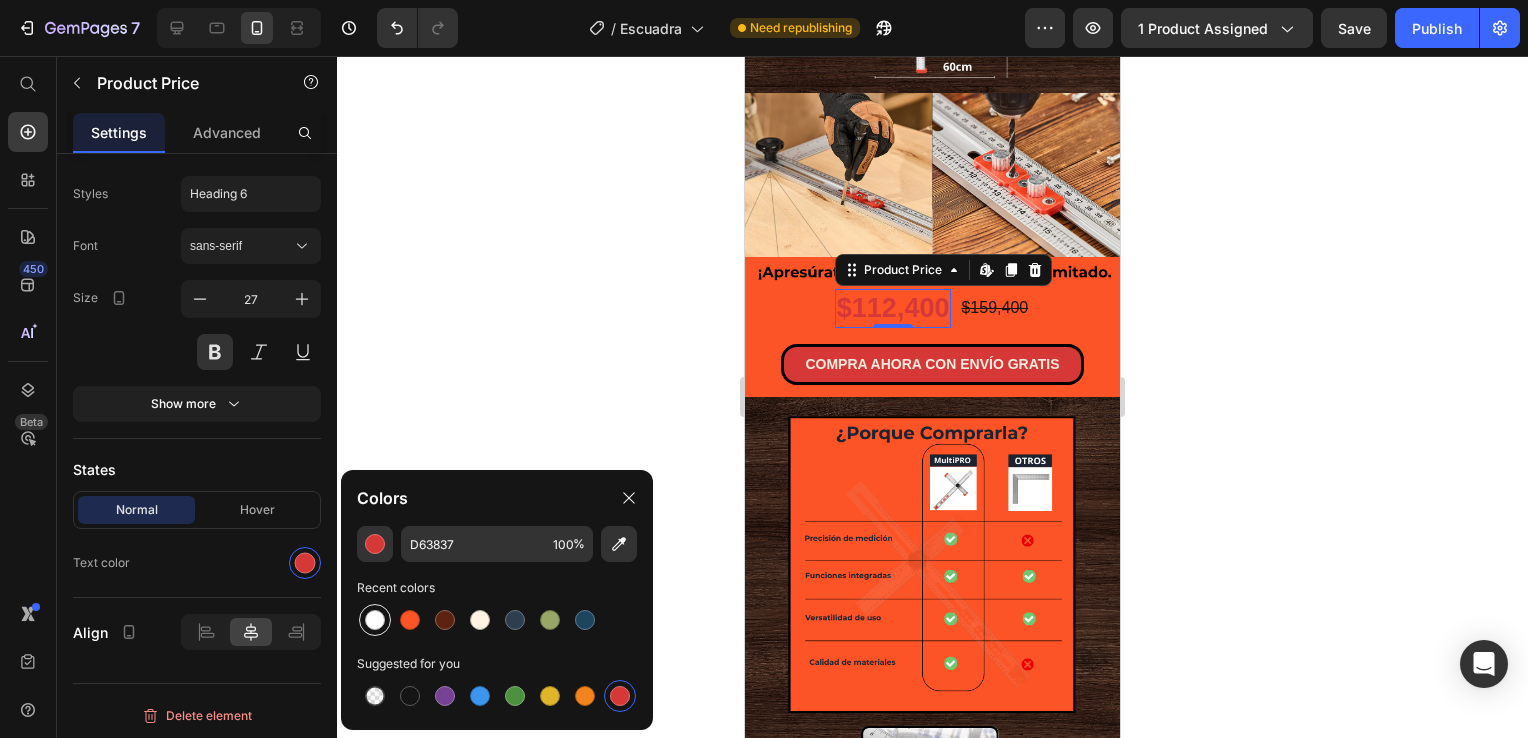 click at bounding box center (375, 620) 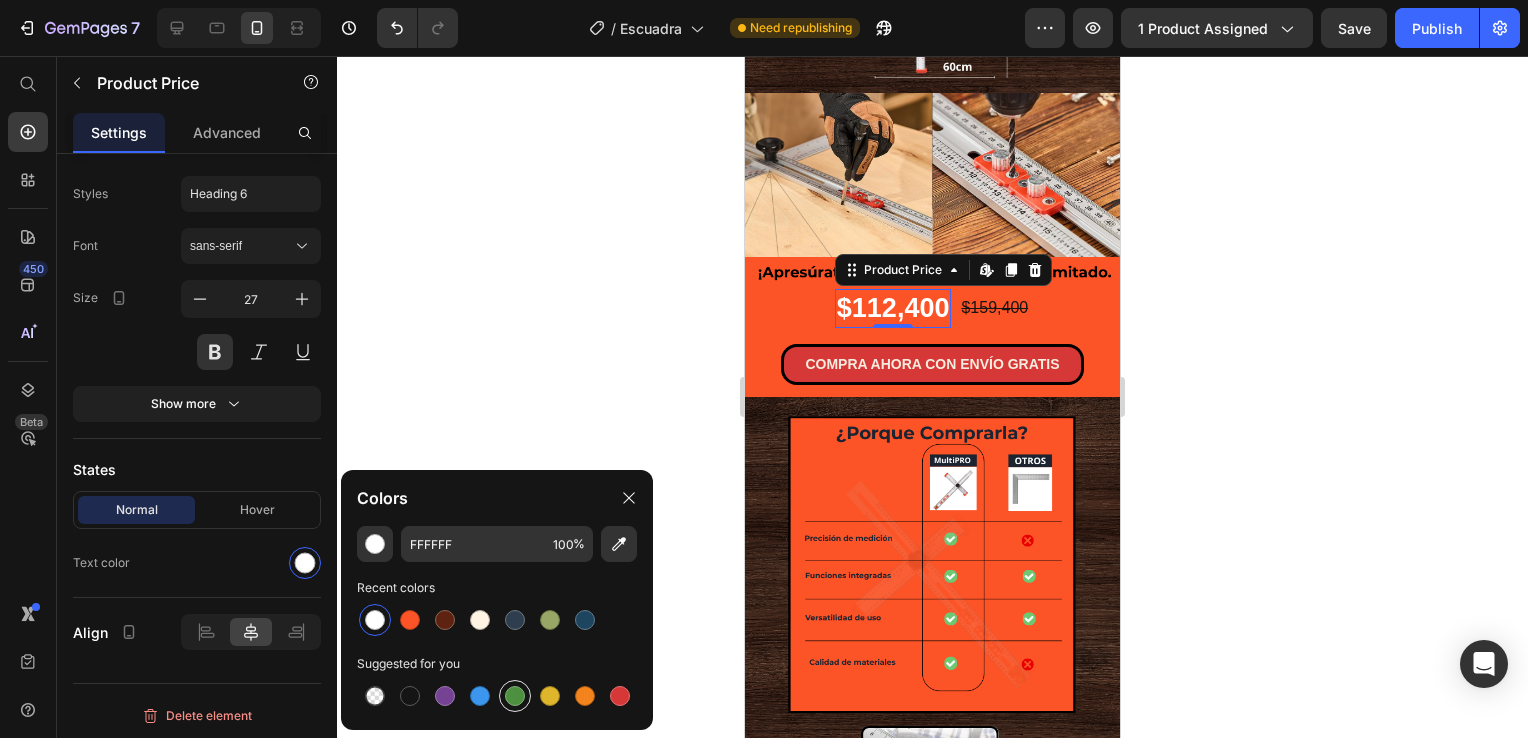 click at bounding box center (515, 696) 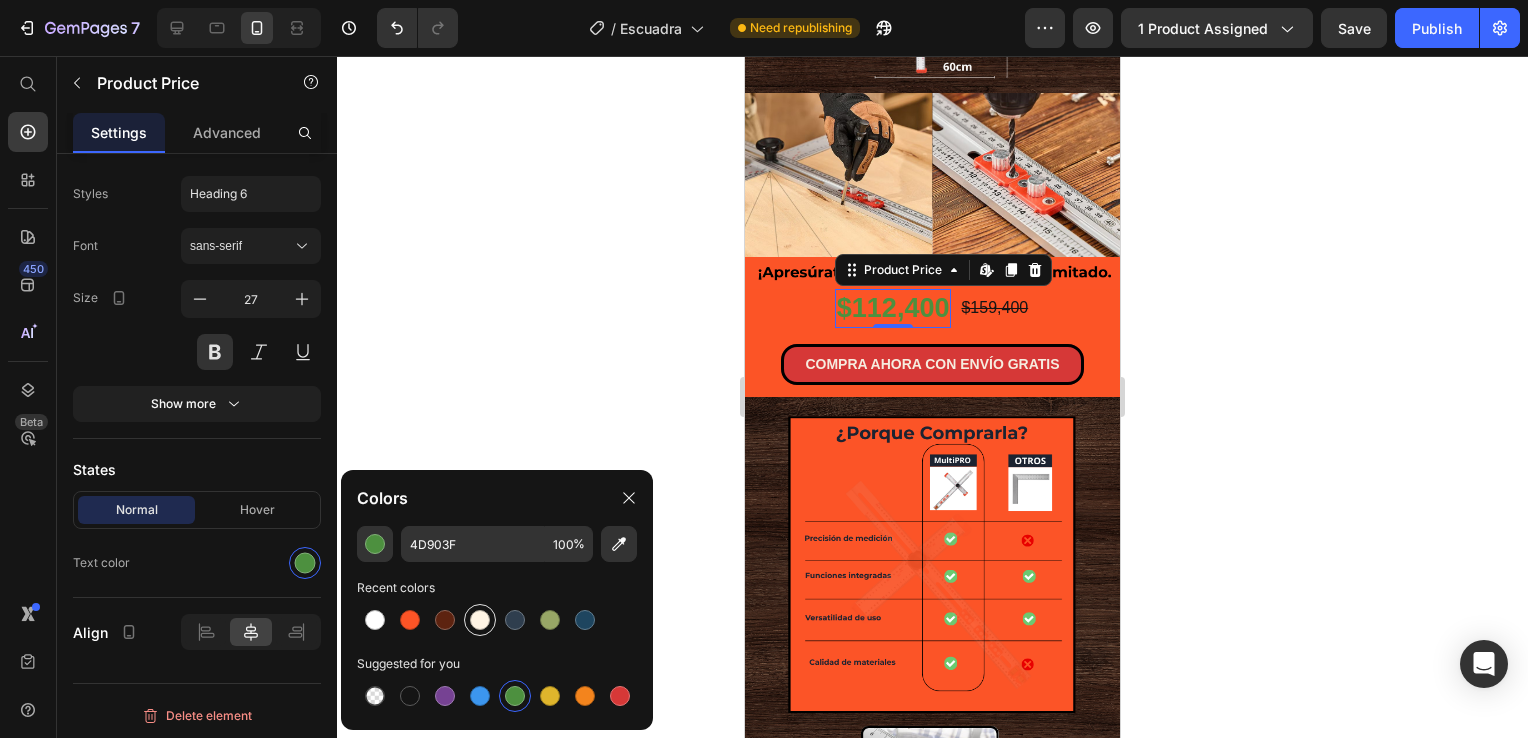 click at bounding box center [480, 620] 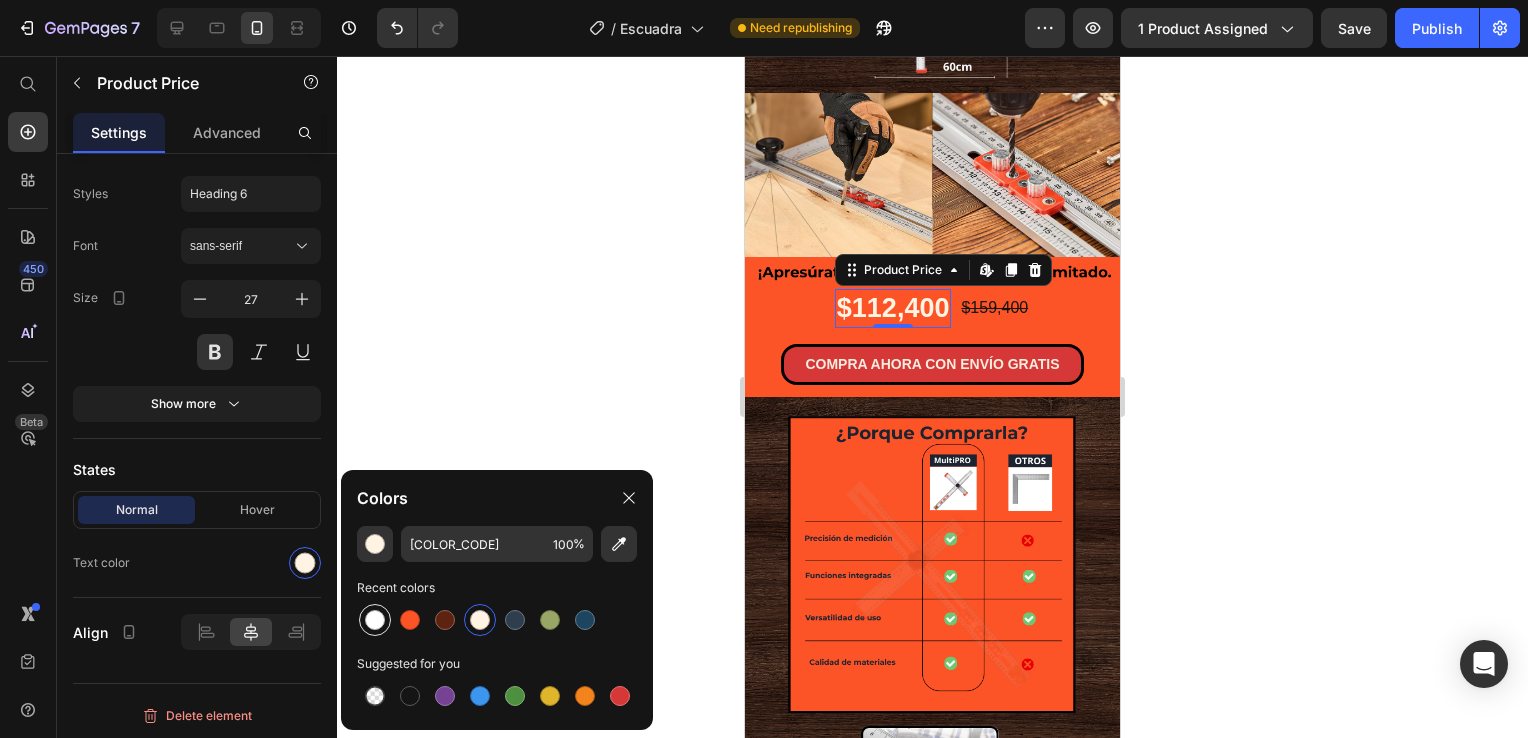 click at bounding box center (375, 620) 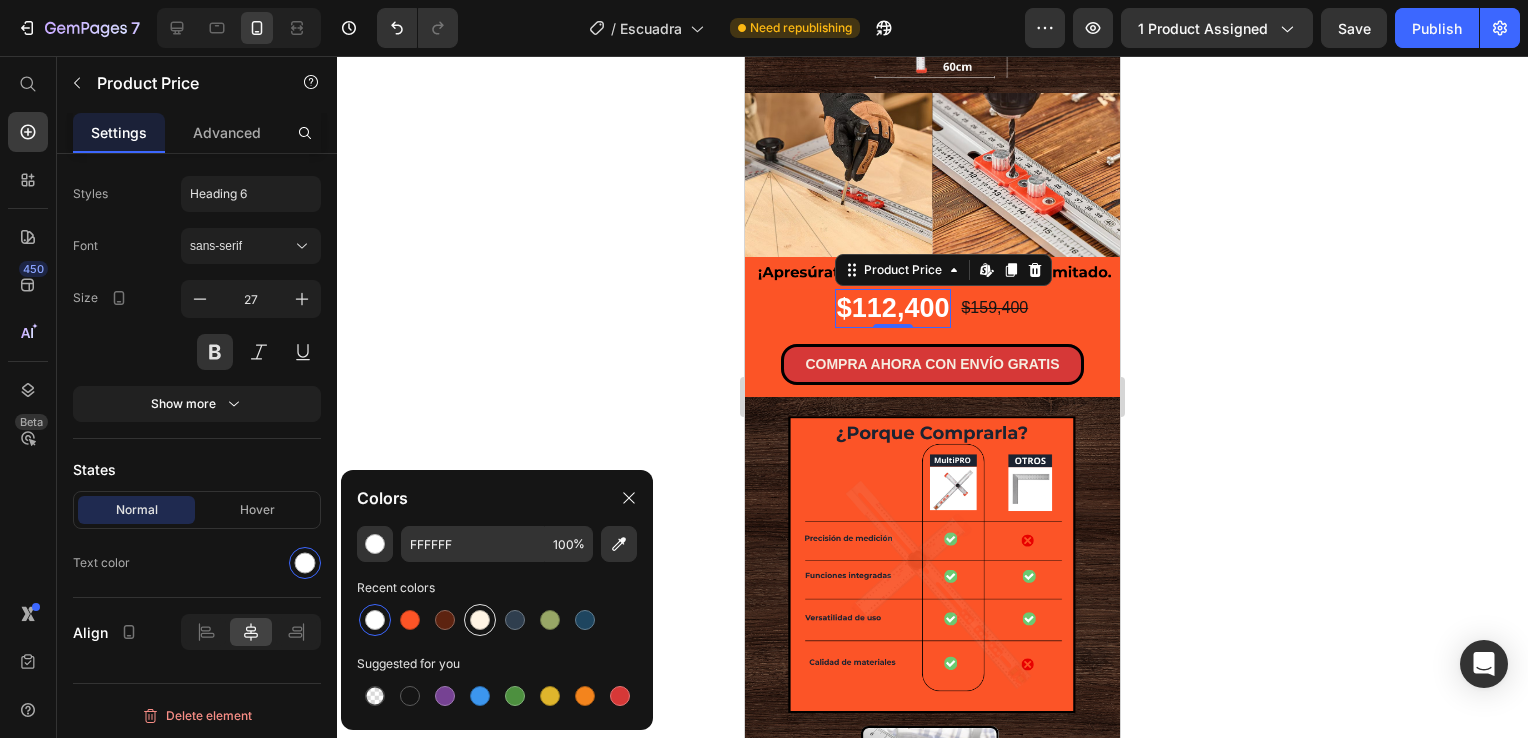 click at bounding box center [480, 620] 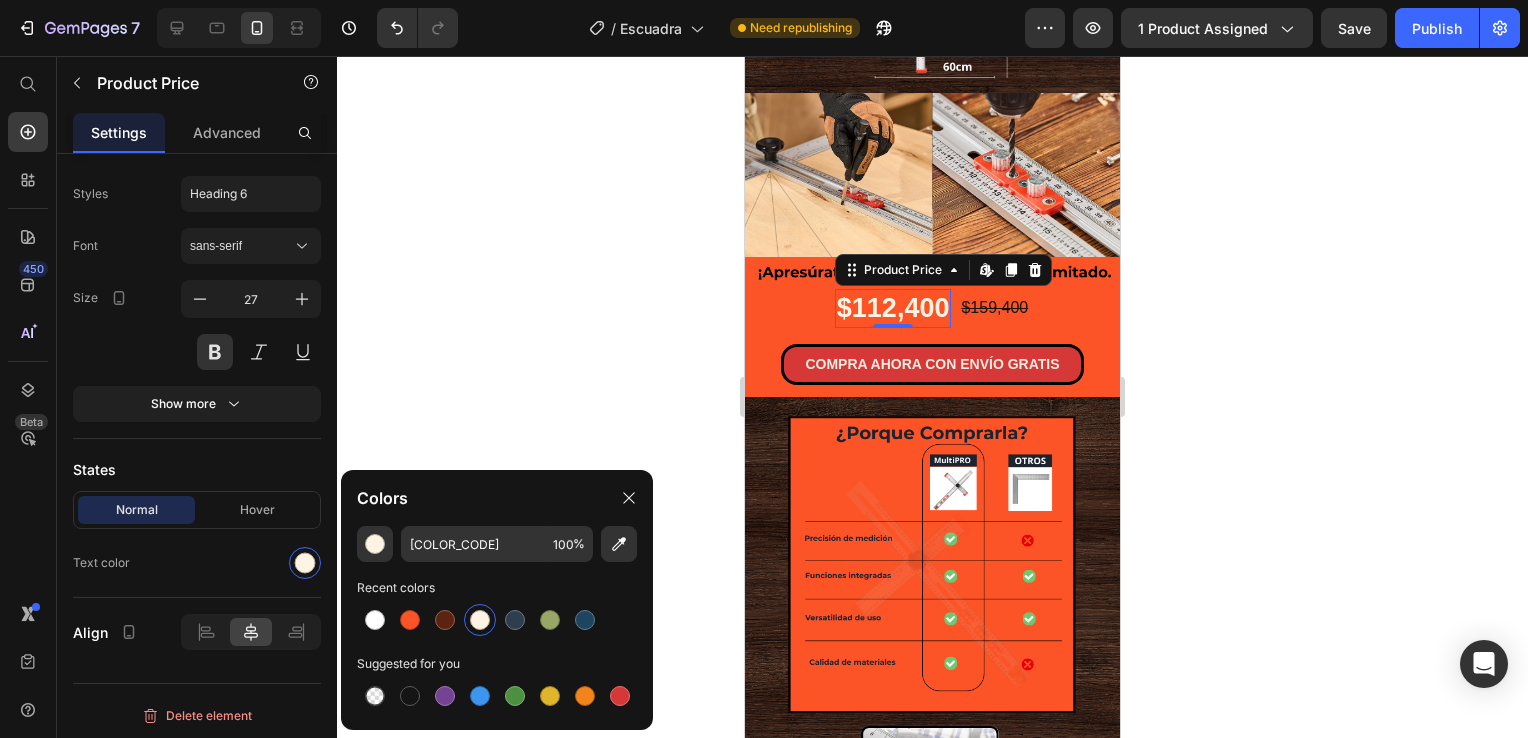 click 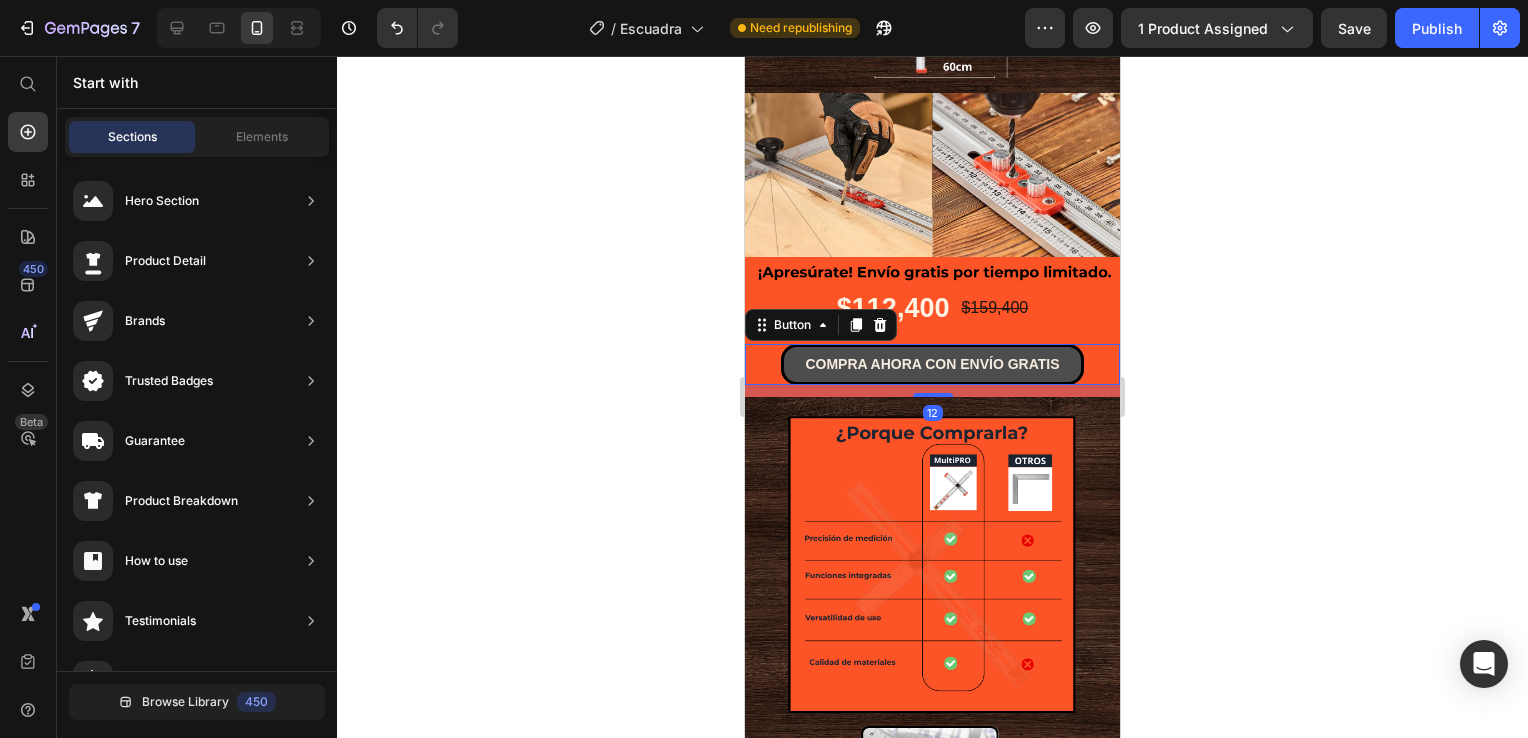 click on "COMPRA AHORA CON ENVÍO GRATIS" at bounding box center [932, 364] 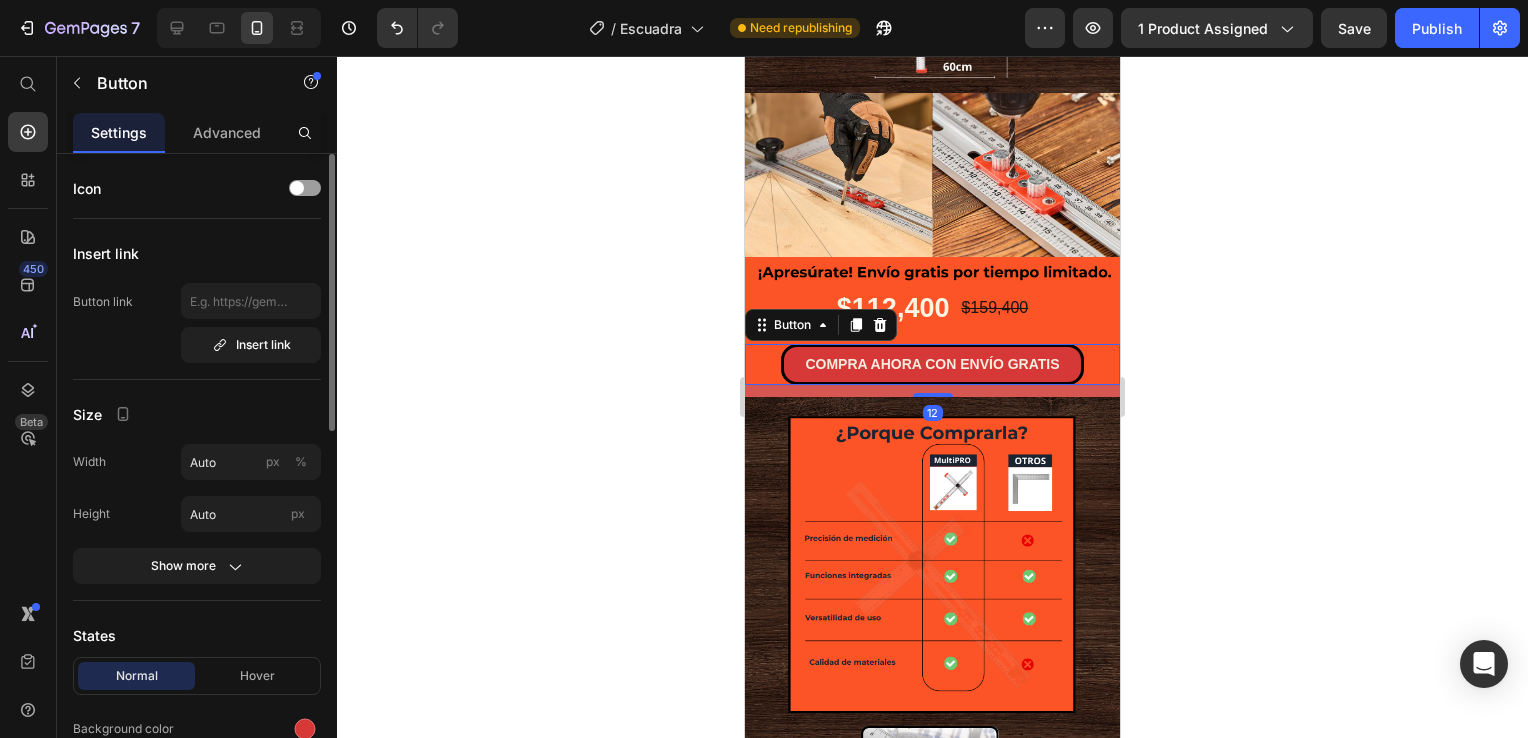 scroll, scrollTop: 200, scrollLeft: 0, axis: vertical 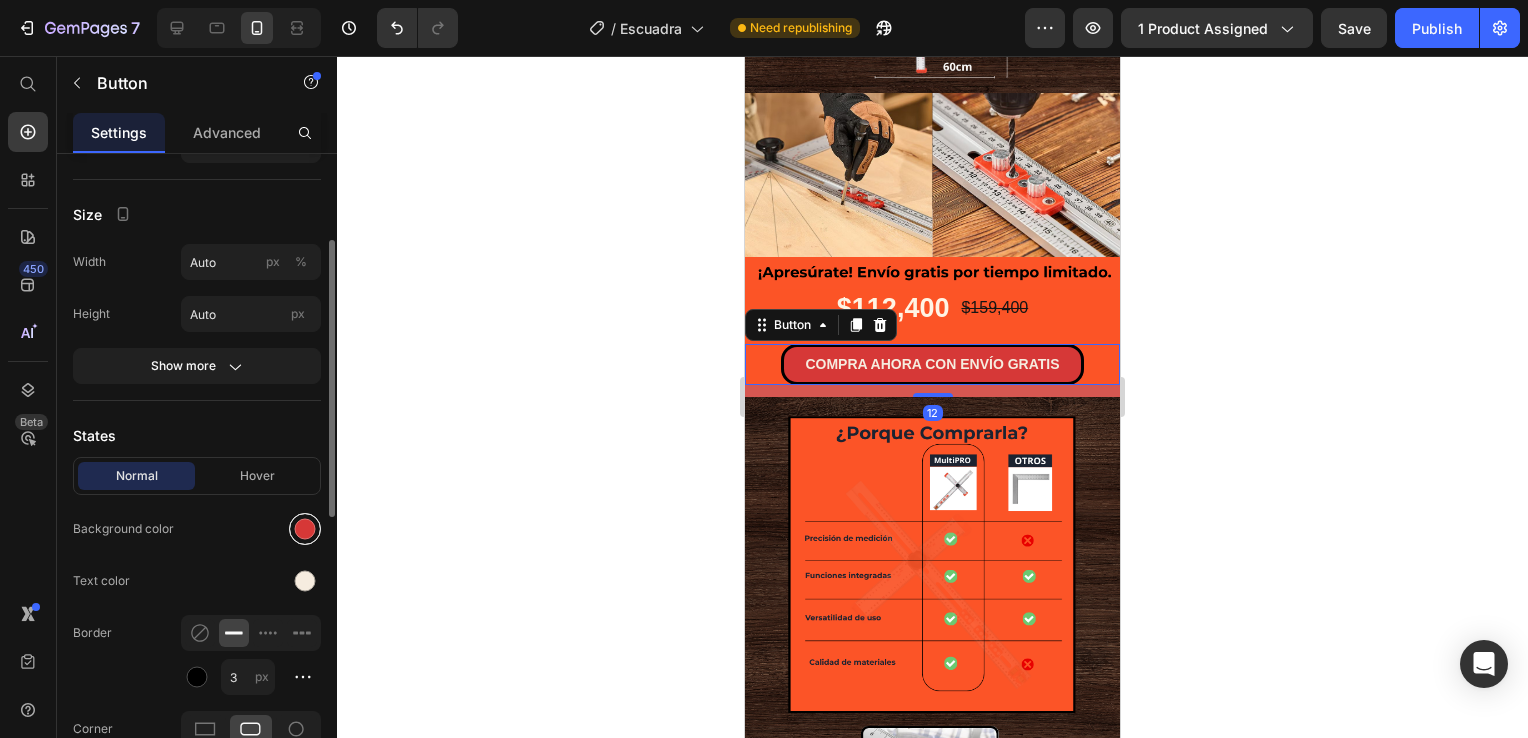 click at bounding box center (305, 529) 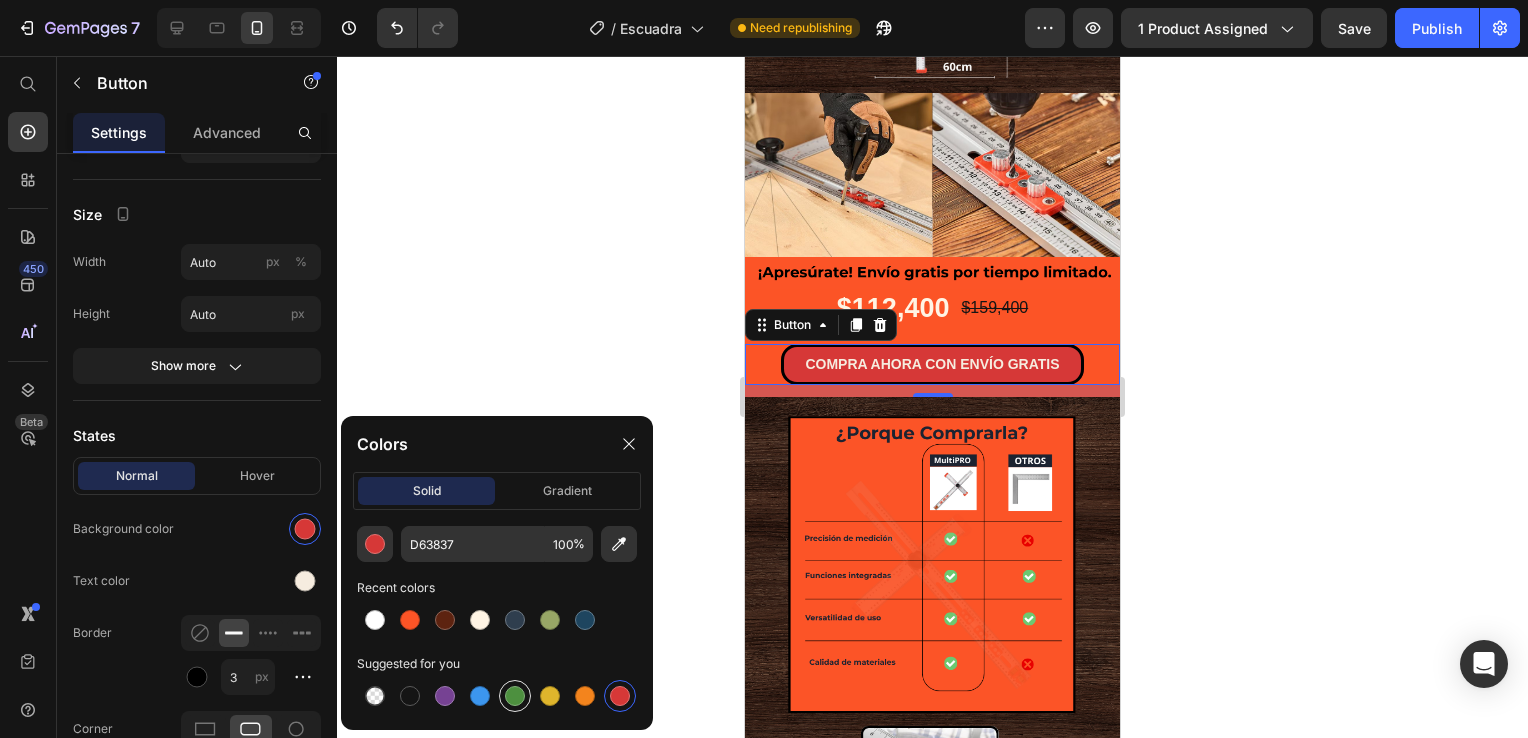 click at bounding box center (515, 696) 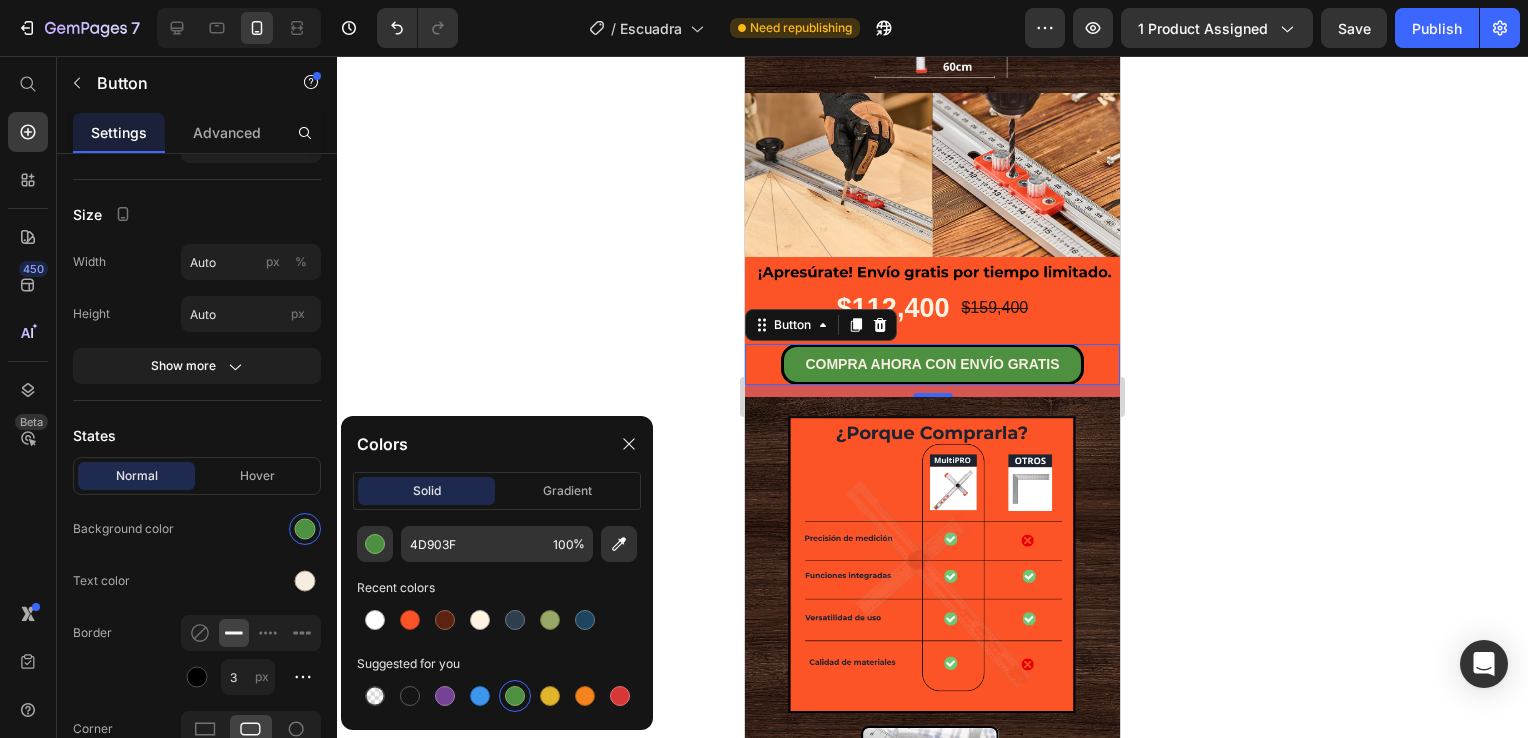 click 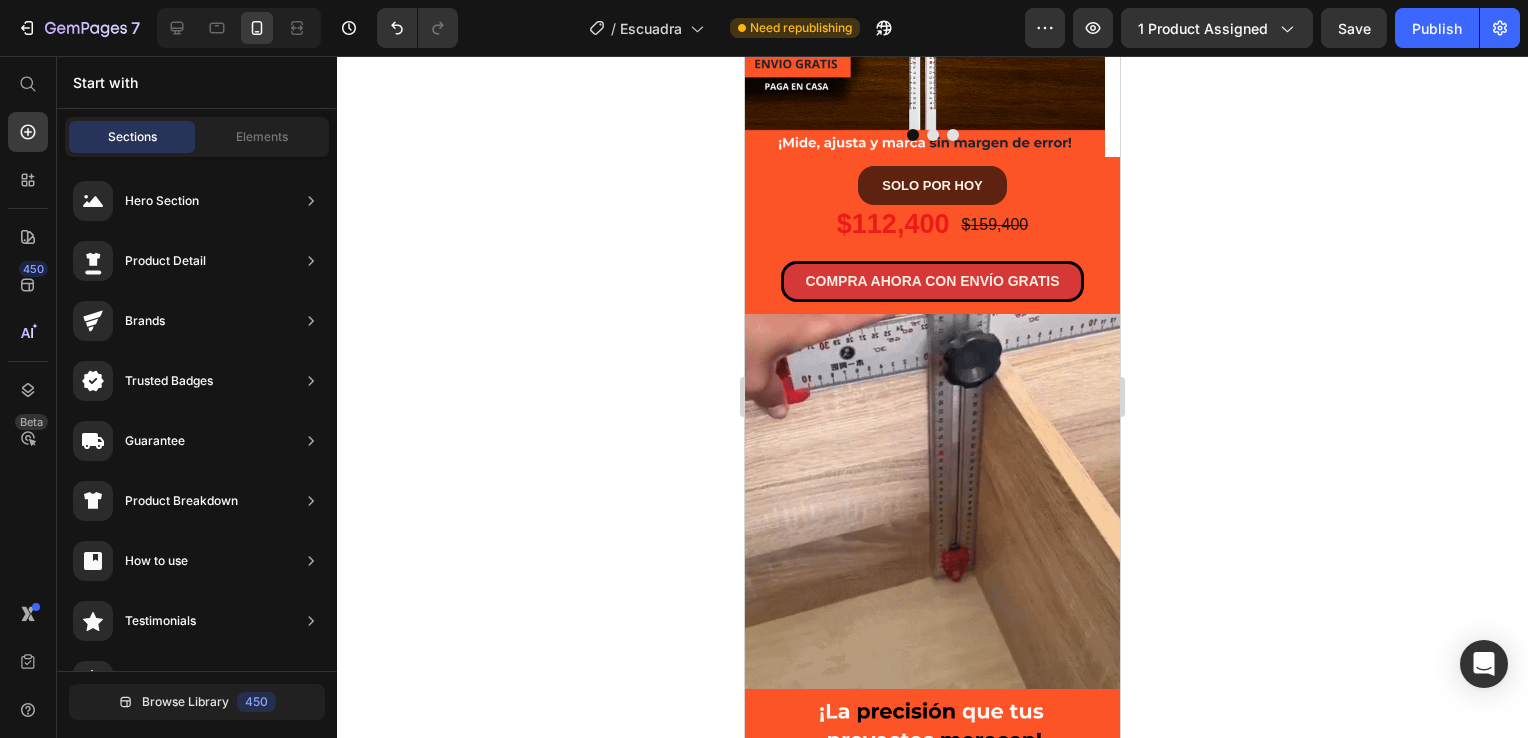 scroll, scrollTop: 0, scrollLeft: 0, axis: both 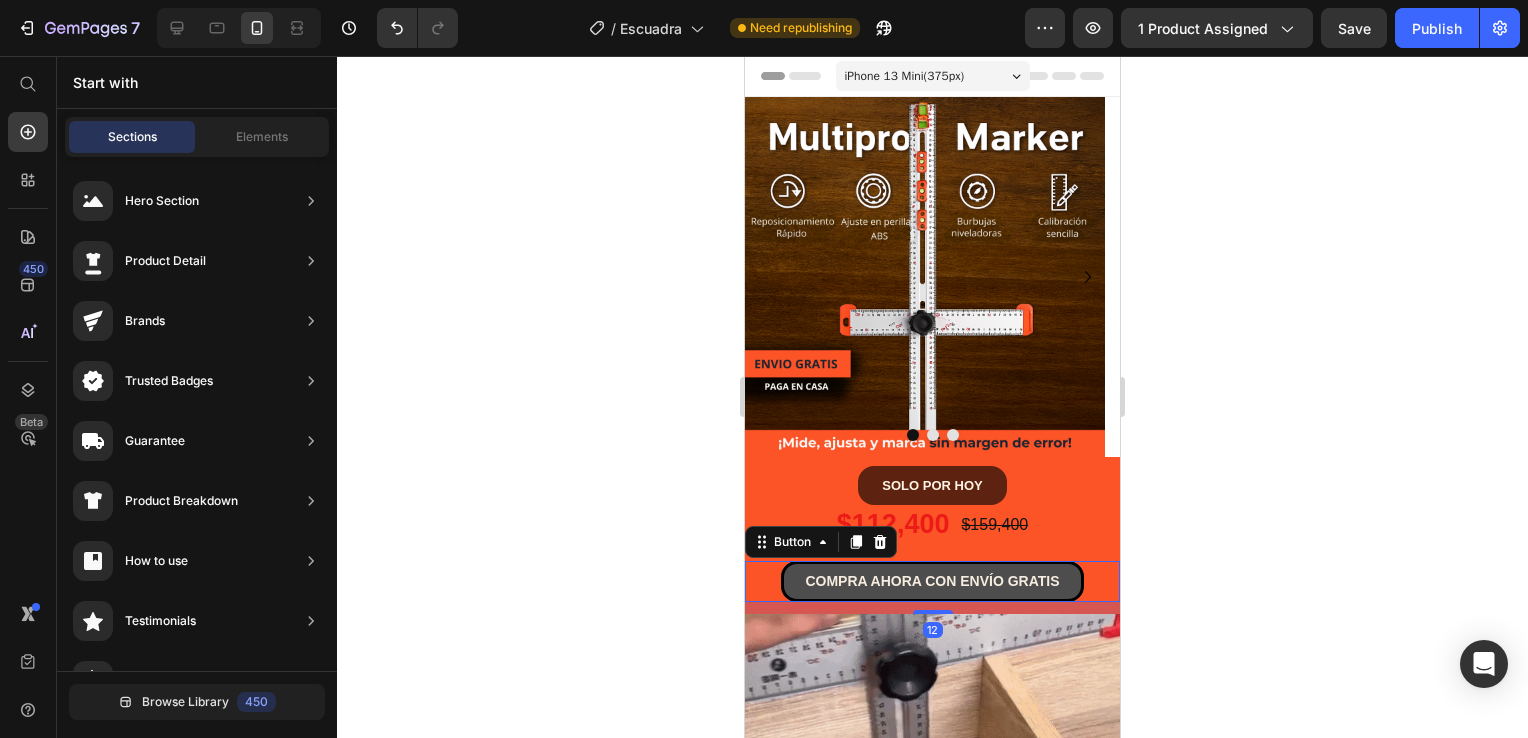 click on "COMPRA AHORA CON ENVÍO GRATIS" at bounding box center (932, 581) 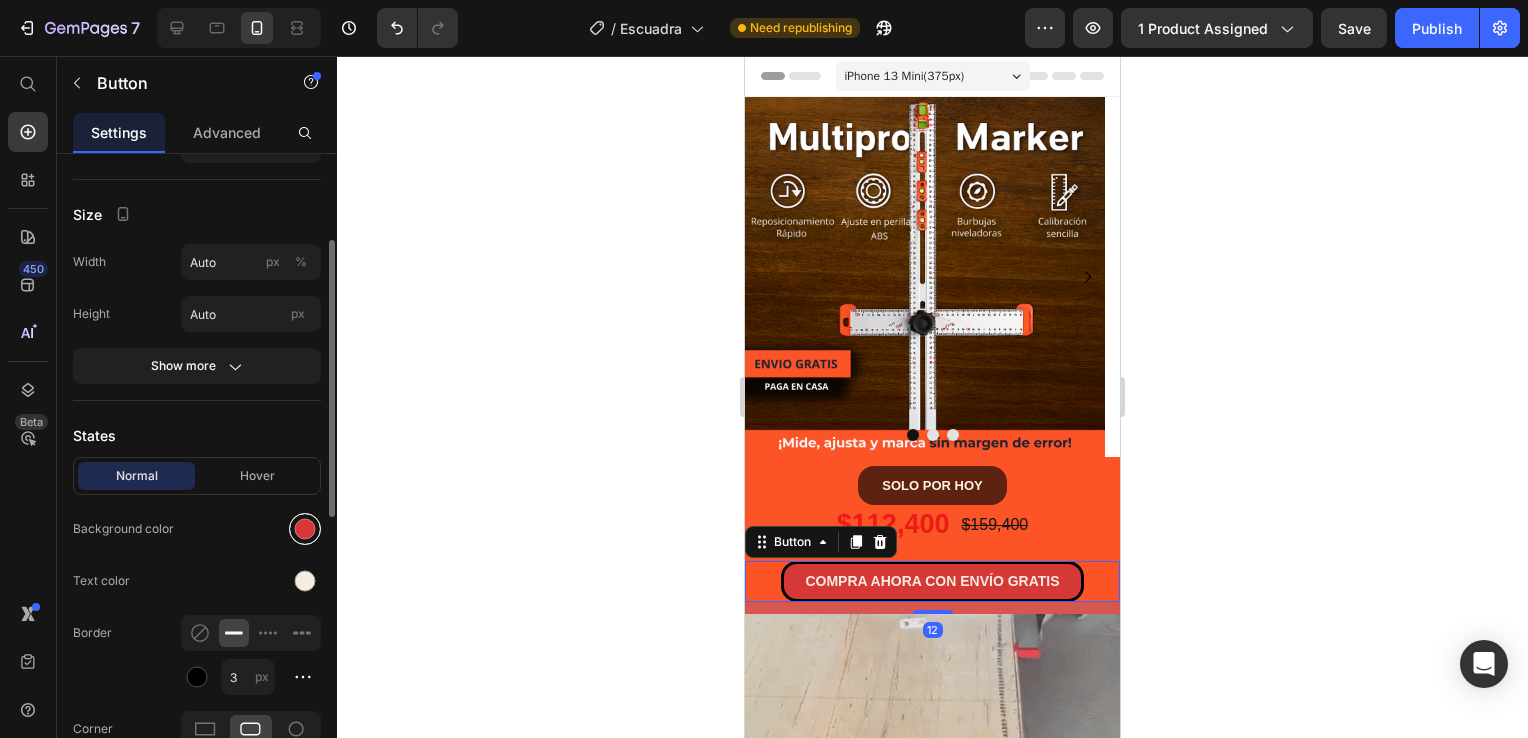 click at bounding box center (305, 529) 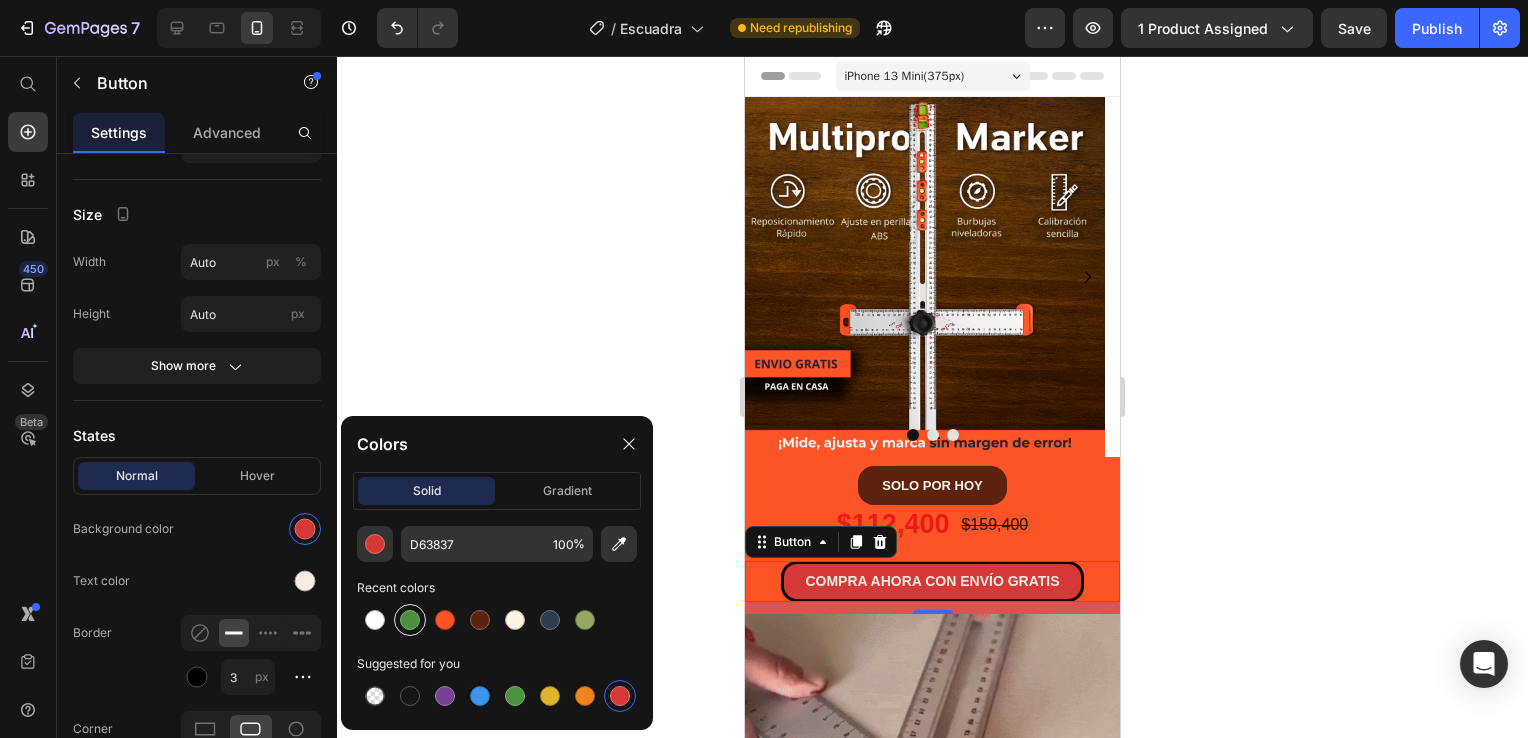 click at bounding box center [410, 620] 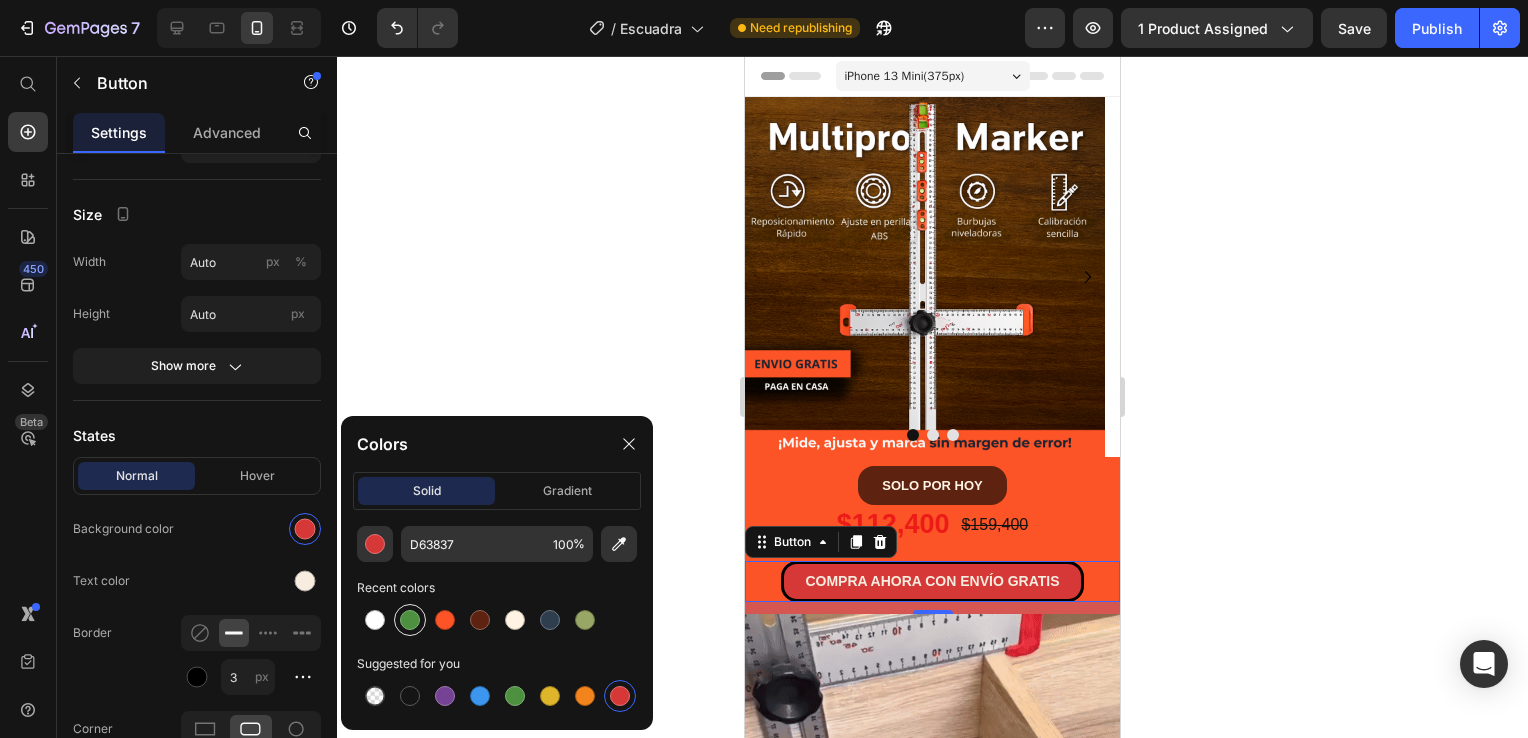 type on "4D903F" 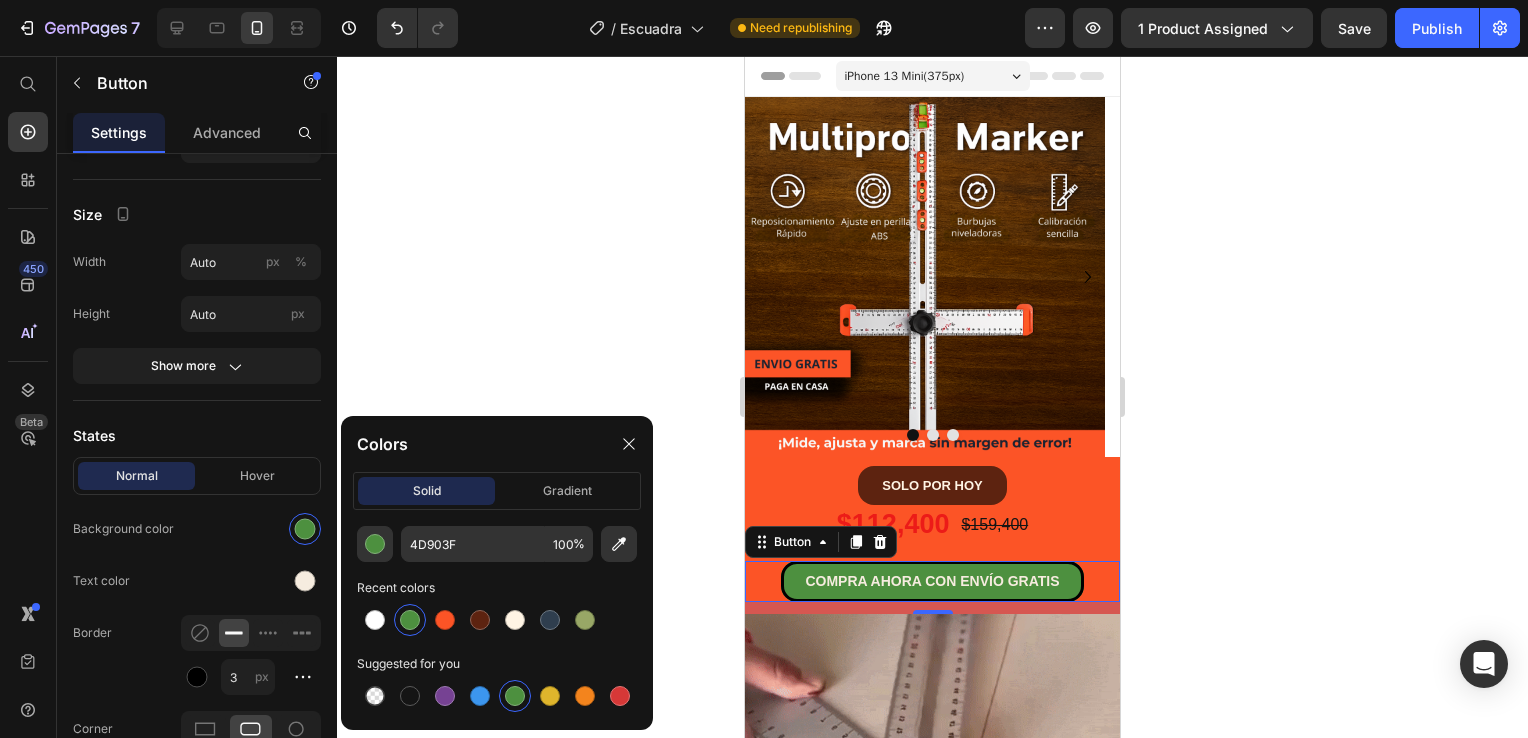 click 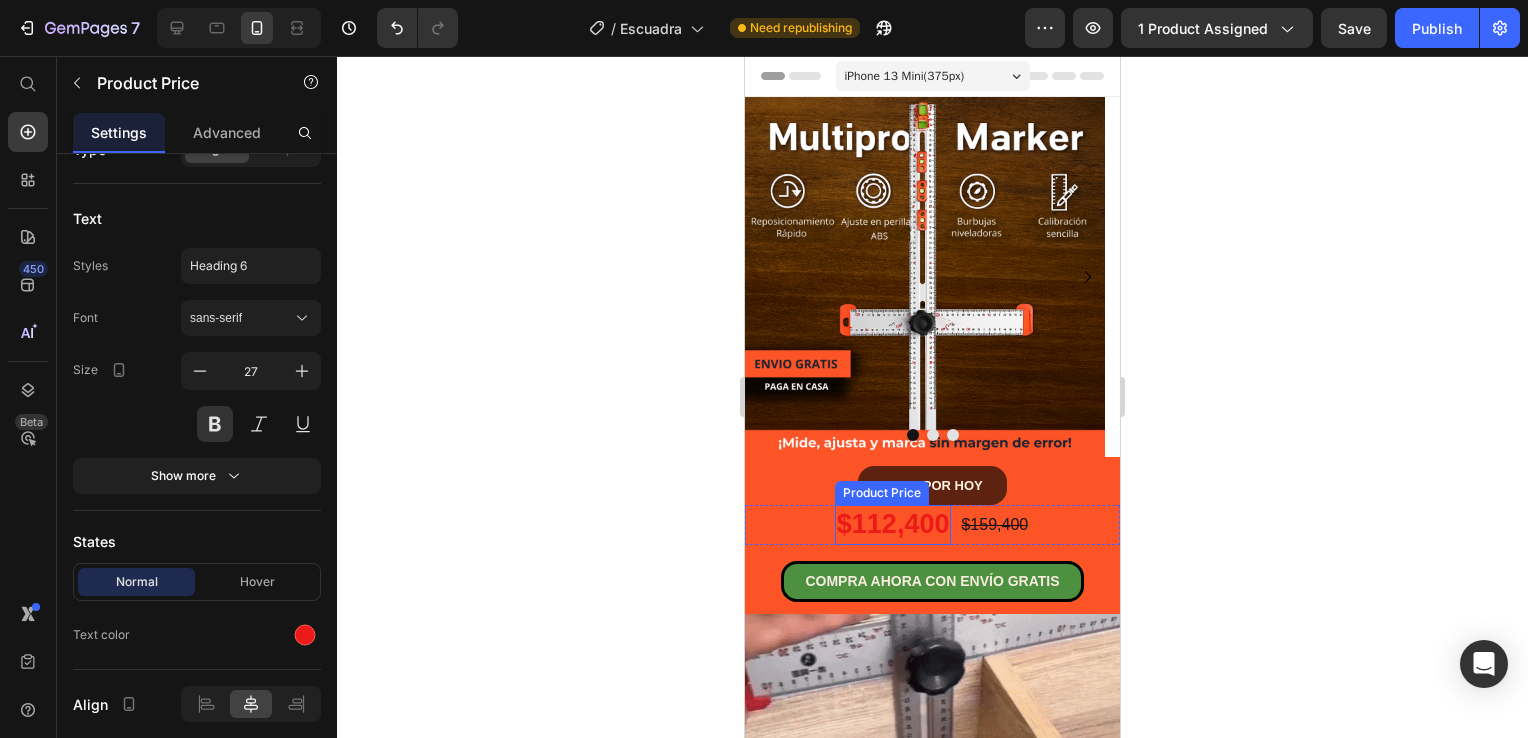 click on "$112,400" at bounding box center [893, 524] 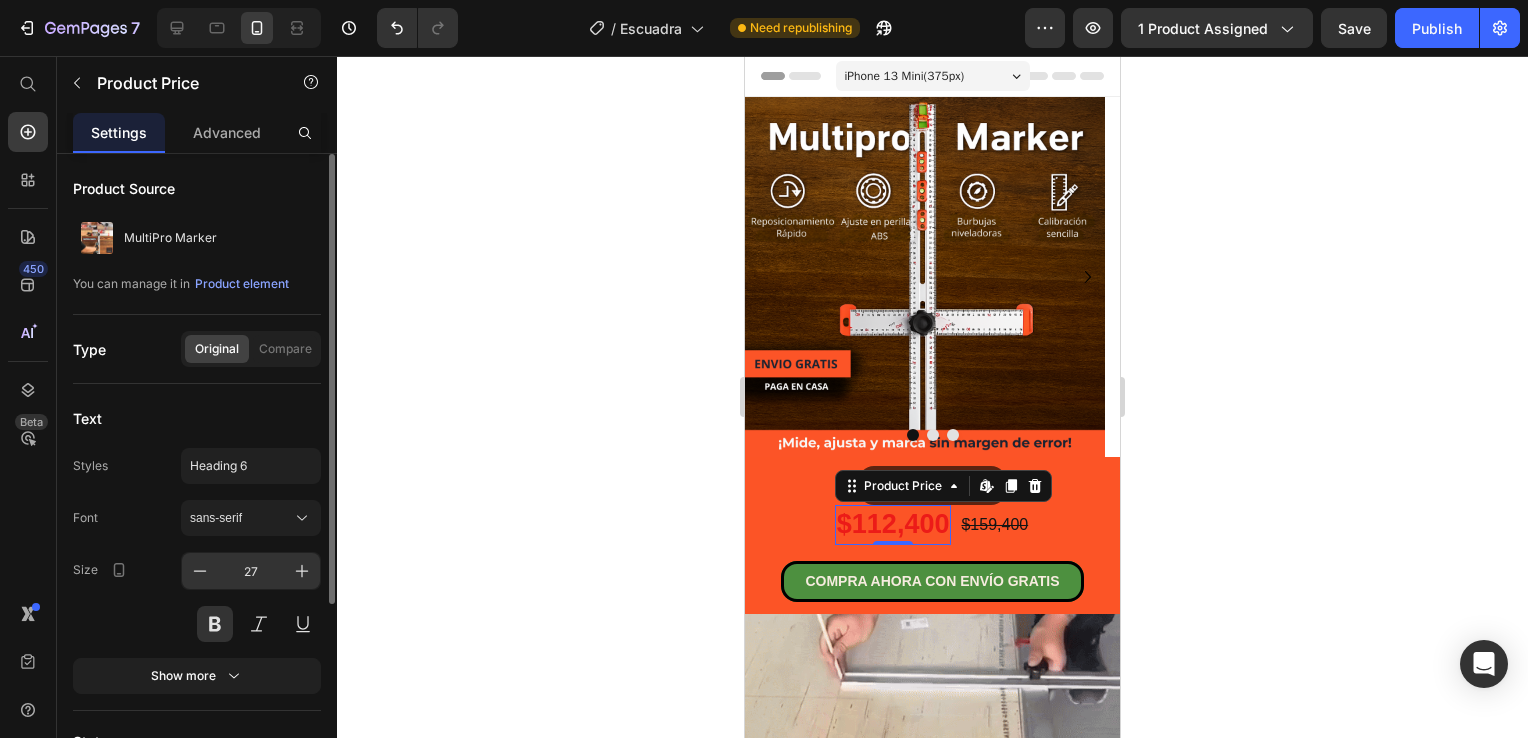 scroll, scrollTop: 272, scrollLeft: 0, axis: vertical 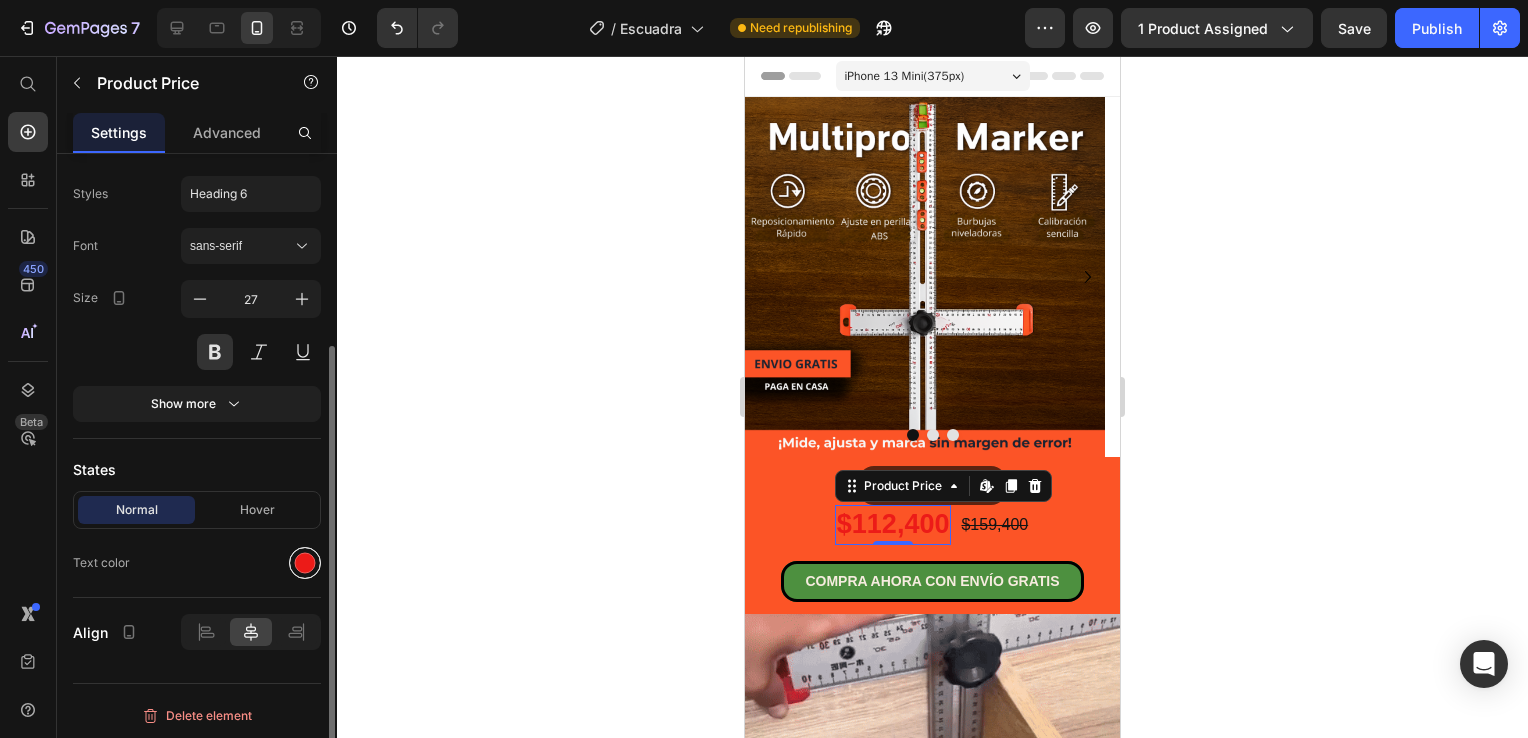 click at bounding box center (305, 563) 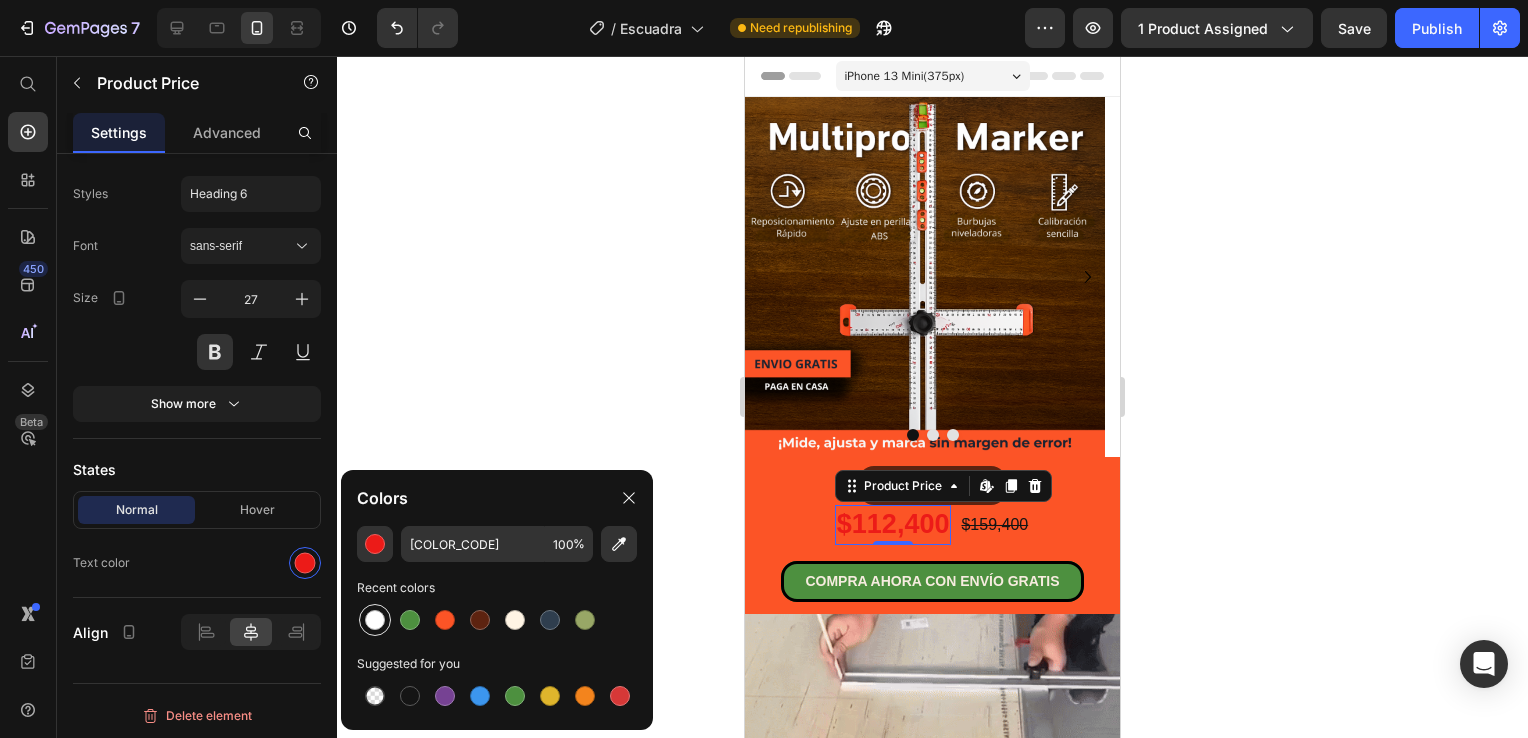 click at bounding box center (375, 620) 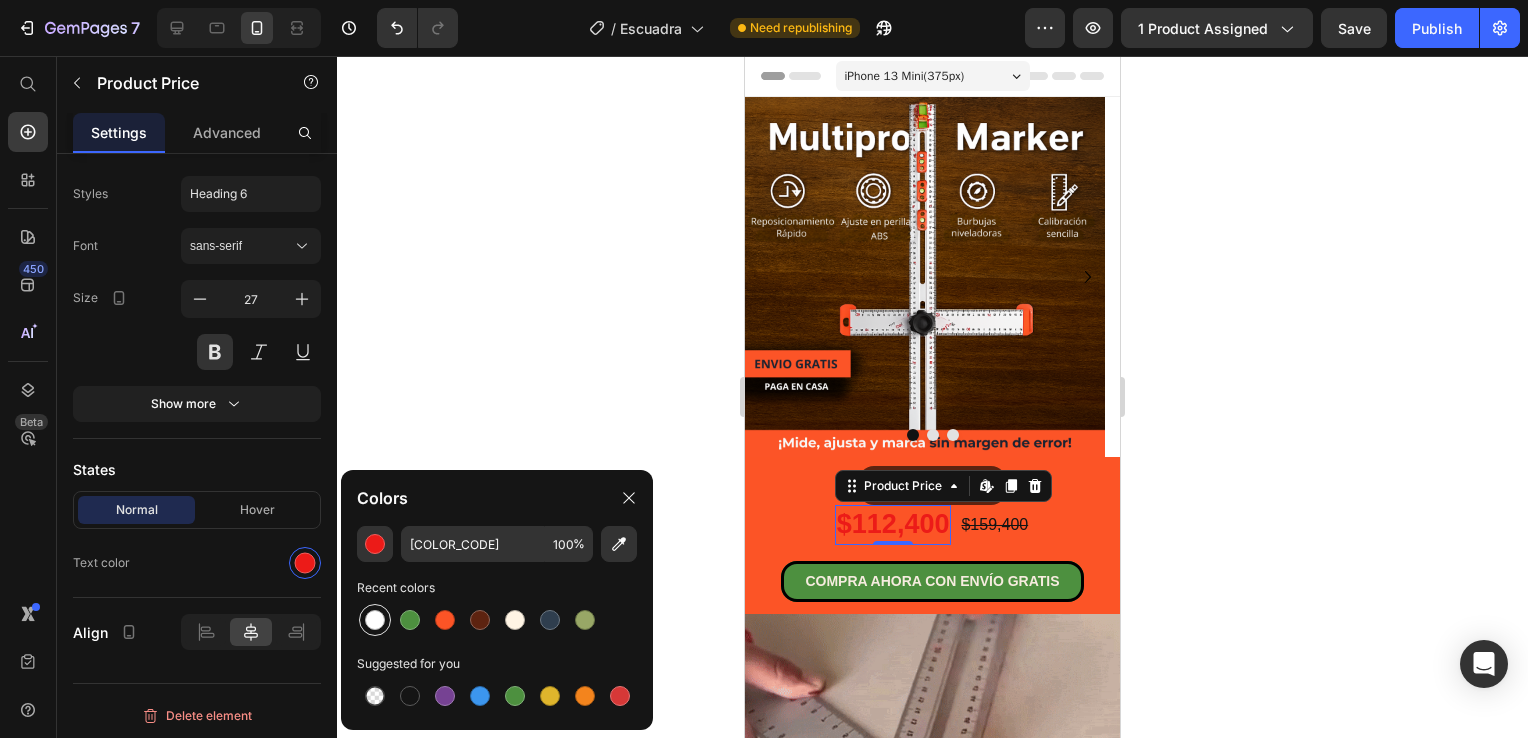 type on "FFFFFF" 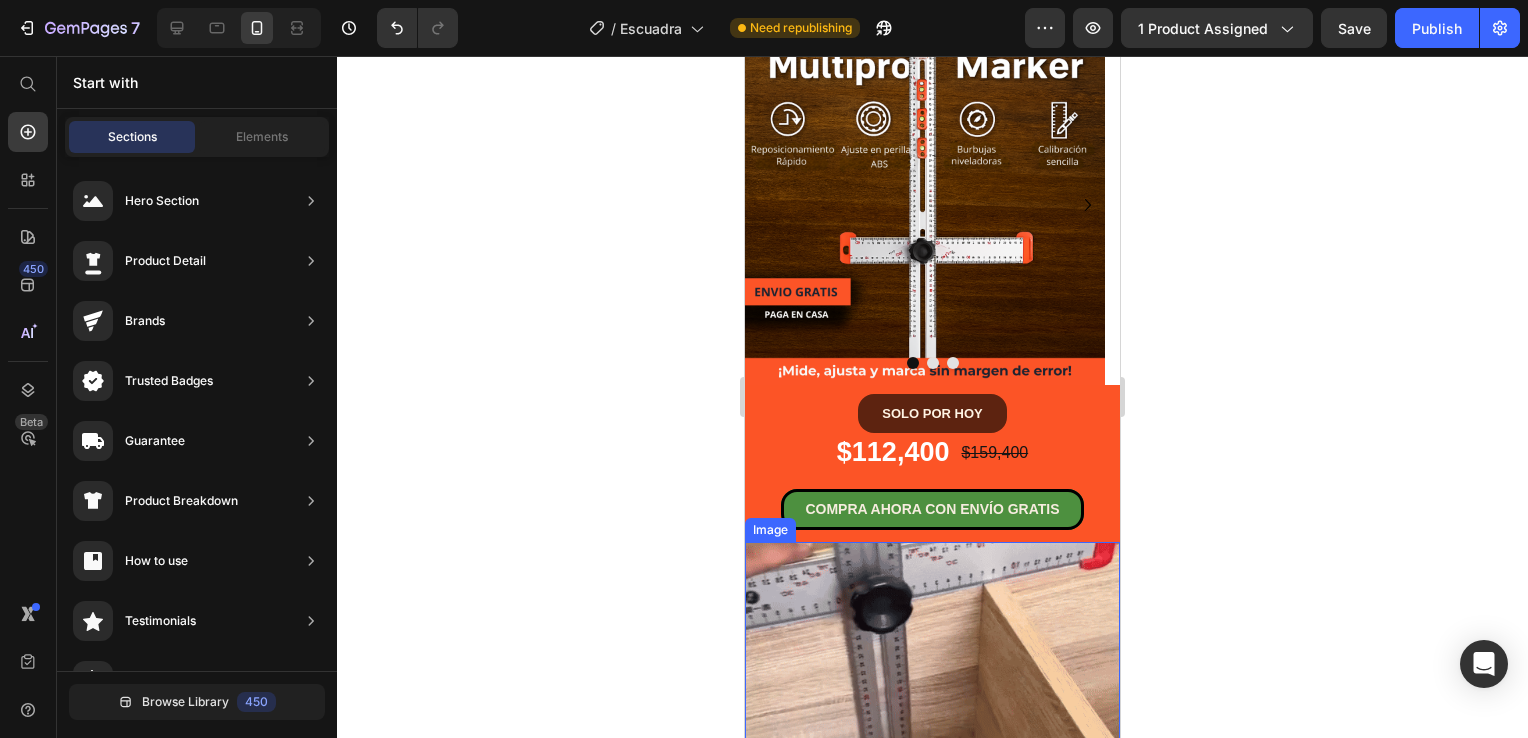 scroll, scrollTop: 0, scrollLeft: 0, axis: both 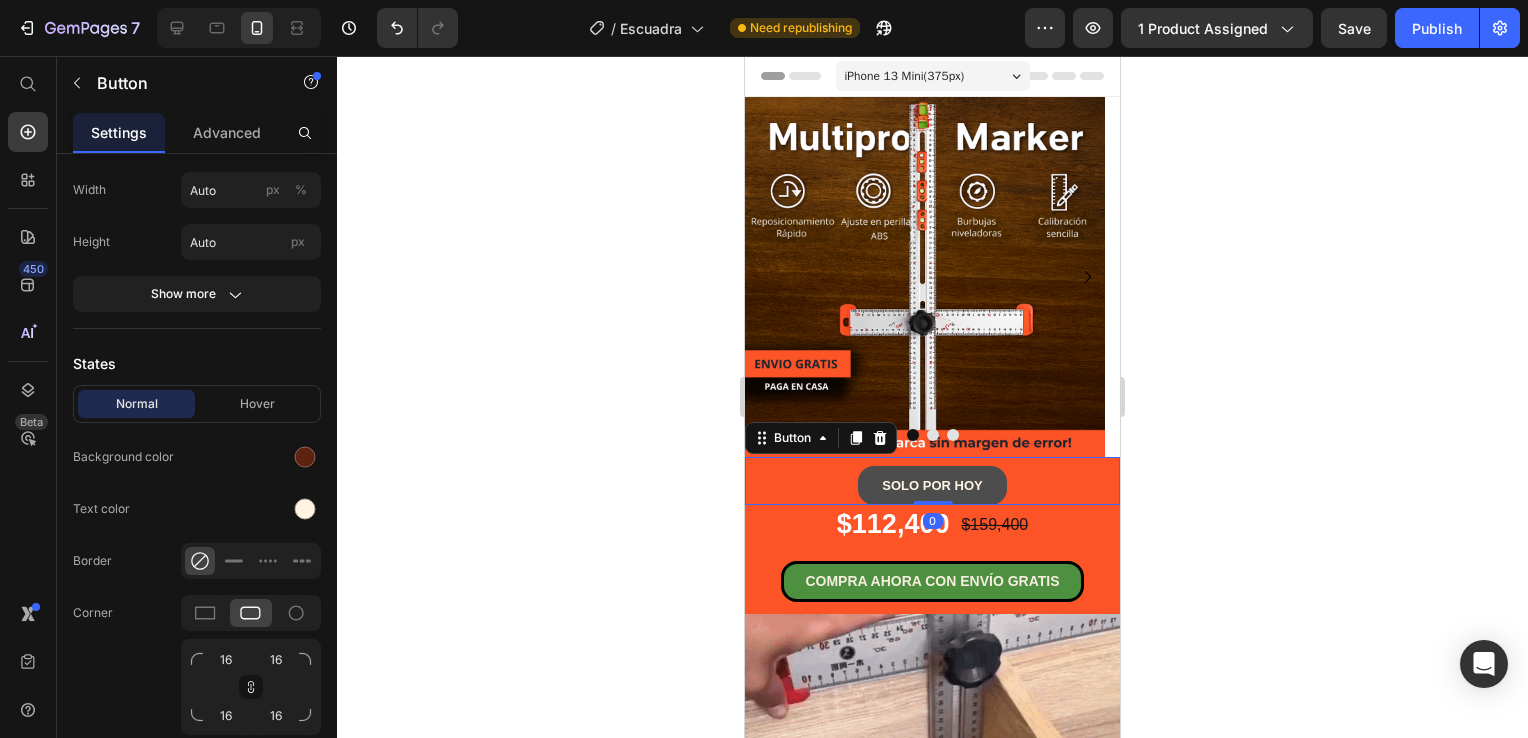 click on "SOLO POR HOY" at bounding box center (932, 485) 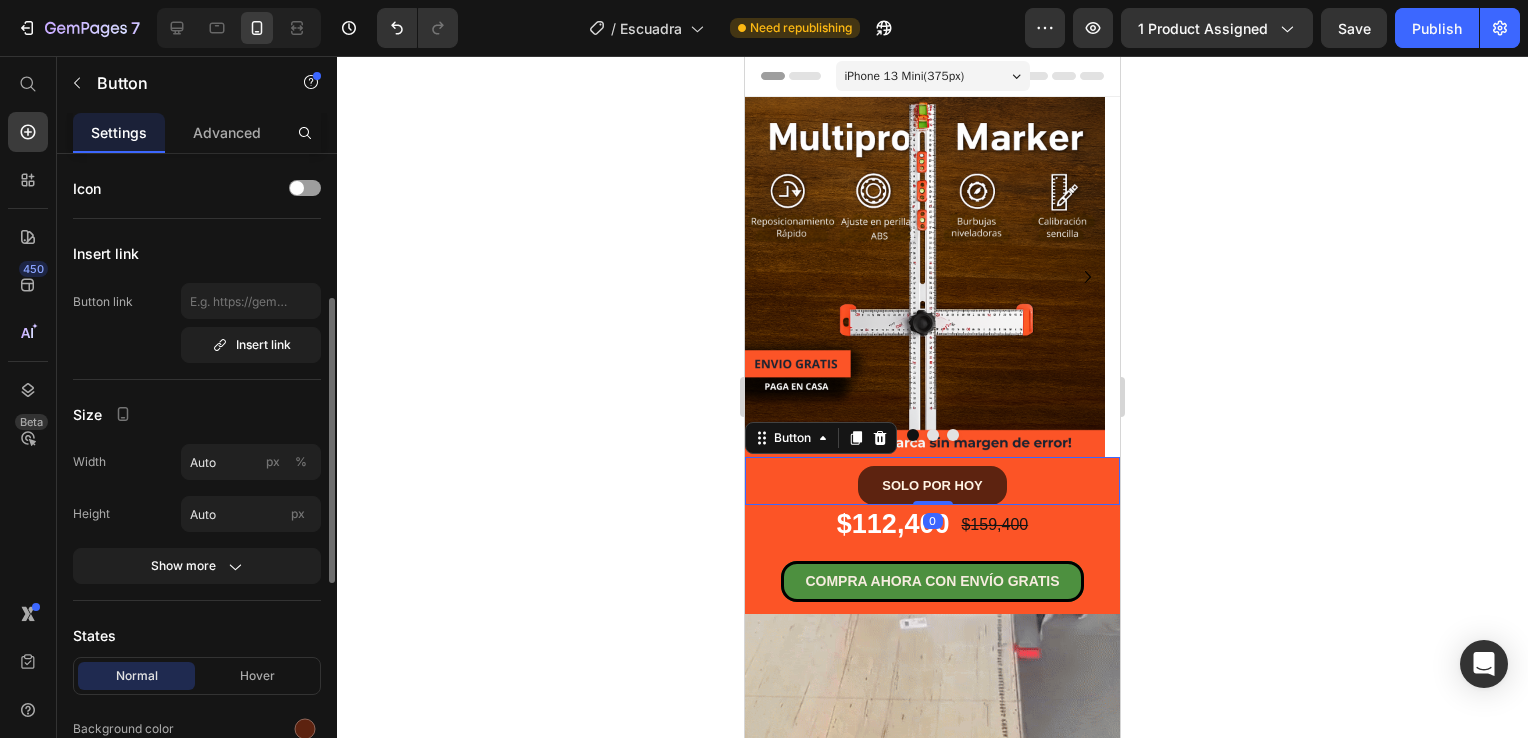 scroll, scrollTop: 200, scrollLeft: 0, axis: vertical 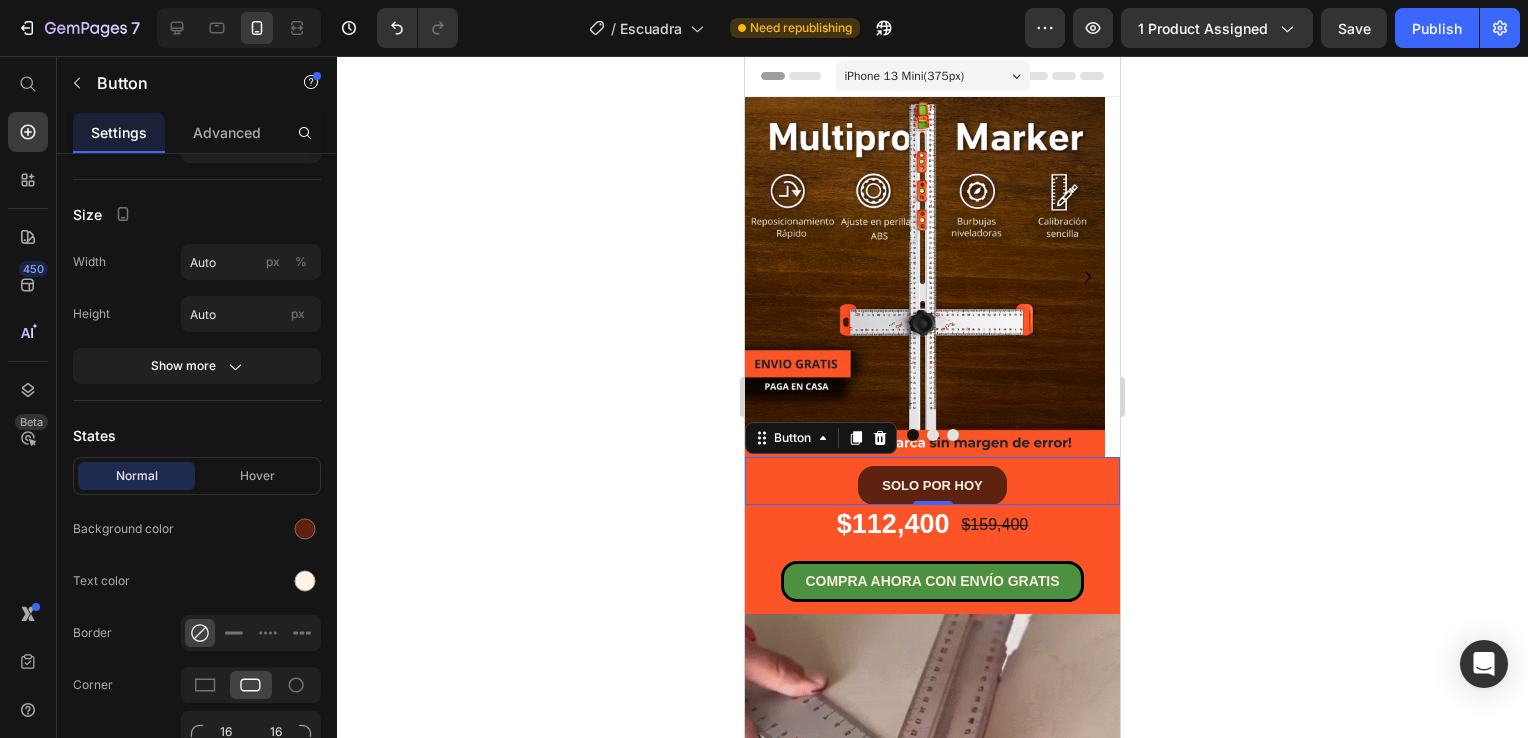 click 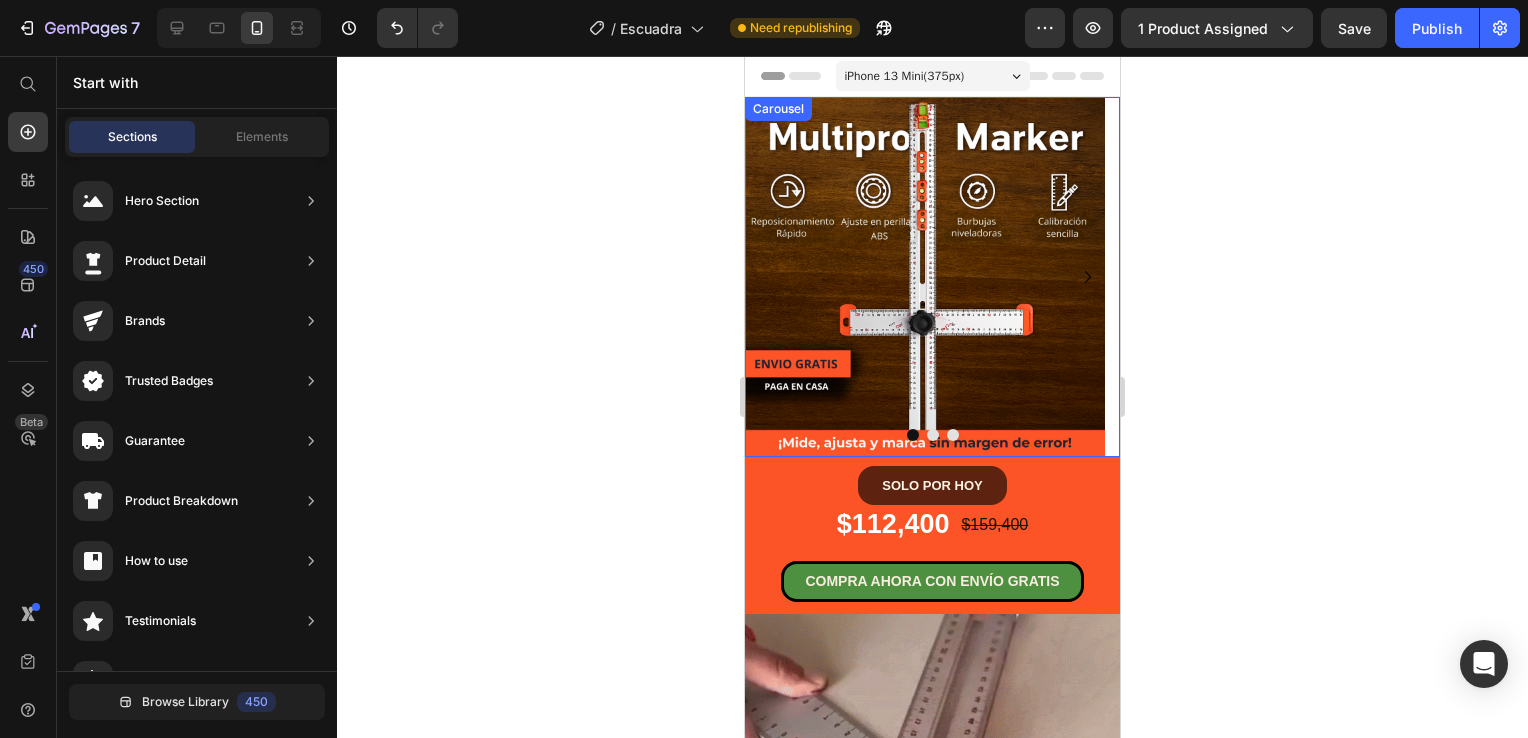 click 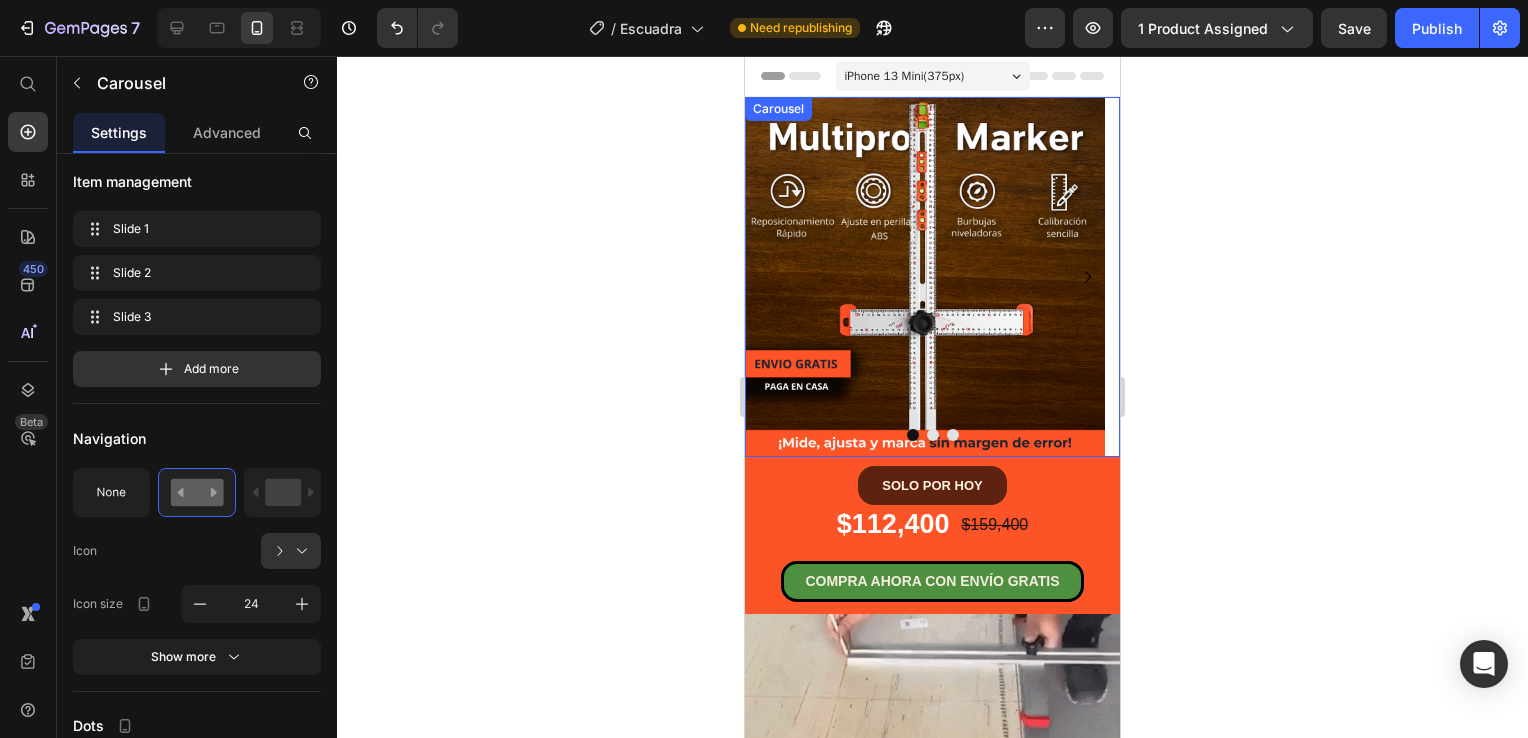 scroll, scrollTop: 0, scrollLeft: 0, axis: both 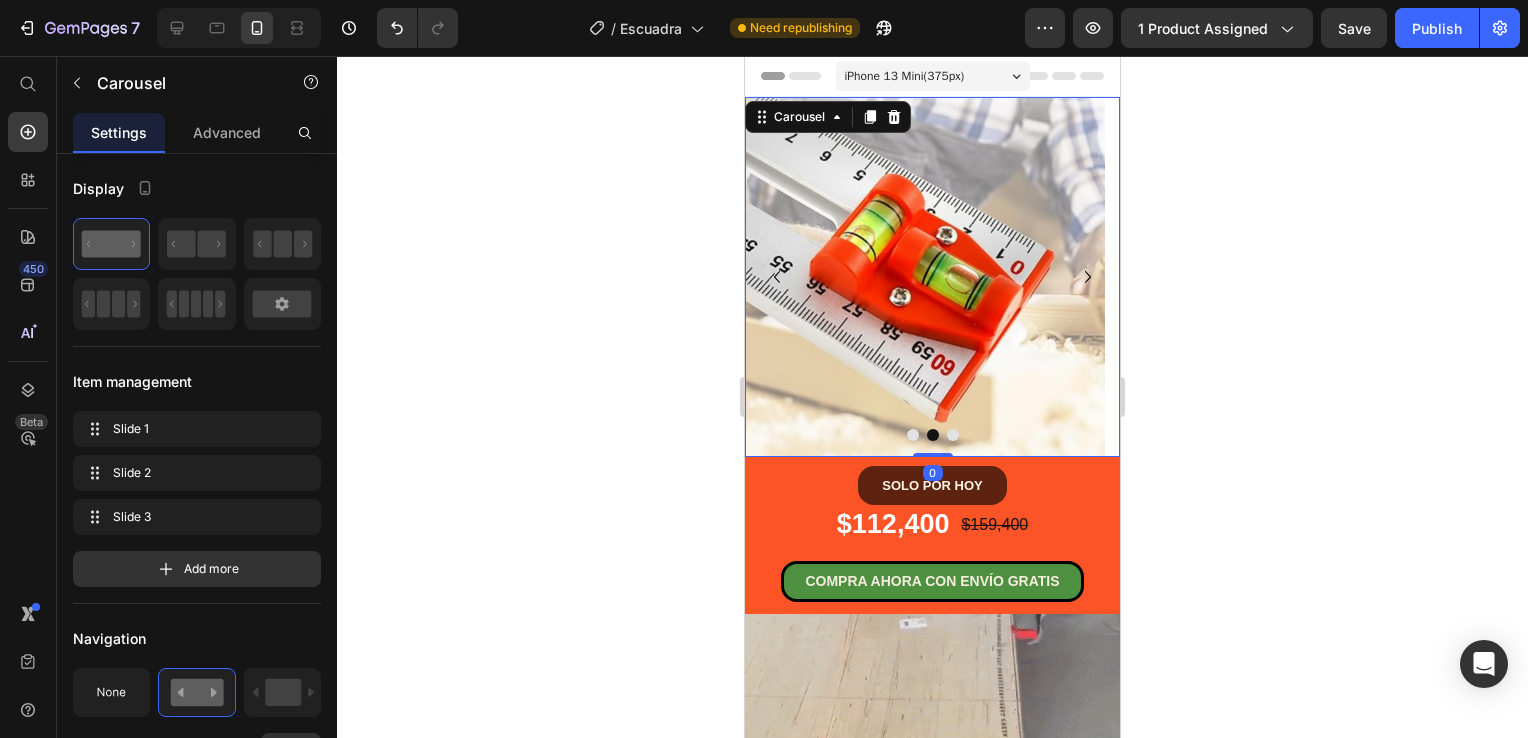 click 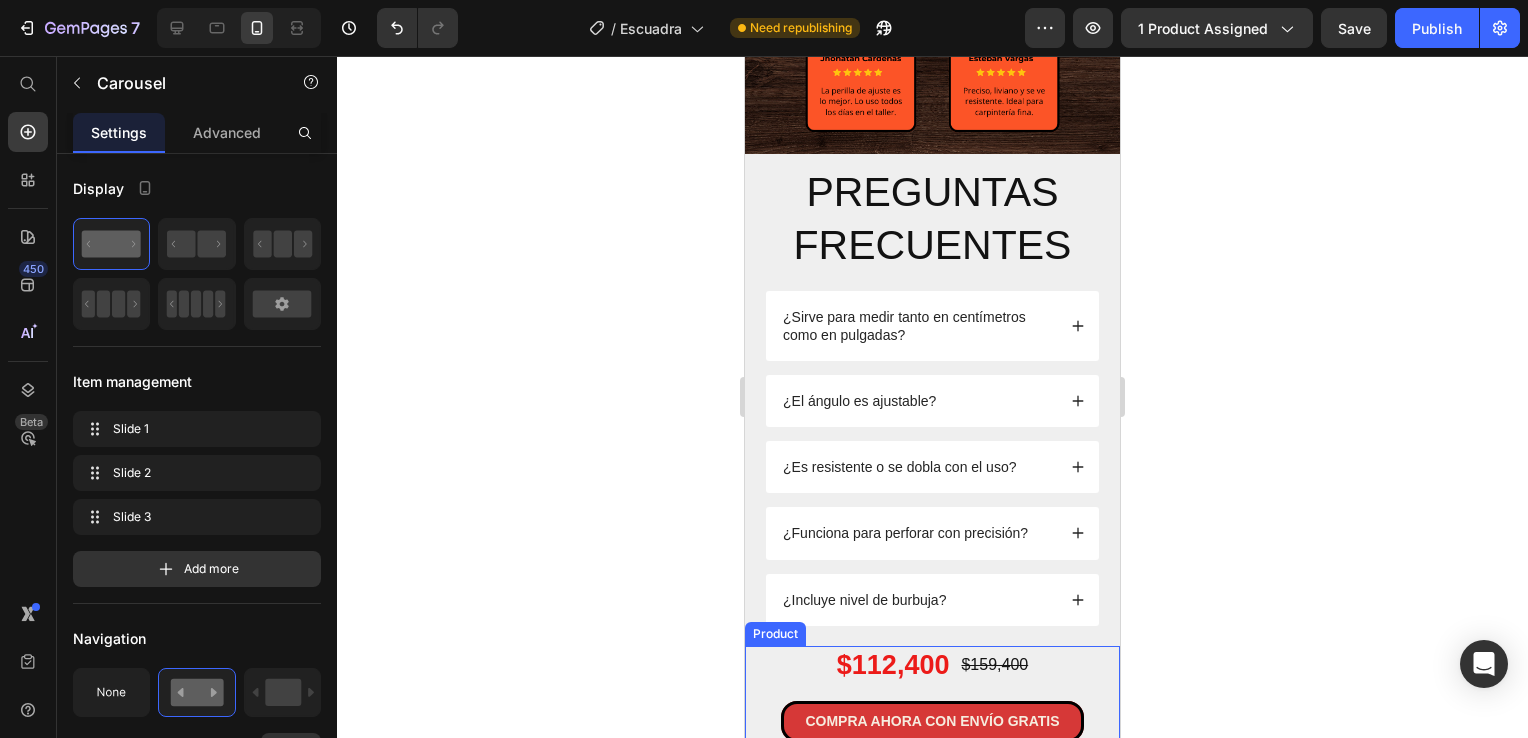 scroll, scrollTop: 2648, scrollLeft: 0, axis: vertical 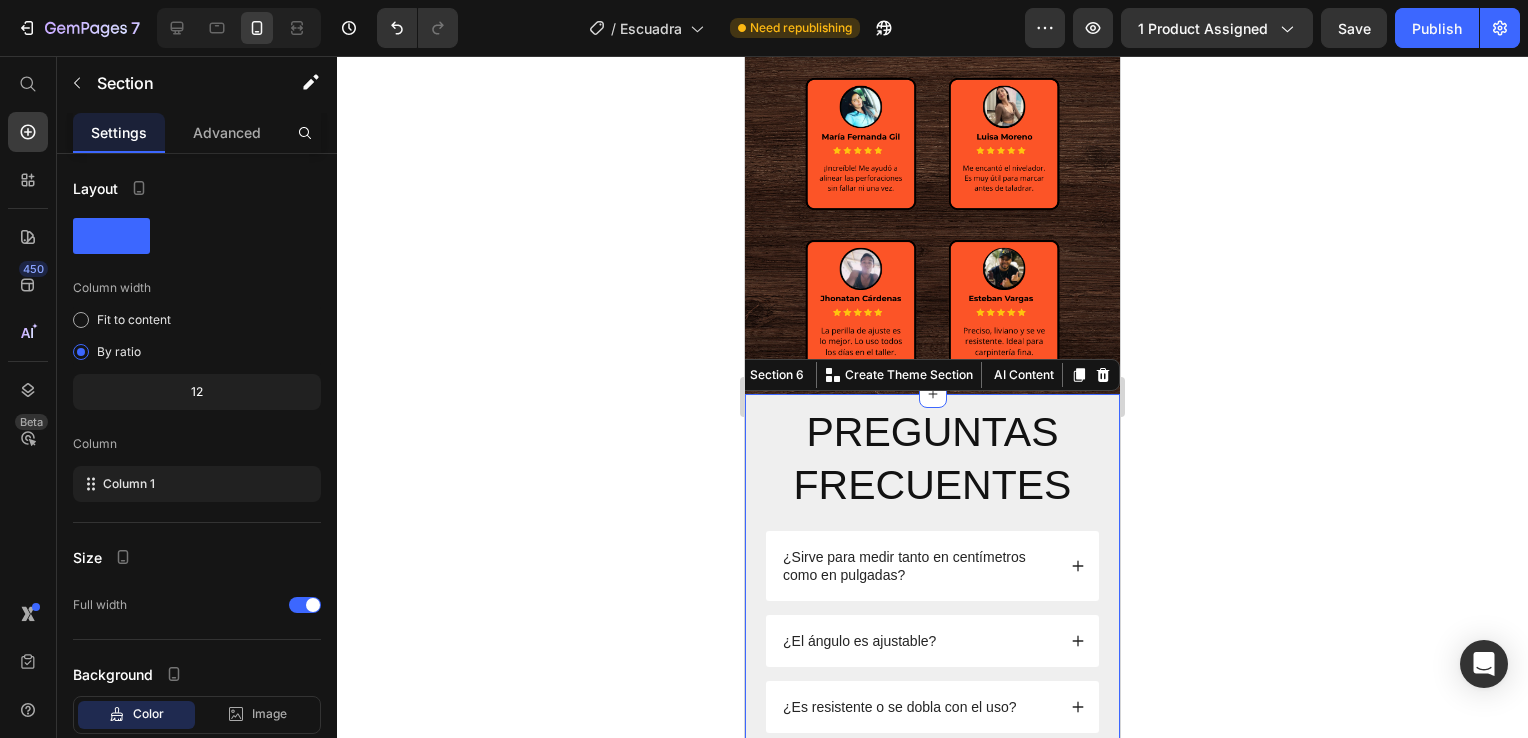 click on "PREGUNTAS FRECUENTES Heading
¿Sirve para medir tanto en centímetros como en pulgadas?
¿El ángulo es ajustable?
¿Es resistente o se dobla con el uso?
¿Funciona para perforar con precisión?
¿Incluye nivel de burbuja? Accordion Row Section 6   You can create reusable sections Create Theme Section AI Content Write with GemAI What would you like to describe here? Tone and Voice Persuasive Product StopBug Max Show more Generate" at bounding box center [932, 640] 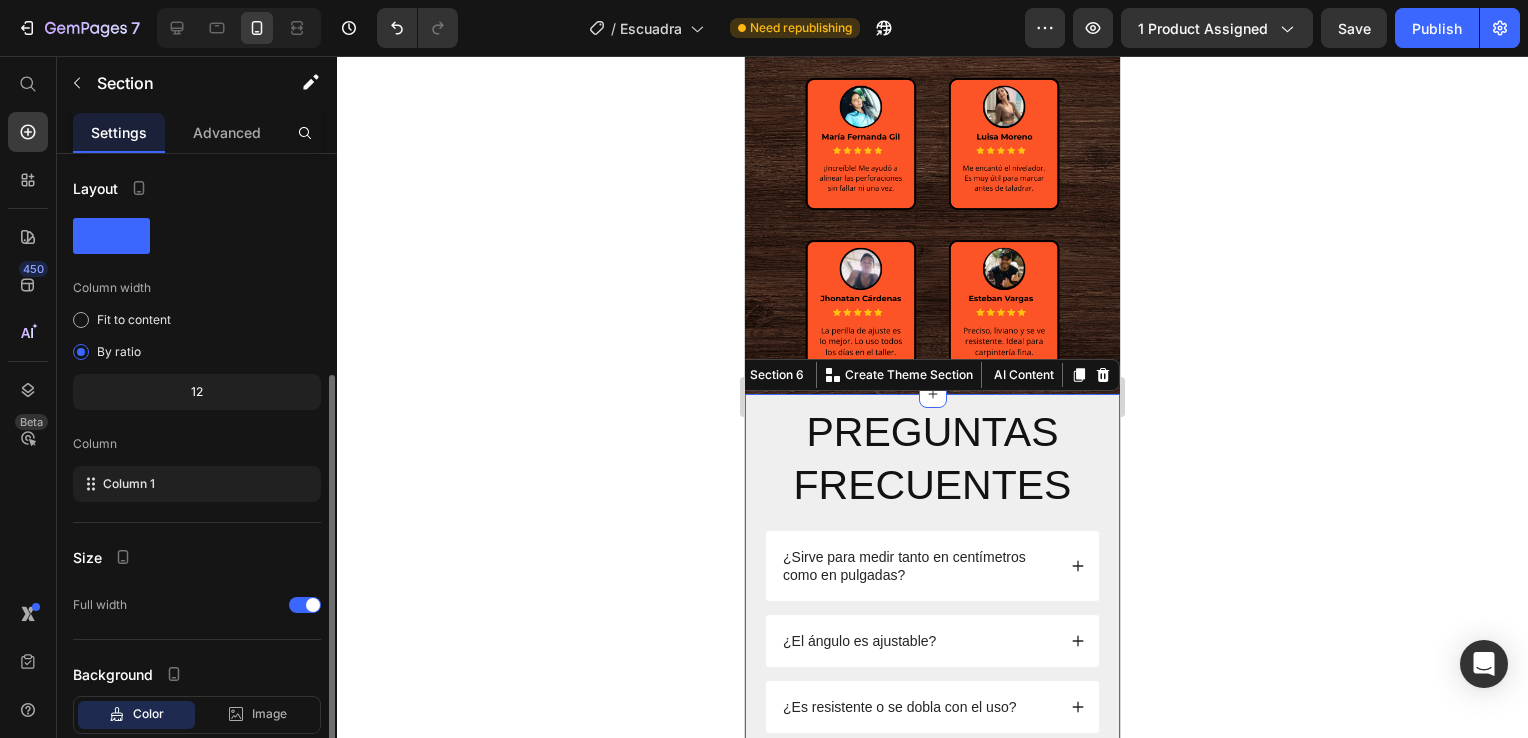 scroll, scrollTop: 120, scrollLeft: 0, axis: vertical 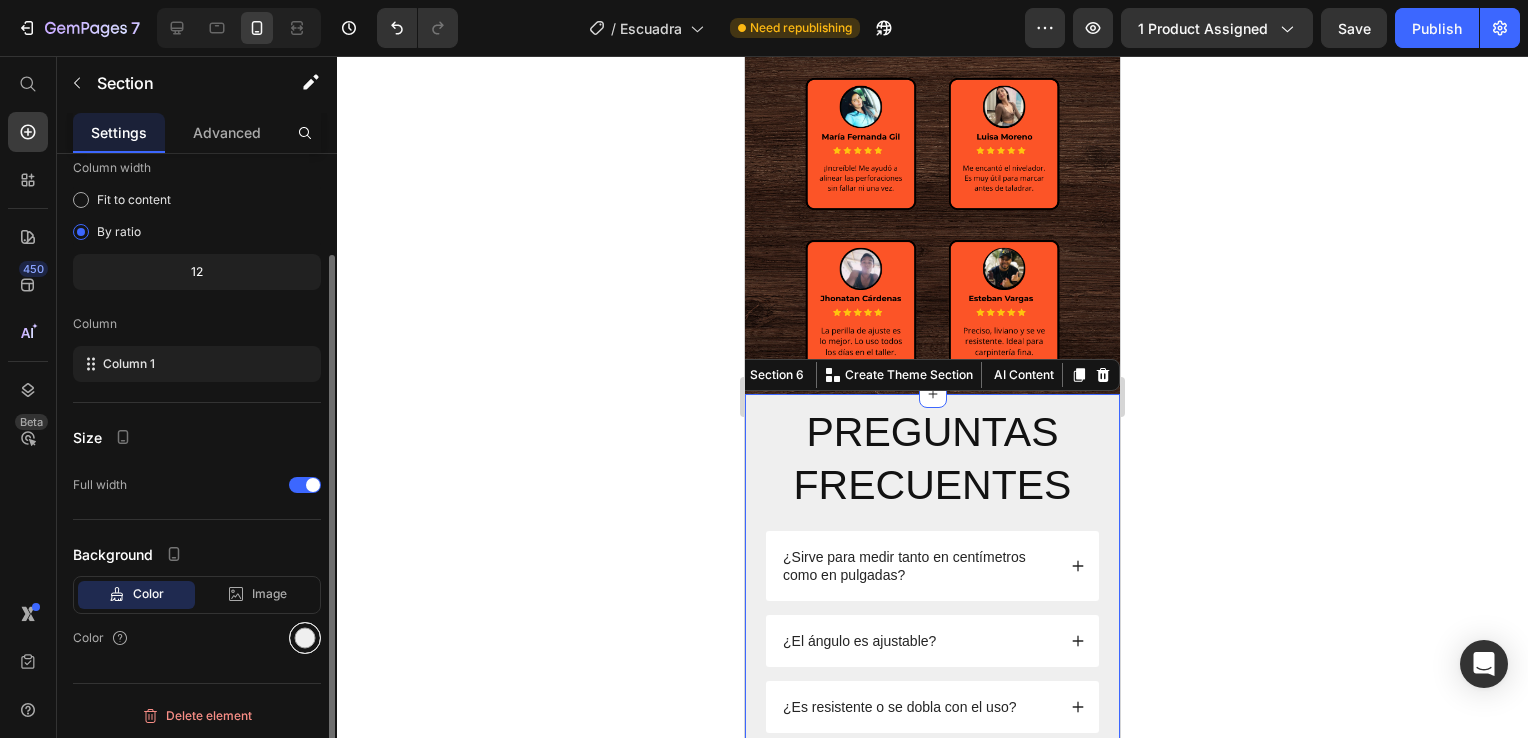 click at bounding box center [305, 638] 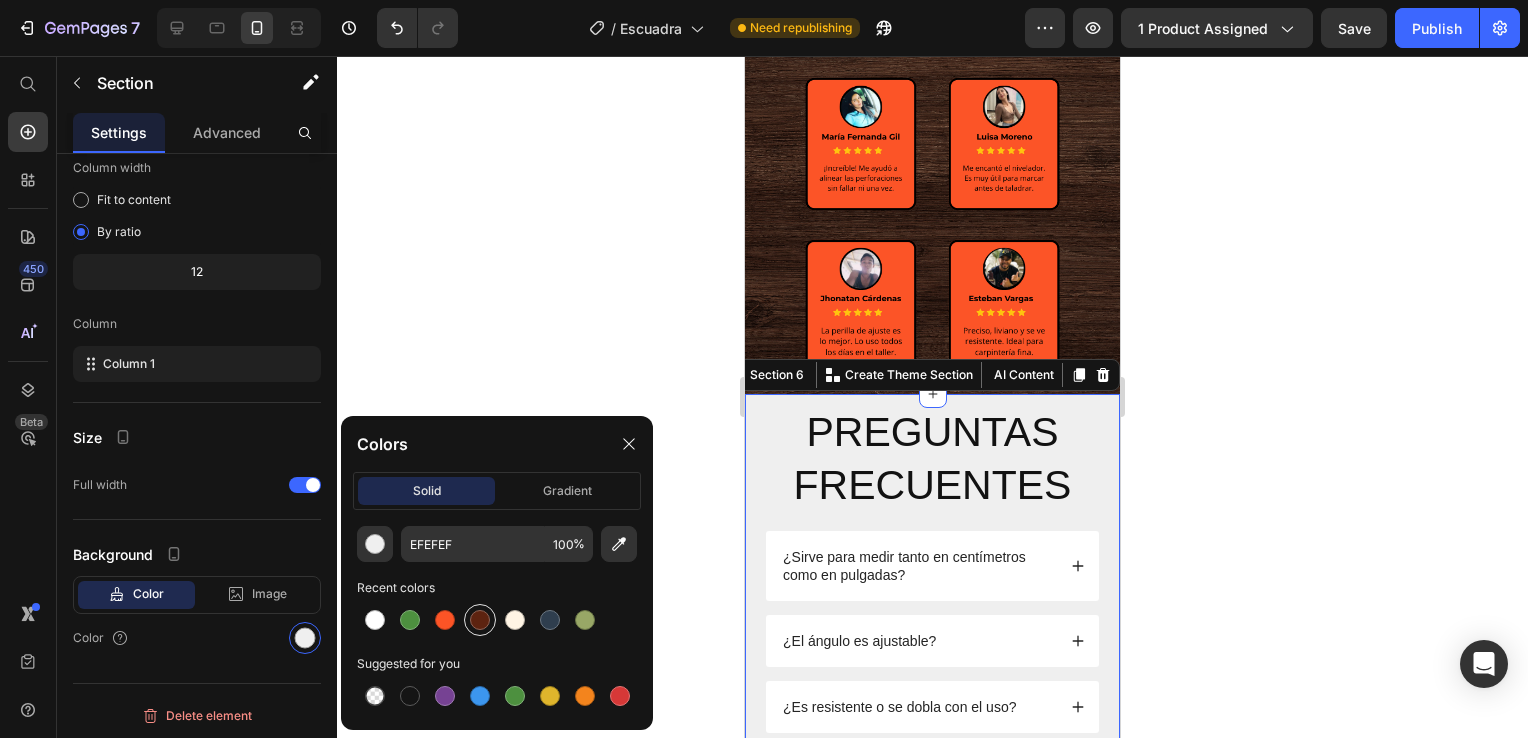 click at bounding box center (480, 620) 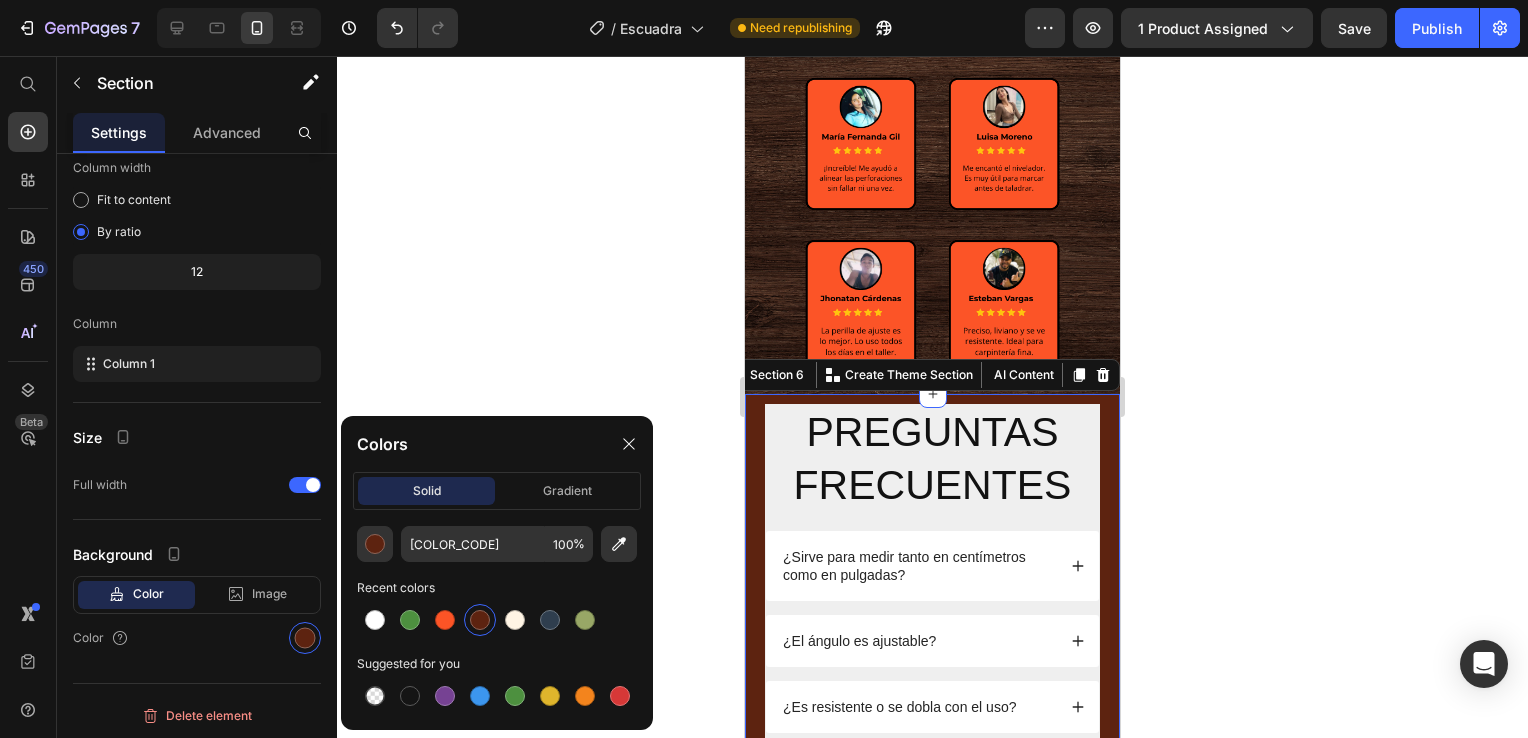 click on "PREGUNTAS FRECUENTES Heading
¿Sirve para medir tanto en centímetros como en pulgadas?
¿El ángulo es ajustable?
¿Es resistente o se dobla con el uso?
¿Funciona para perforar con precisión?
¿Incluye nivel de burbuja? Accordion Row Section 6   You can create reusable sections Create Theme Section AI Content Write with GemAI What would you like to describe here? Tone and Voice Persuasive Product StopBug Max Show more Generate" at bounding box center [932, 640] 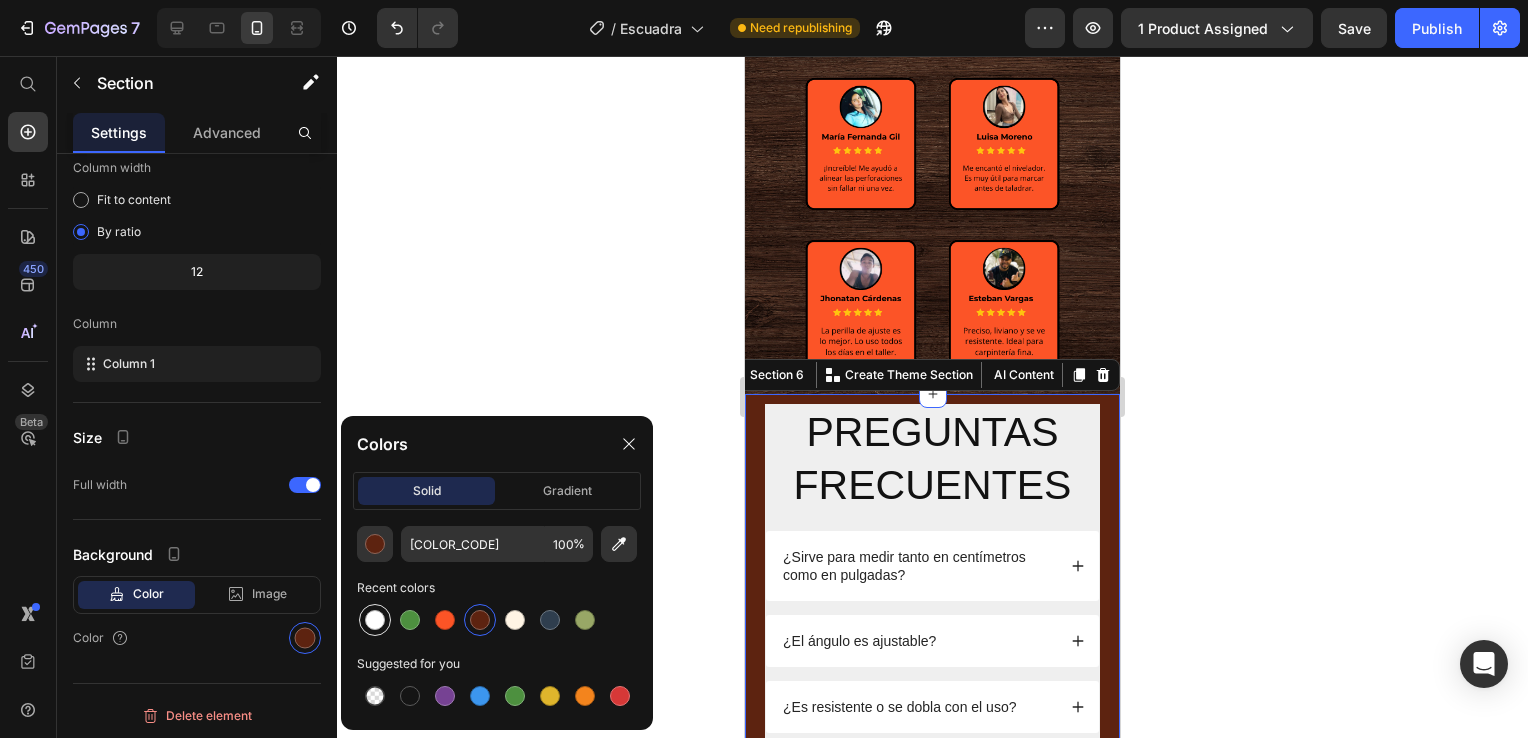 click at bounding box center [375, 620] 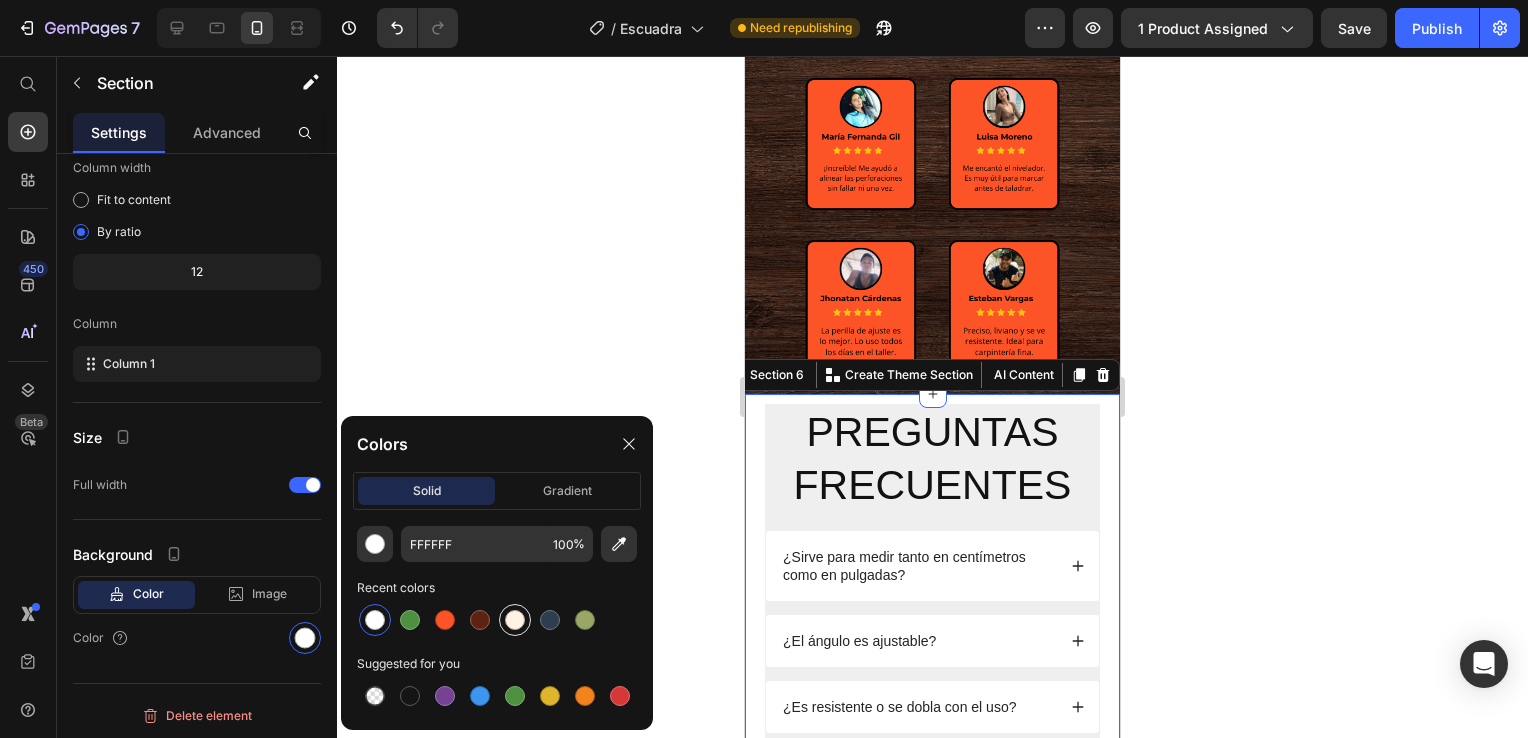 click at bounding box center (515, 620) 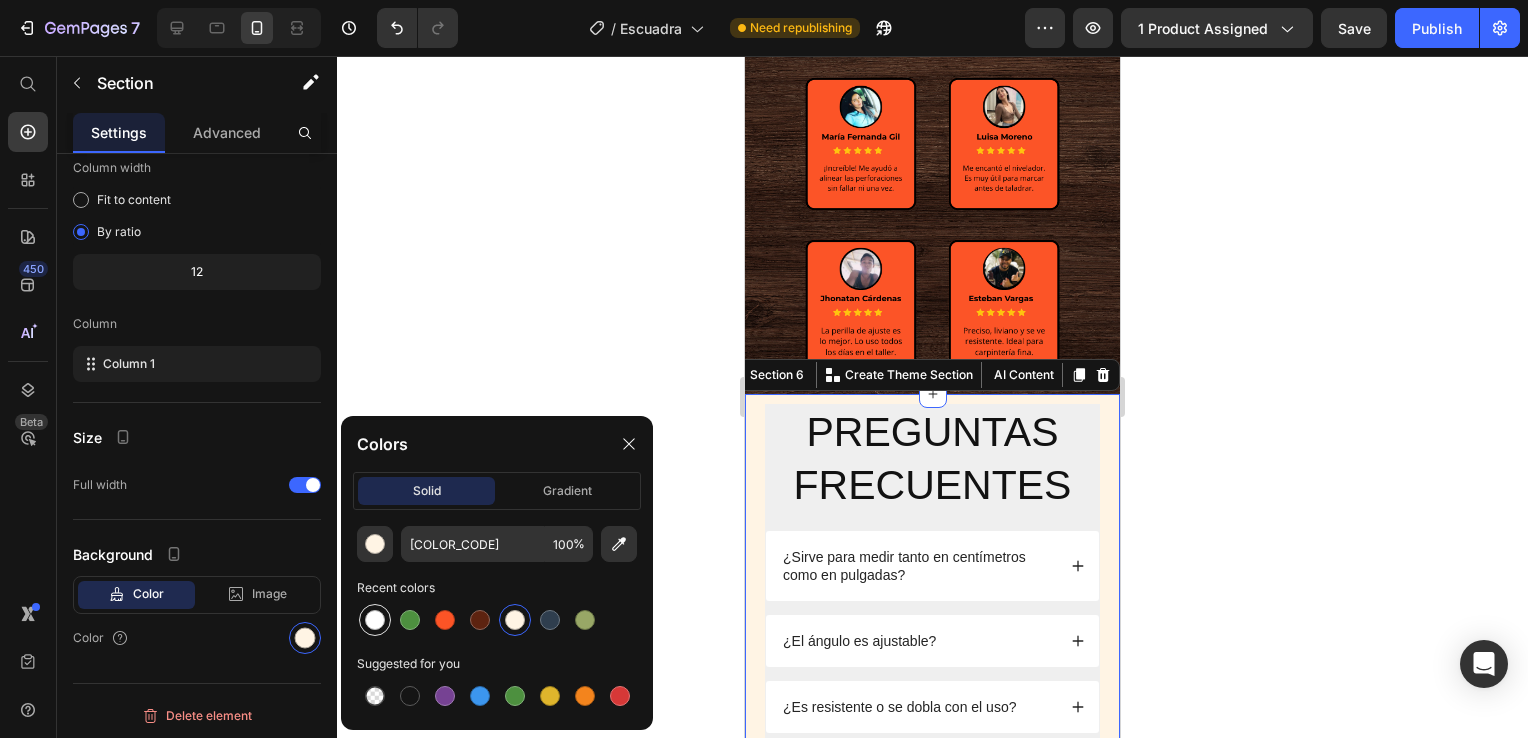 click at bounding box center [375, 620] 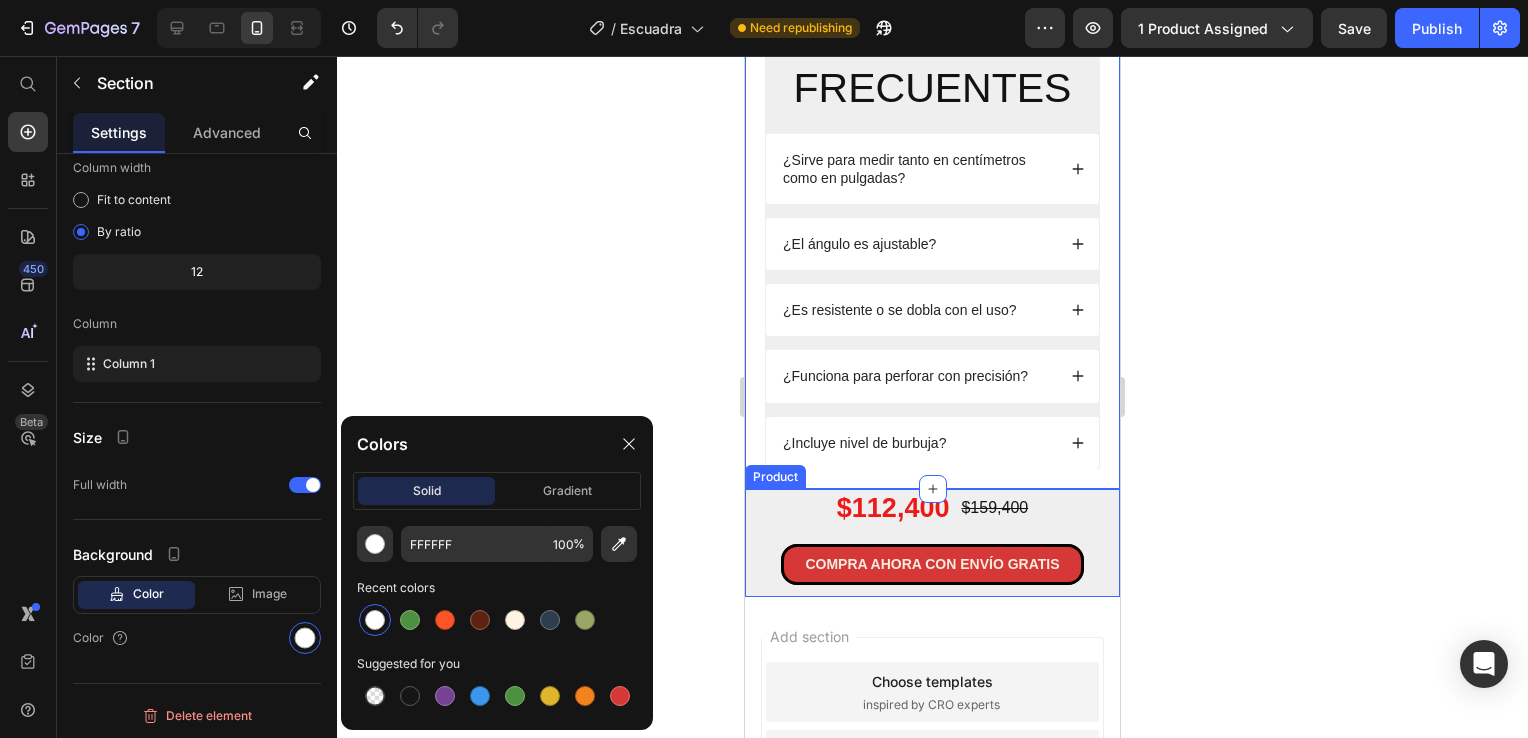 scroll, scrollTop: 3148, scrollLeft: 0, axis: vertical 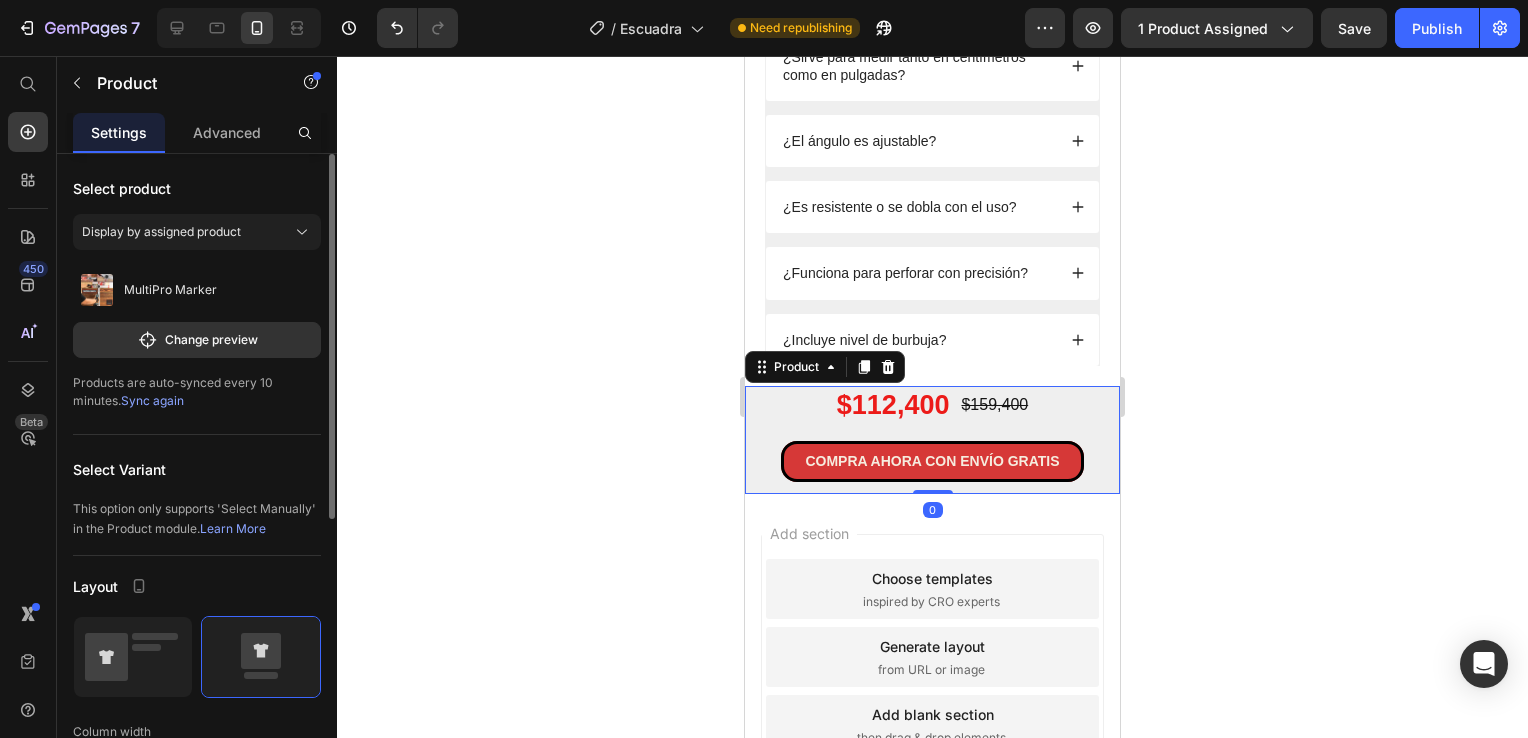 click on "$112,400 Product Price $159,400 Product Price Row COMPRA AHORA CON ENVÍO GRATIS   Button" at bounding box center [932, 440] 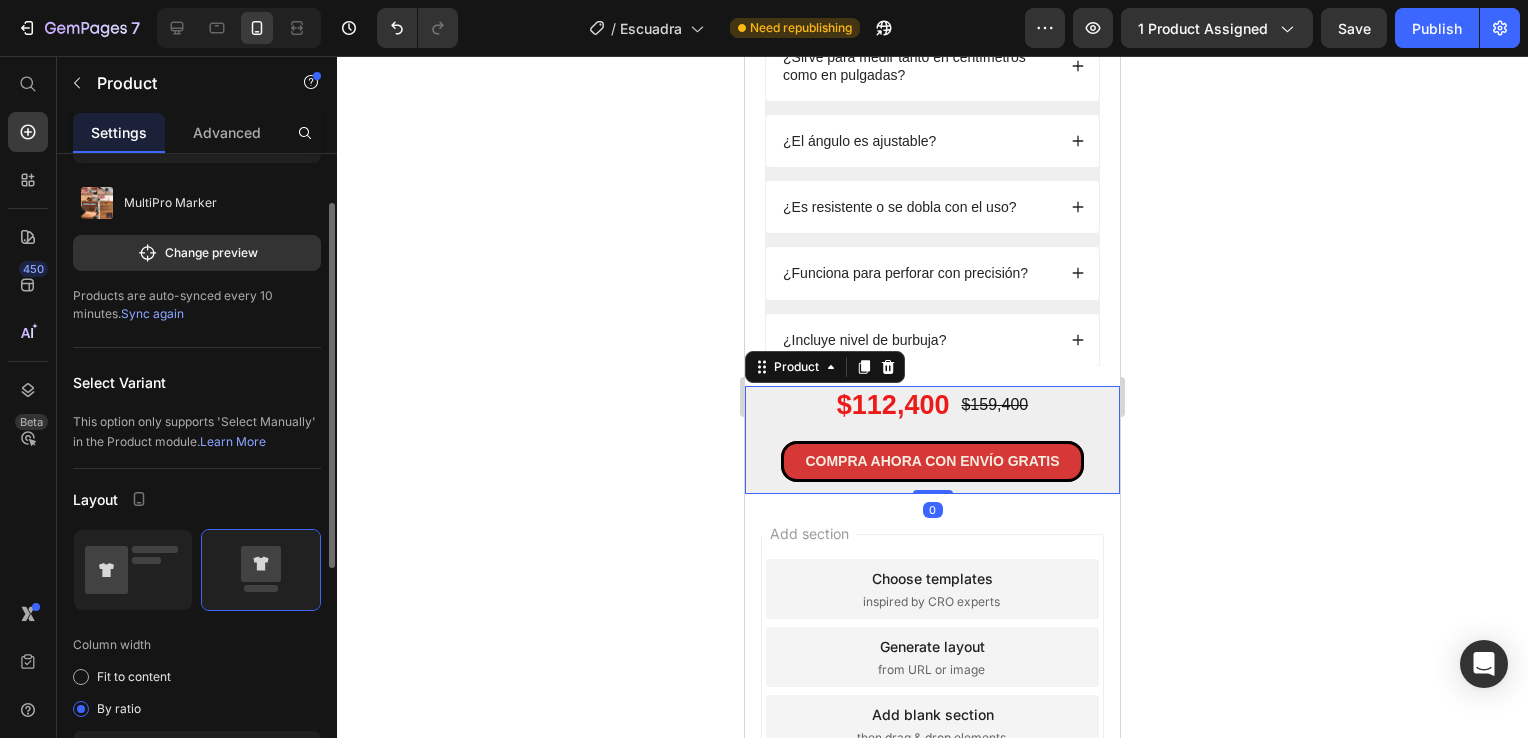 scroll, scrollTop: 0, scrollLeft: 0, axis: both 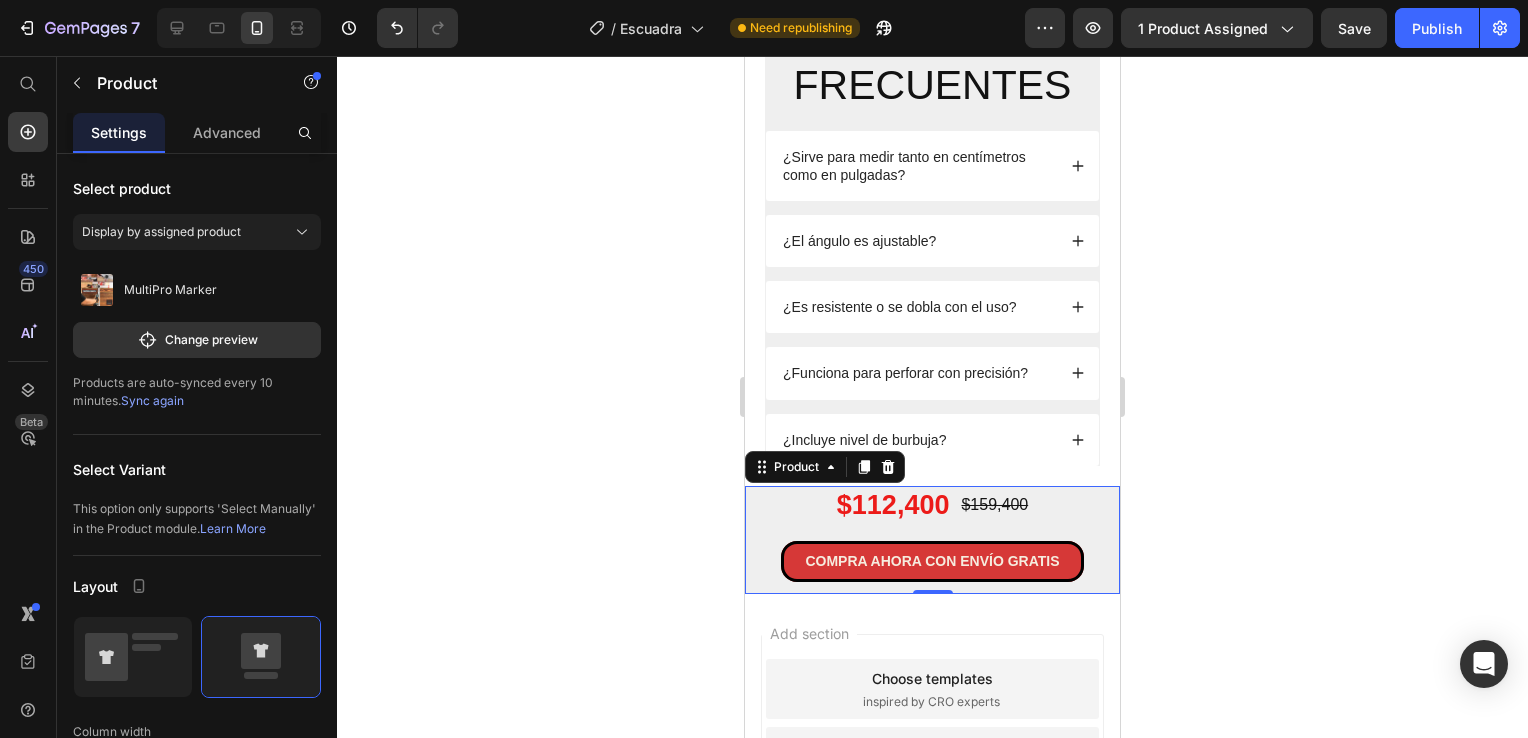 click on "$112,400 Product Price $159,400 Product Price Row COMPRA AHORA CON ENVÍO GRATIS   Button" at bounding box center (932, 540) 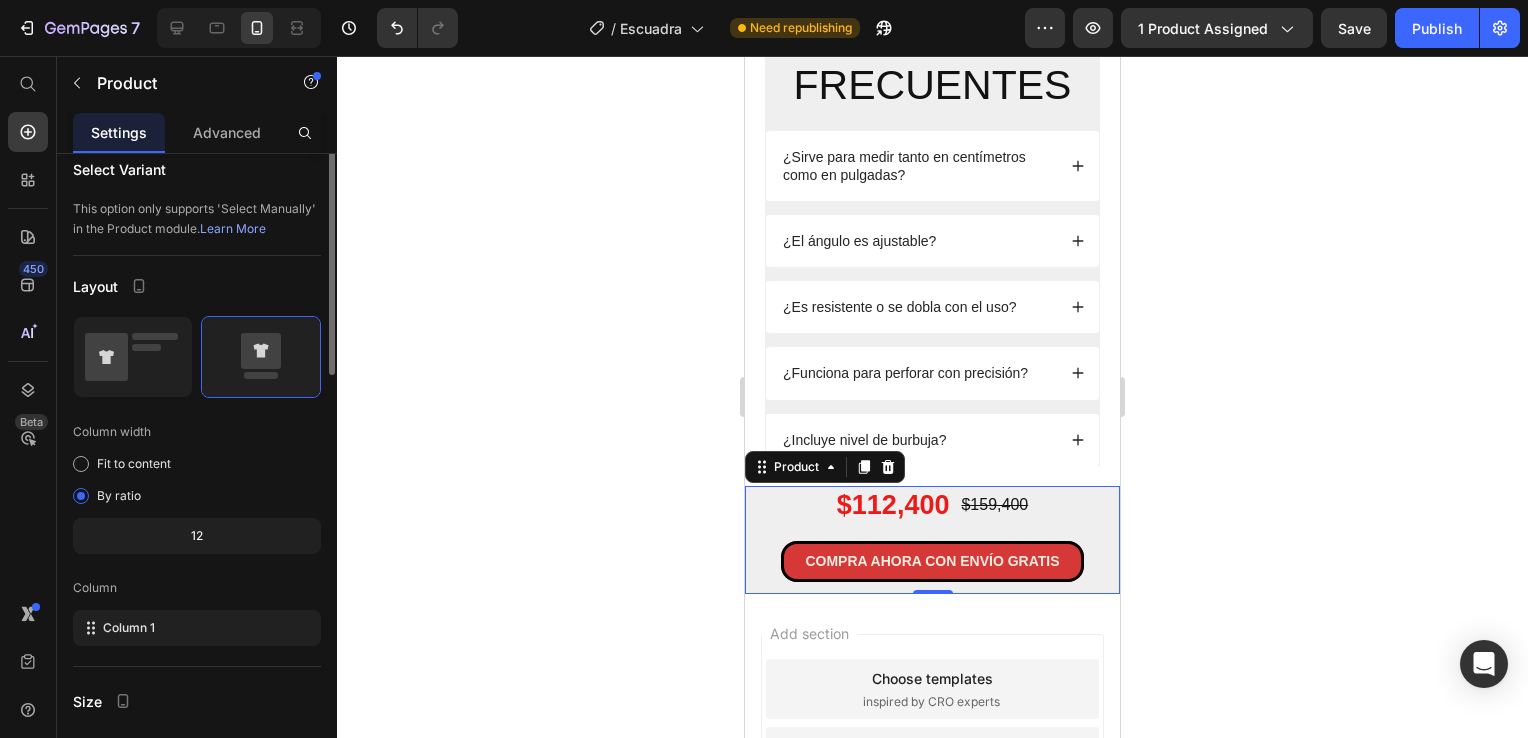 scroll, scrollTop: 100, scrollLeft: 0, axis: vertical 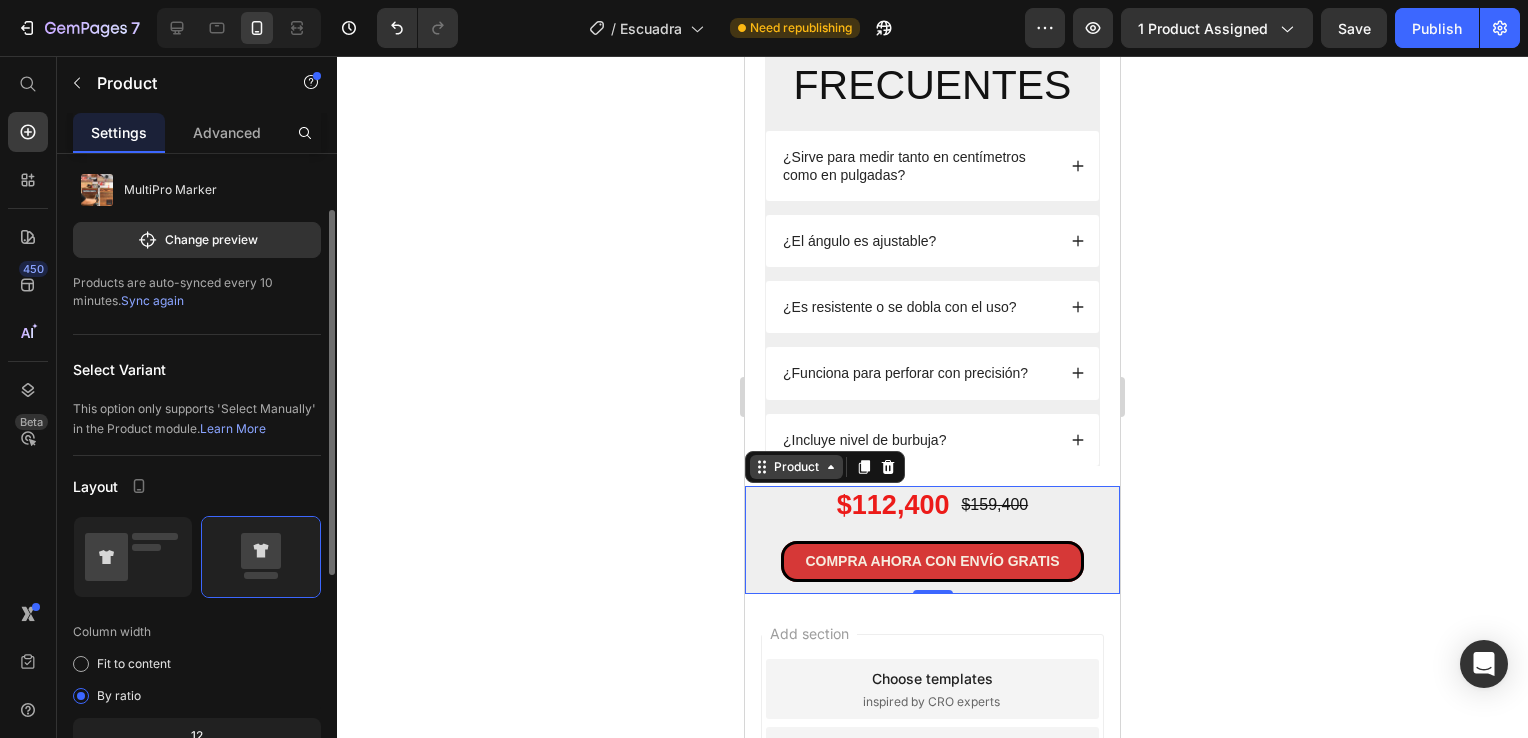 click 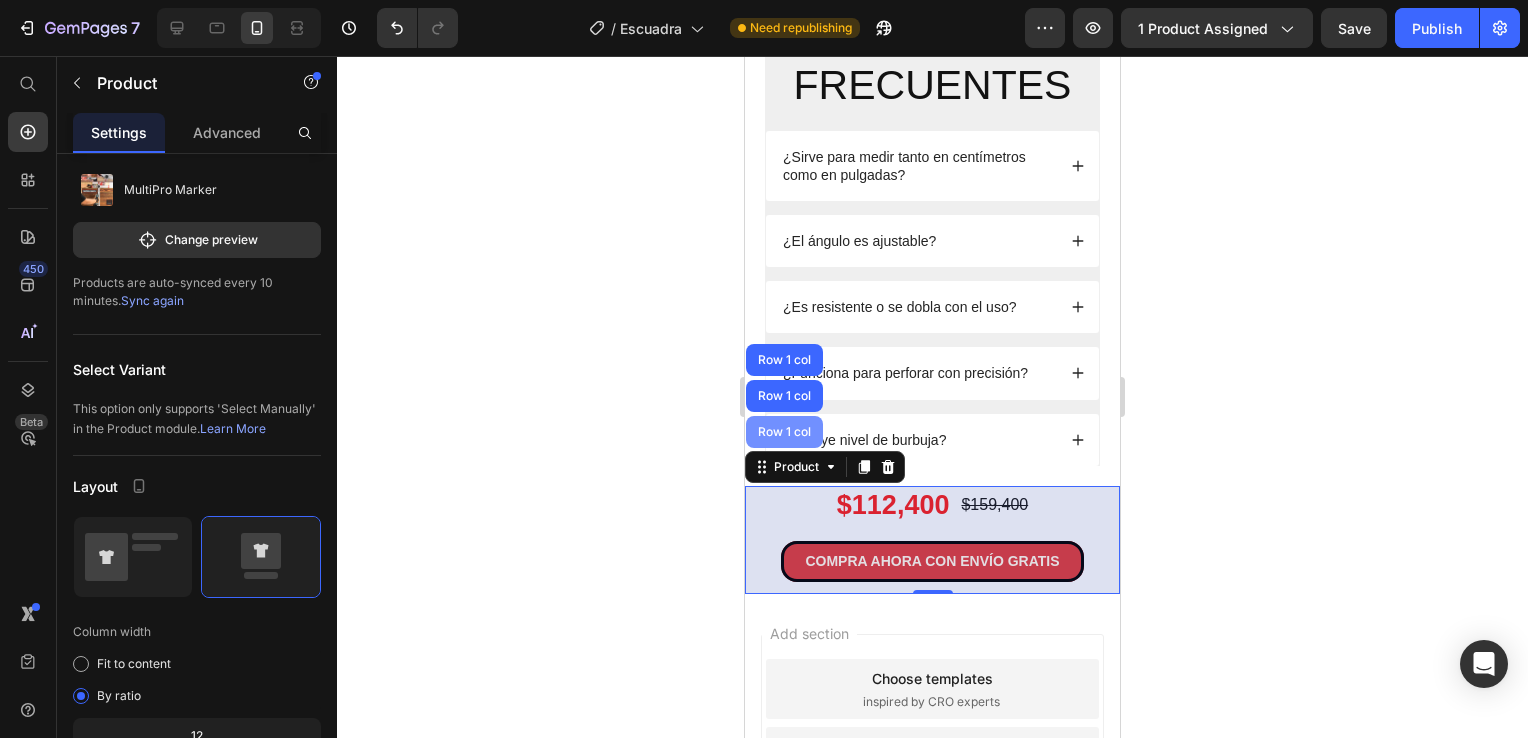 click on "Row 1 col" at bounding box center [784, 432] 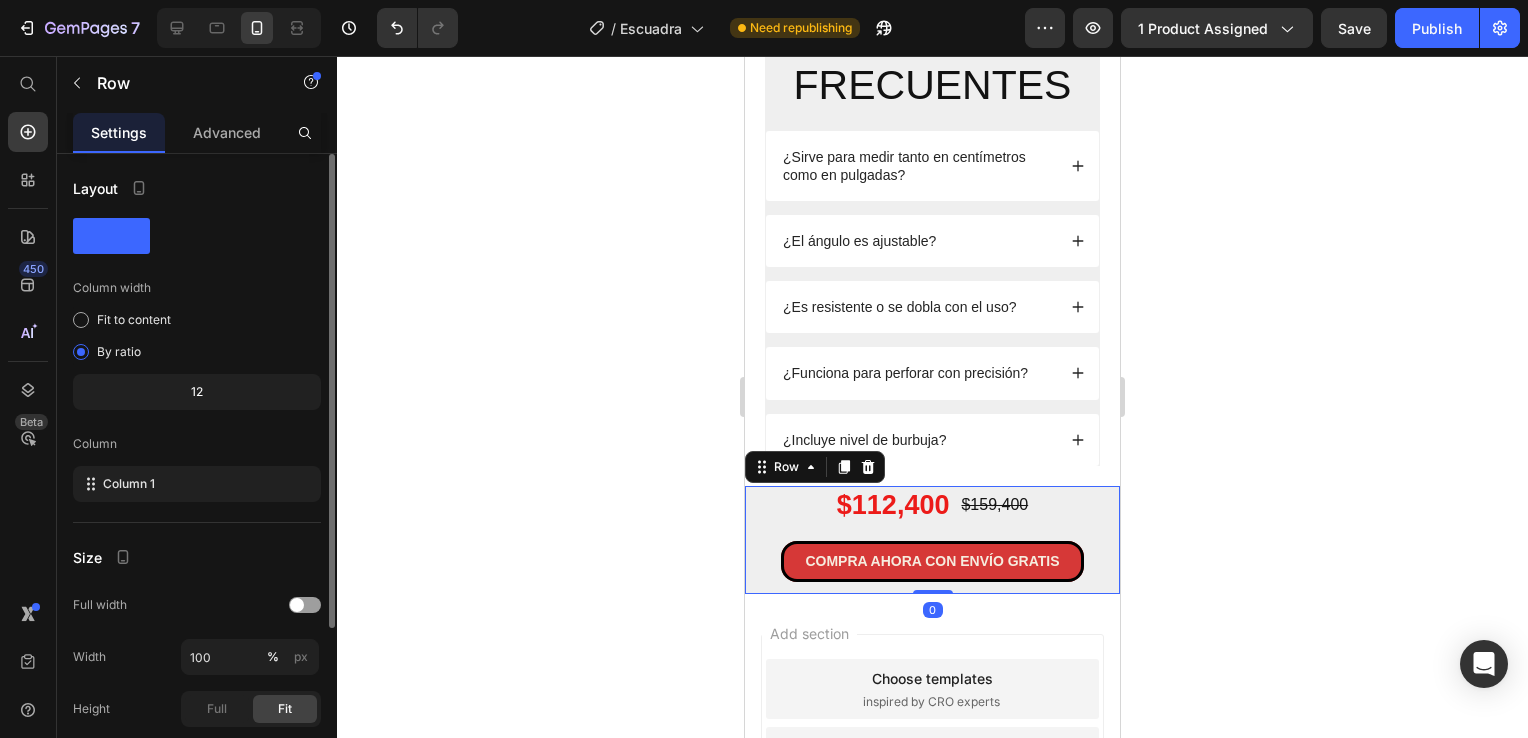 scroll, scrollTop: 224, scrollLeft: 0, axis: vertical 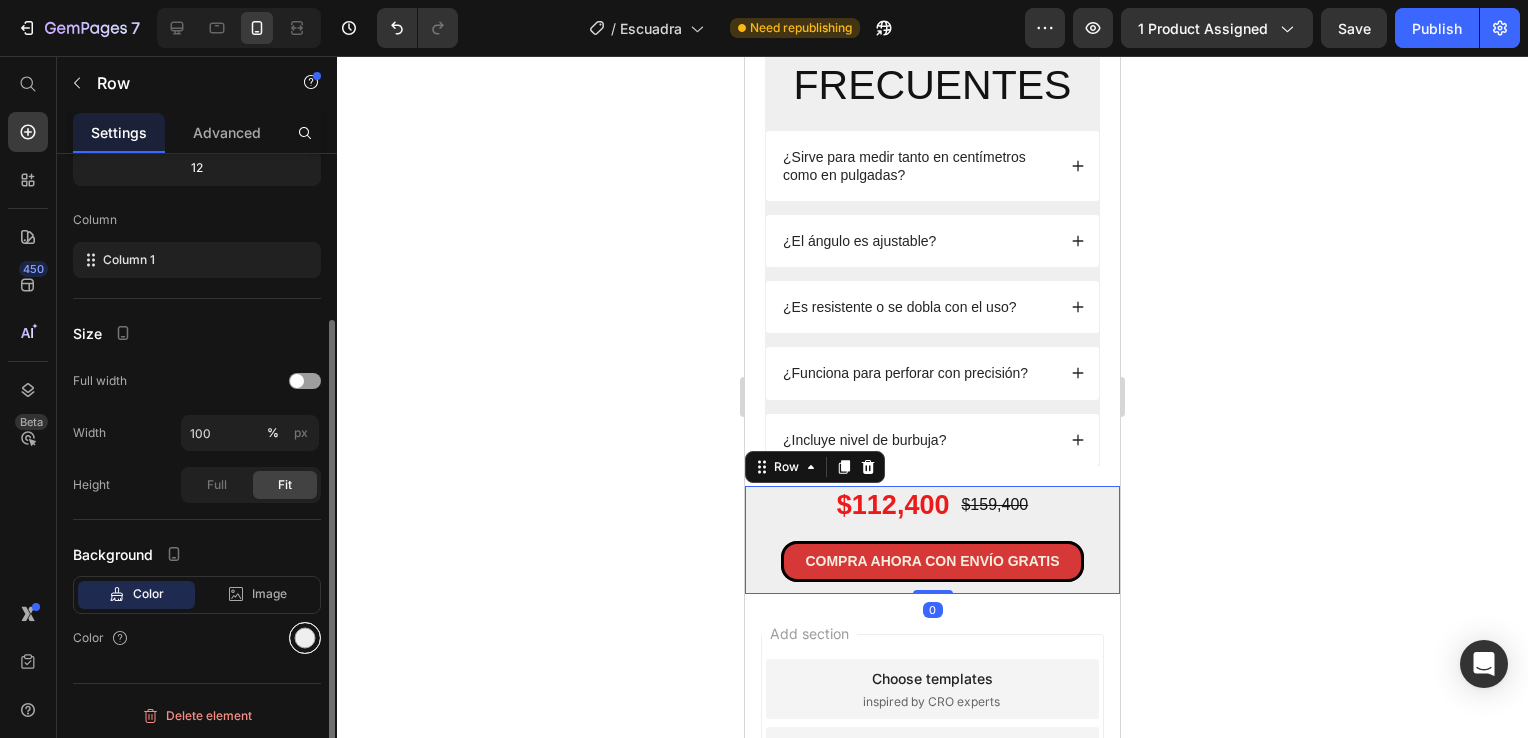 click at bounding box center [305, 638] 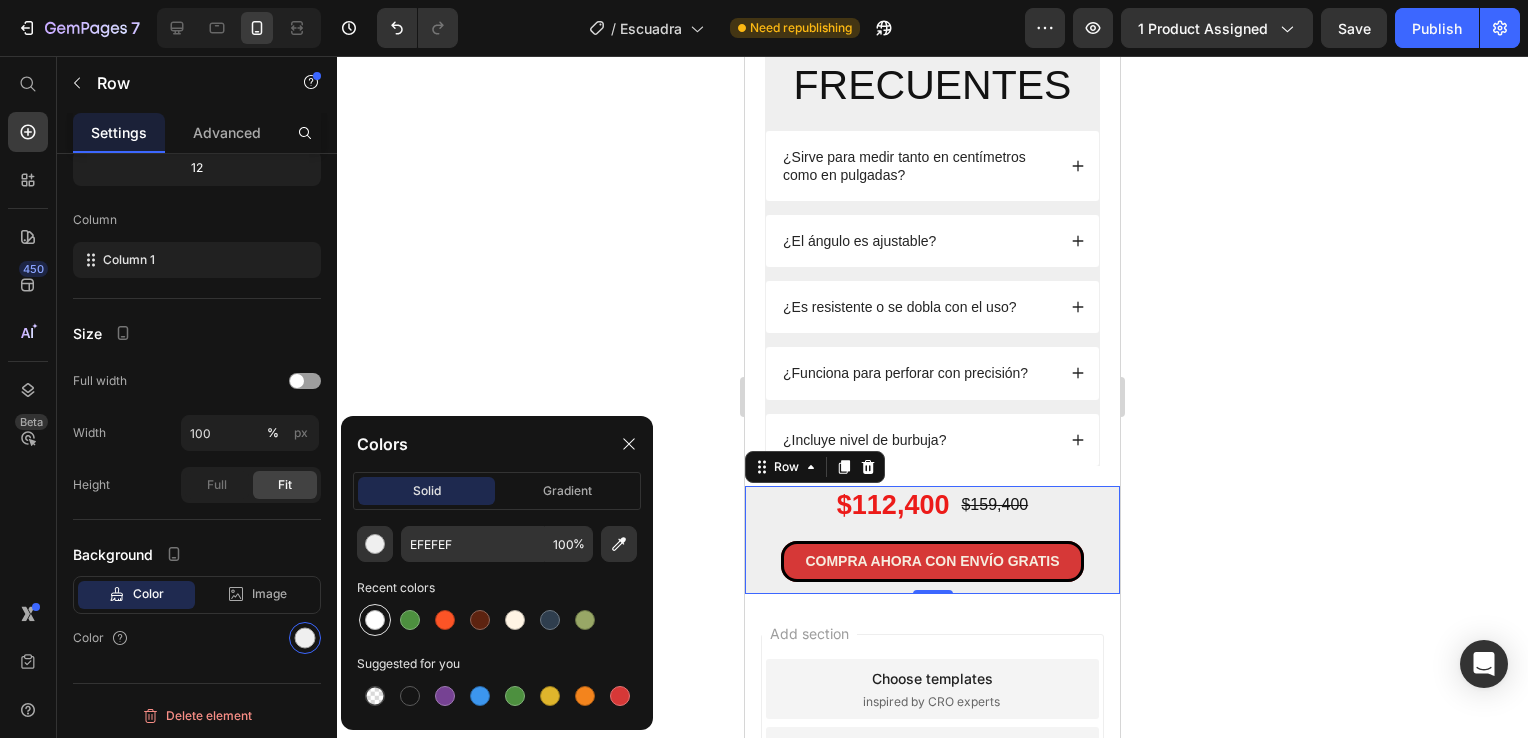 click at bounding box center (375, 620) 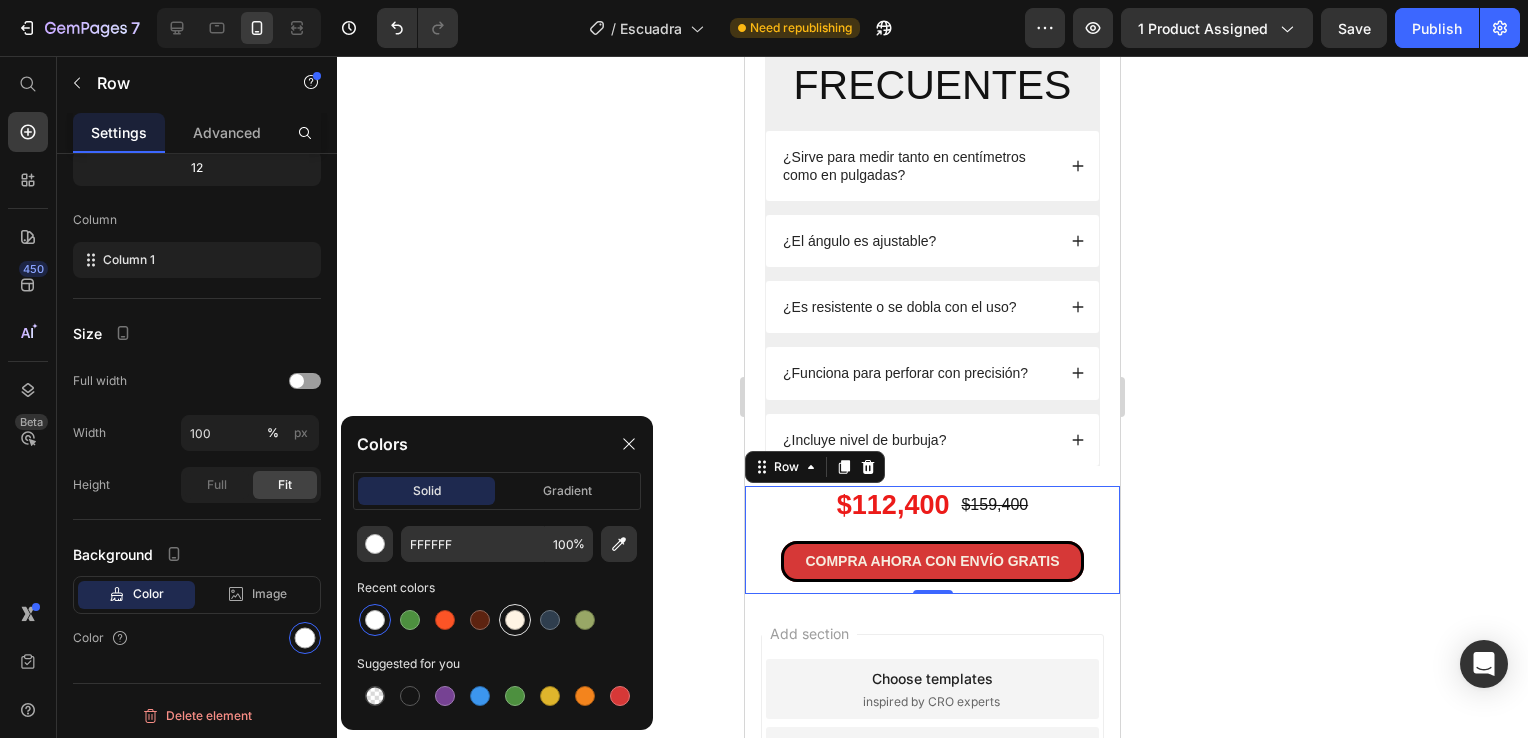 click at bounding box center [515, 620] 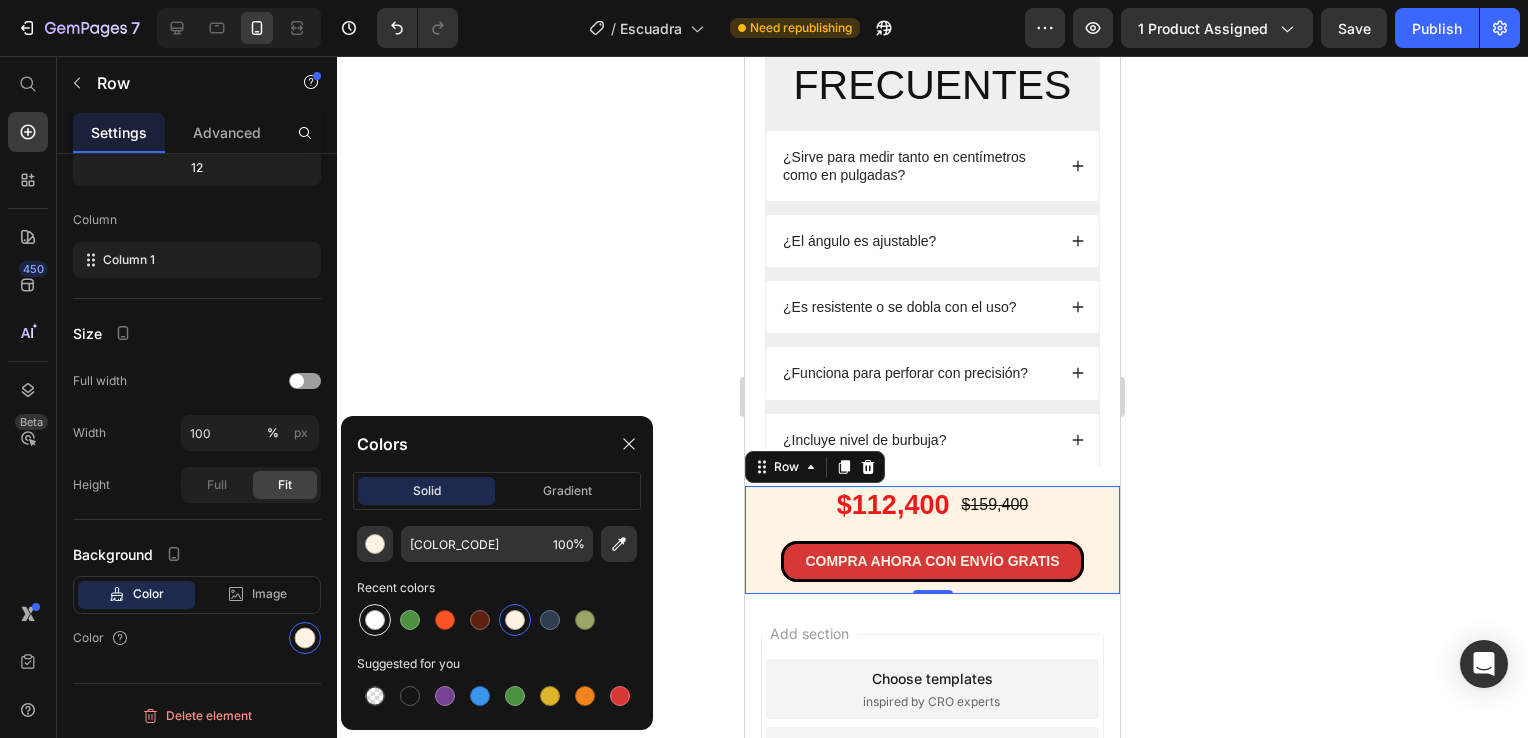 click at bounding box center (375, 620) 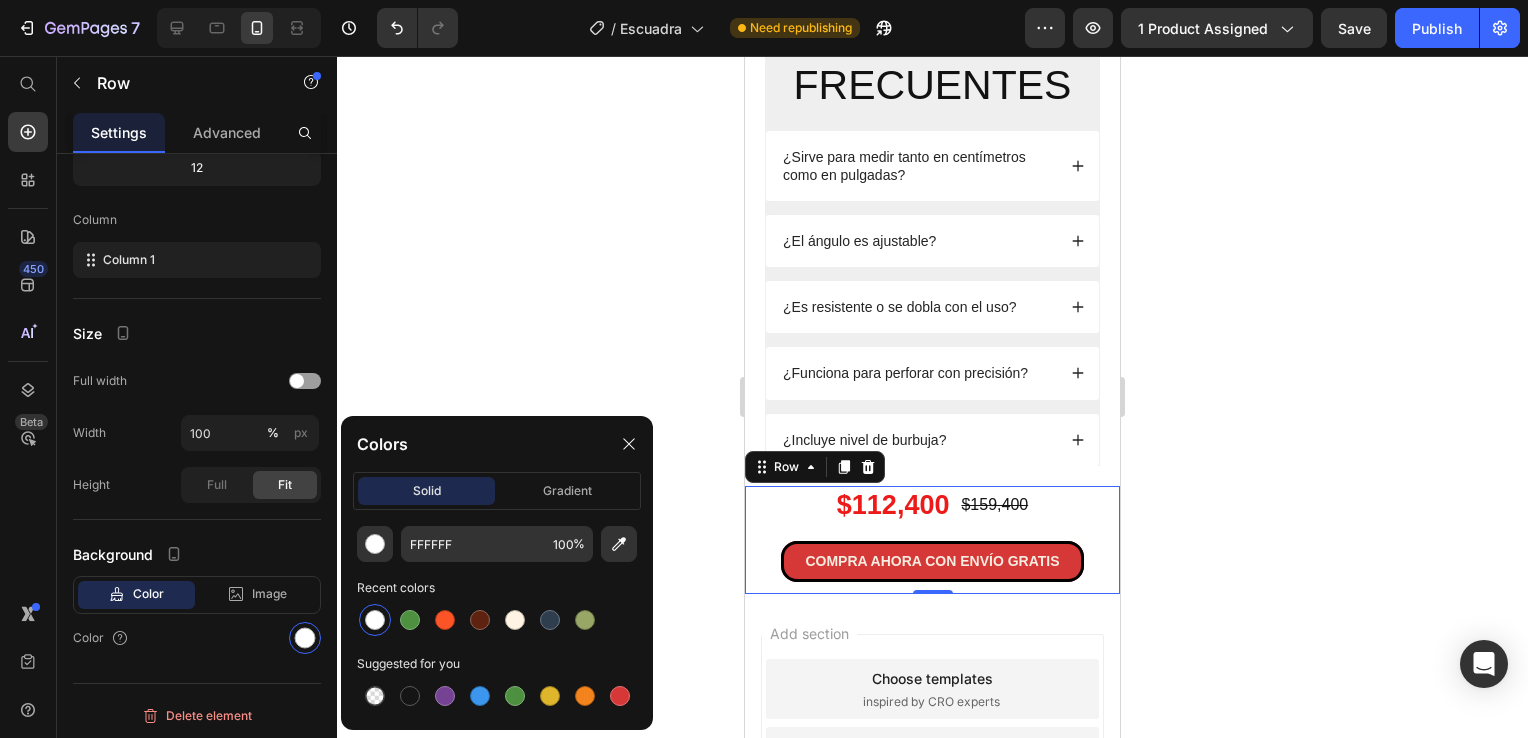 click 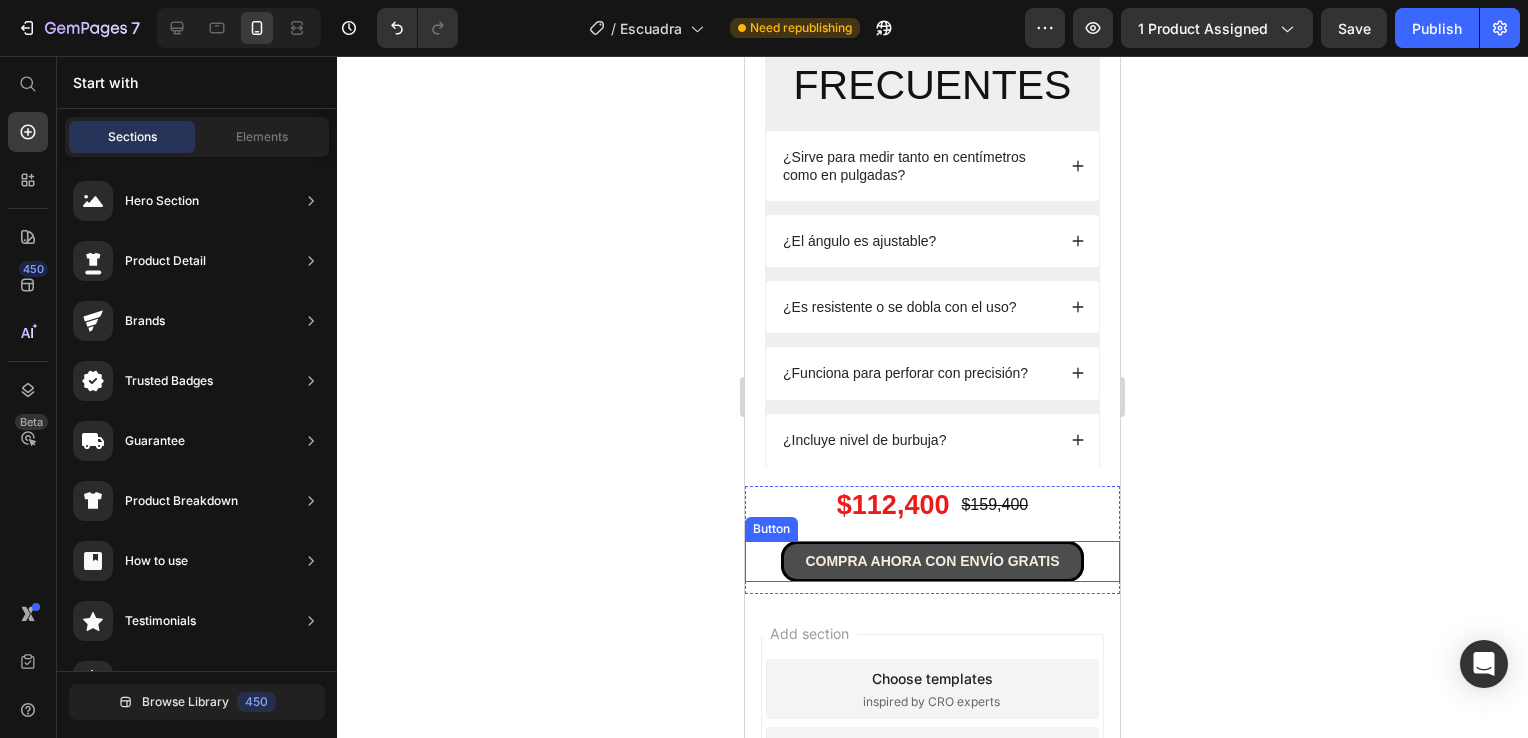 click on "COMPRA AHORA CON ENVÍO GRATIS" at bounding box center (932, 561) 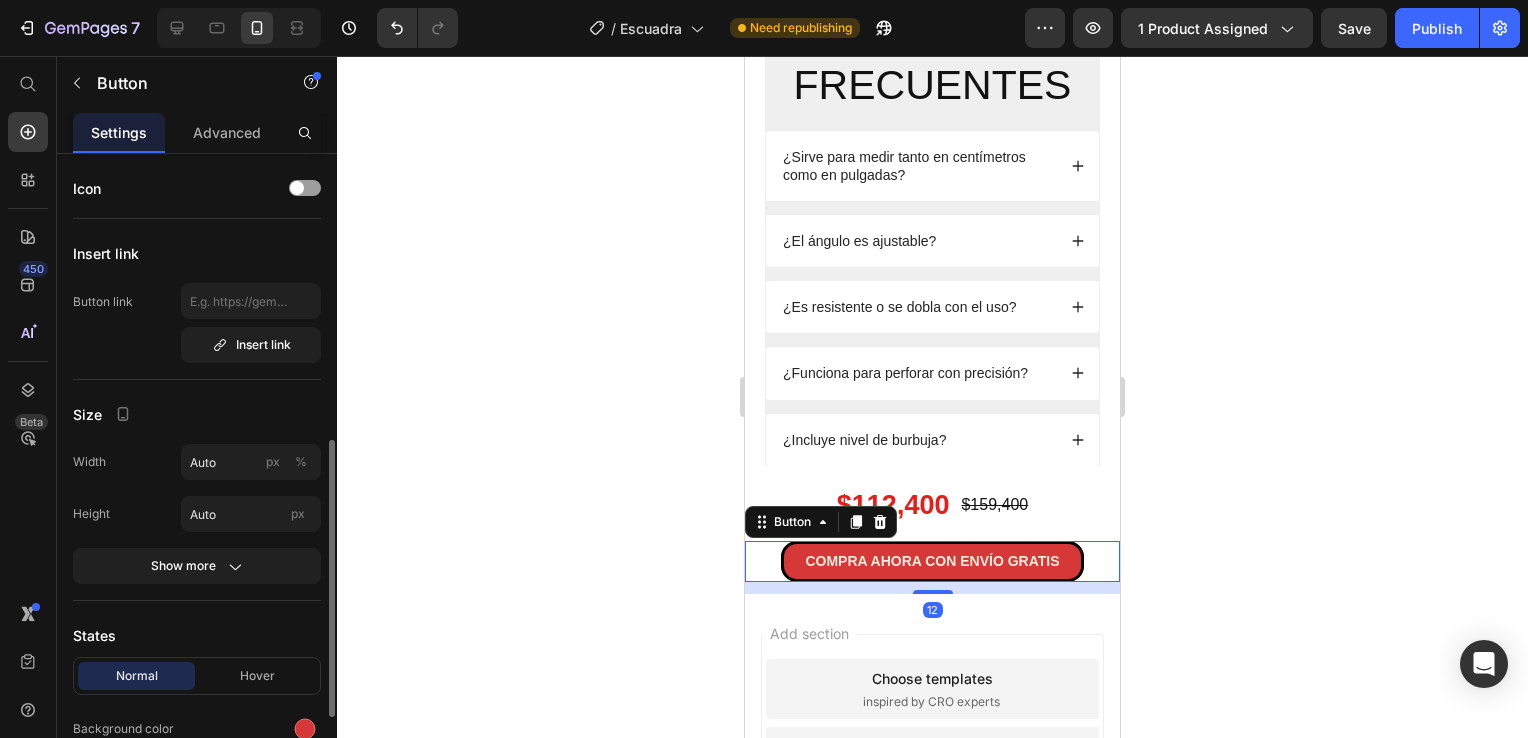 scroll, scrollTop: 300, scrollLeft: 0, axis: vertical 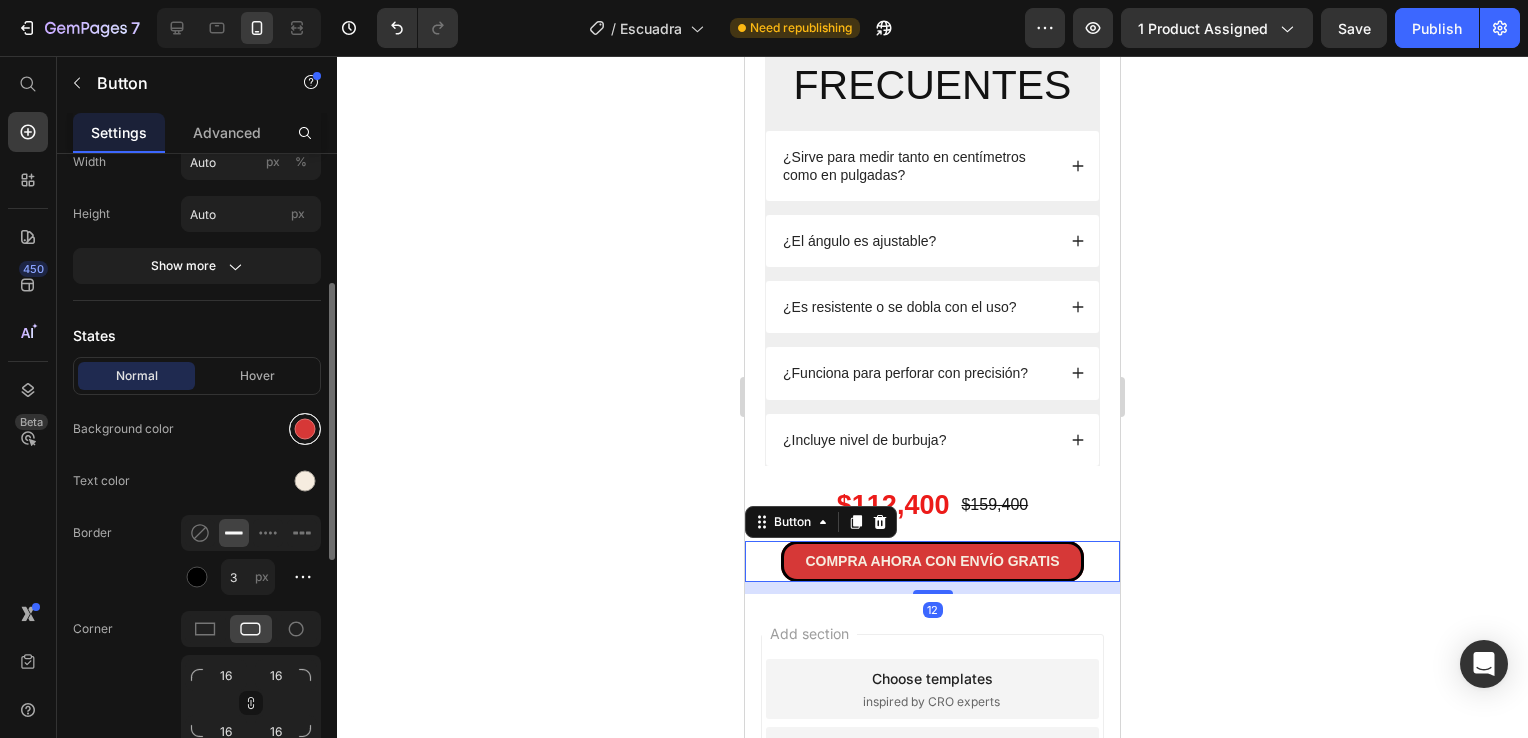 click at bounding box center (305, 429) 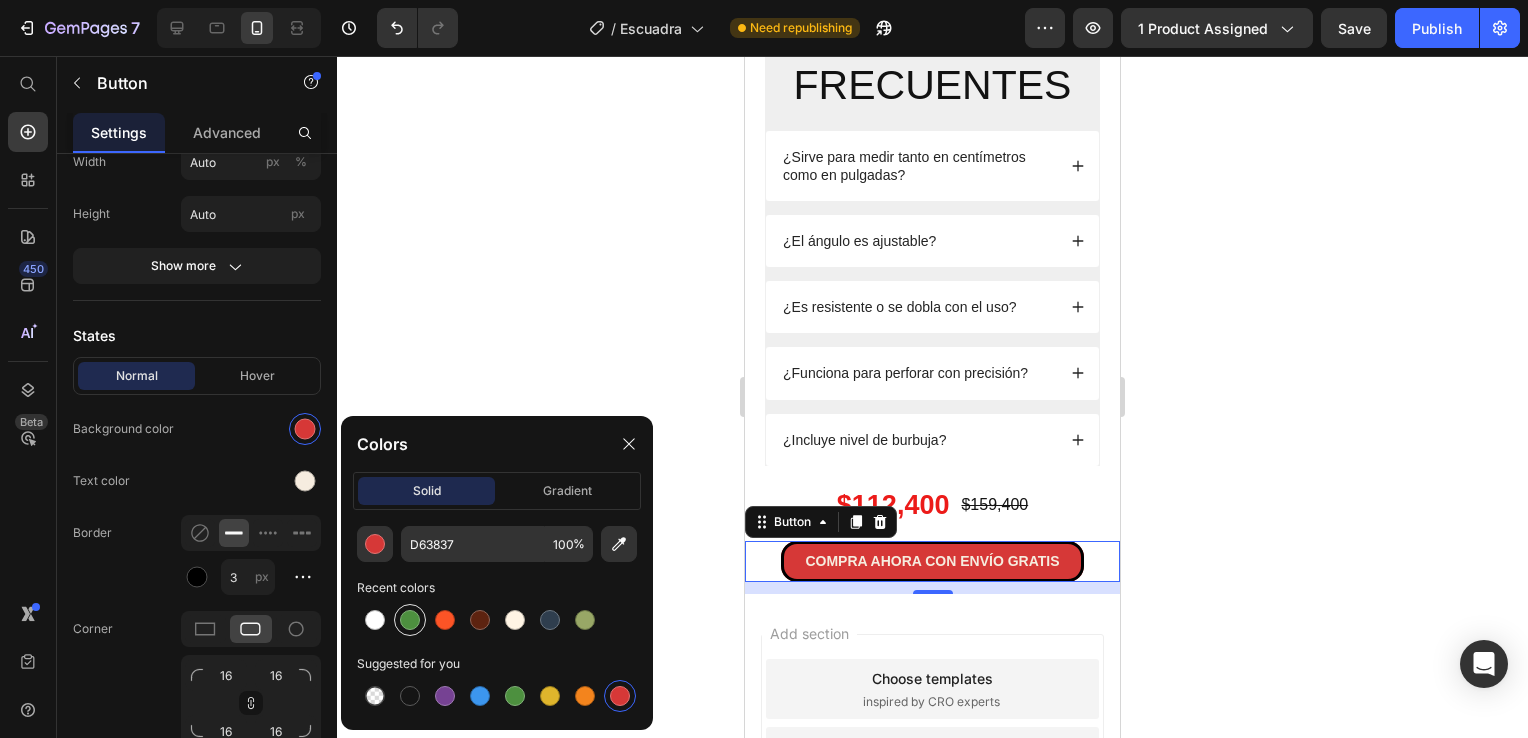 click at bounding box center (410, 620) 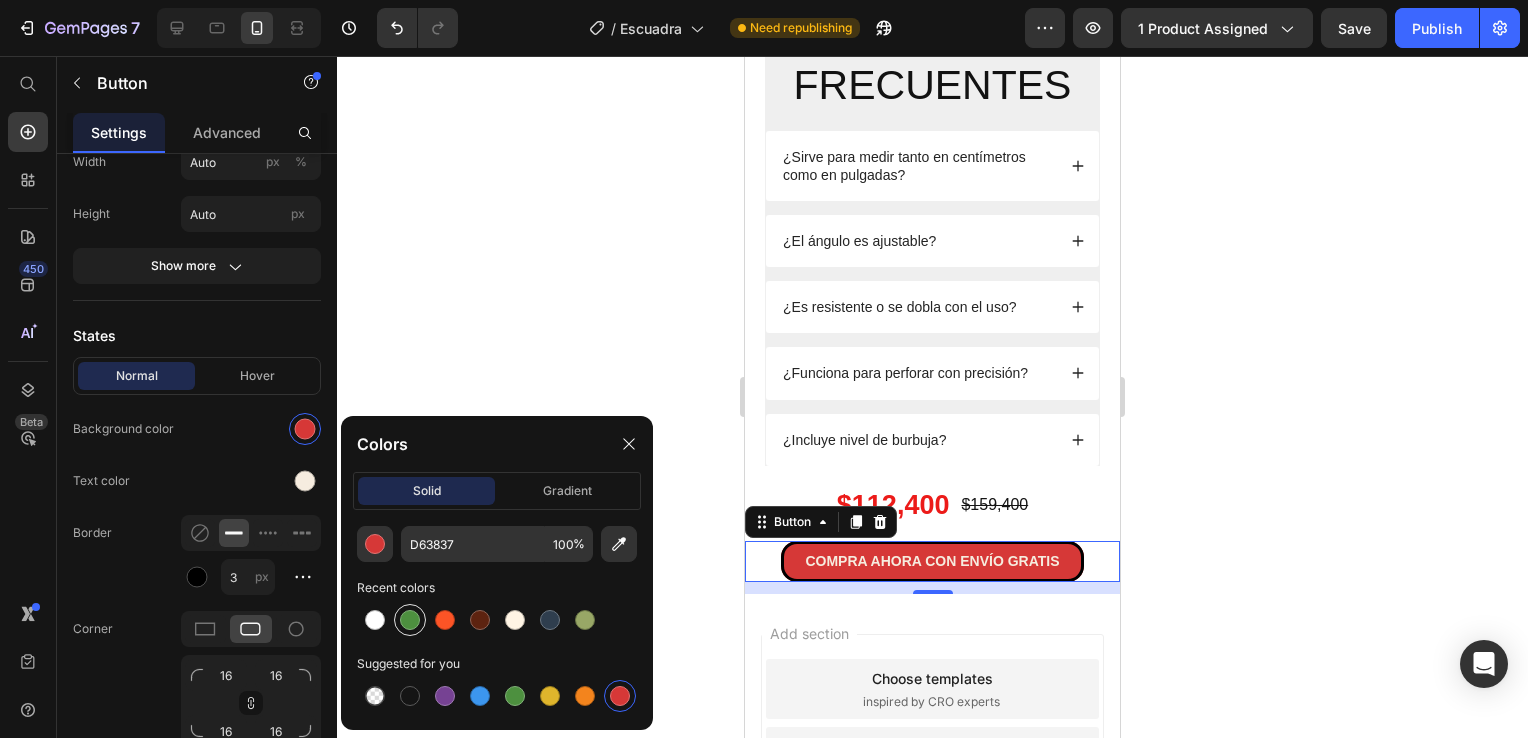 type on "4D903F" 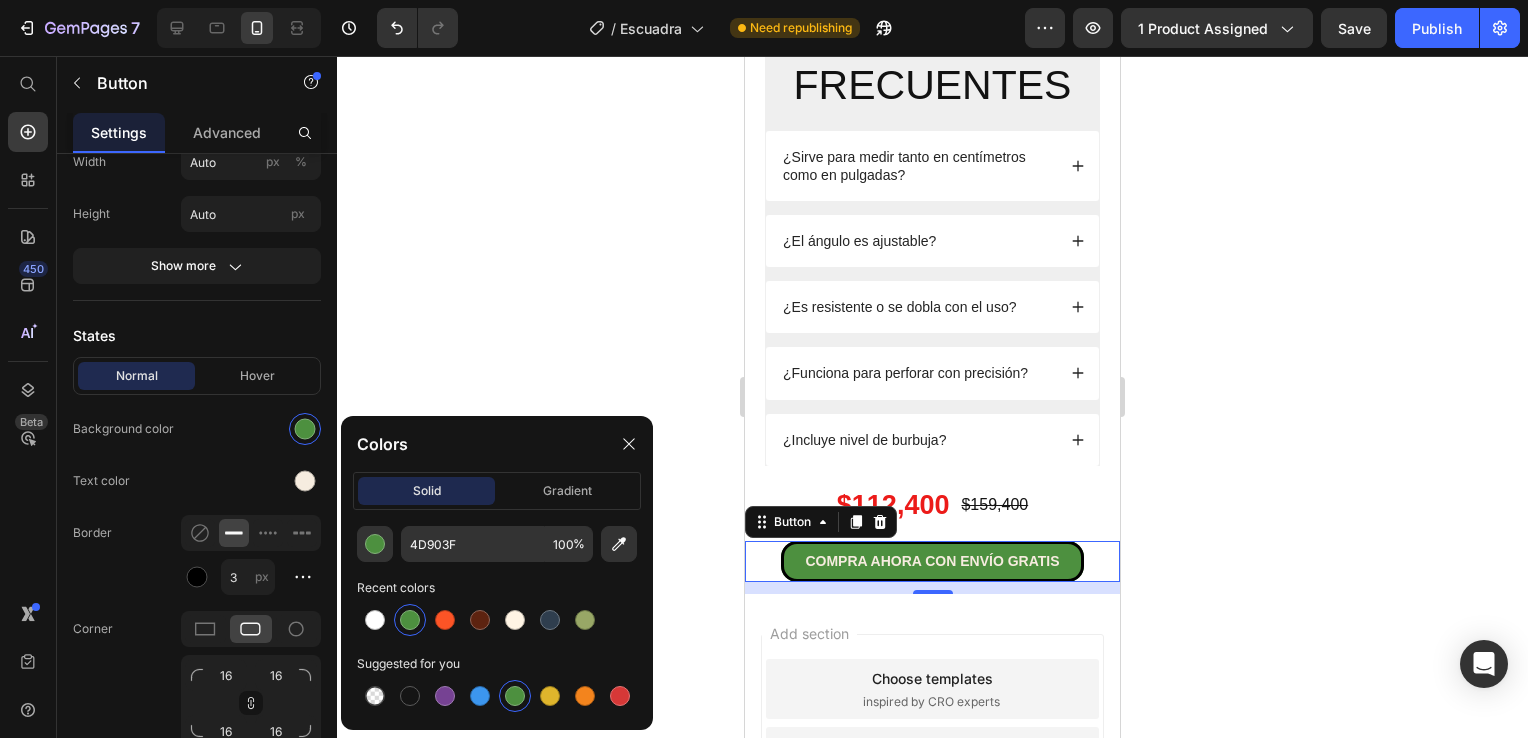 click 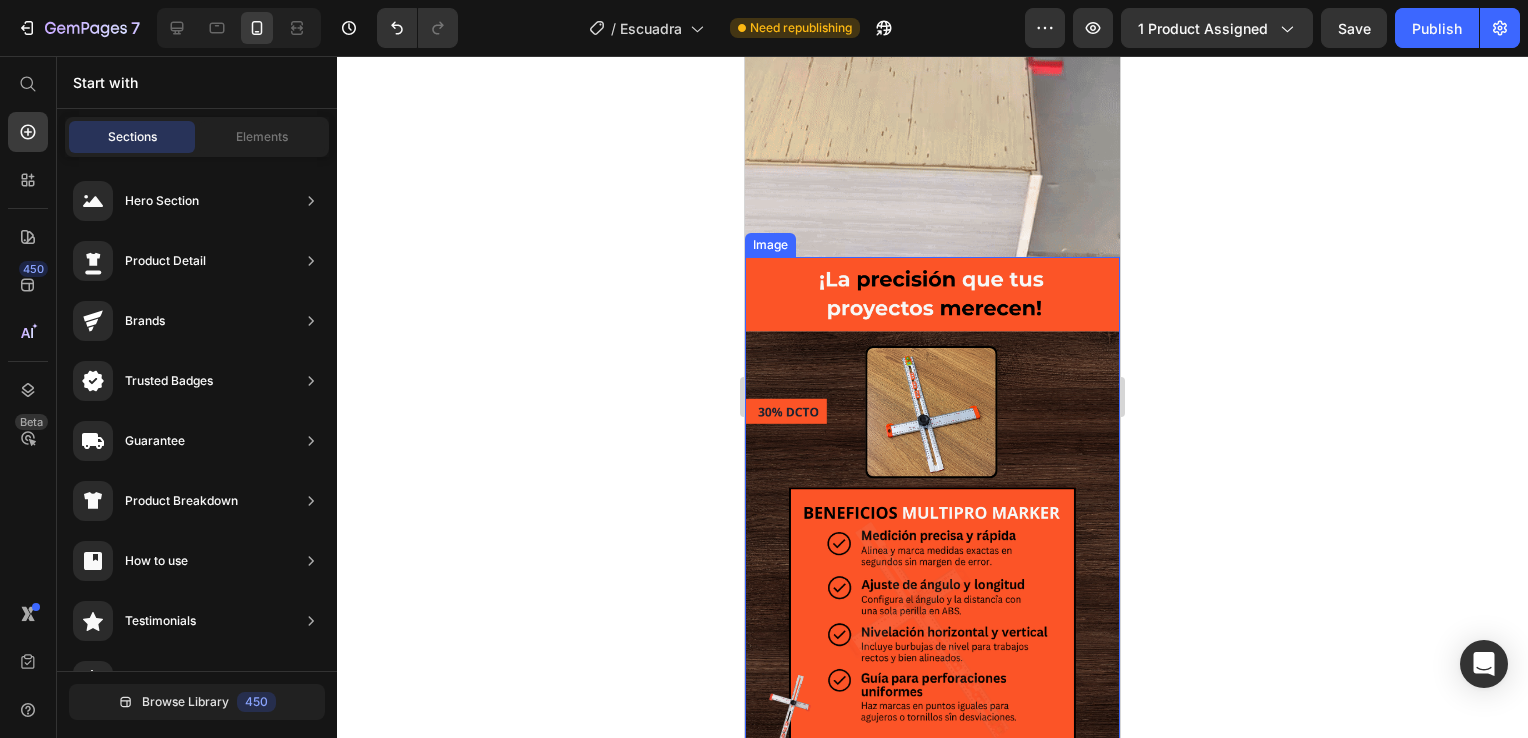 scroll, scrollTop: 1000, scrollLeft: 0, axis: vertical 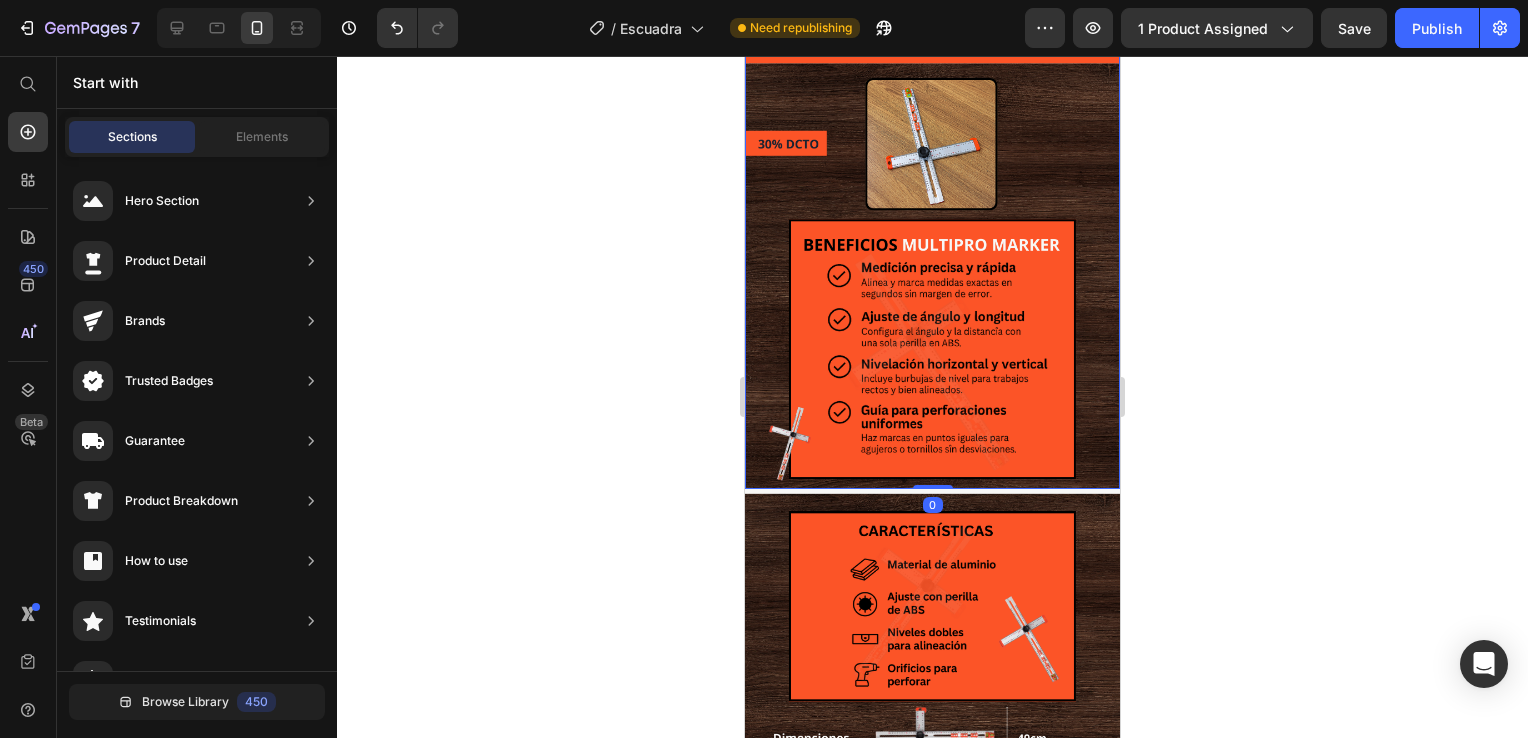 click at bounding box center [932, 239] 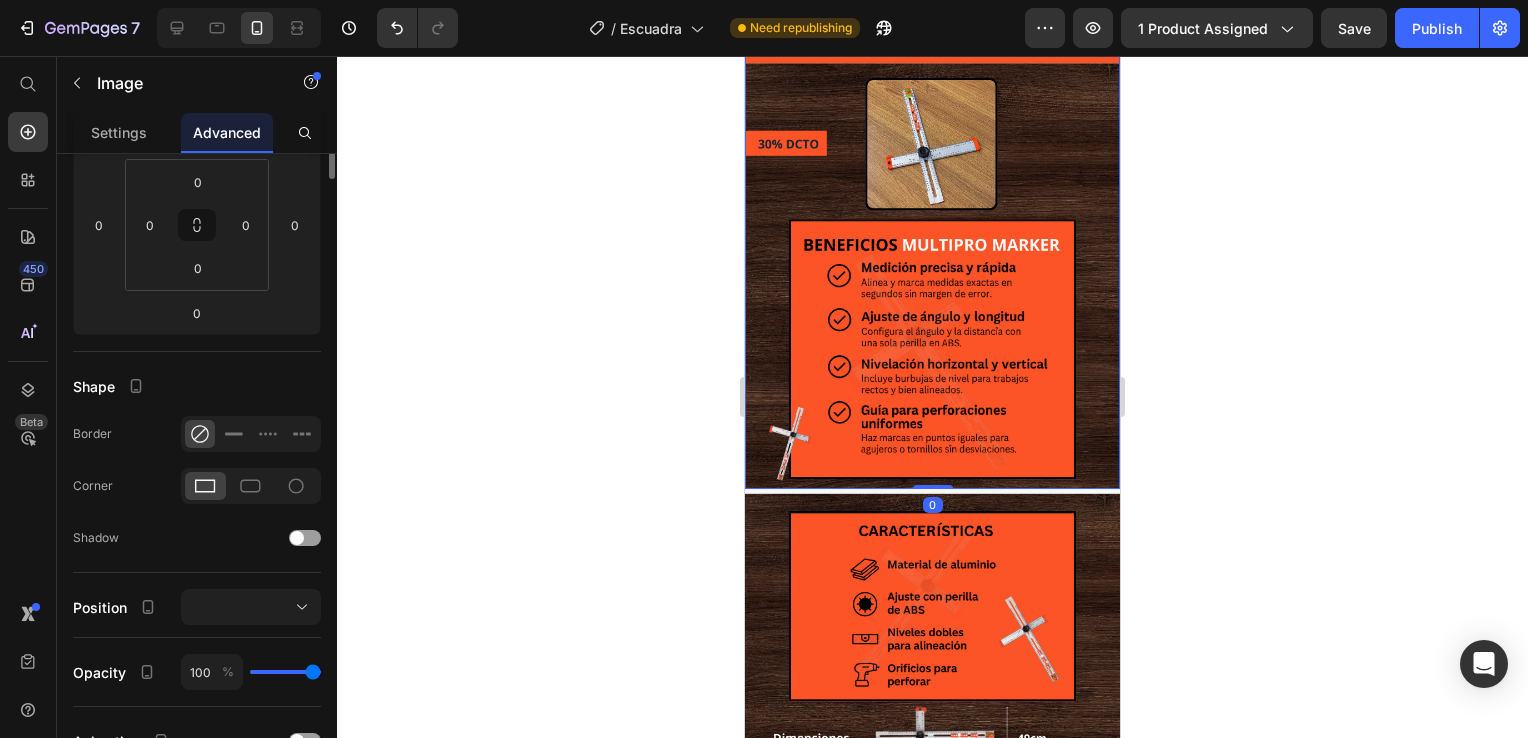 scroll, scrollTop: 0, scrollLeft: 0, axis: both 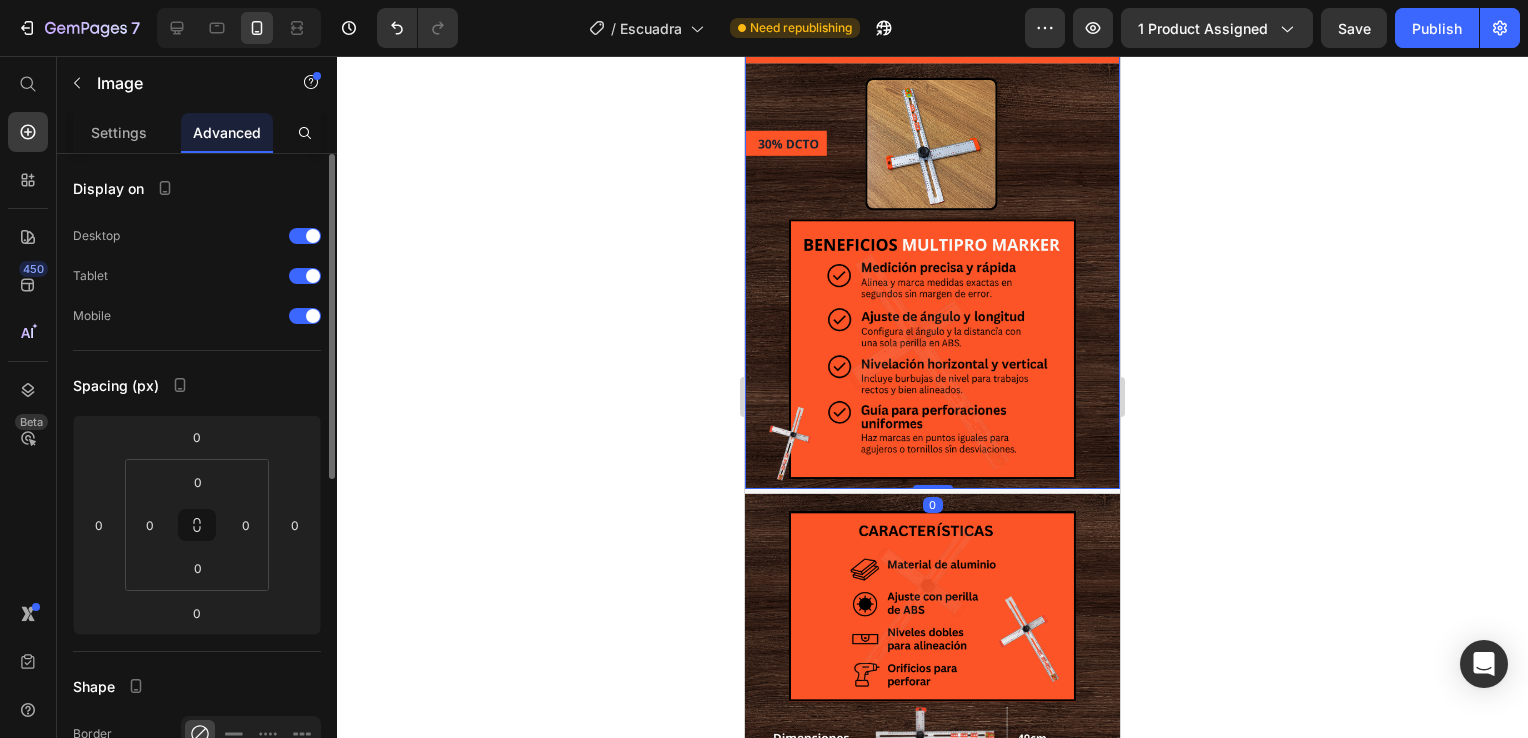 click at bounding box center (932, 239) 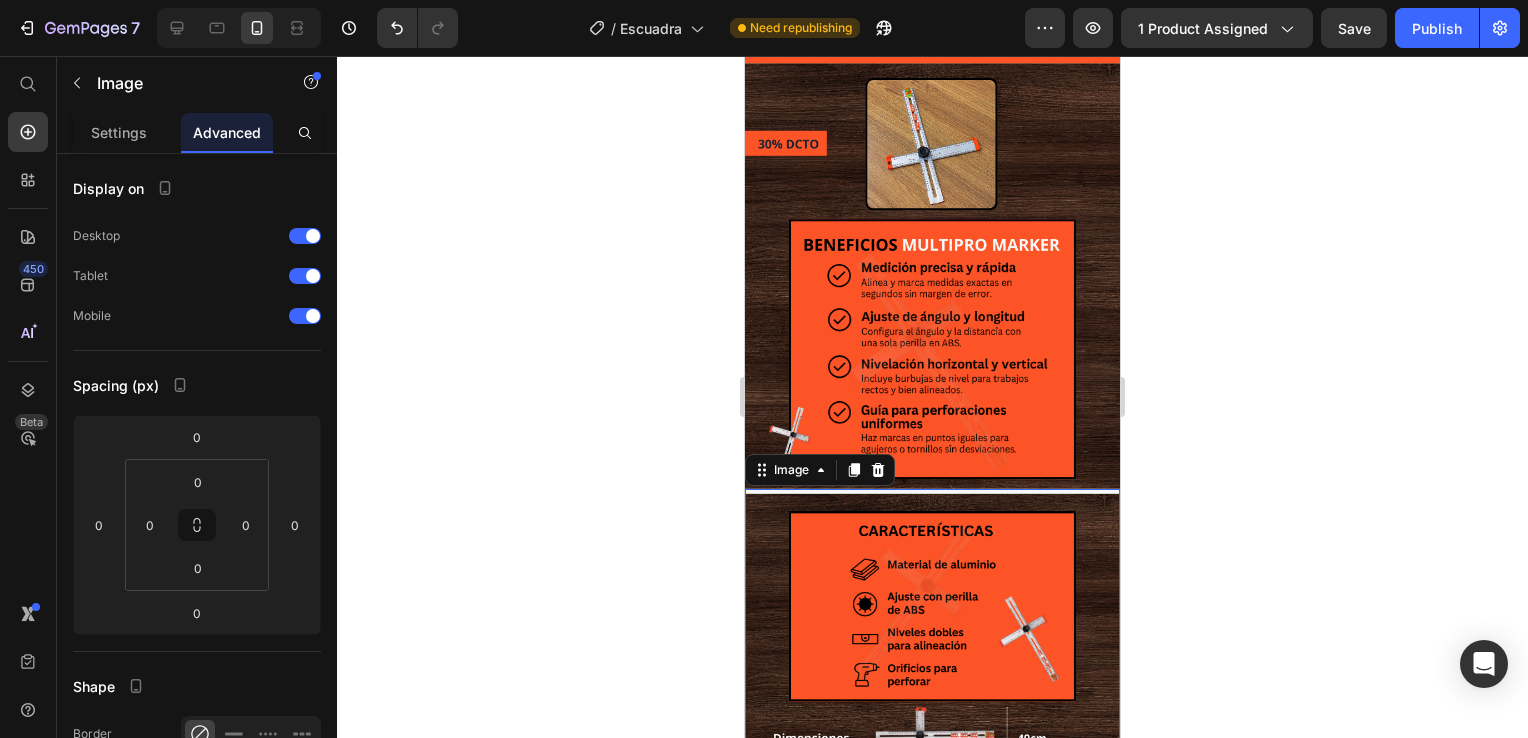 click at bounding box center (932, 739) 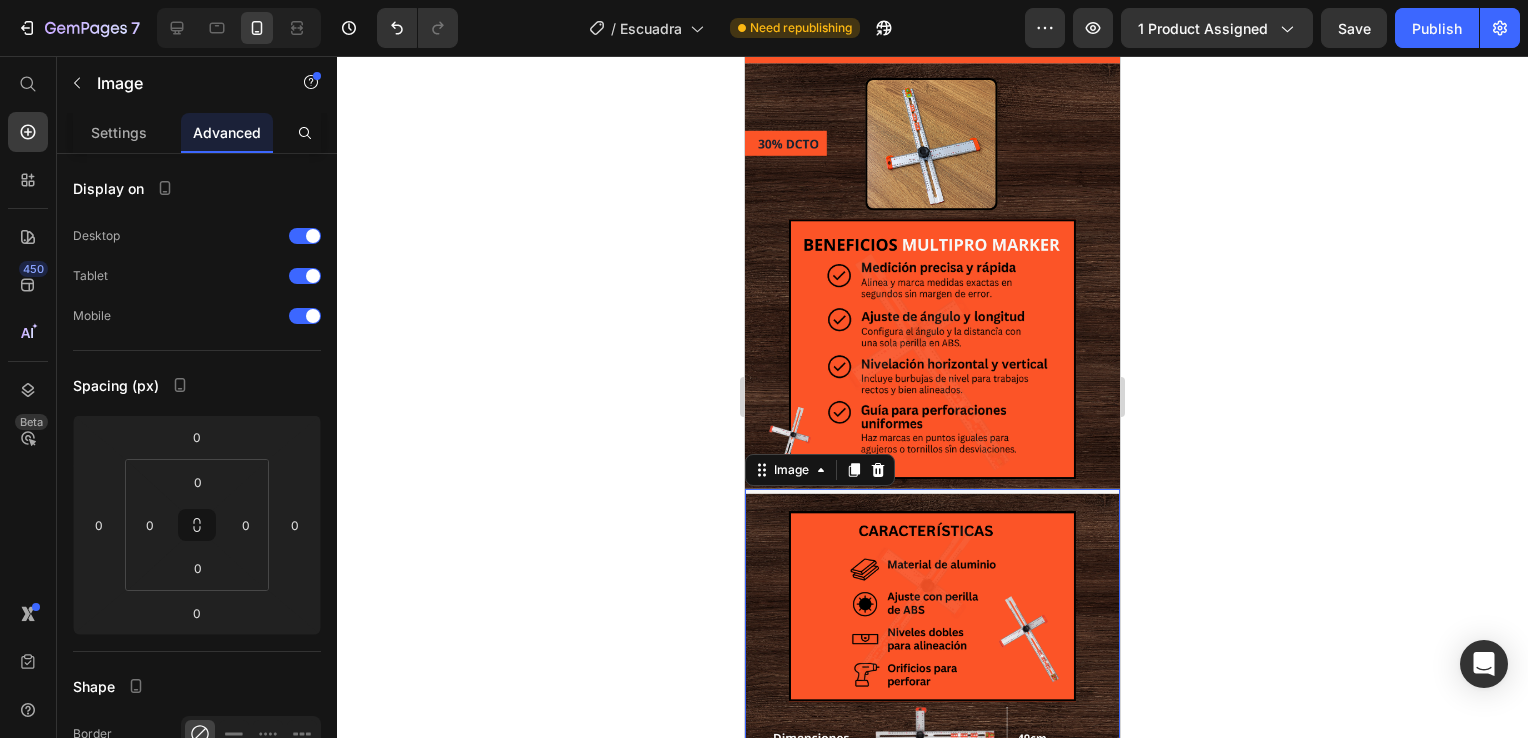 click at bounding box center [932, 739] 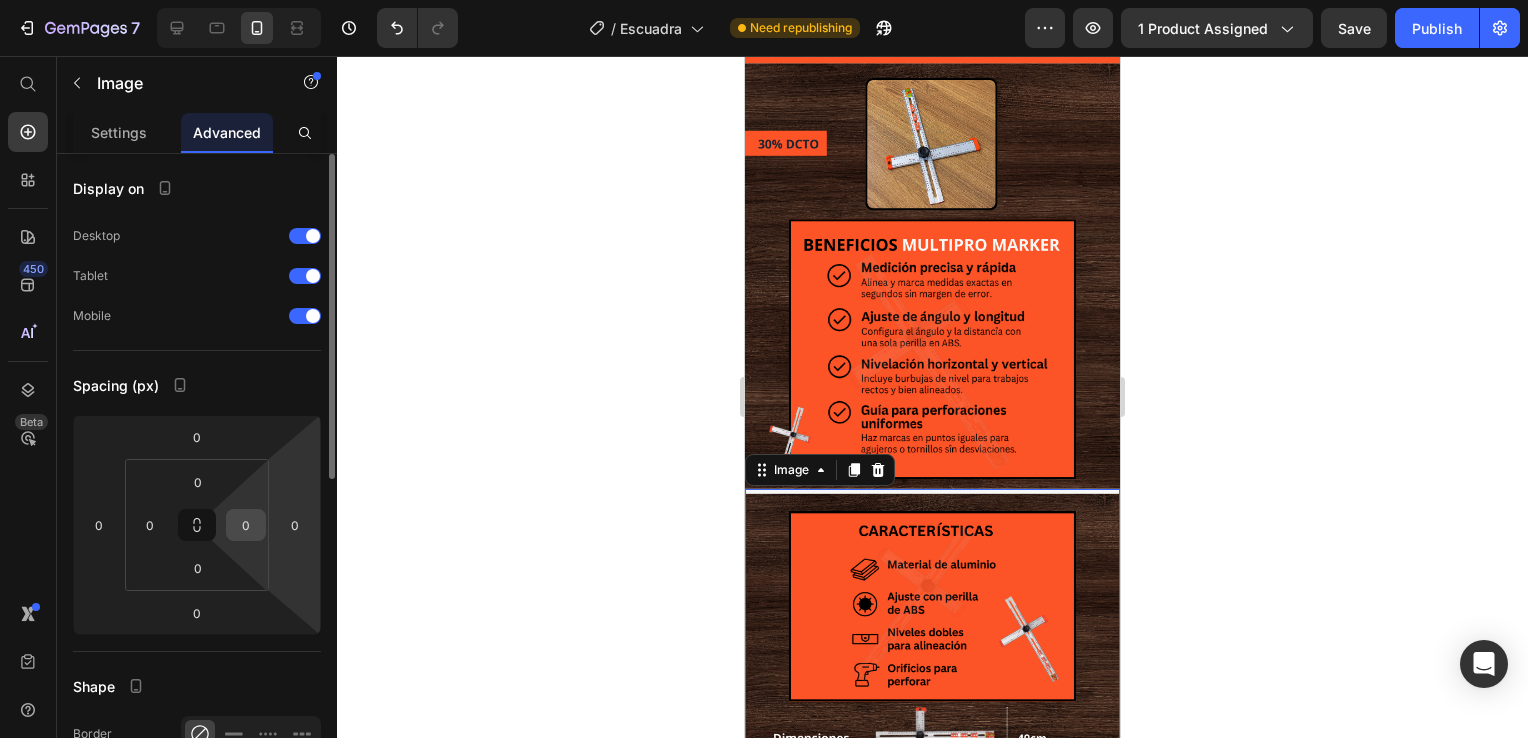 scroll, scrollTop: 200, scrollLeft: 0, axis: vertical 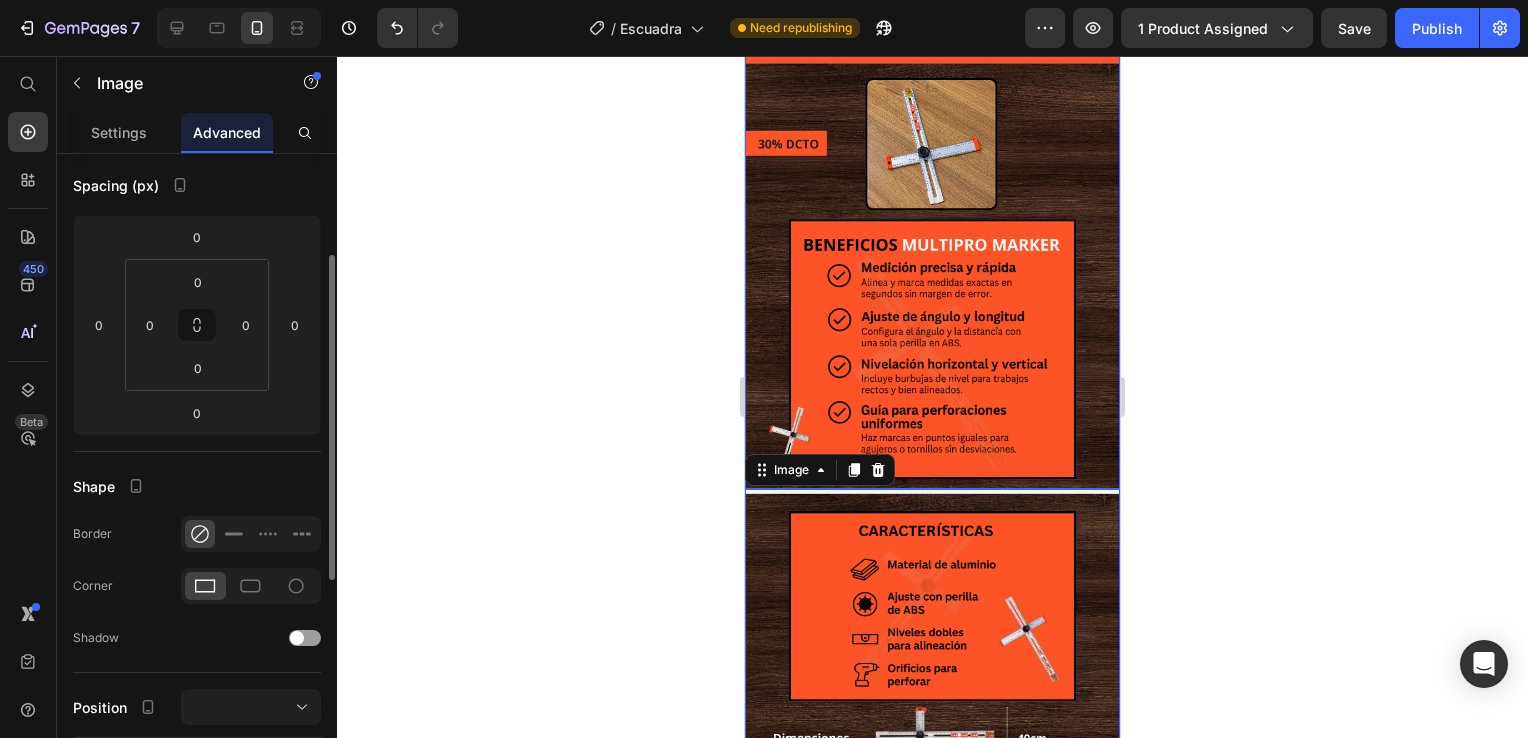 click at bounding box center (932, 239) 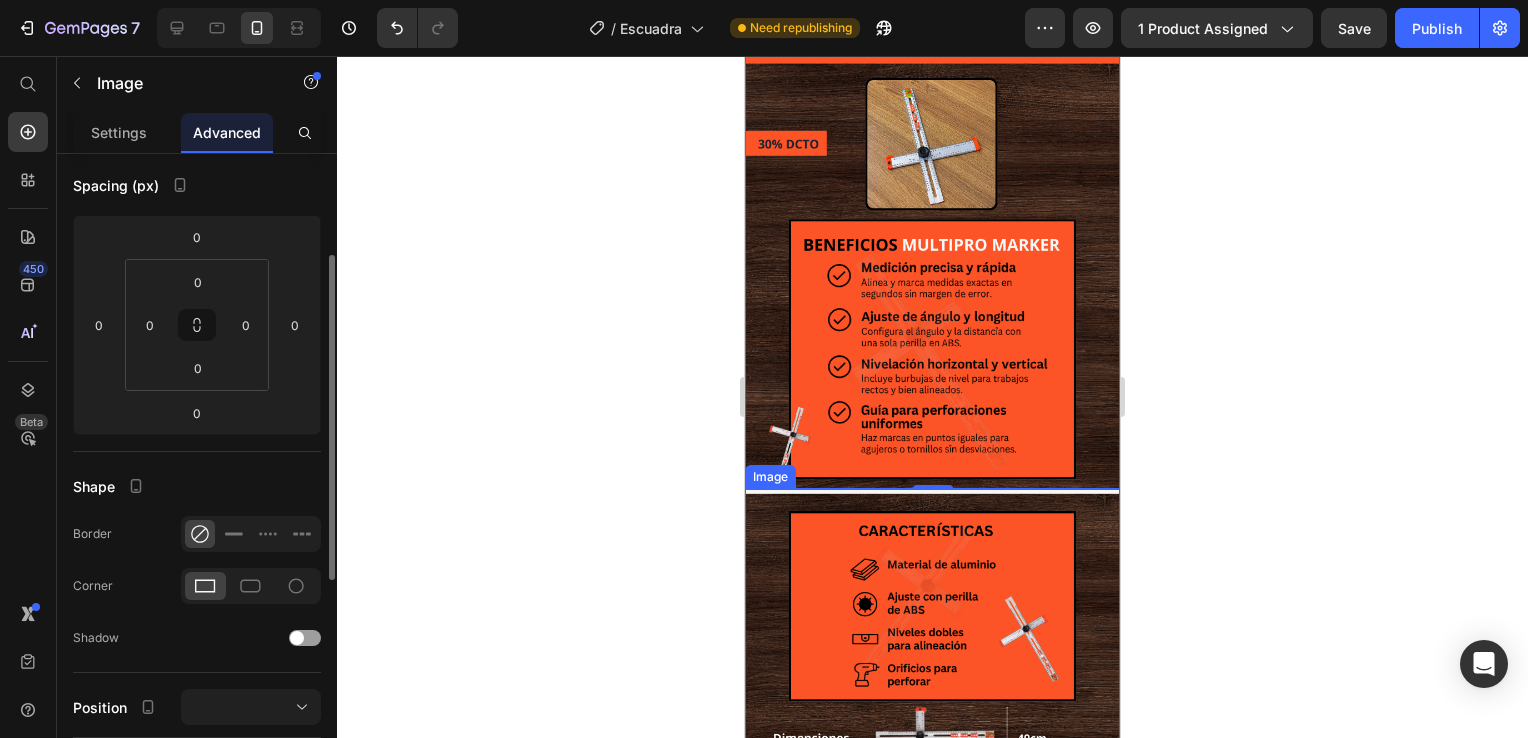 click at bounding box center [932, 739] 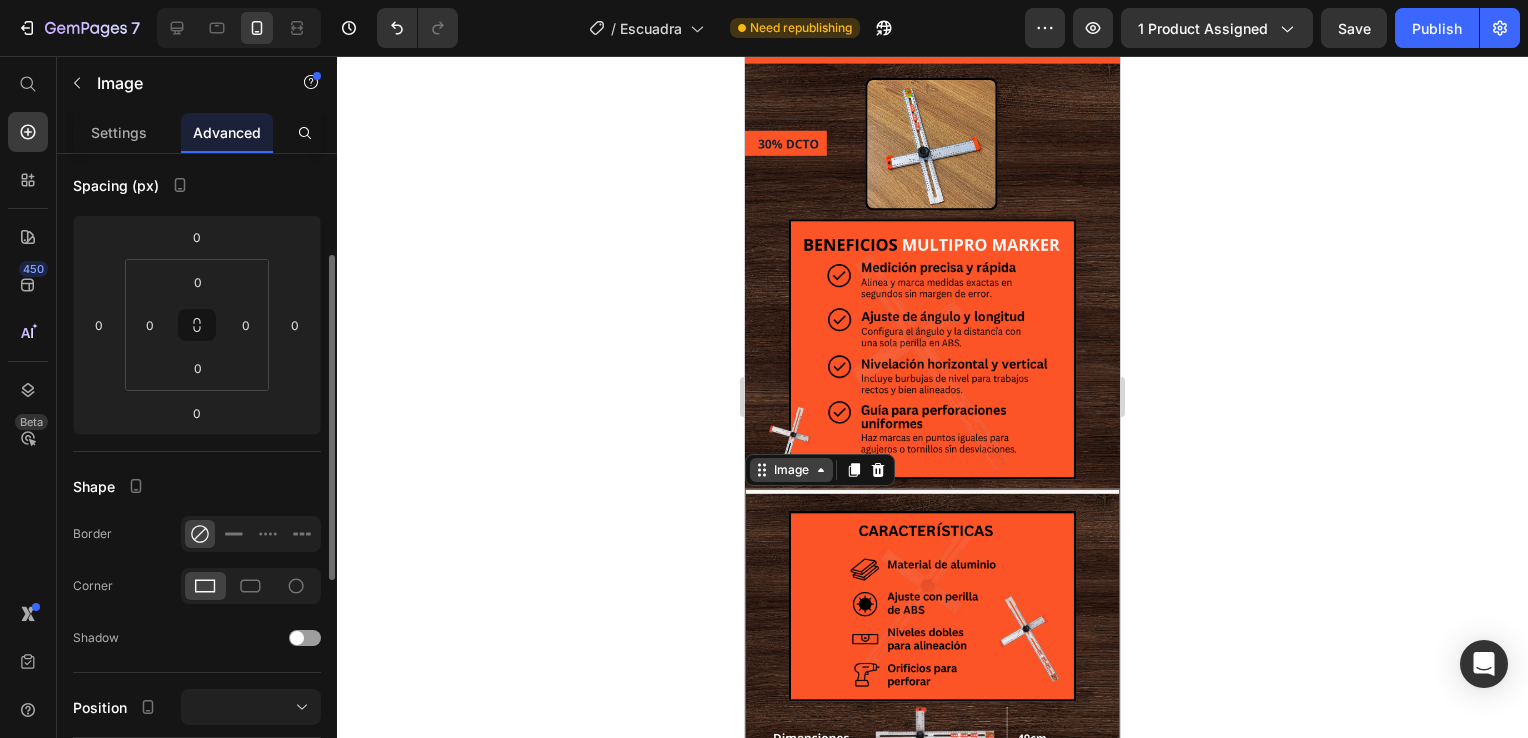 click on "Image" at bounding box center [791, 470] 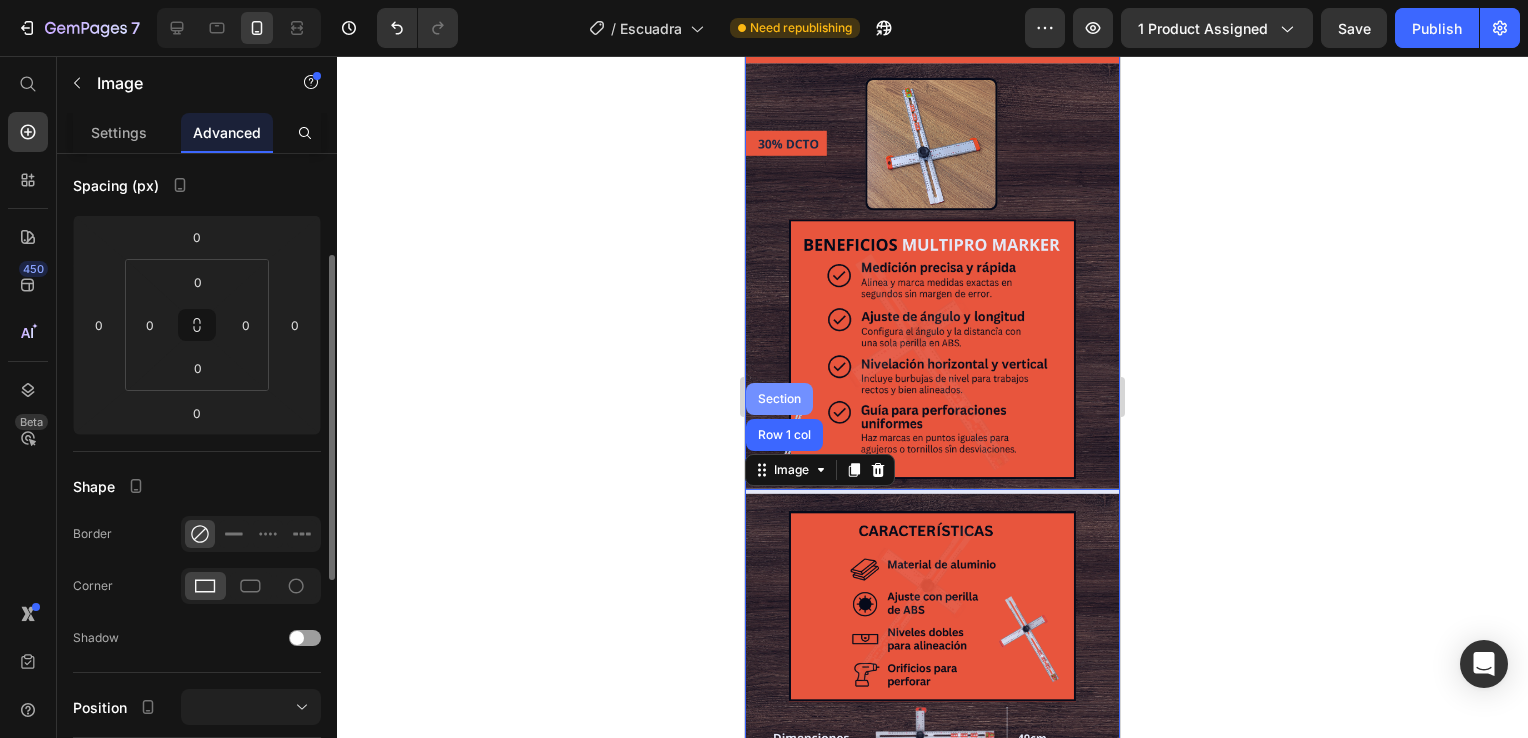 click on "Section" at bounding box center [779, 399] 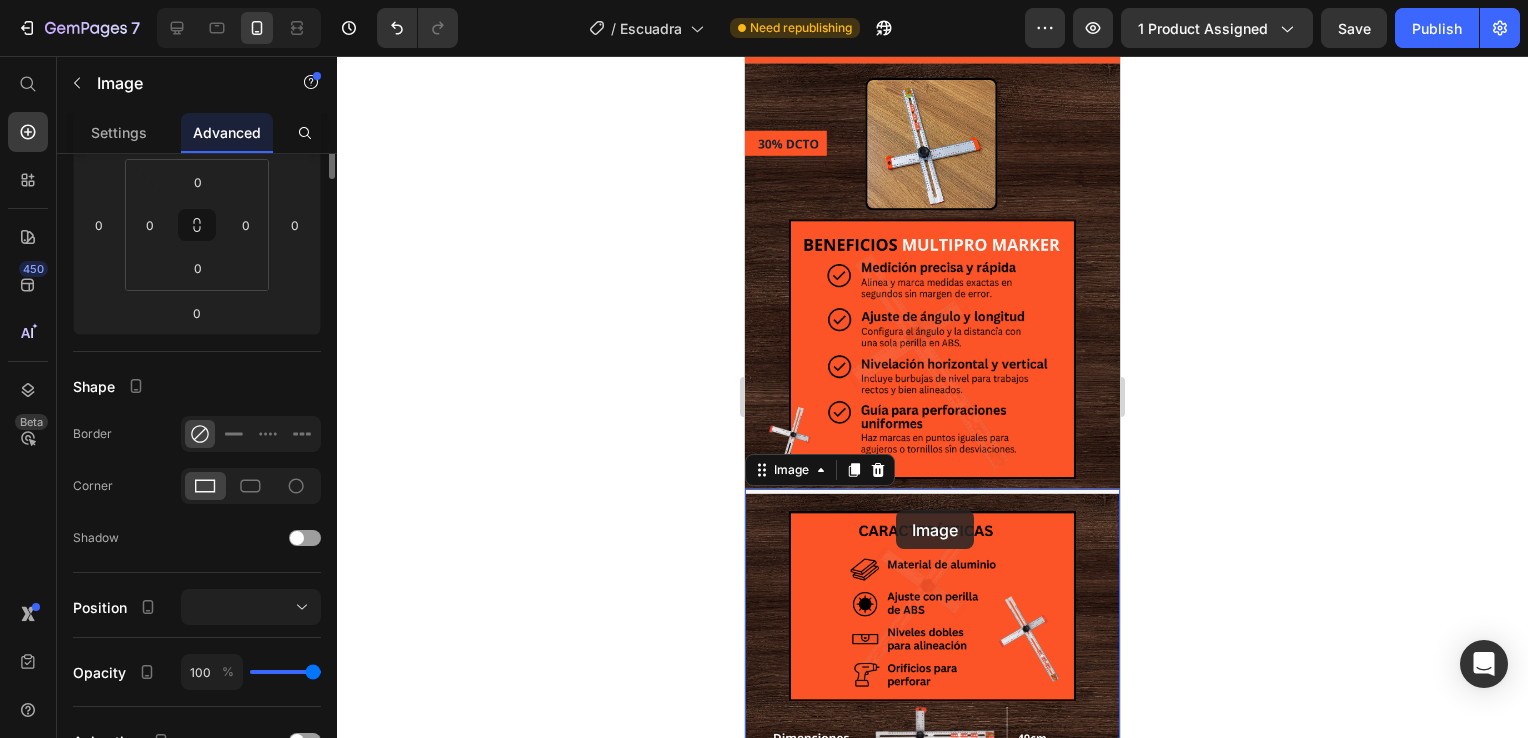 scroll, scrollTop: 0, scrollLeft: 0, axis: both 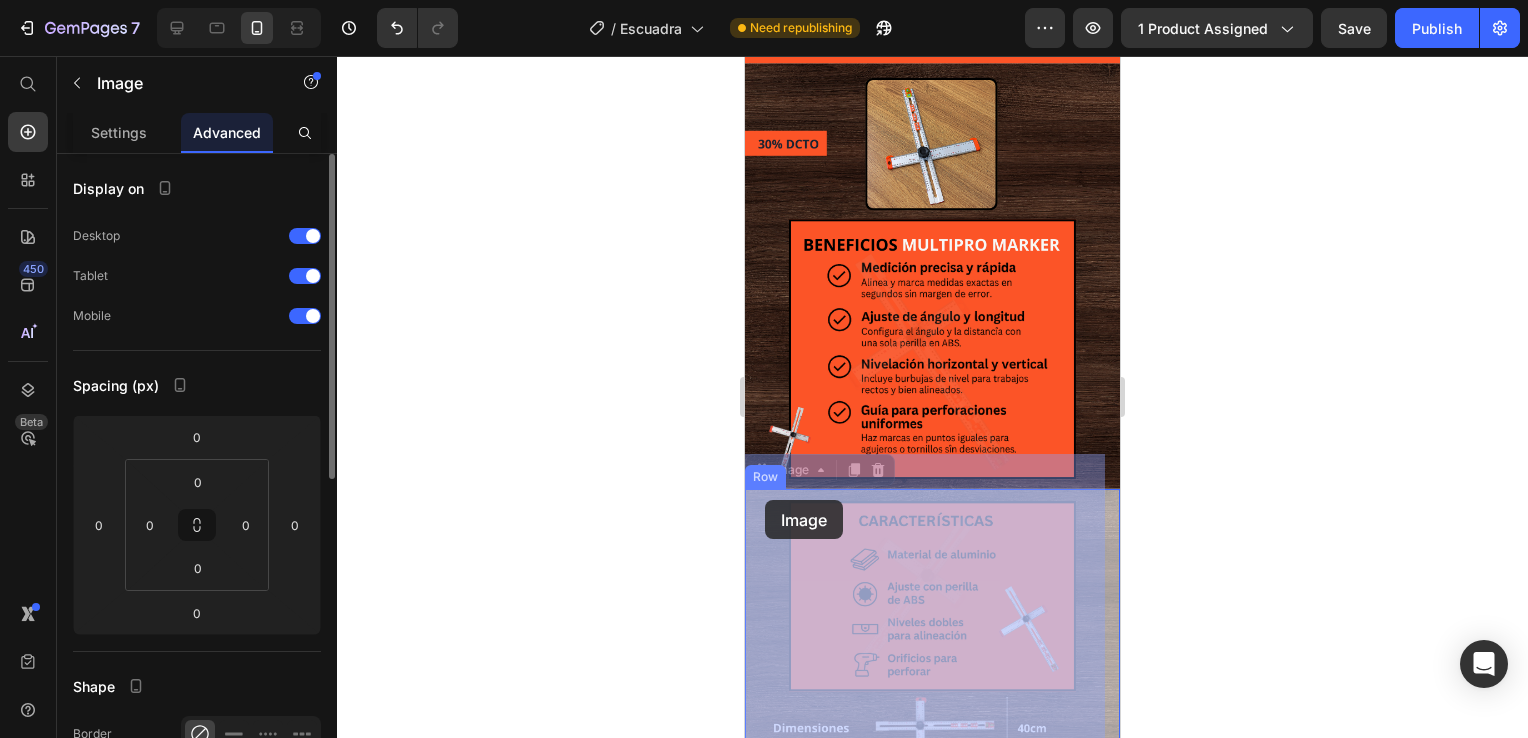 drag, startPoint x: 758, startPoint y: 474, endPoint x: 765, endPoint y: 500, distance: 26.925823 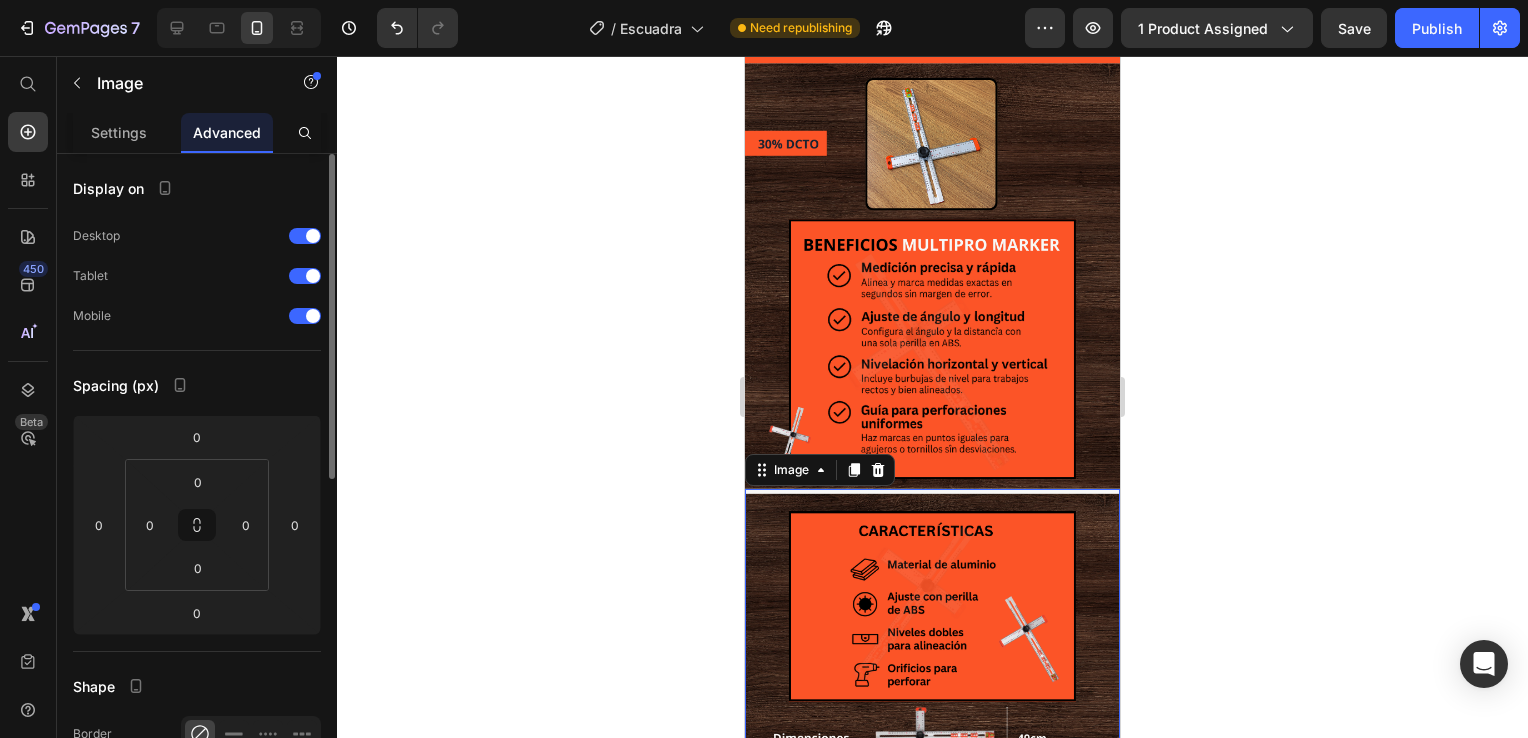 scroll, scrollTop: 700, scrollLeft: 0, axis: vertical 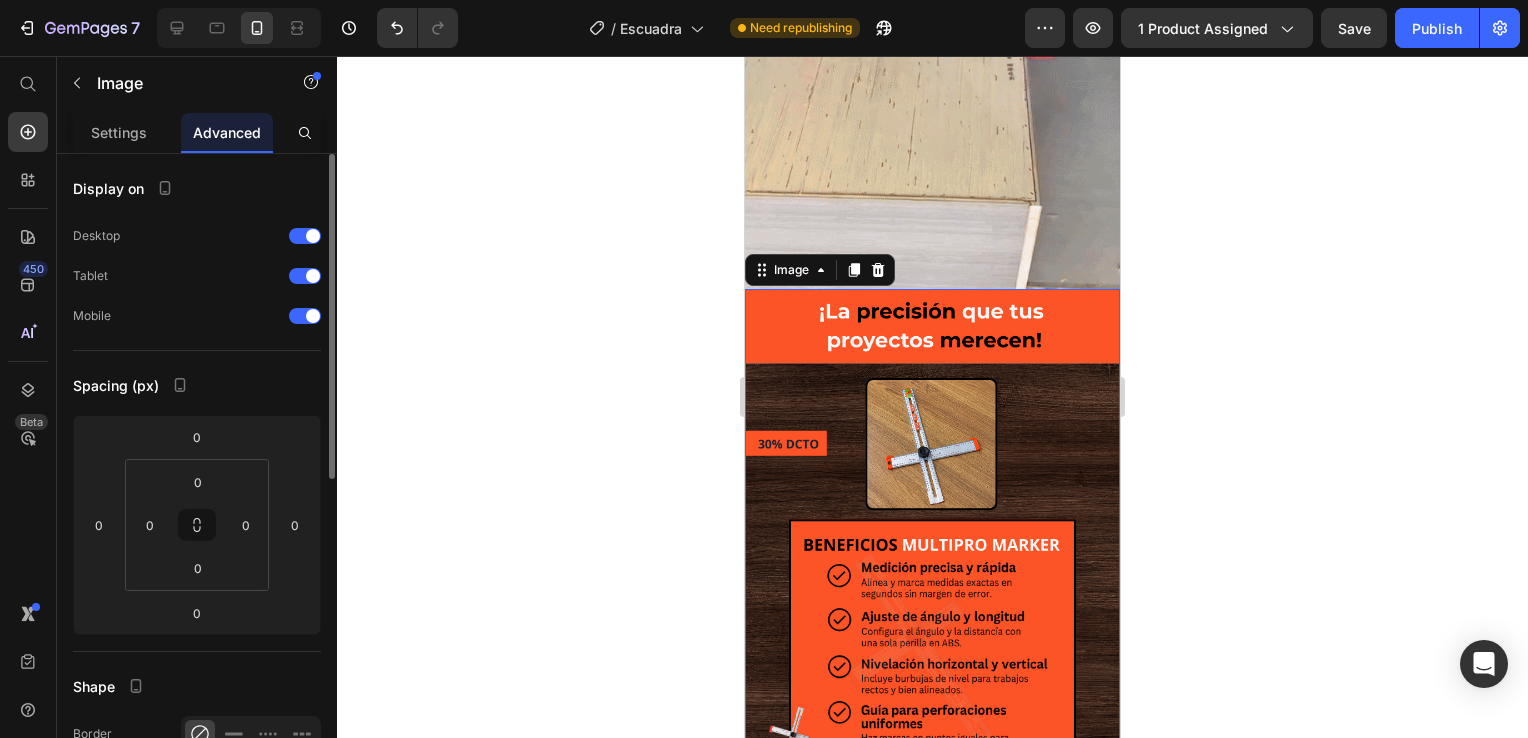 click at bounding box center [932, 539] 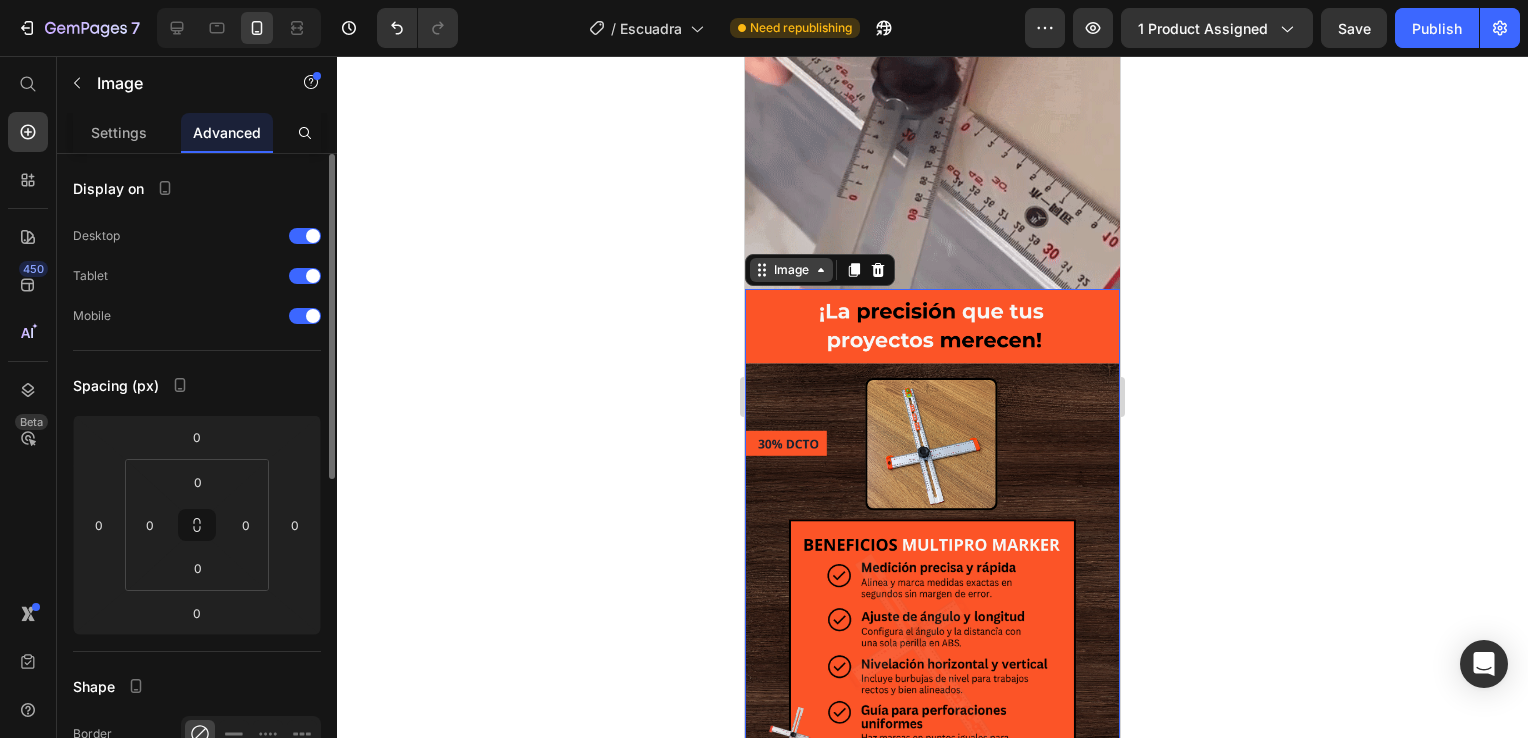 click on "Image" at bounding box center [791, 270] 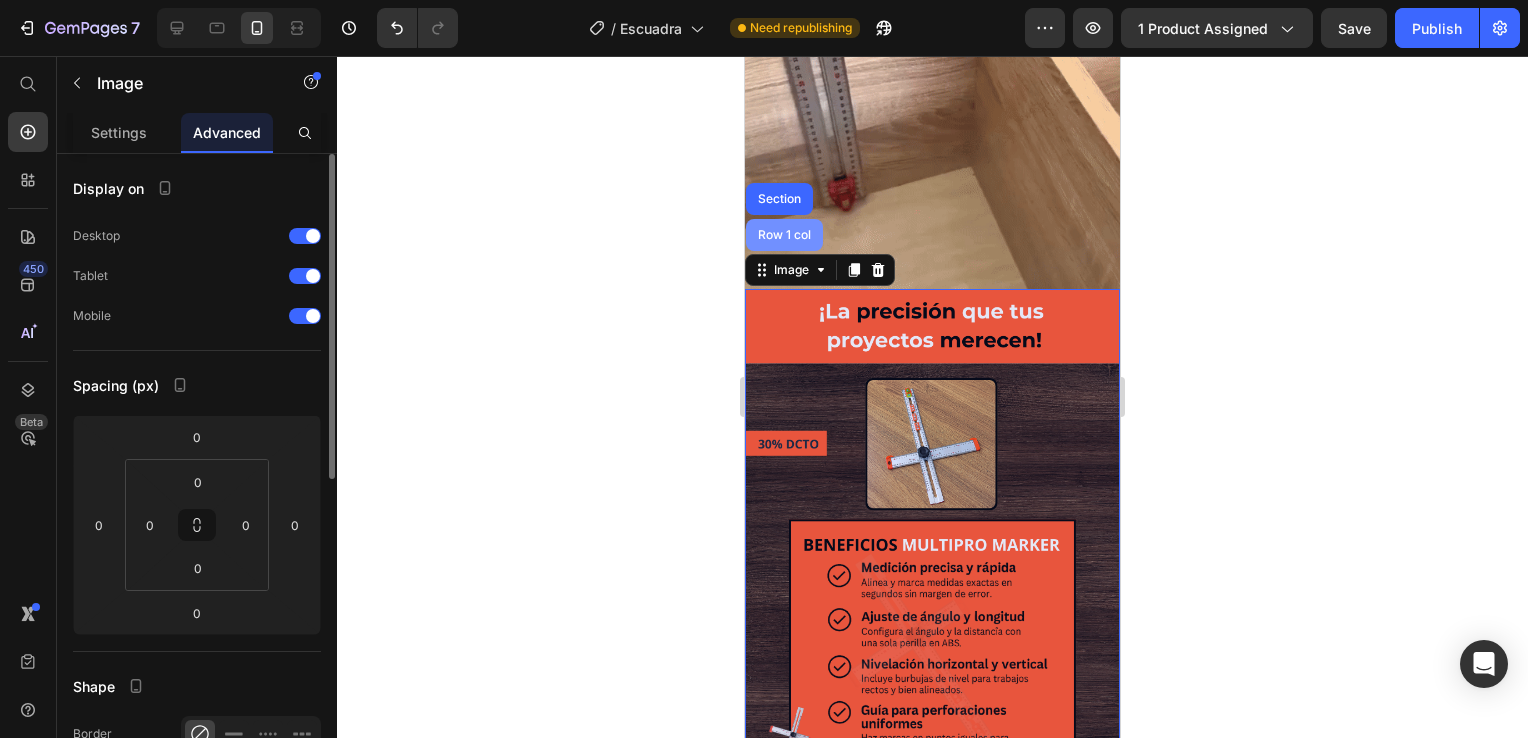click on "Row 1 col" at bounding box center [784, 235] 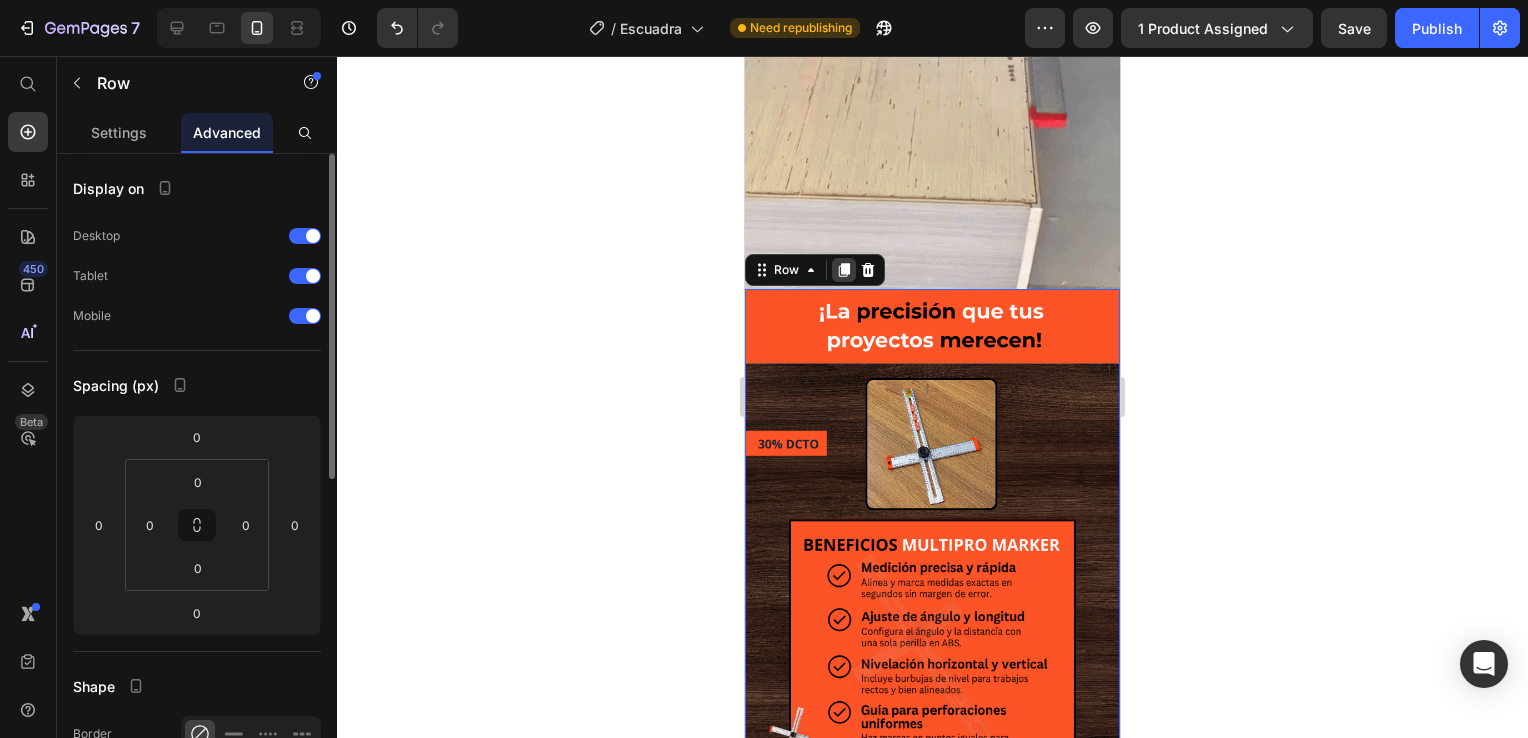 click 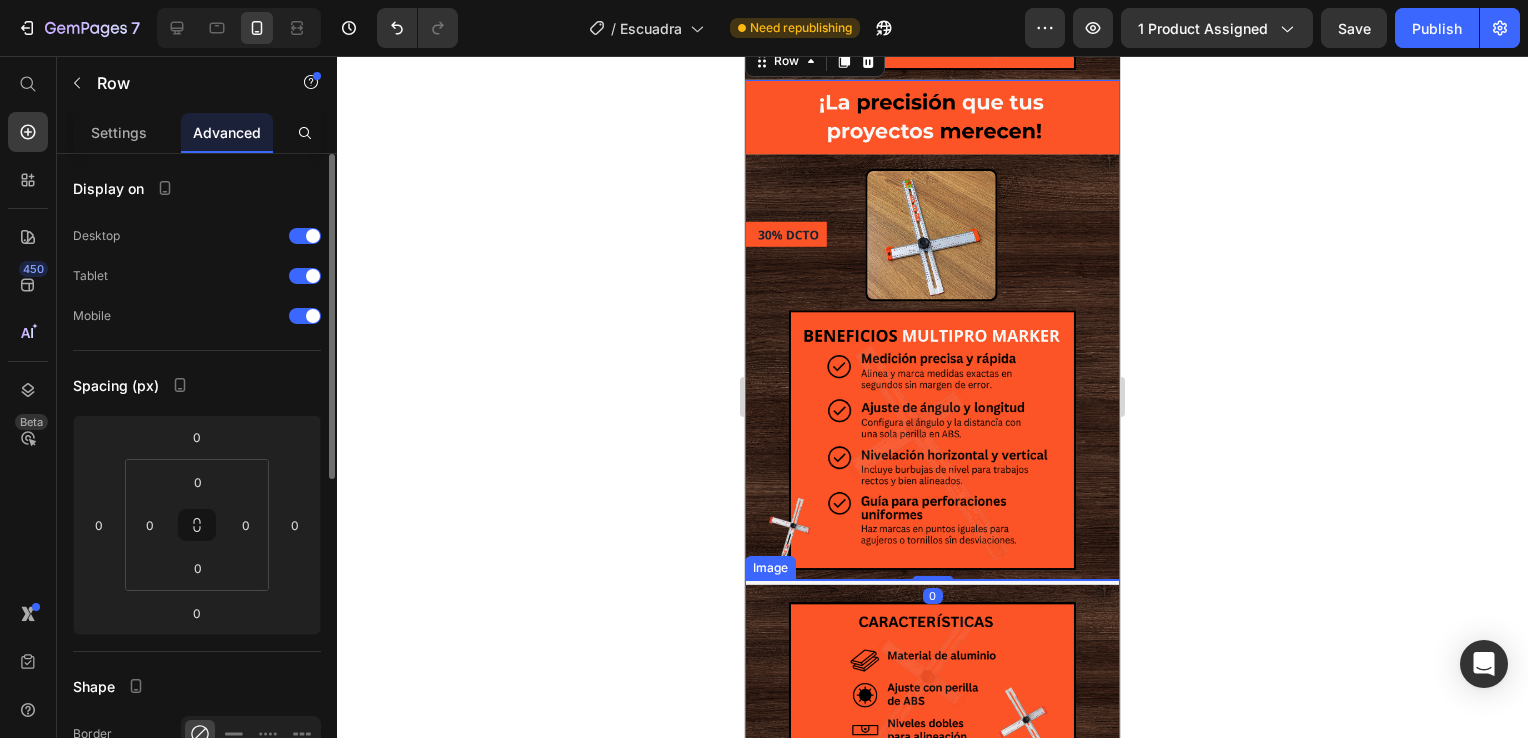 scroll, scrollTop: 1527, scrollLeft: 0, axis: vertical 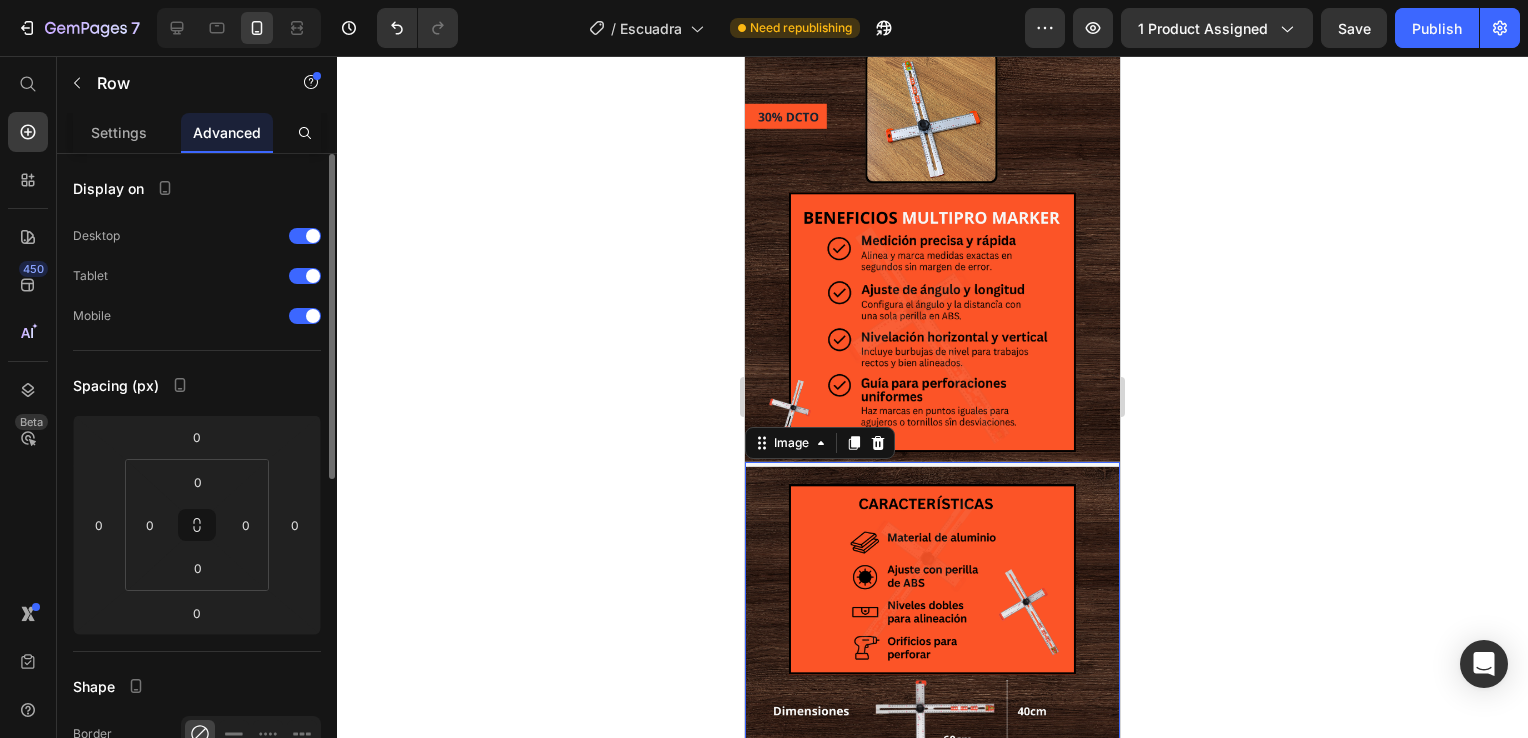 click at bounding box center [932, 712] 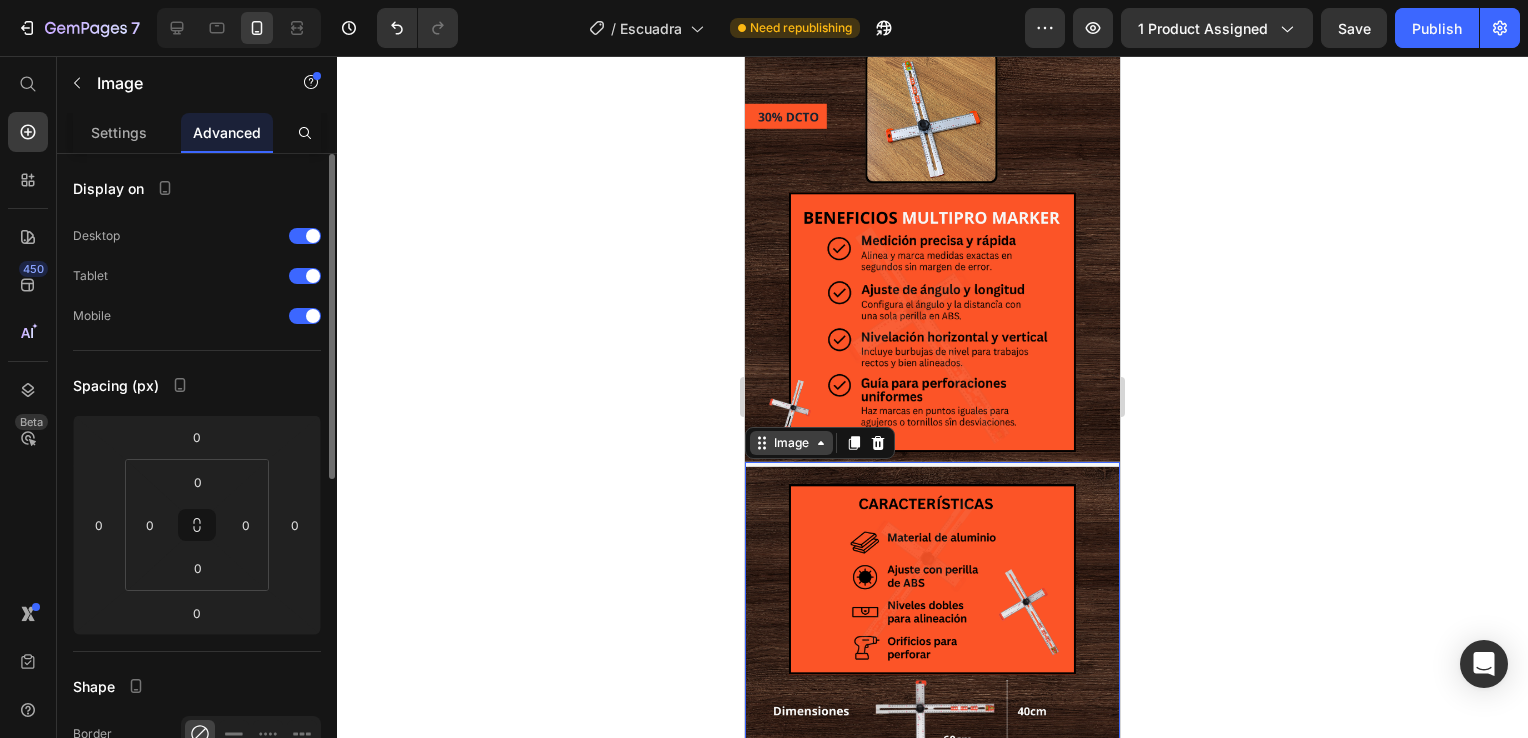 click 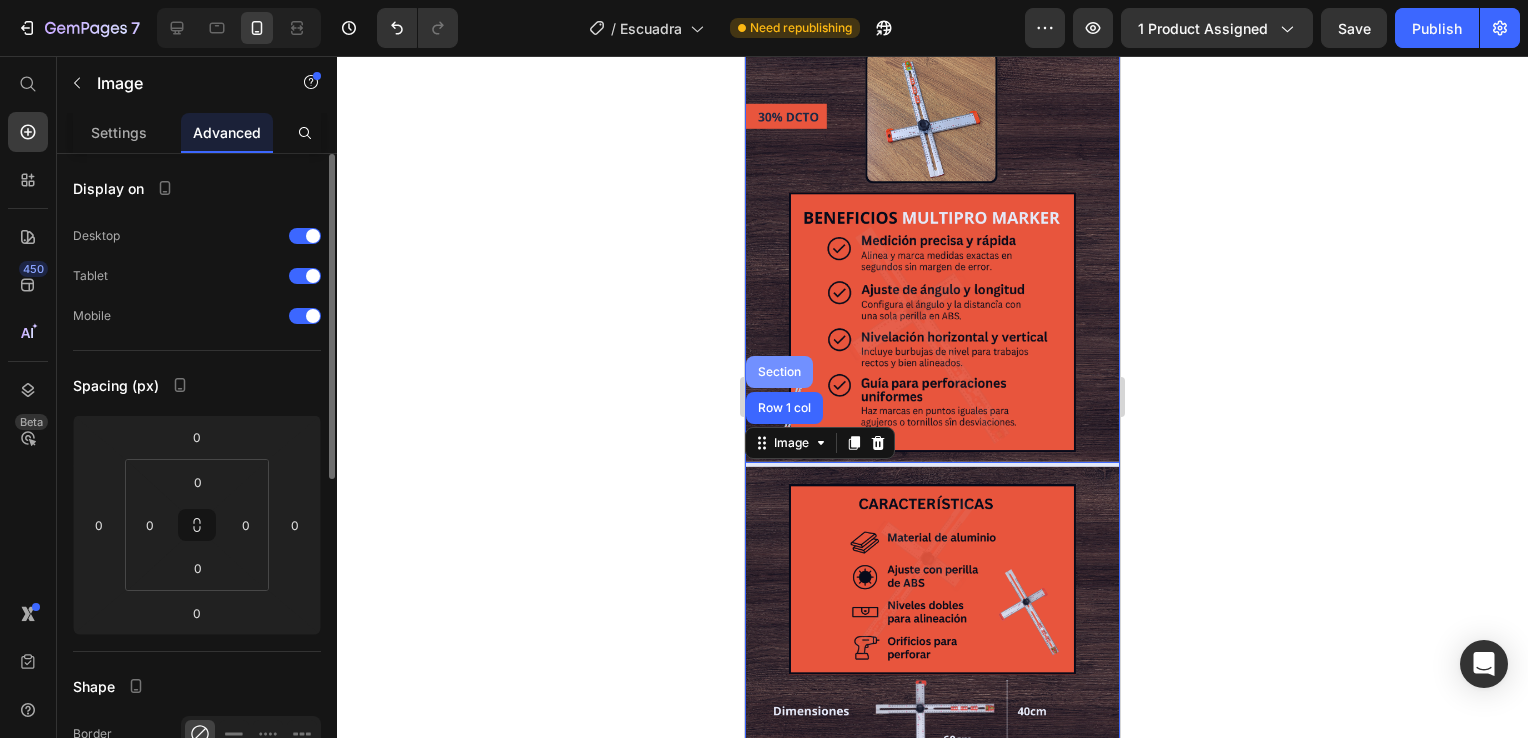 click on "Section" at bounding box center (779, 372) 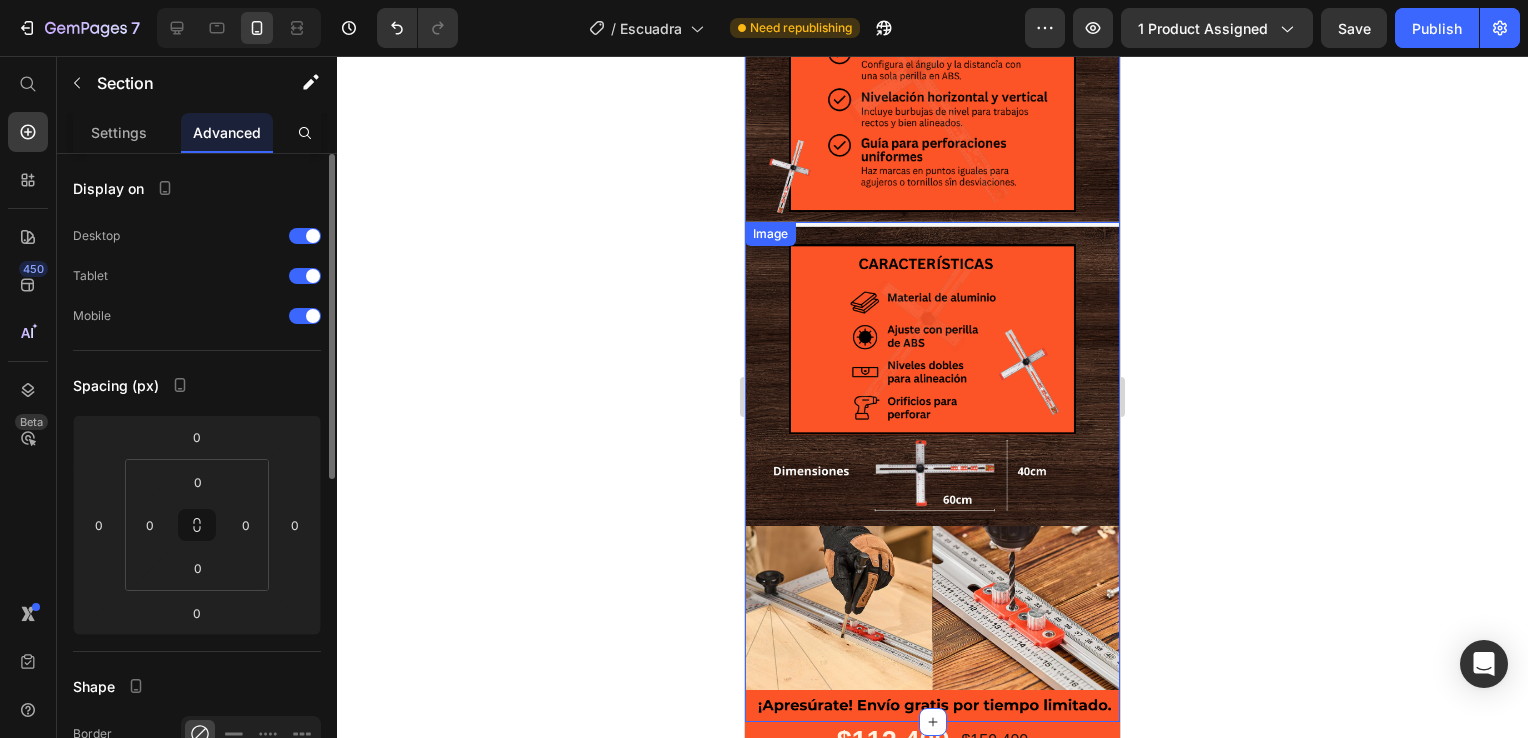 scroll, scrollTop: 1627, scrollLeft: 0, axis: vertical 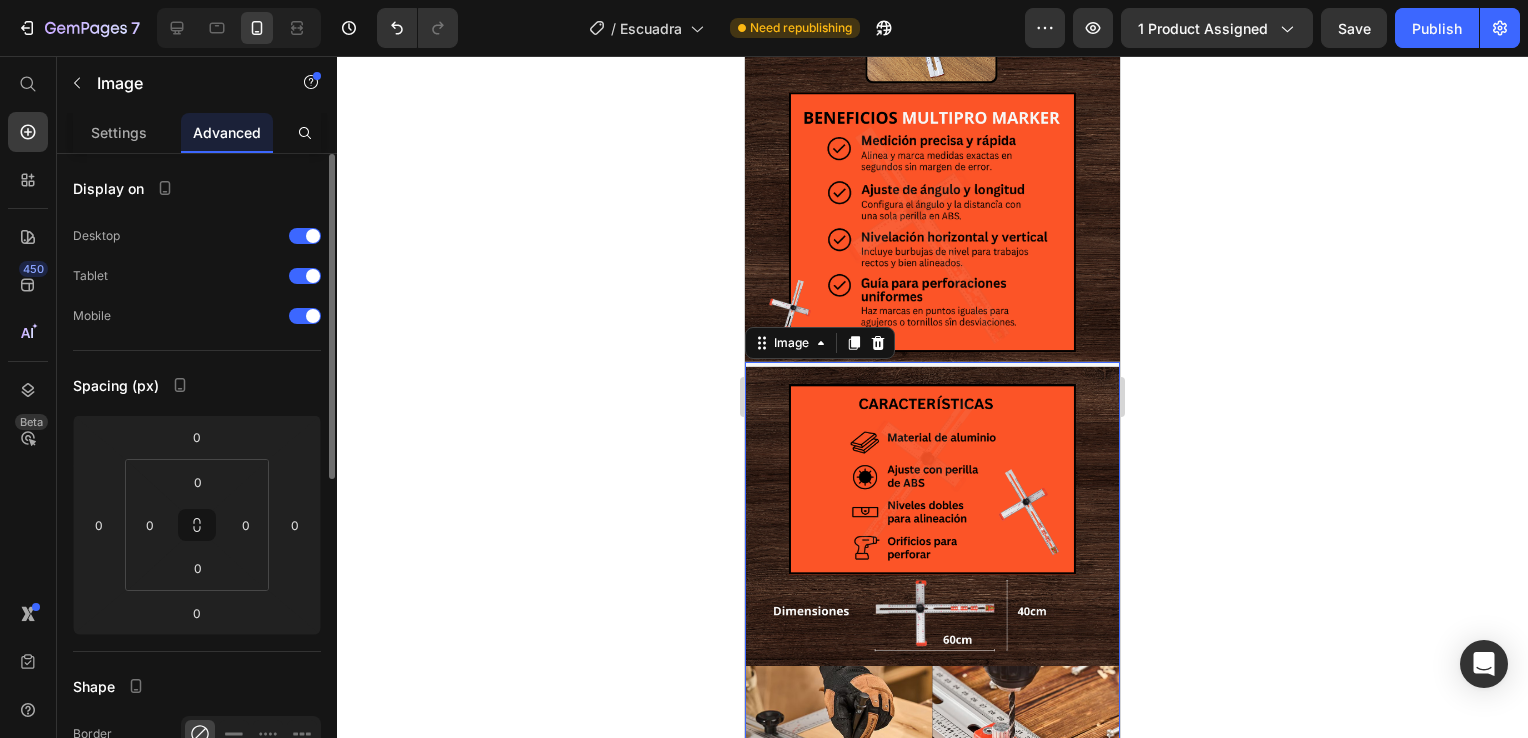 click at bounding box center (932, 612) 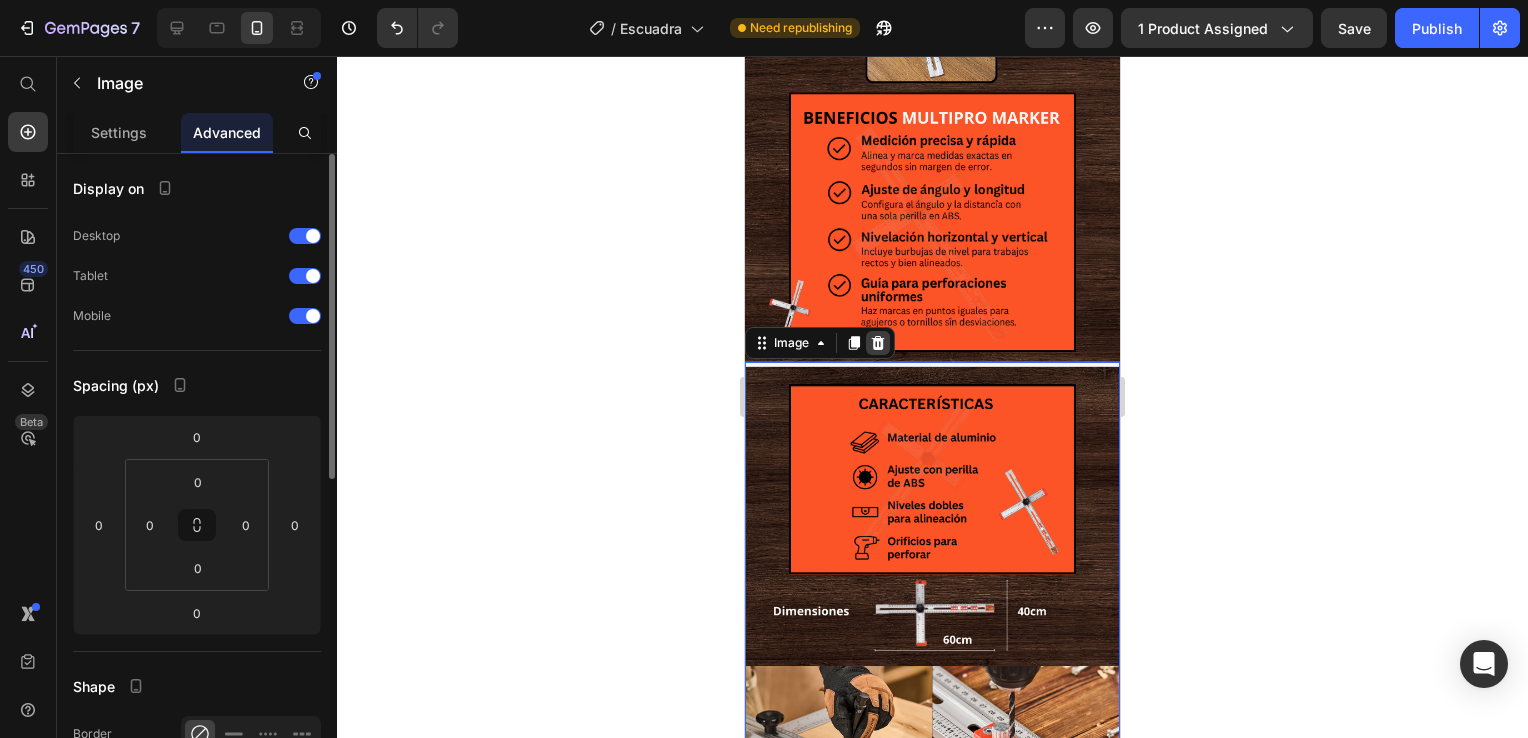click 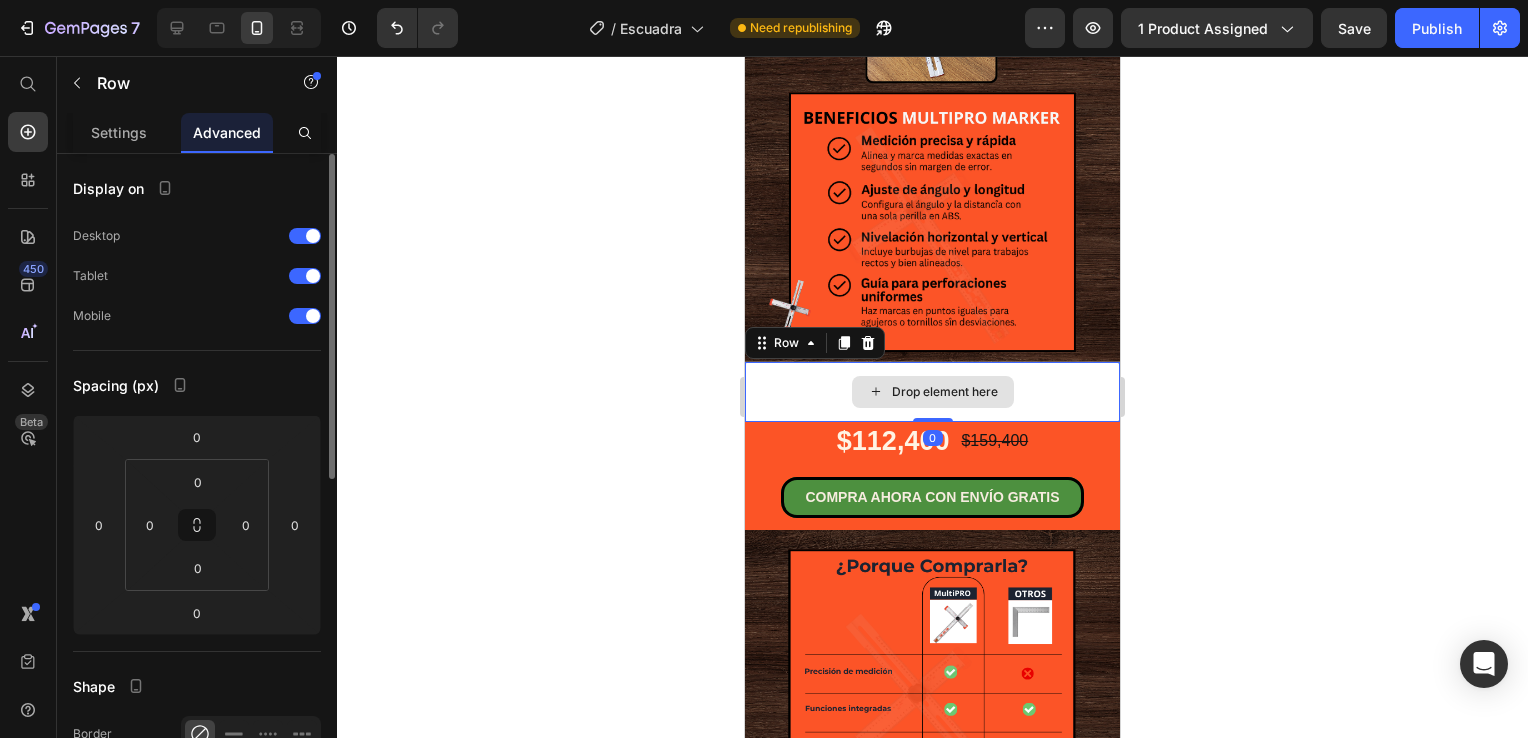 click on "Drop element here" at bounding box center [932, 392] 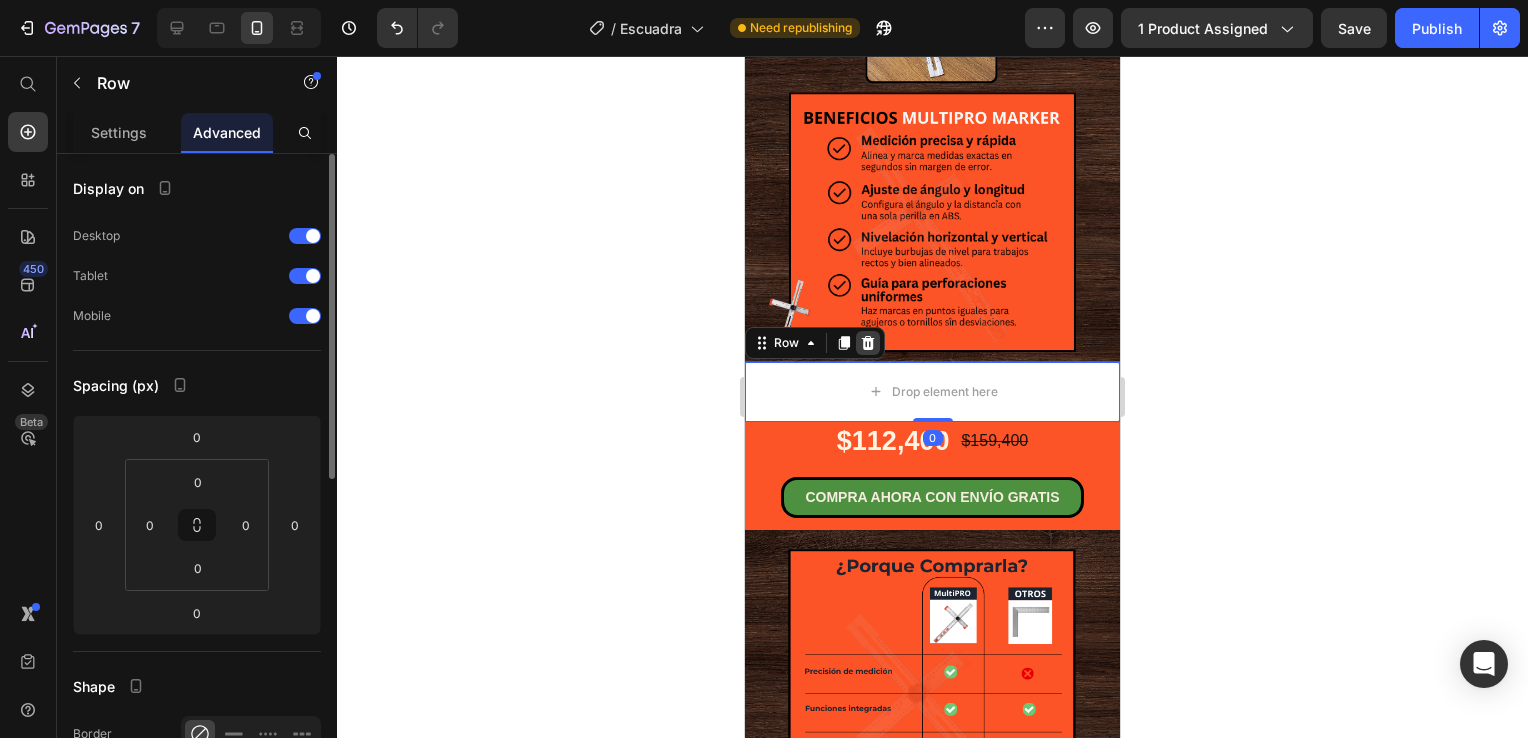 click 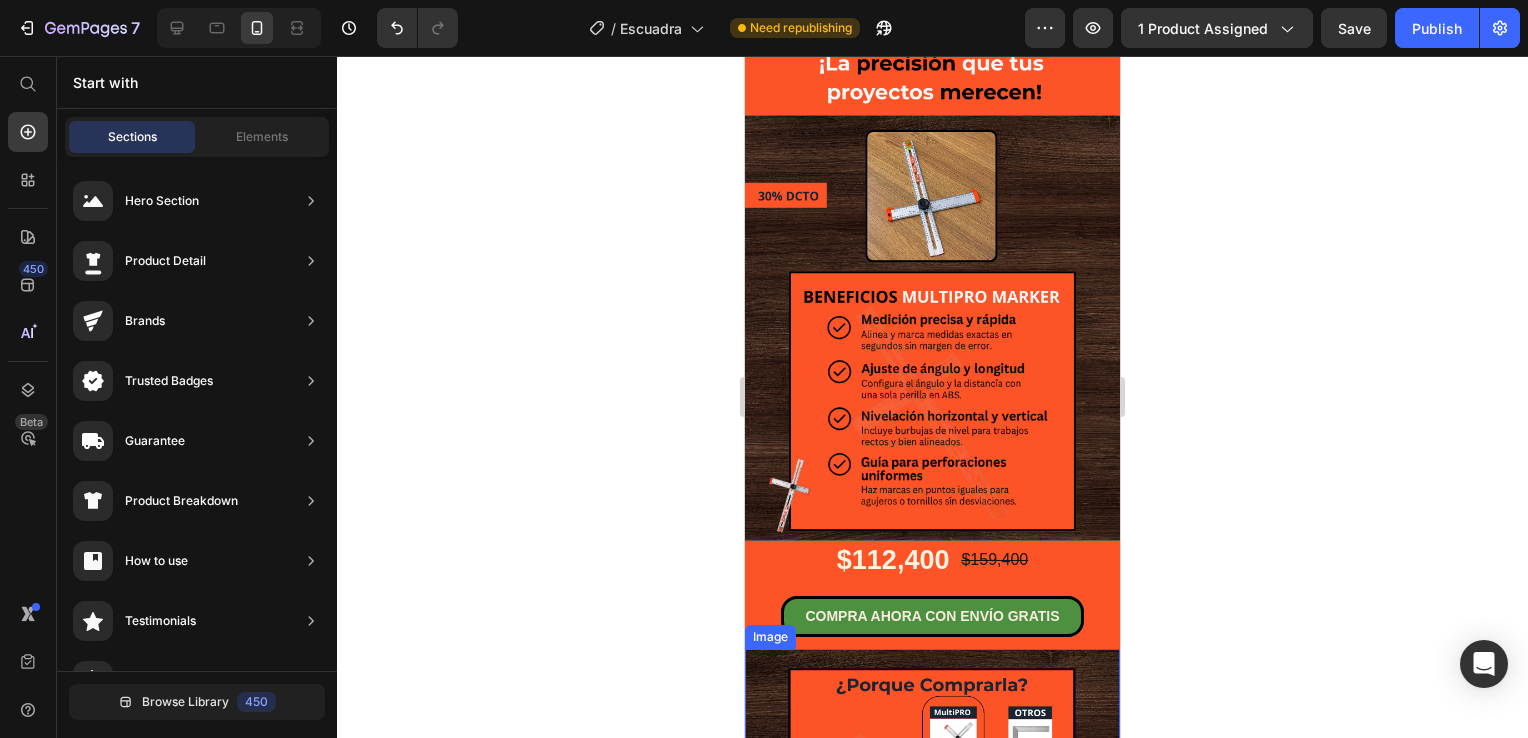scroll, scrollTop: 1227, scrollLeft: 0, axis: vertical 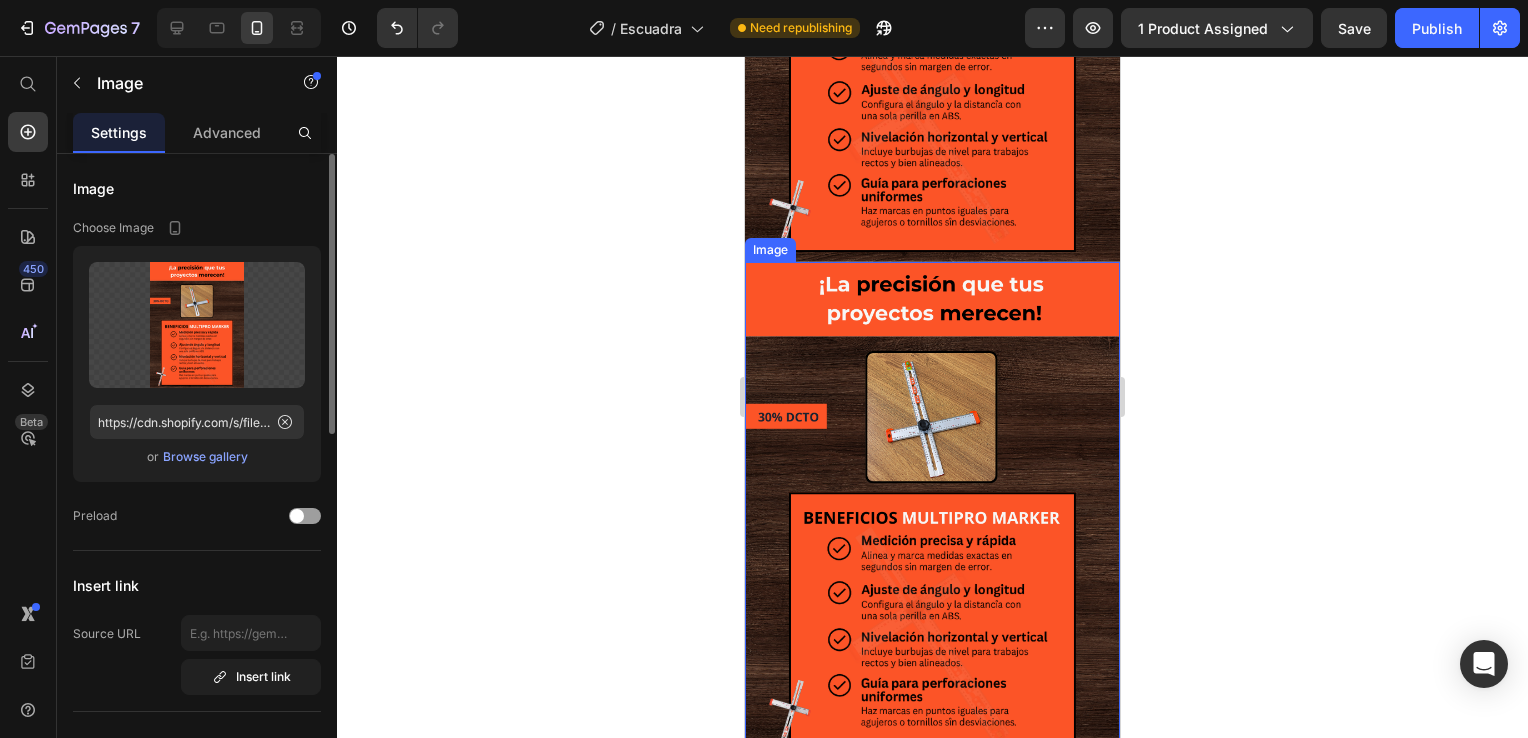 click at bounding box center [932, 512] 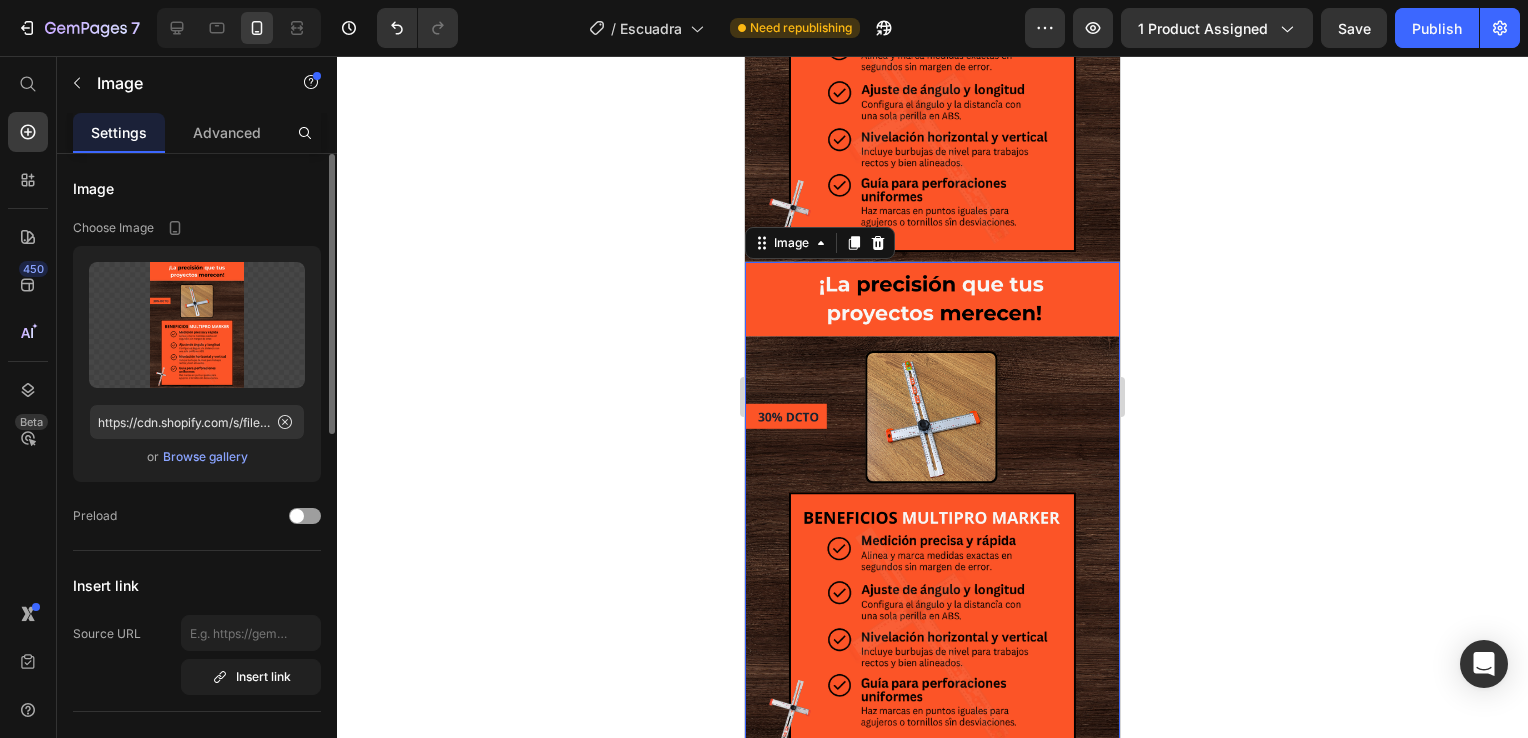 click on "Browse gallery" at bounding box center (205, 457) 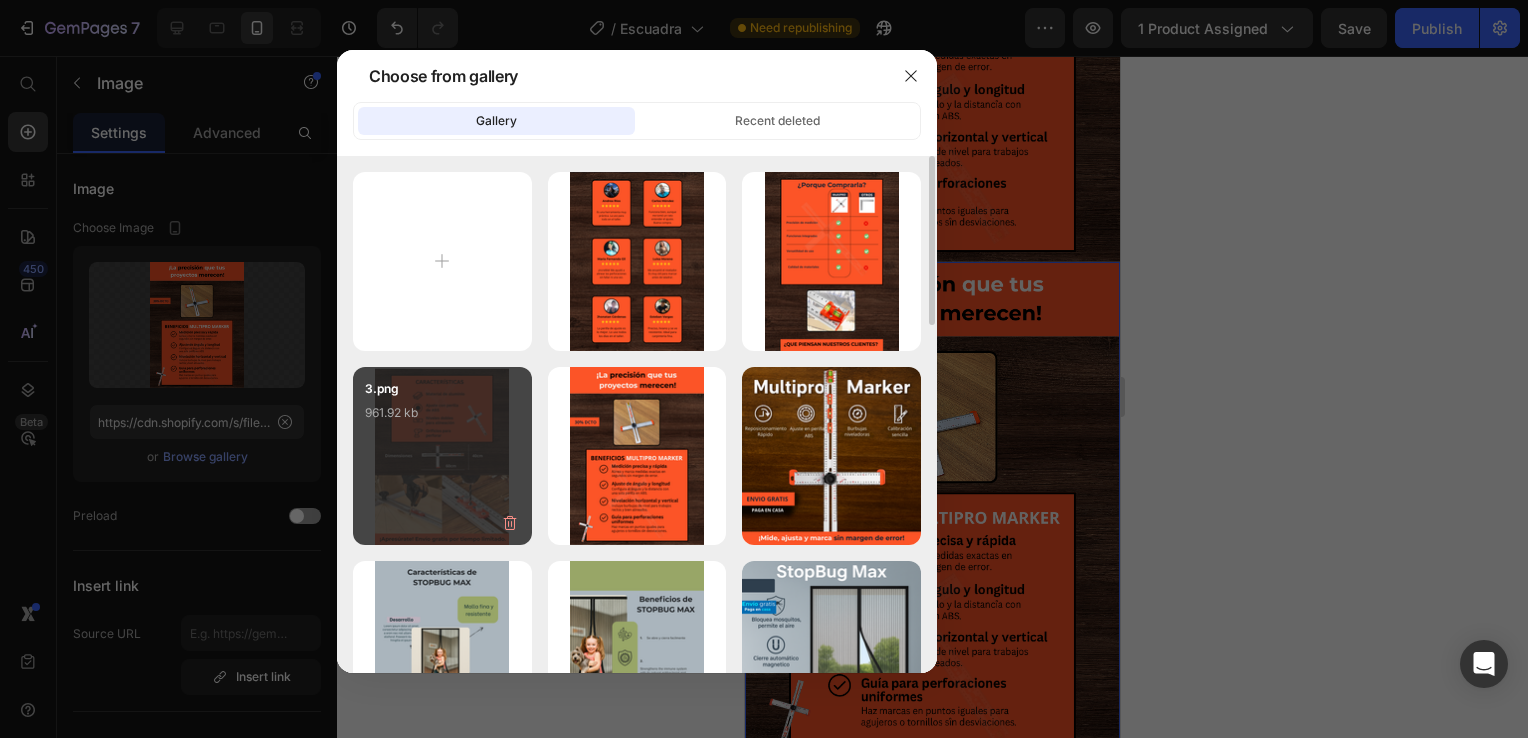 click on "3.png 961.92 kb" at bounding box center [442, 419] 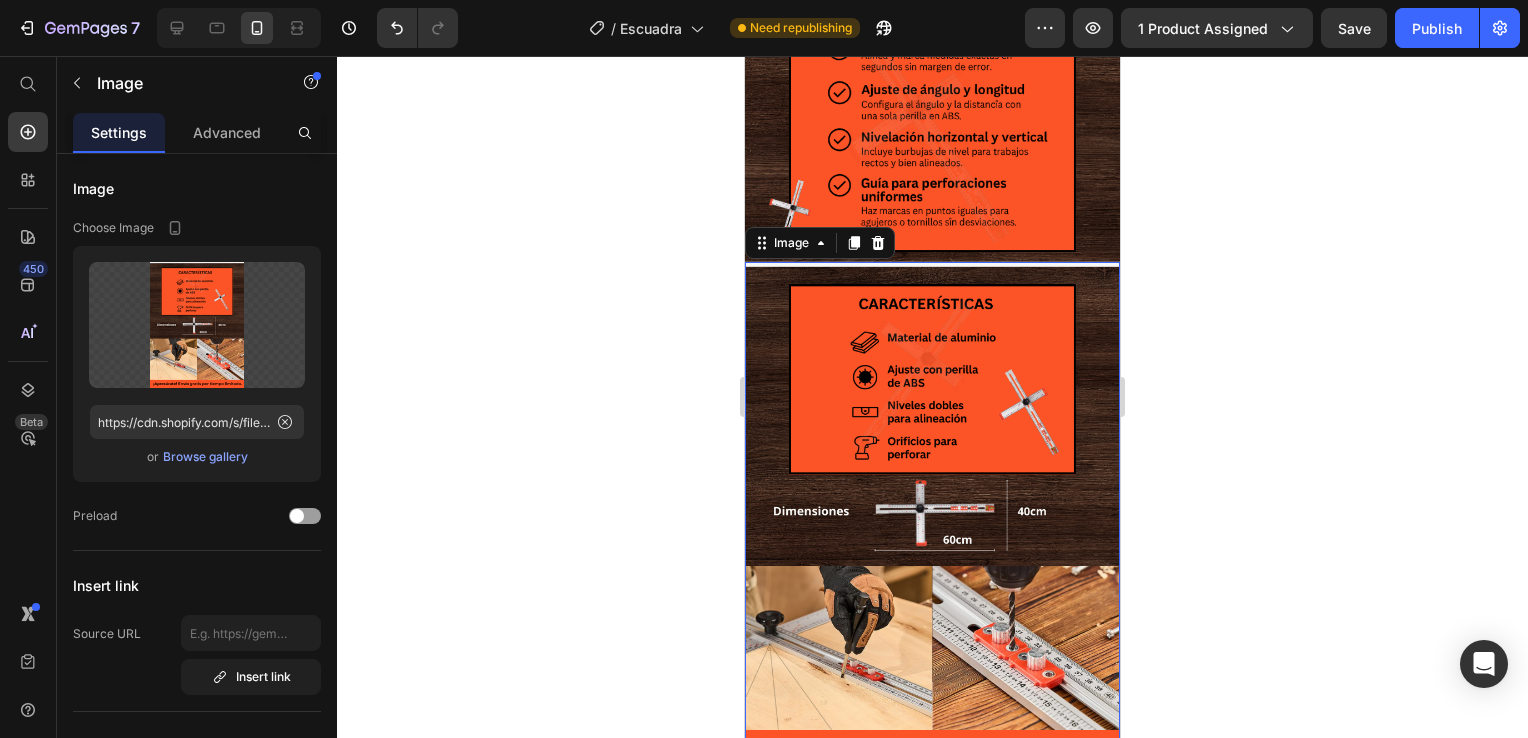 click at bounding box center (932, 512) 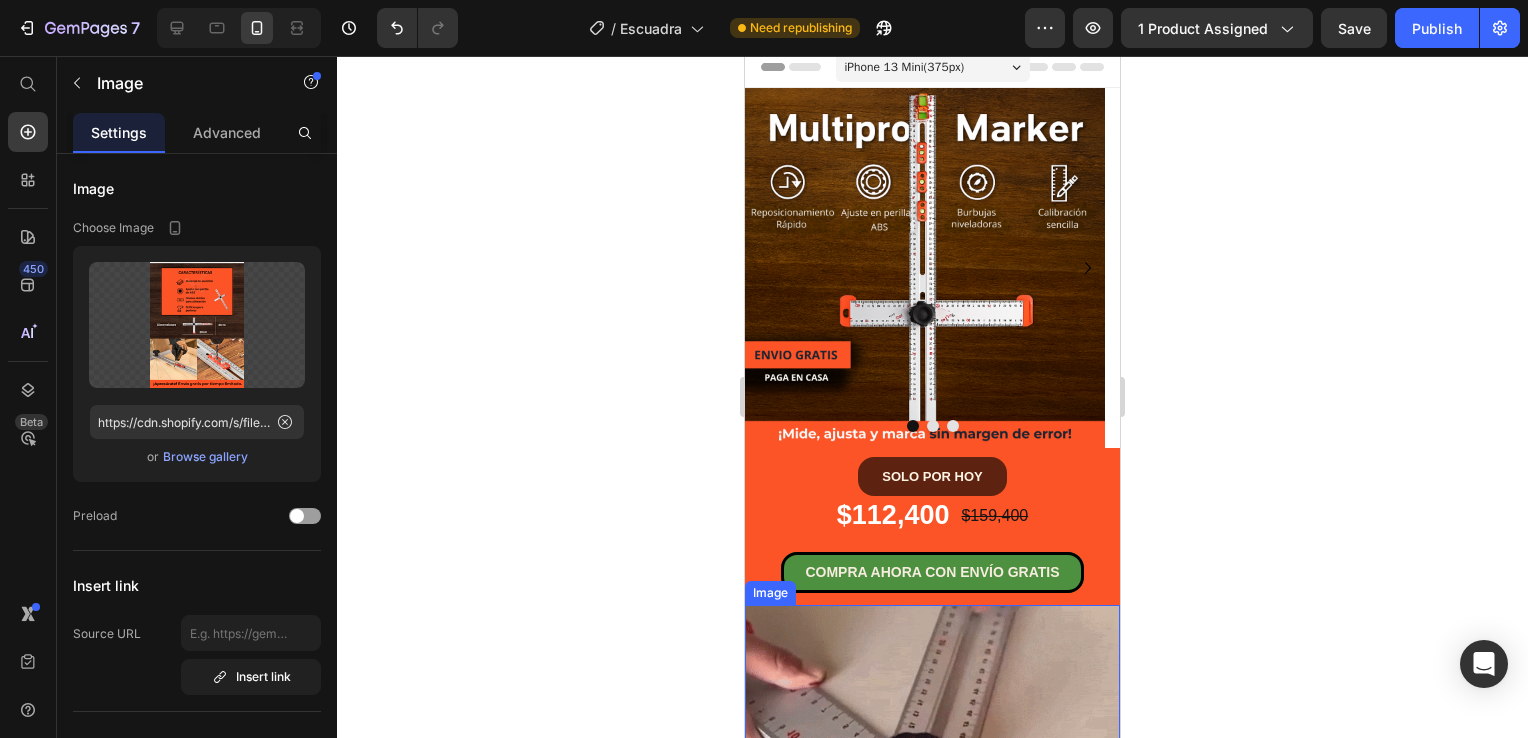 scroll, scrollTop: 0, scrollLeft: 0, axis: both 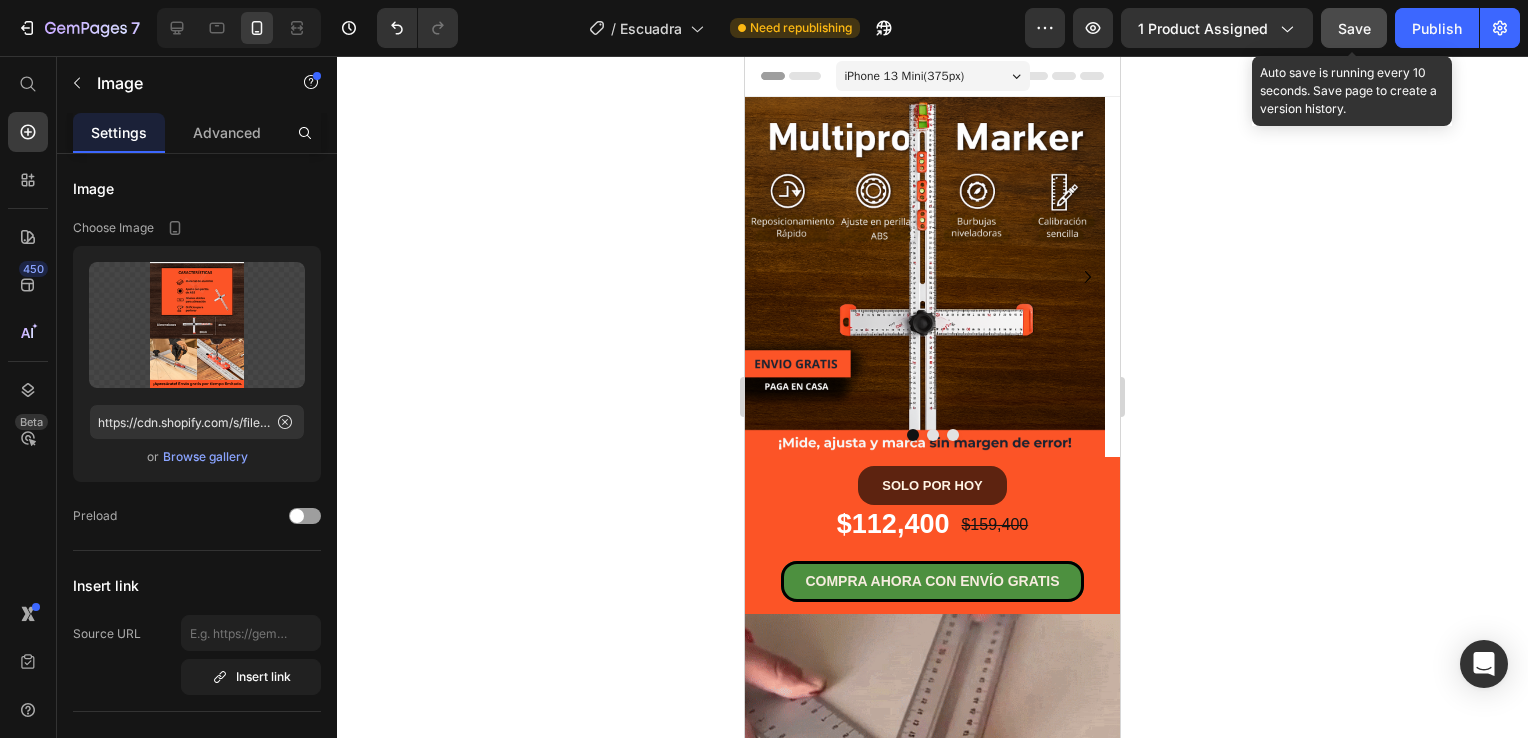 click on "Save" at bounding box center [1354, 28] 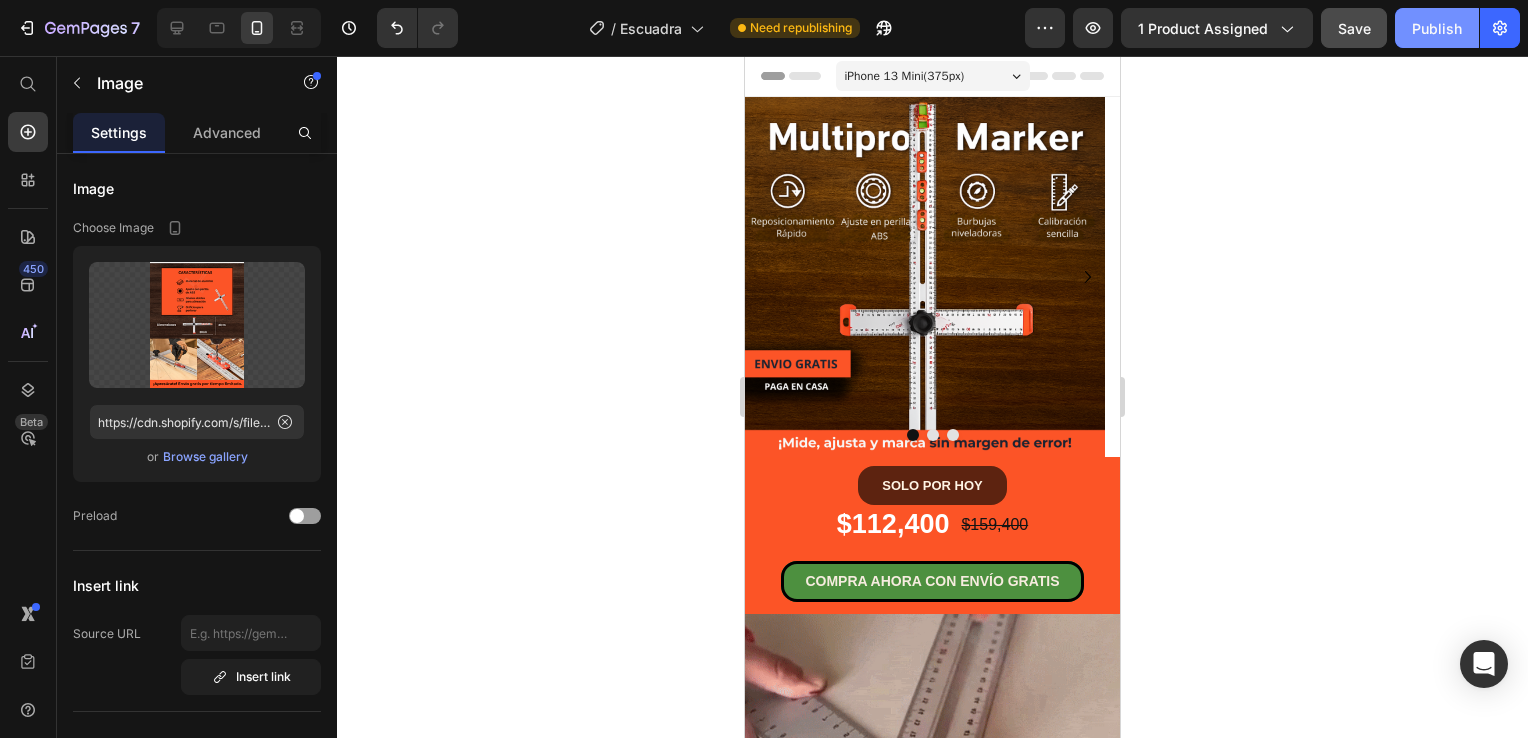 click on "Publish" at bounding box center [1437, 28] 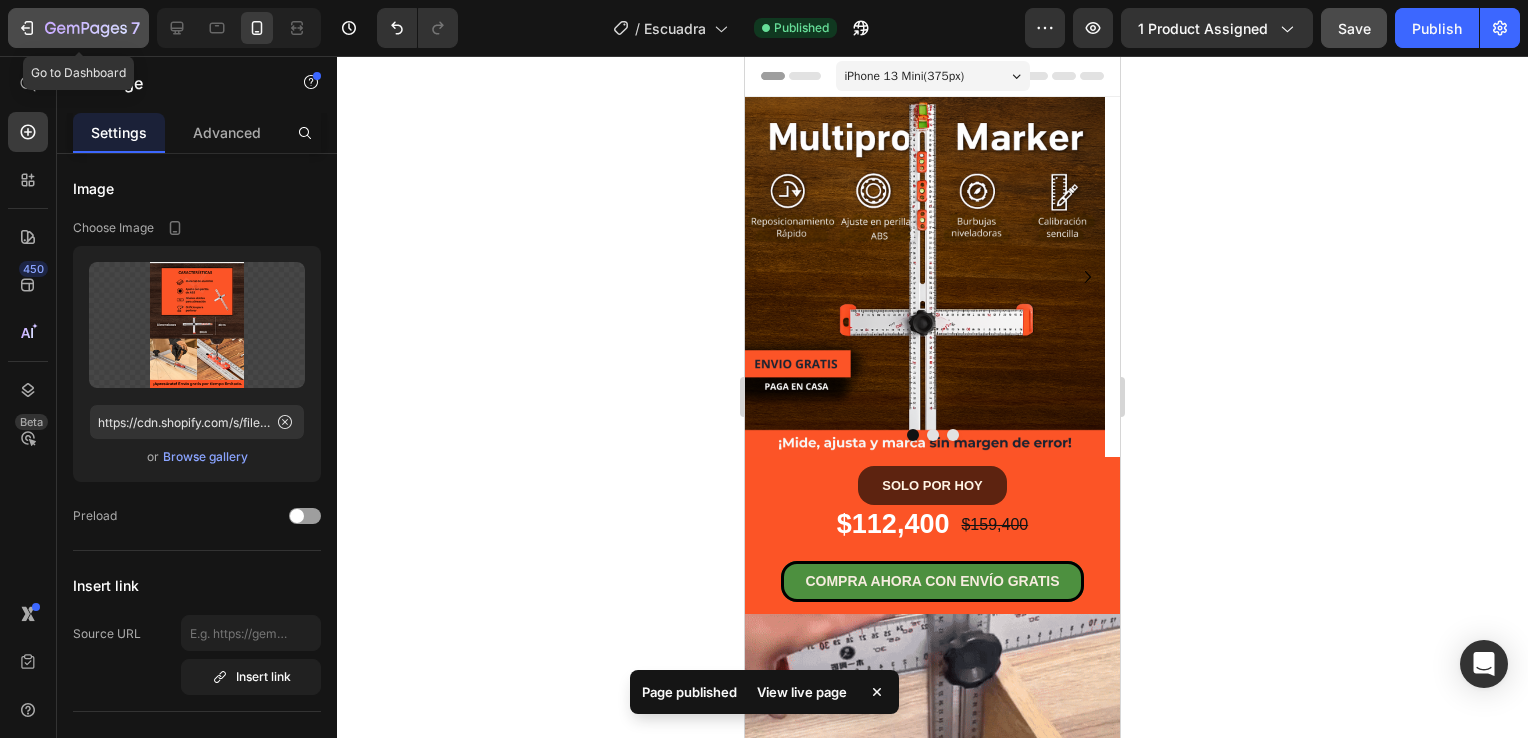 click on "7" 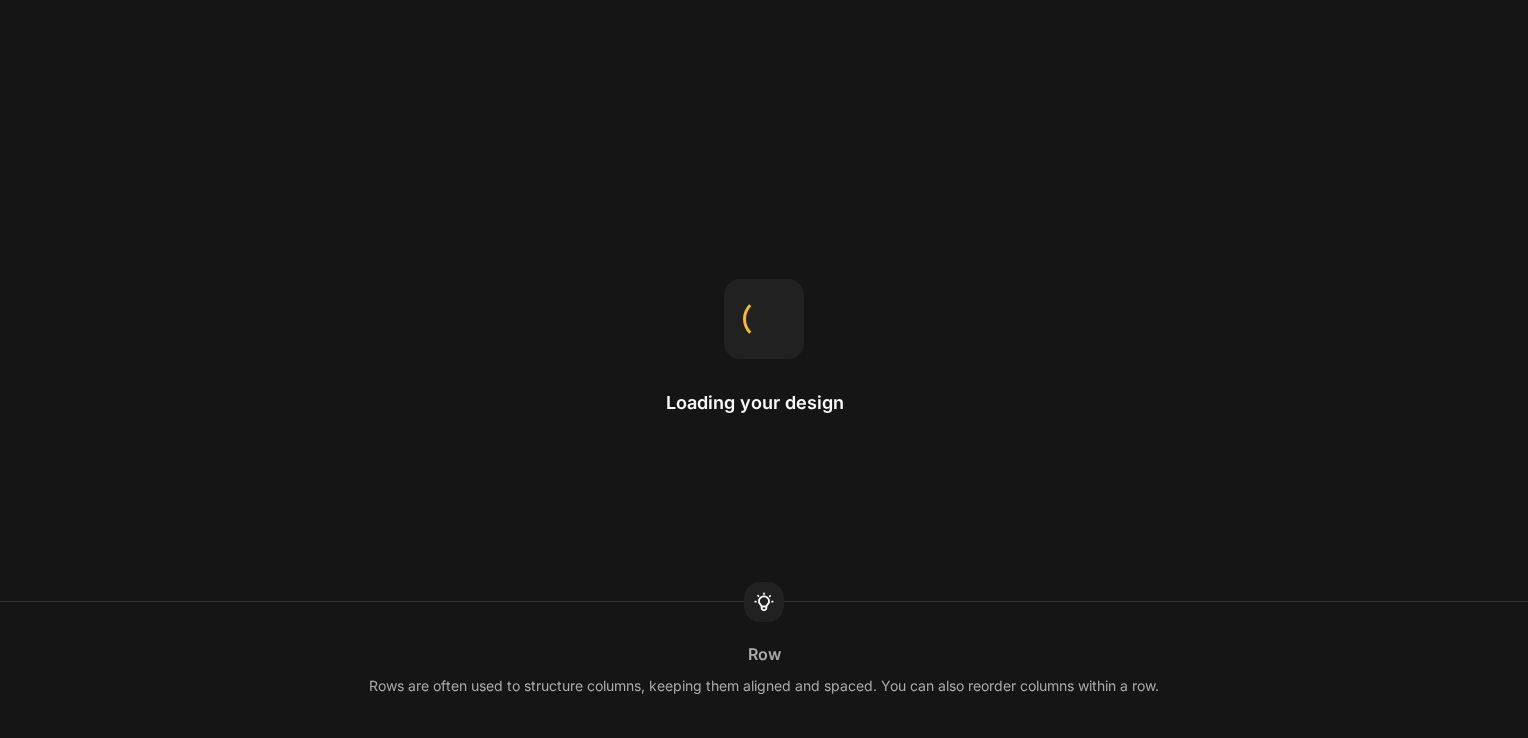 scroll, scrollTop: 0, scrollLeft: 0, axis: both 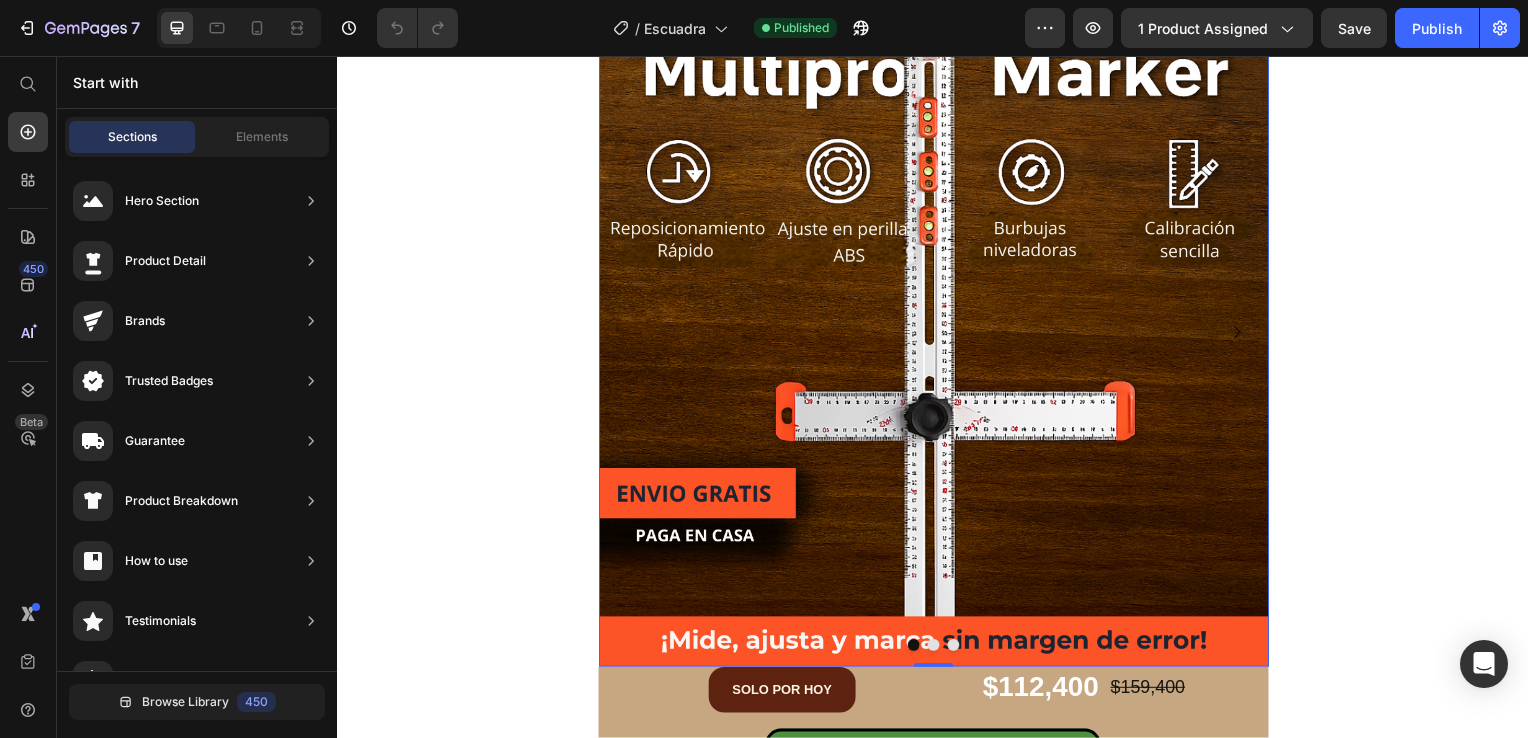 click at bounding box center (937, 334) 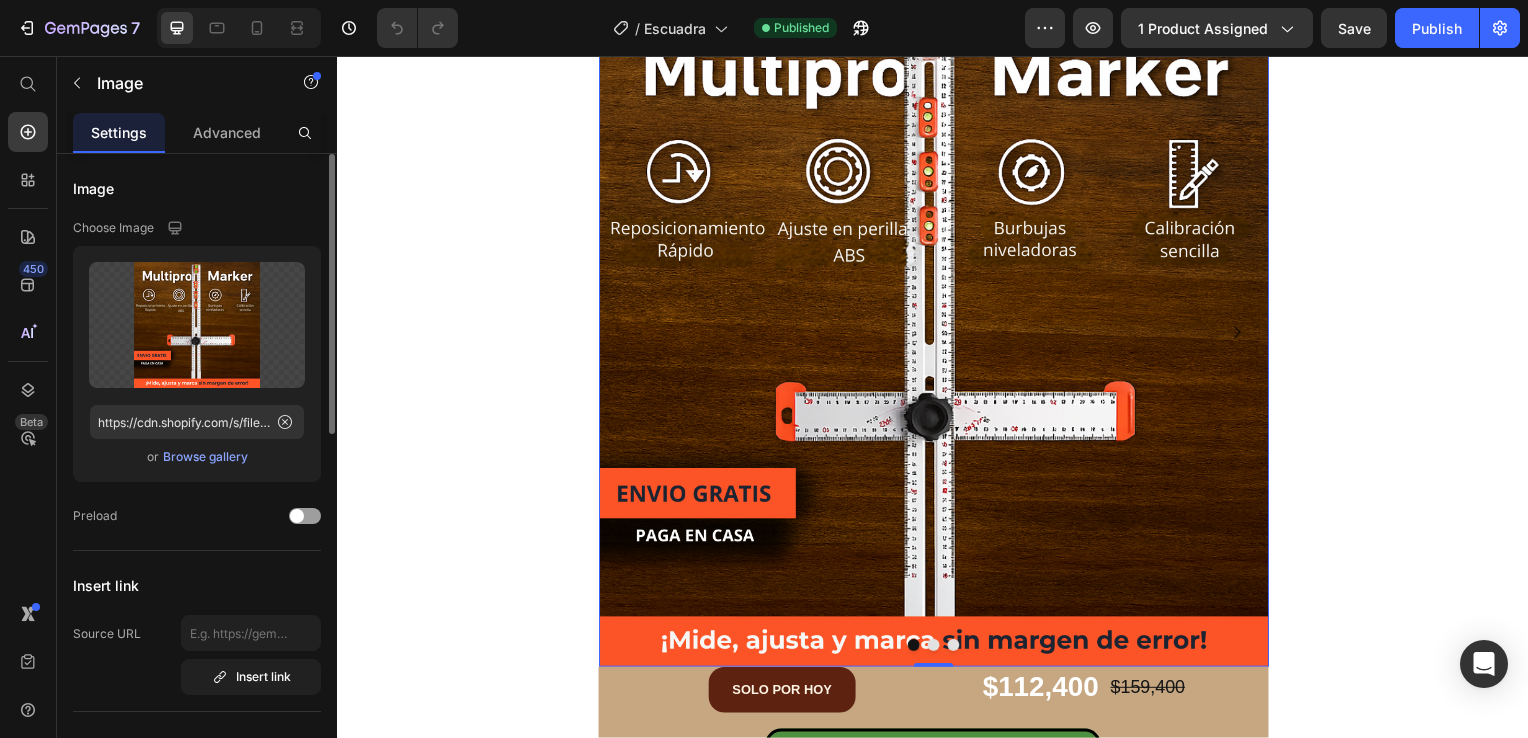 click on "Browse gallery" at bounding box center [205, 457] 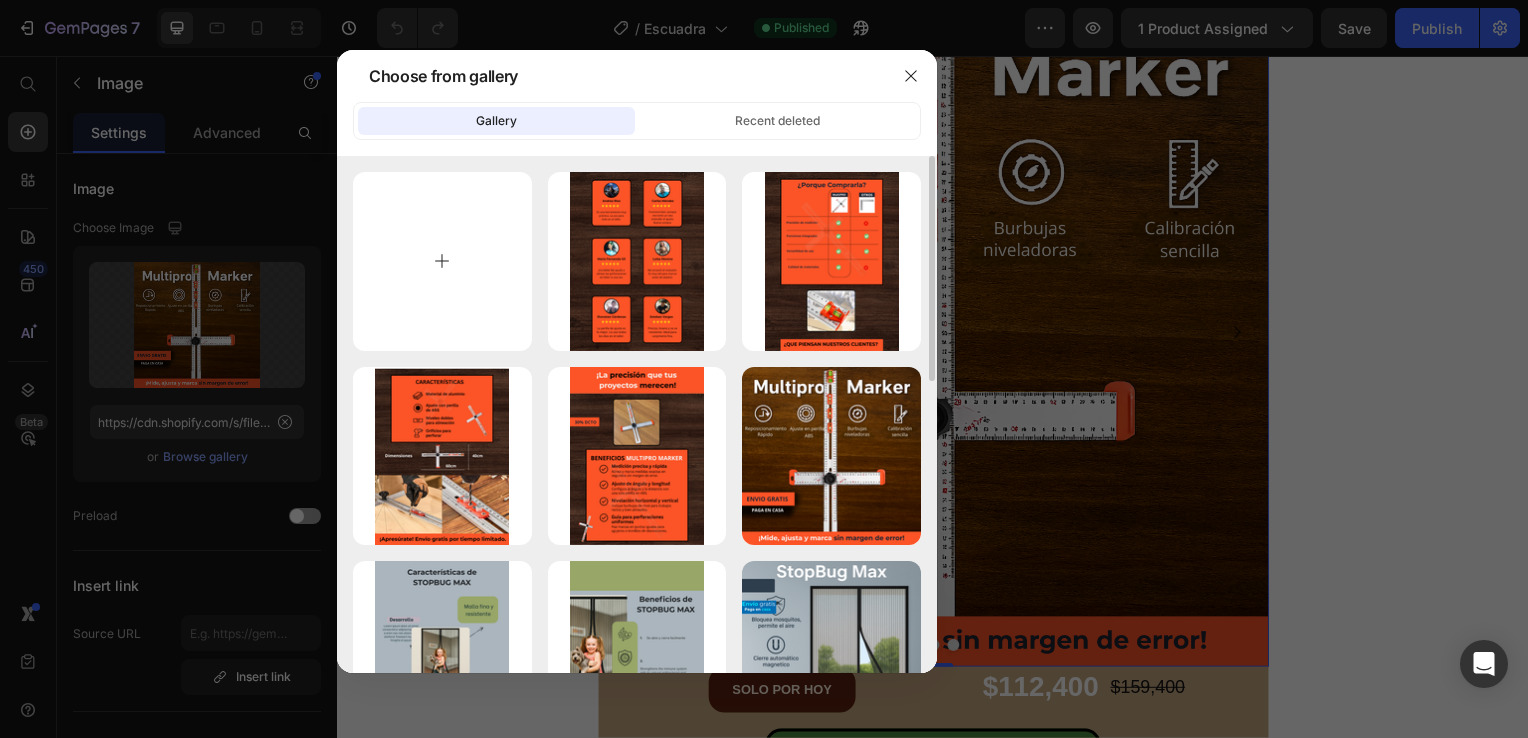 click at bounding box center (442, 261) 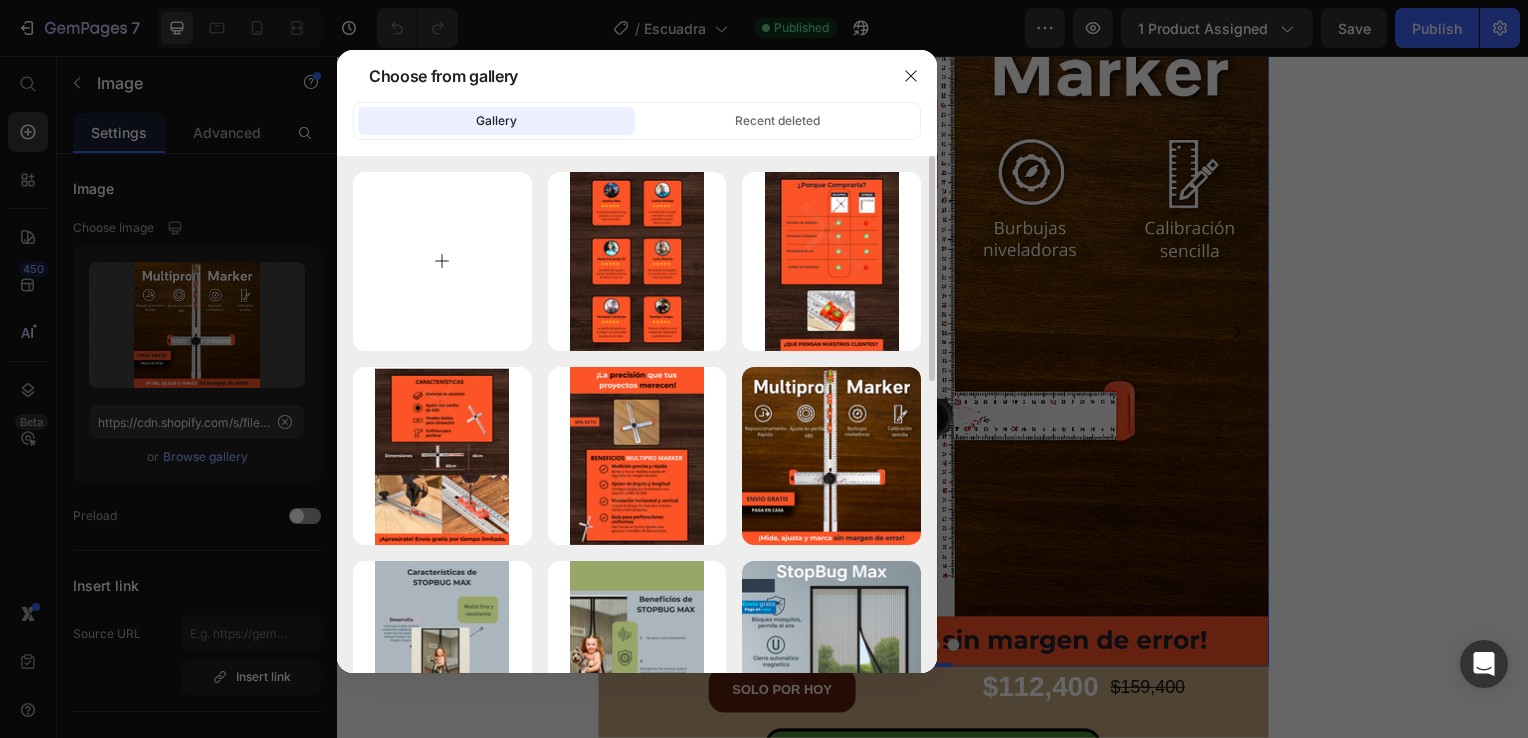 type on "C:\fakepath\1.png" 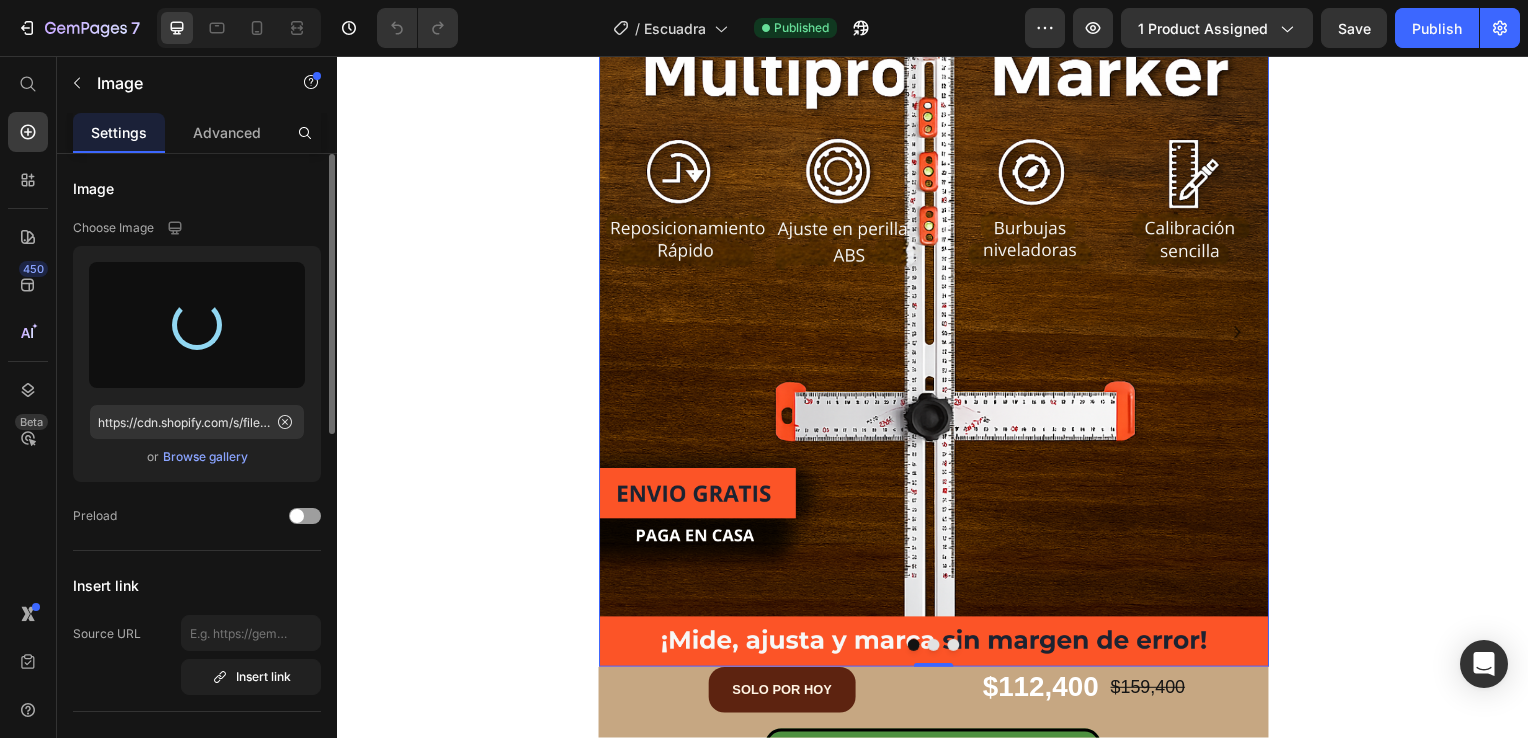 type on "https://cdn.shopify.com/s/files/1/0931/0204/7545/files/gempages_559530074857014392-88f88d9c-81fe-449f-aad7-dbf74bd9e23b.png" 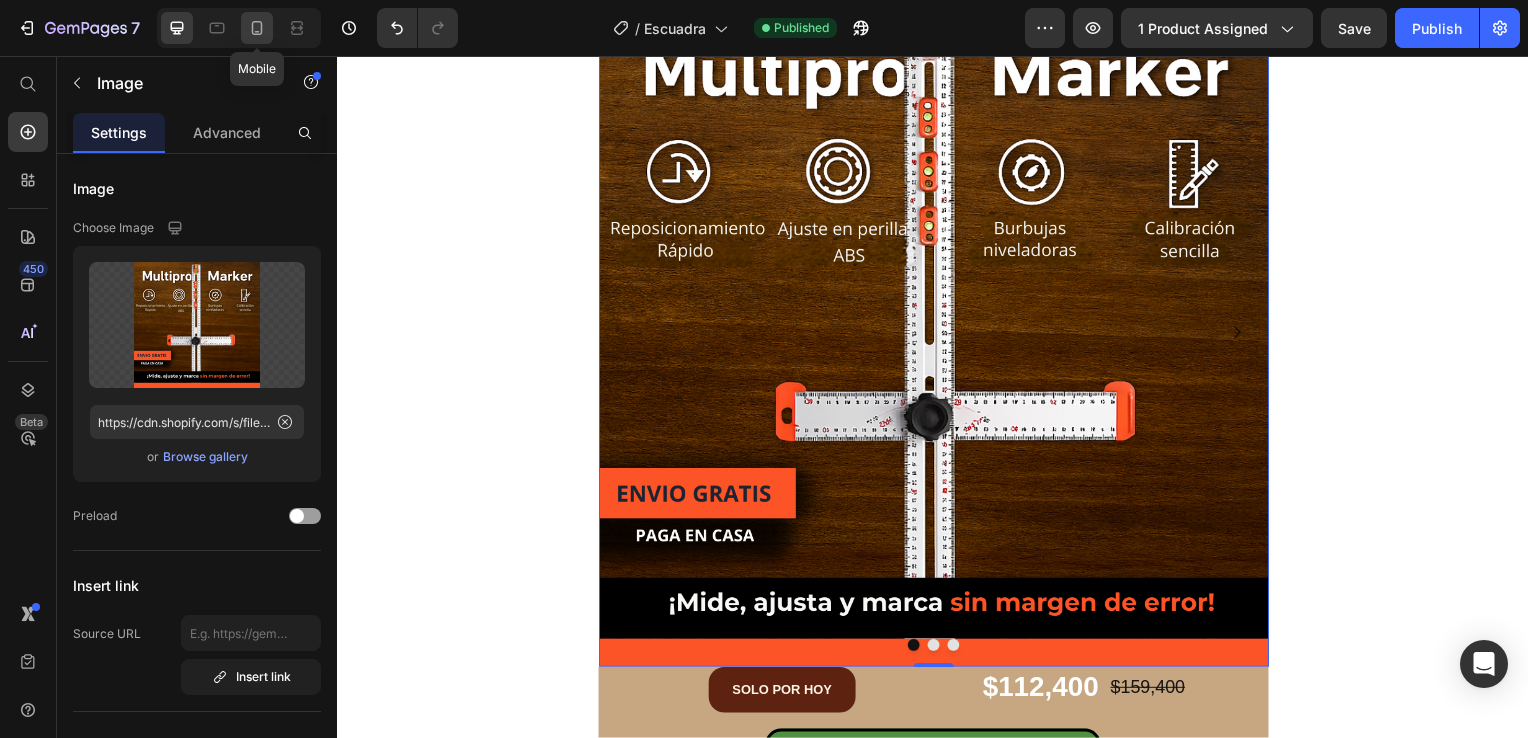 click 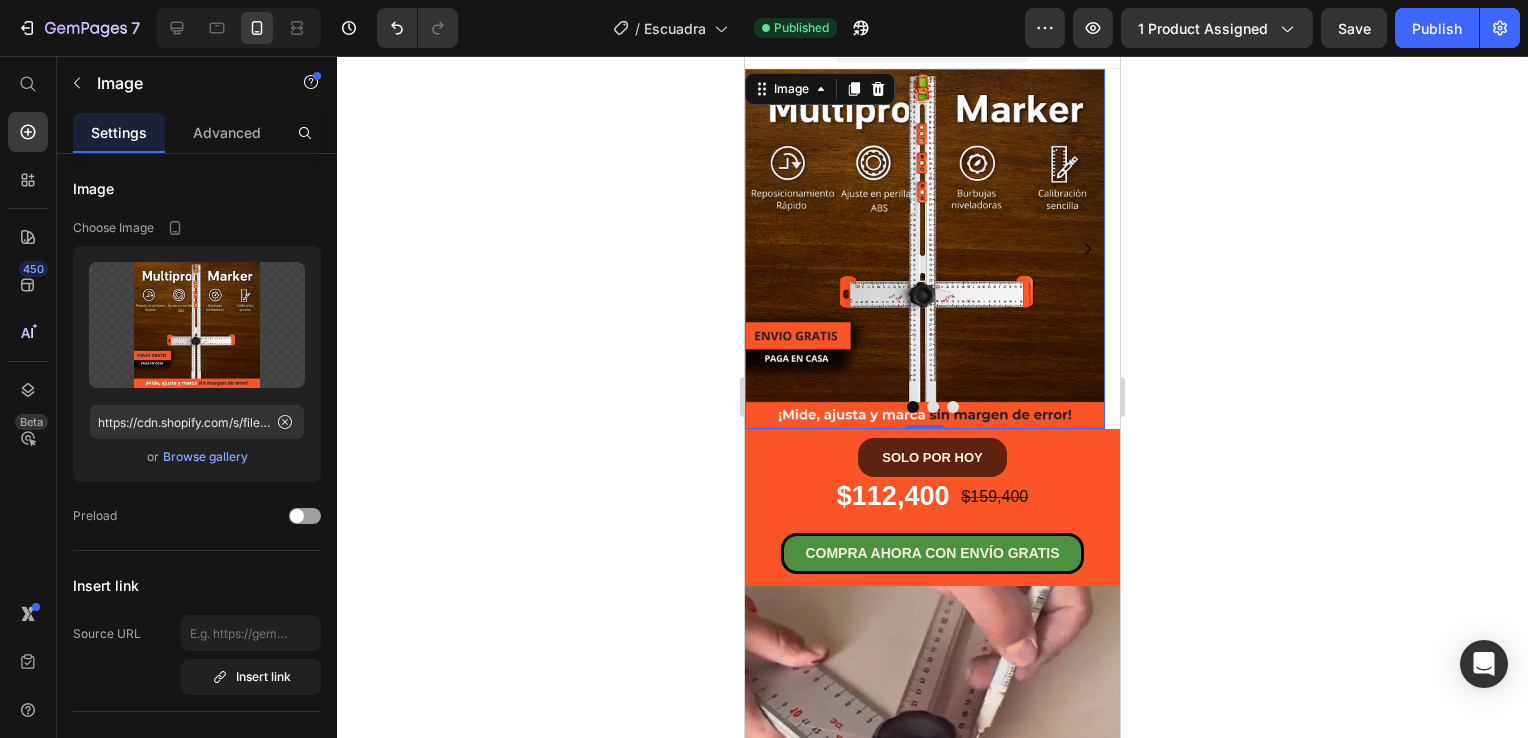 scroll, scrollTop: 0, scrollLeft: 0, axis: both 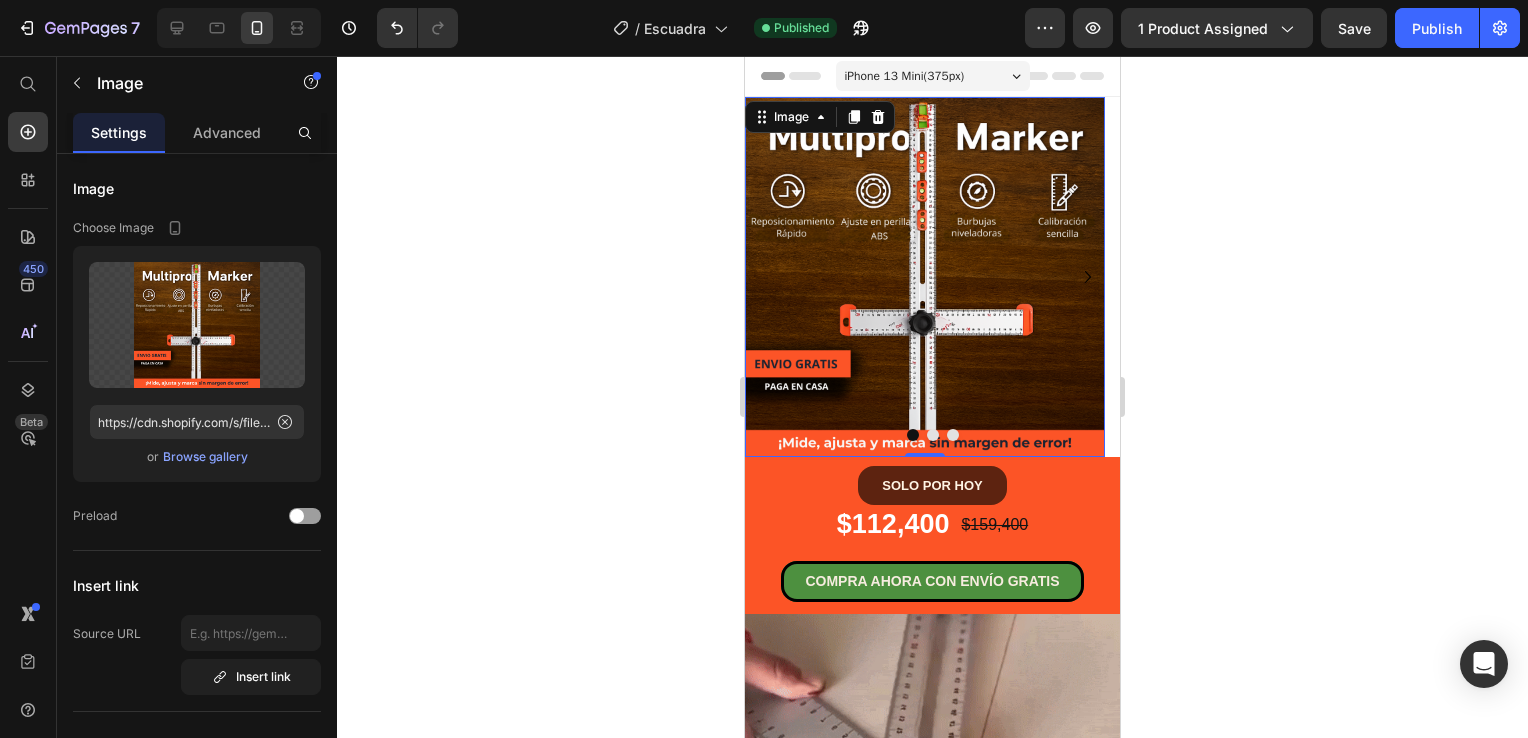 click at bounding box center (925, 277) 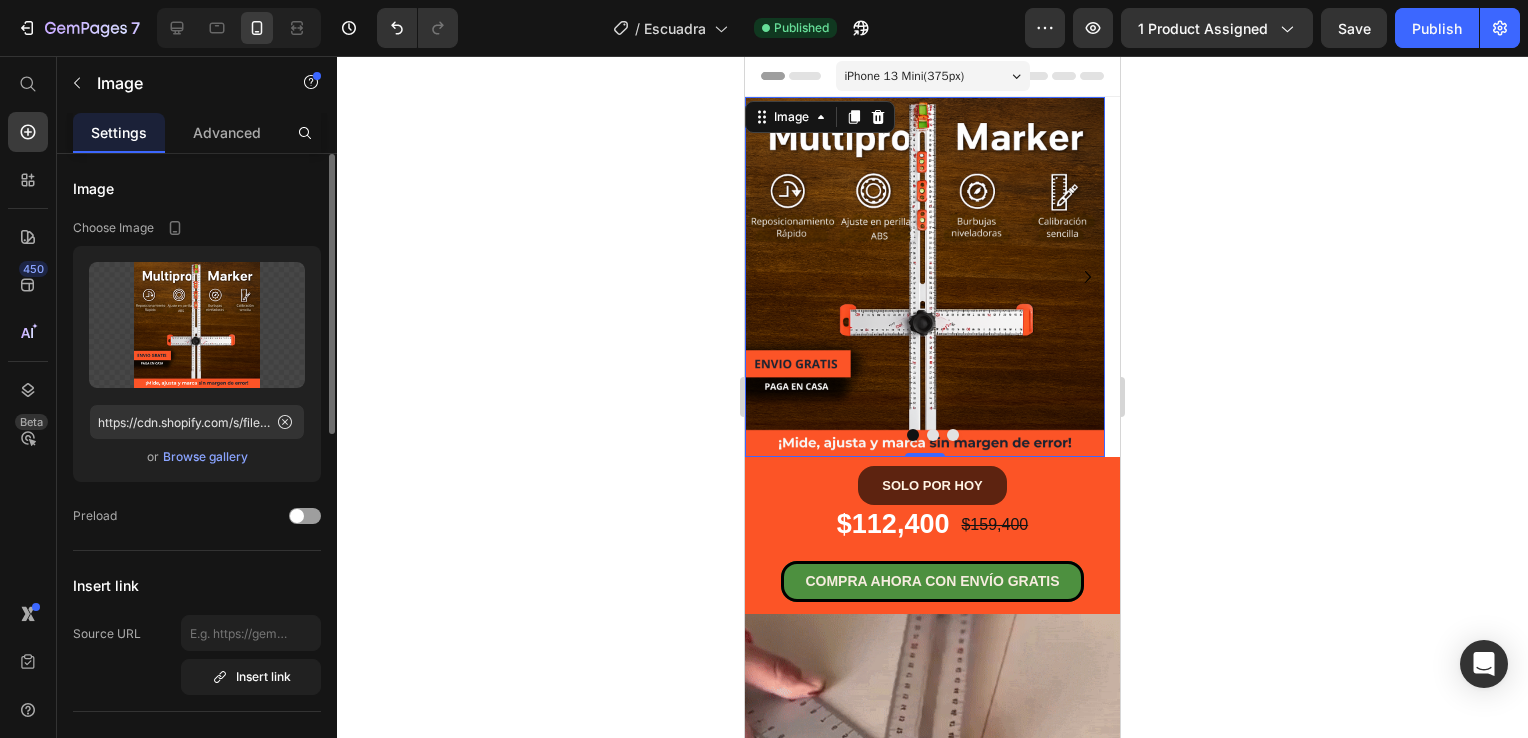 click on "Browse gallery" at bounding box center (205, 457) 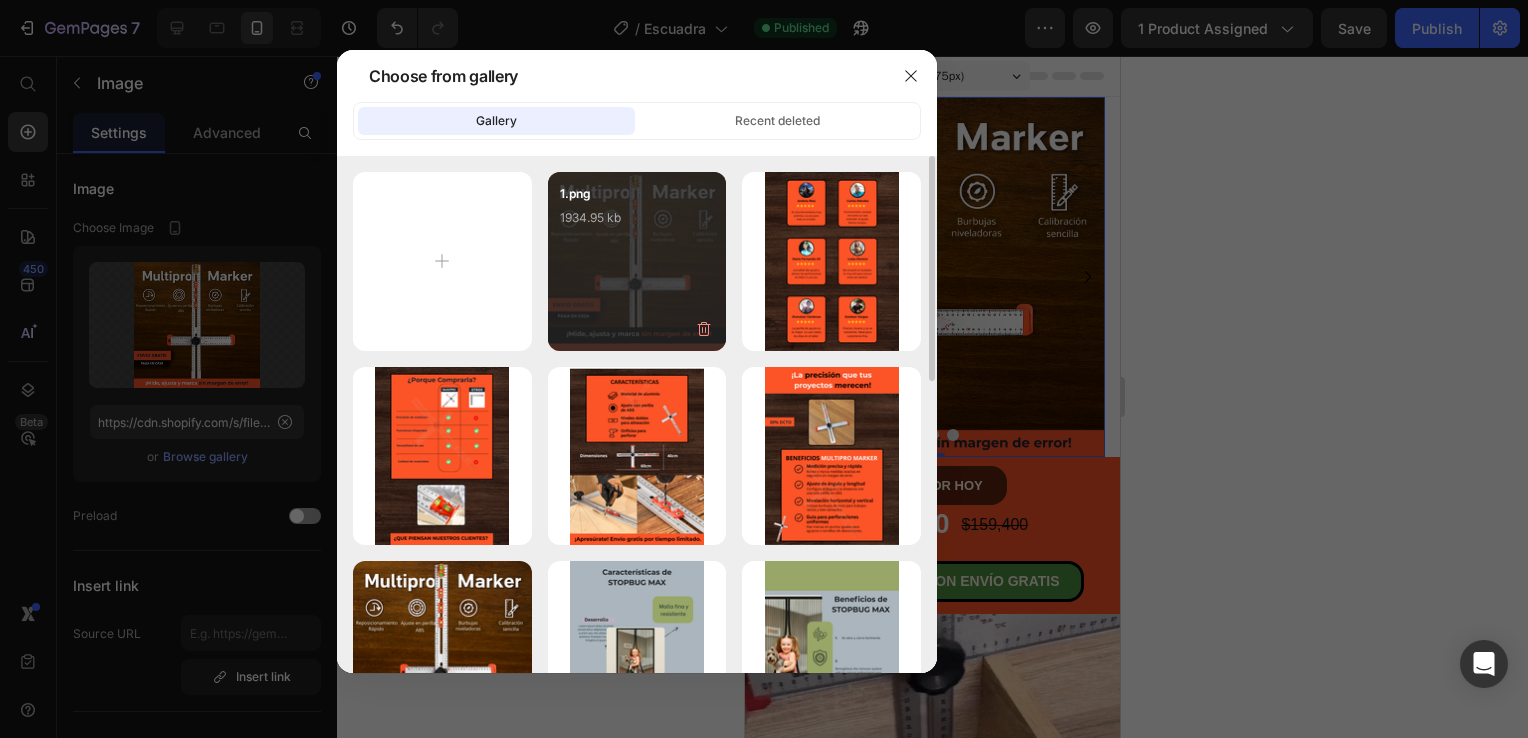 click on "1.png 1934.95 kb" at bounding box center [637, 224] 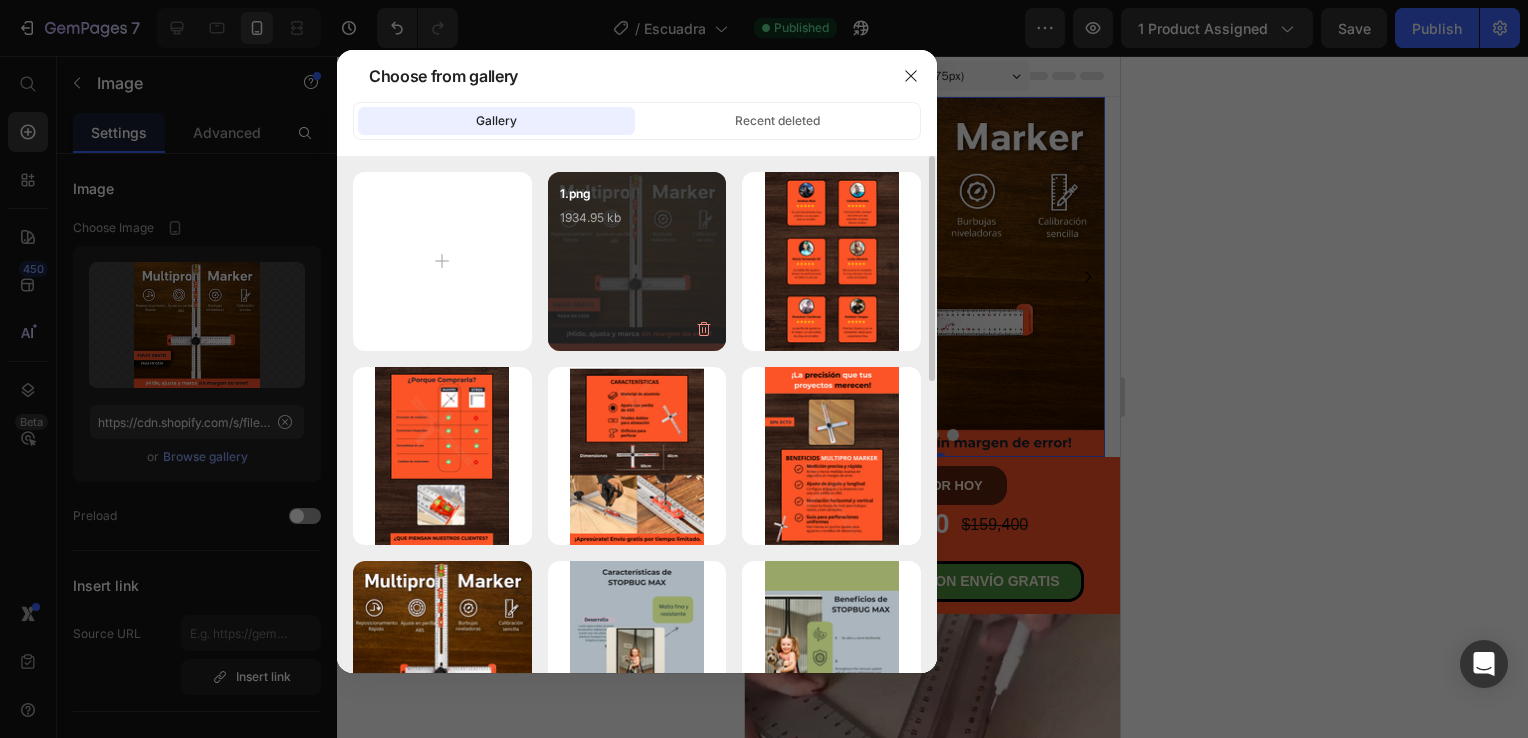 type on "https://cdn.shopify.com/s/files/1/0931/0204/7545/files/gempages_559530074857014392-88f88d9c-81fe-449f-aad7-dbf74bd9e23b.png" 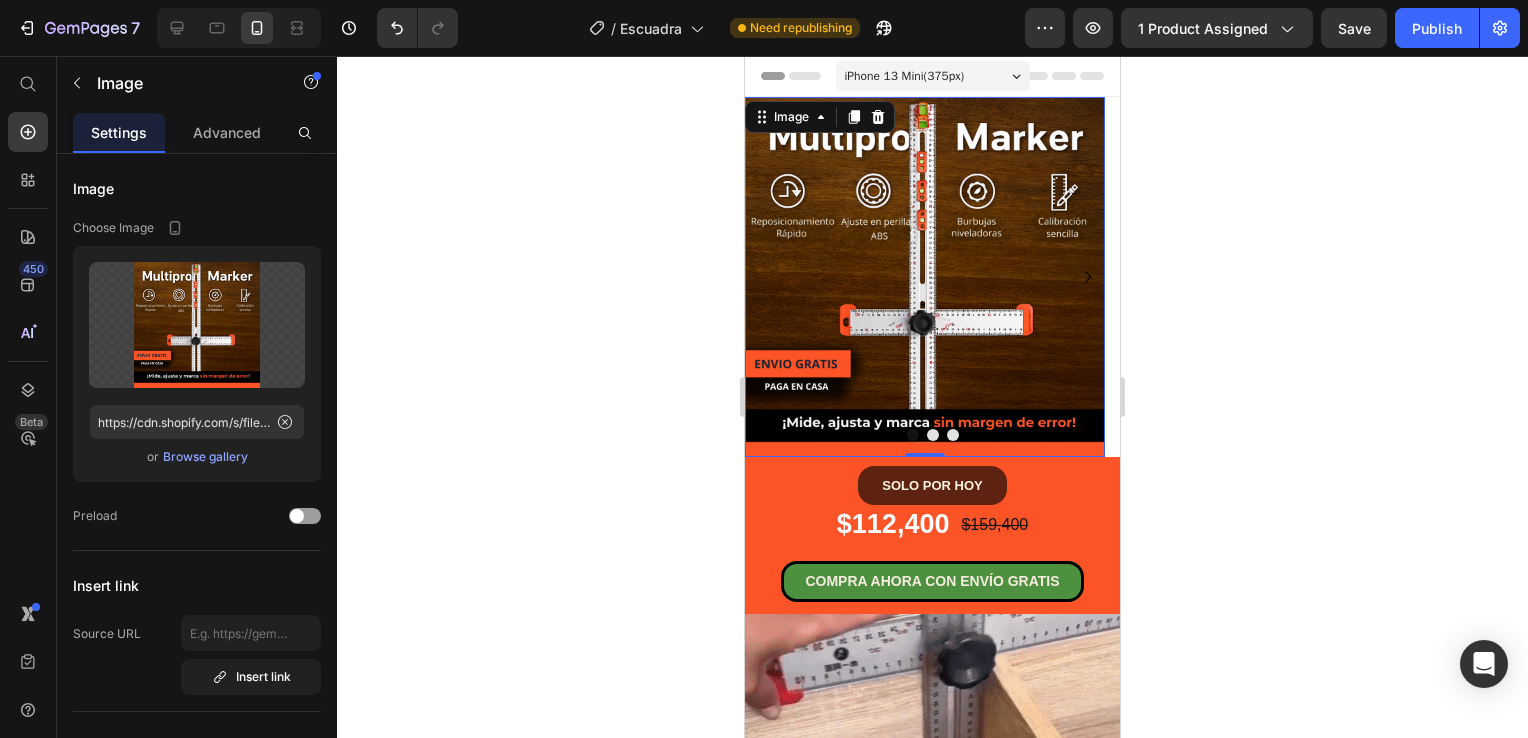 click 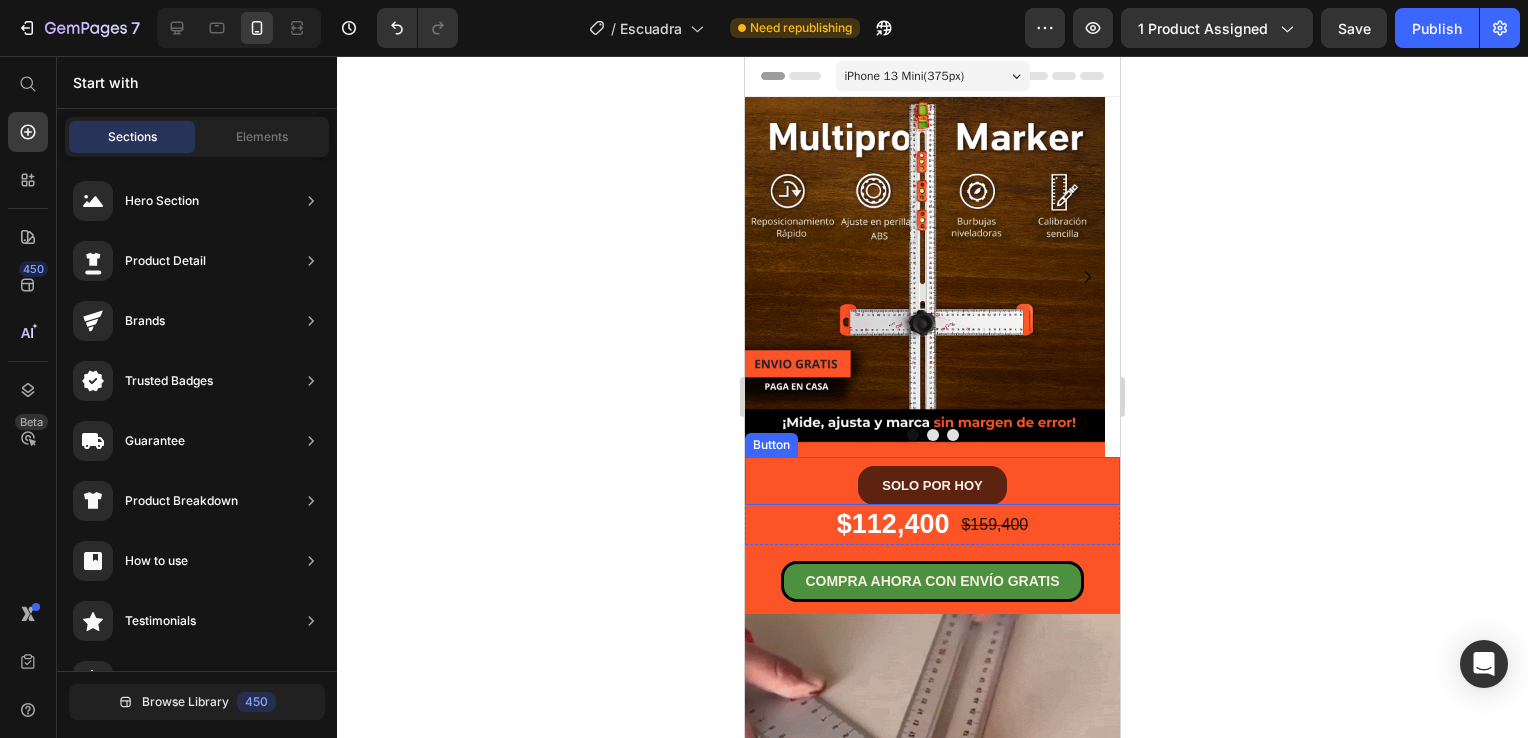 click on "SOLO POR HOY   Button" at bounding box center [932, 481] 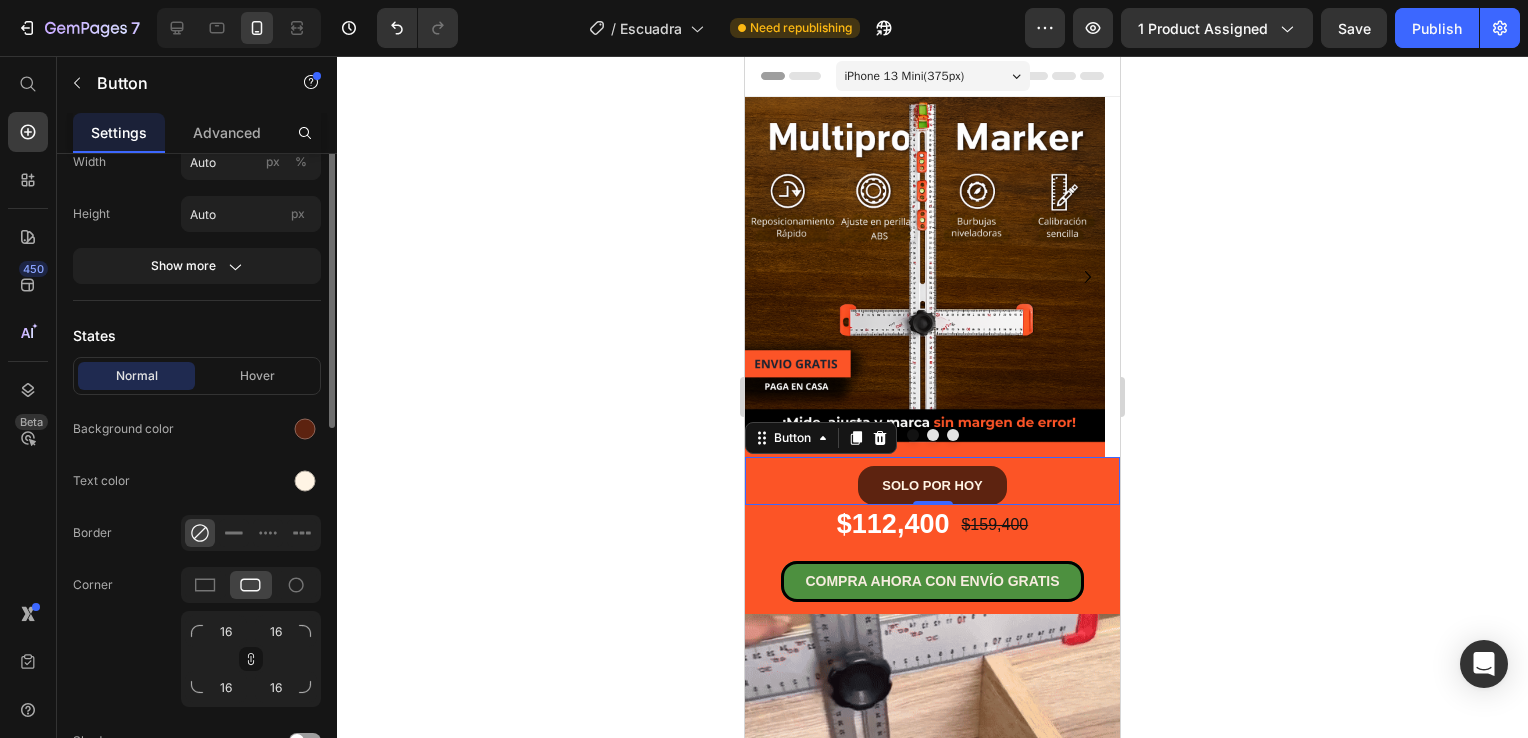 scroll, scrollTop: 100, scrollLeft: 0, axis: vertical 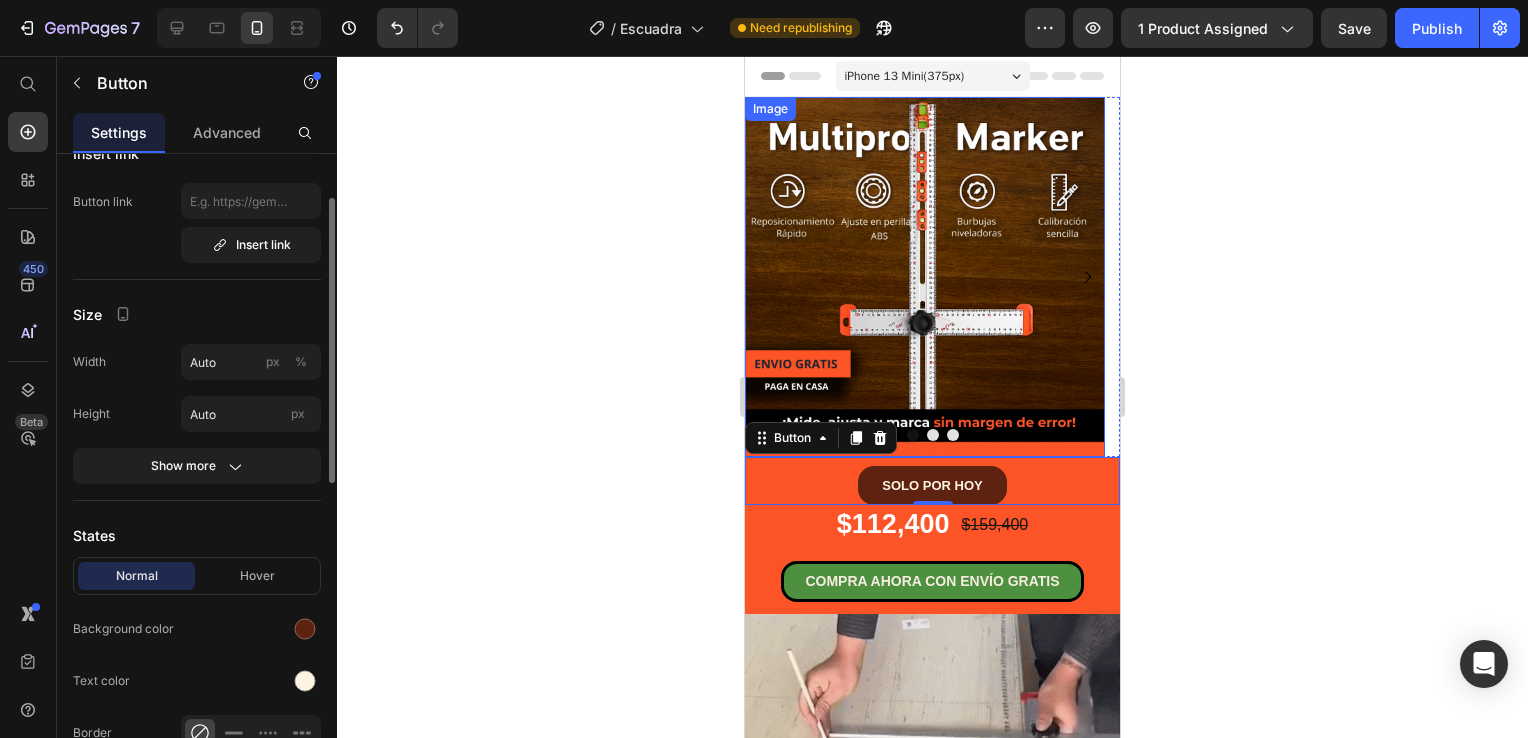 click at bounding box center [925, 277] 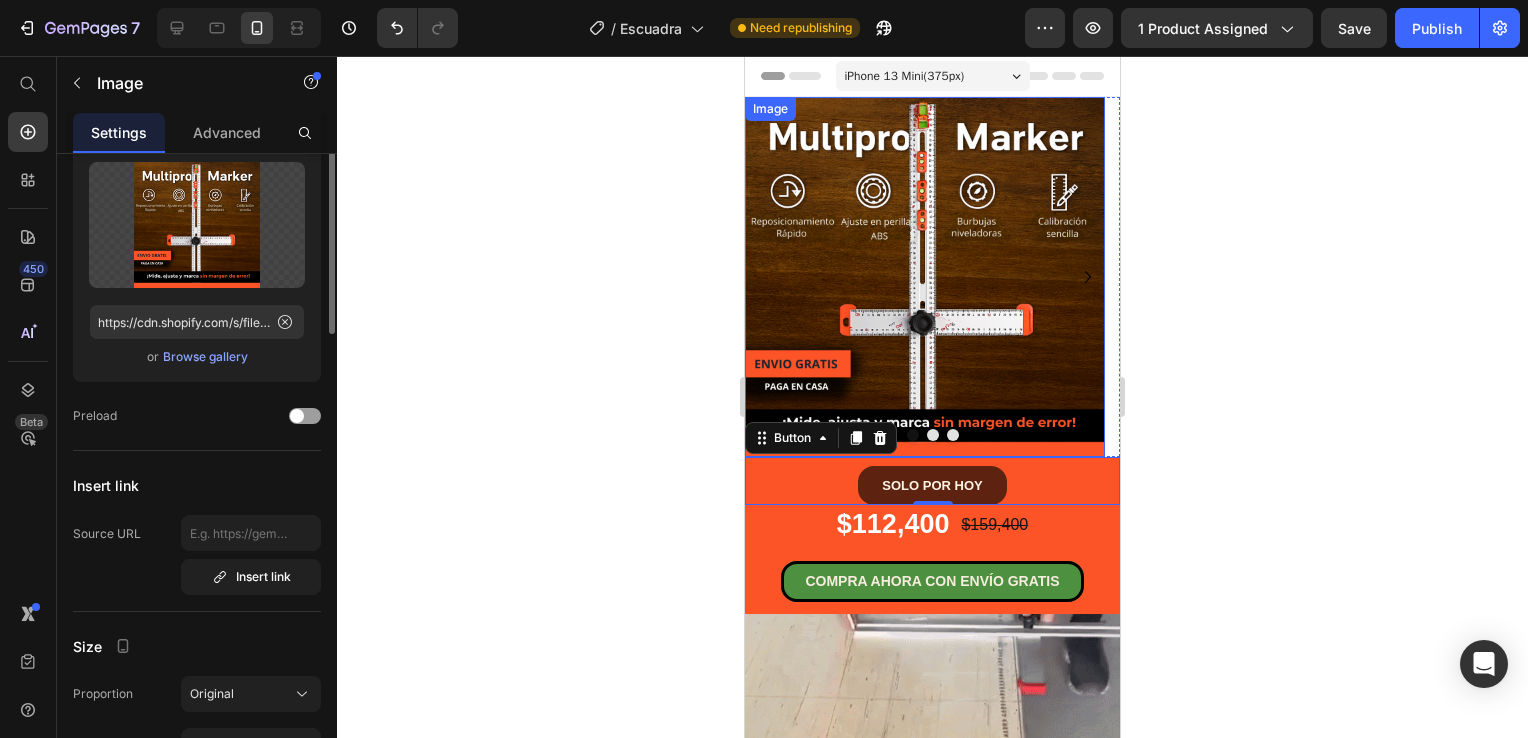 scroll, scrollTop: 0, scrollLeft: 0, axis: both 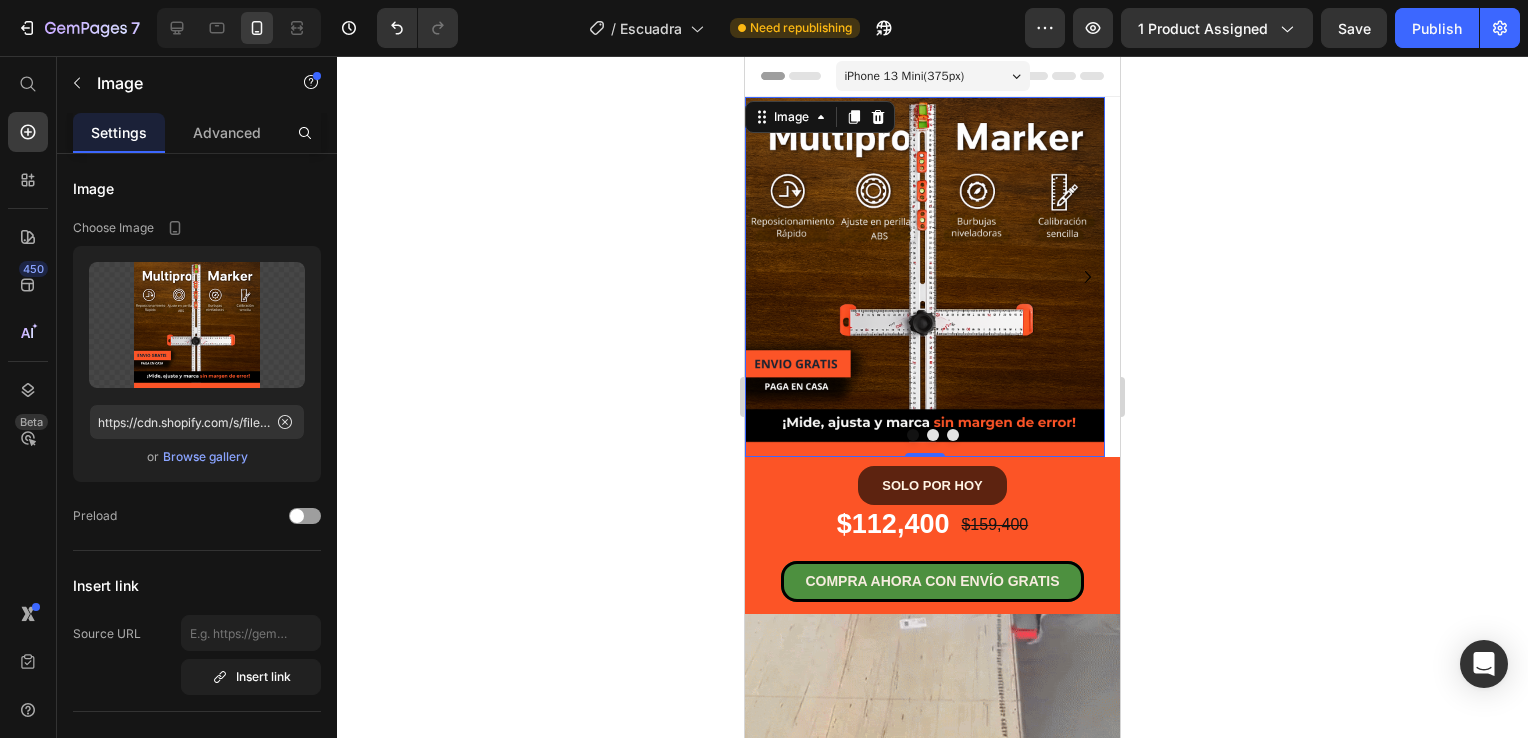 click on "Image   0" at bounding box center [925, 277] 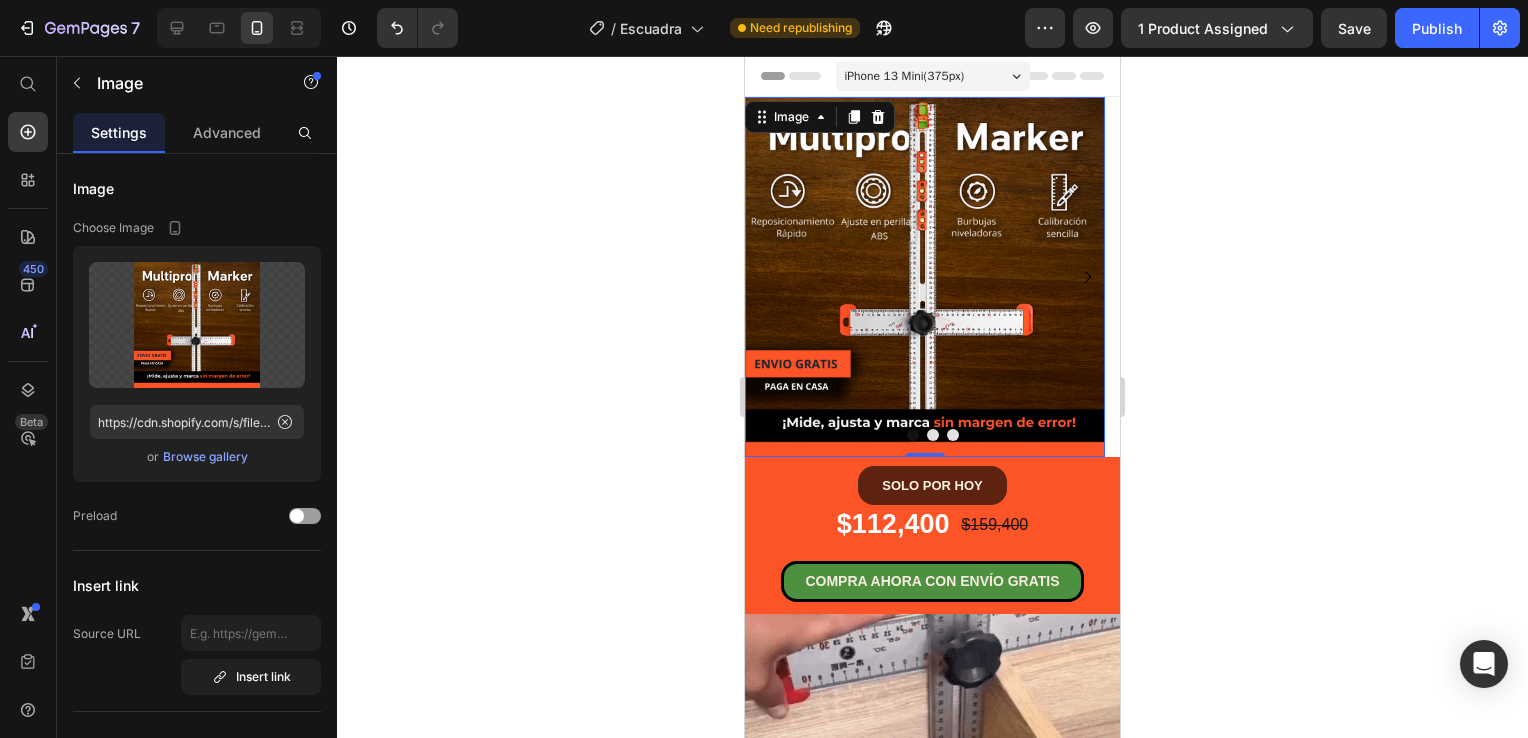 click at bounding box center (925, 277) 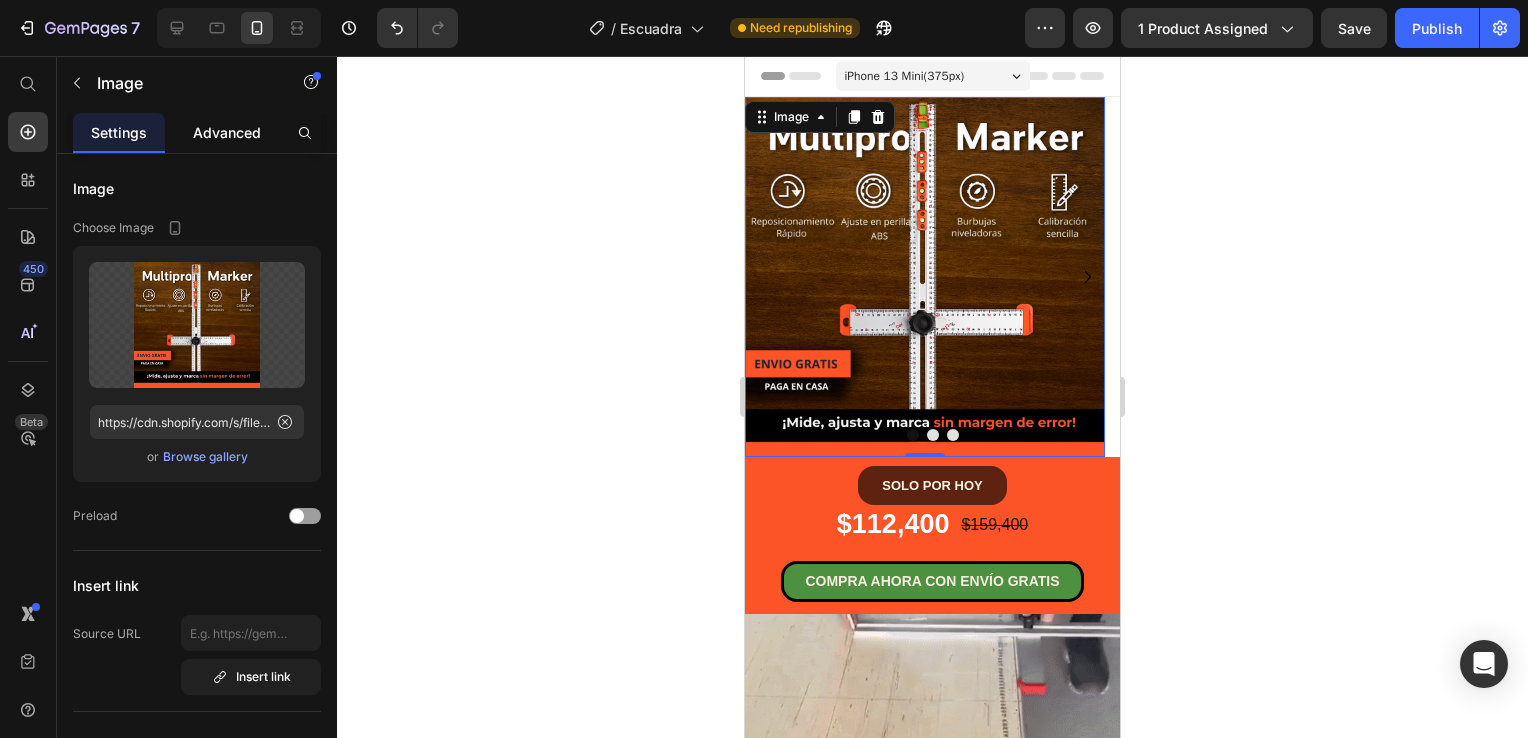 click on "Advanced" at bounding box center (227, 132) 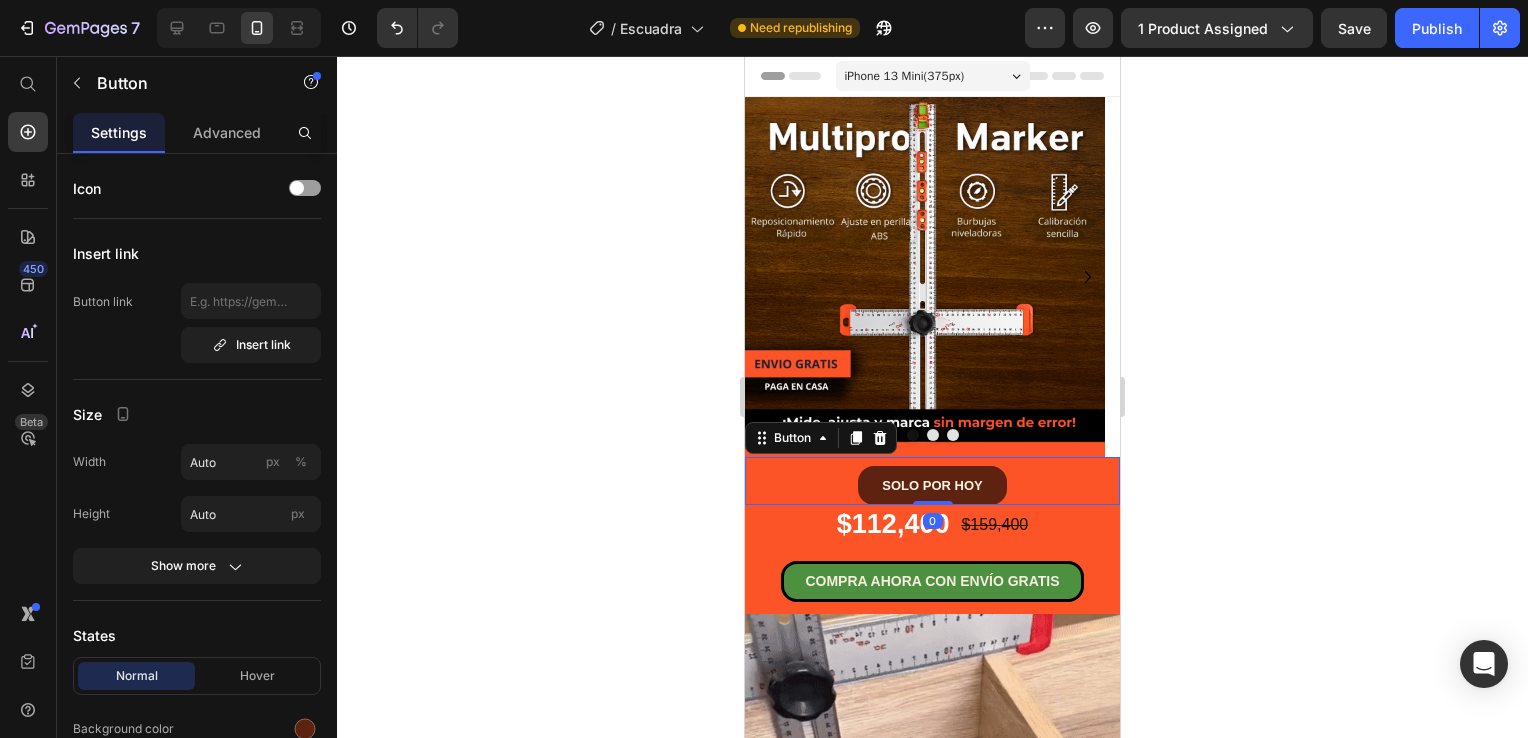 click on "SOLO POR HOY   Button   0" at bounding box center (932, 481) 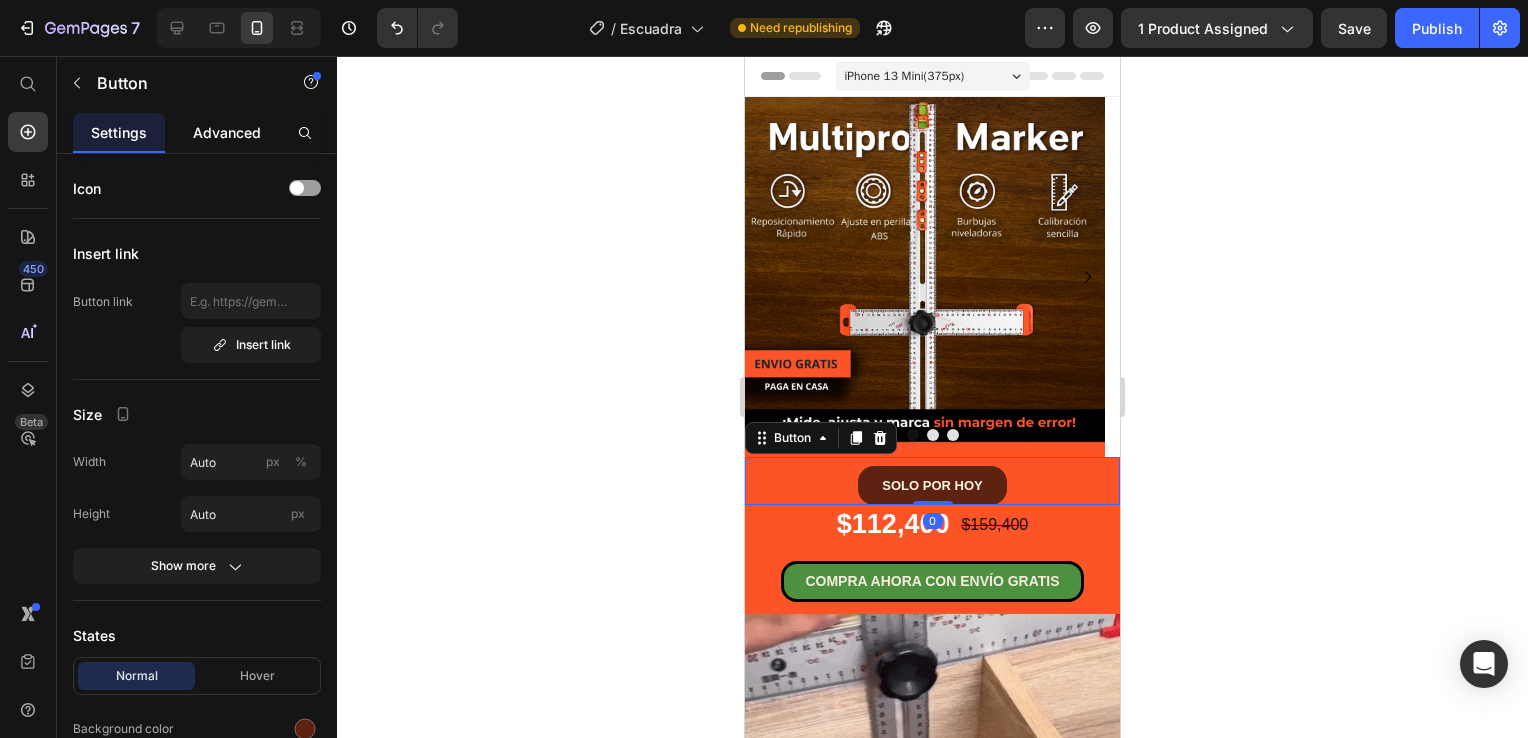 click on "Advanced" at bounding box center (227, 132) 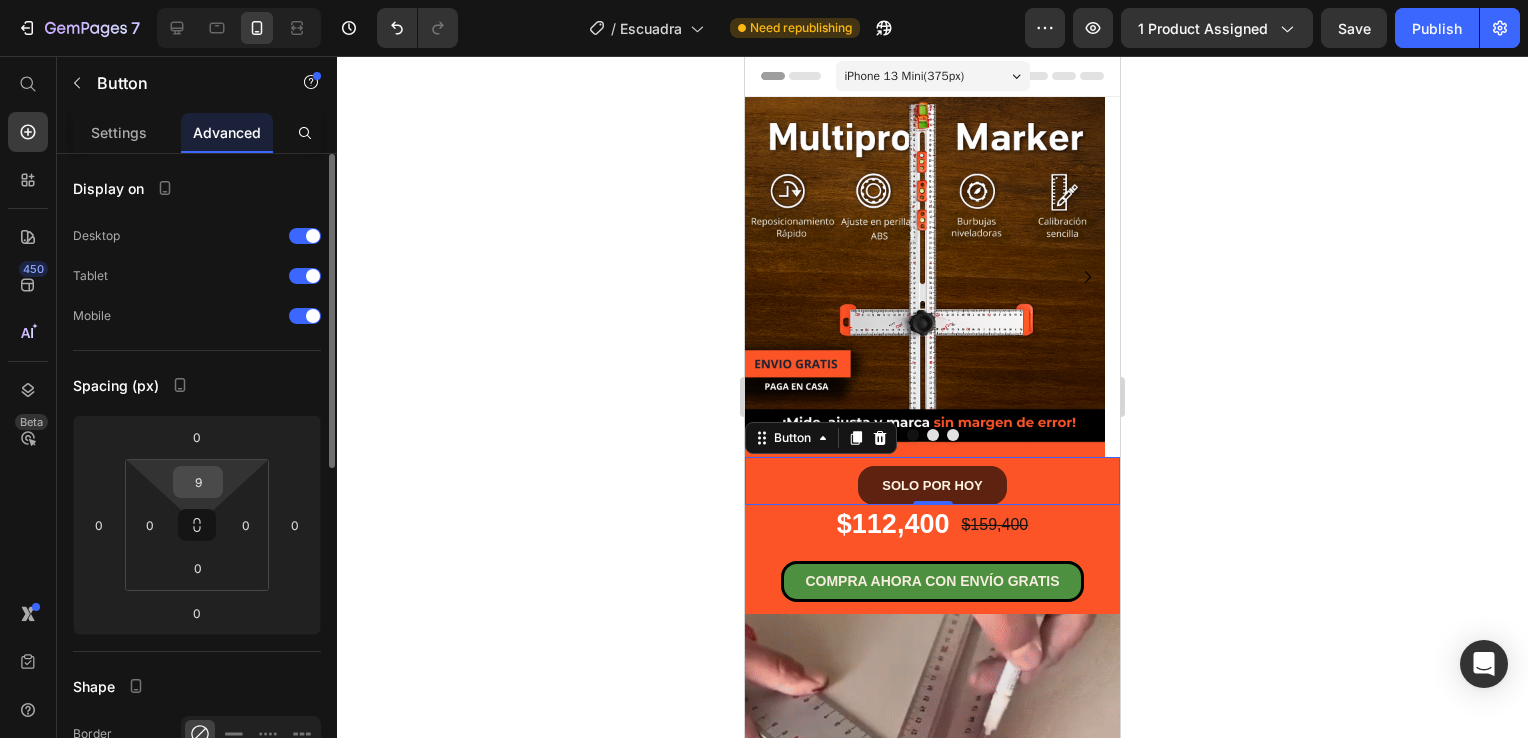 click on "9" at bounding box center (198, 482) 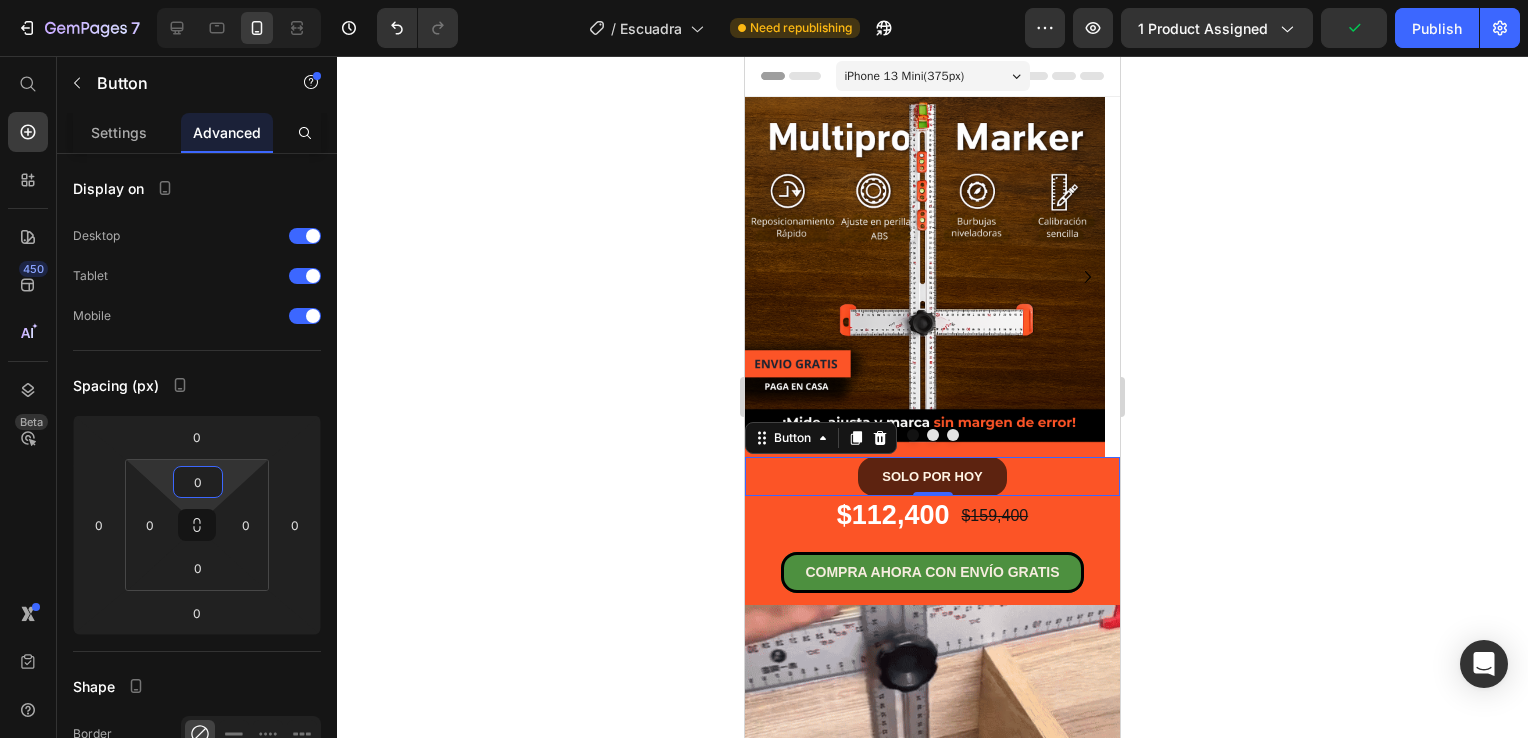 type on "0" 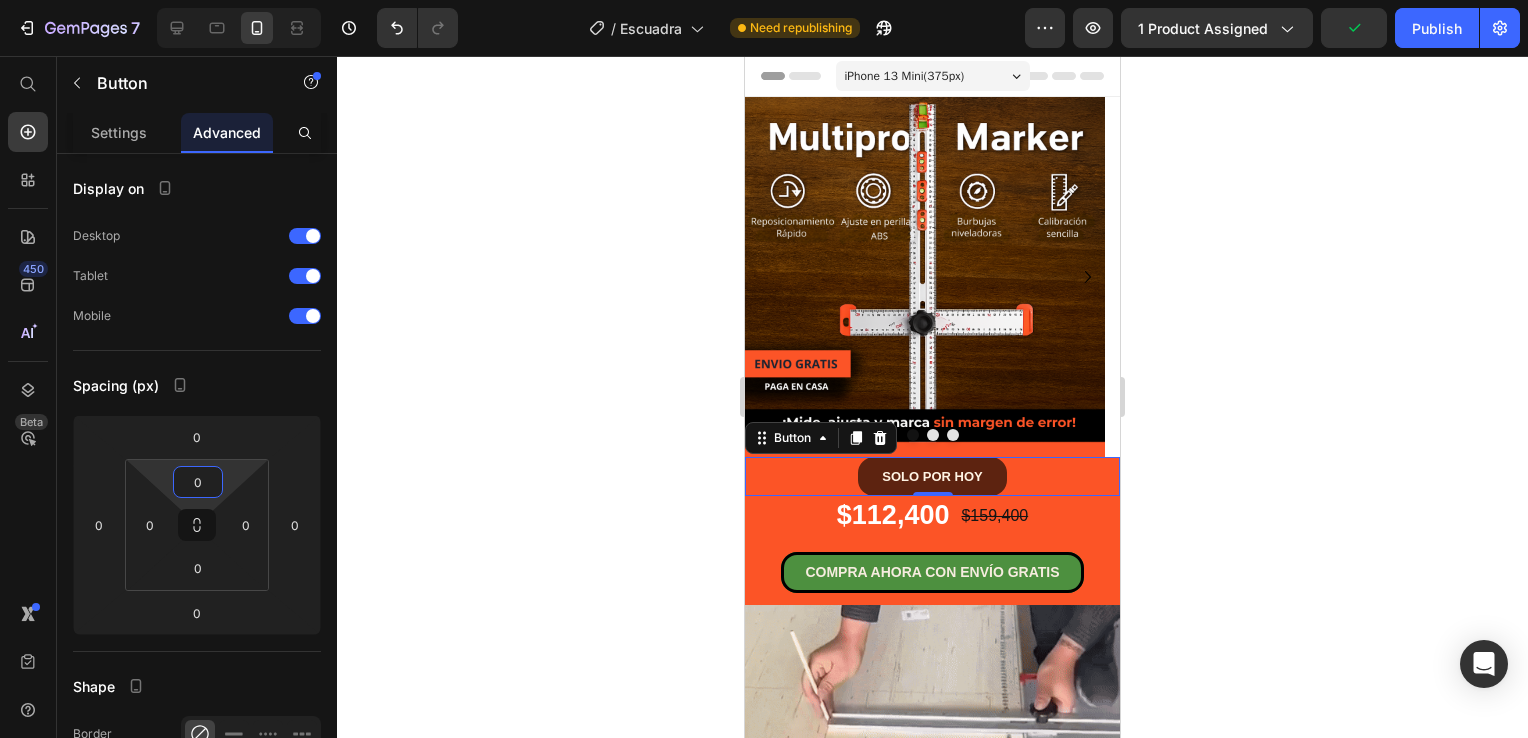 click 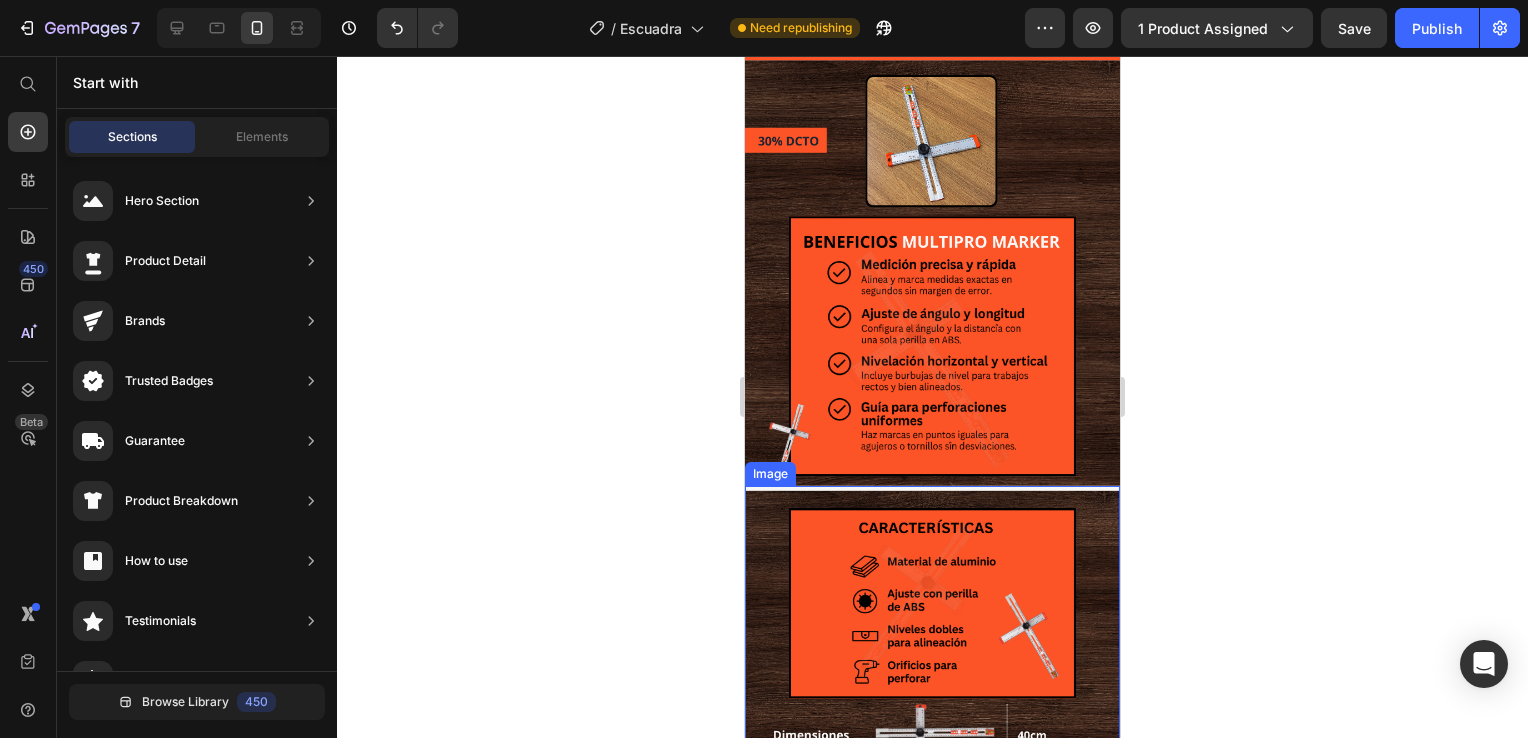 scroll, scrollTop: 1200, scrollLeft: 0, axis: vertical 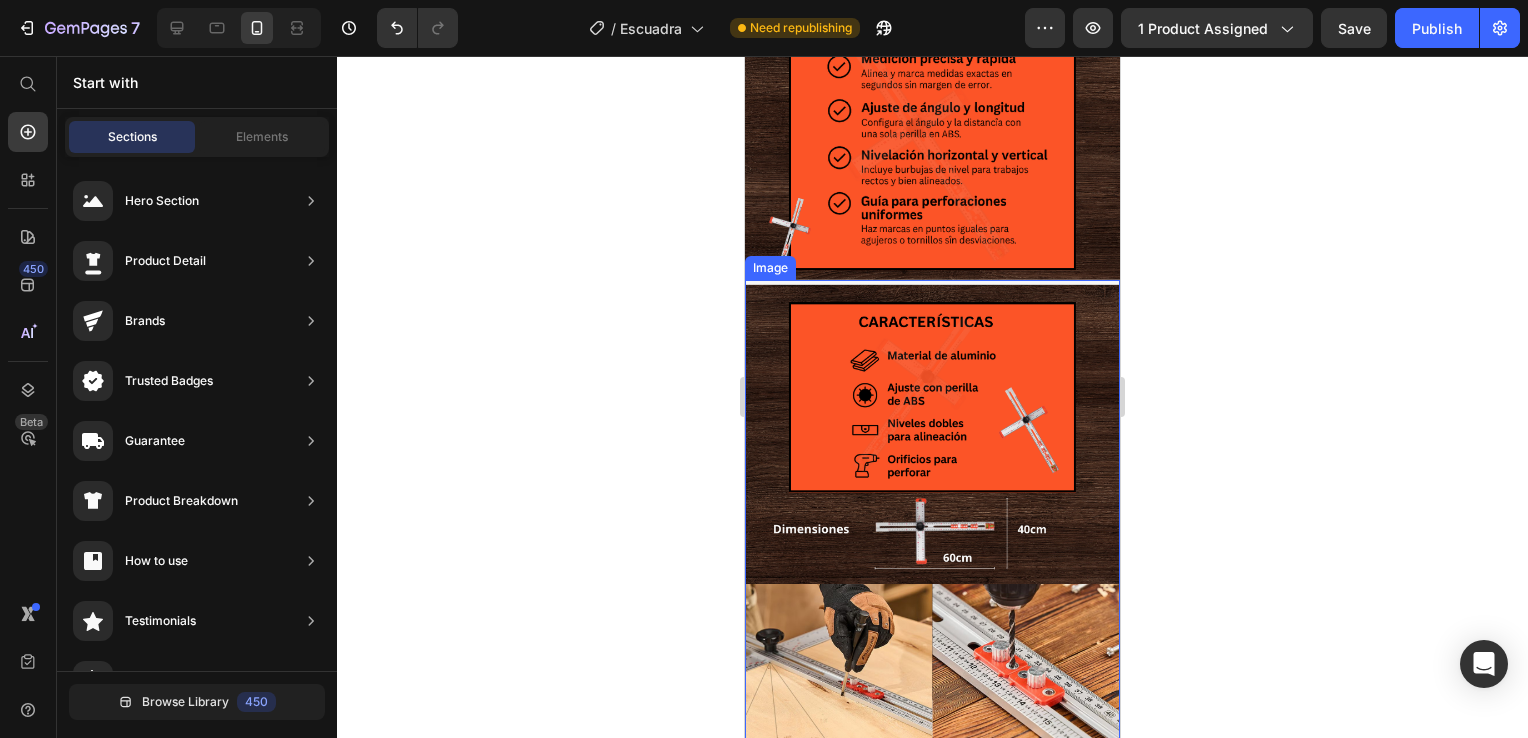 click at bounding box center (932, 530) 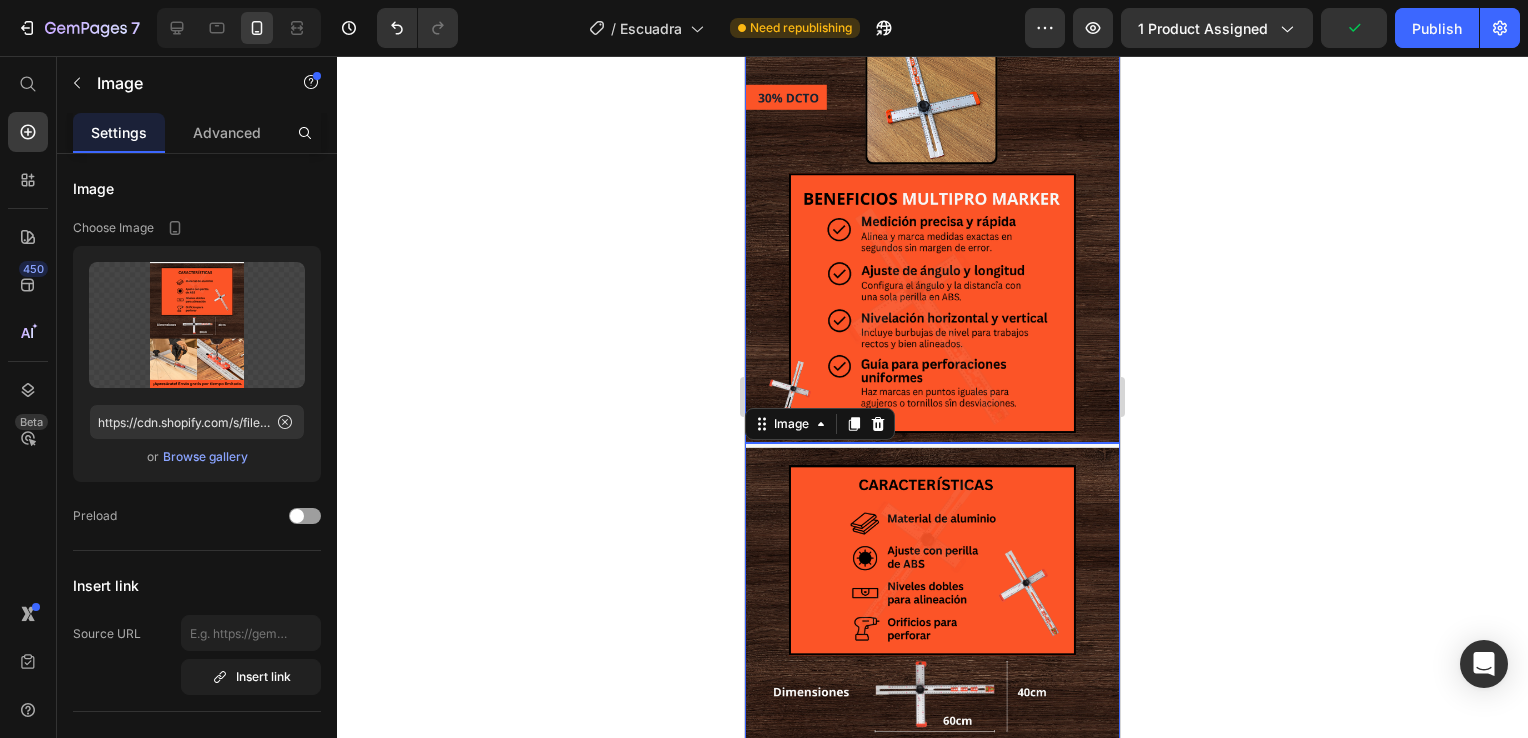 scroll, scrollTop: 1300, scrollLeft: 0, axis: vertical 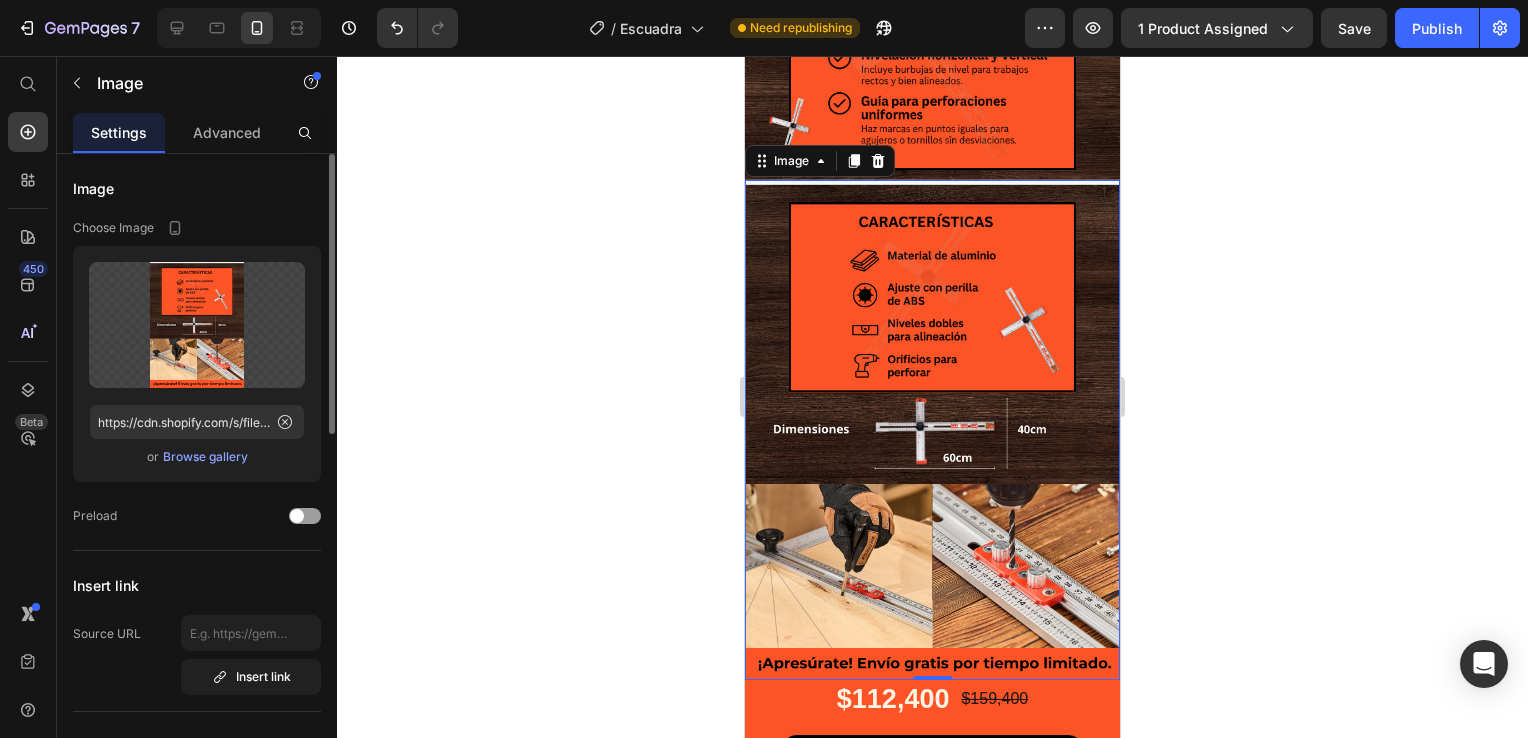 click on "Browse gallery" at bounding box center (205, 457) 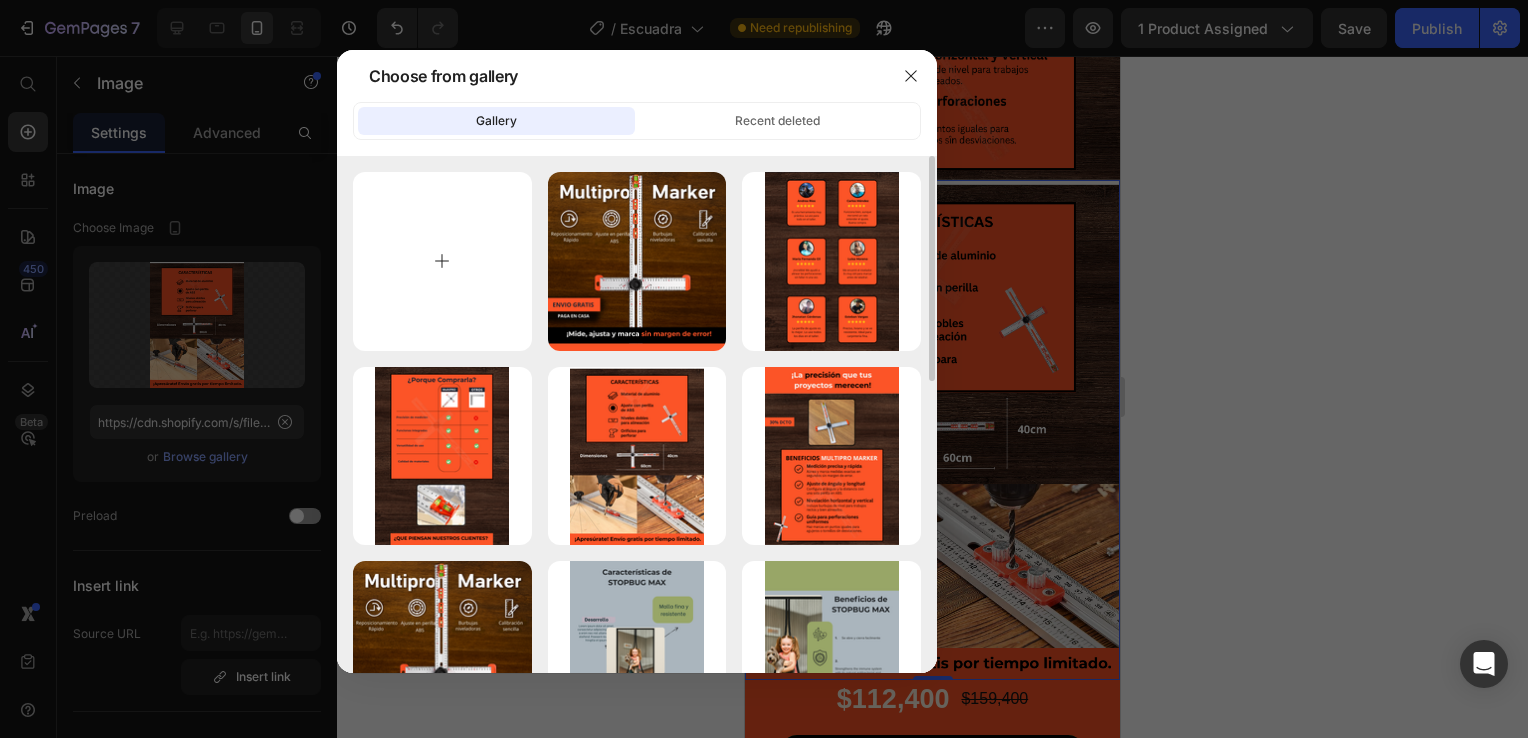 click at bounding box center (442, 261) 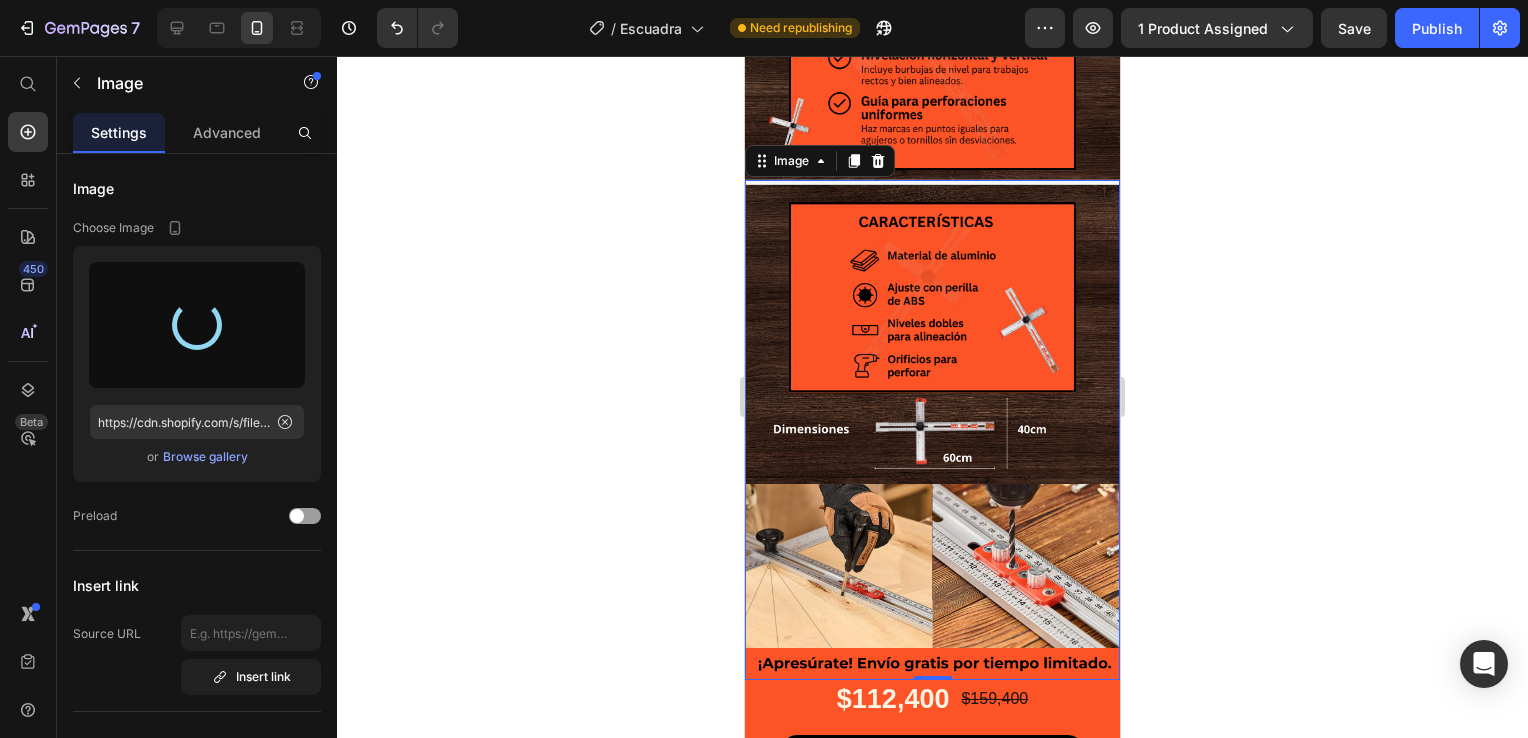 type on "https://cdn.shopify.com/s/files/1/0931/0204/7545/files/gempages_559530074857014392-c4b48f9b-e199-47ec-8ee0-e7550e6ae2d0.png" 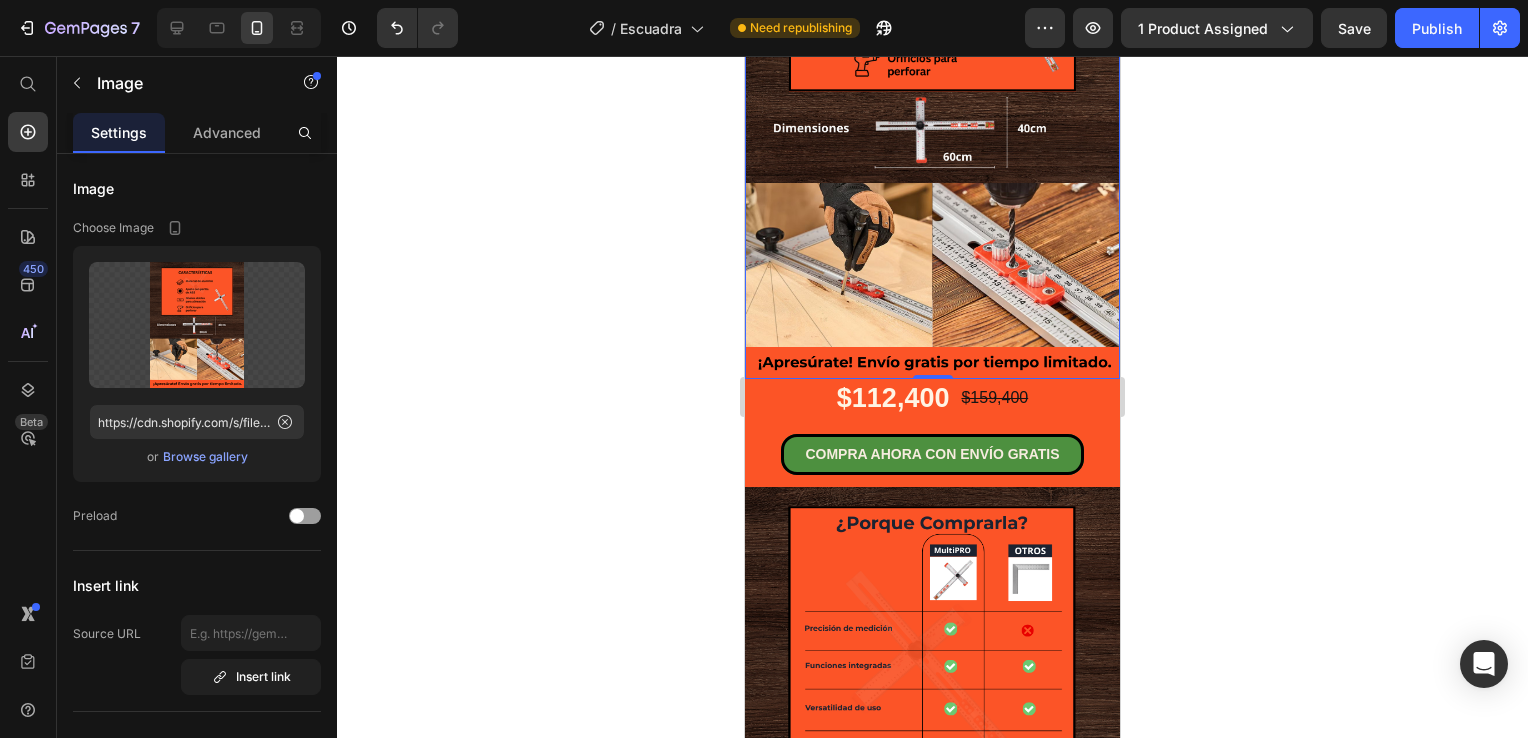 scroll, scrollTop: 2000, scrollLeft: 0, axis: vertical 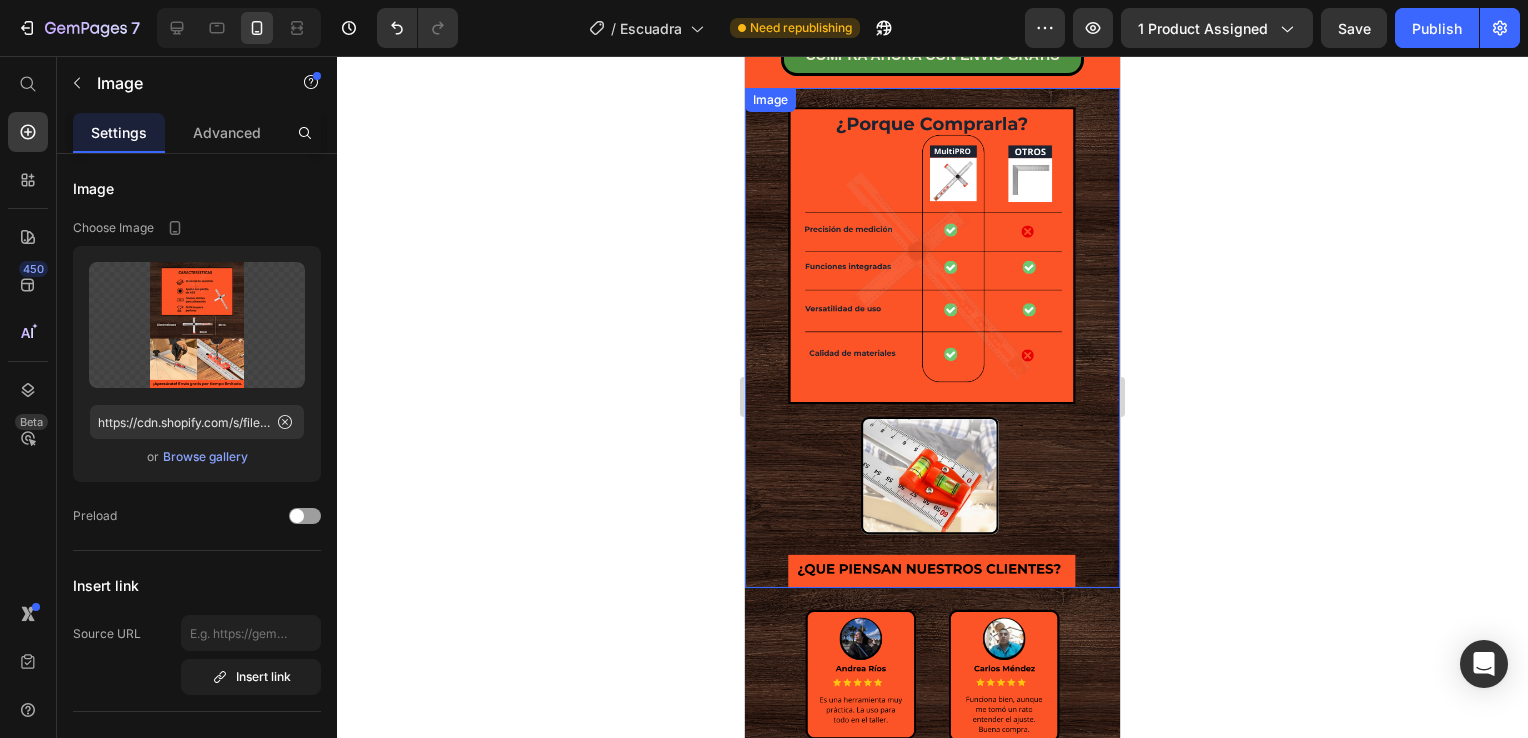 click at bounding box center (932, 338) 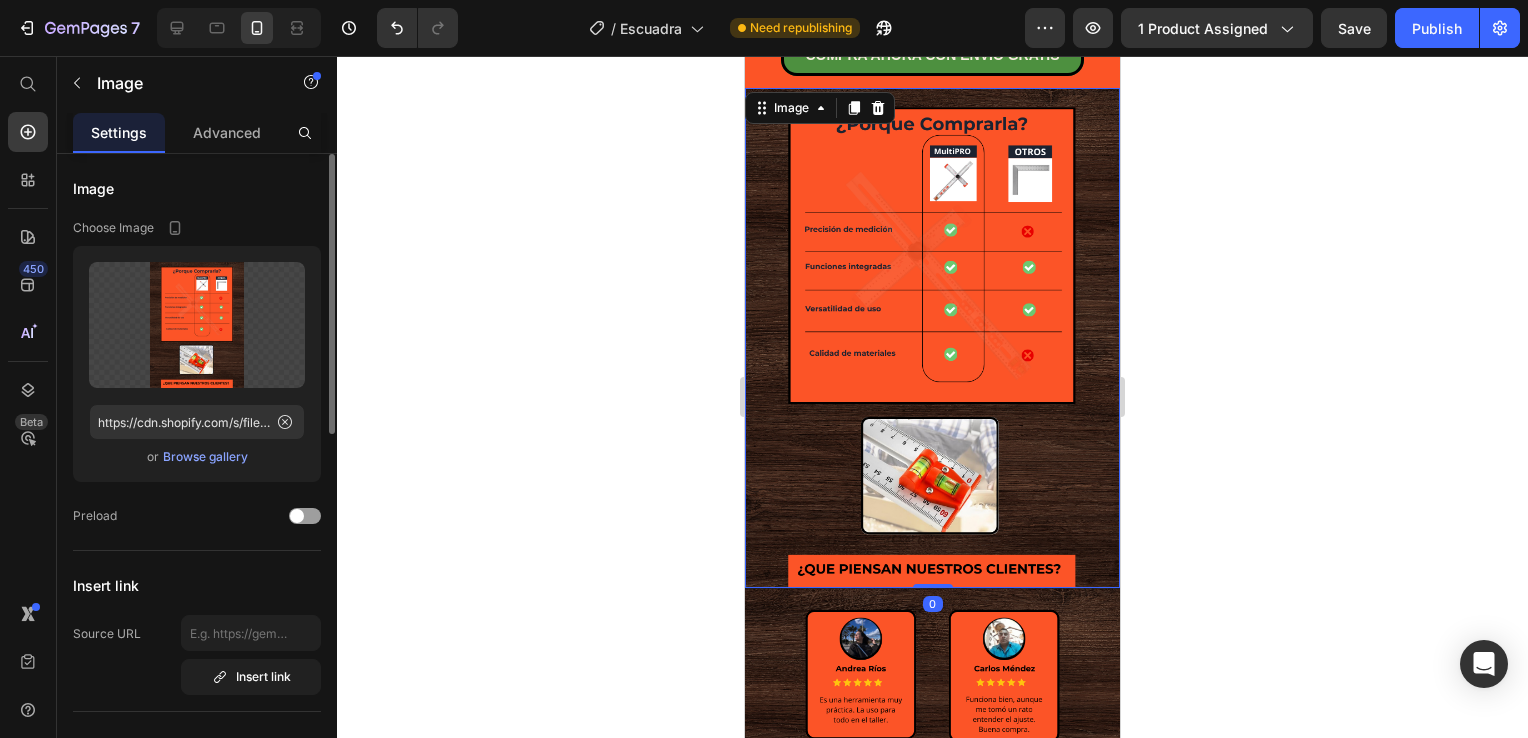 click on "Browse gallery" at bounding box center [205, 457] 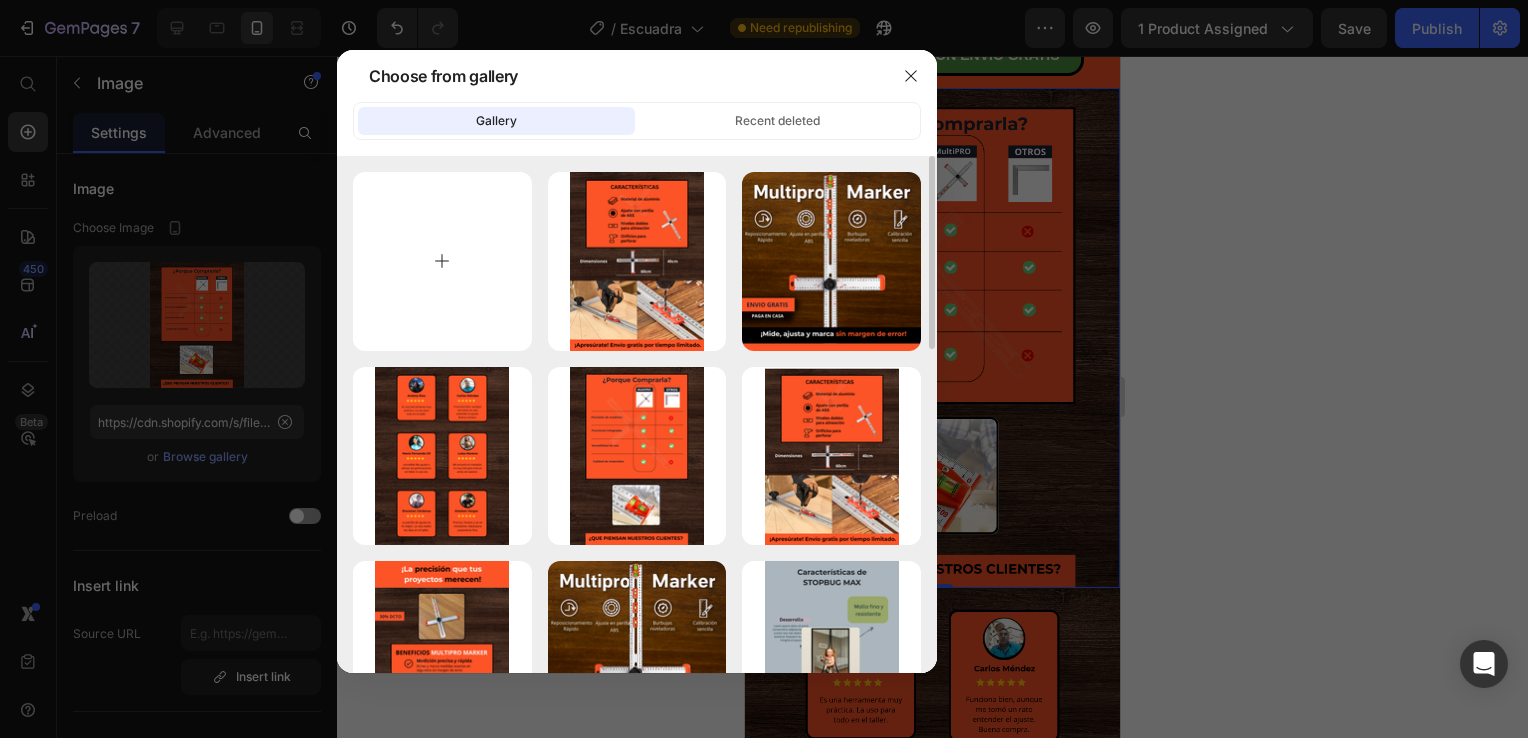 click at bounding box center (442, 261) 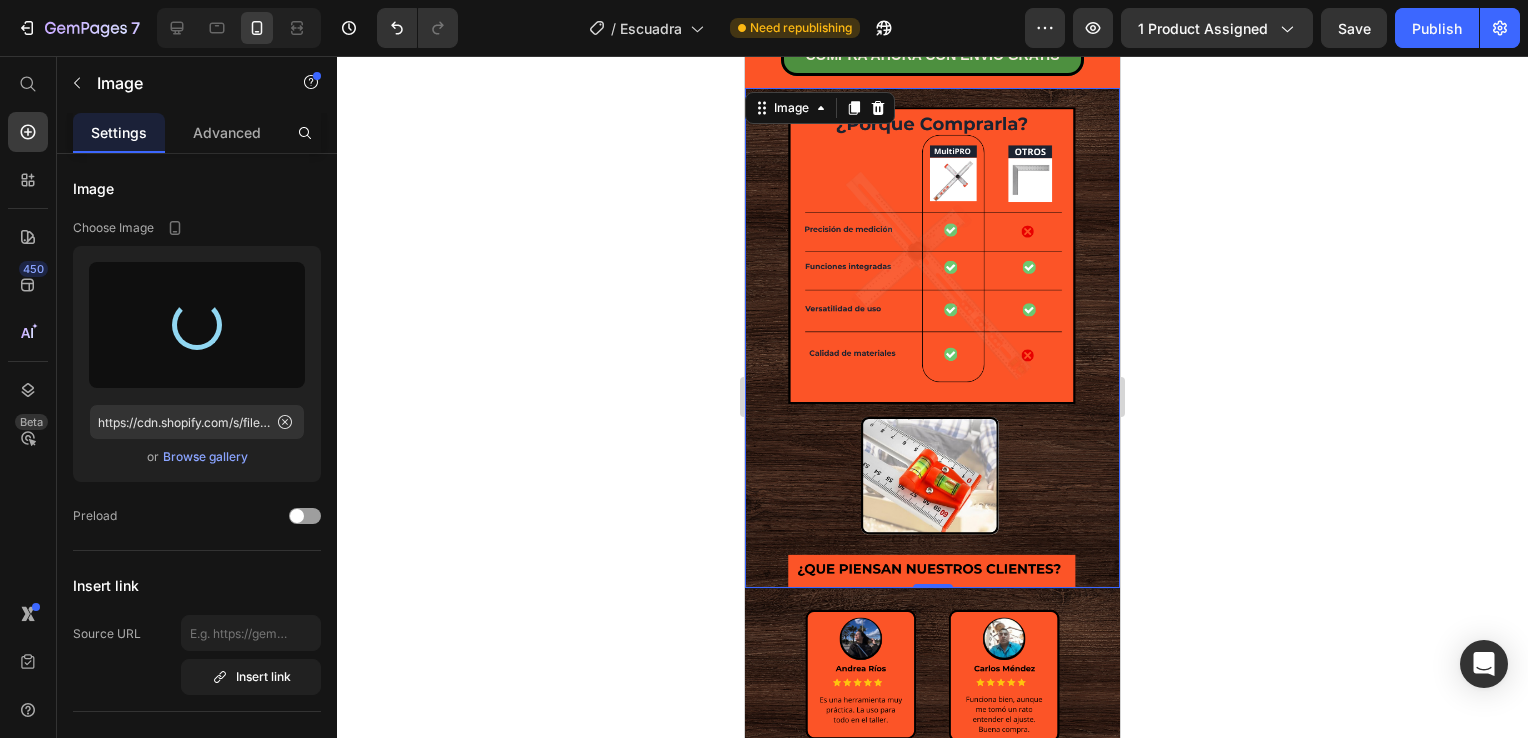 type on "https://cdn.shopify.com/s/files/1/0931/0204/7545/files/gempages_559530074857014392-ee762f35-eeb4-4e2d-a89f-7ccf58eba789.png" 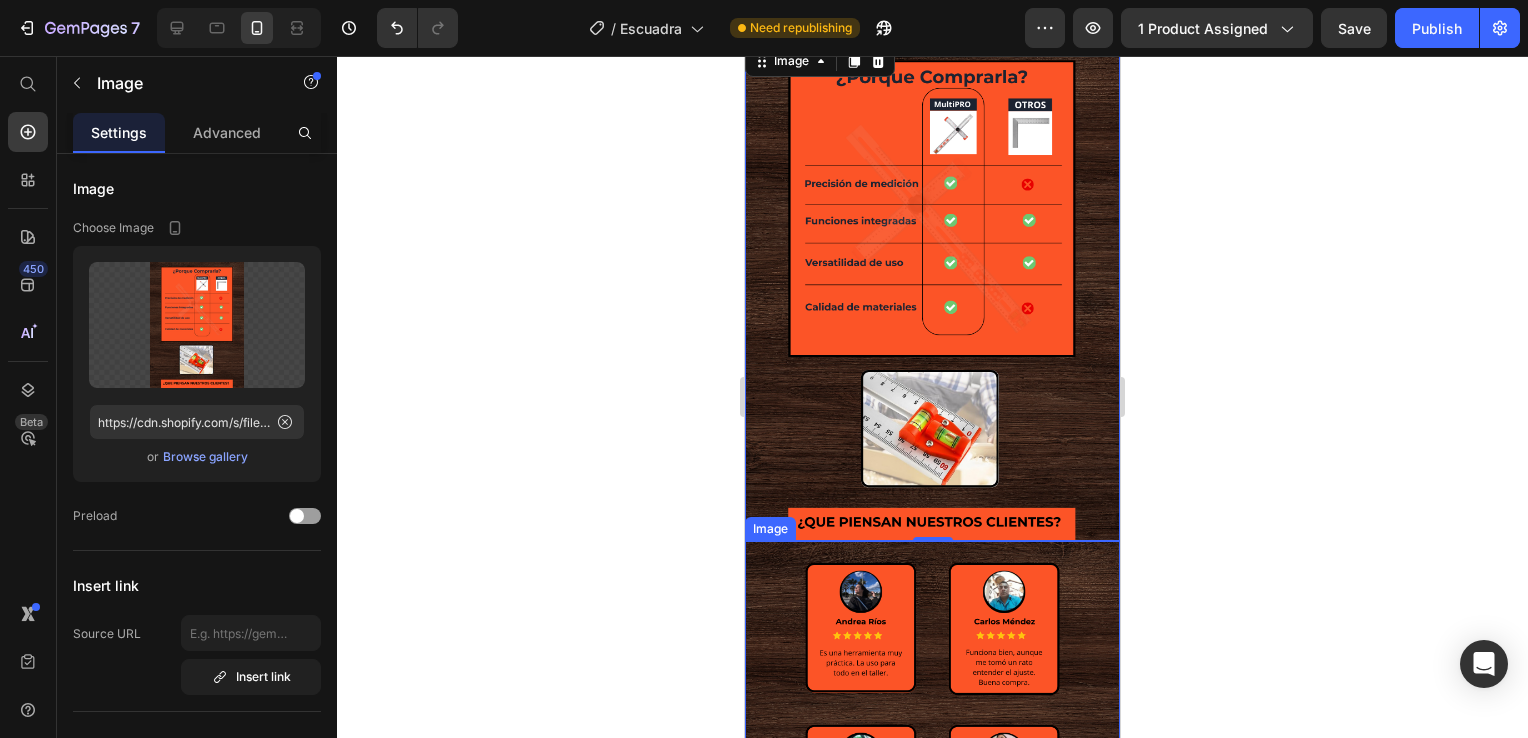scroll, scrollTop: 2300, scrollLeft: 0, axis: vertical 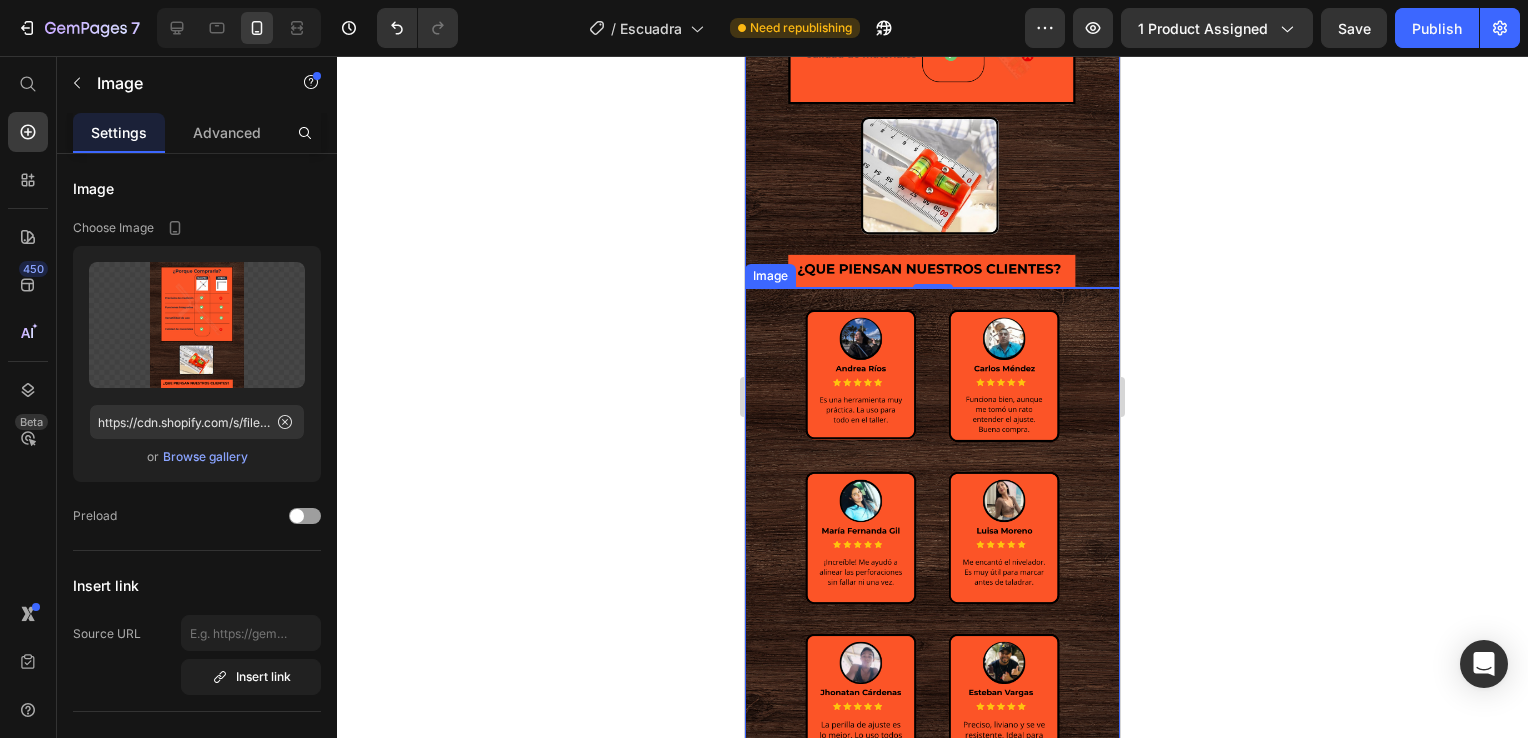click at bounding box center [932, 538] 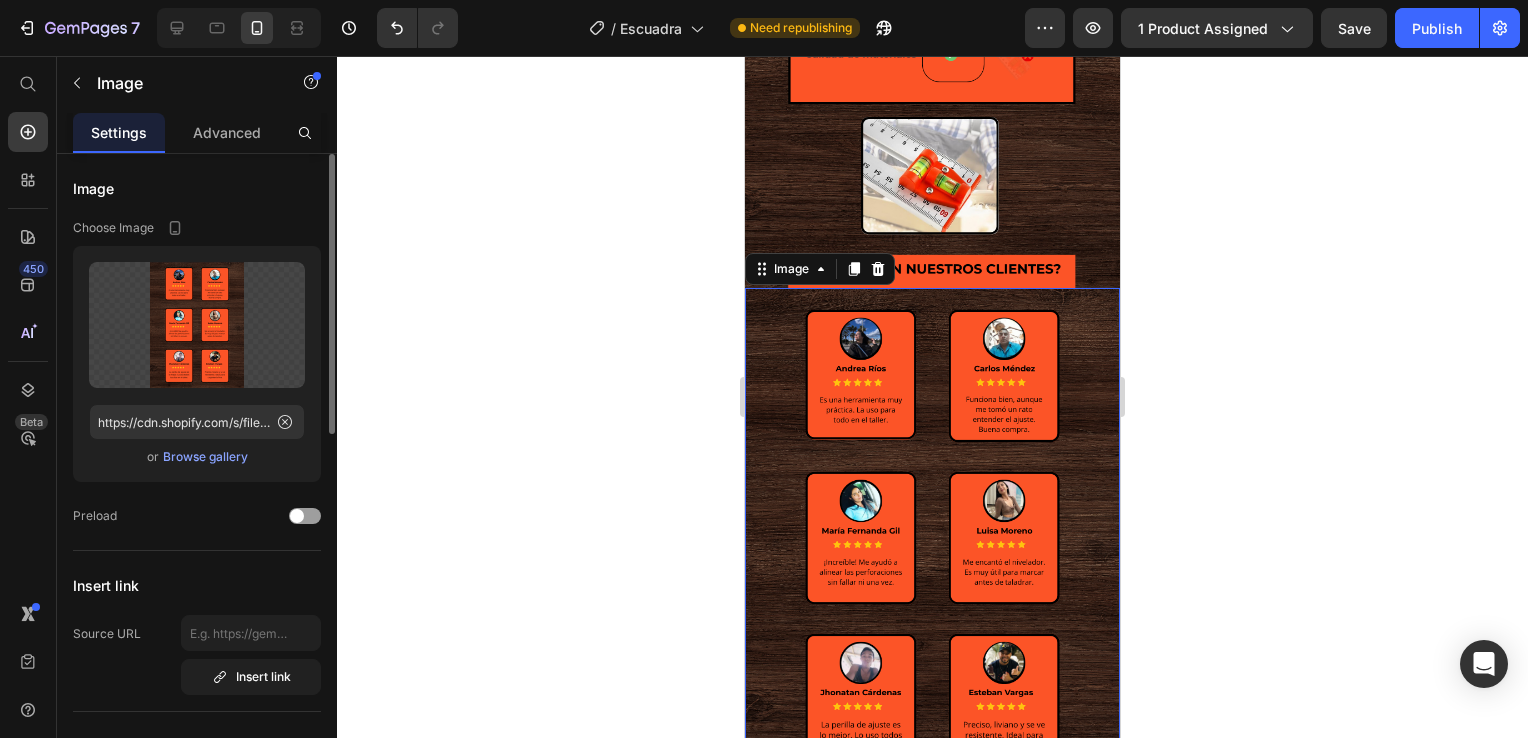 click on "Browse gallery" at bounding box center [205, 457] 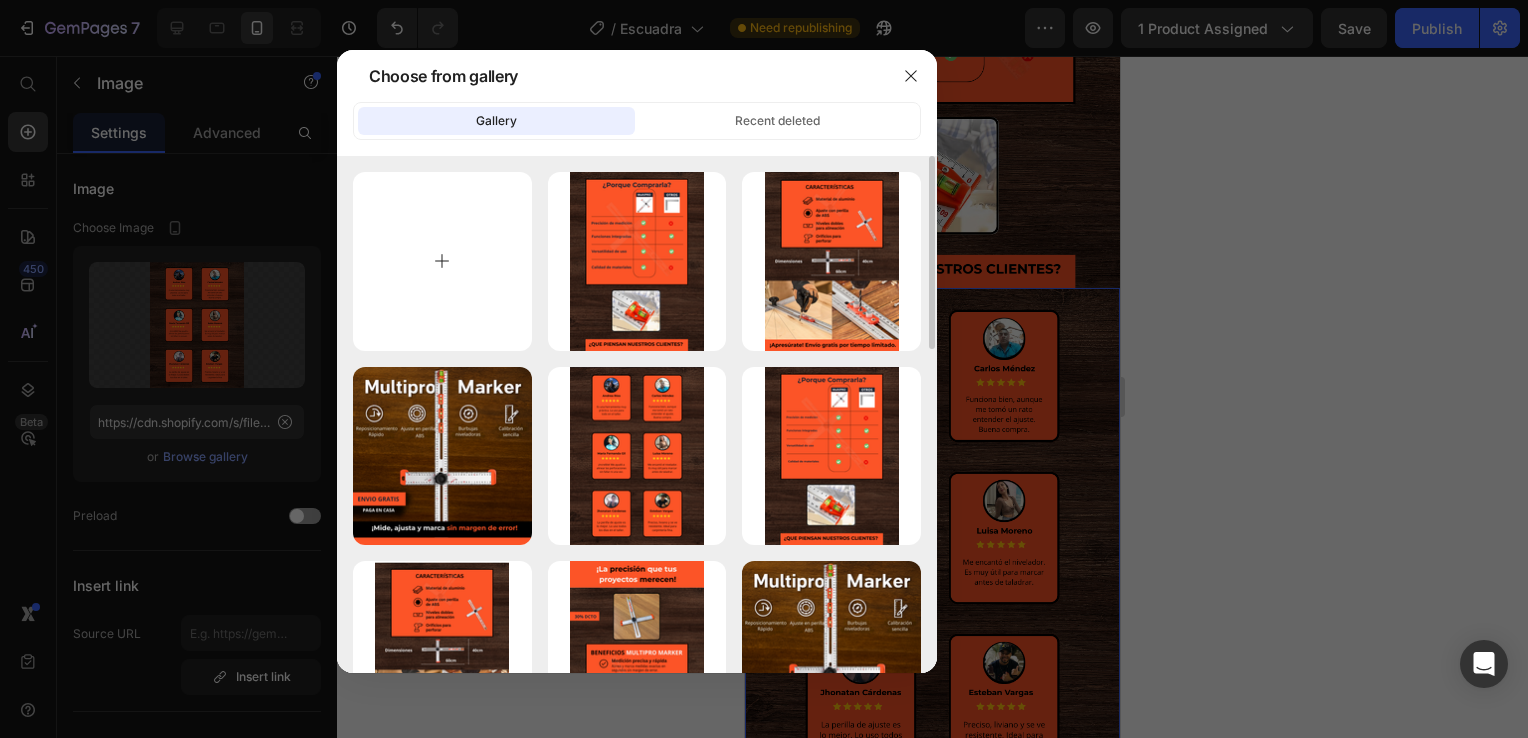 click at bounding box center (442, 261) 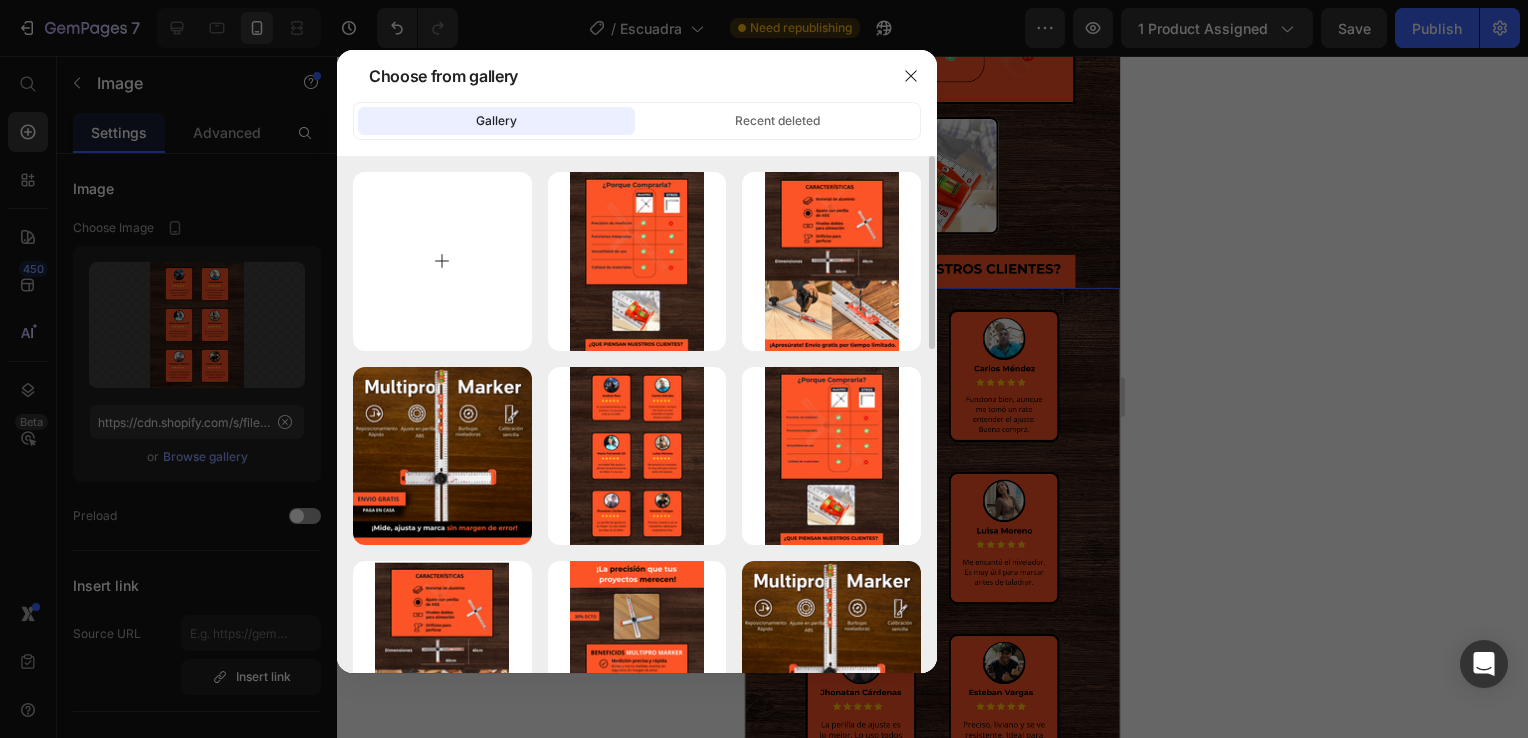 type on "C:\fakepath\5.png" 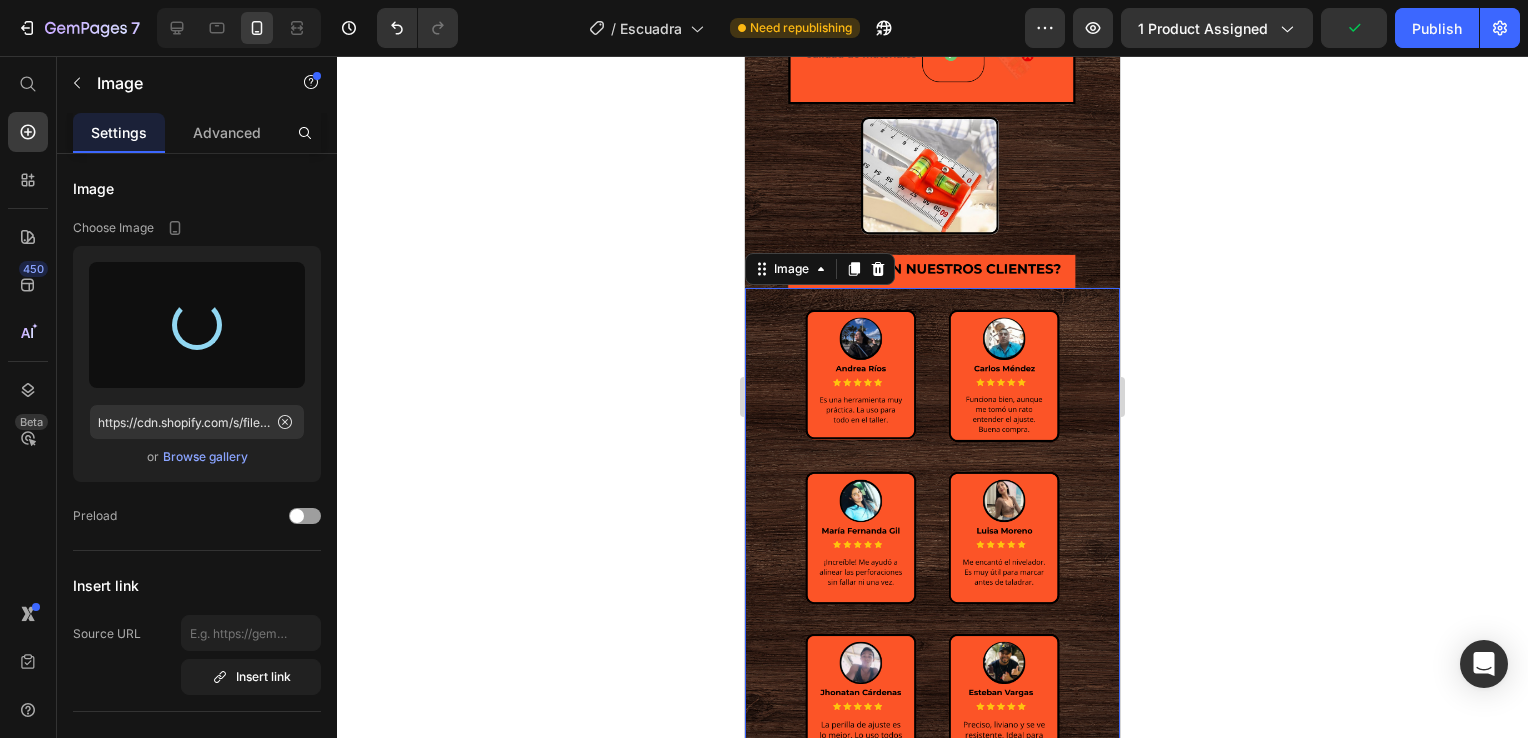 type on "https://cdn.shopify.com/s/files/1/0931/0204/7545/files/gempages_559530074857014392-8cfd6977-209a-440d-b51b-edde8cd1def3.png" 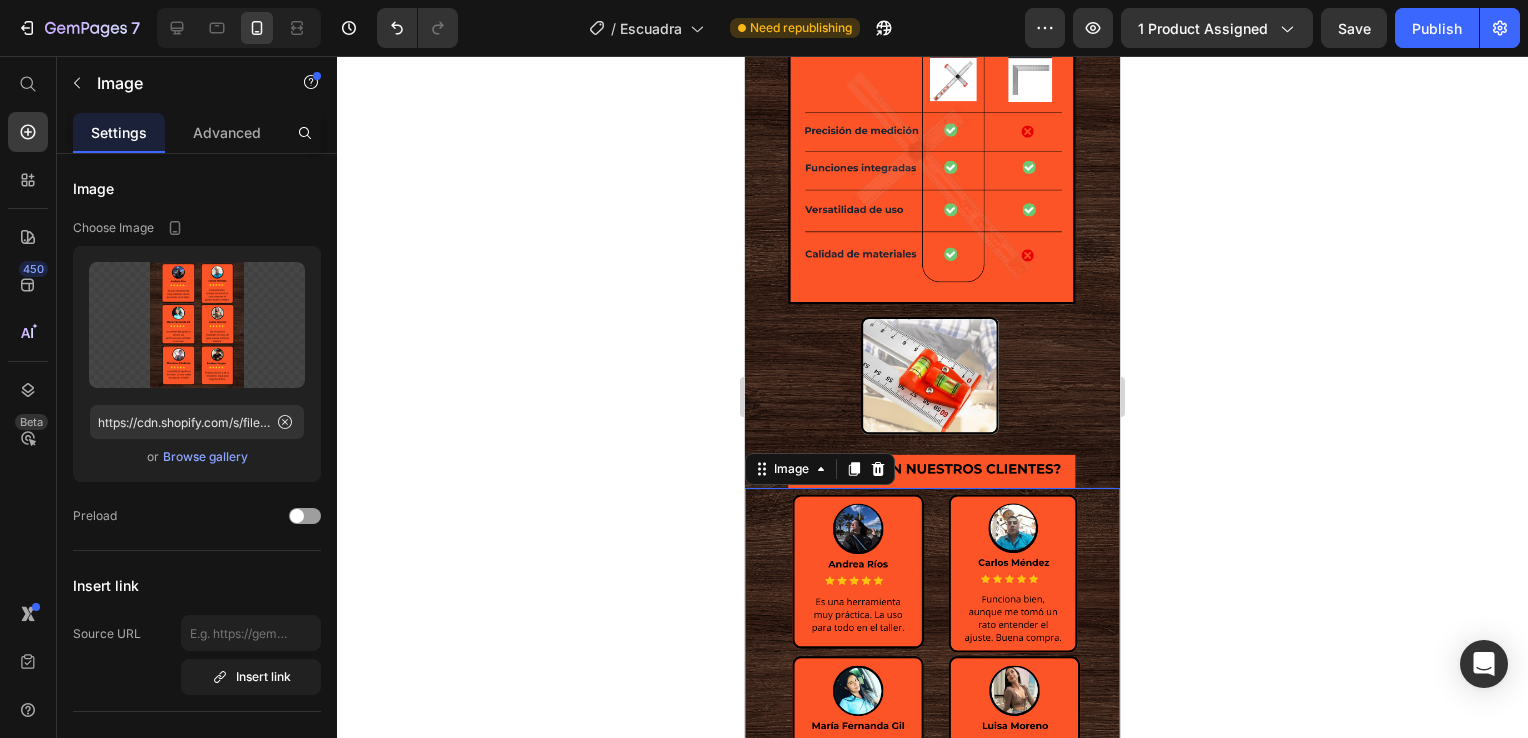 scroll, scrollTop: 1900, scrollLeft: 0, axis: vertical 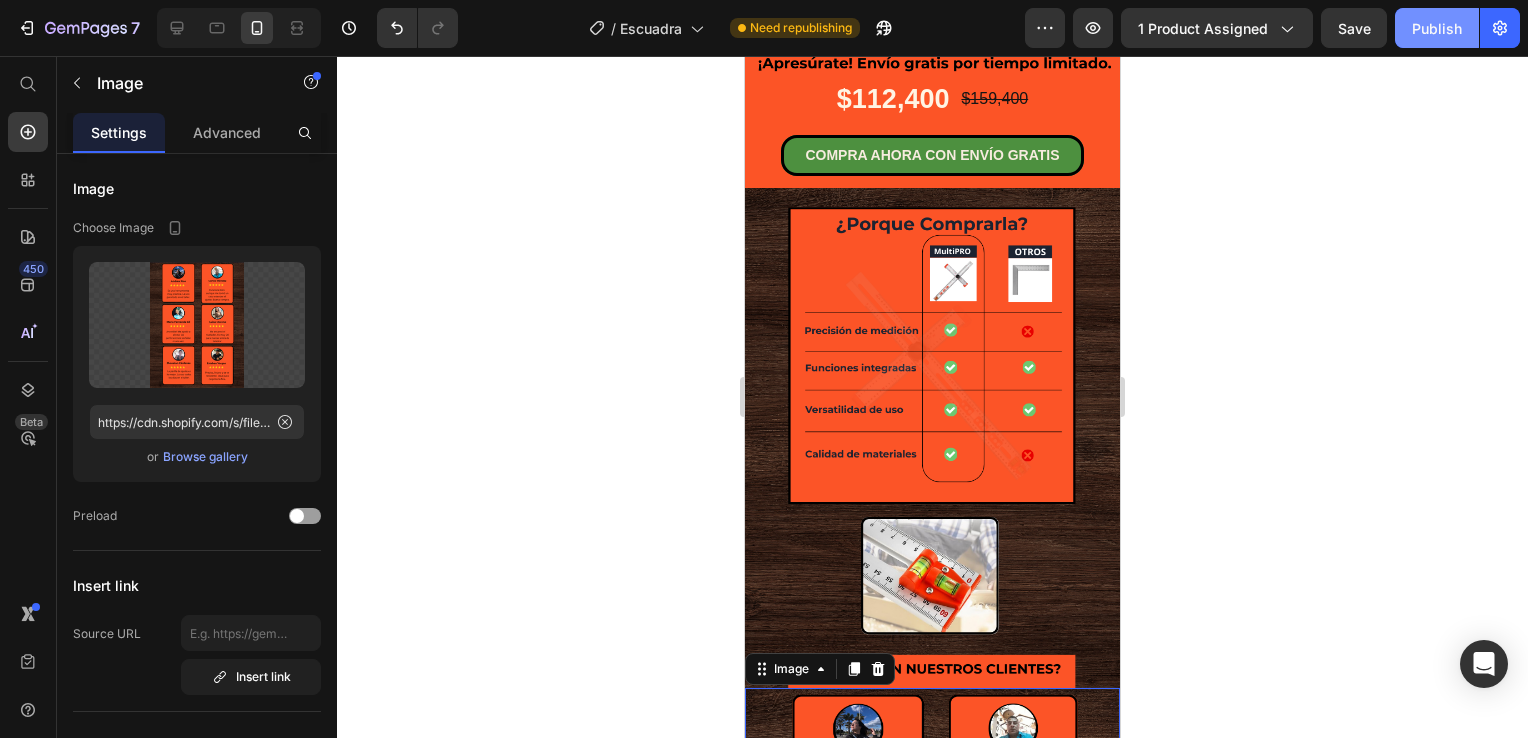 click on "Publish" at bounding box center (1437, 28) 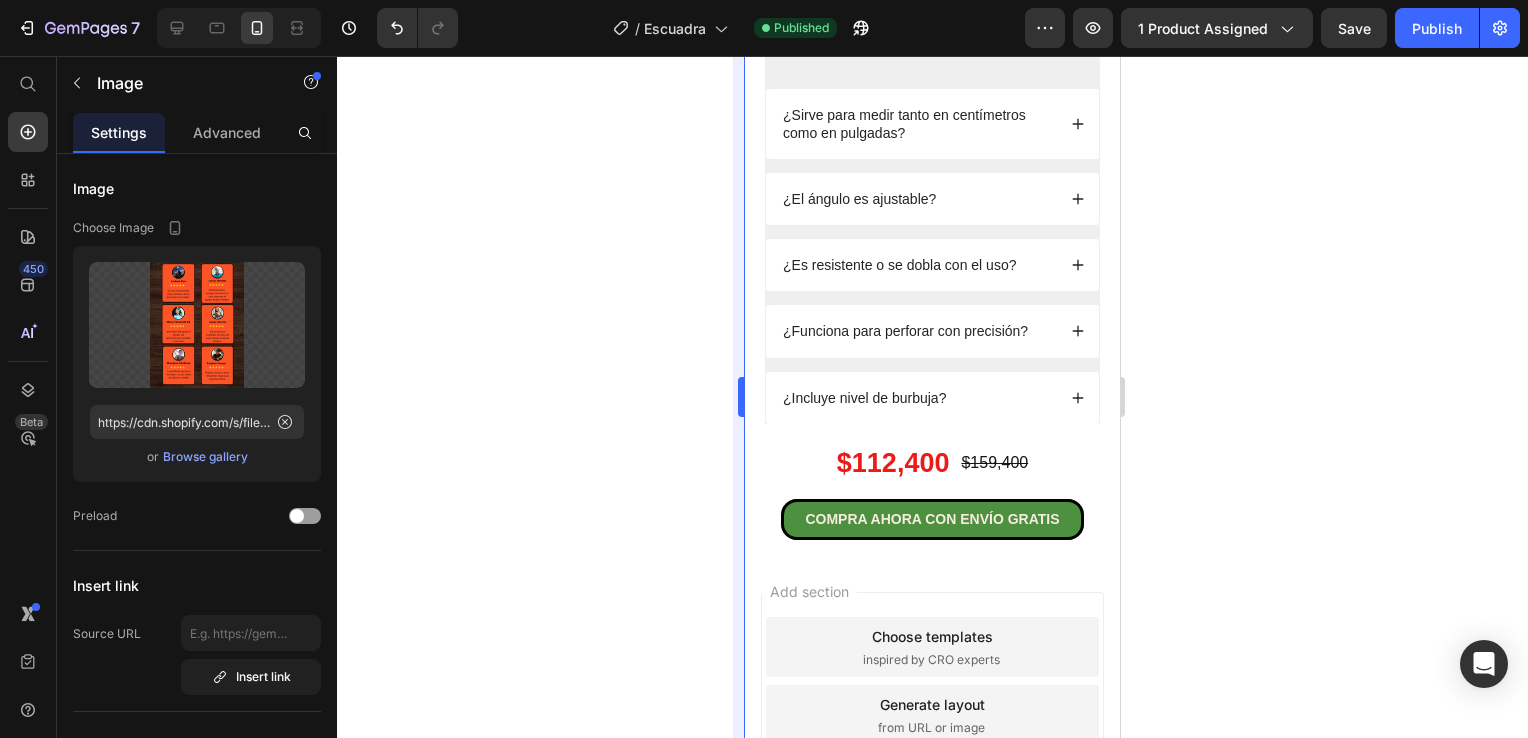 scroll, scrollTop: 3140, scrollLeft: 0, axis: vertical 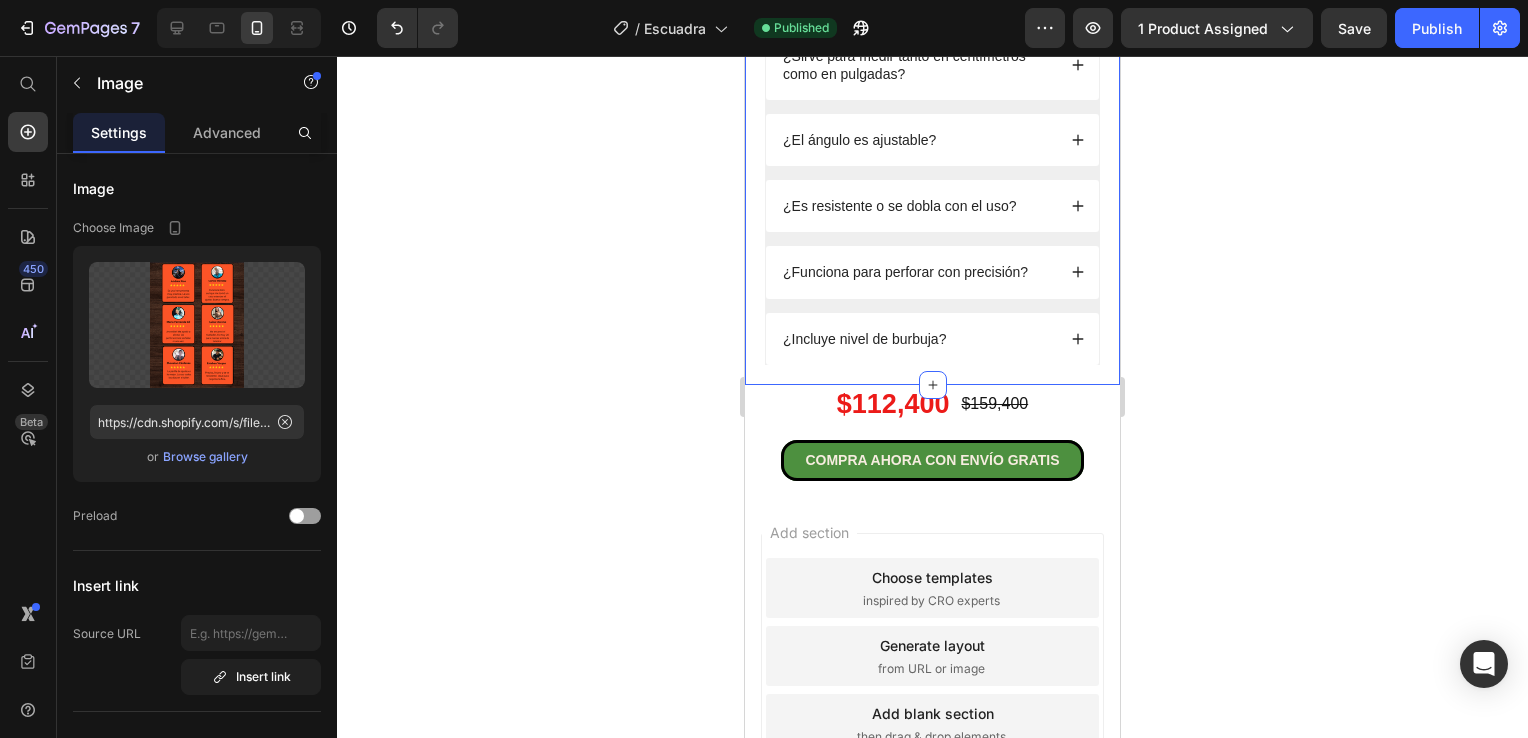 click on "PREGUNTAS FRECUENTES Heading
¿Sirve para medir tanto en centímetros como en pulgadas?
¿El ángulo es ajustable?
¿Es resistente o se dobla con el uso?
¿Funciona para perforar con precisión?
¿Incluye nivel de burbuja? Accordion Row Section 6   You can create reusable sections Create Theme Section AI Content Write with GemAI What would you like to describe here? Tone and Voice Persuasive Product Getting products... Show more Generate" at bounding box center [932, 139] 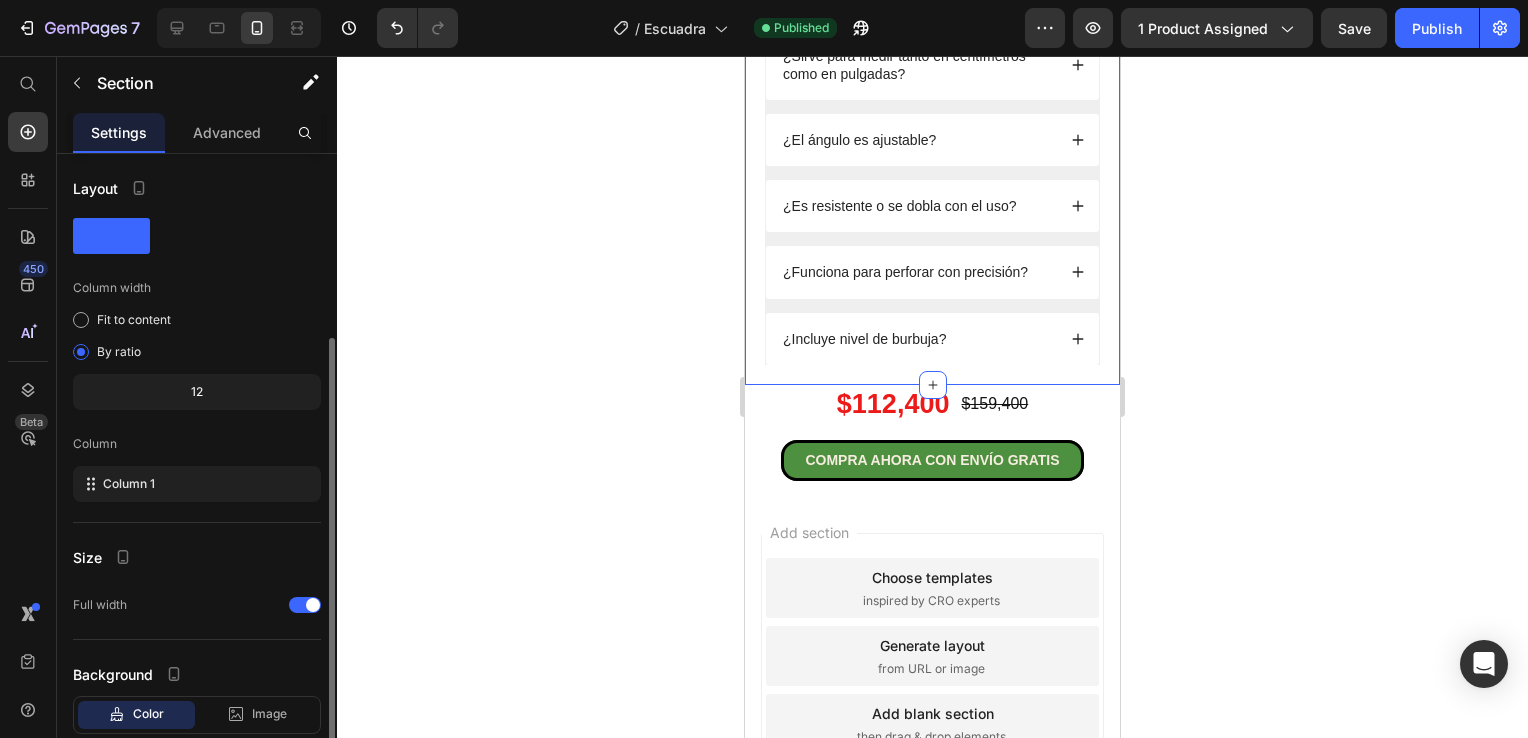 scroll, scrollTop: 100, scrollLeft: 0, axis: vertical 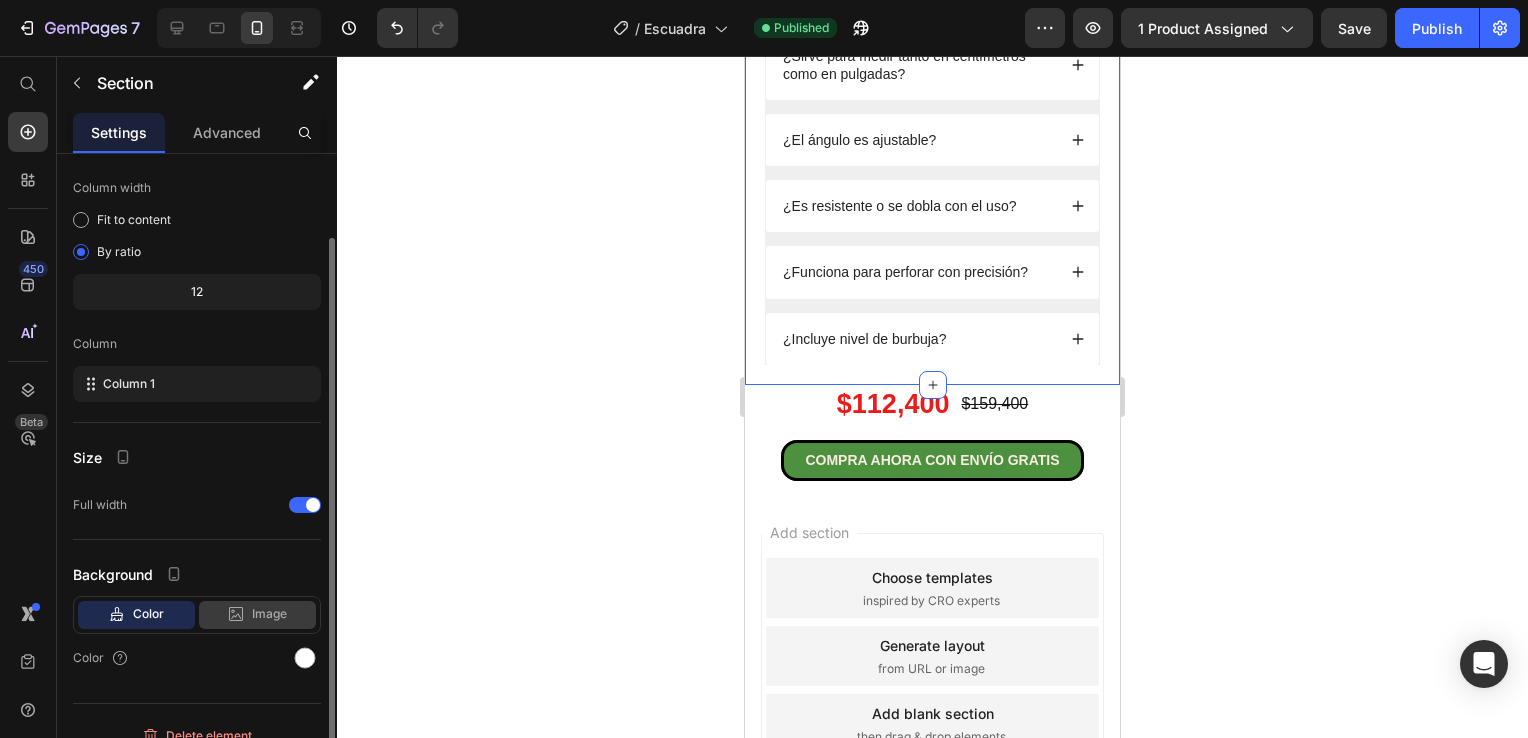 click on "Image" at bounding box center (269, 614) 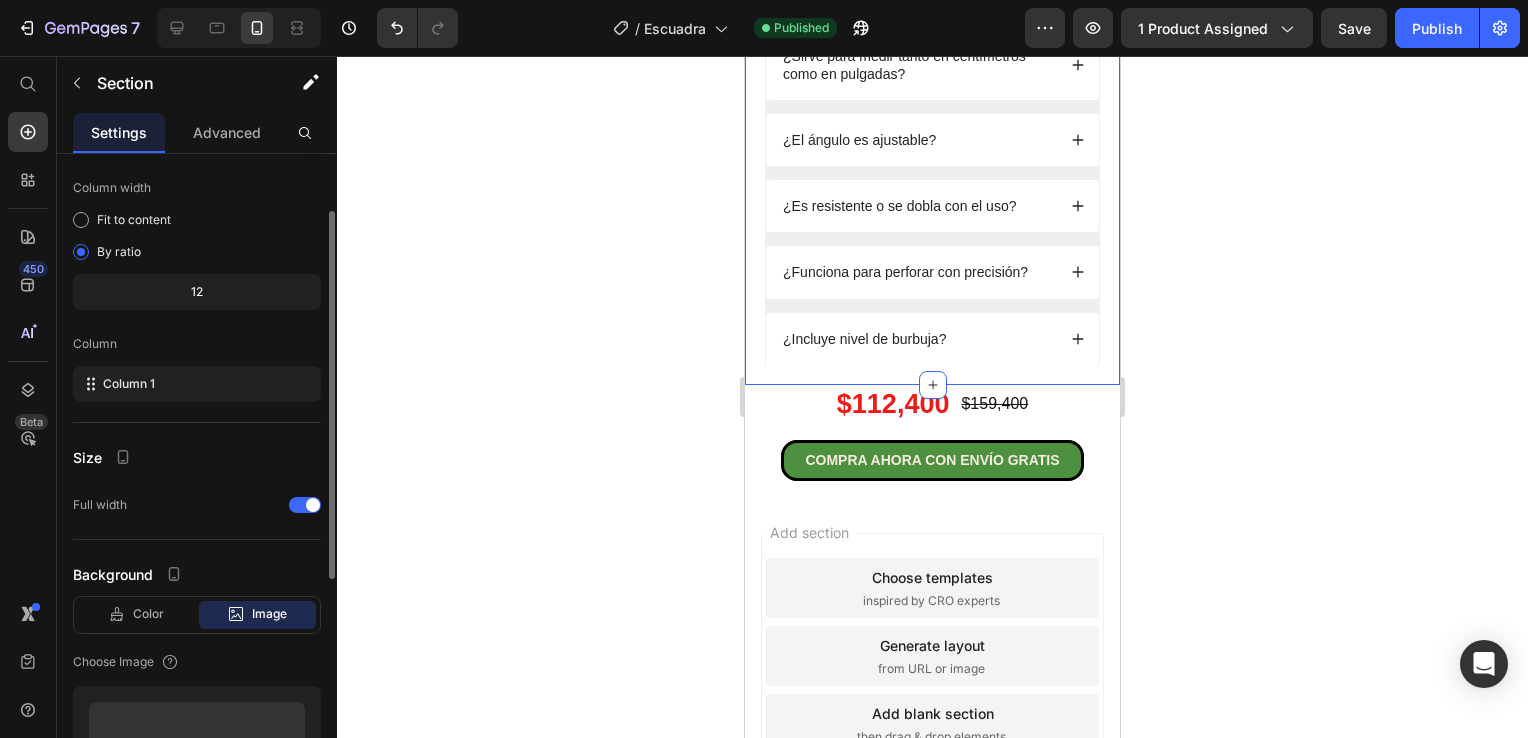 scroll, scrollTop: 400, scrollLeft: 0, axis: vertical 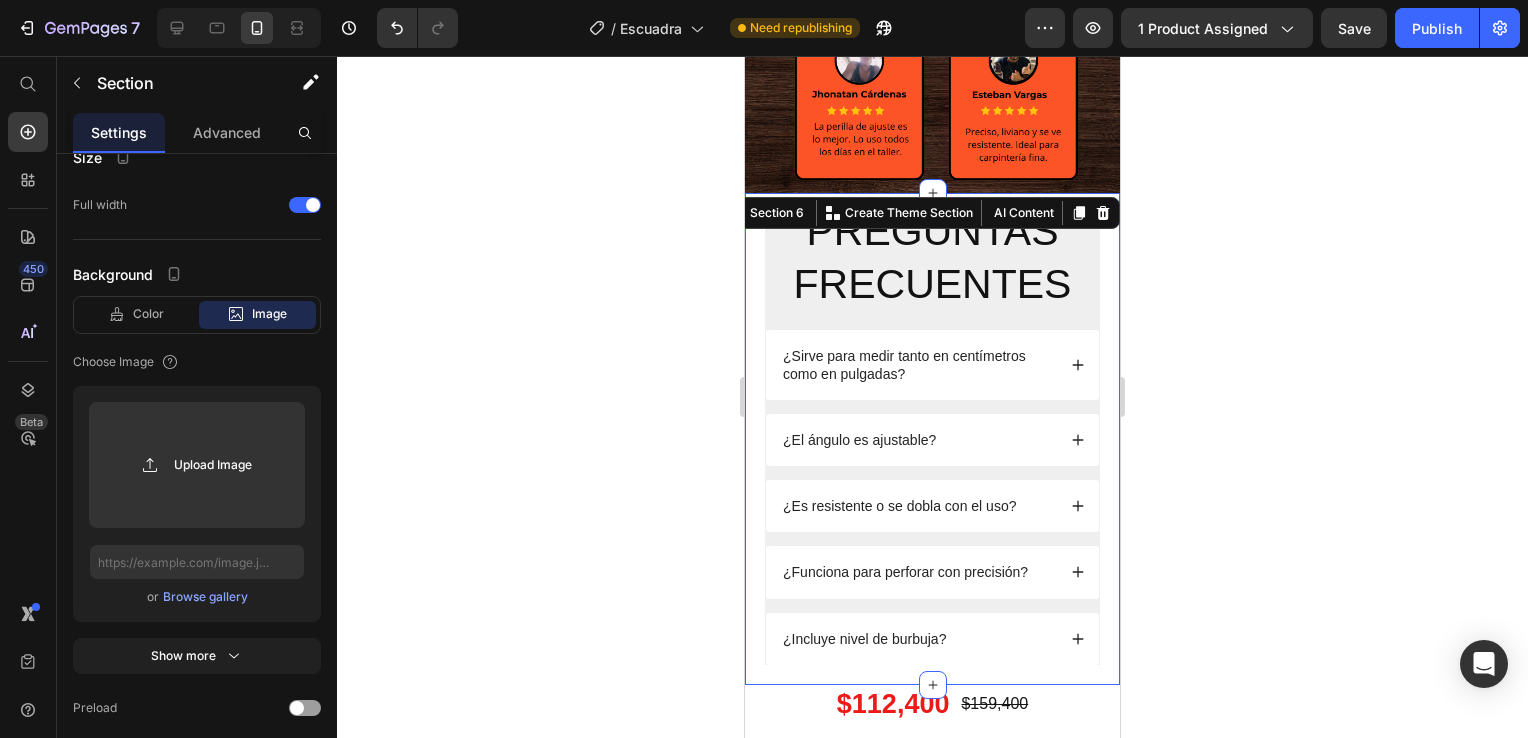 click on "PREGUNTAS FRECUENTES Heading
¿Sirve para medir tanto en centímetros como en pulgadas?
¿El ángulo es ajustable?
¿Es resistente o se dobla con el uso?
¿Funciona para perforar con precisión?
¿Incluye nivel de burbuja? Accordion Row Section 6   You can create reusable sections Create Theme Section AI Content Write with GemAI What would you like to describe here? Tone and Voice Persuasive Product StopBug Max Show more Generate" at bounding box center (932, 439) 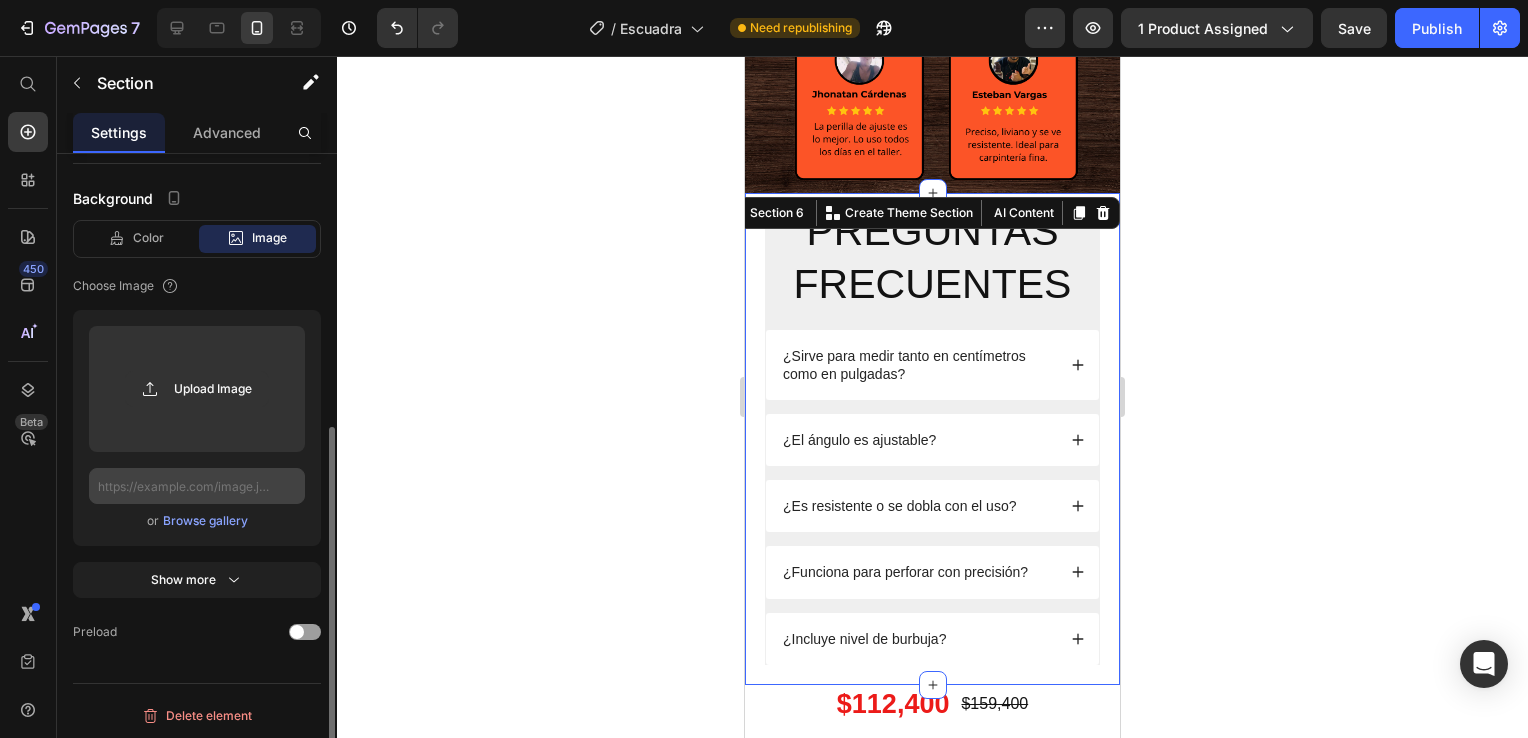 scroll, scrollTop: 276, scrollLeft: 0, axis: vertical 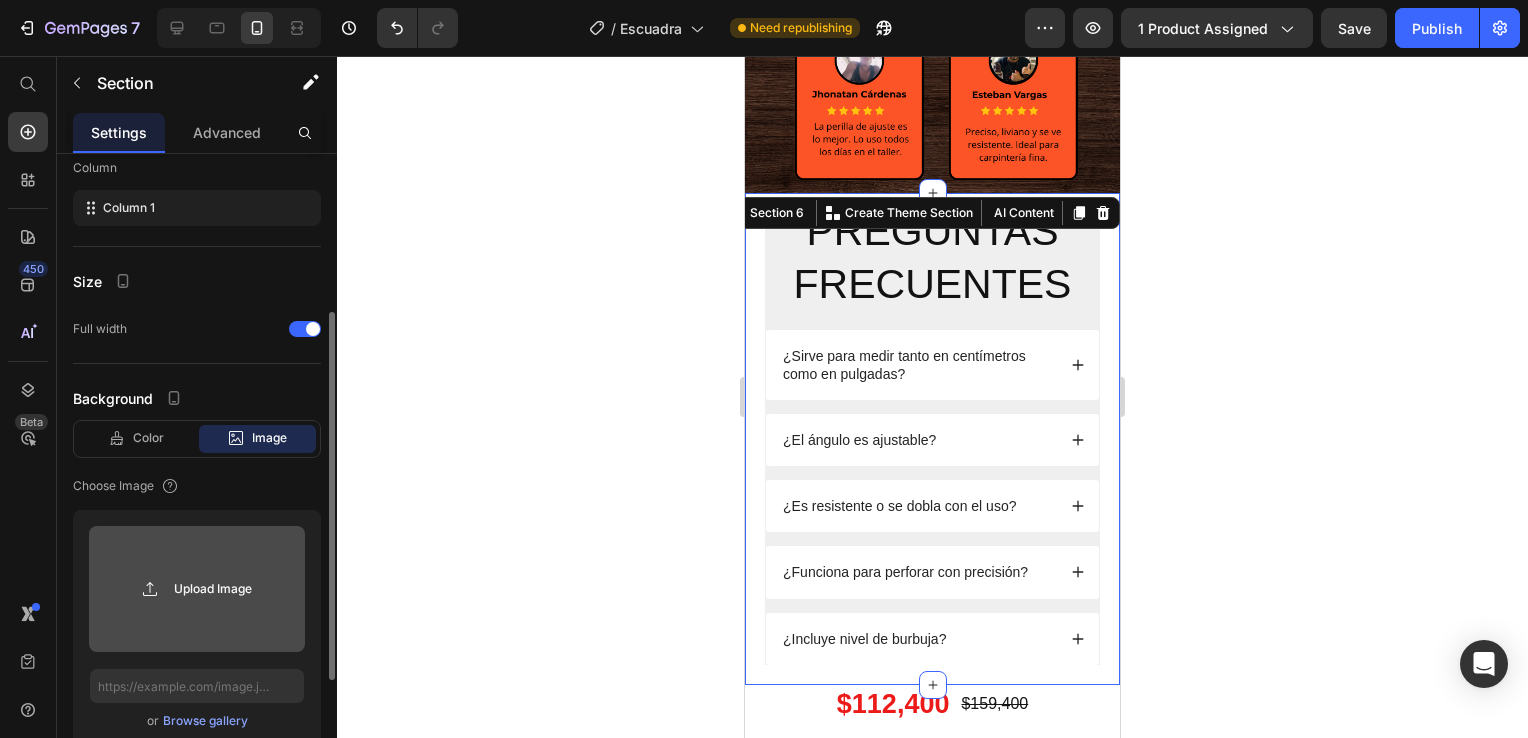 click 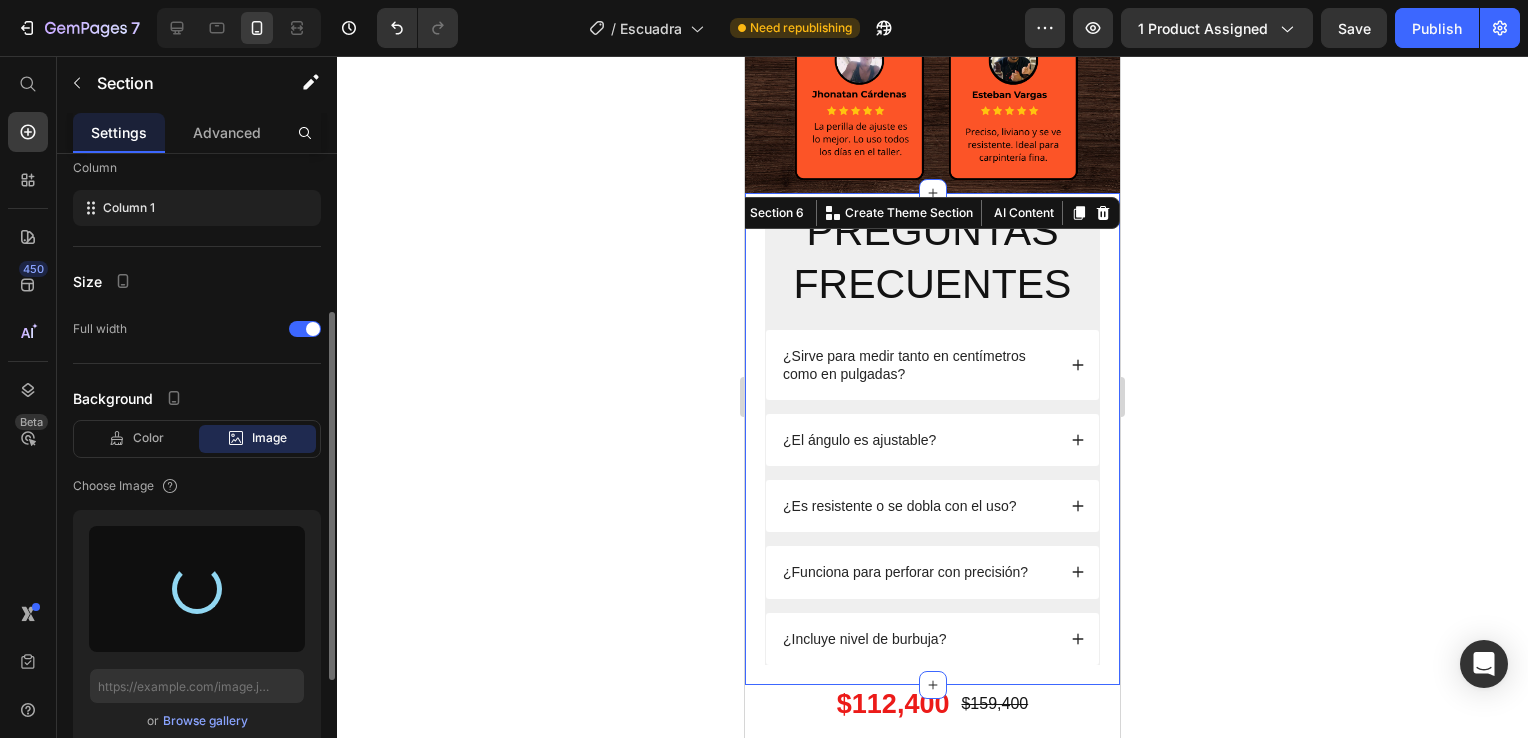 type on "https://cdn.shopify.com/s/files/1/0931/0204/7545/files/gempages_559530074857014392-47b575ff-cfd0-4f79-bcee-50612dc664c1.png" 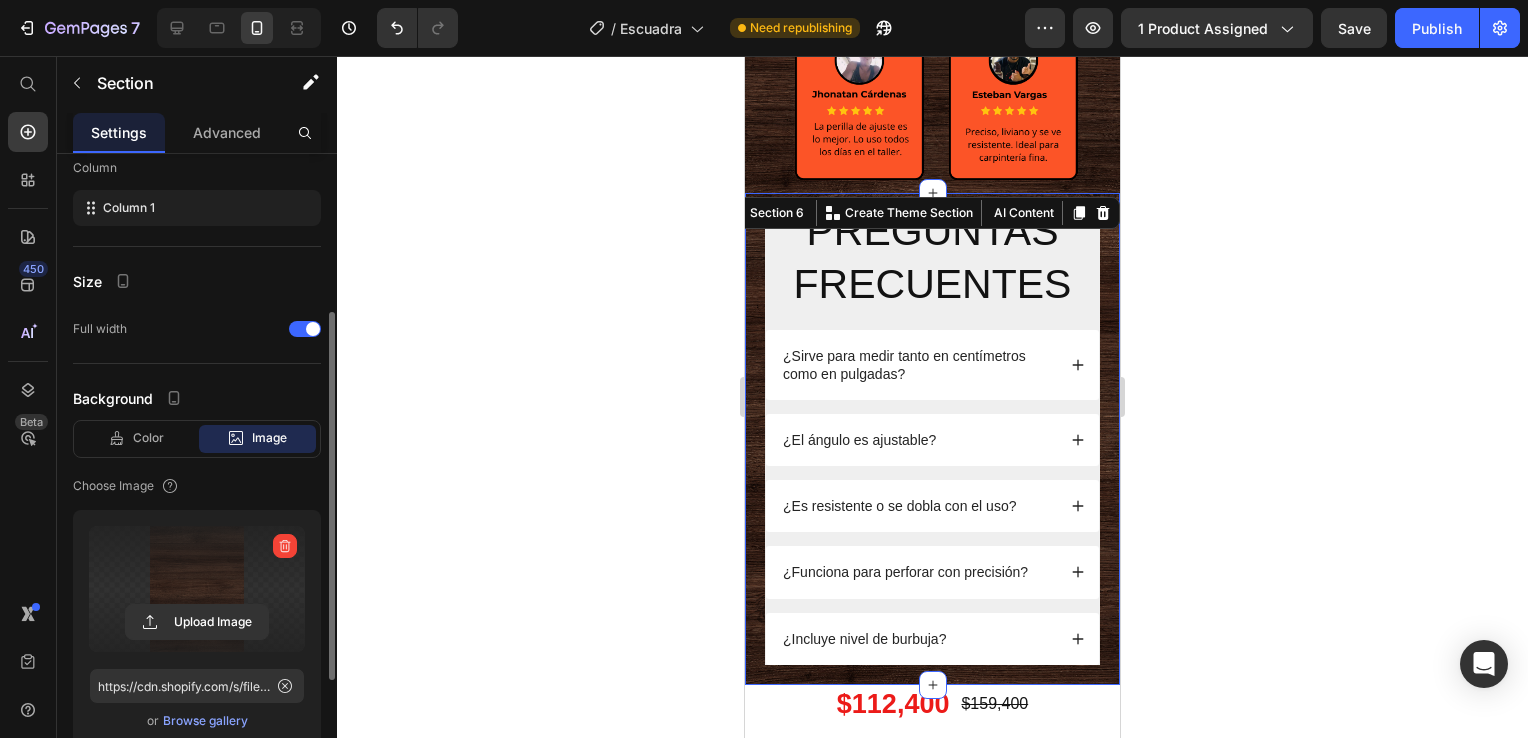 click 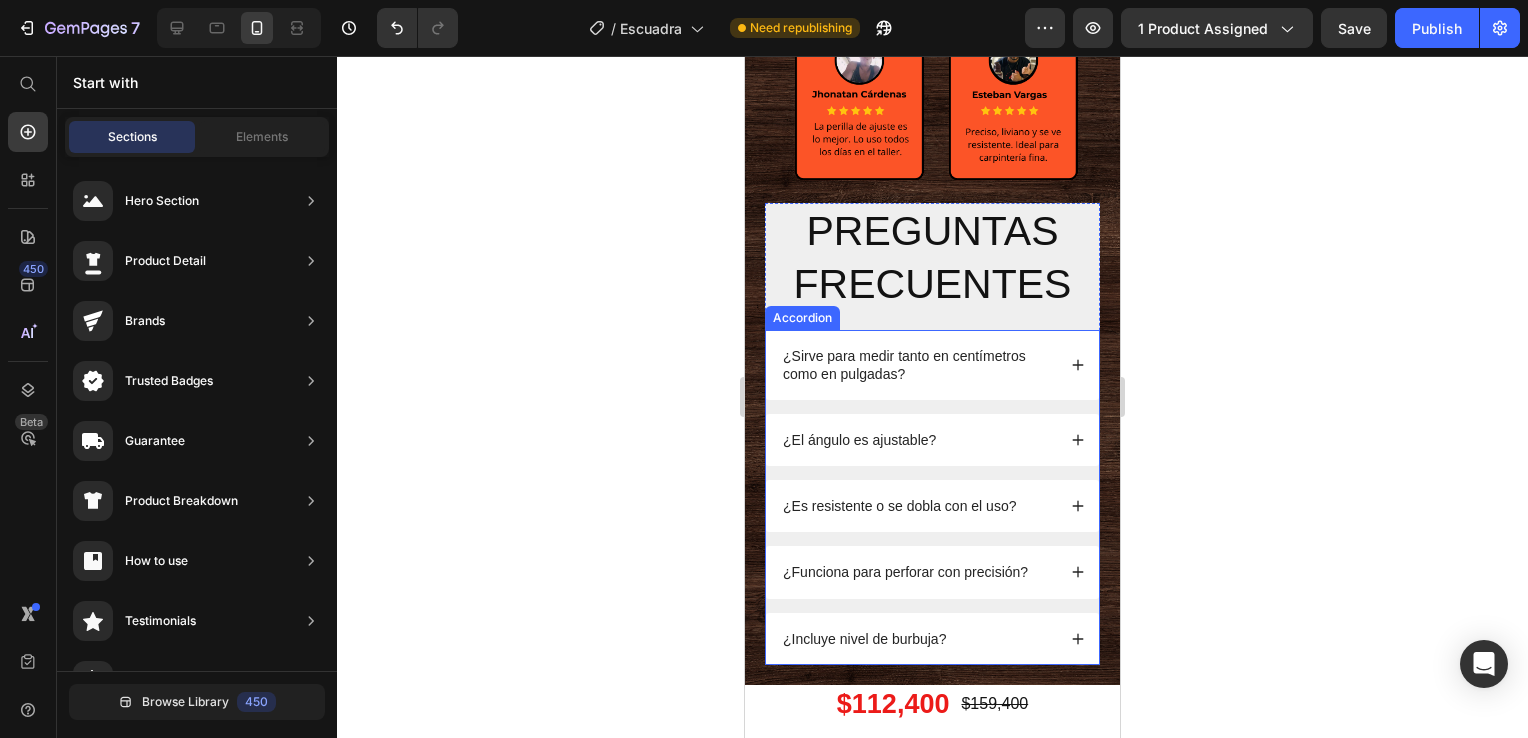 scroll, scrollTop: 3140, scrollLeft: 0, axis: vertical 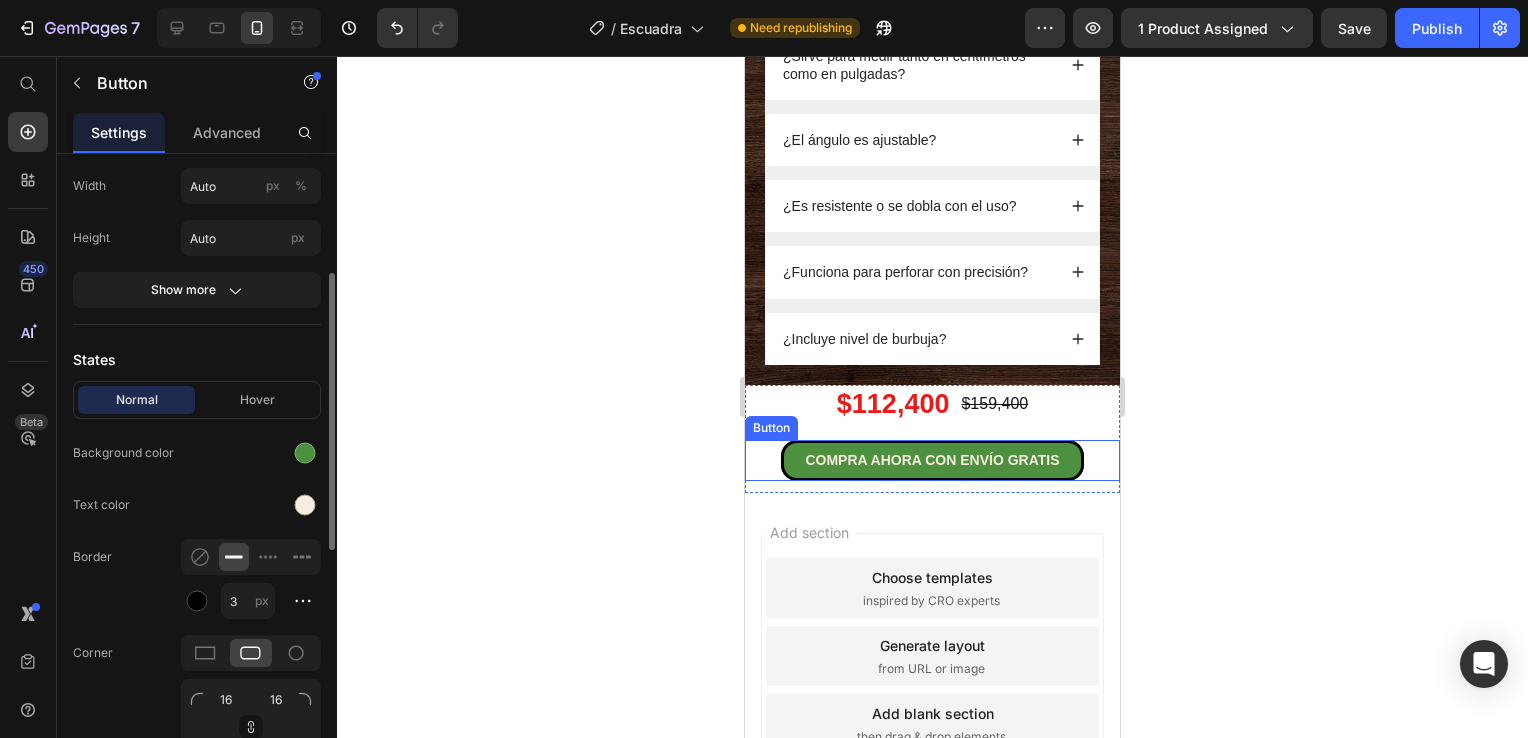 click on "Button" at bounding box center (771, 428) 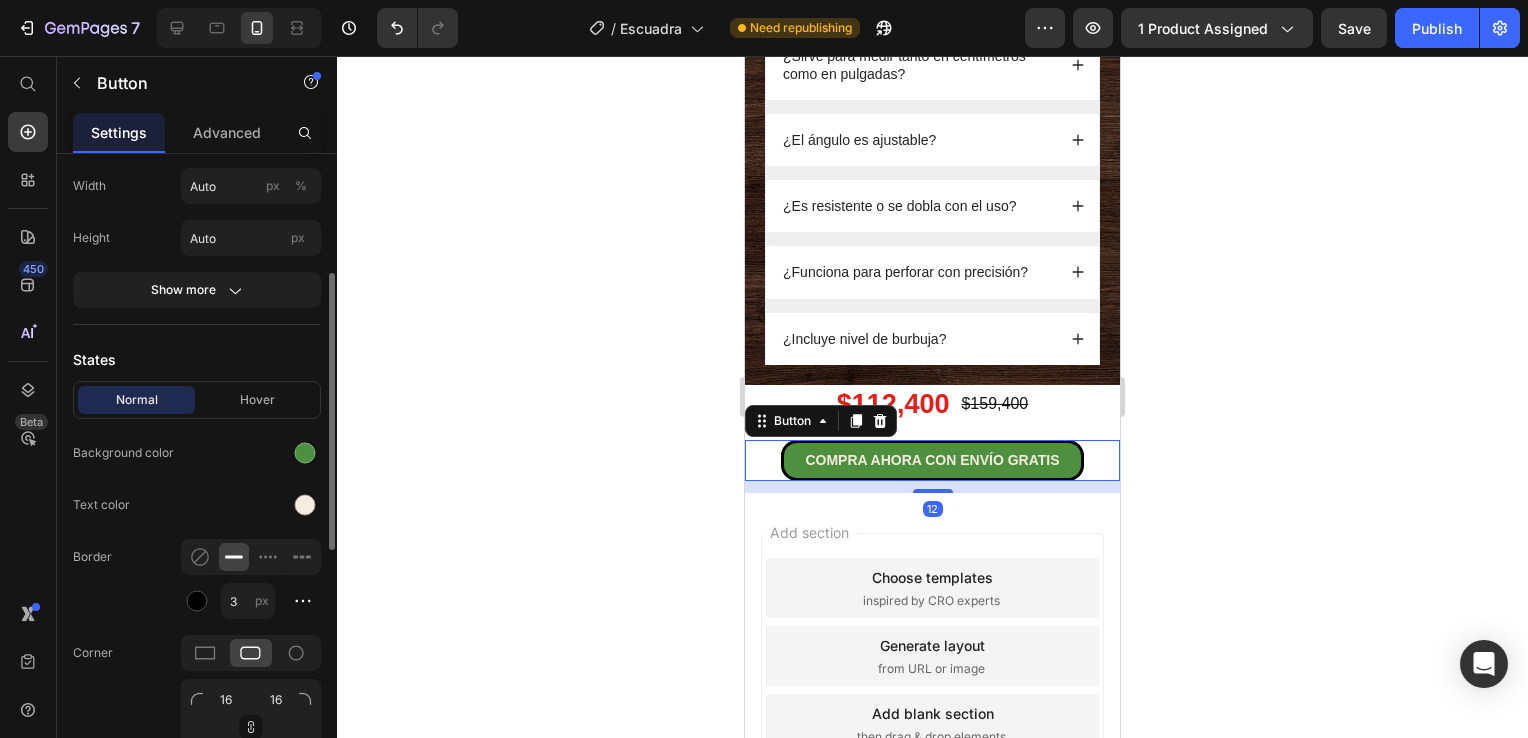 scroll, scrollTop: 0, scrollLeft: 0, axis: both 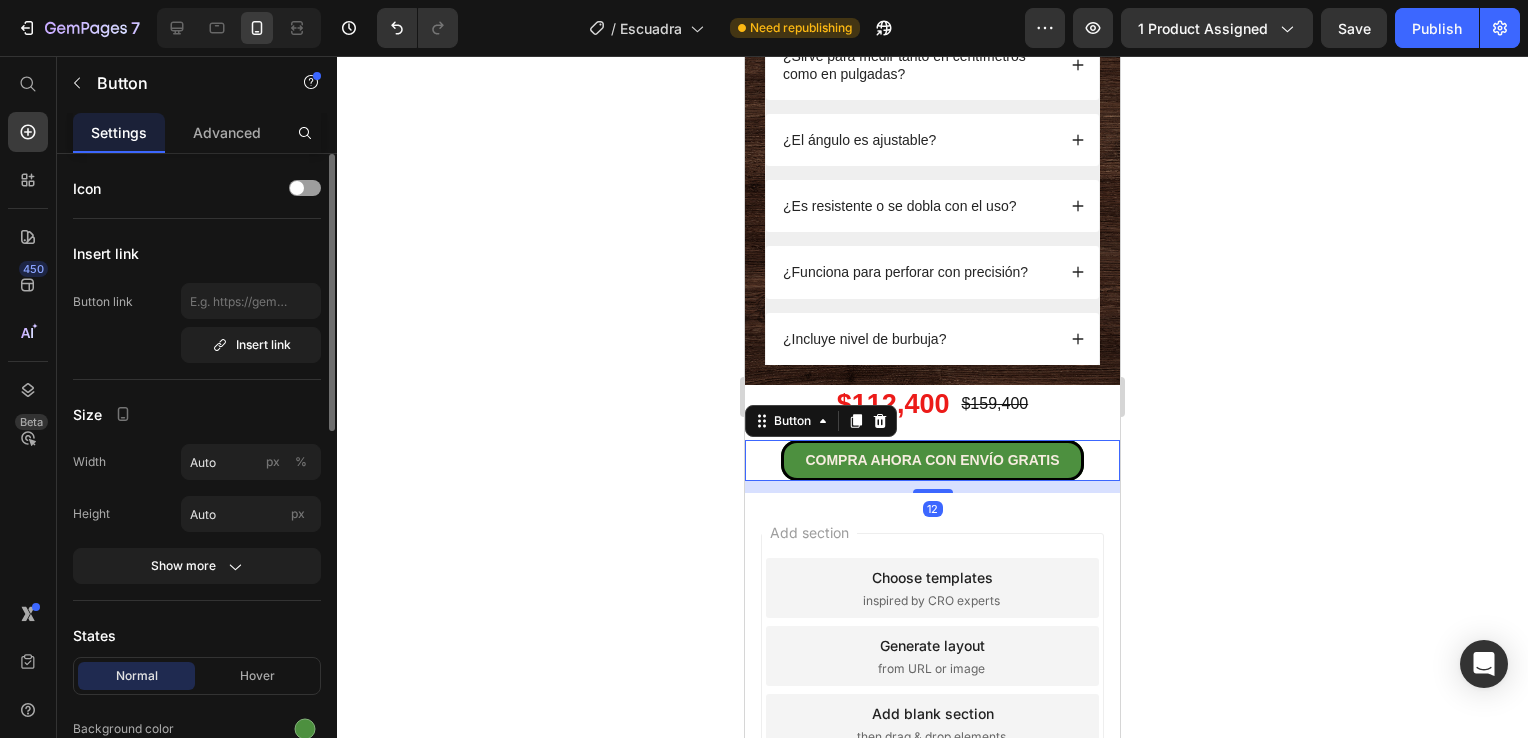click on "12" at bounding box center (932, 487) 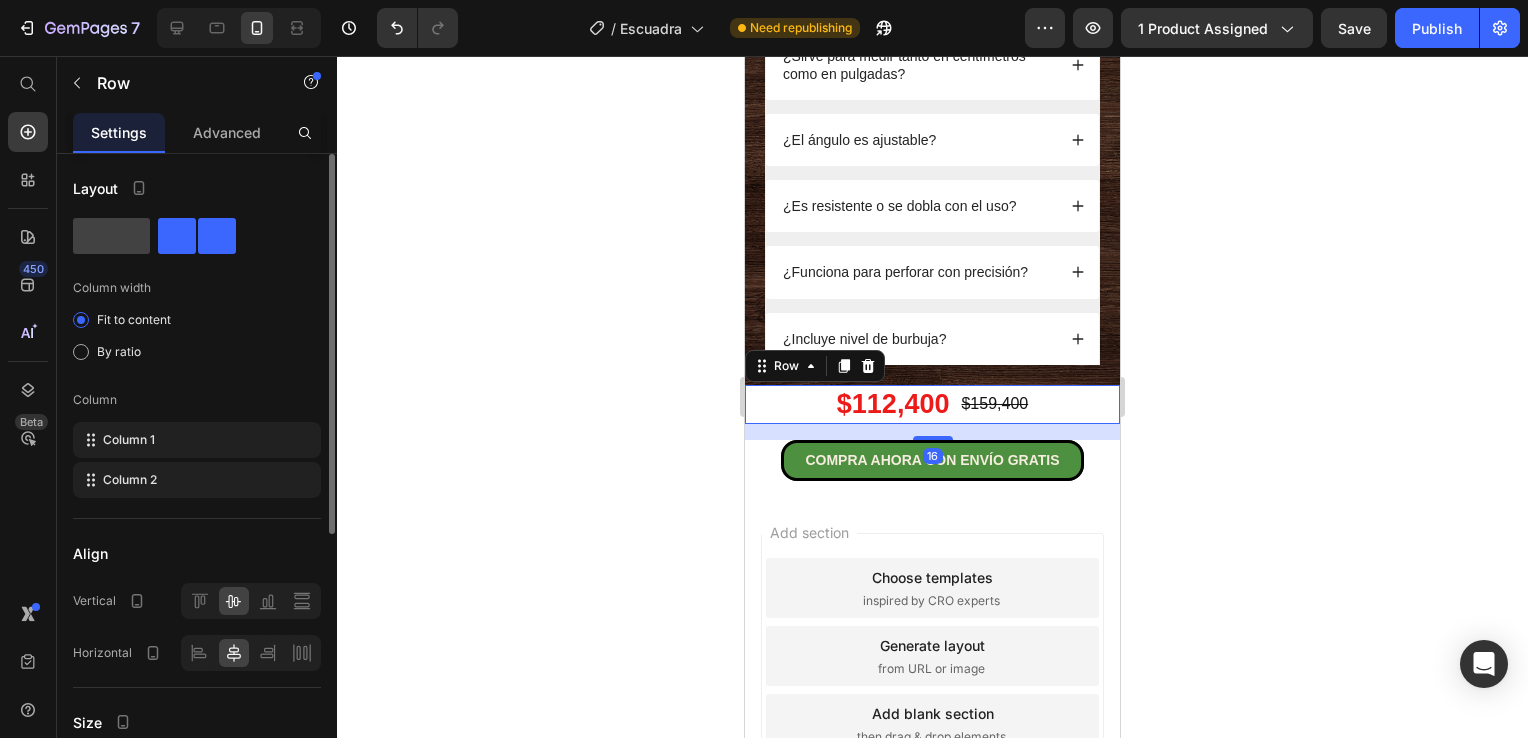 click on "$112,400 Product Price $159,400 Product Price Row   16" at bounding box center [932, 404] 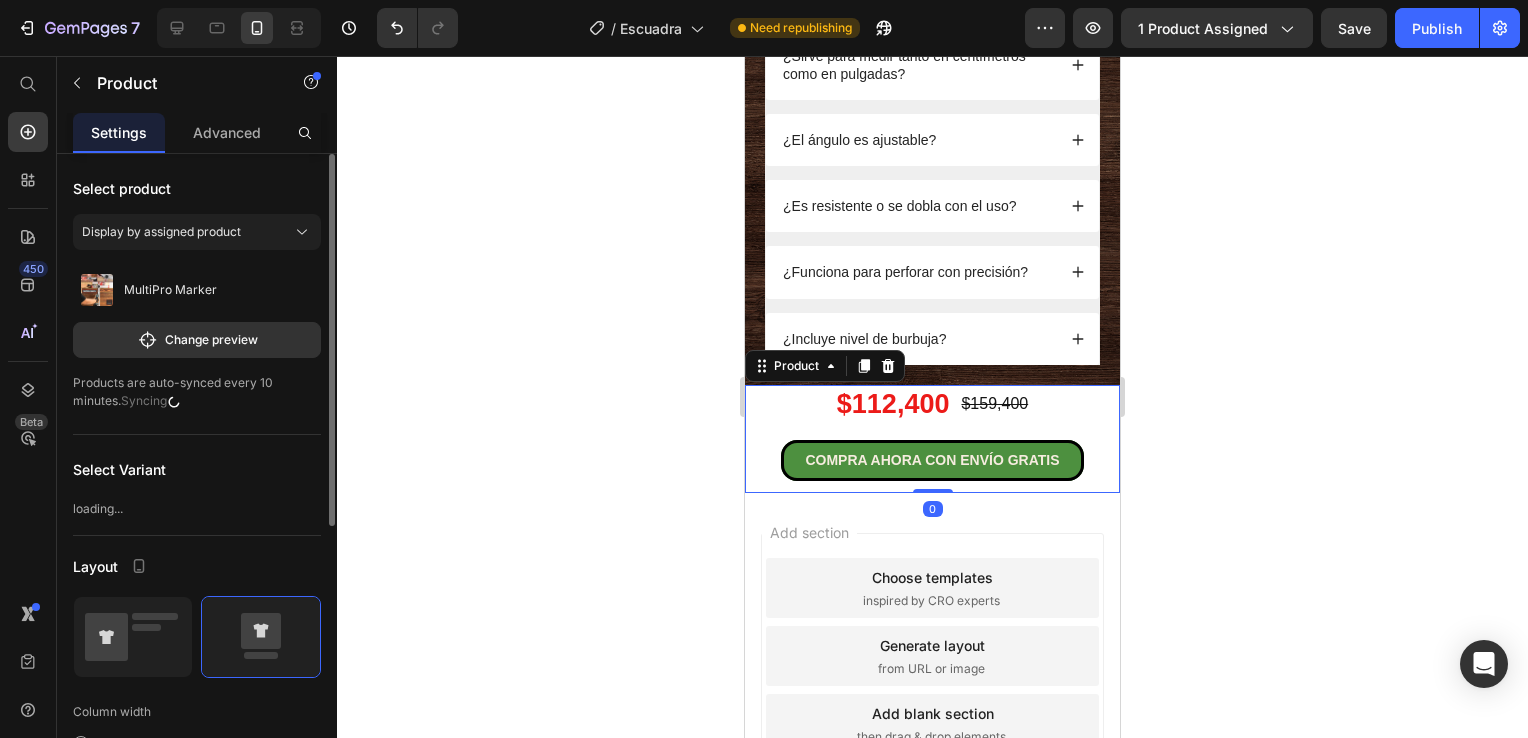 click on "$112,400 Product Price $159,400 Product Price Row COMPRA AHORA CON ENVÍO GRATIS   Button" at bounding box center (932, 439) 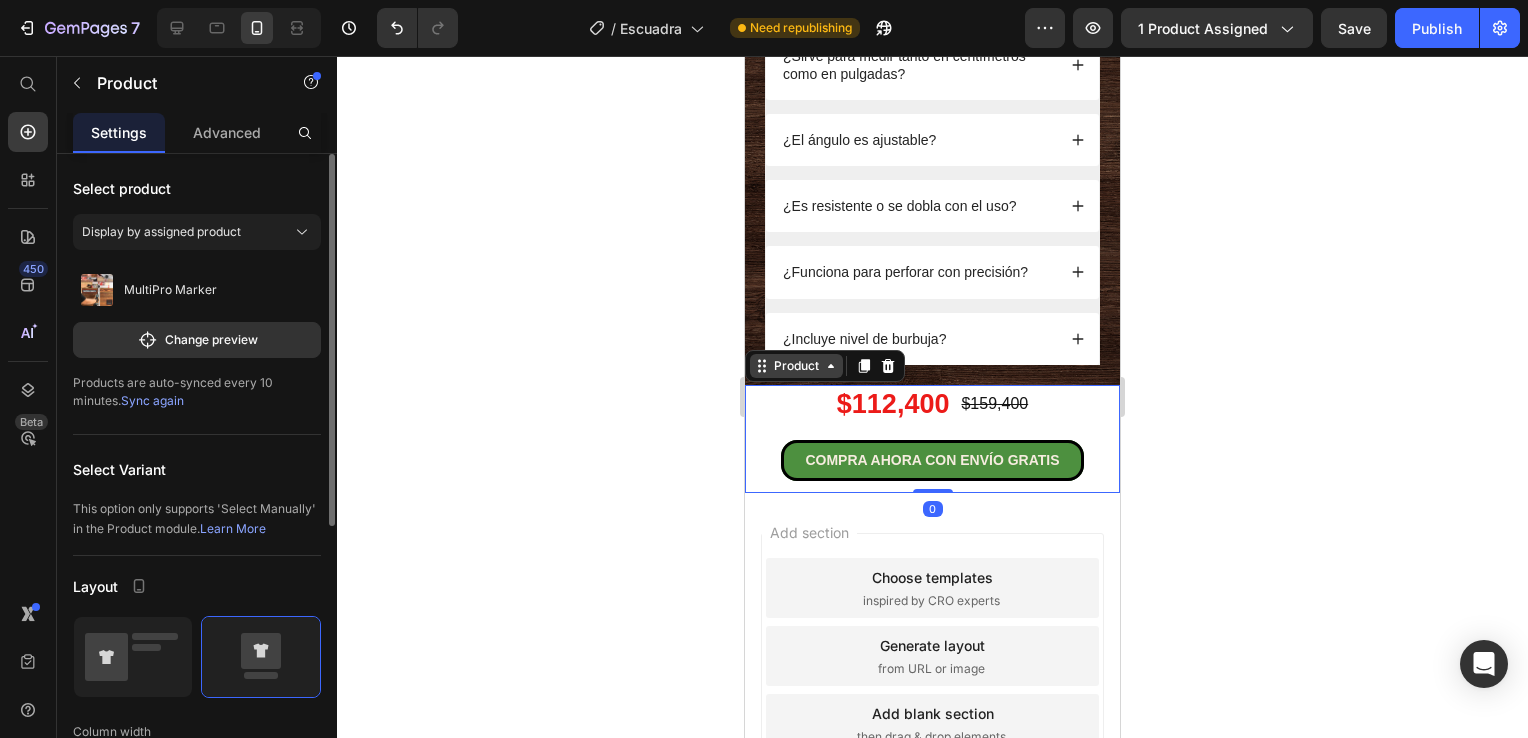 click on "Product" at bounding box center [796, 366] 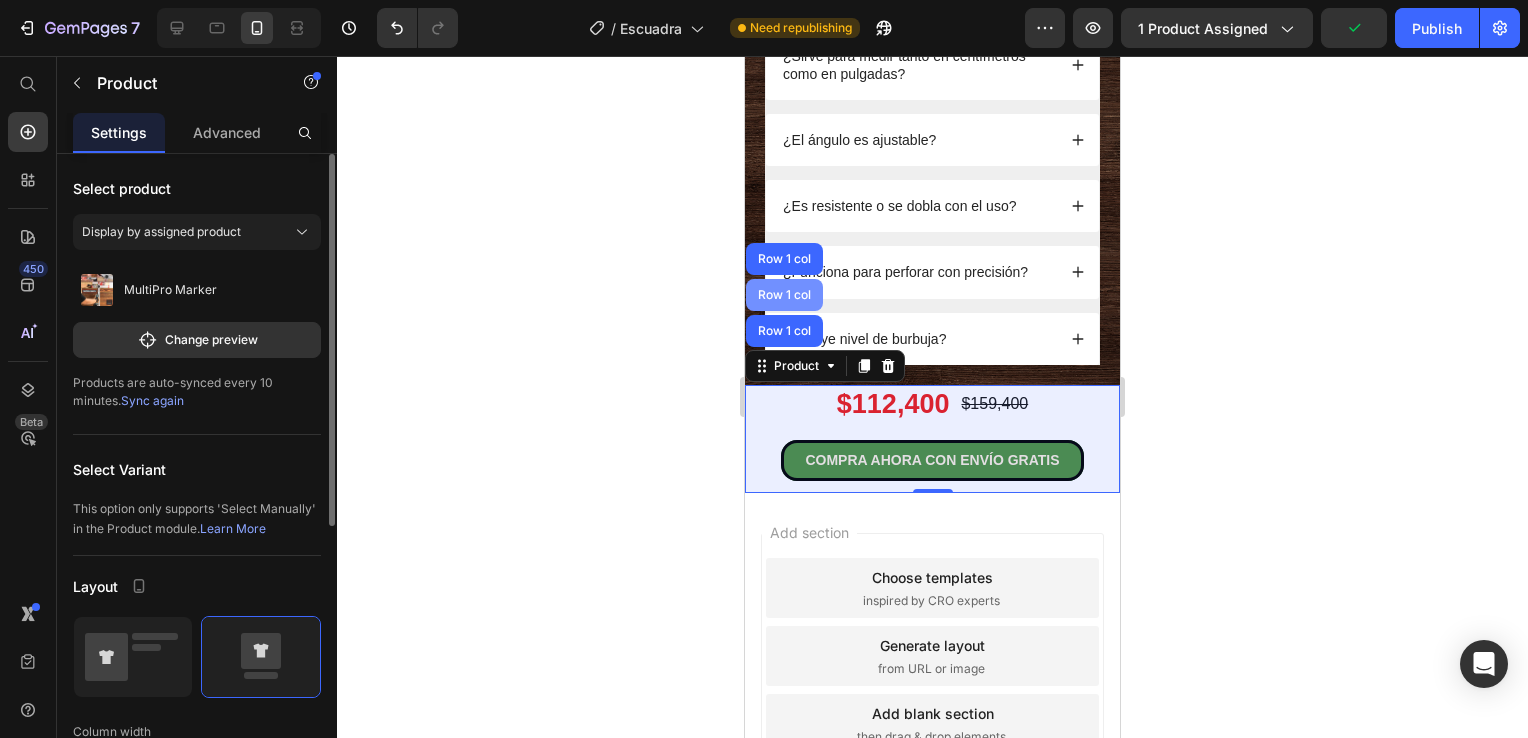 click on "Row 1 col" at bounding box center (784, 295) 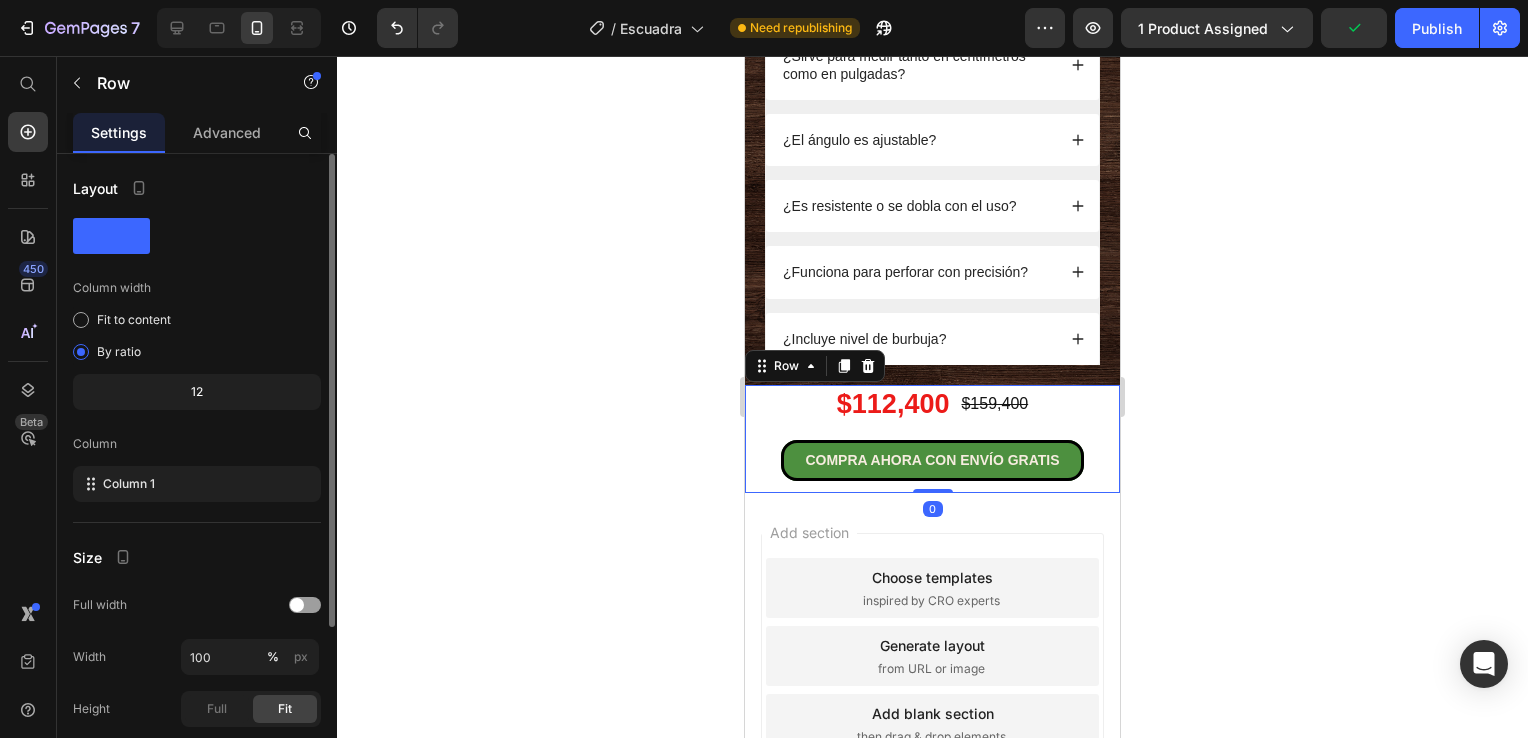 scroll, scrollTop: 224, scrollLeft: 0, axis: vertical 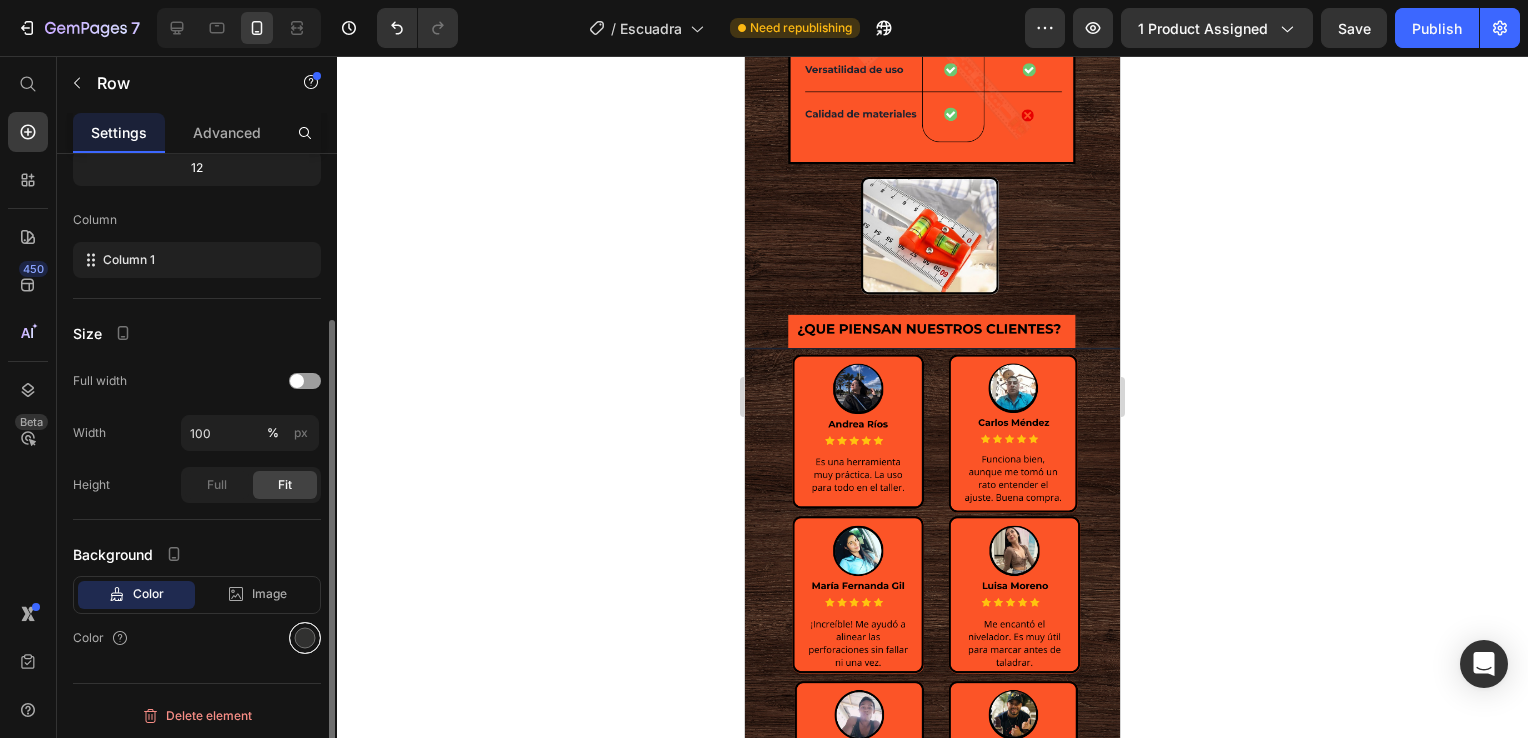 click at bounding box center [305, 638] 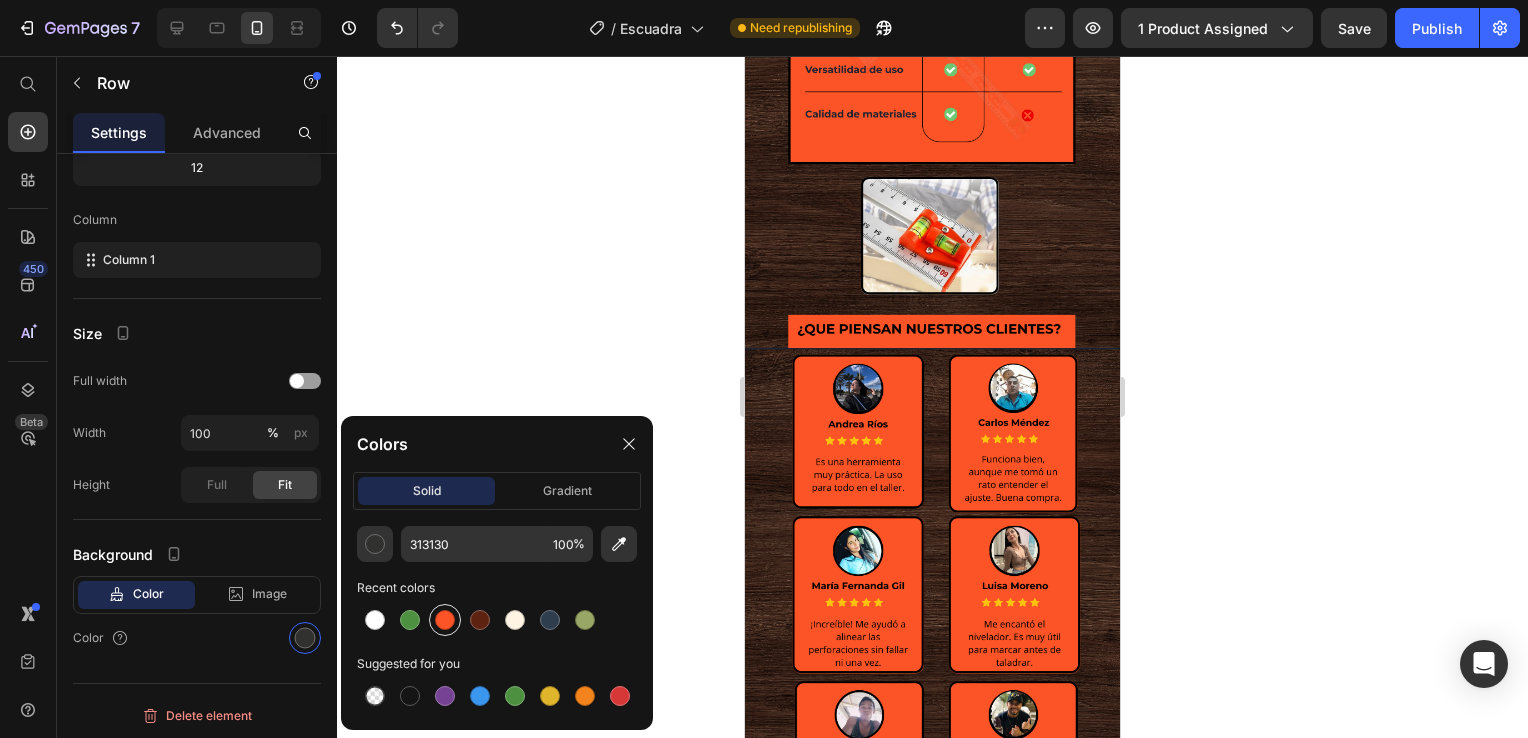 click at bounding box center (445, 620) 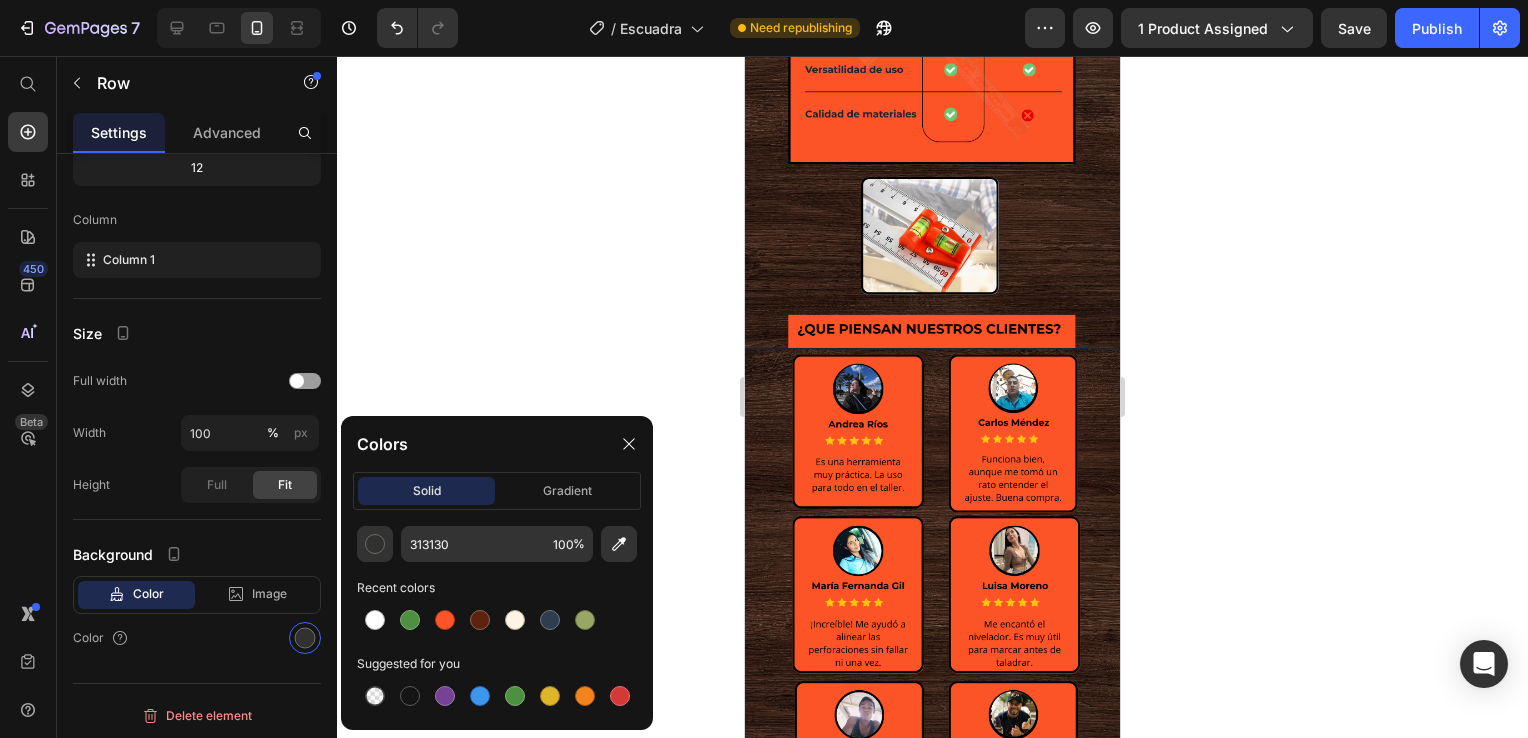 type on "FC5426" 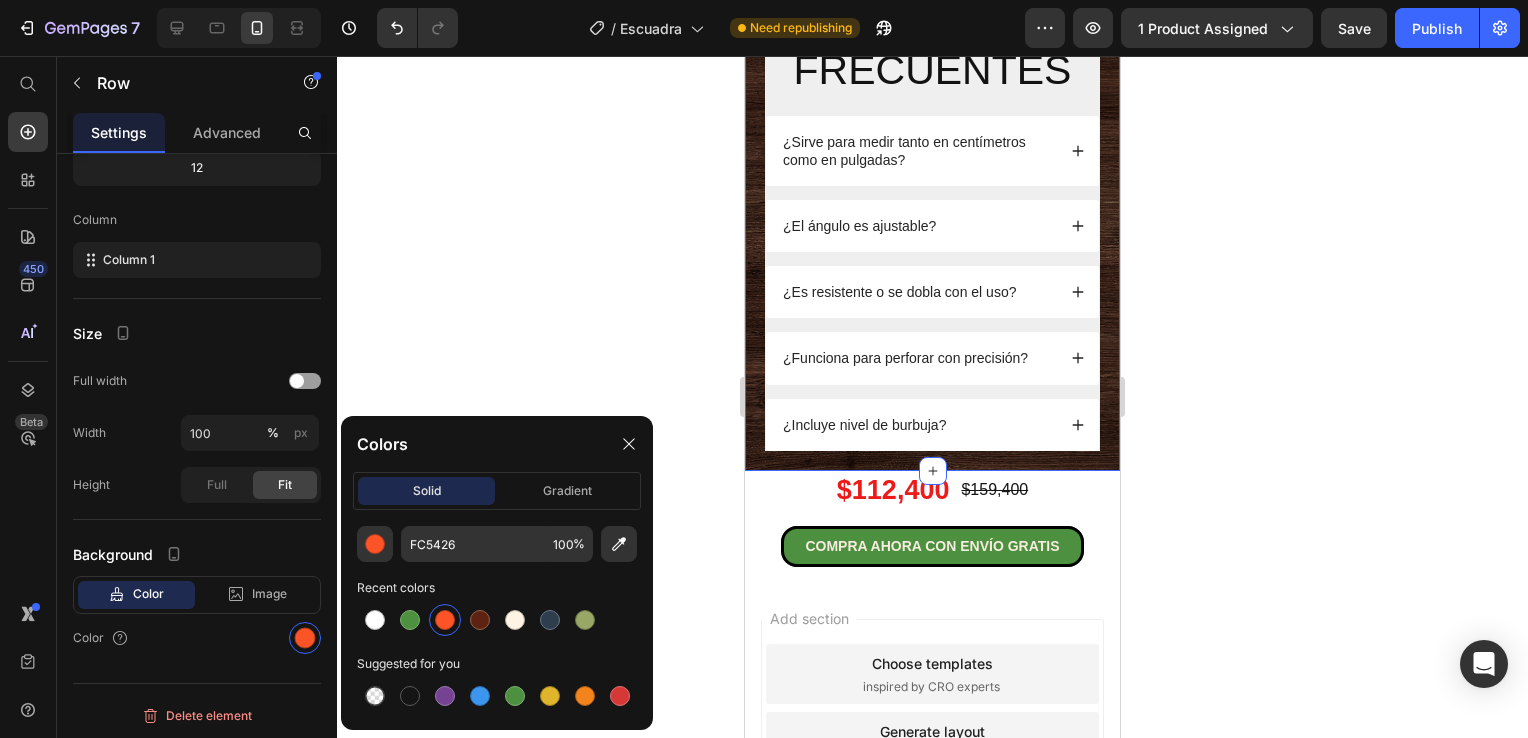 scroll, scrollTop: 3140, scrollLeft: 0, axis: vertical 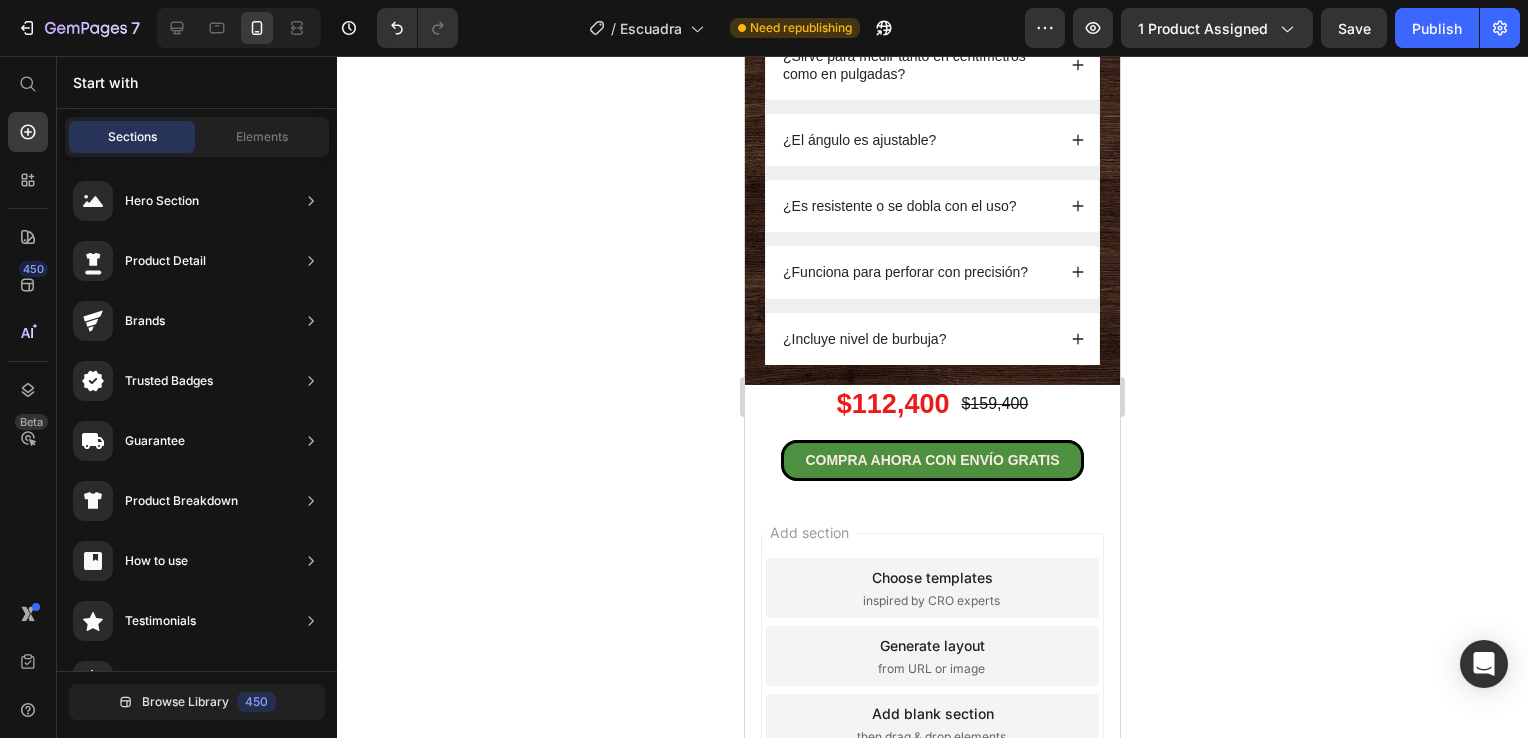 drag, startPoint x: 769, startPoint y: 452, endPoint x: 1472, endPoint y: 494, distance: 704.2535 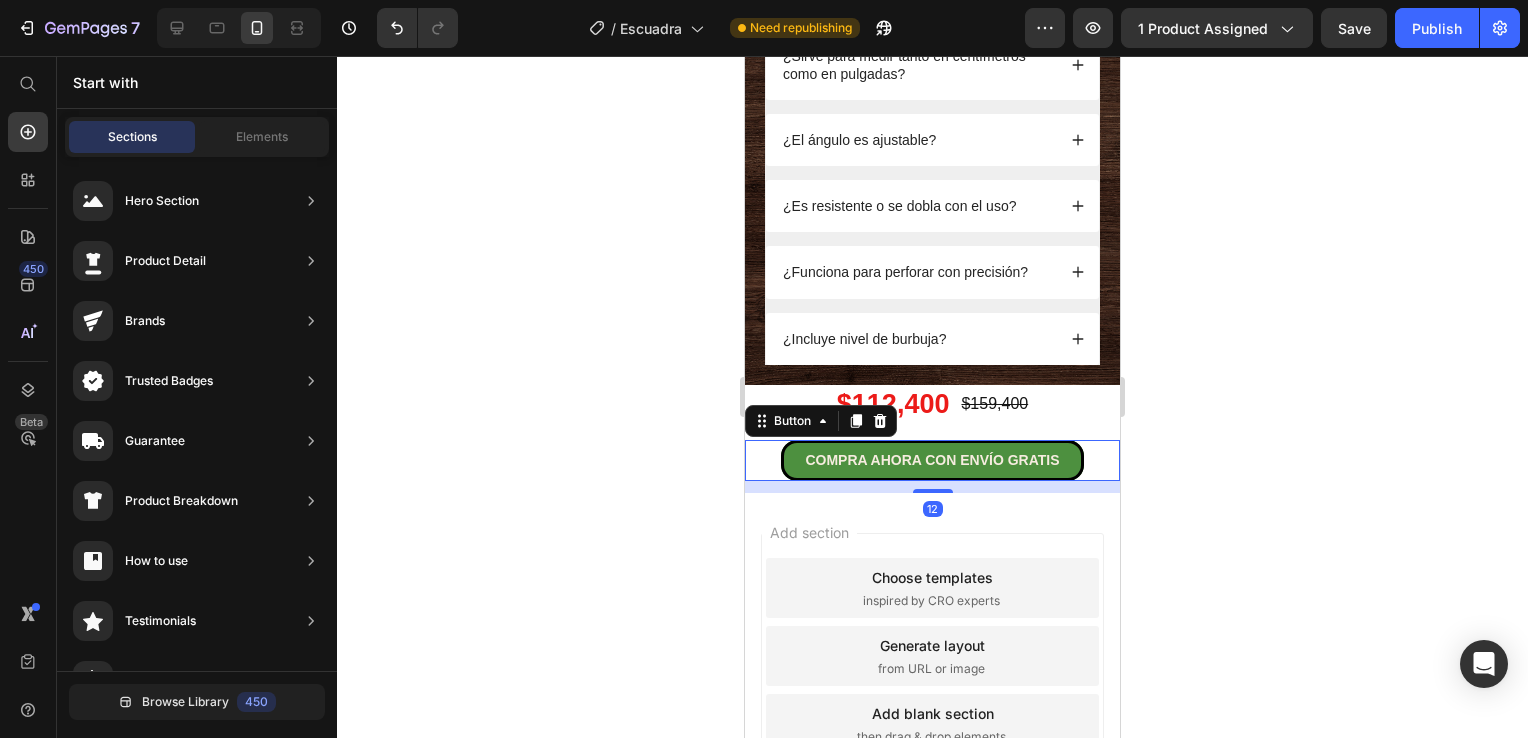 click on "COMPRA AHORA CON ENVÍO GRATIS   Button   12" at bounding box center (932, 460) 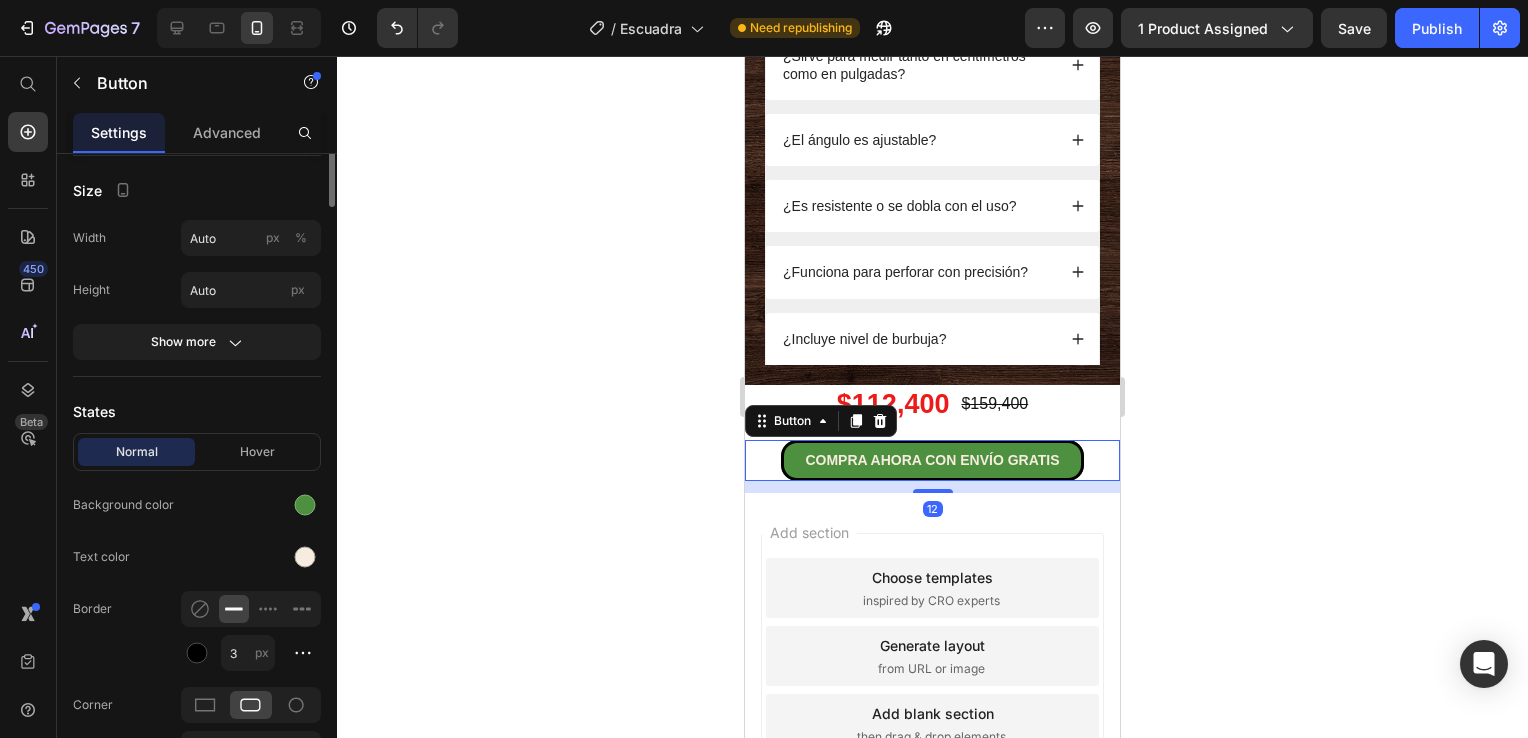 scroll, scrollTop: 0, scrollLeft: 0, axis: both 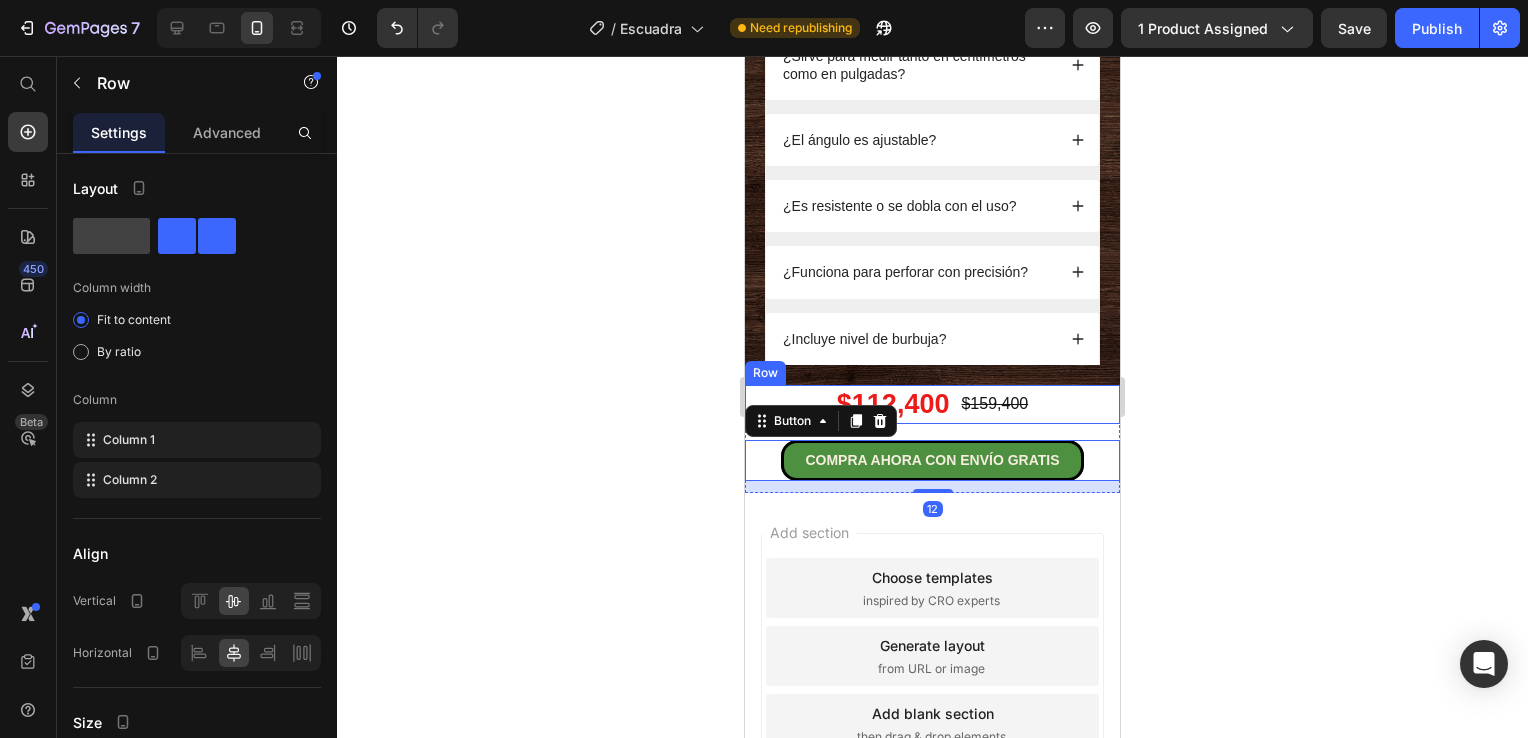 click on "$112,400 Product Price $159,400 Product Price Row" at bounding box center (932, 404) 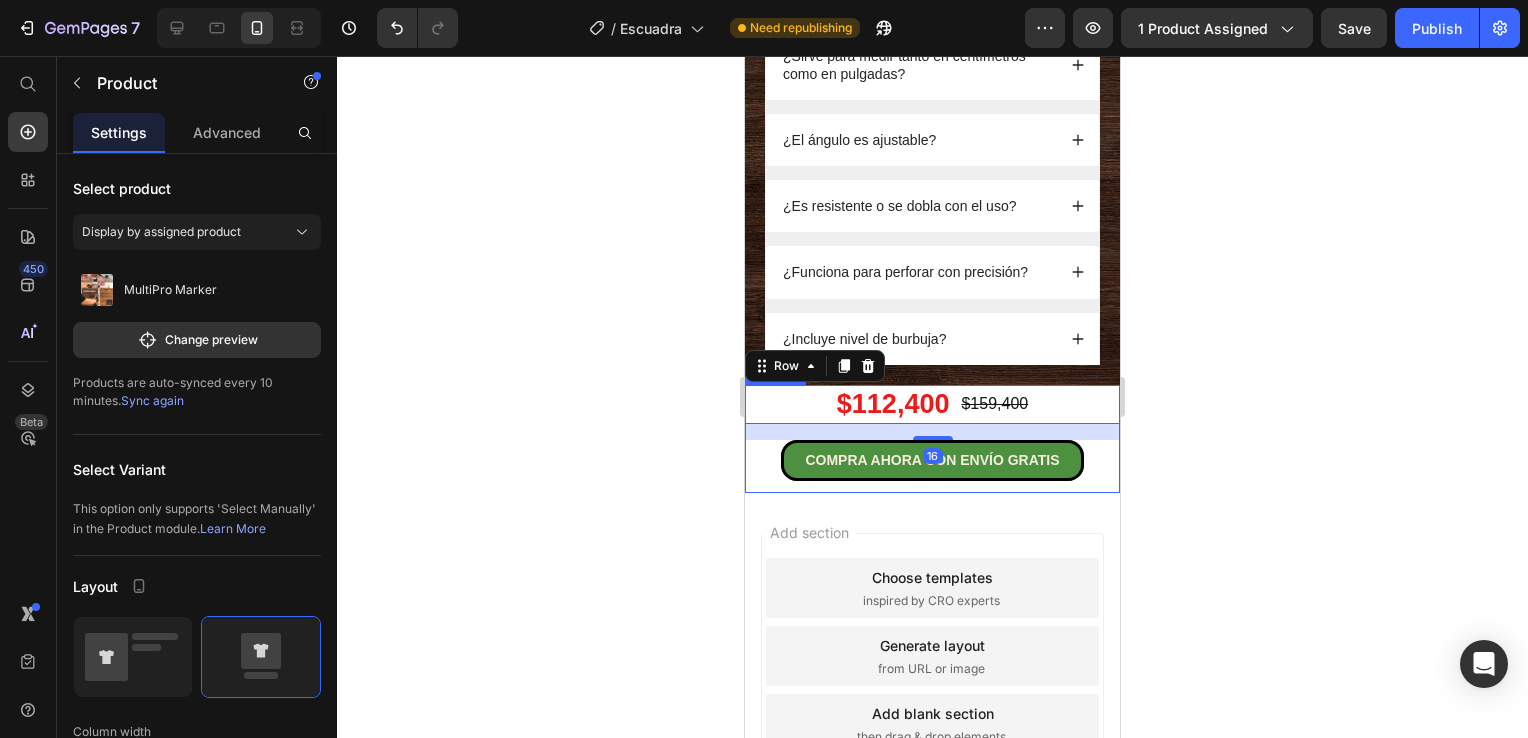 click on "$112,400 Product Price $159,400 Product Price Row   16 COMPRA AHORA CON ENVÍO GRATIS   Button" at bounding box center [932, 439] 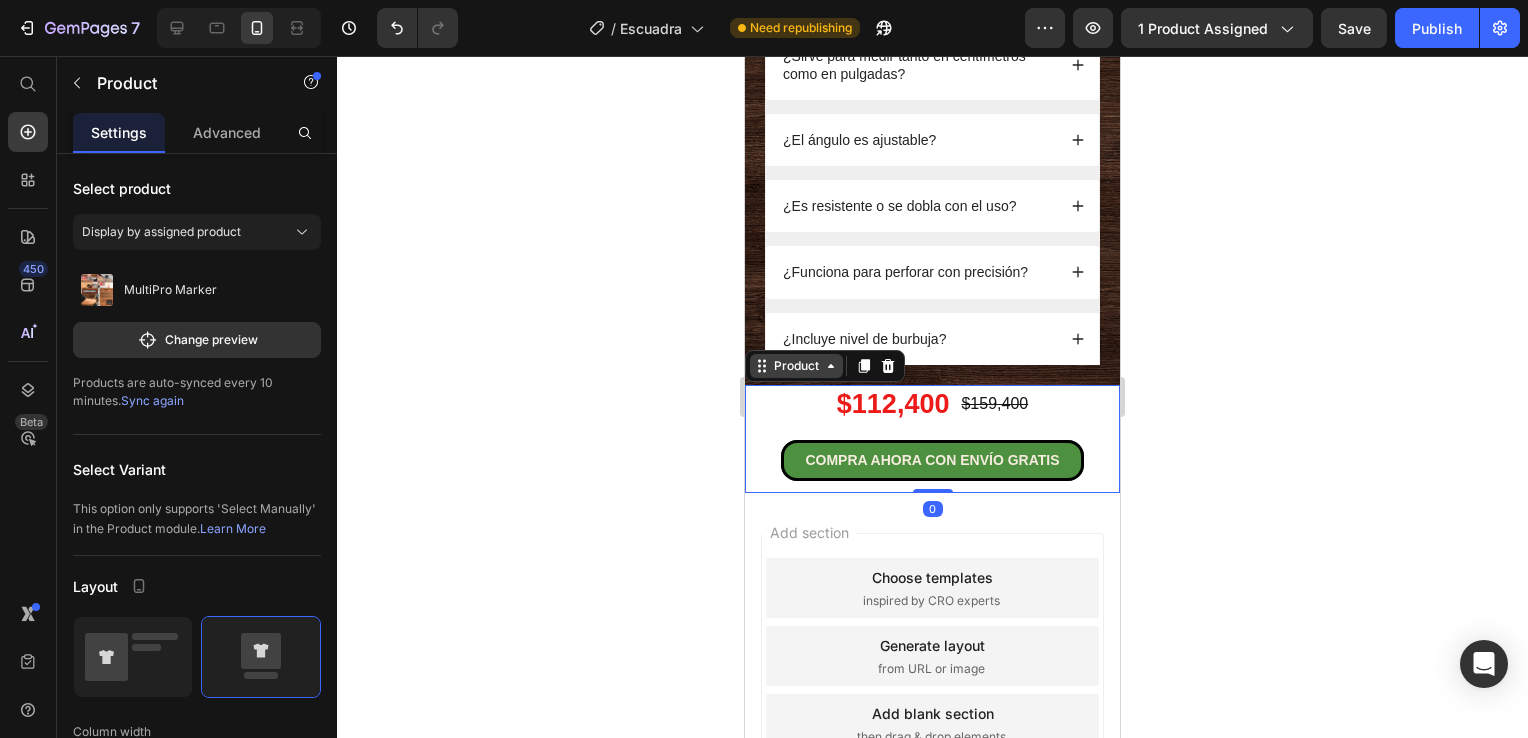 click 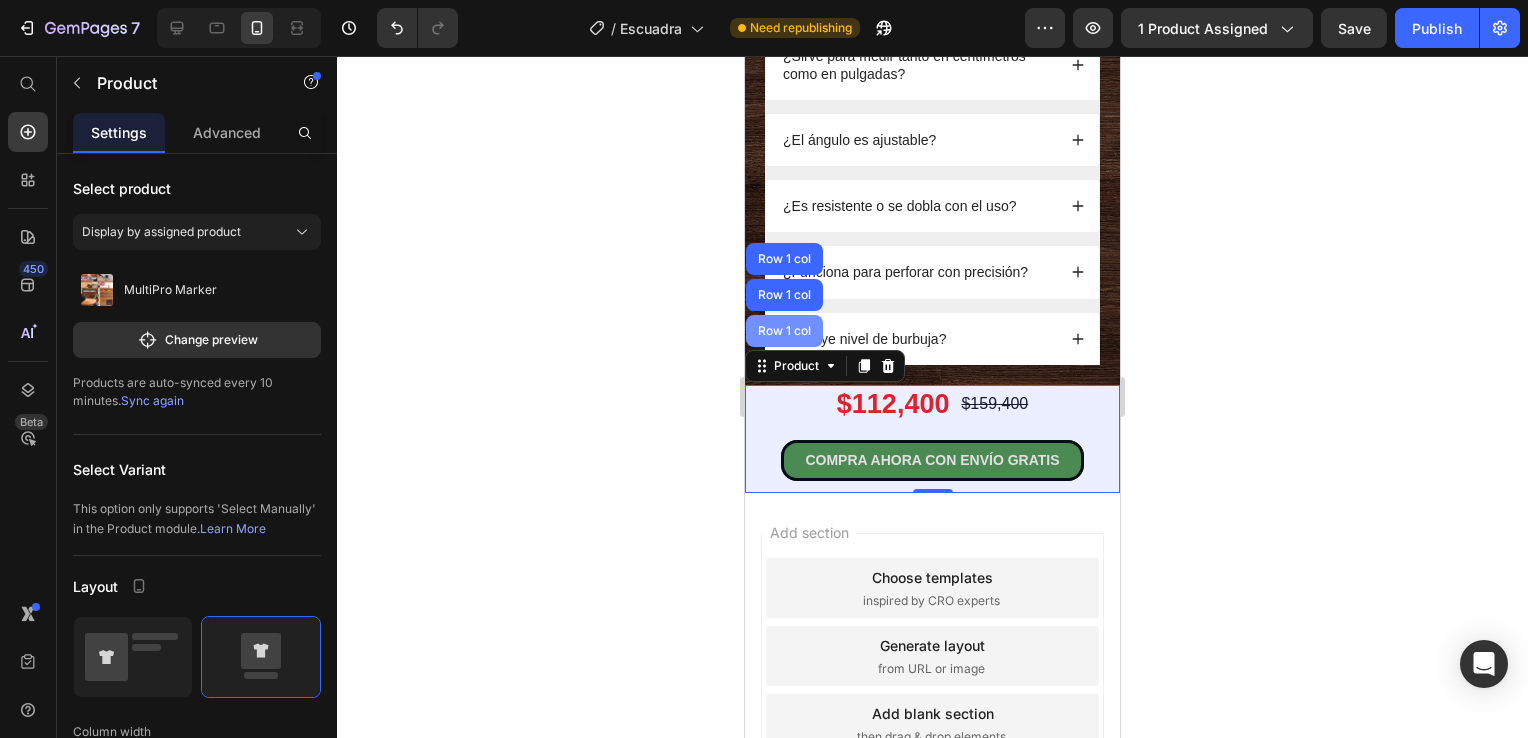 click on "Row 1 col" at bounding box center (784, 331) 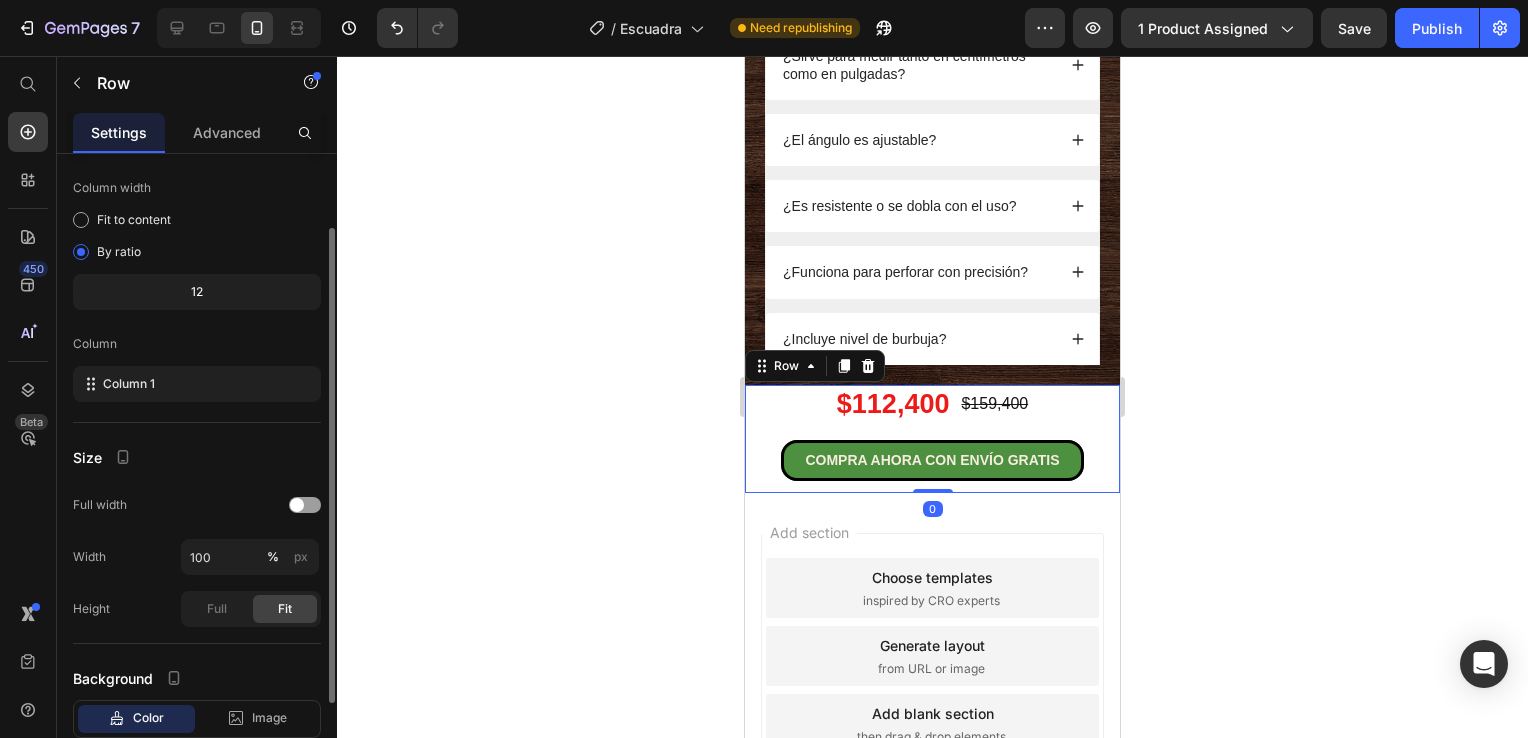 scroll, scrollTop: 224, scrollLeft: 0, axis: vertical 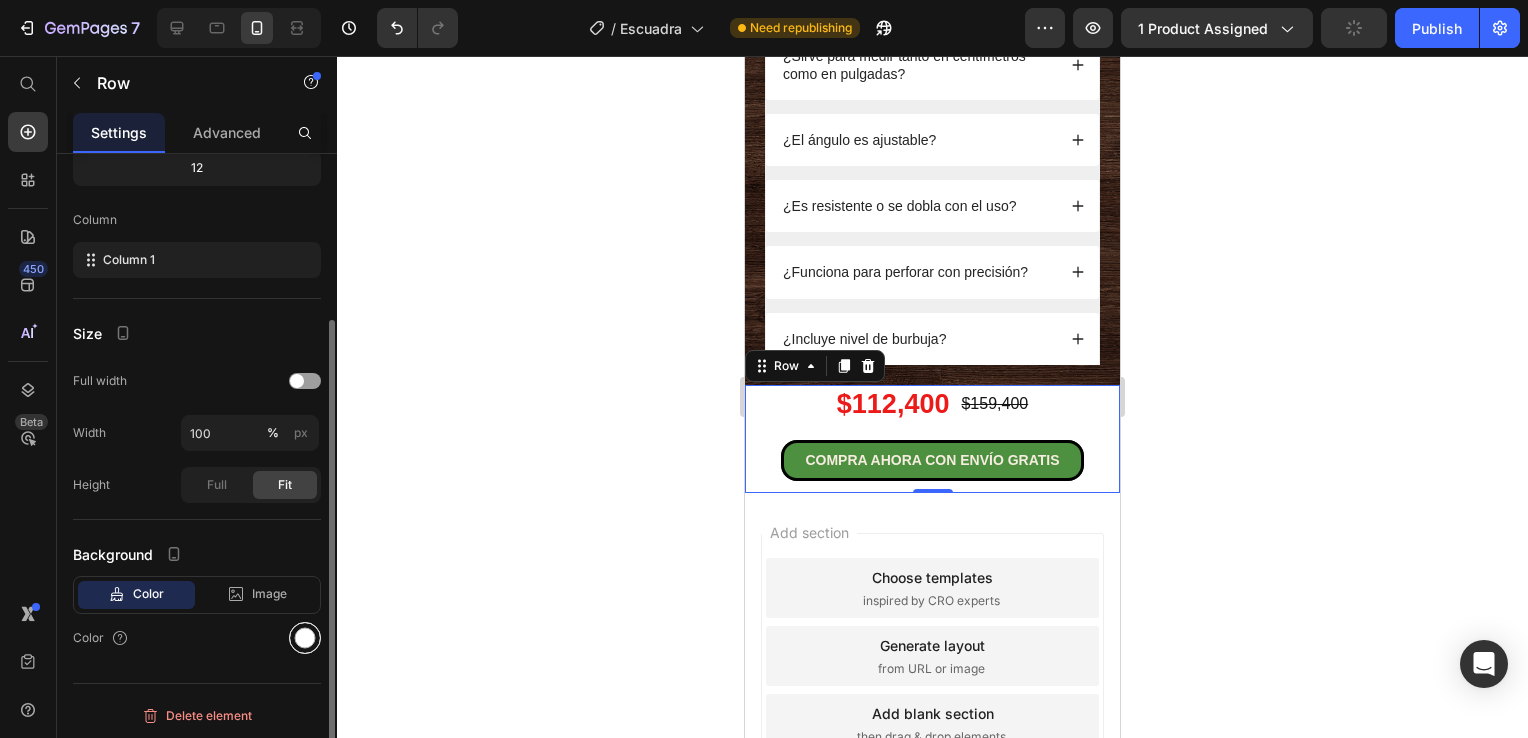click at bounding box center (305, 638) 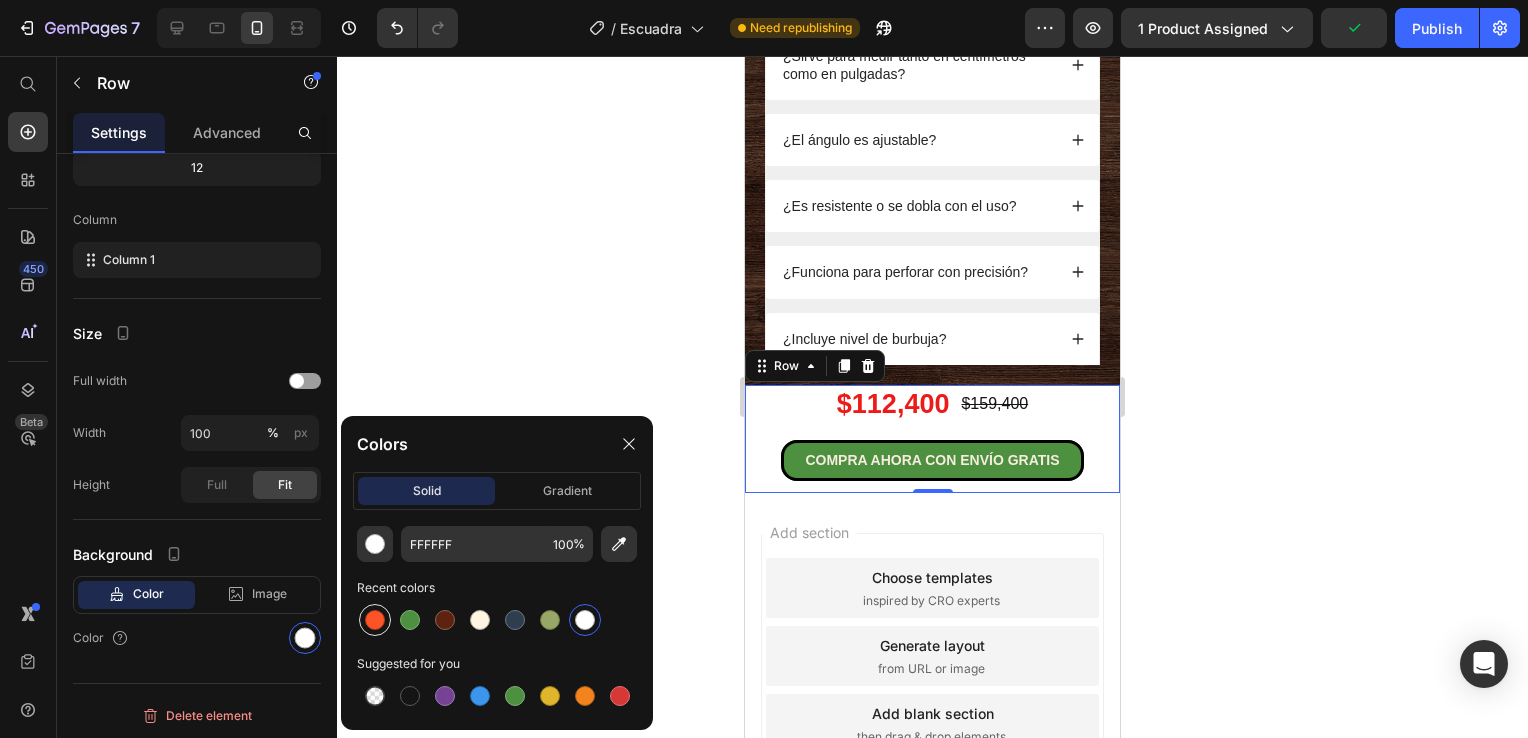 click at bounding box center [375, 620] 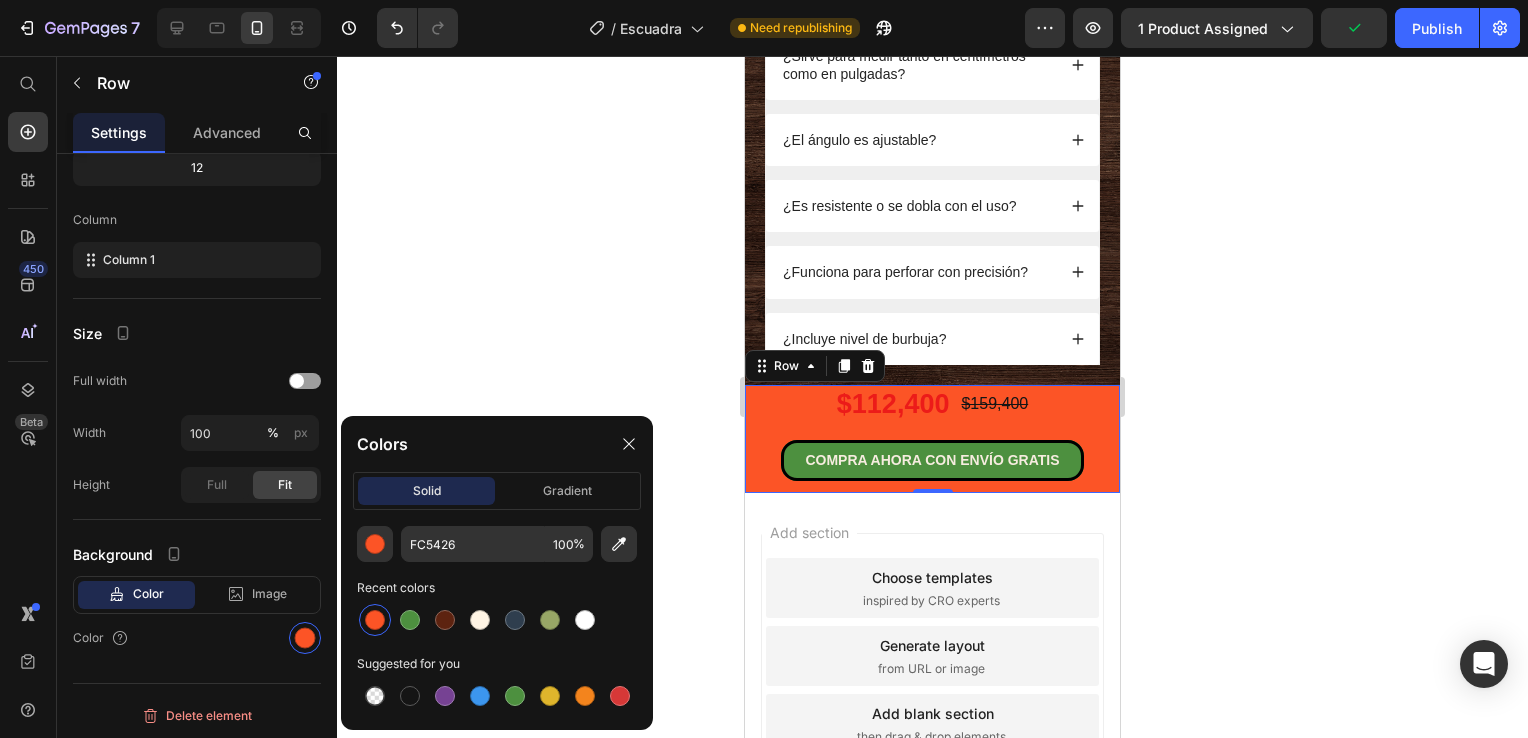 click 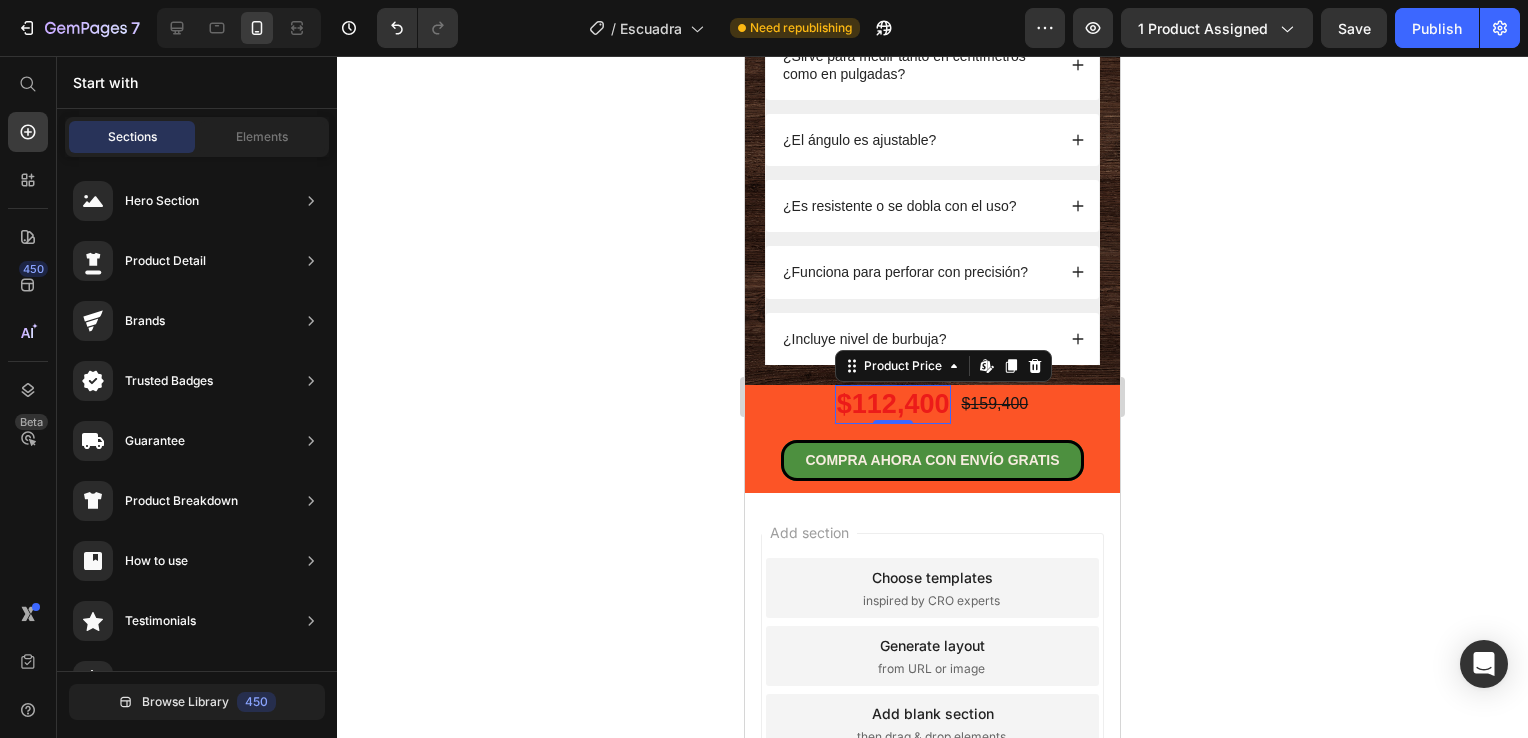 click on "$112,400" at bounding box center (893, 404) 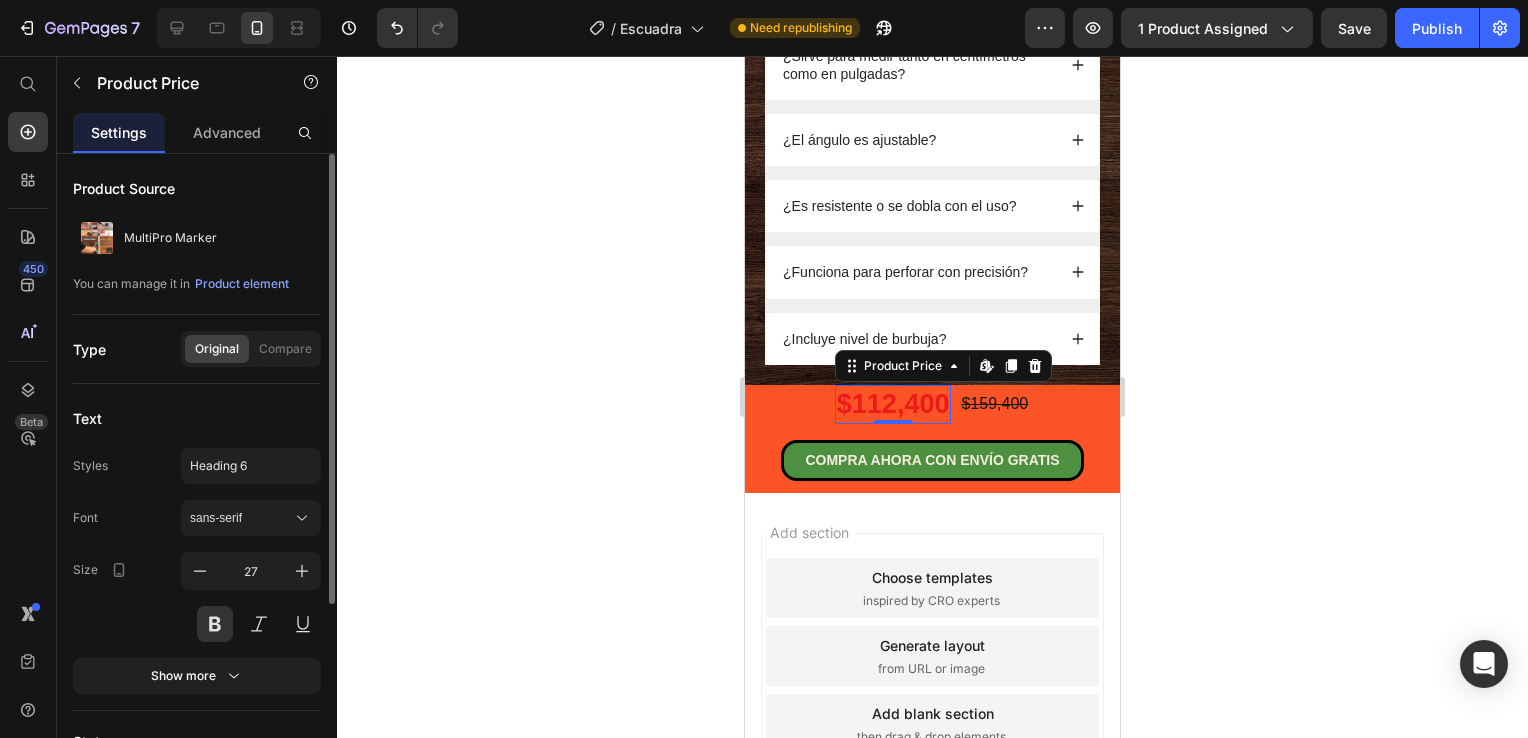scroll, scrollTop: 272, scrollLeft: 0, axis: vertical 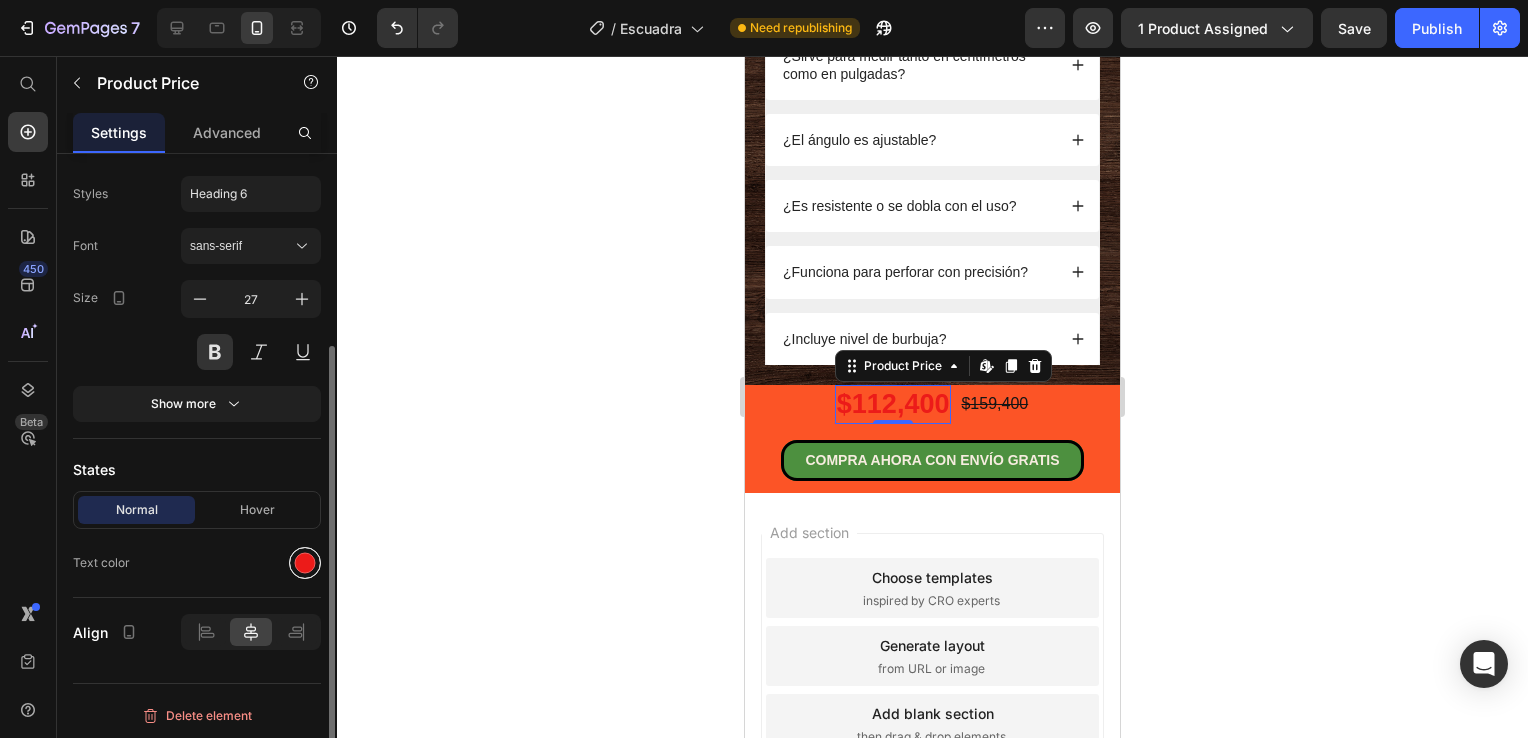 click at bounding box center (305, 563) 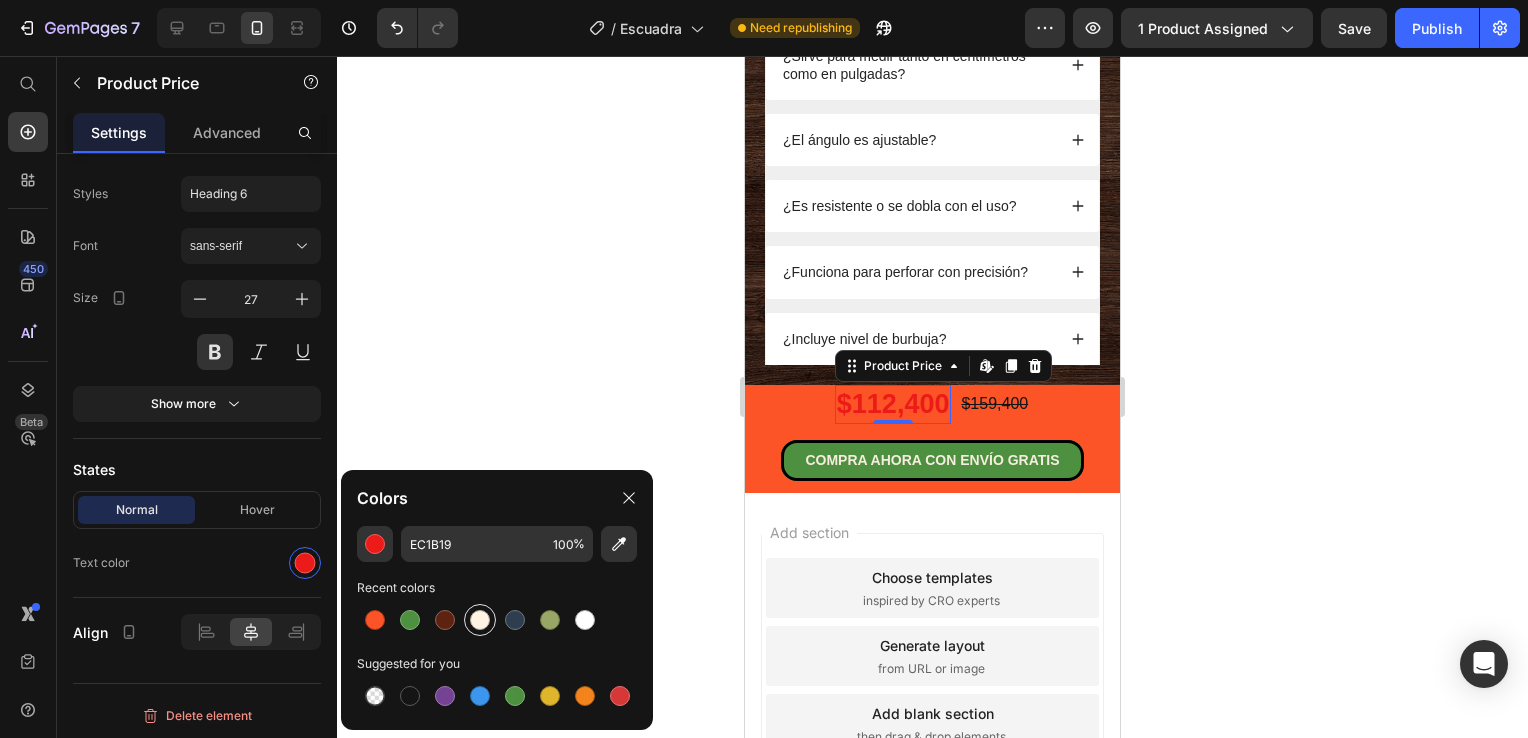 click at bounding box center (480, 620) 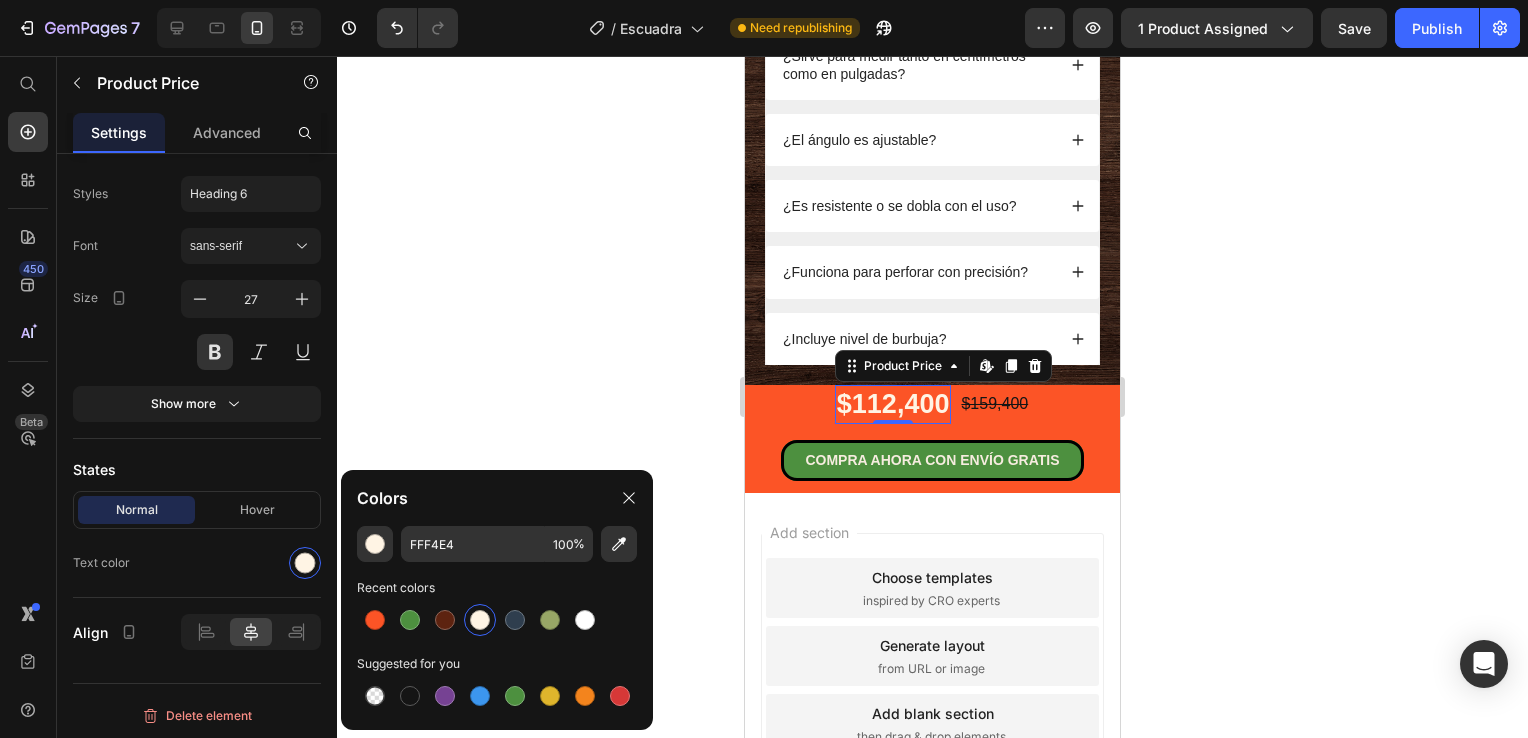 click 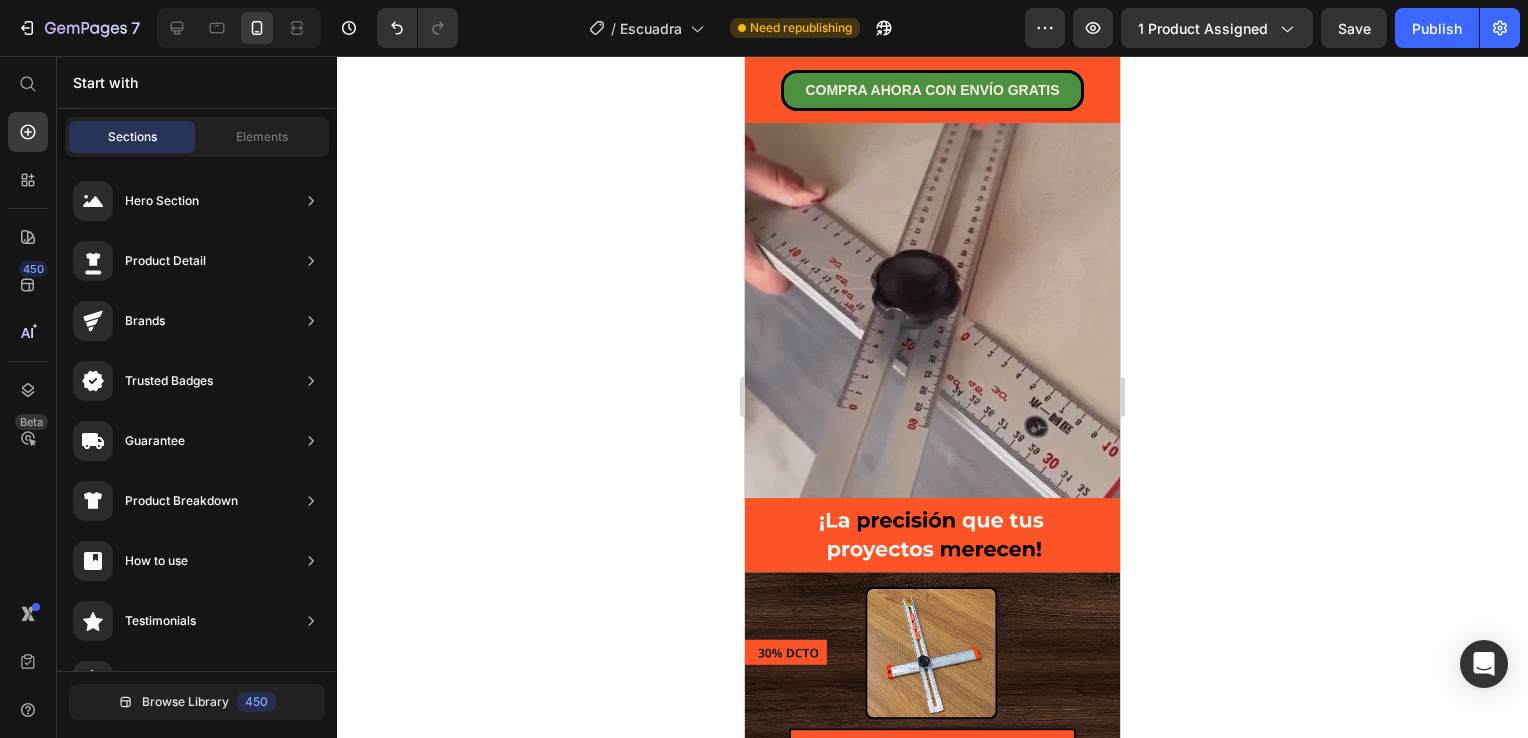 scroll, scrollTop: 240, scrollLeft: 0, axis: vertical 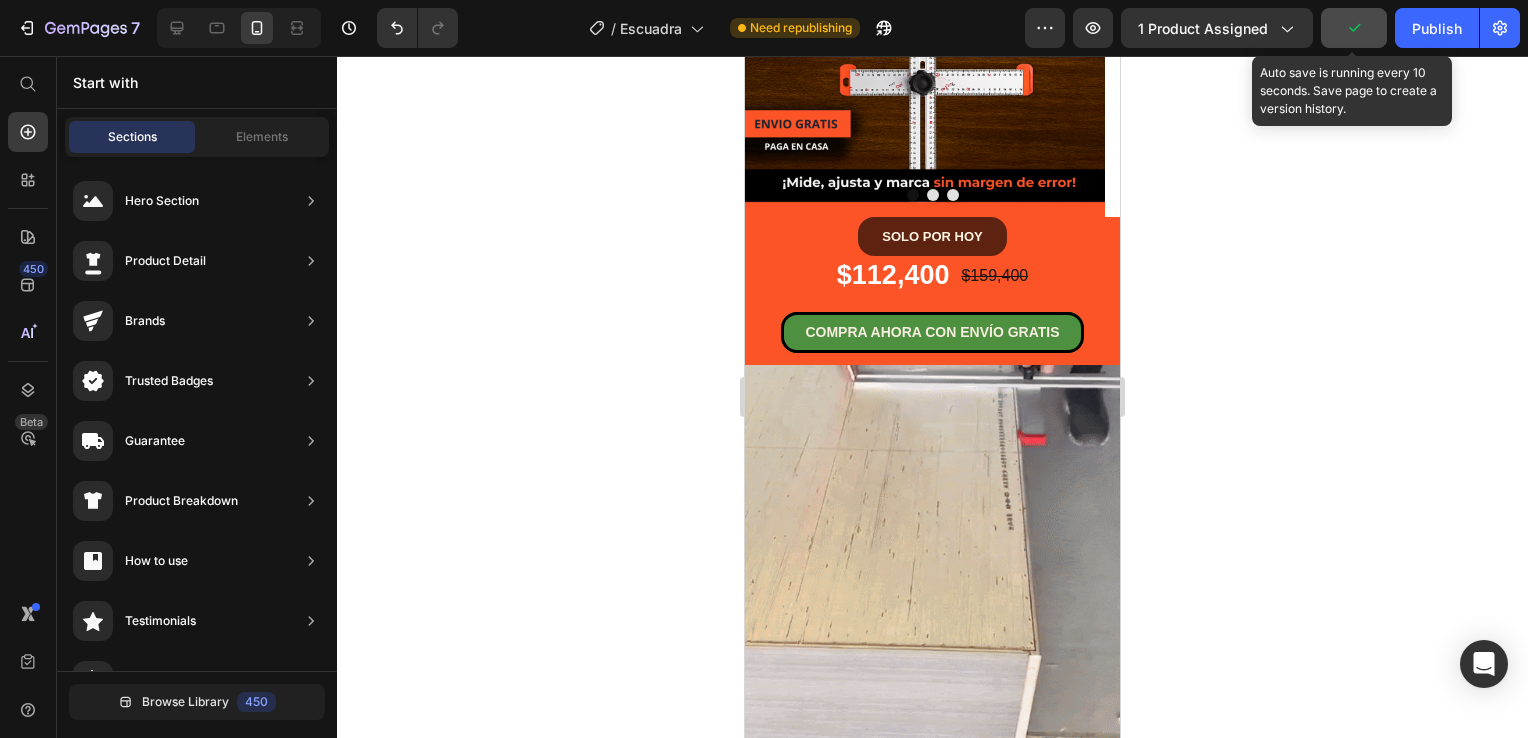 click 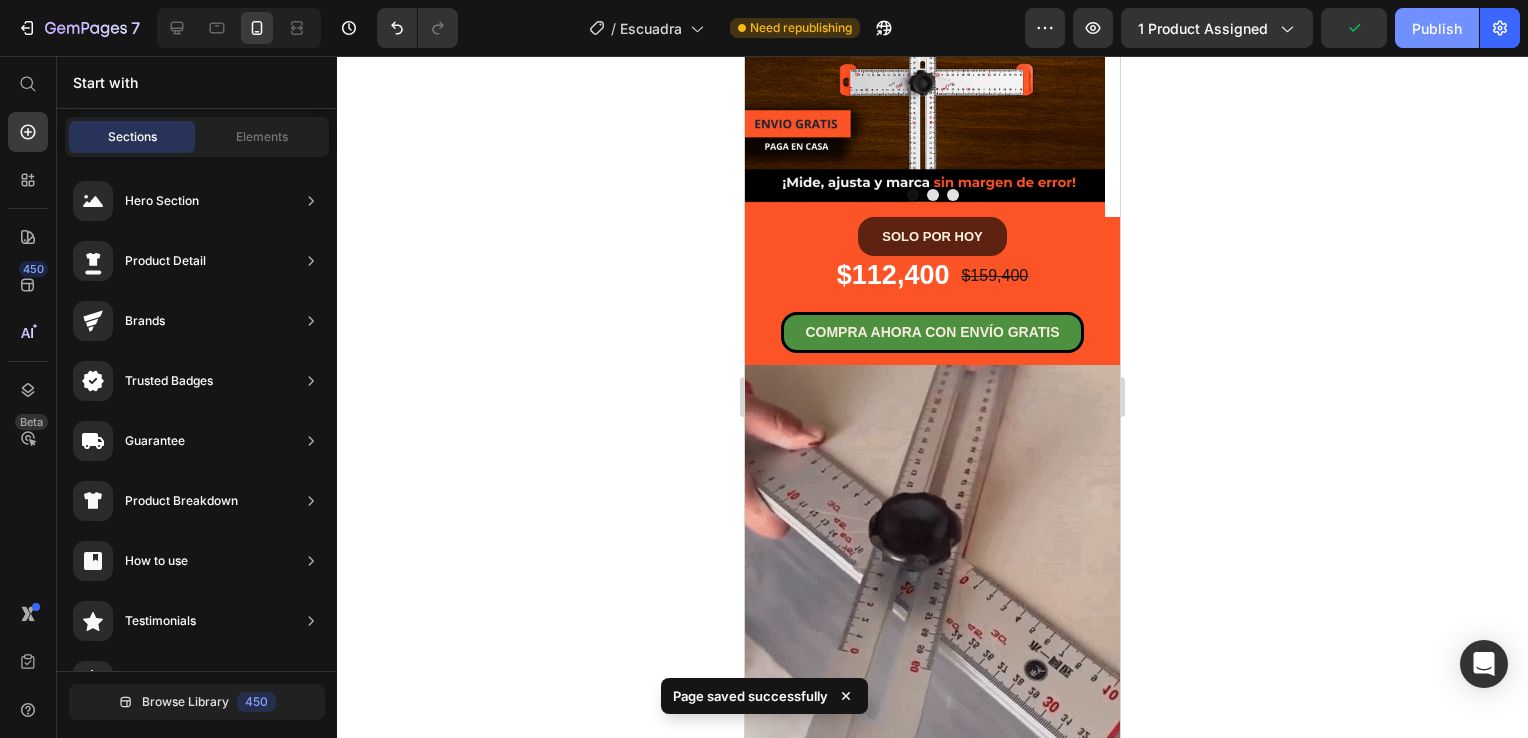 click on "Publish" at bounding box center [1437, 28] 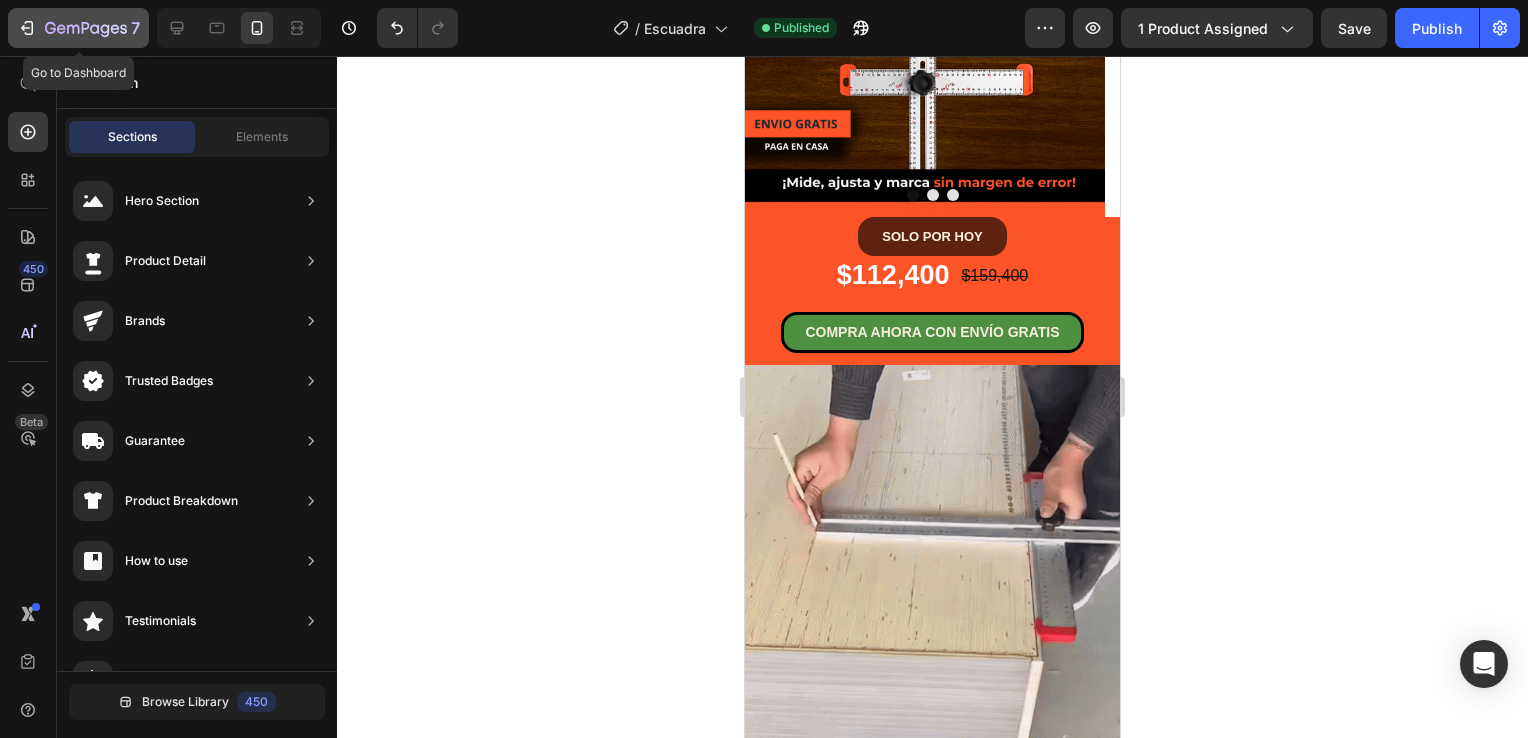 click 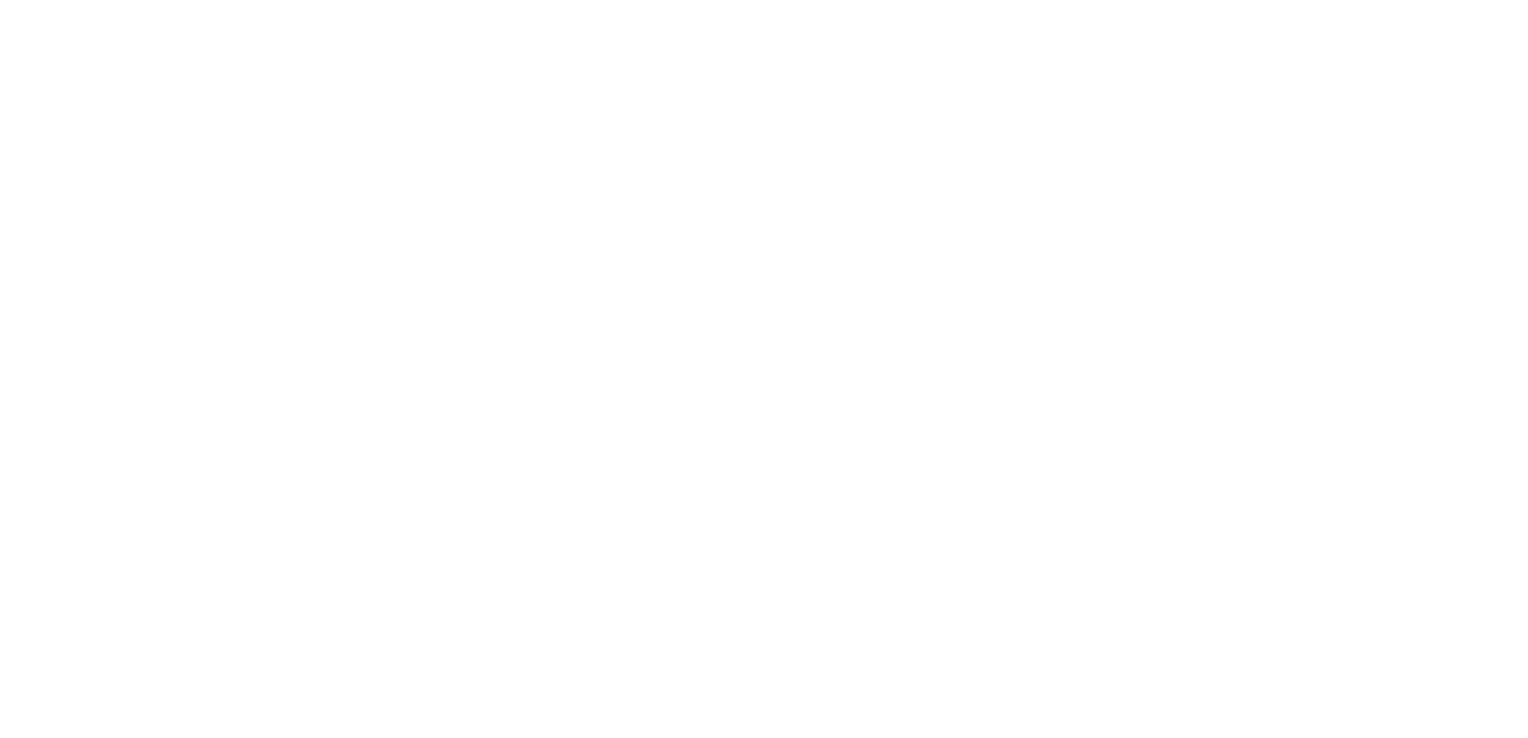 scroll, scrollTop: 0, scrollLeft: 0, axis: both 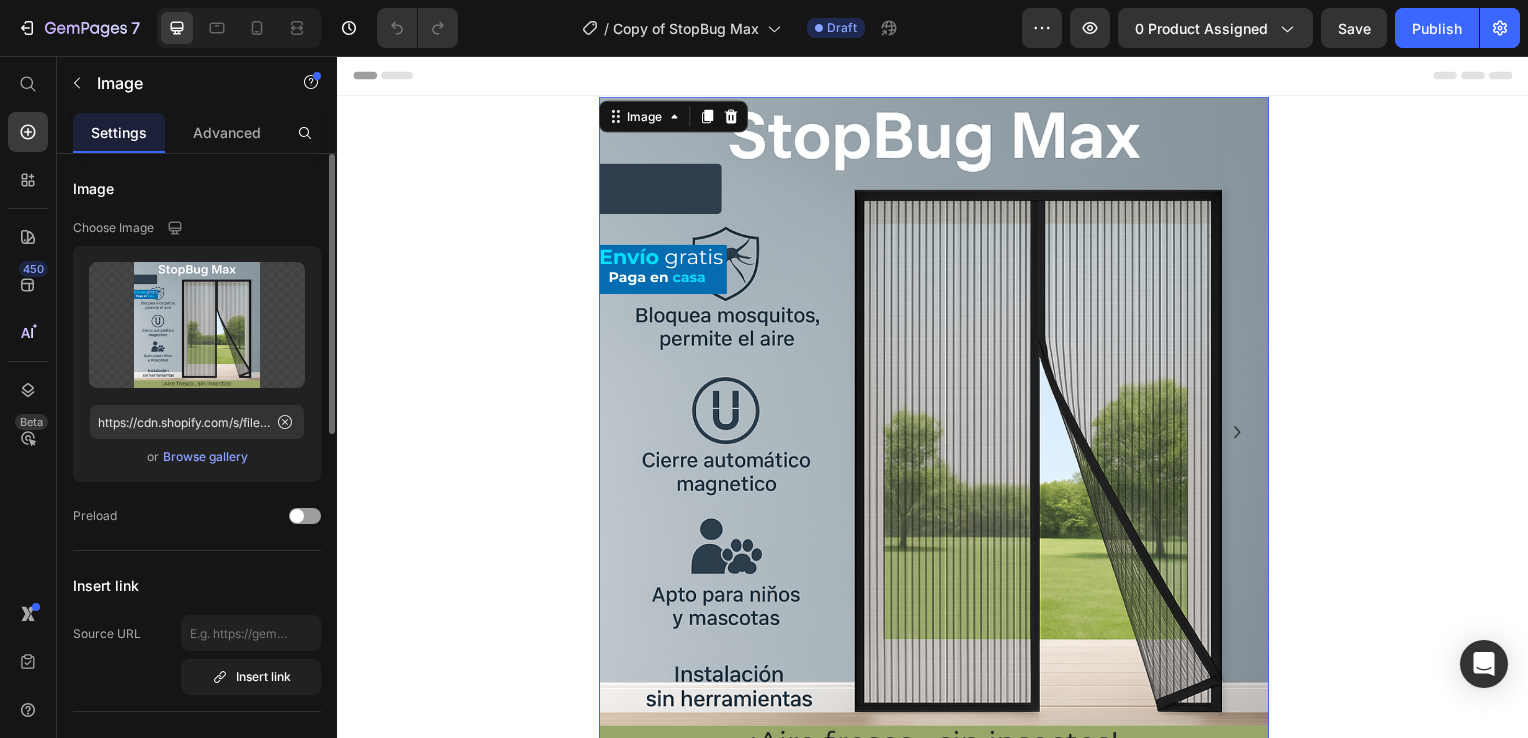 click on "Browse gallery" at bounding box center [205, 457] 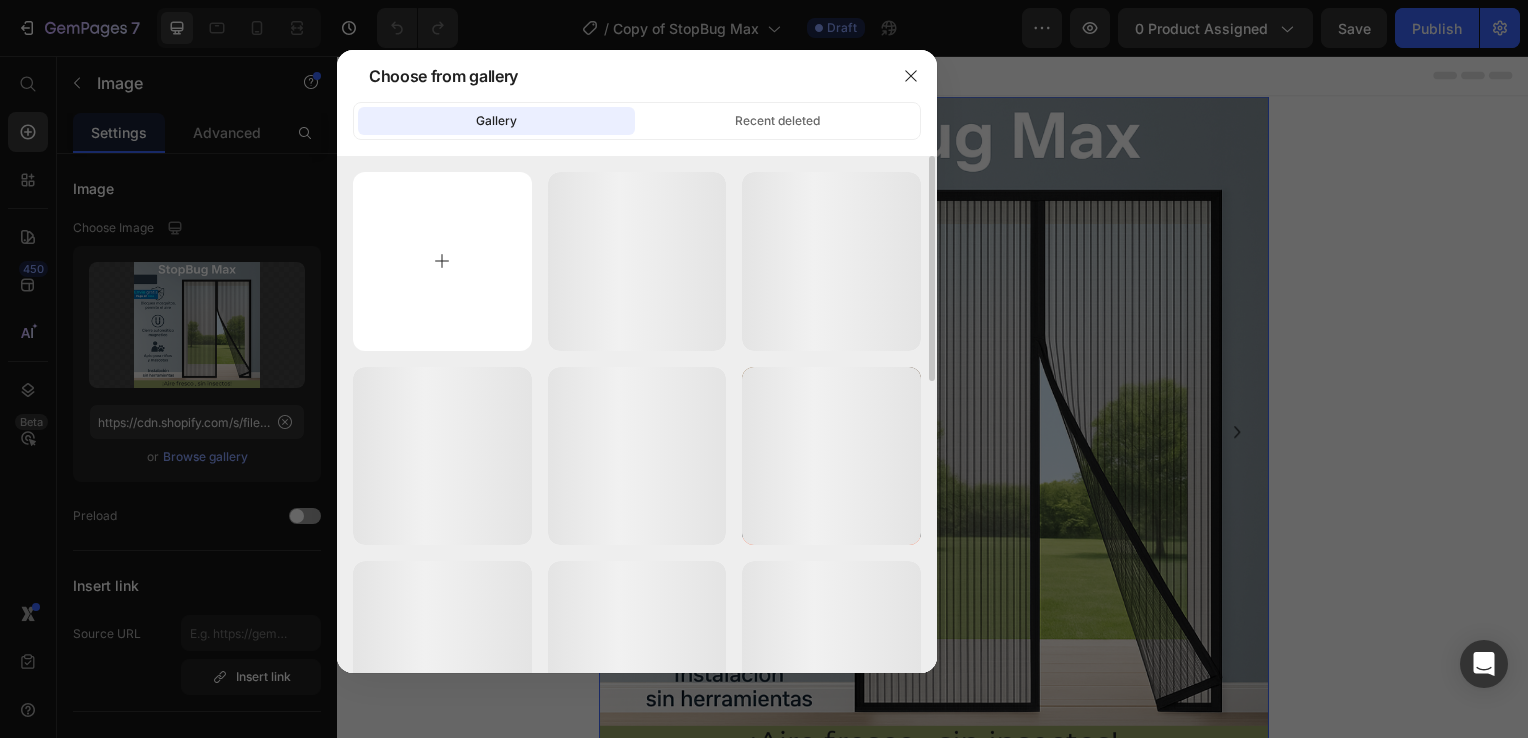 click at bounding box center (442, 261) 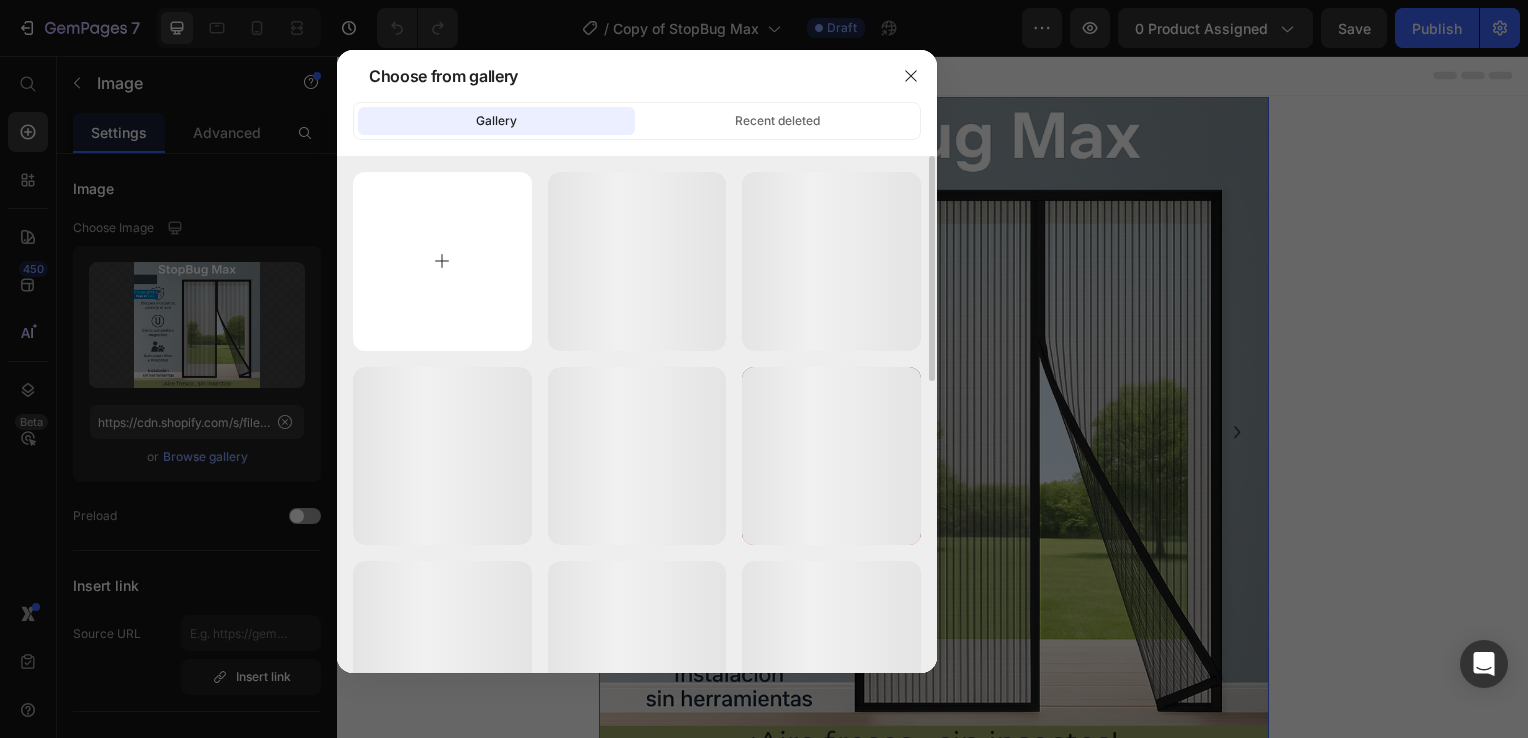 type on "C:\fakepath\1.png" 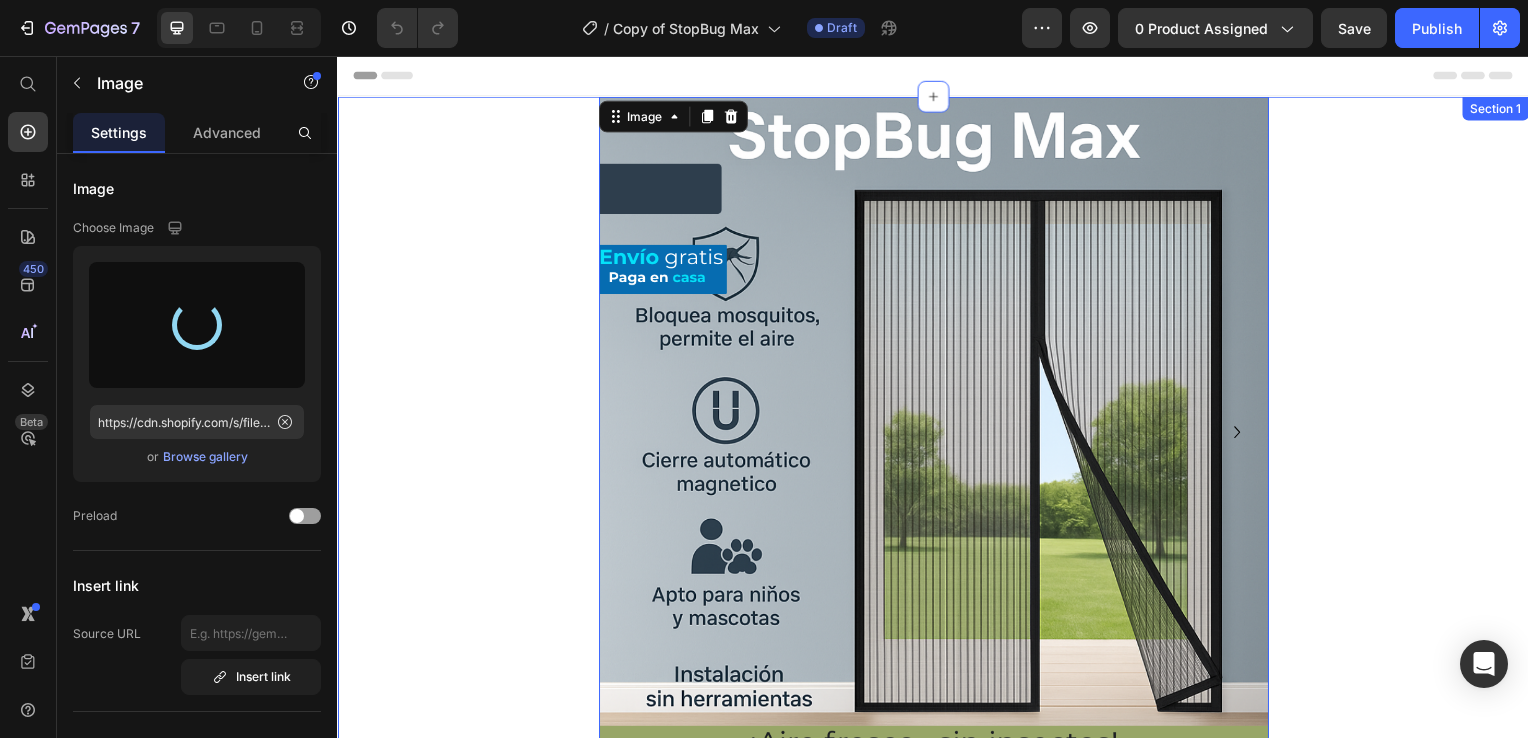 type on "https://cdn.shopify.com/s/files/1/0931/0204/7545/files/gempages_559530074857014392-f09a0fb1-9fcd-4acc-a8f2-372a4859e66e.png" 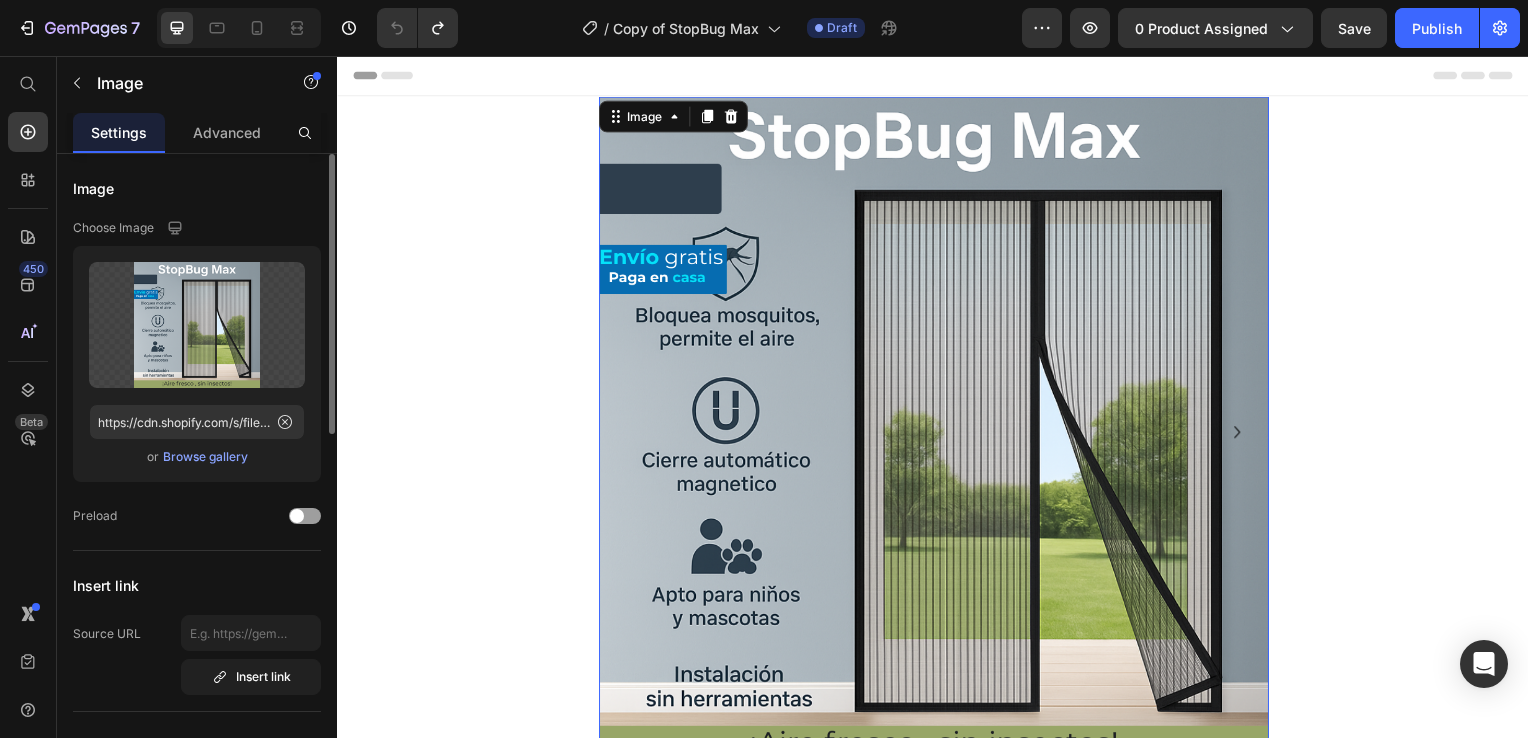 click on "Browse gallery" at bounding box center [205, 457] 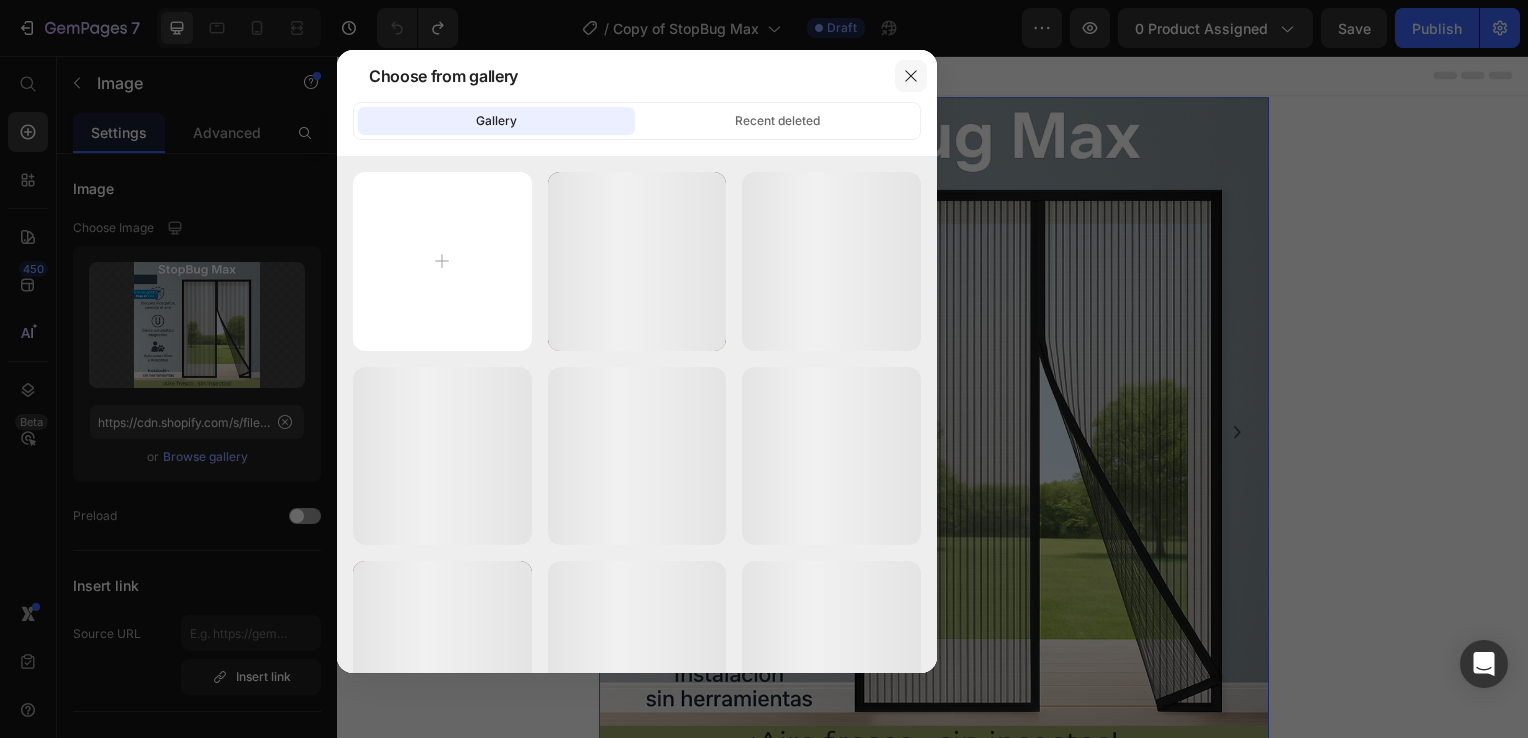 click 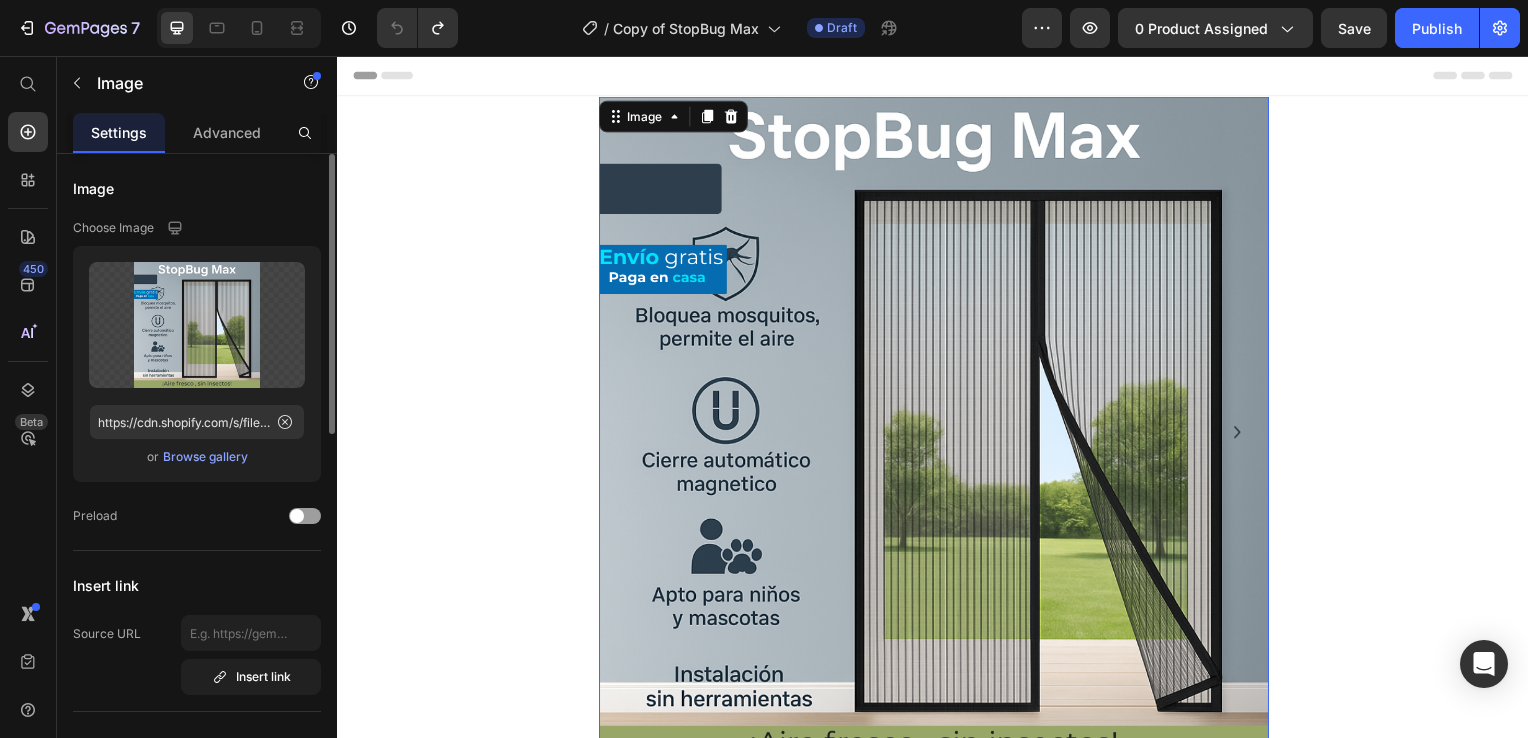 click on "Browse gallery" at bounding box center (205, 457) 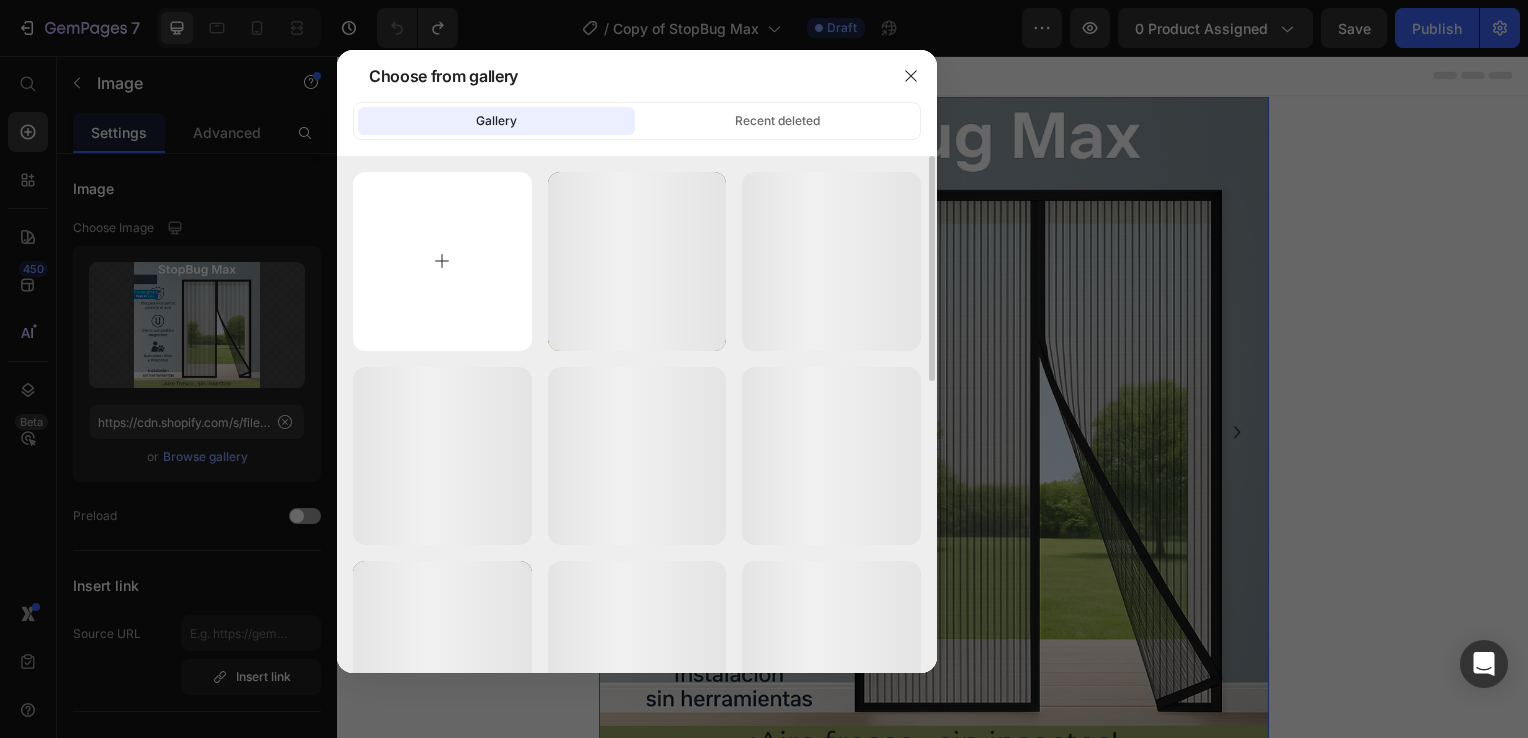 click at bounding box center [442, 261] 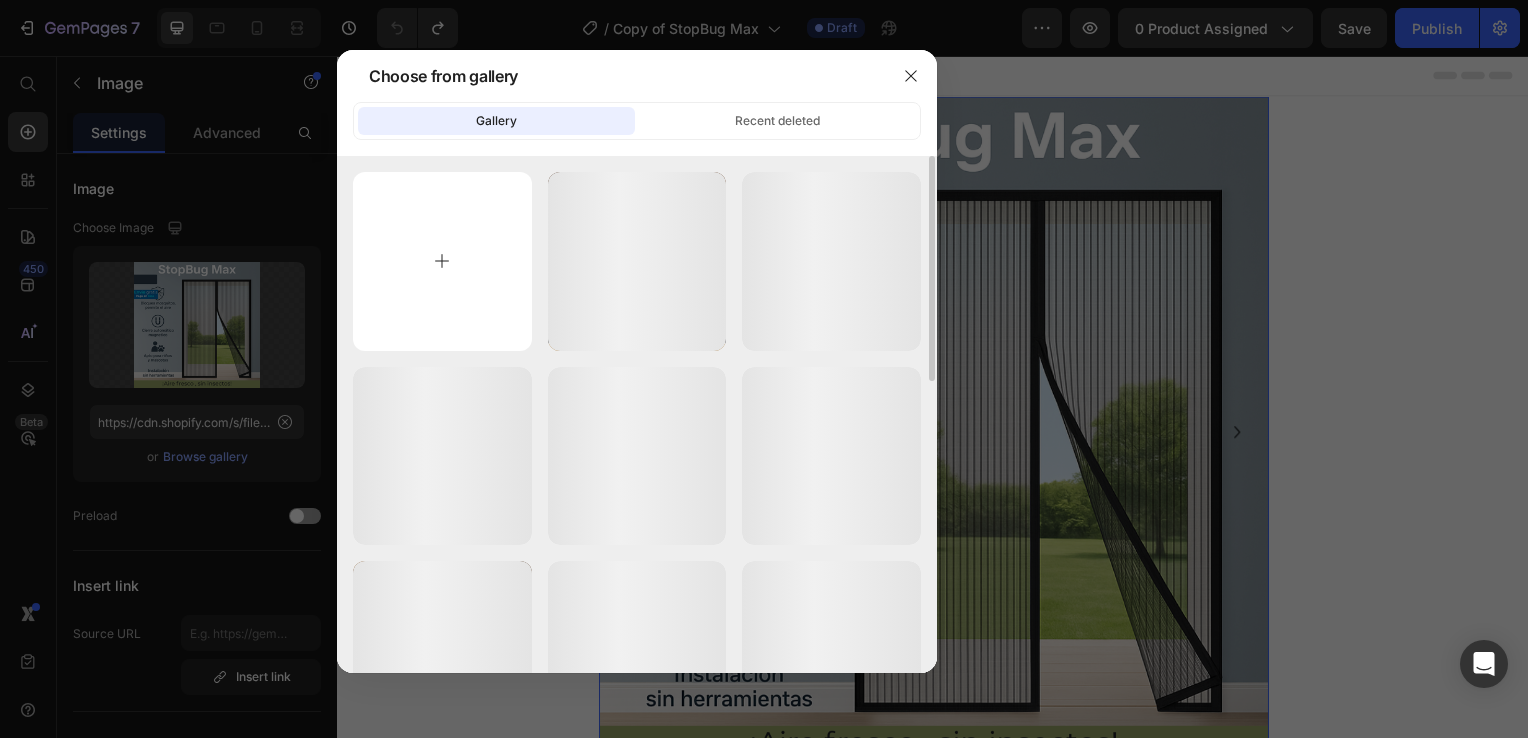 type on "C:\fakepath\1.png" 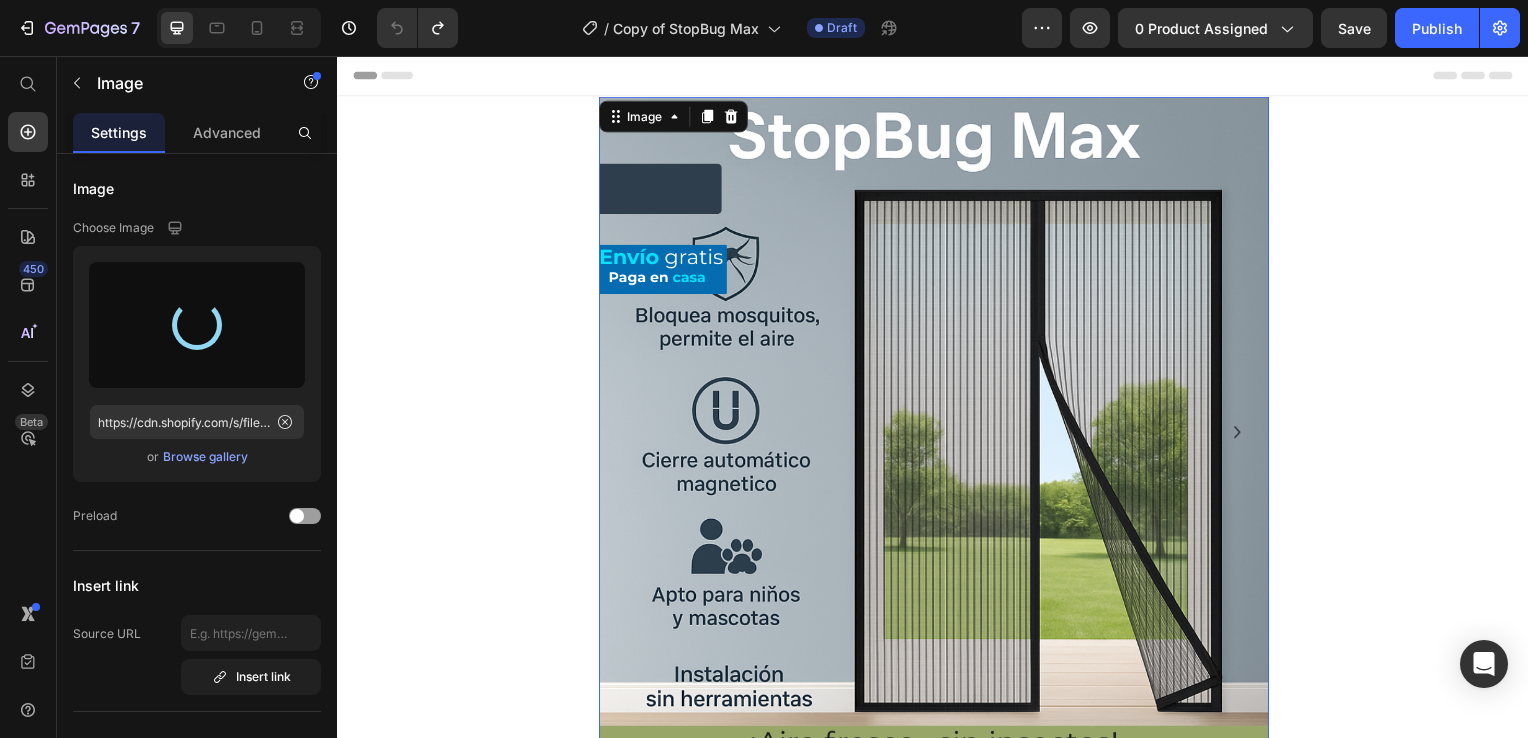type on "https://cdn.shopify.com/s/files/1/0931/0204/7545/files/gempages_559530074857014392-f09a0fb1-9fcd-4acc-a8f2-372a4859e66e.png" 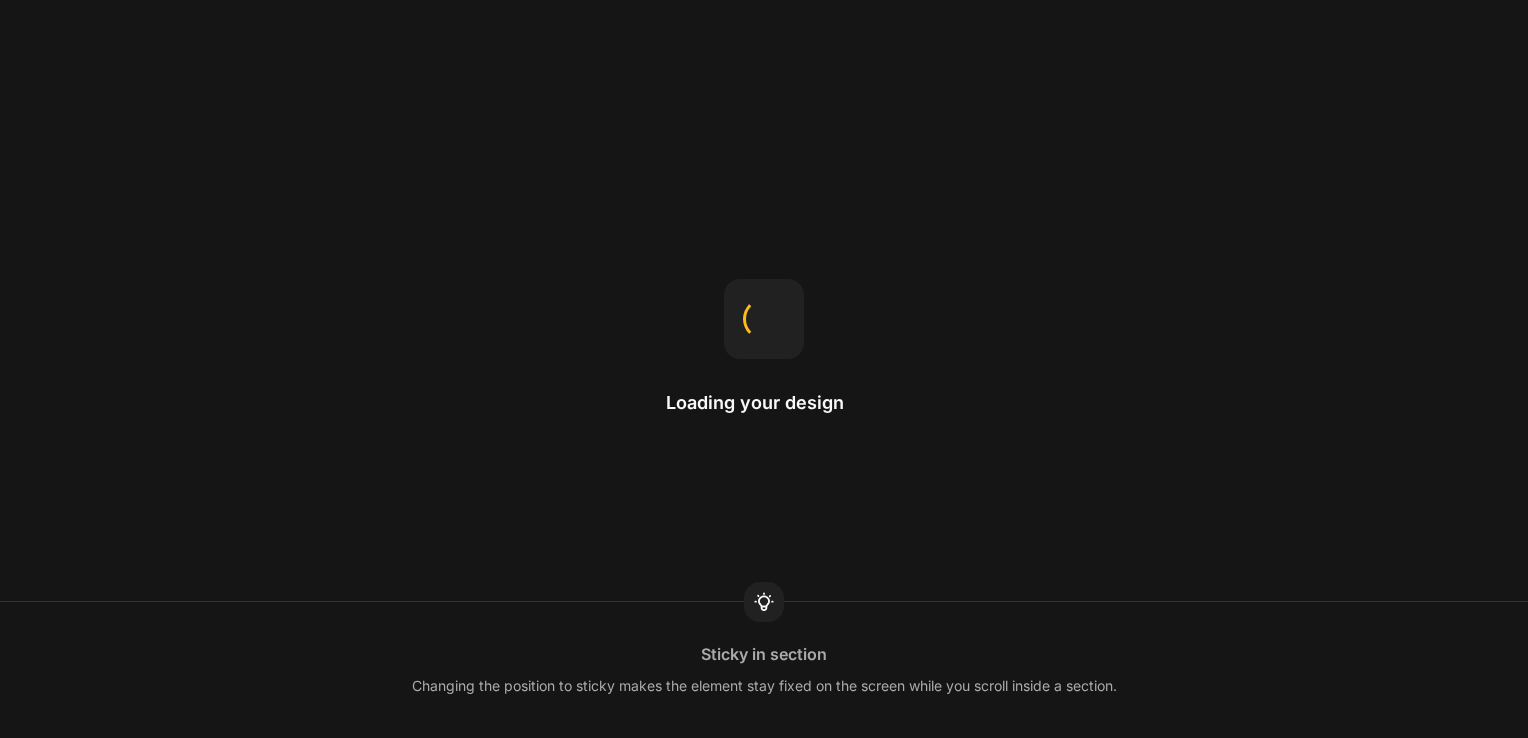 scroll, scrollTop: 0, scrollLeft: 0, axis: both 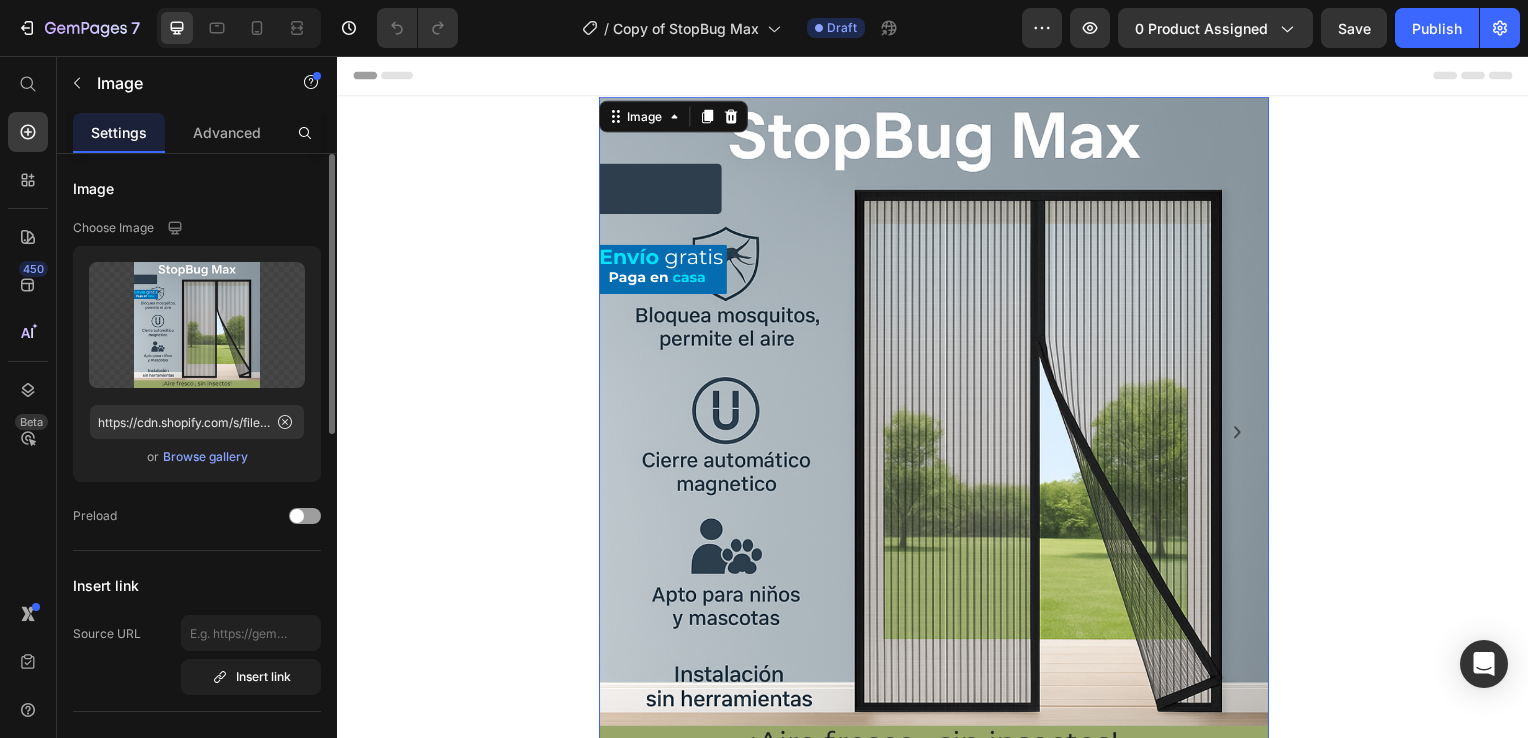 click on "Browse gallery" at bounding box center (205, 457) 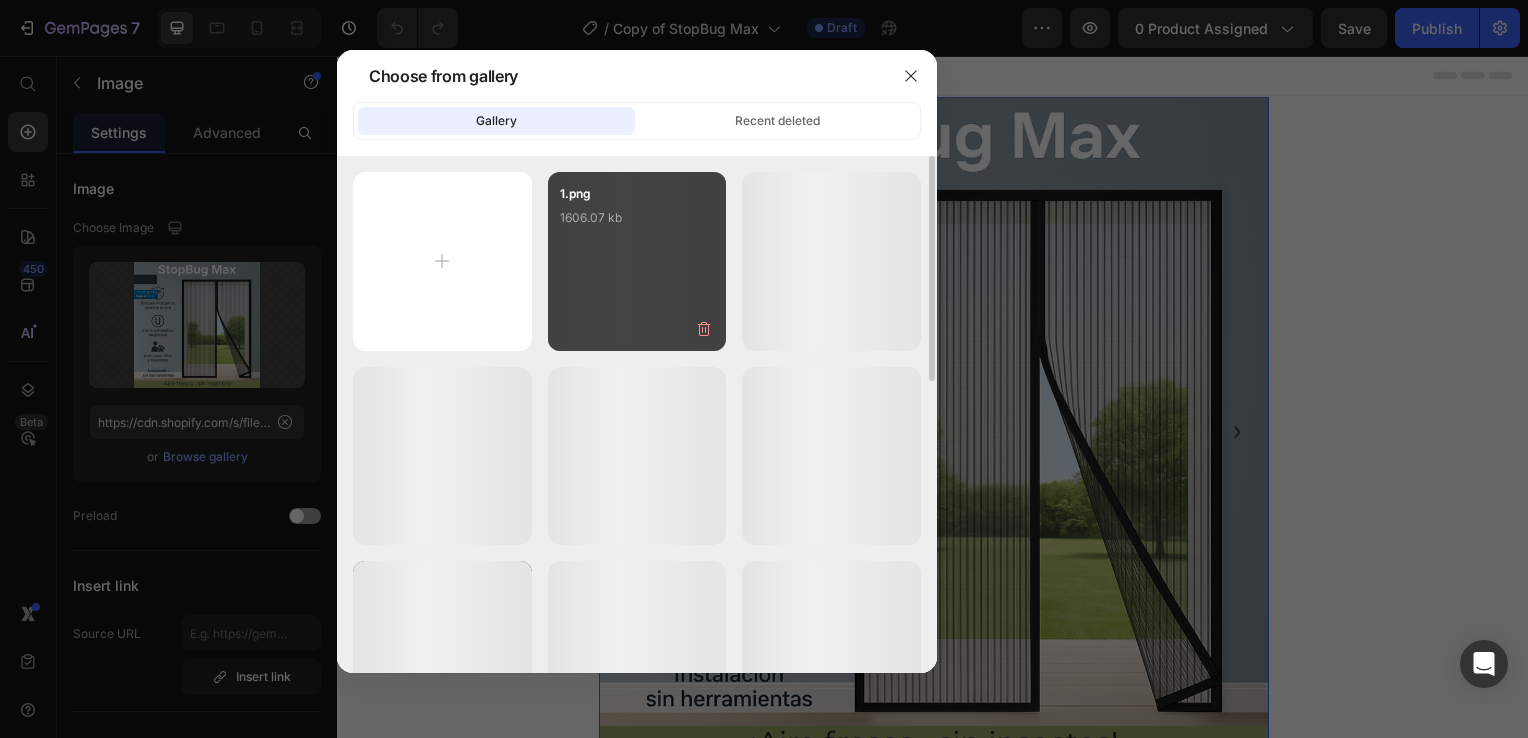click on "1.png [SIZE] kb" at bounding box center [637, 261] 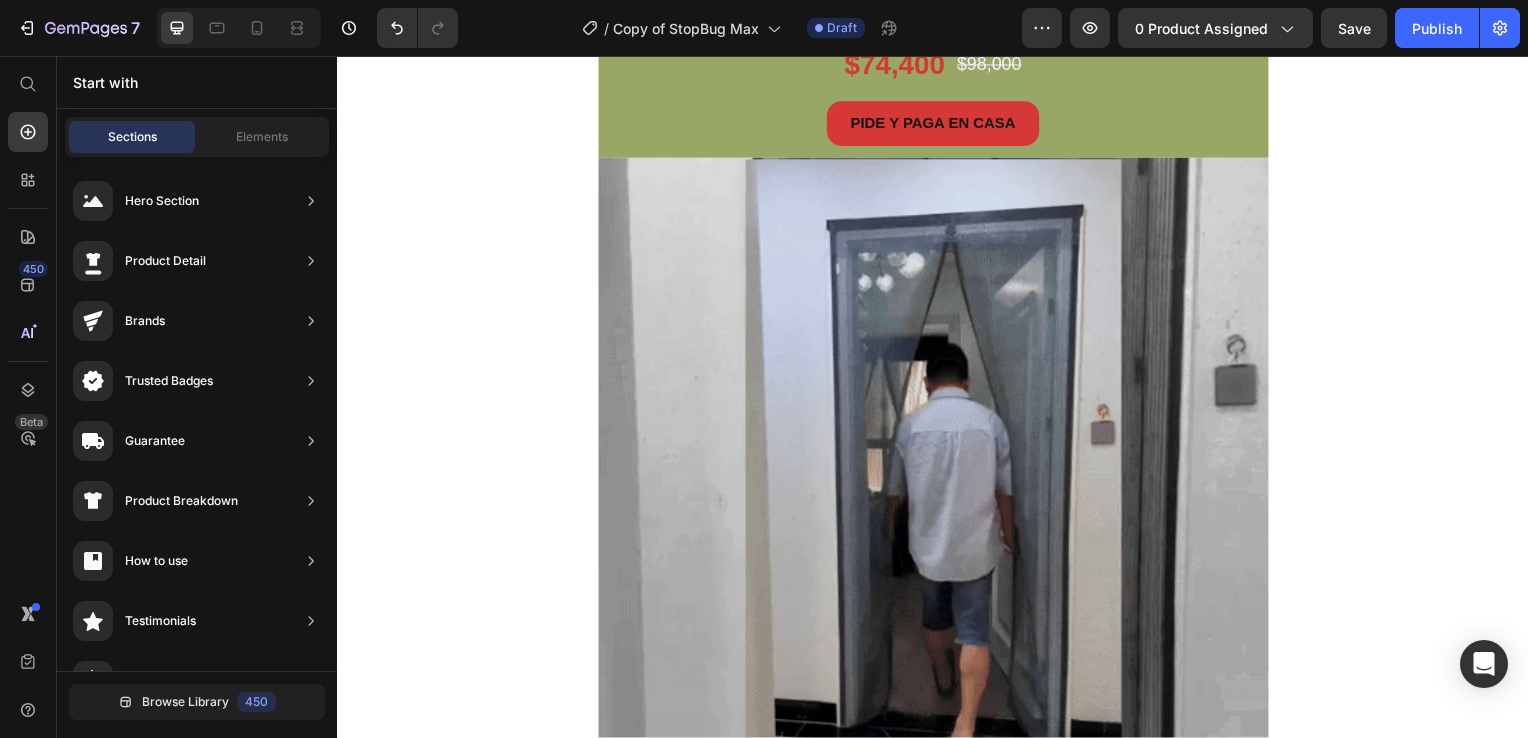 scroll, scrollTop: 0, scrollLeft: 0, axis: both 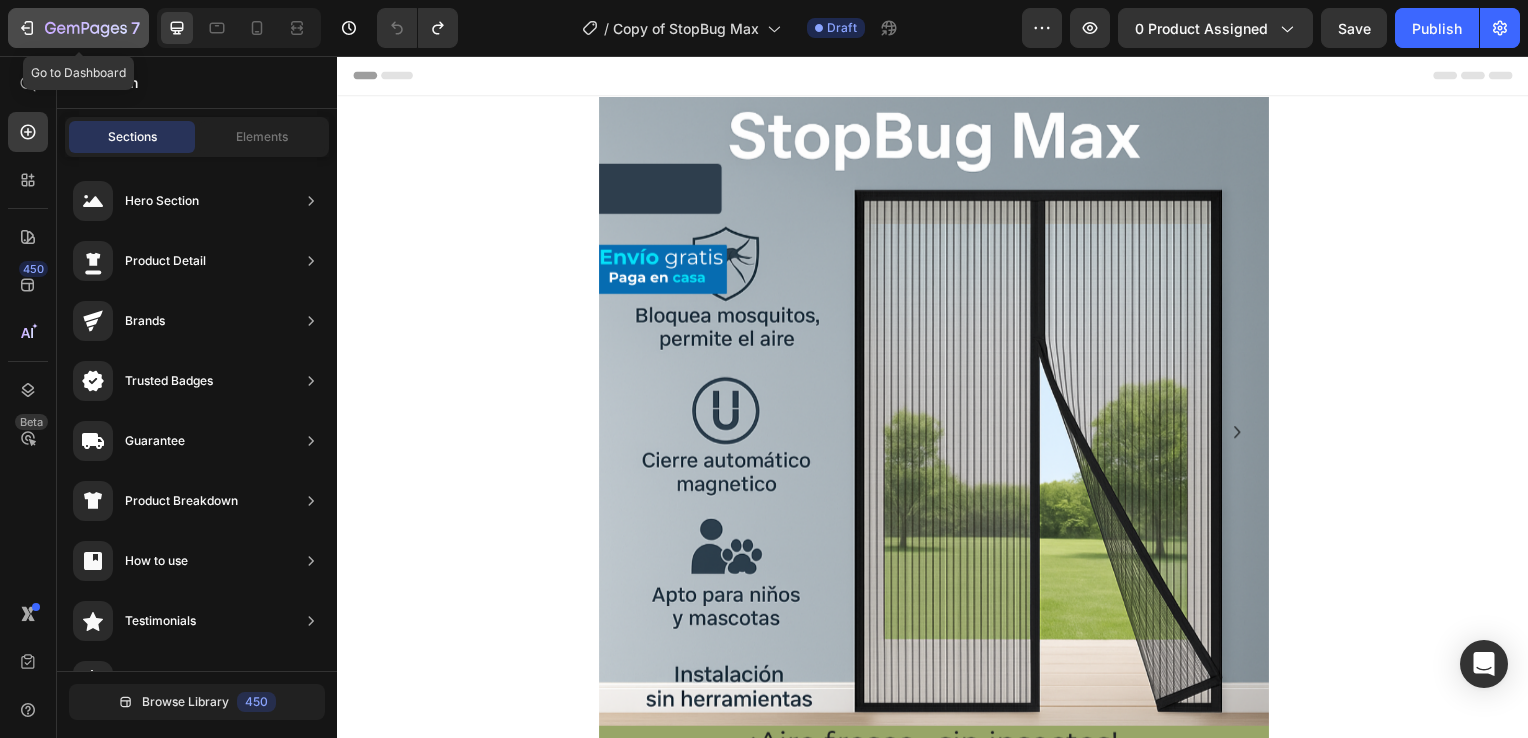 click 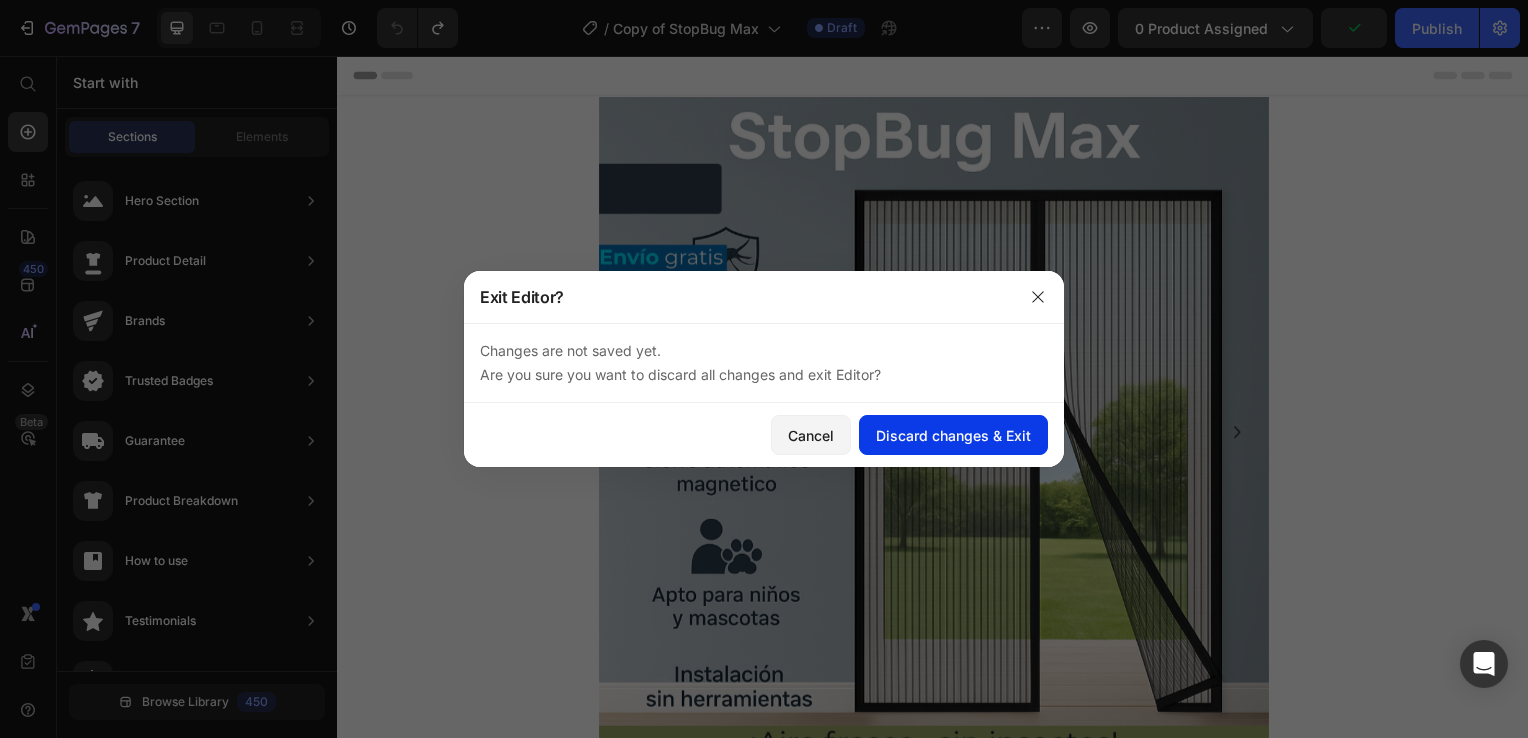 click on "Discard changes & Exit" at bounding box center (953, 435) 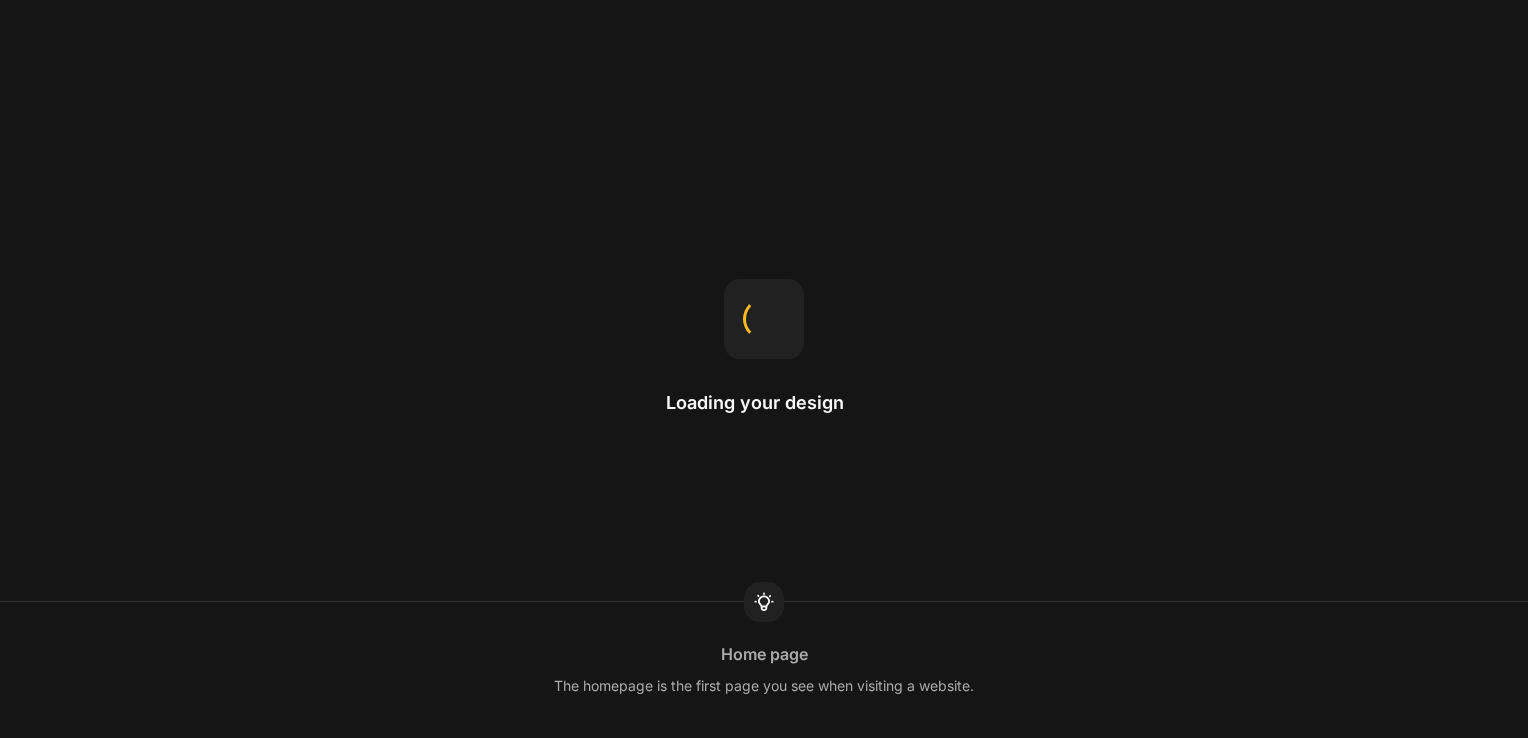 scroll, scrollTop: 0, scrollLeft: 0, axis: both 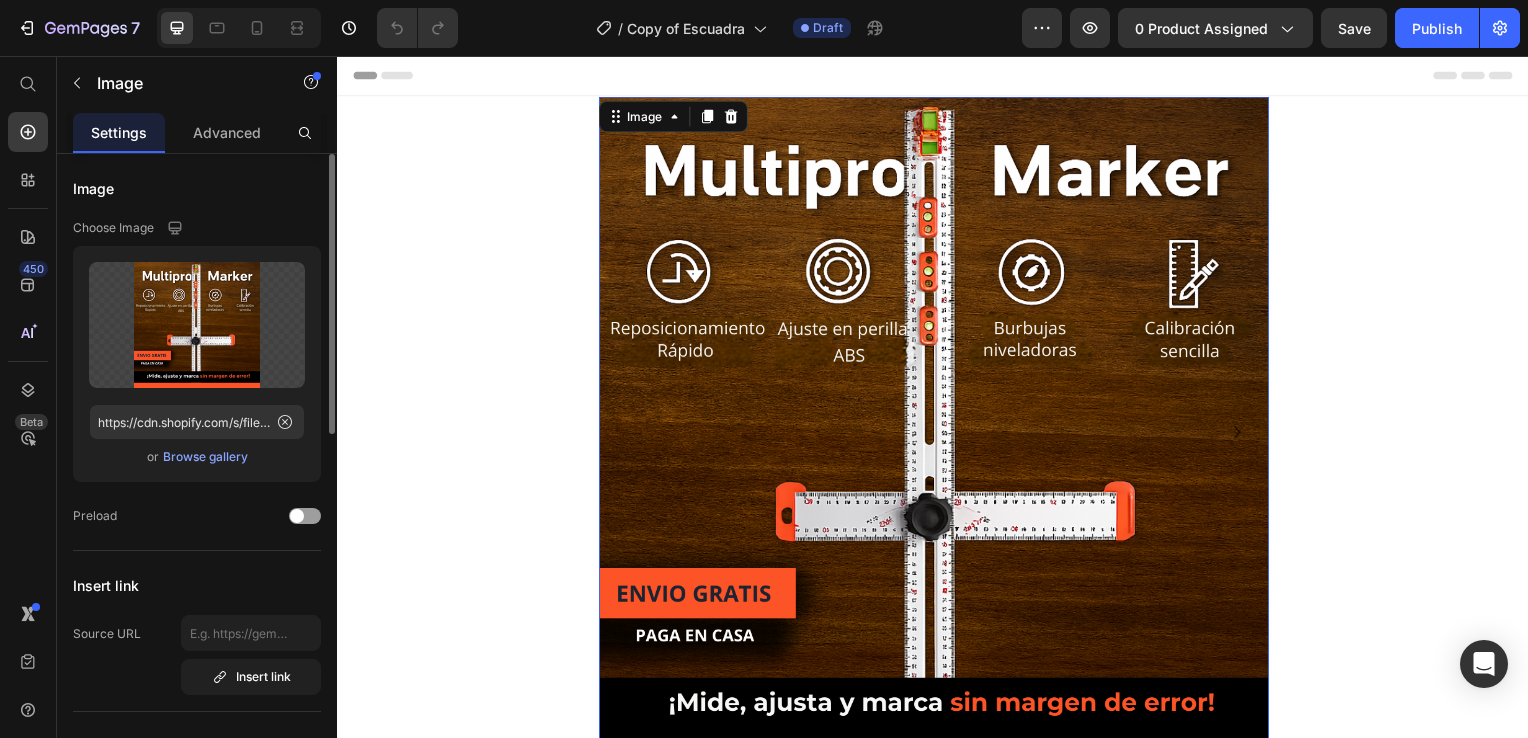 click on "Browse gallery" at bounding box center (205, 457) 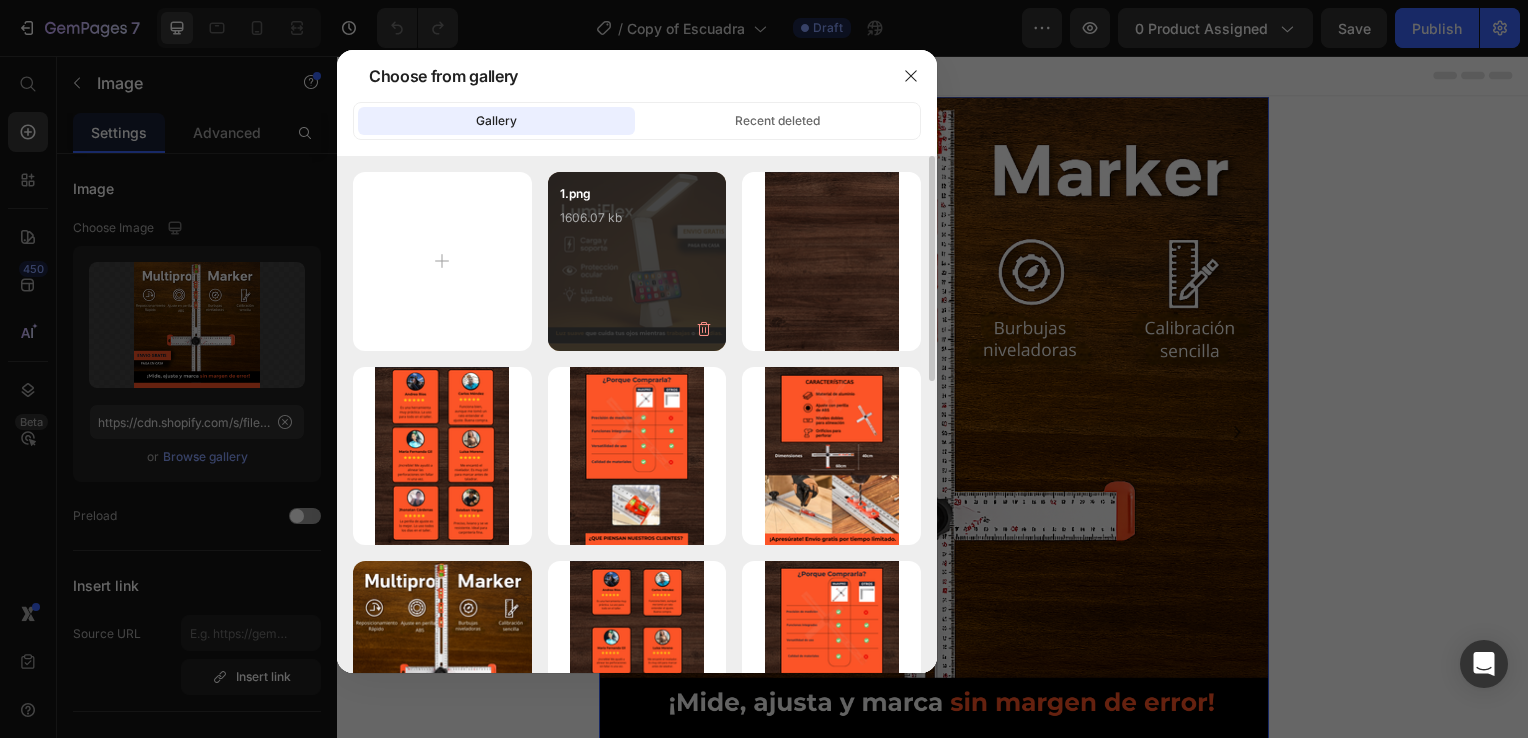 click on "1.png 1606.07 kb" at bounding box center [637, 261] 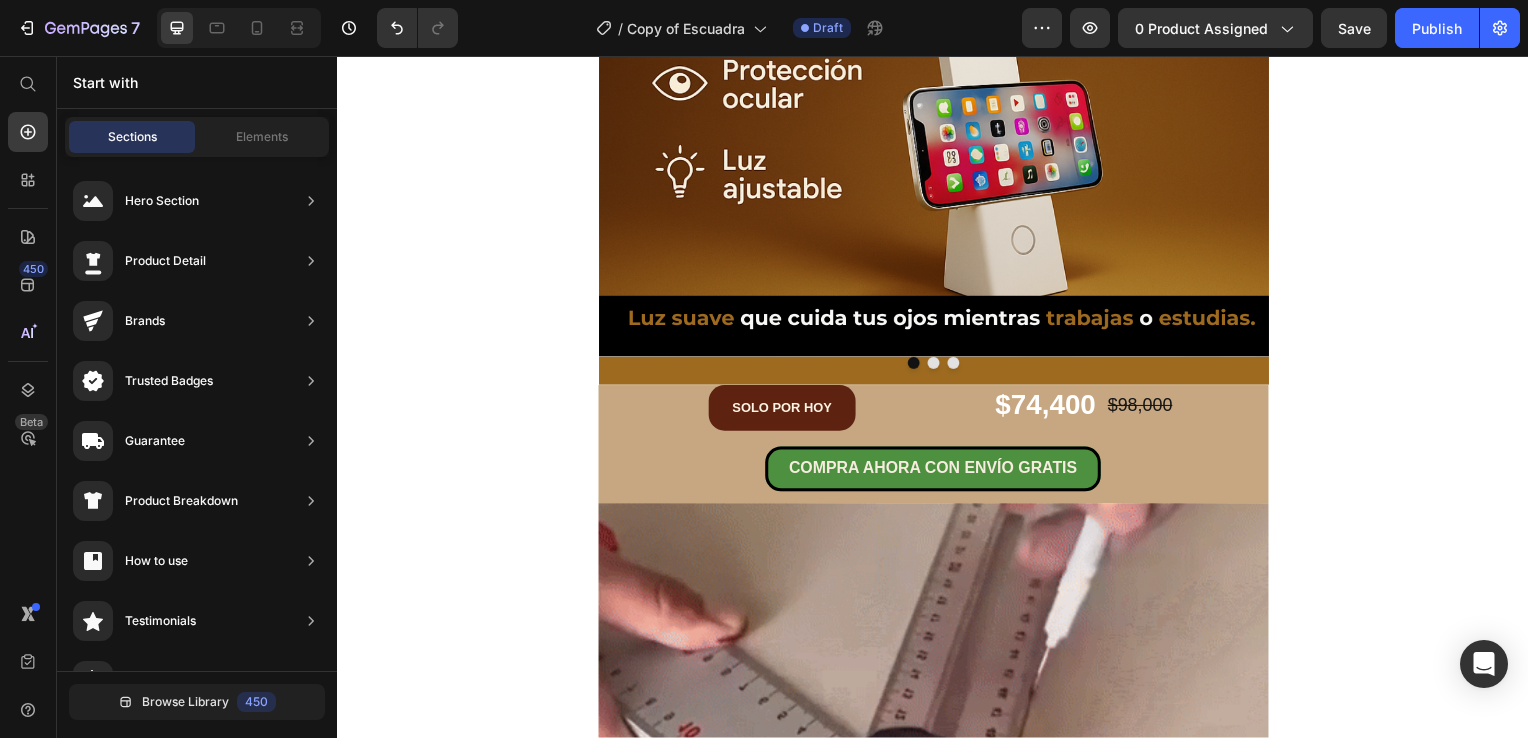 scroll, scrollTop: 400, scrollLeft: 0, axis: vertical 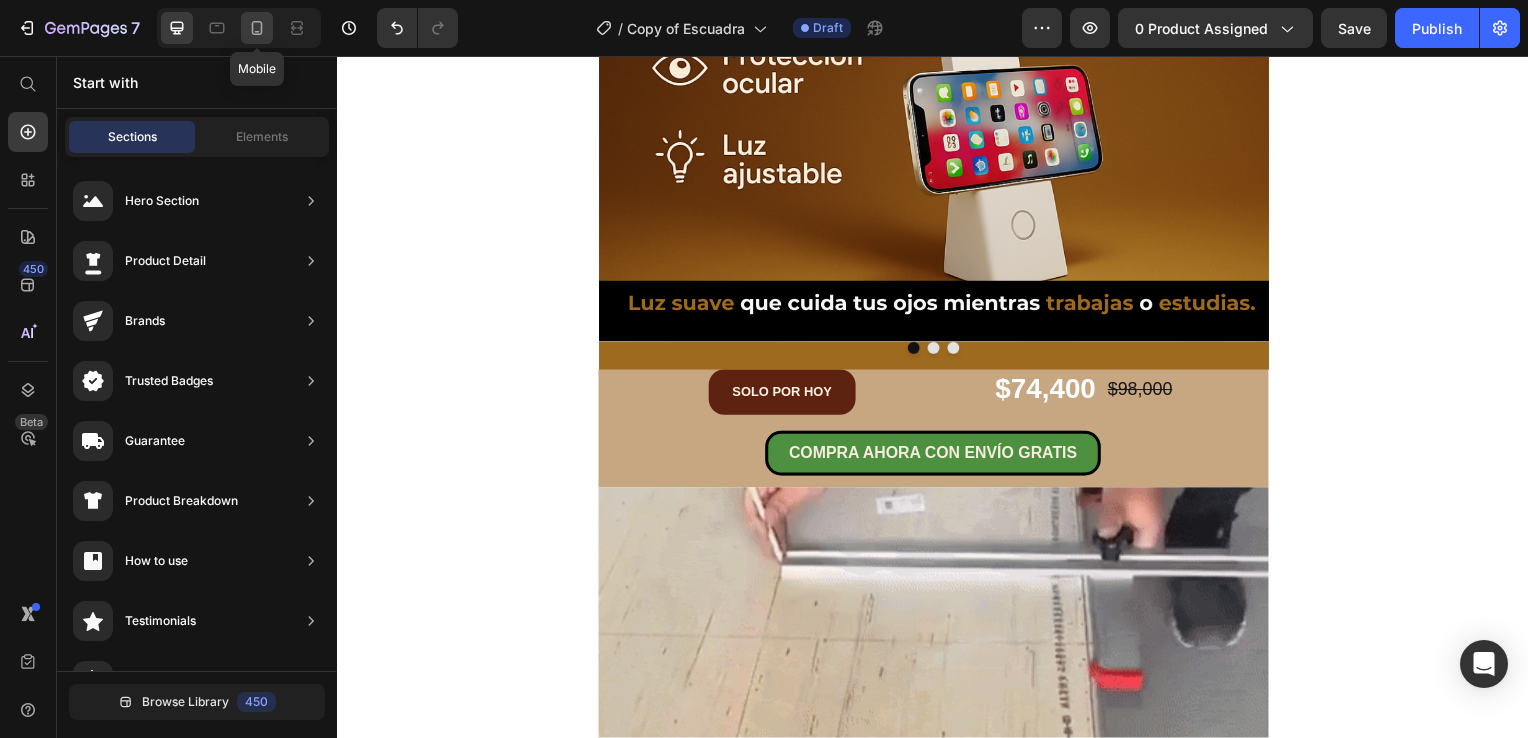 click 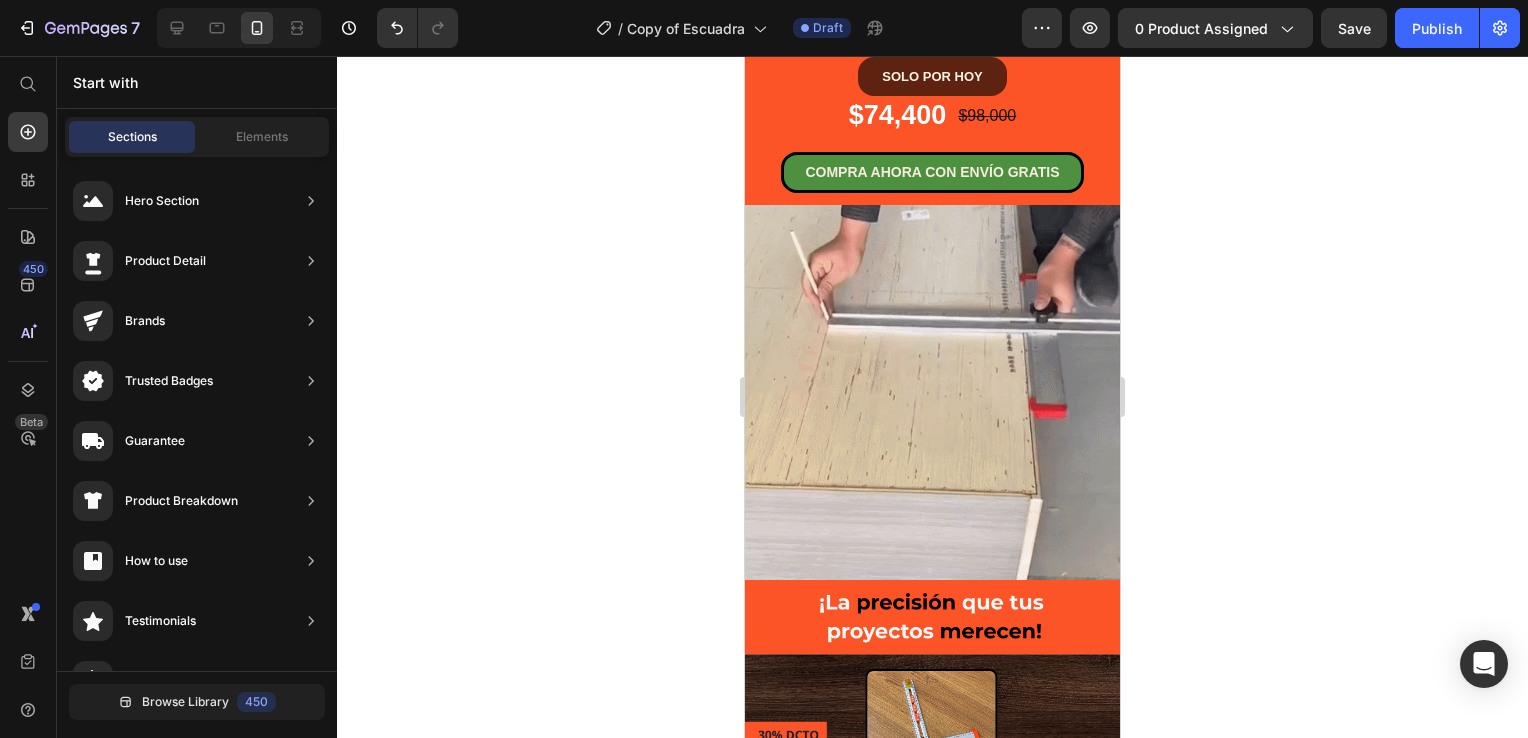 click 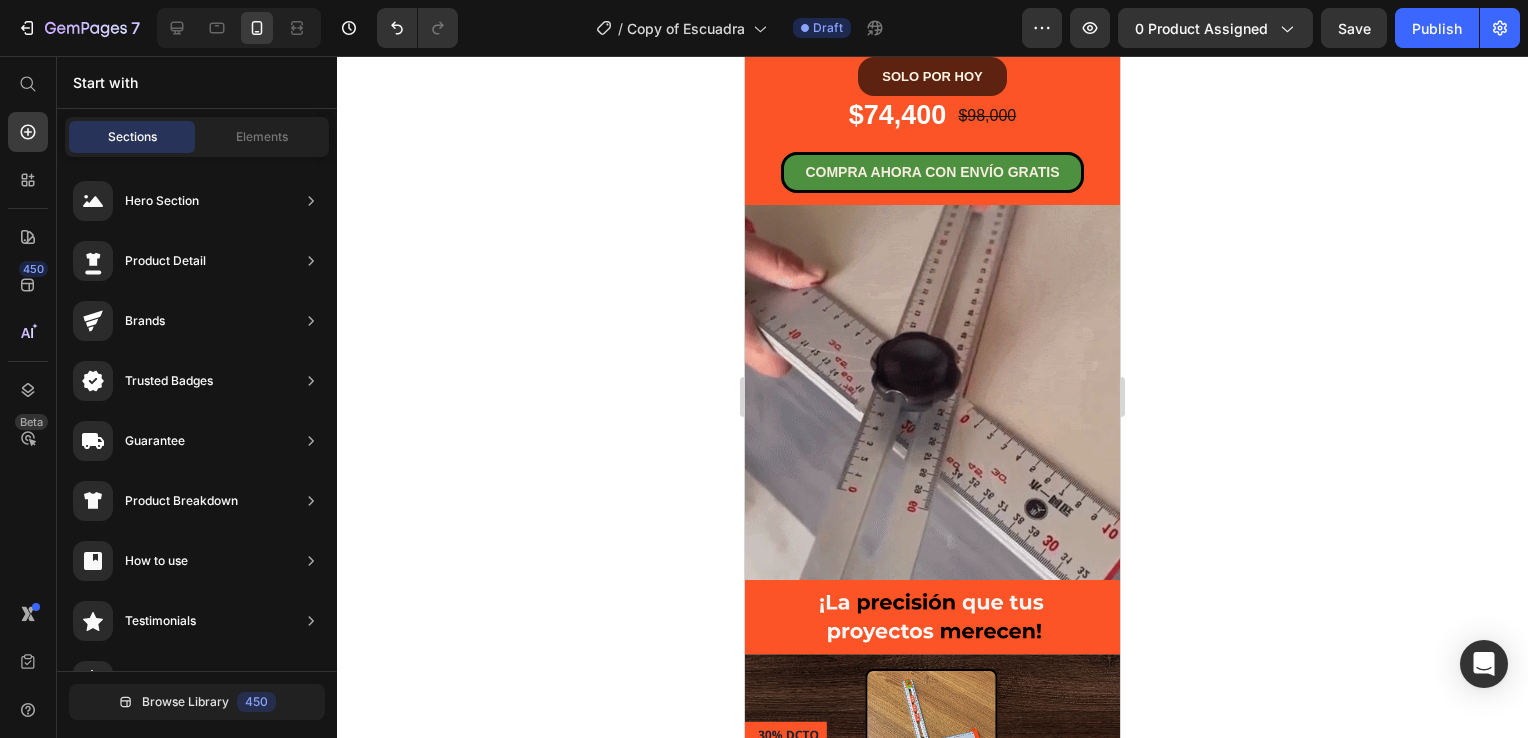 scroll, scrollTop: 0, scrollLeft: 0, axis: both 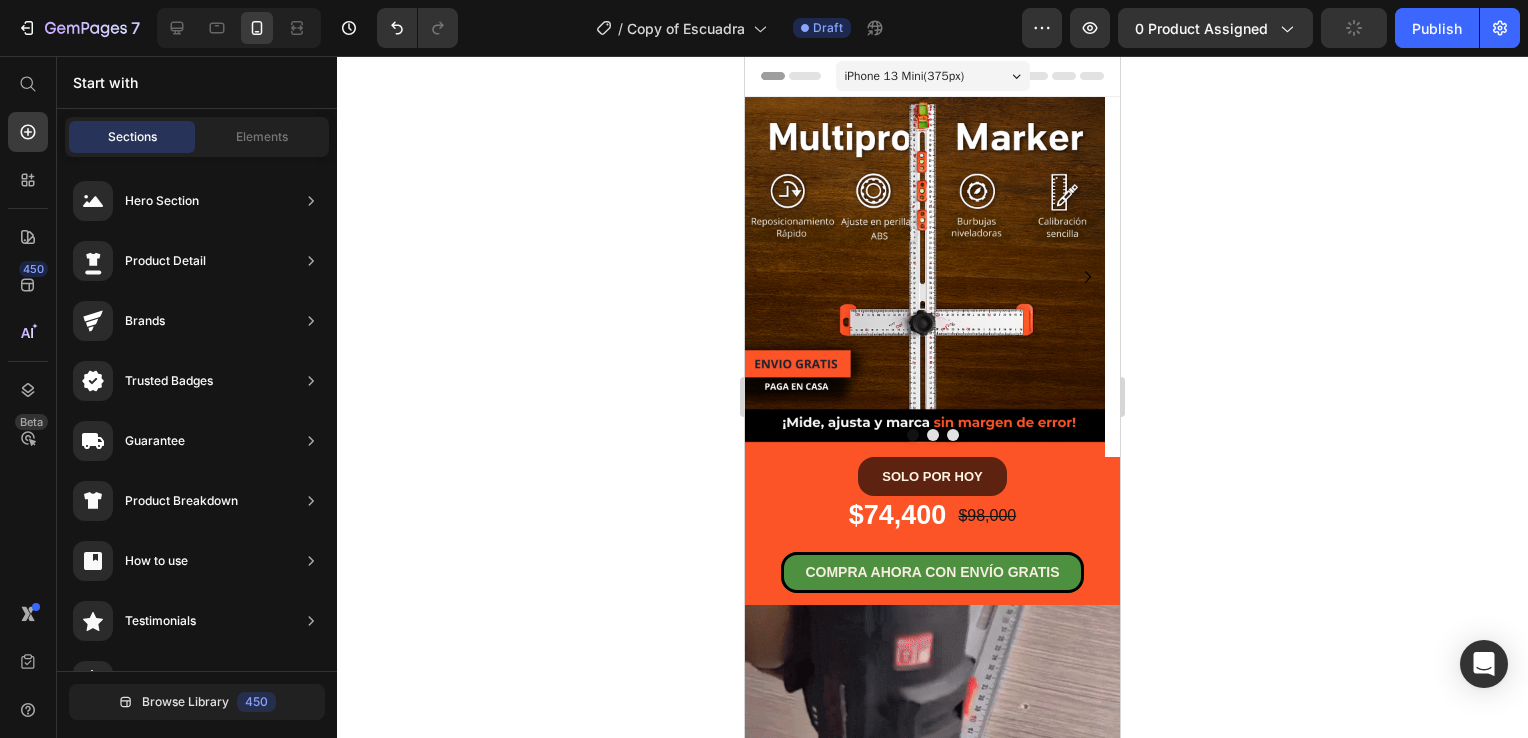 click at bounding box center (925, 277) 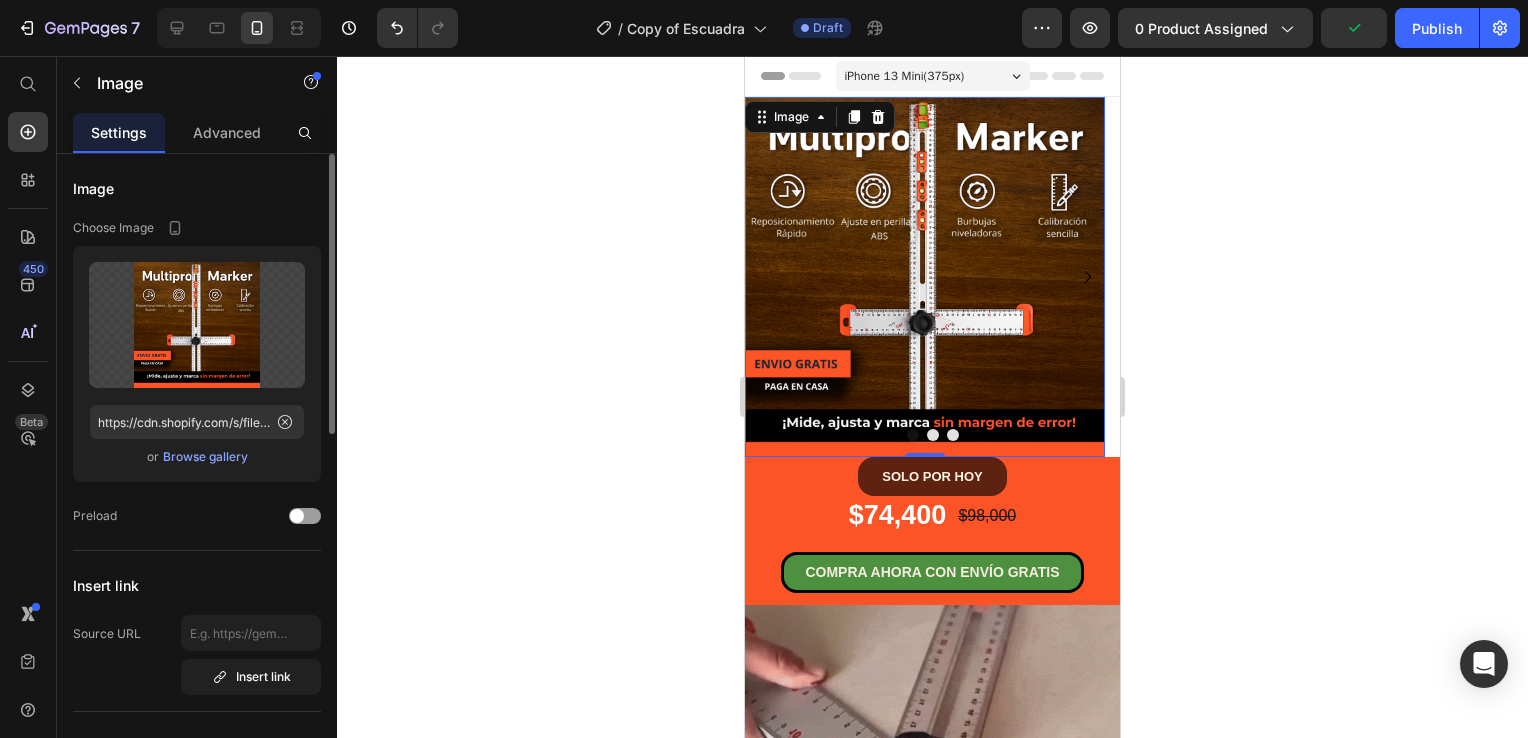 click on "Browse gallery" at bounding box center [205, 457] 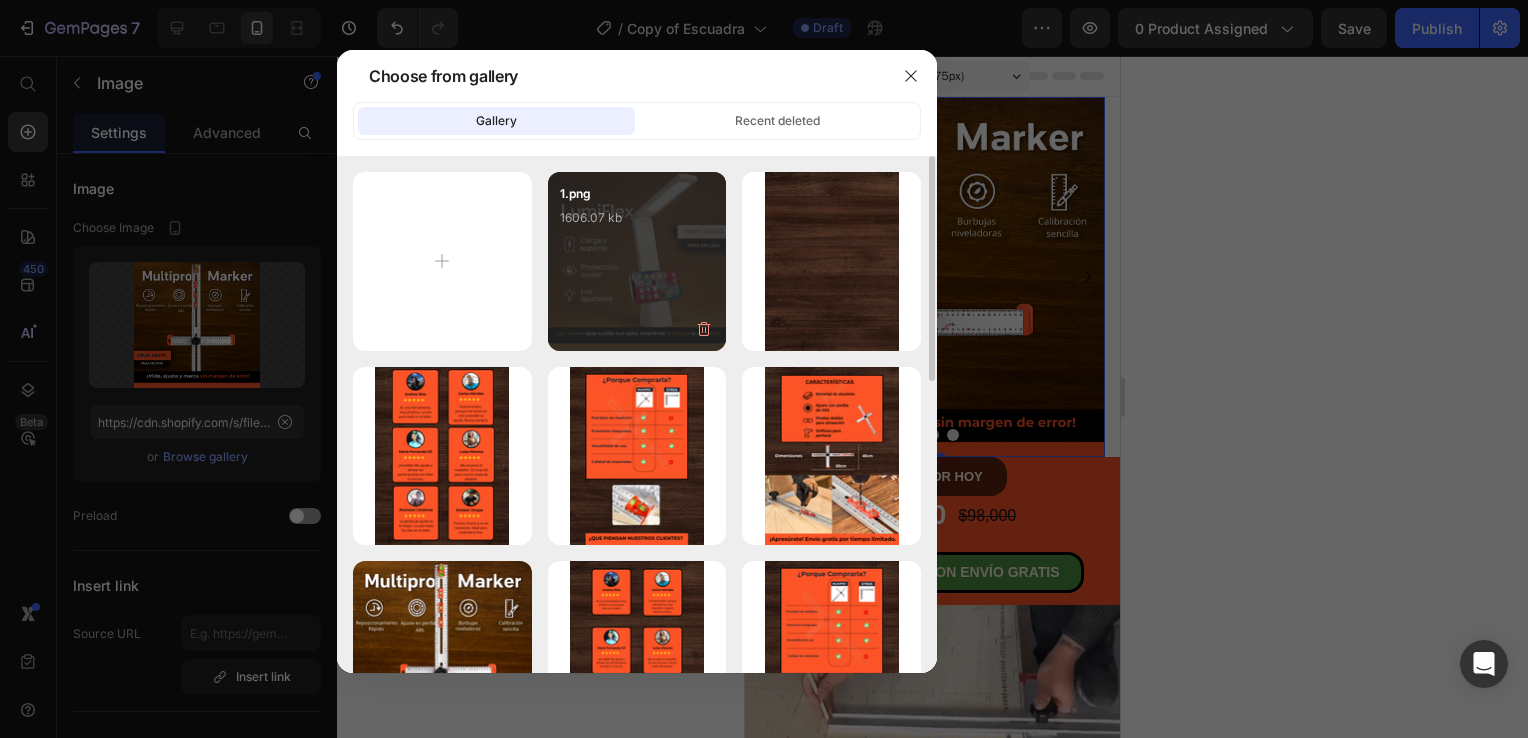 click on "1.png 1606.07 kb" at bounding box center (637, 261) 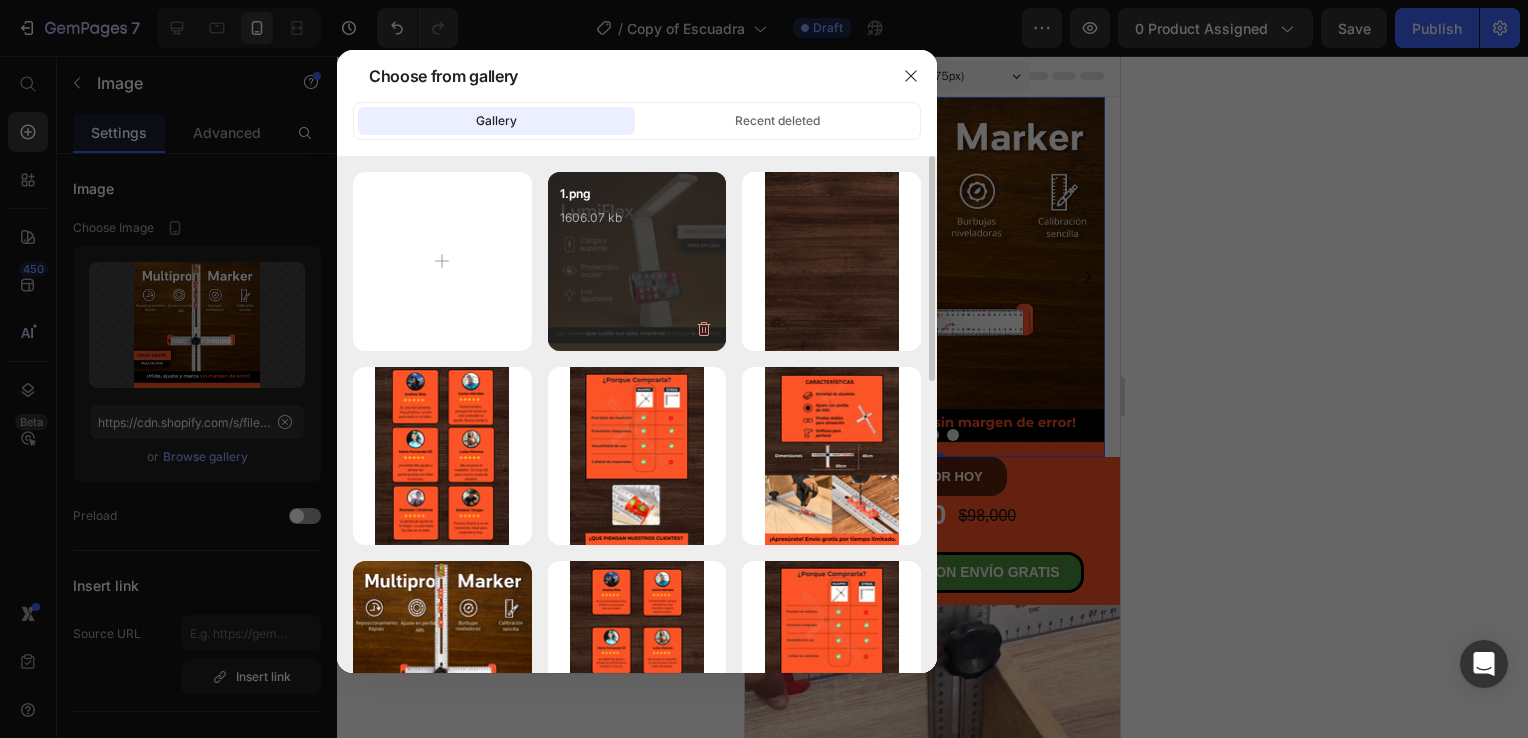 type on "https://cdn.shopify.com/s/files/1/0931/0204/7545/files/gempages_559530074857014392-f09a0fb1-9fcd-4acc-a8f2-372a4859e66e.png" 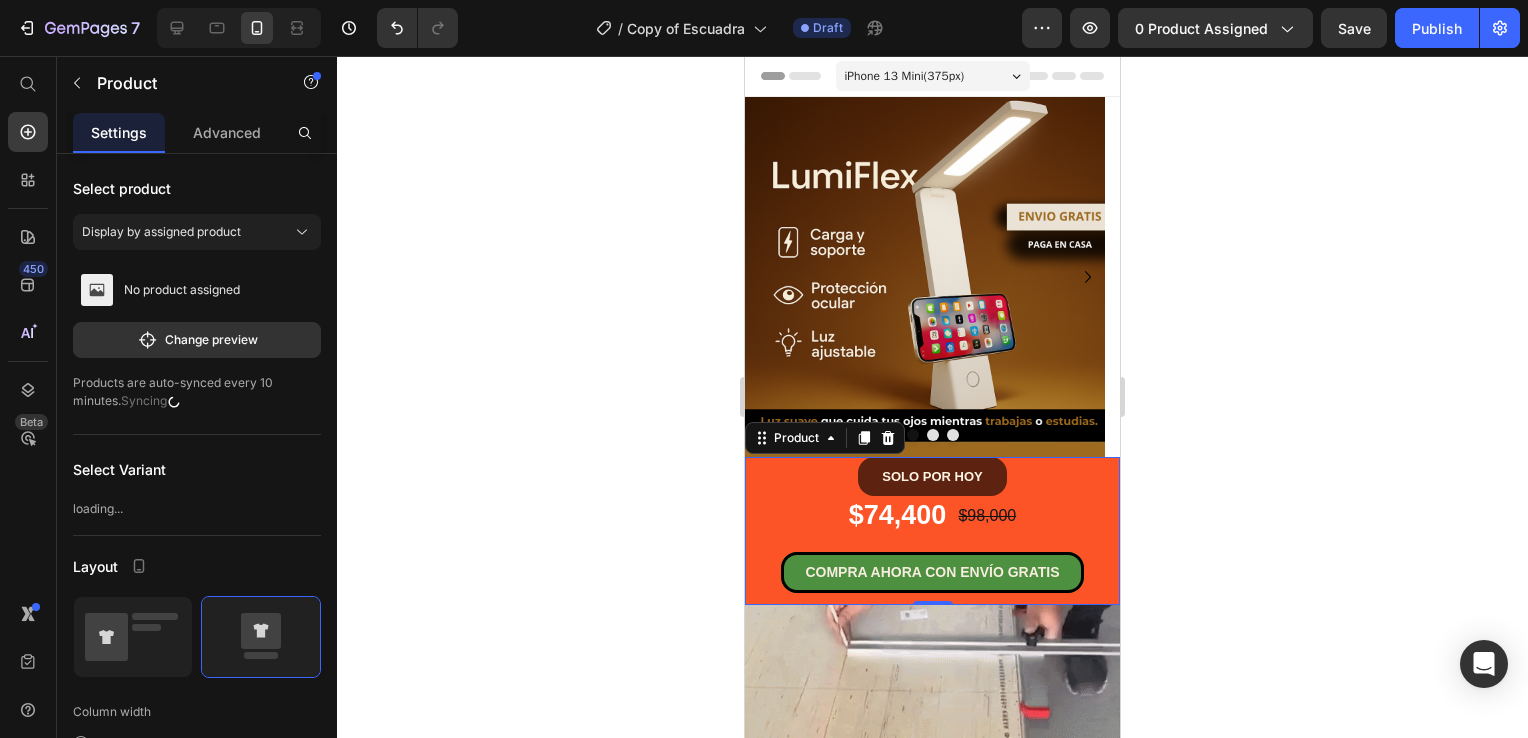 click on "SOLO POR HOY   Button $74,400 Product Price $98,000 Product Price Row Row COMPRA AHORA CON ENVÍO GRATIS   Button" at bounding box center [932, 531] 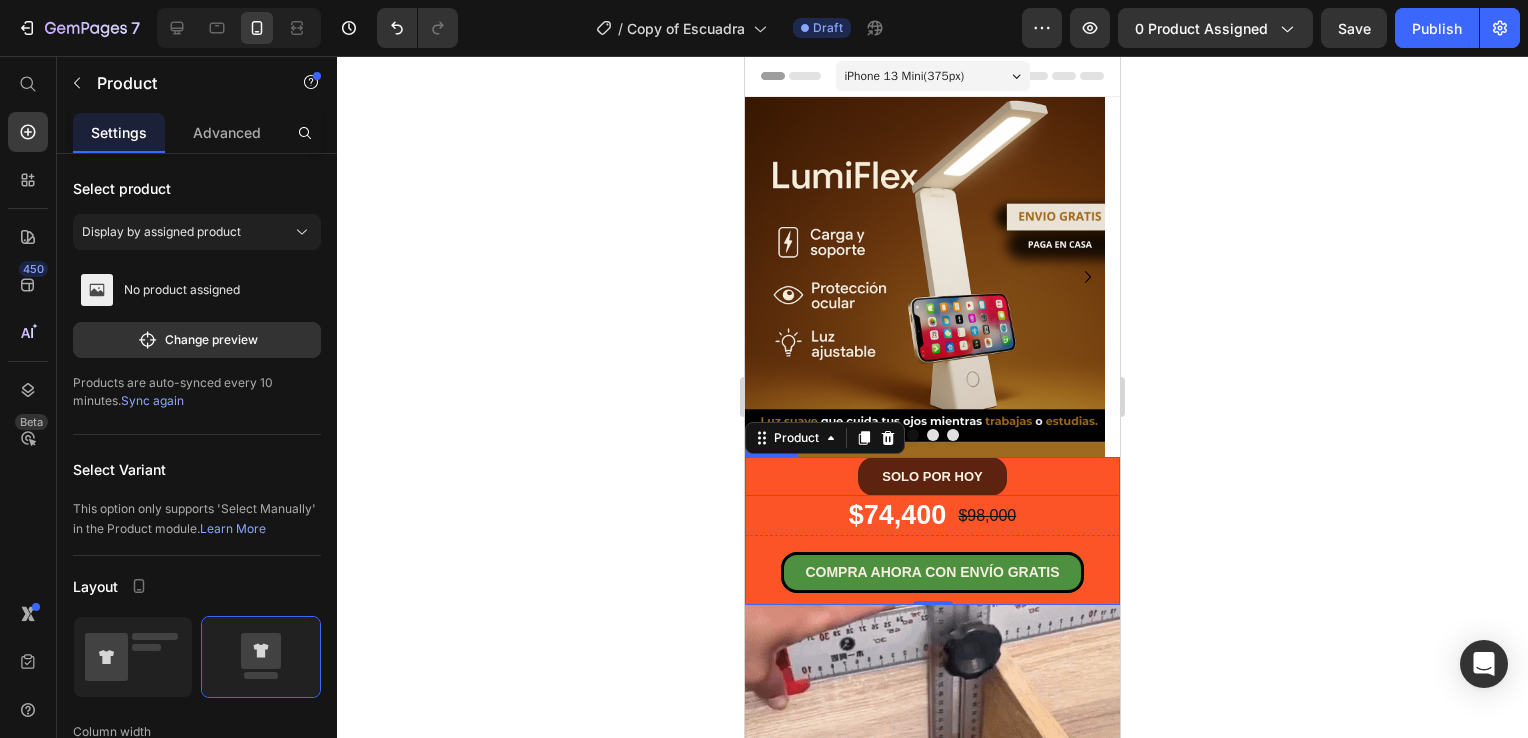 click on "SOLO POR HOY   Button" at bounding box center [932, 476] 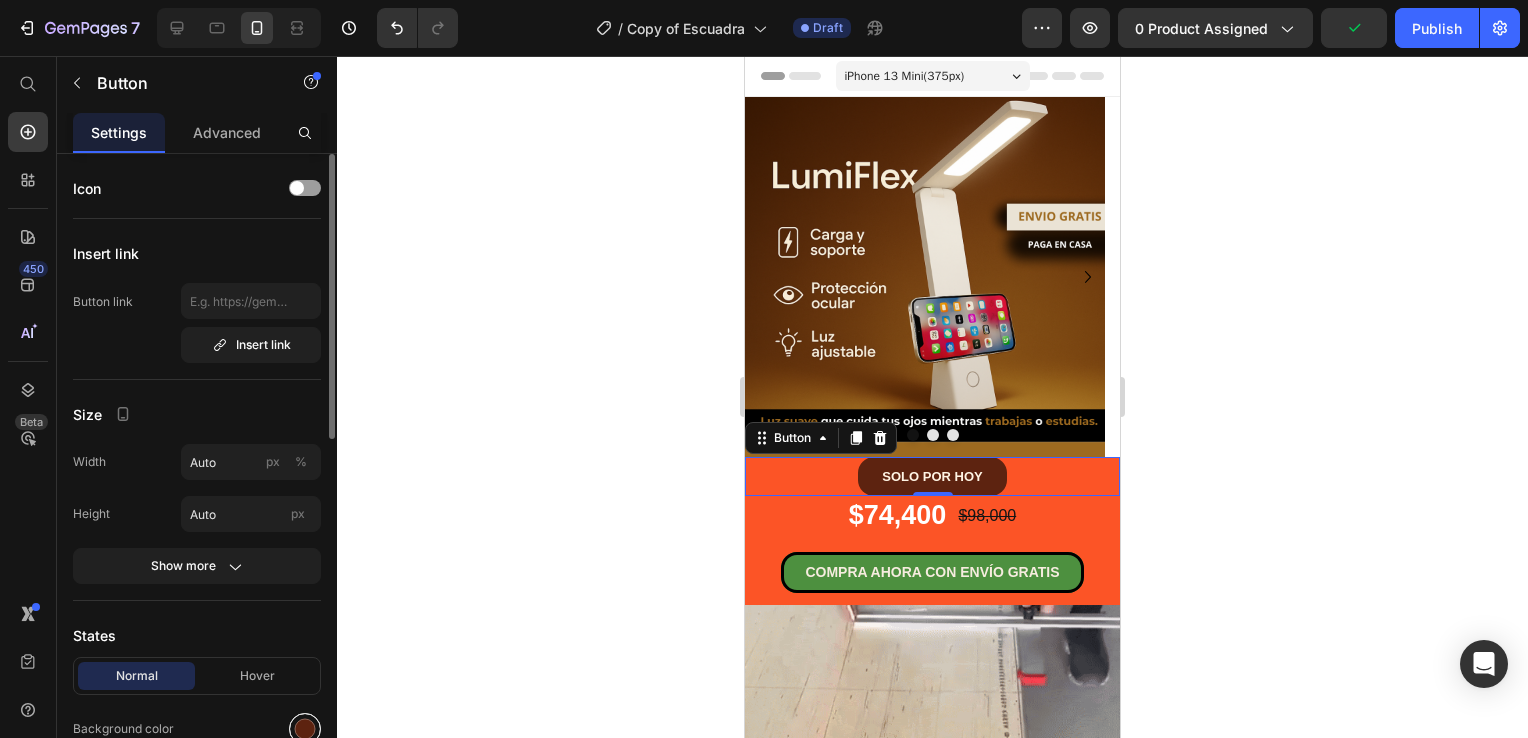 click at bounding box center [305, 729] 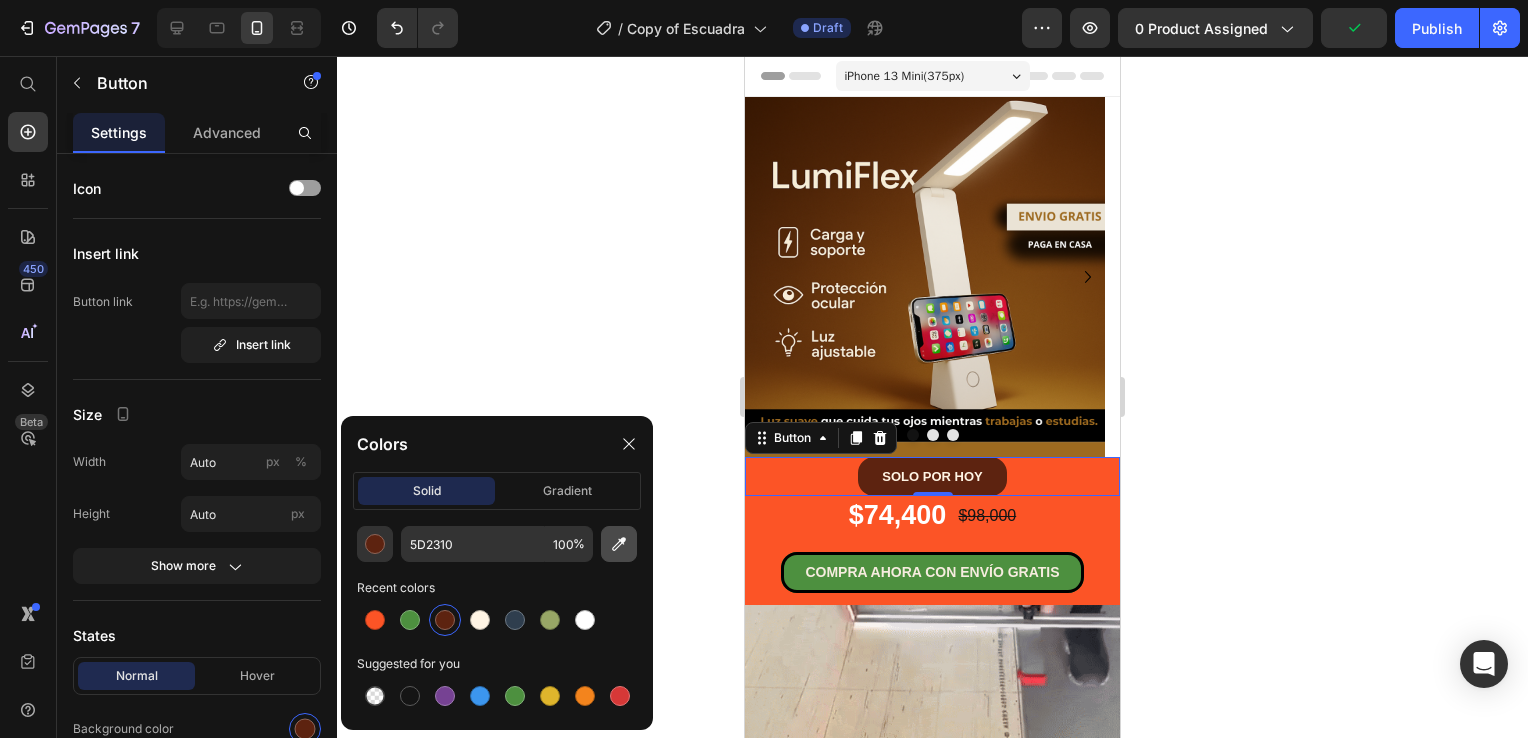 click 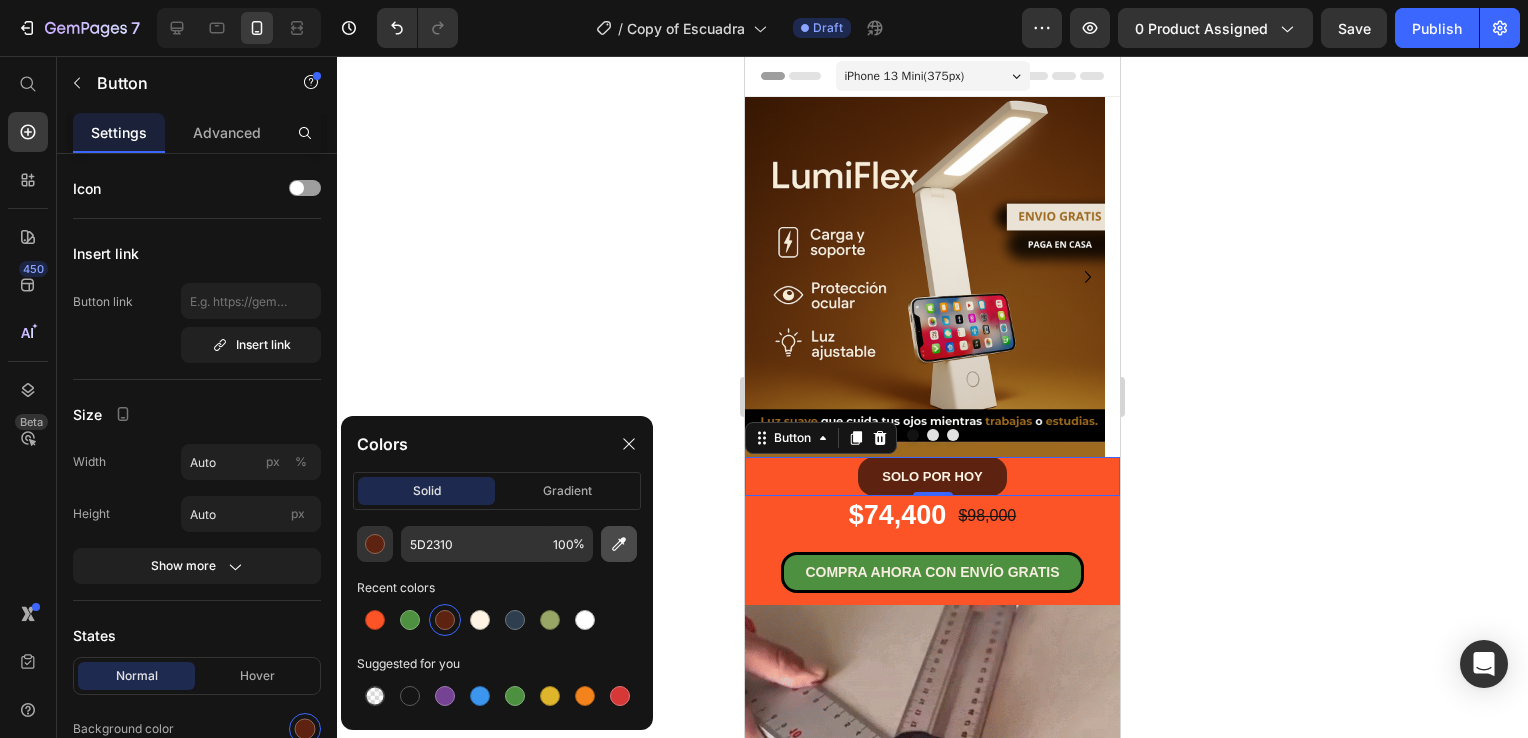 type on "9E6A20" 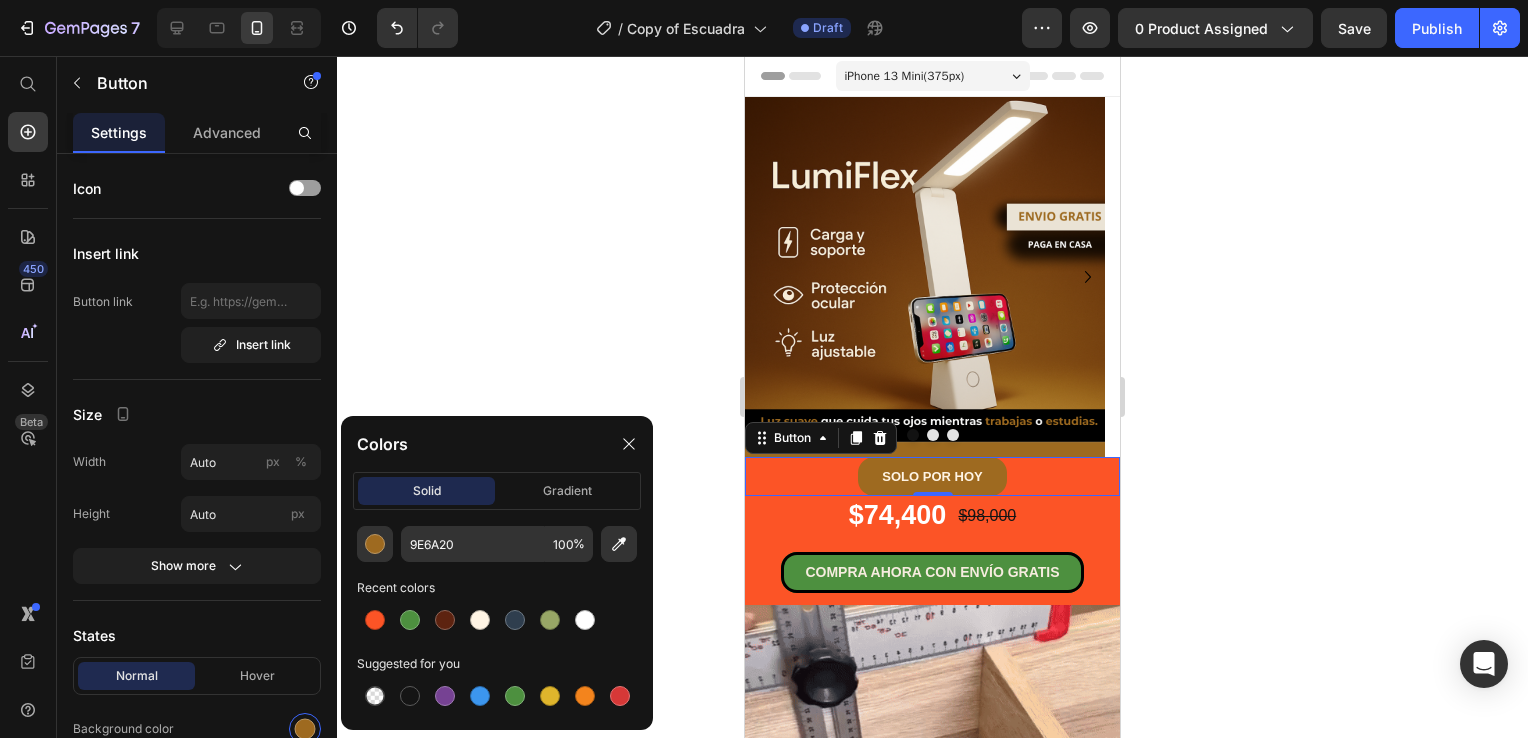 type 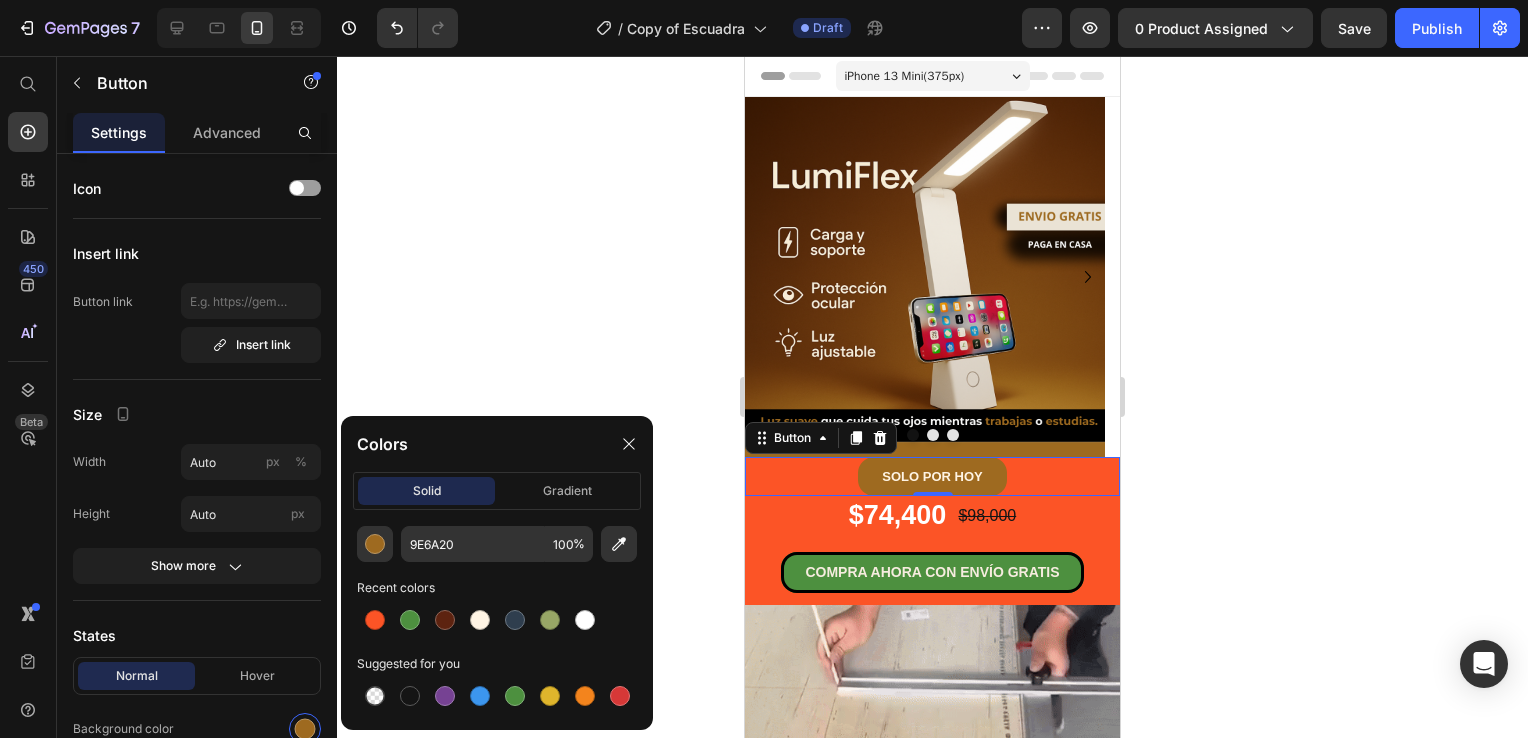 type on "5D2310" 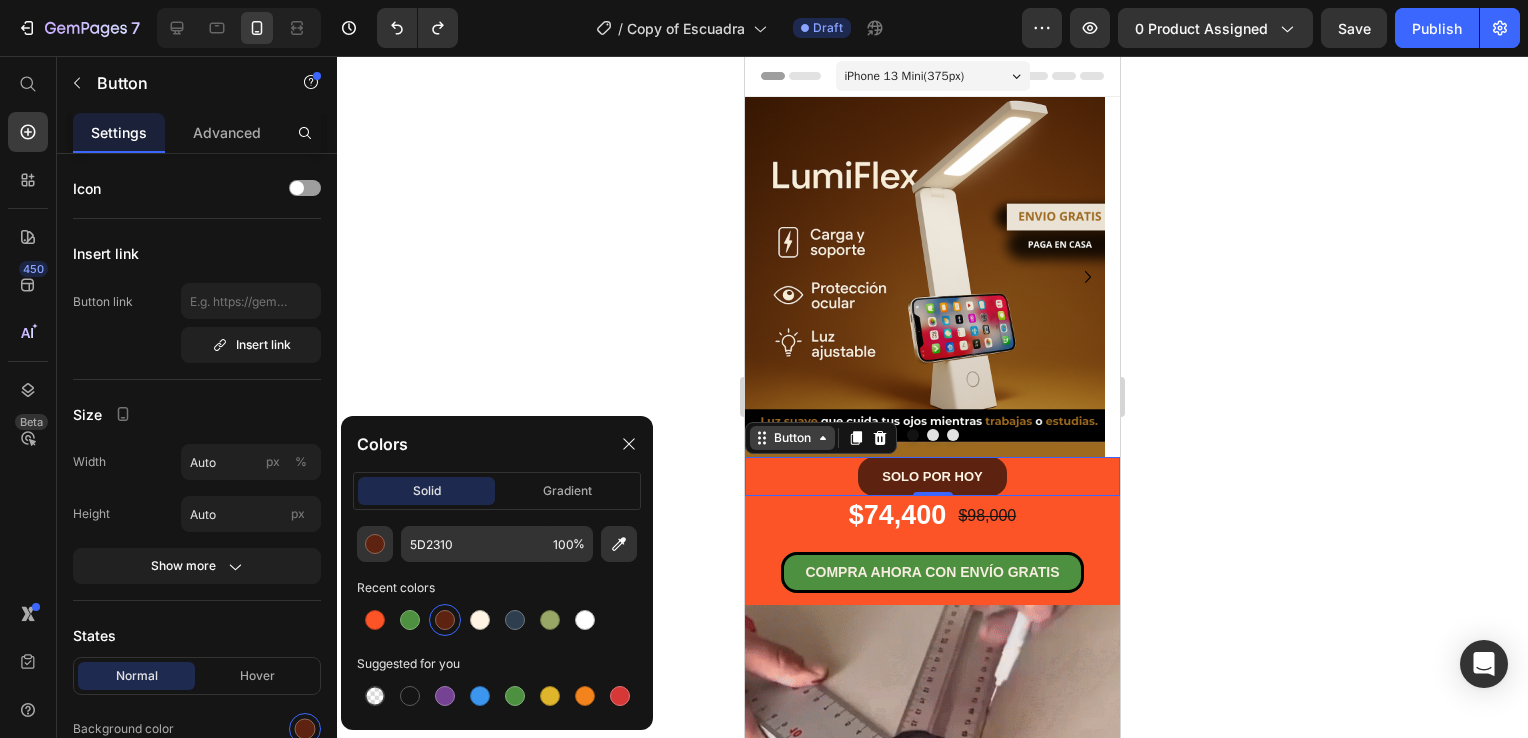 click 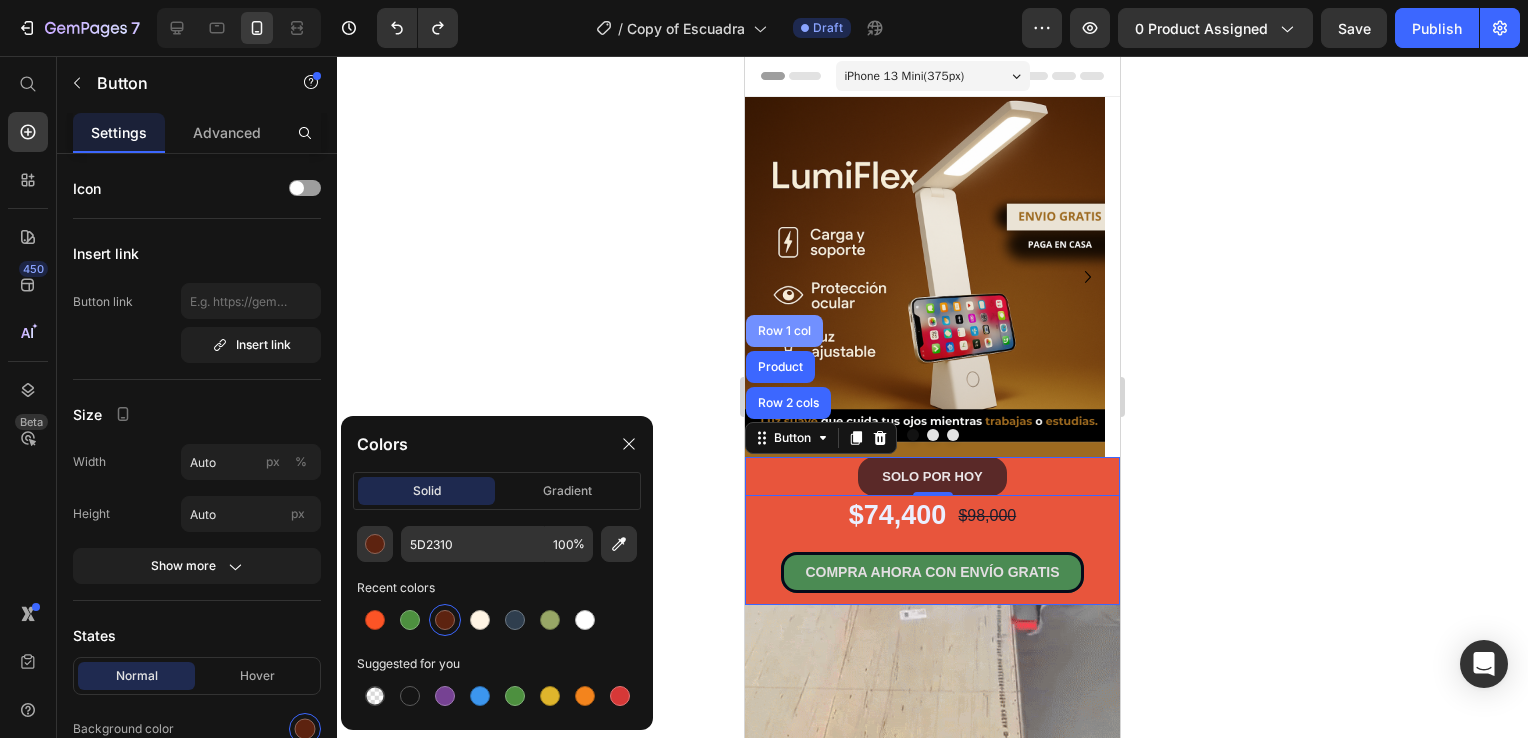 click on "Row 1 col" at bounding box center [784, 331] 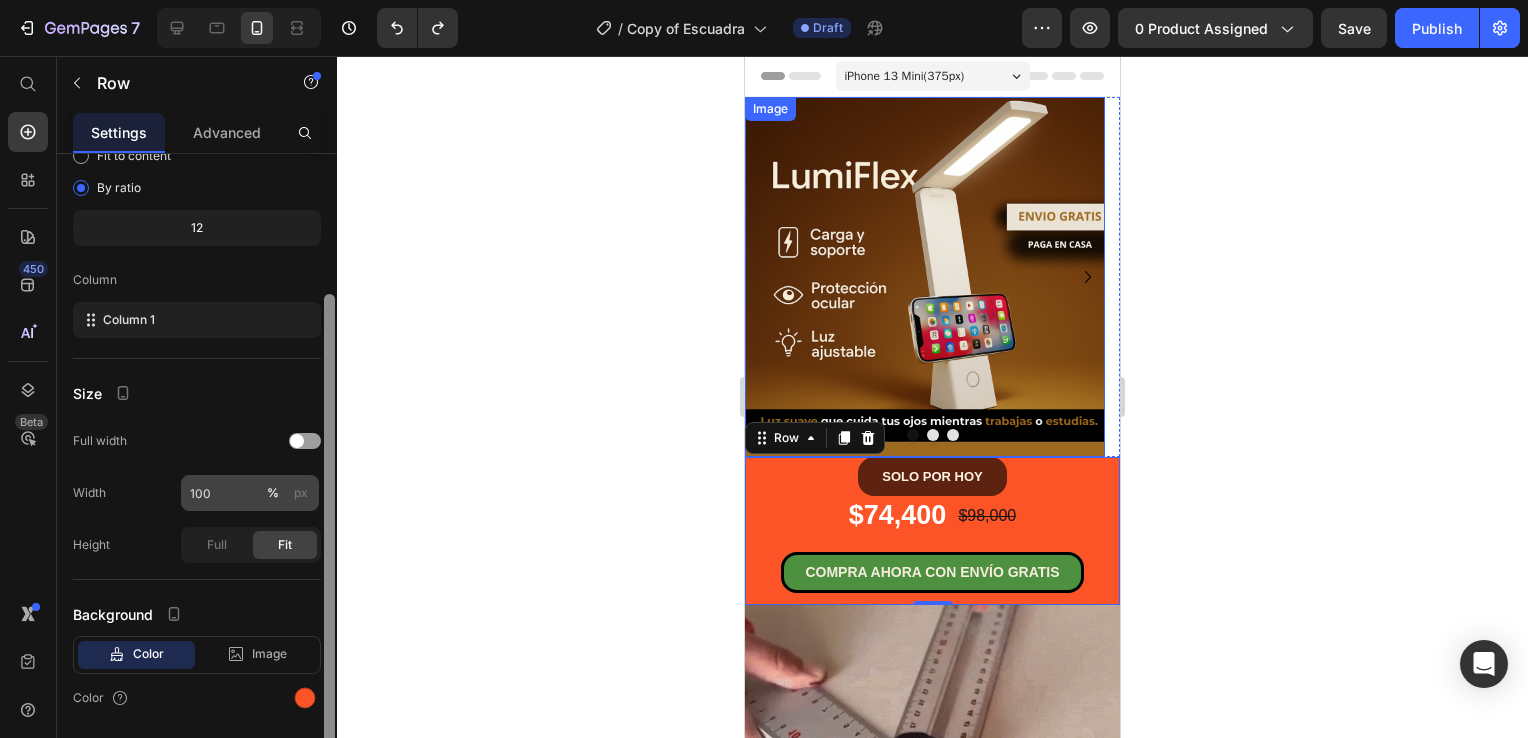 scroll, scrollTop: 224, scrollLeft: 0, axis: vertical 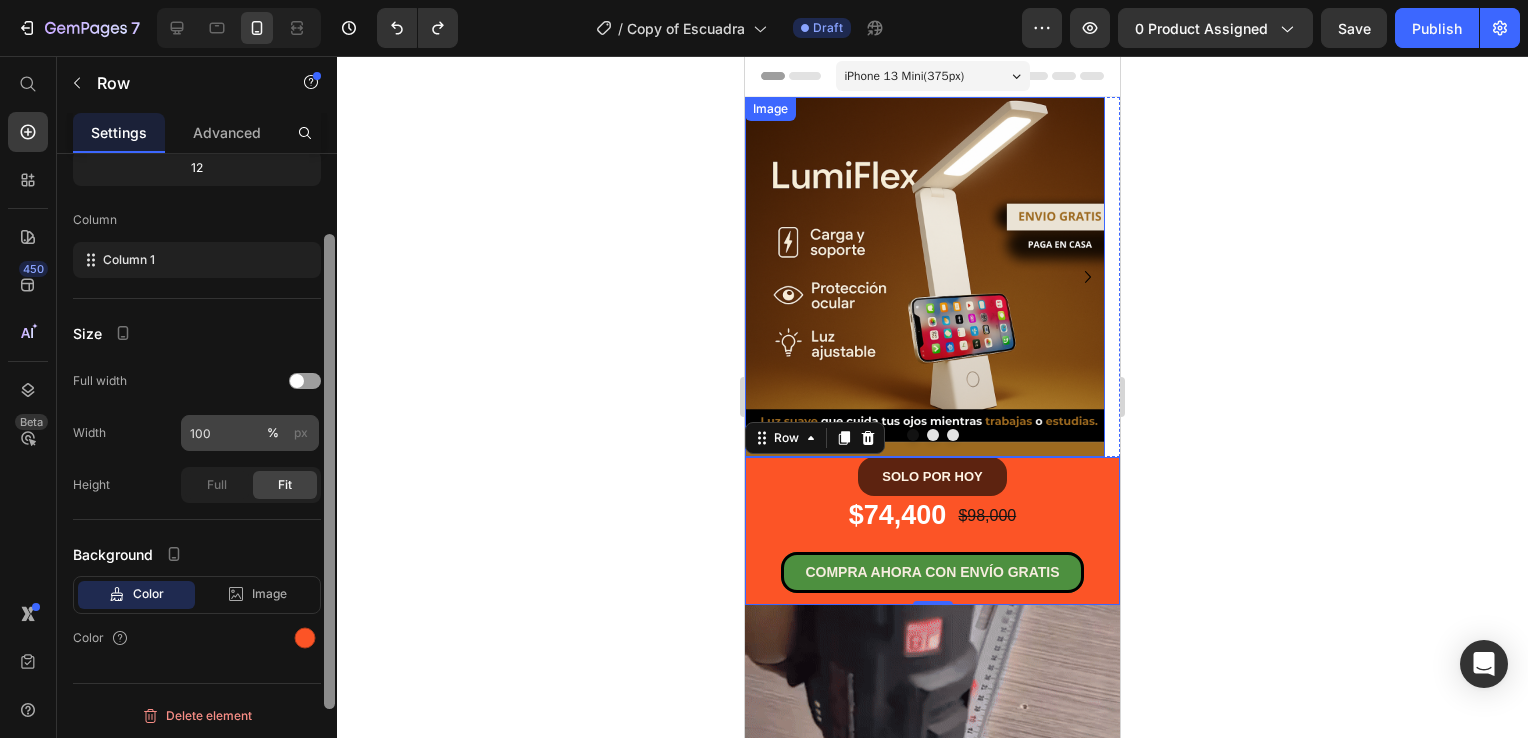 drag, startPoint x: 328, startPoint y: 180, endPoint x: 288, endPoint y: 414, distance: 237.39418 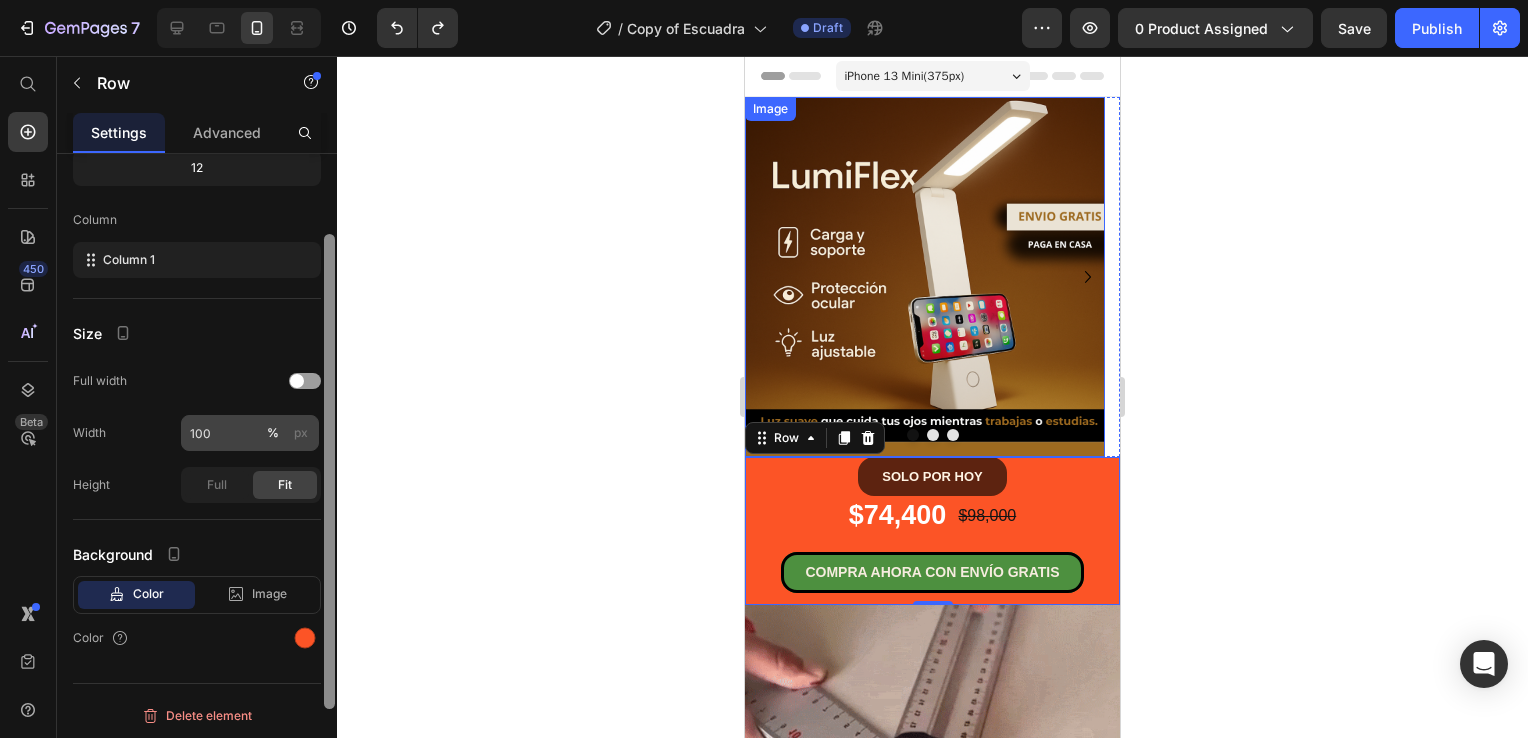 click on "Layout Column width Fit to content By ratio 12 Column Column 1 Delete column Size Full width Width 100 % px Height Full Fit Background Color Image Video  Color   Delete element" at bounding box center [197, 474] 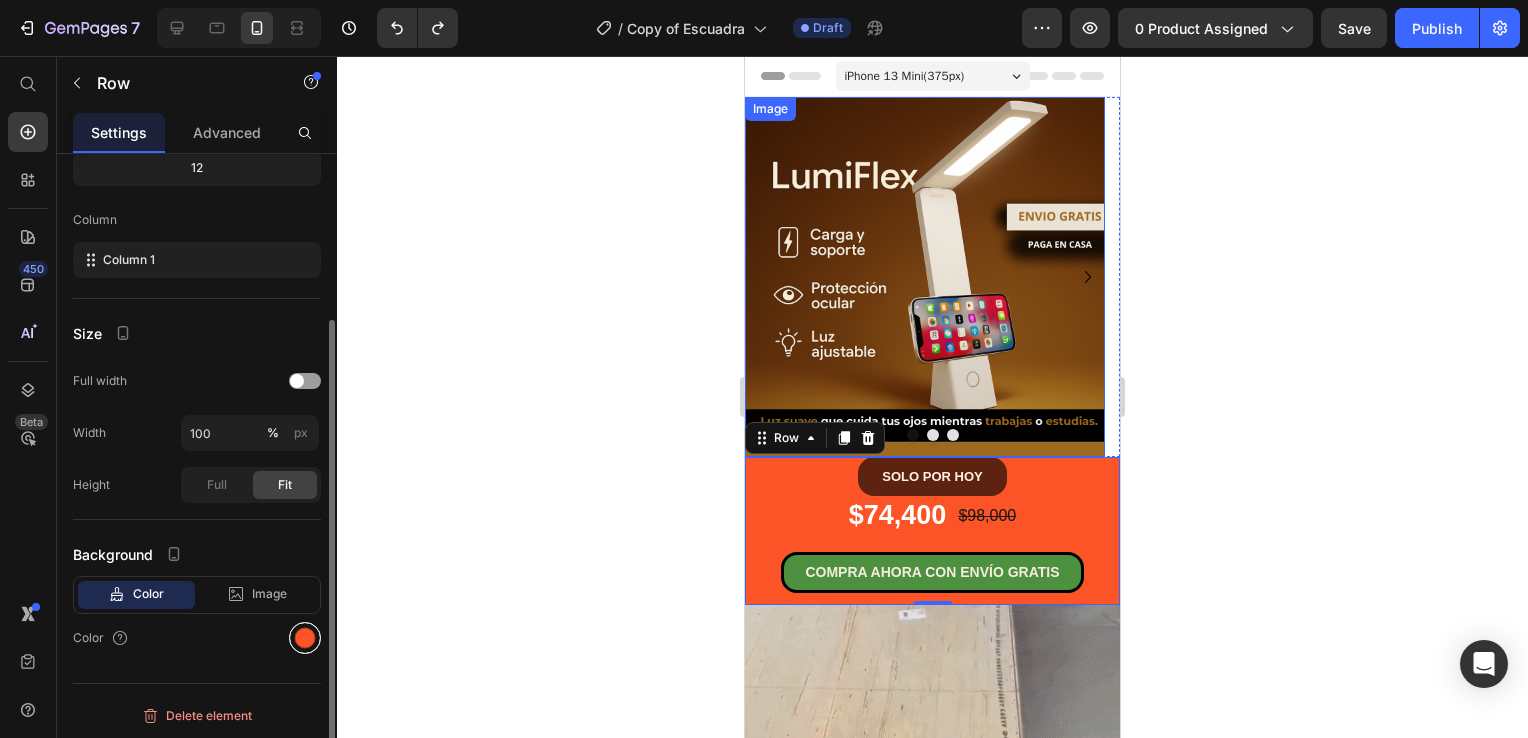 click at bounding box center (305, 638) 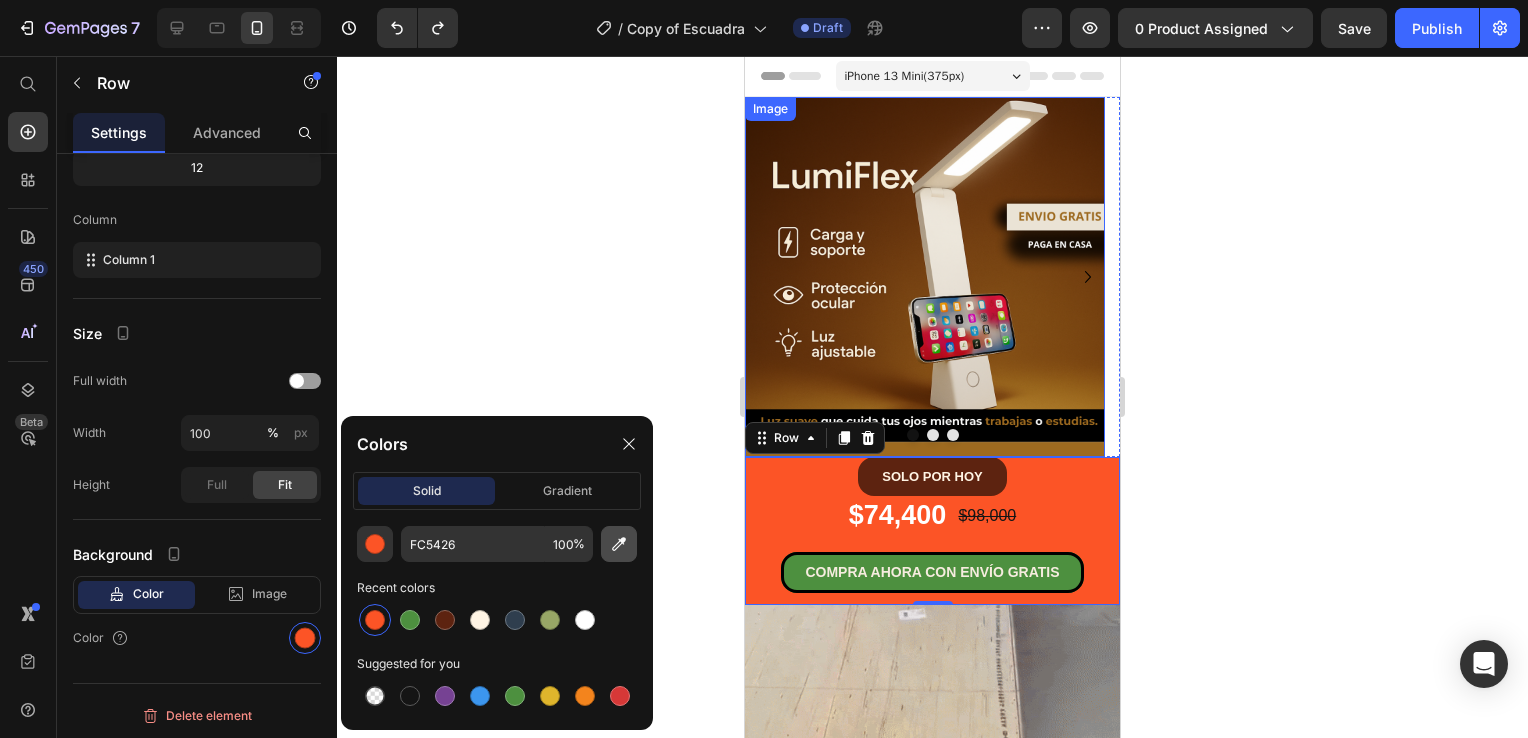 click 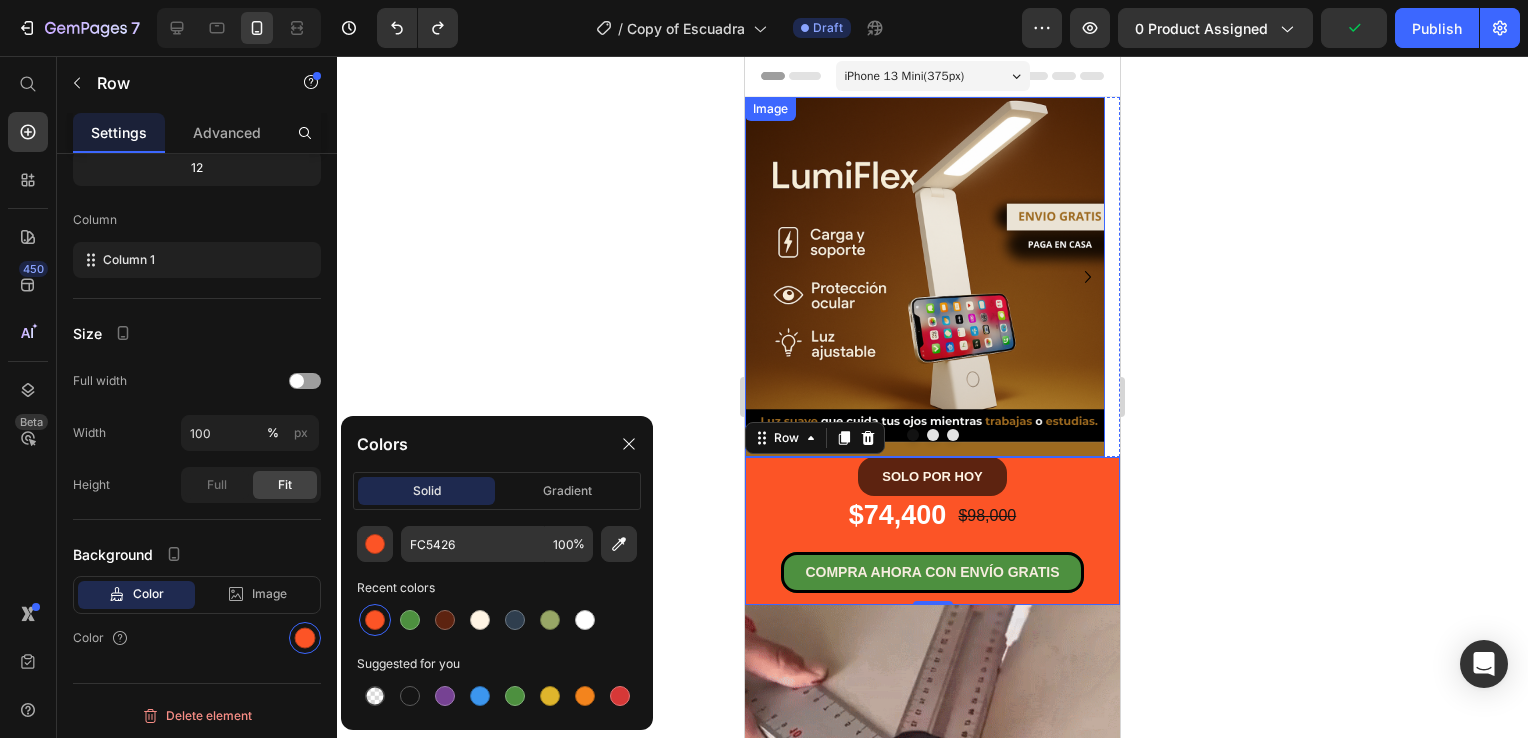 type on "9E6A20" 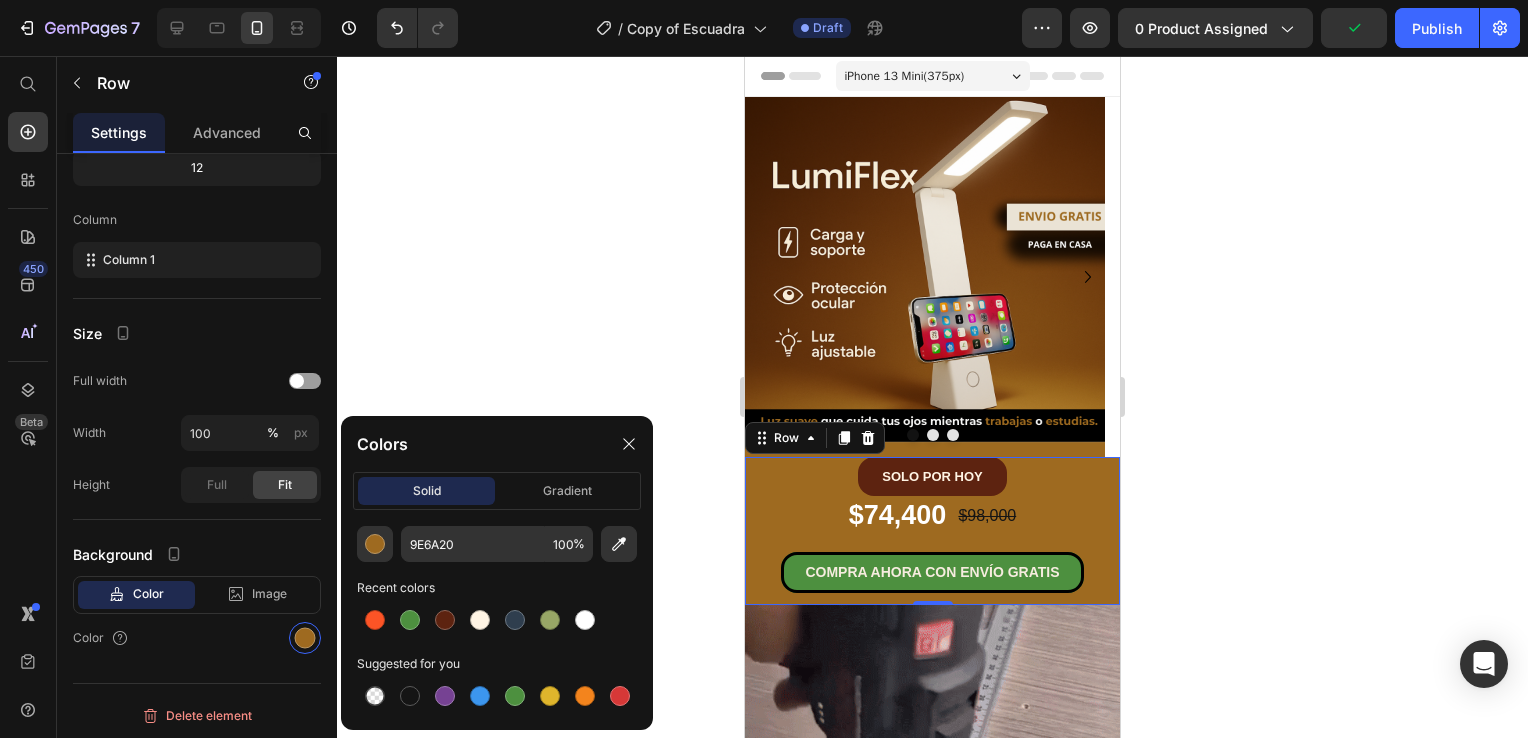click 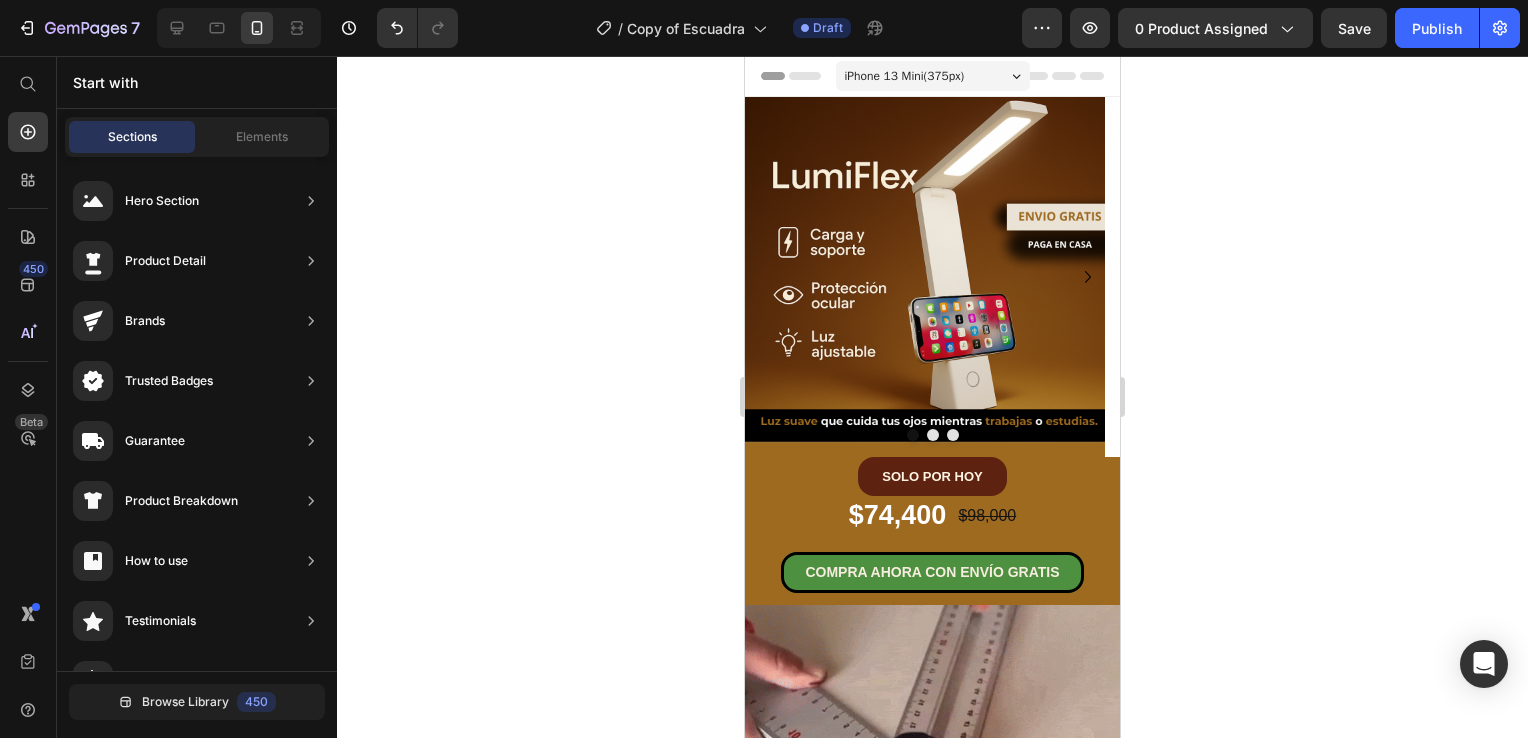 click 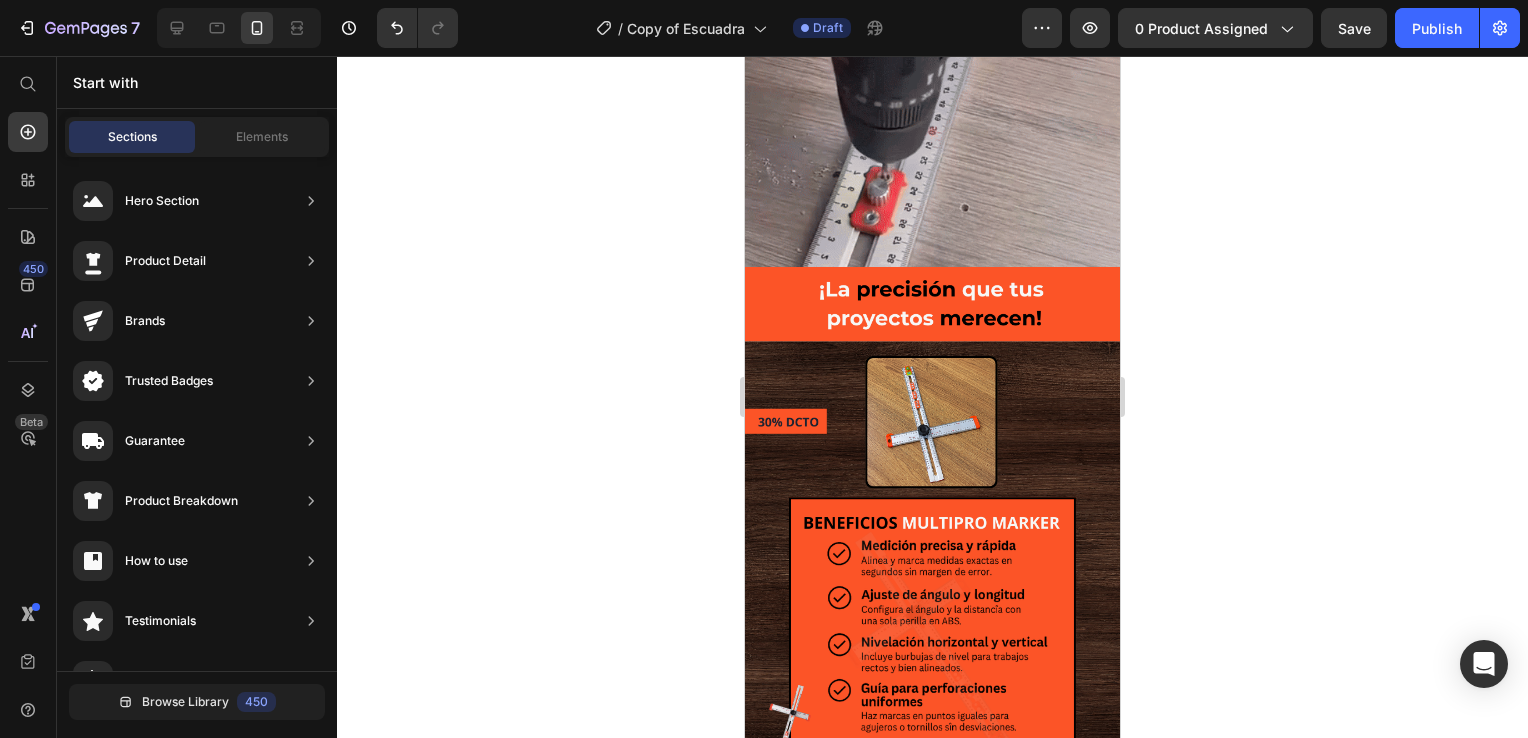 scroll, scrollTop: 804, scrollLeft: 0, axis: vertical 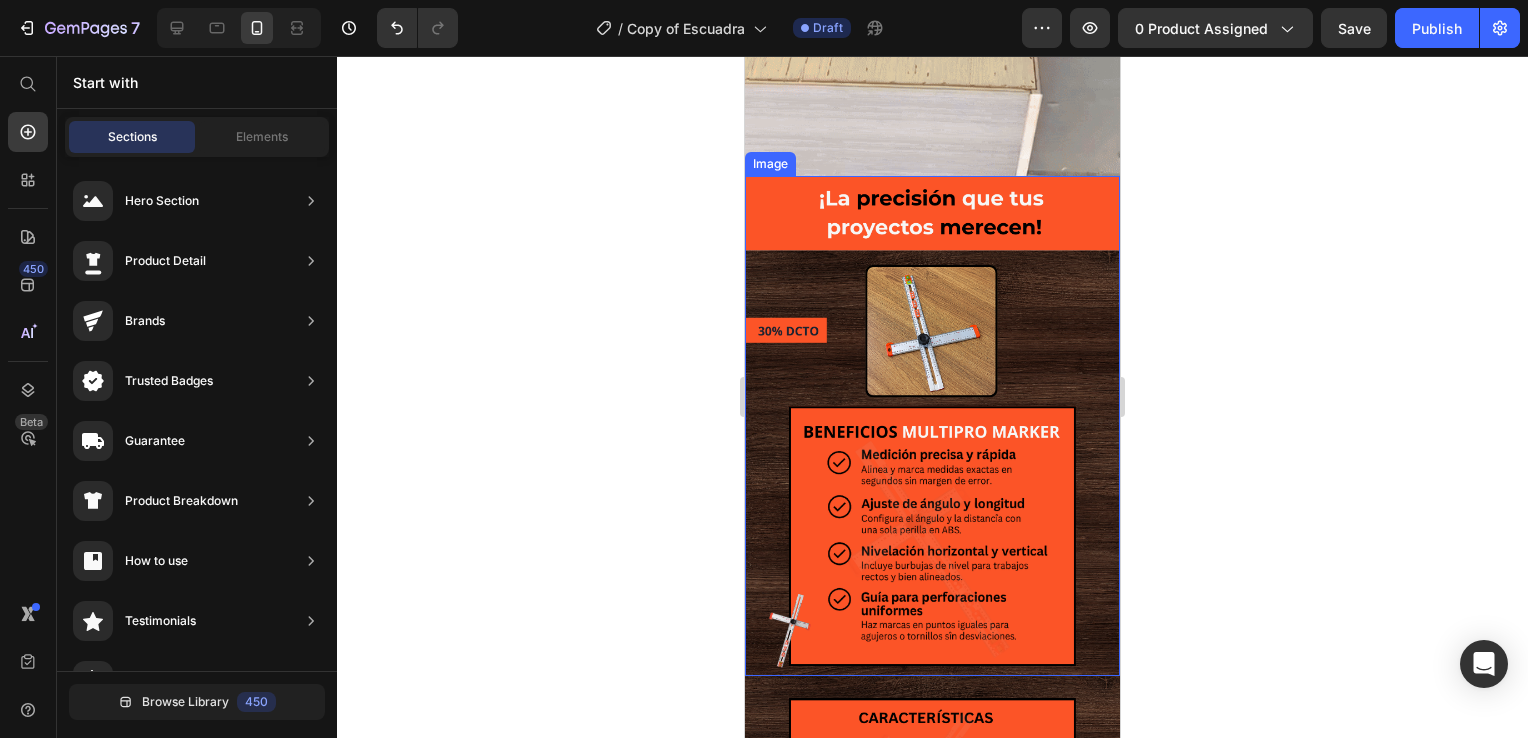 click at bounding box center (932, 426) 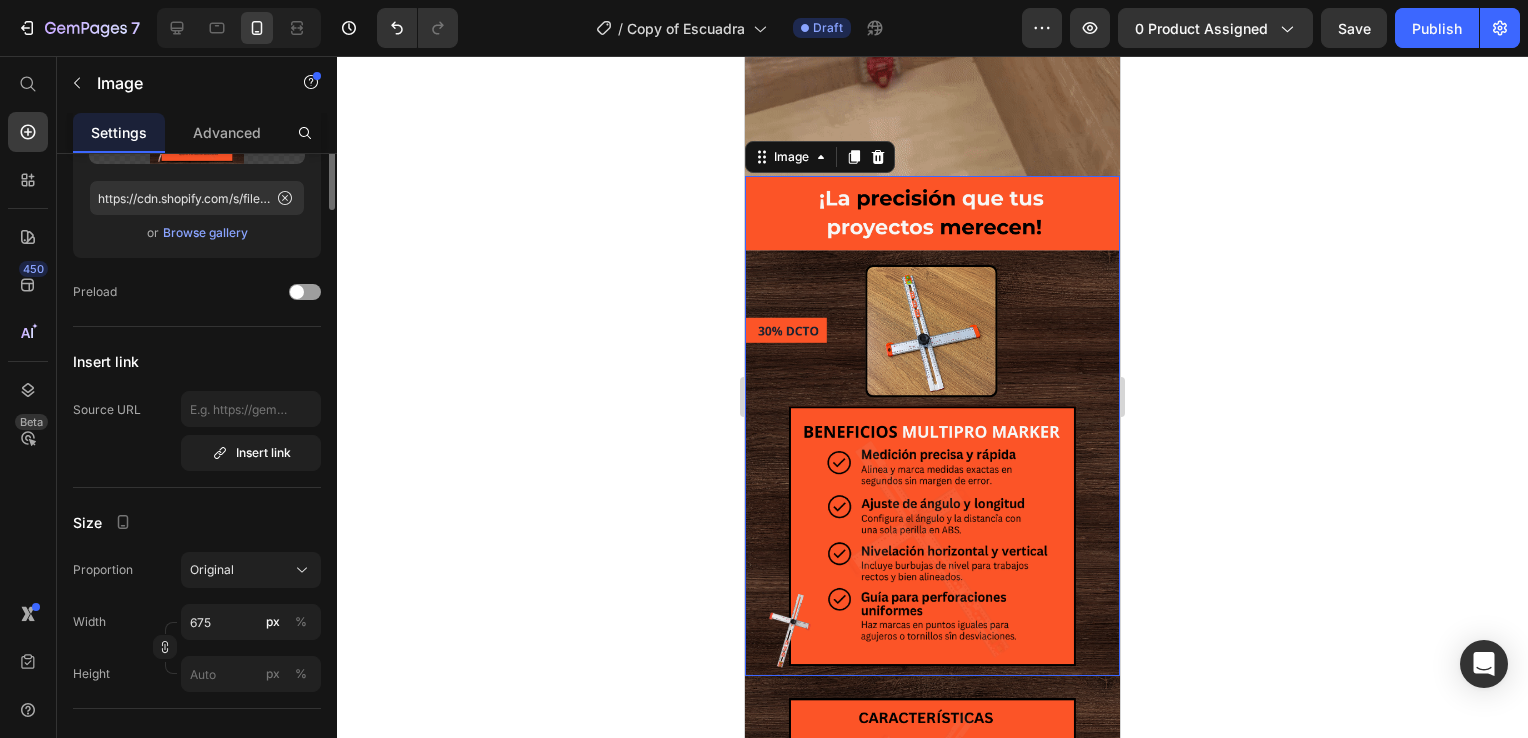 scroll, scrollTop: 0, scrollLeft: 0, axis: both 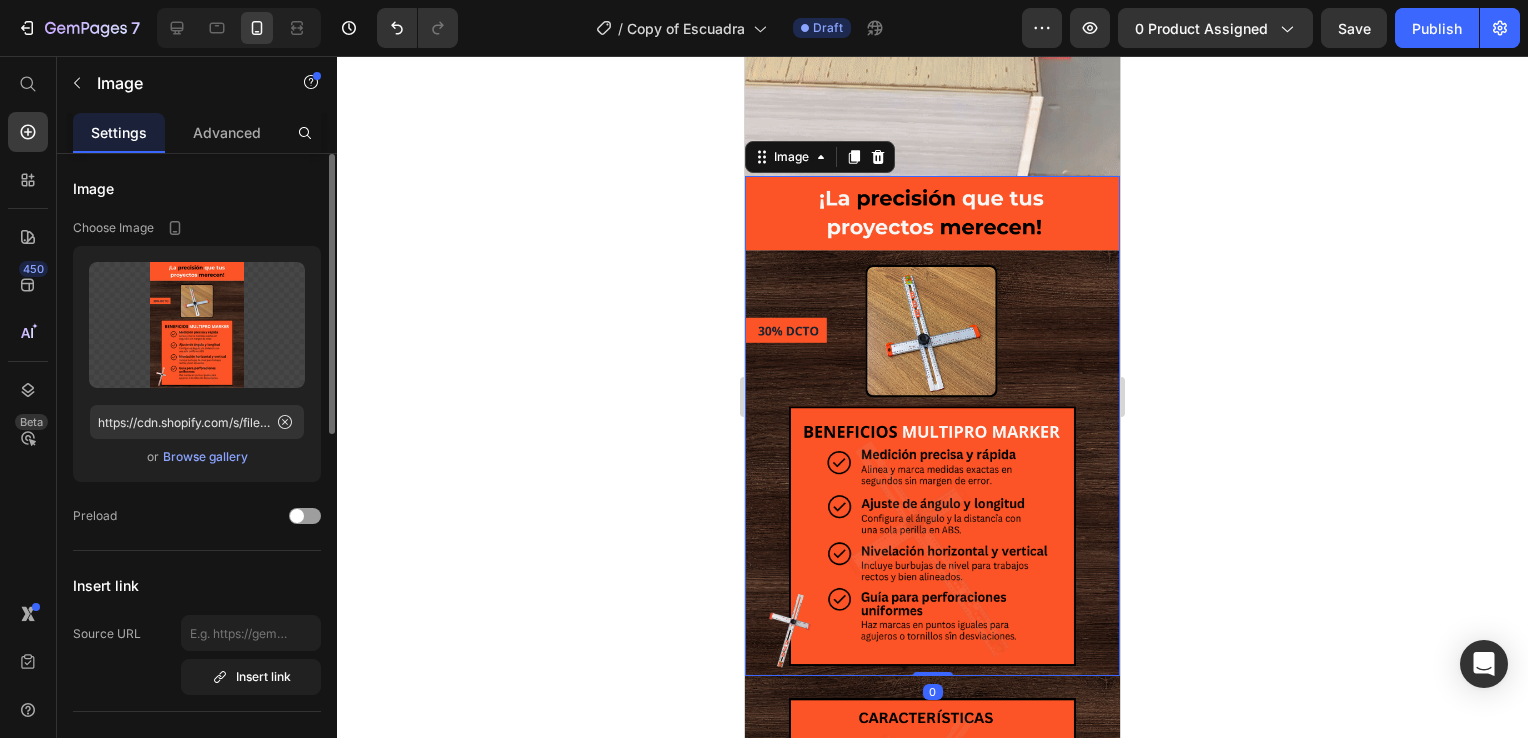 click on "Browse gallery" at bounding box center (205, 457) 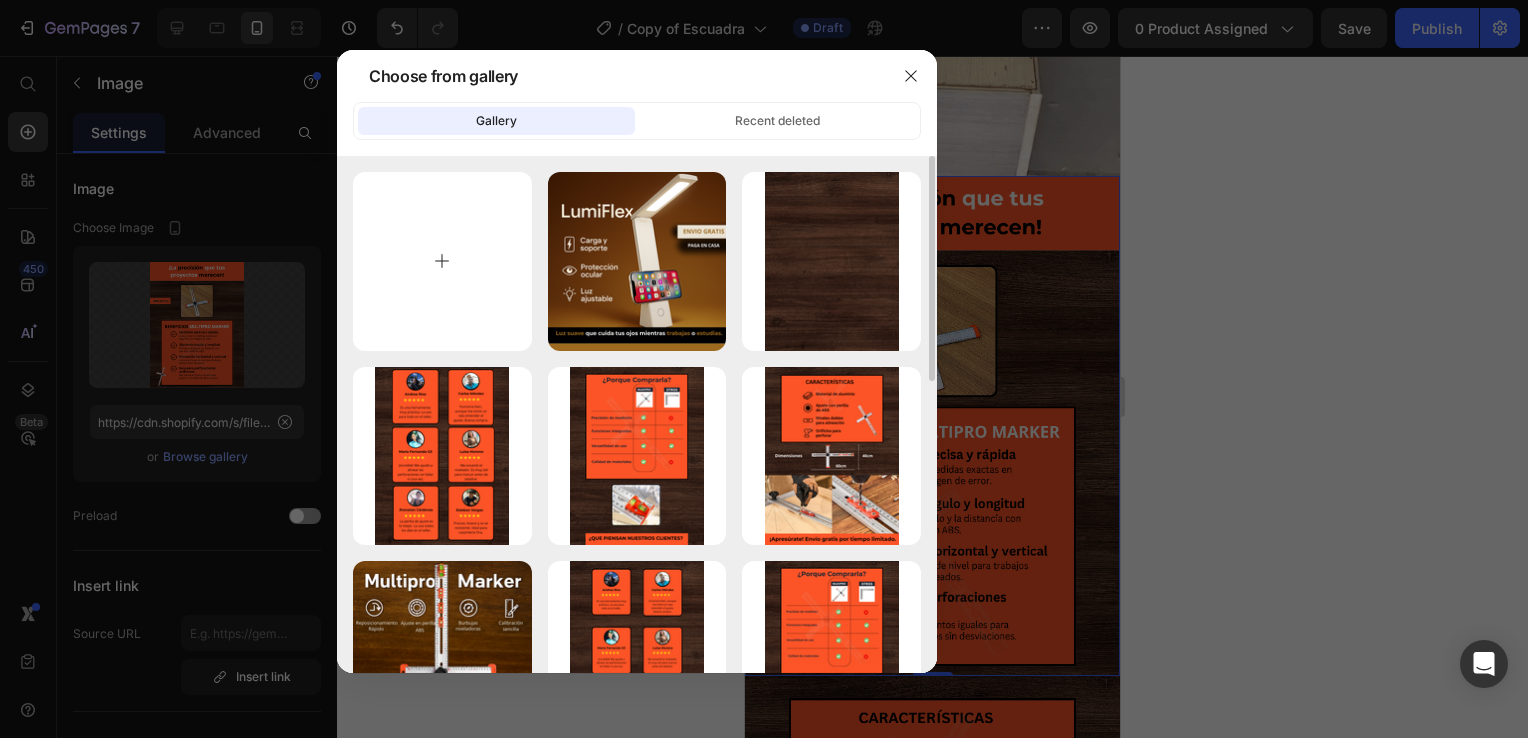 click at bounding box center [442, 261] 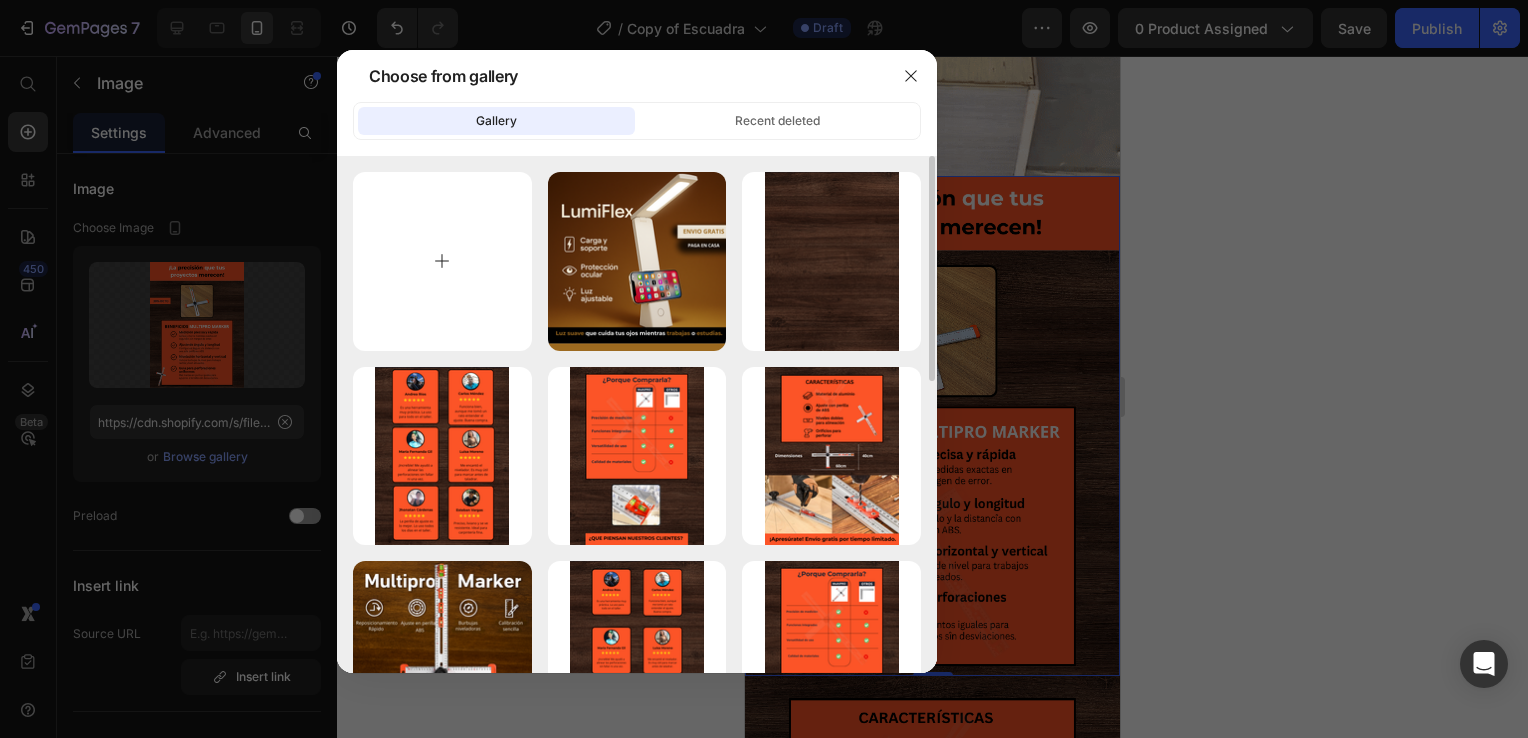 type on "C:\fakepath\2.png" 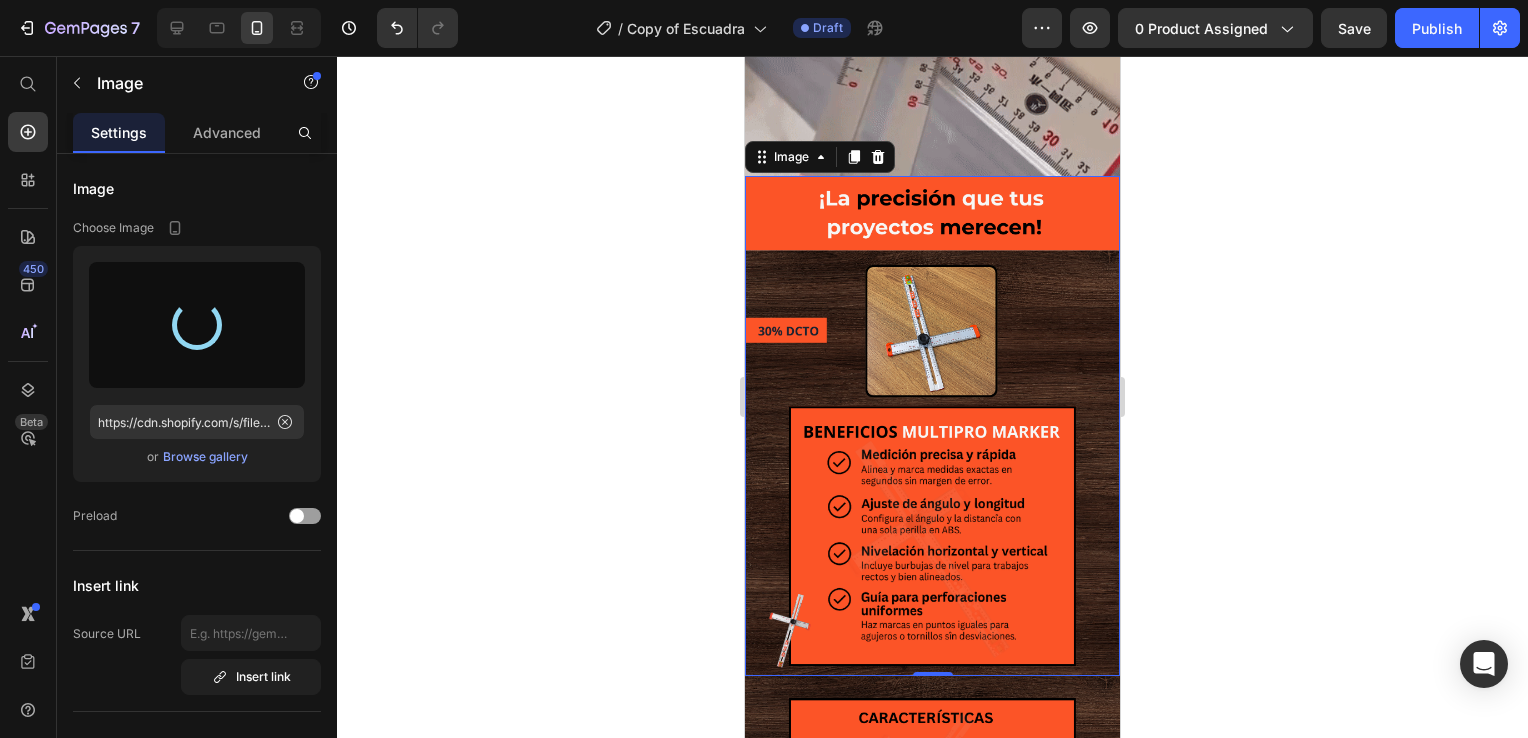 type on "https://cdn.shopify.com/s/files/1/0931/0204/7545/files/gempages_559530074857014392-275107a2-007b-4655-aa71-adb69ca9d82b.png" 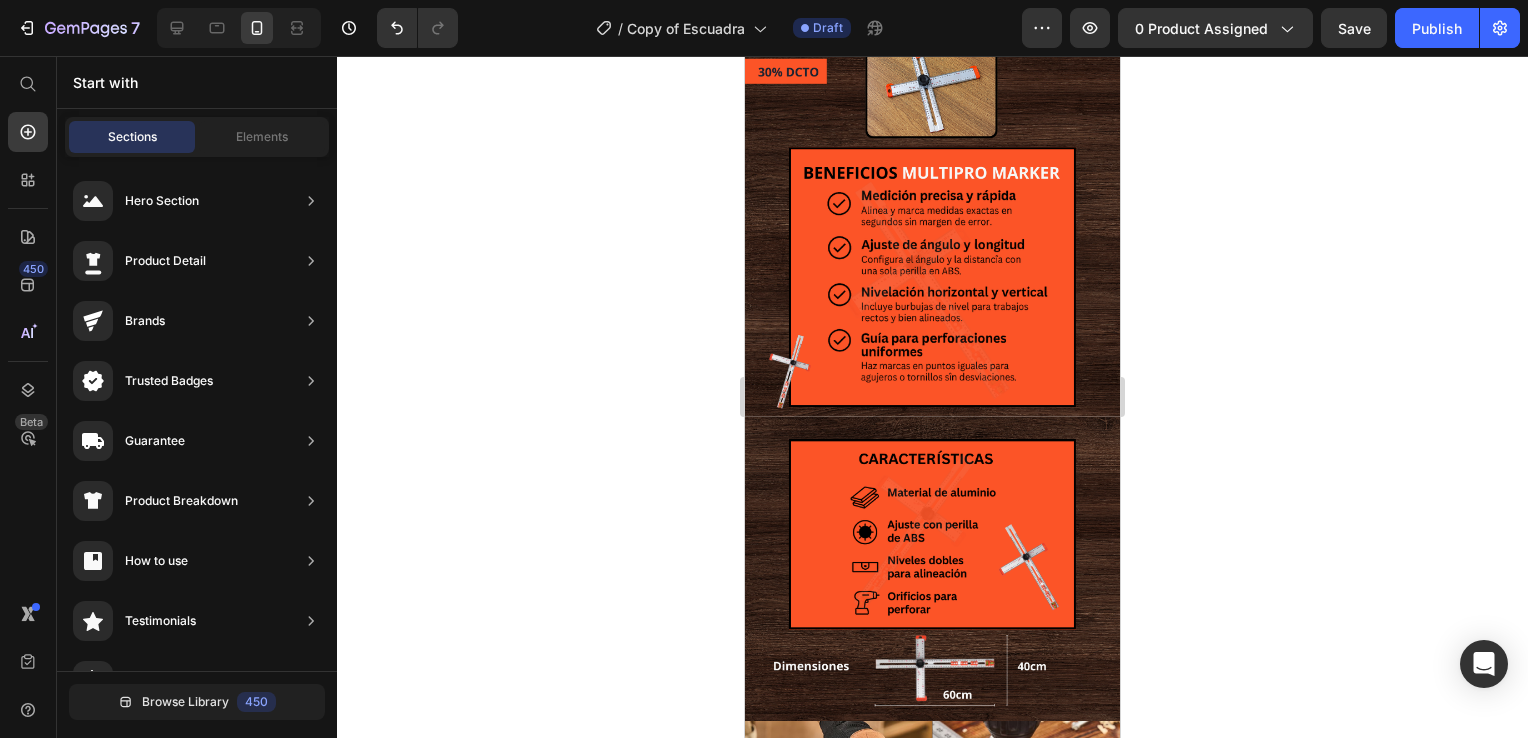 scroll, scrollTop: 1125, scrollLeft: 0, axis: vertical 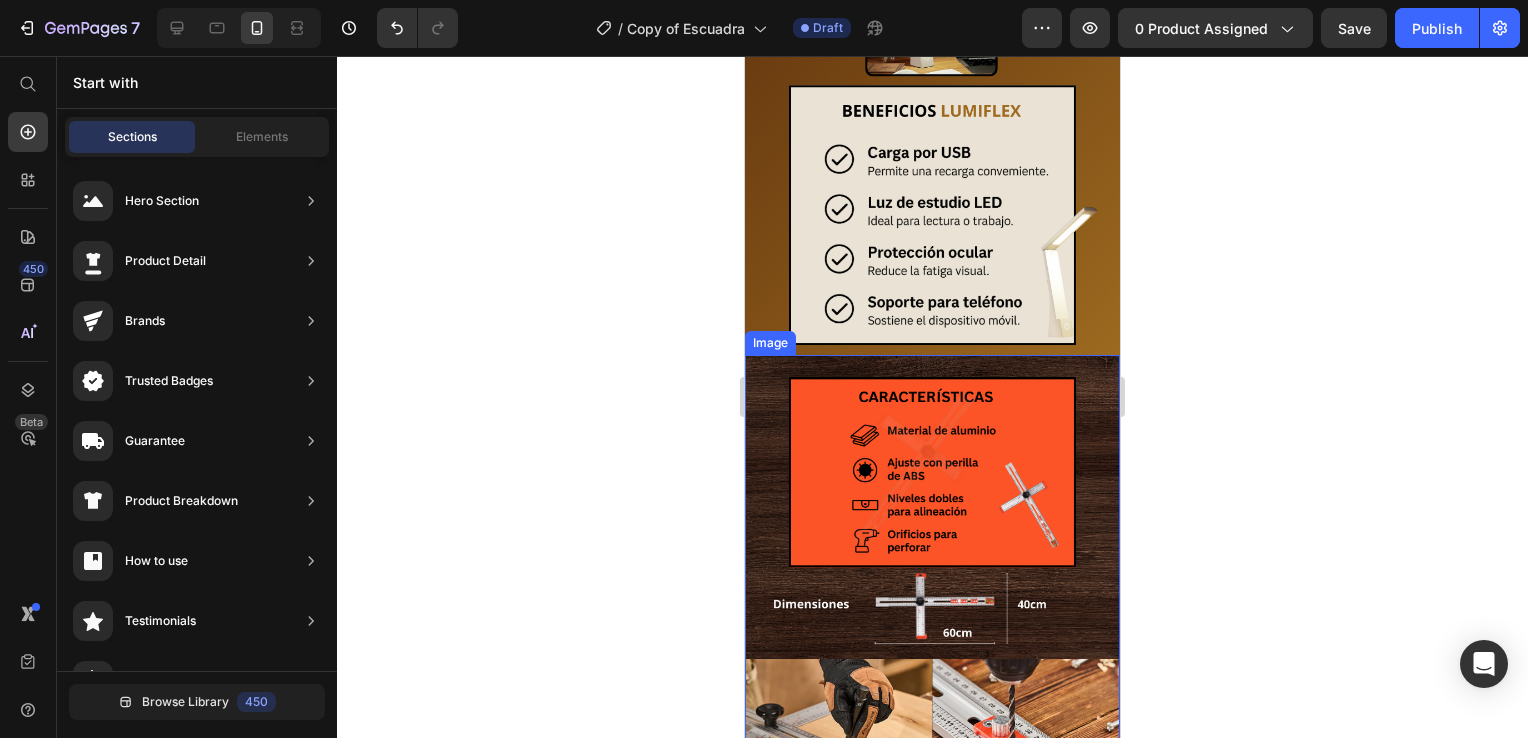 click at bounding box center [932, 605] 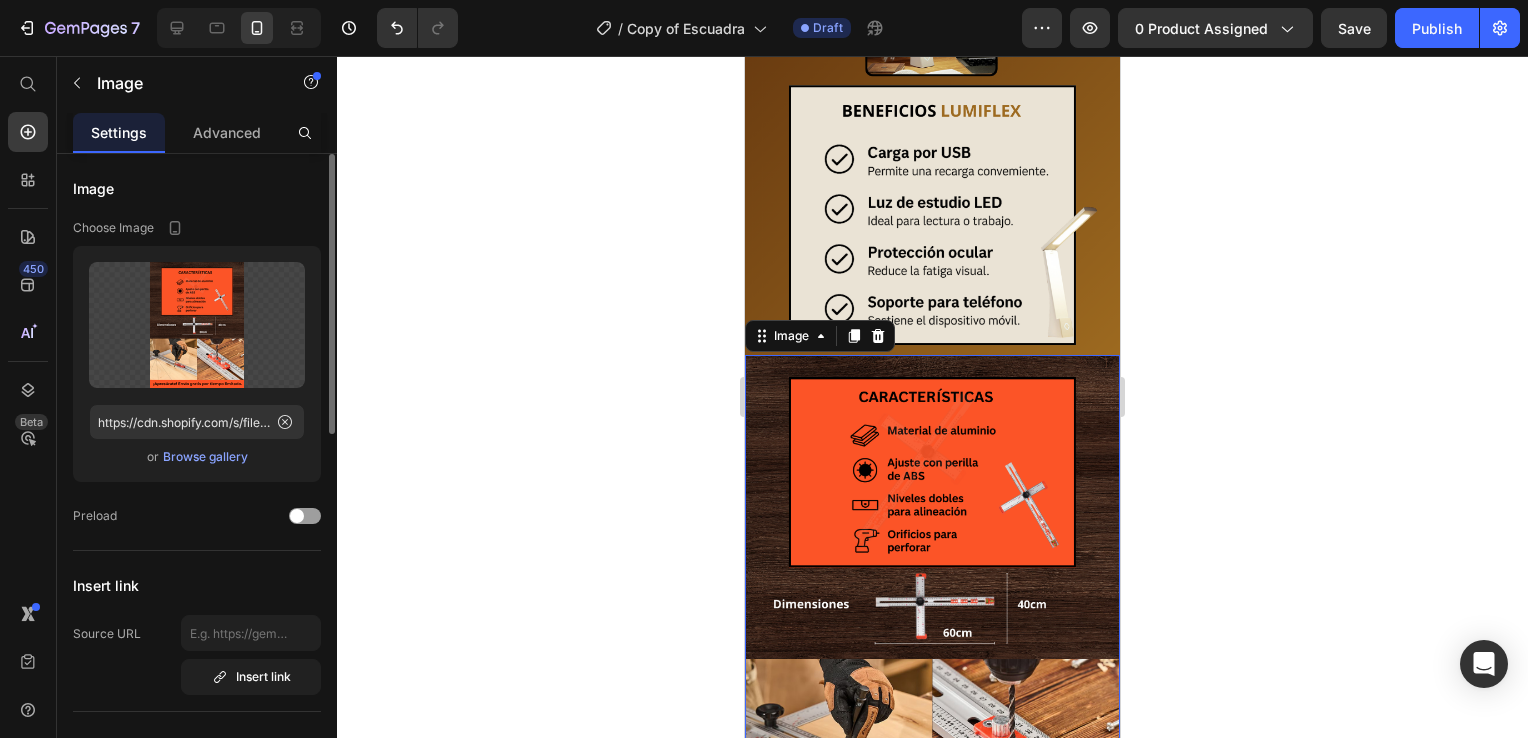 click on "Browse gallery" at bounding box center [205, 457] 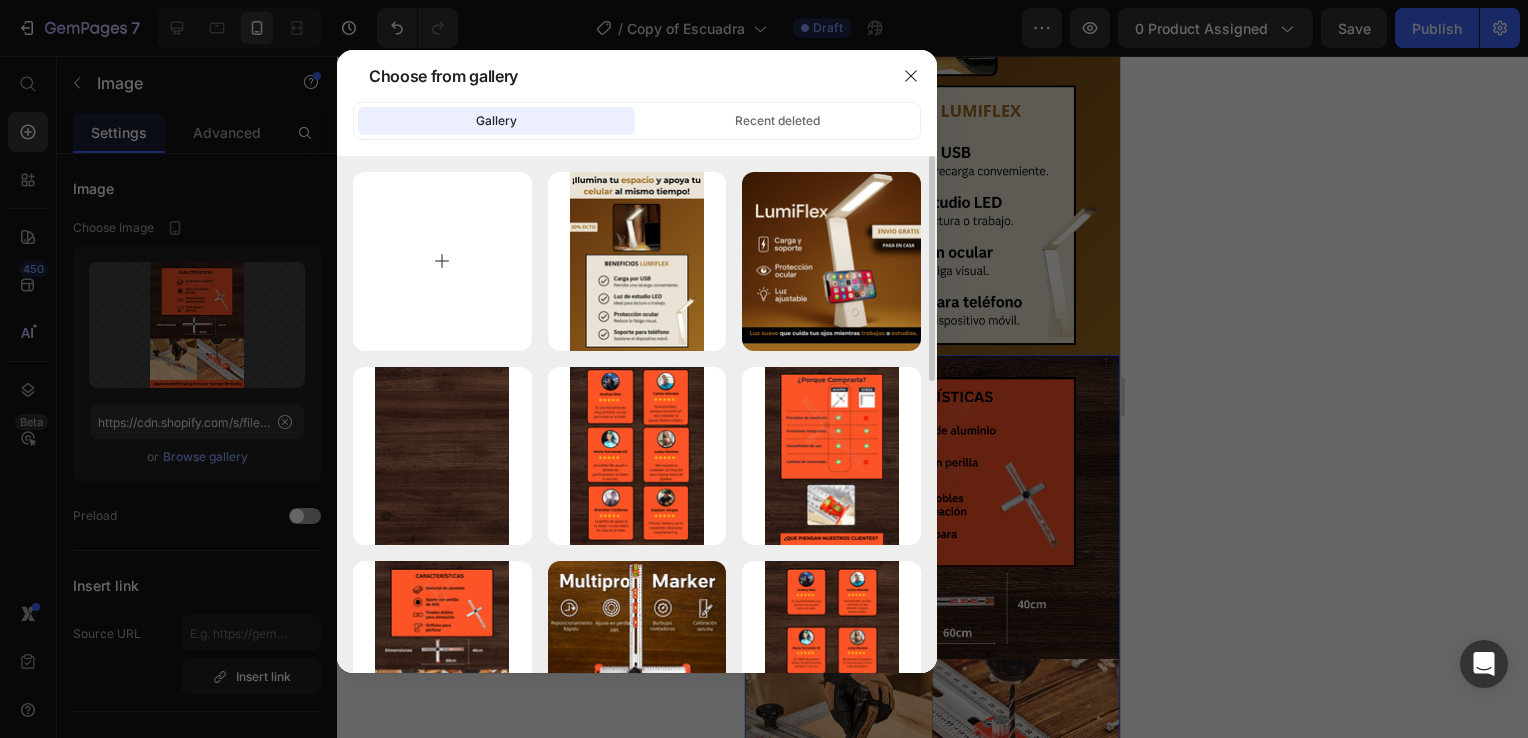 click at bounding box center [442, 261] 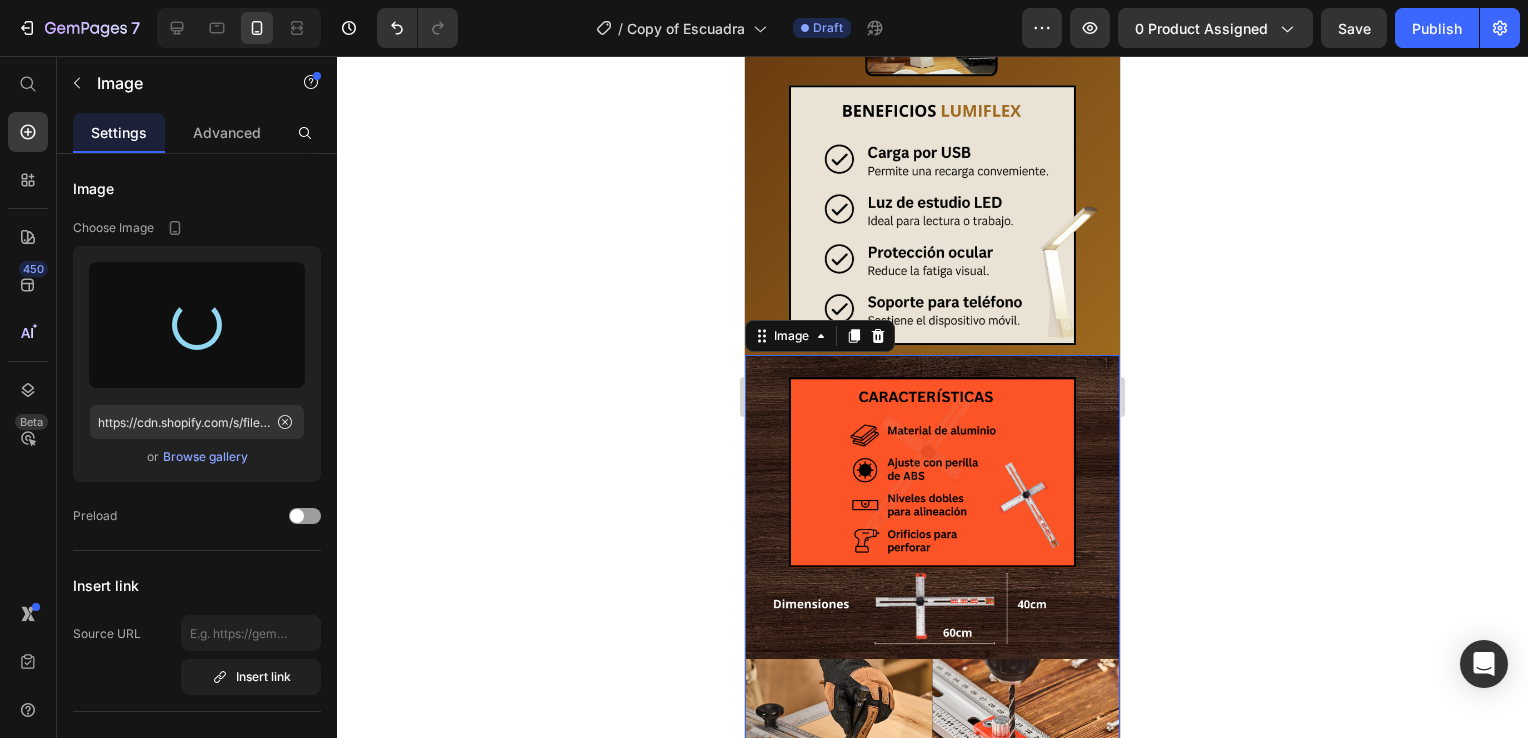 type on "https://cdn.shopify.com/s/files/1/0931/0204/7545/files/gempages_559530074857014392-81b6e1cd-1c6f-4ad4-9363-dd964afa1629.png" 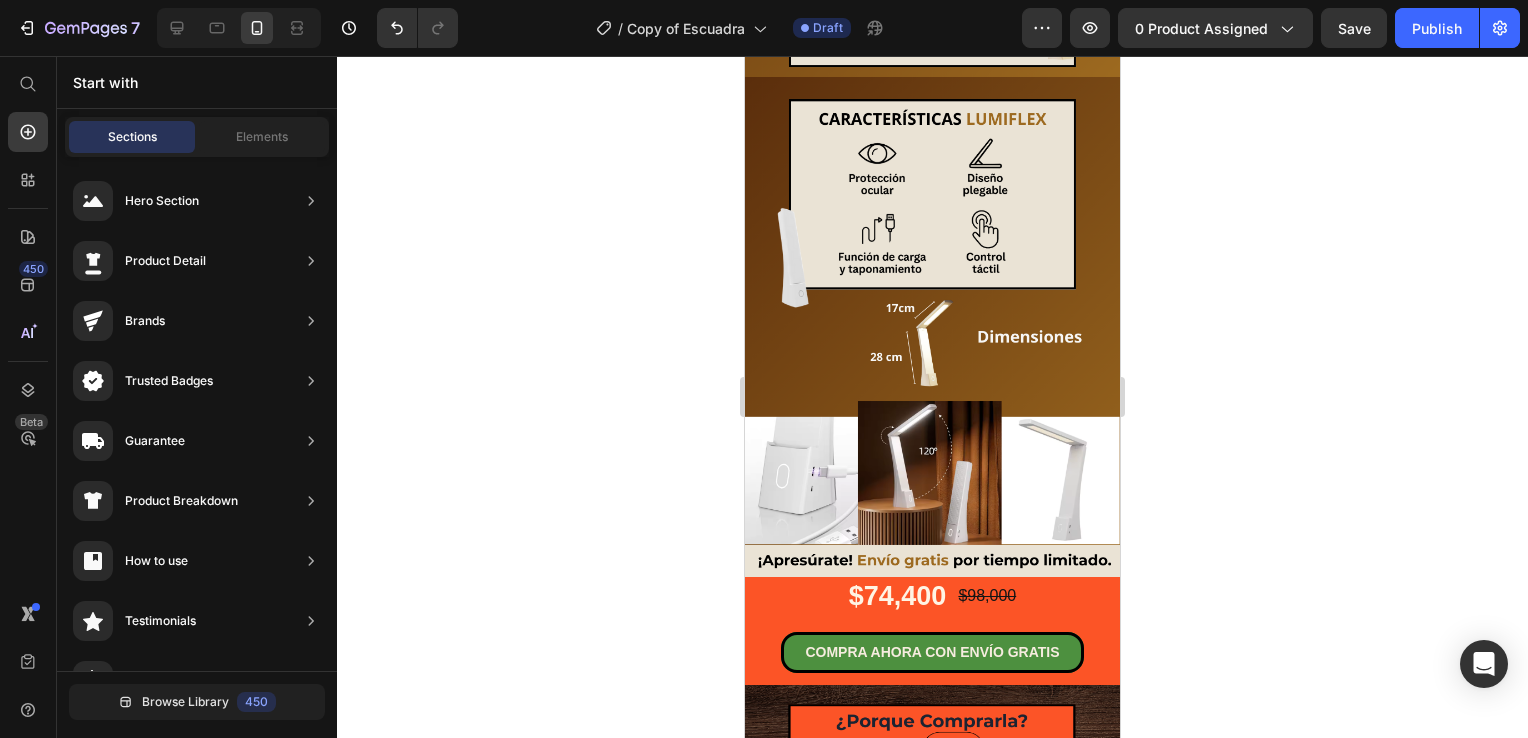 scroll, scrollTop: 1436, scrollLeft: 0, axis: vertical 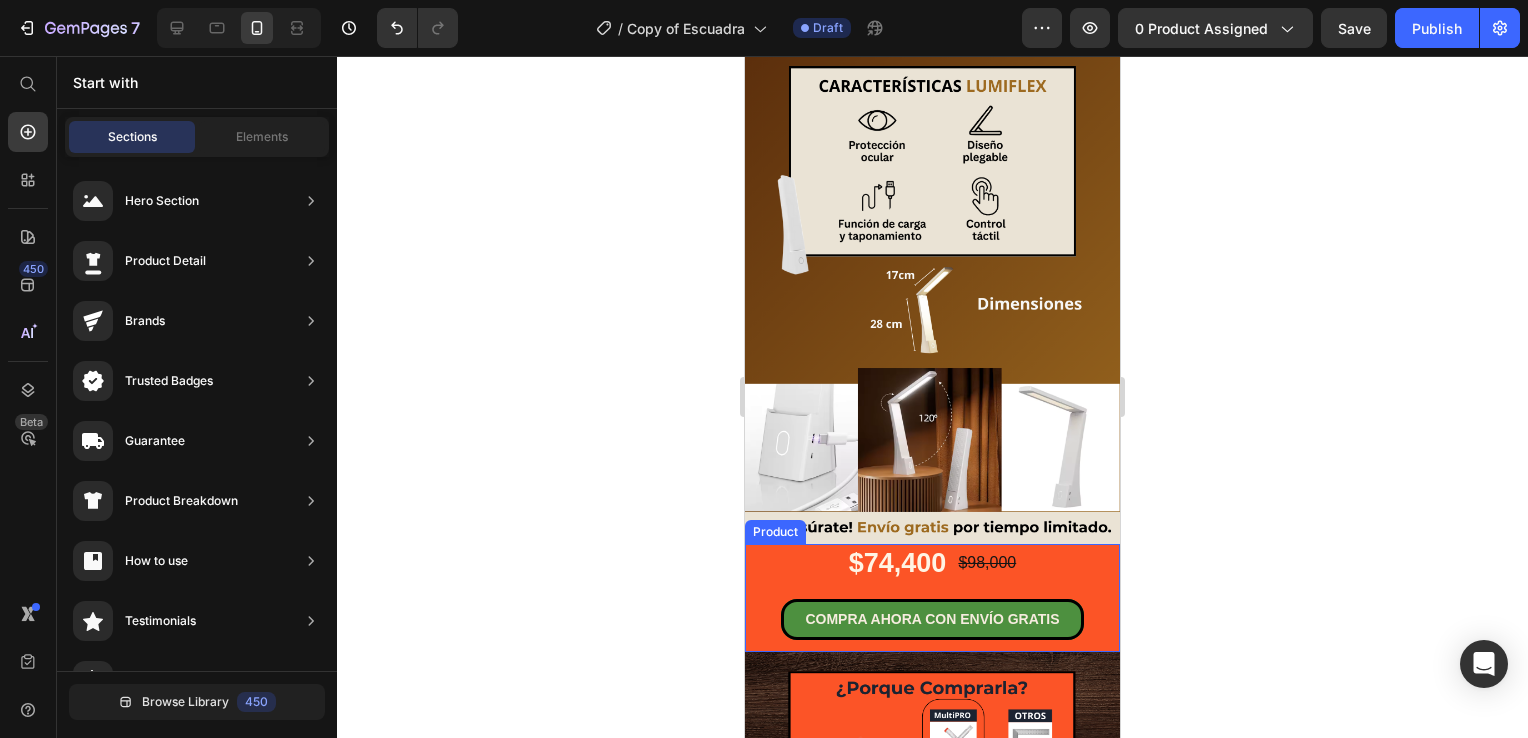 click on "$74,400 Product Price $98,000 Product Price Row COMPRA AHORA CON ENVÍO GRATIS   Button" at bounding box center (932, 598) 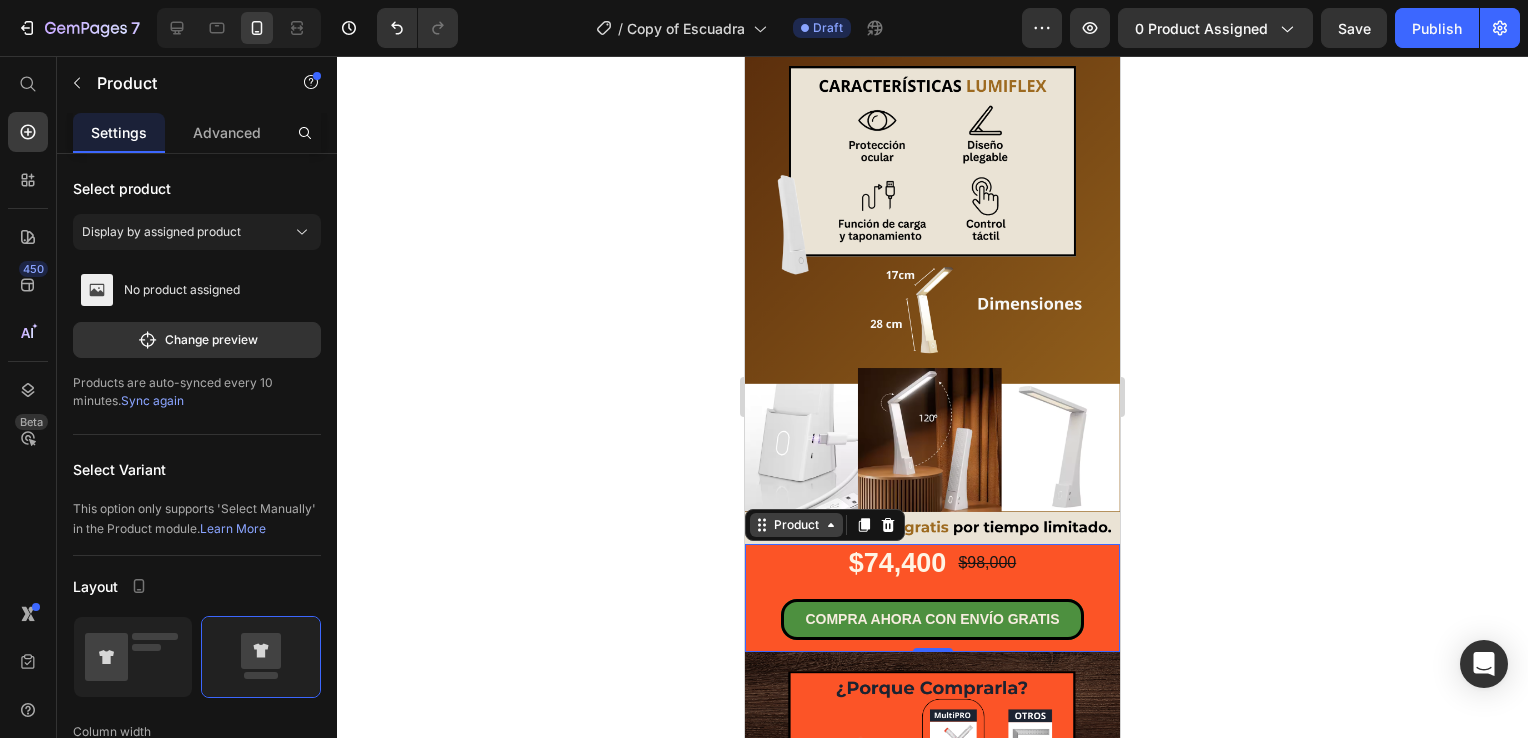 click on "Product" at bounding box center (796, 525) 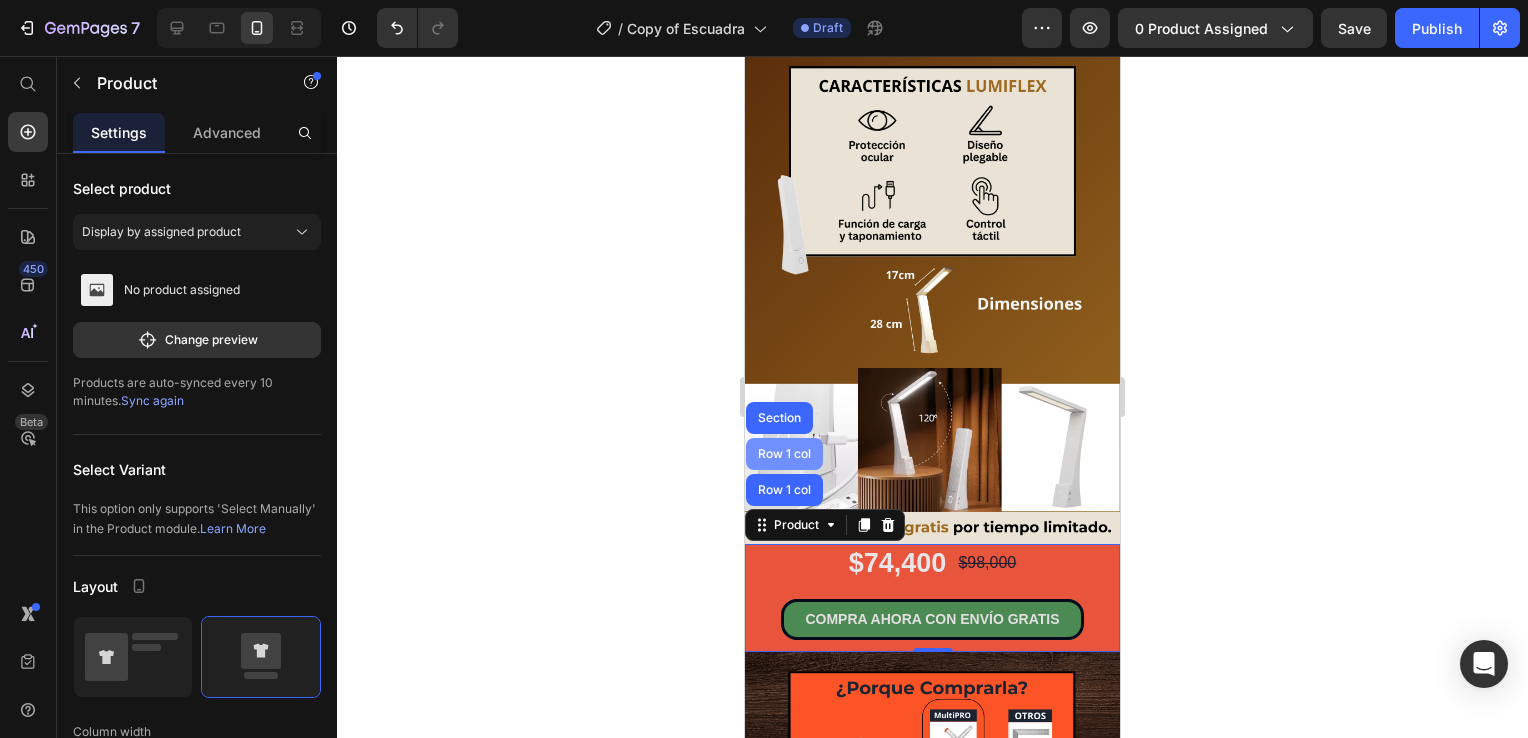 click on "Row 1 col" at bounding box center [784, 454] 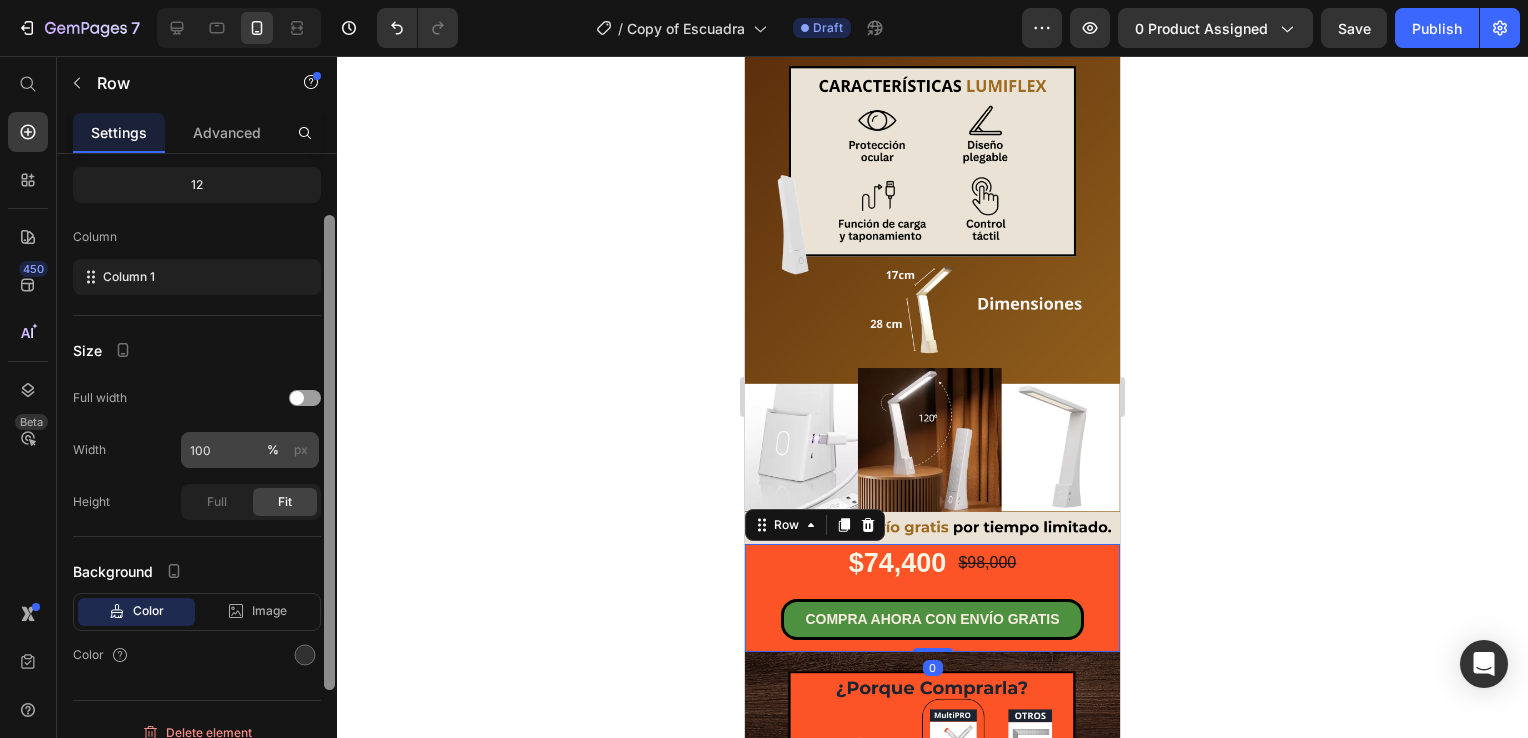 scroll, scrollTop: 224, scrollLeft: 0, axis: vertical 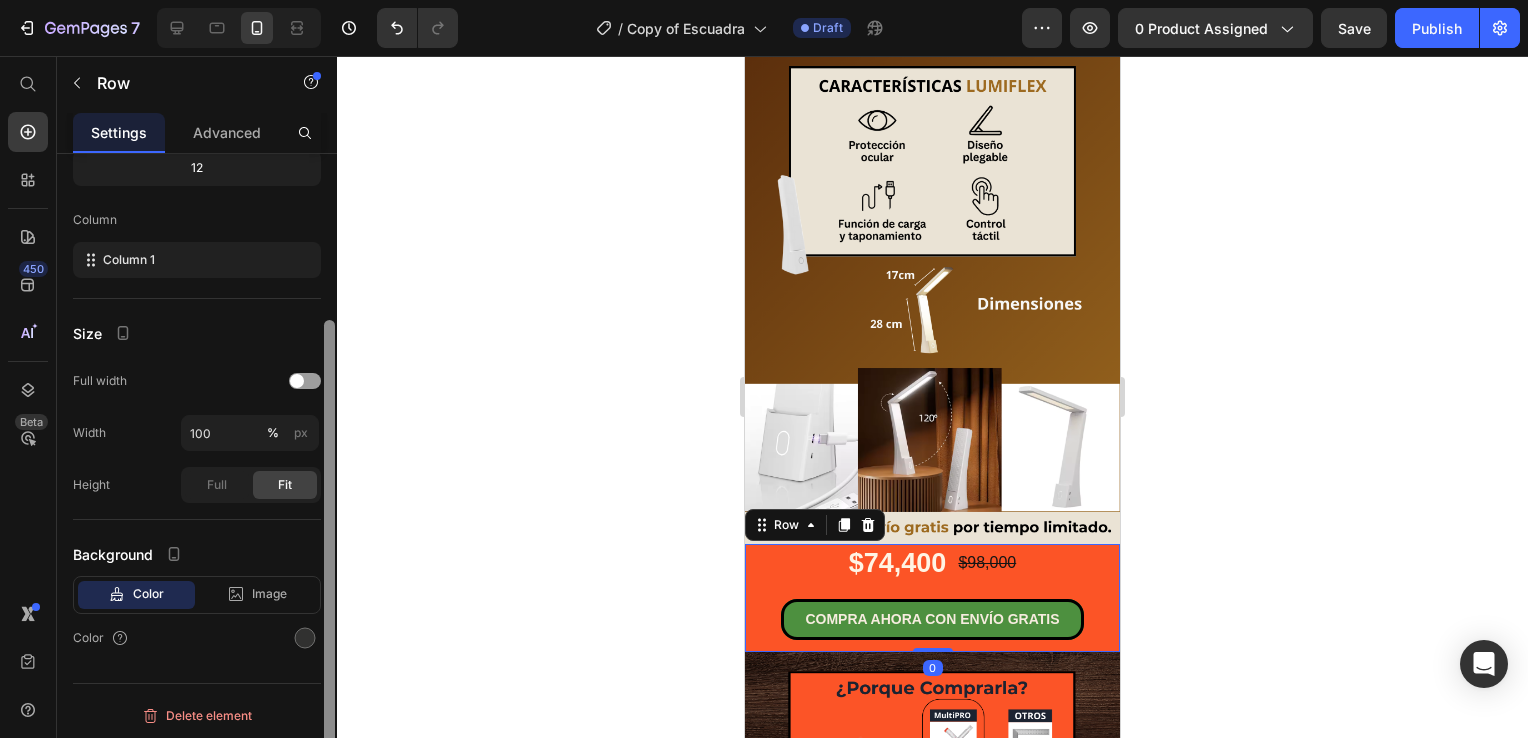 drag, startPoint x: 331, startPoint y: 242, endPoint x: 315, endPoint y: 507, distance: 265.48257 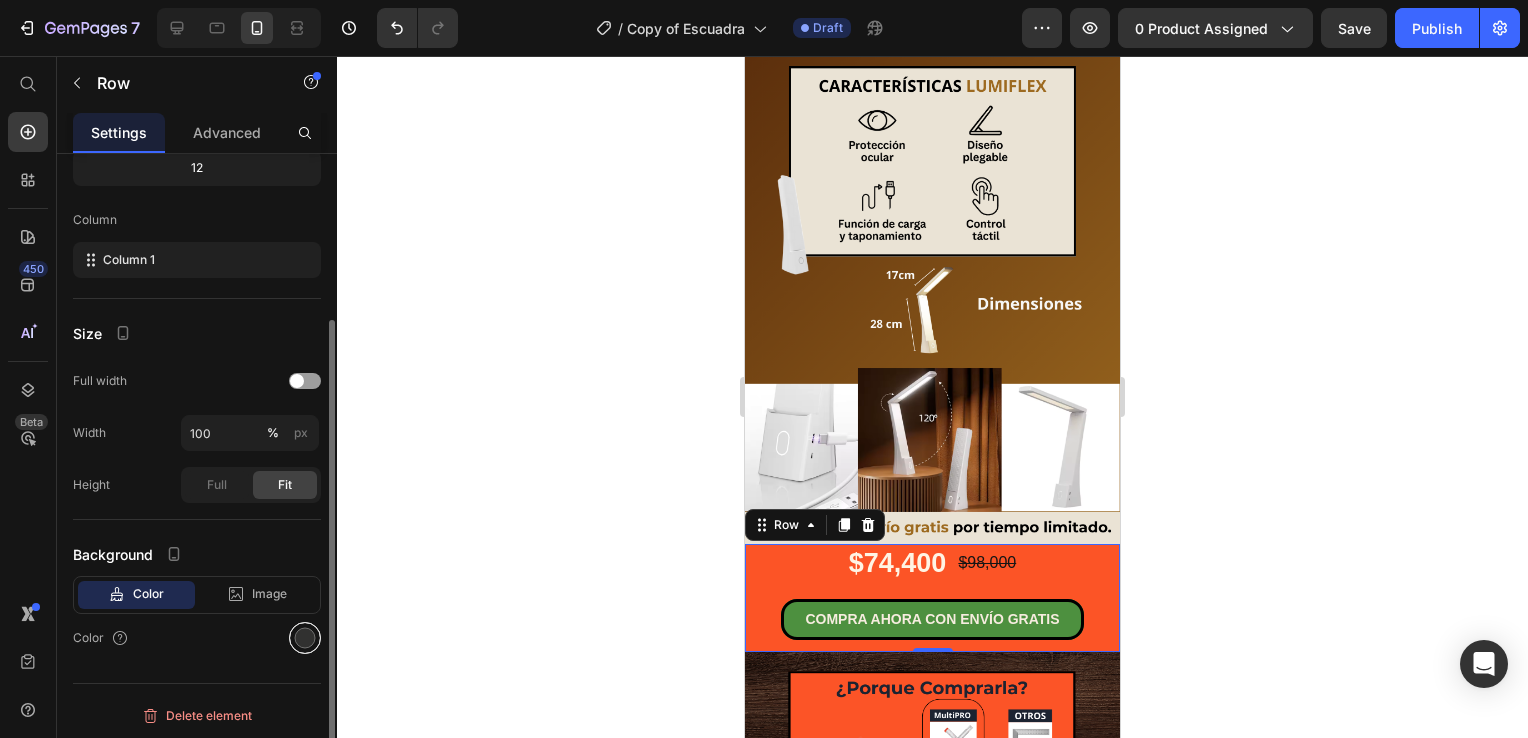 click at bounding box center (305, 638) 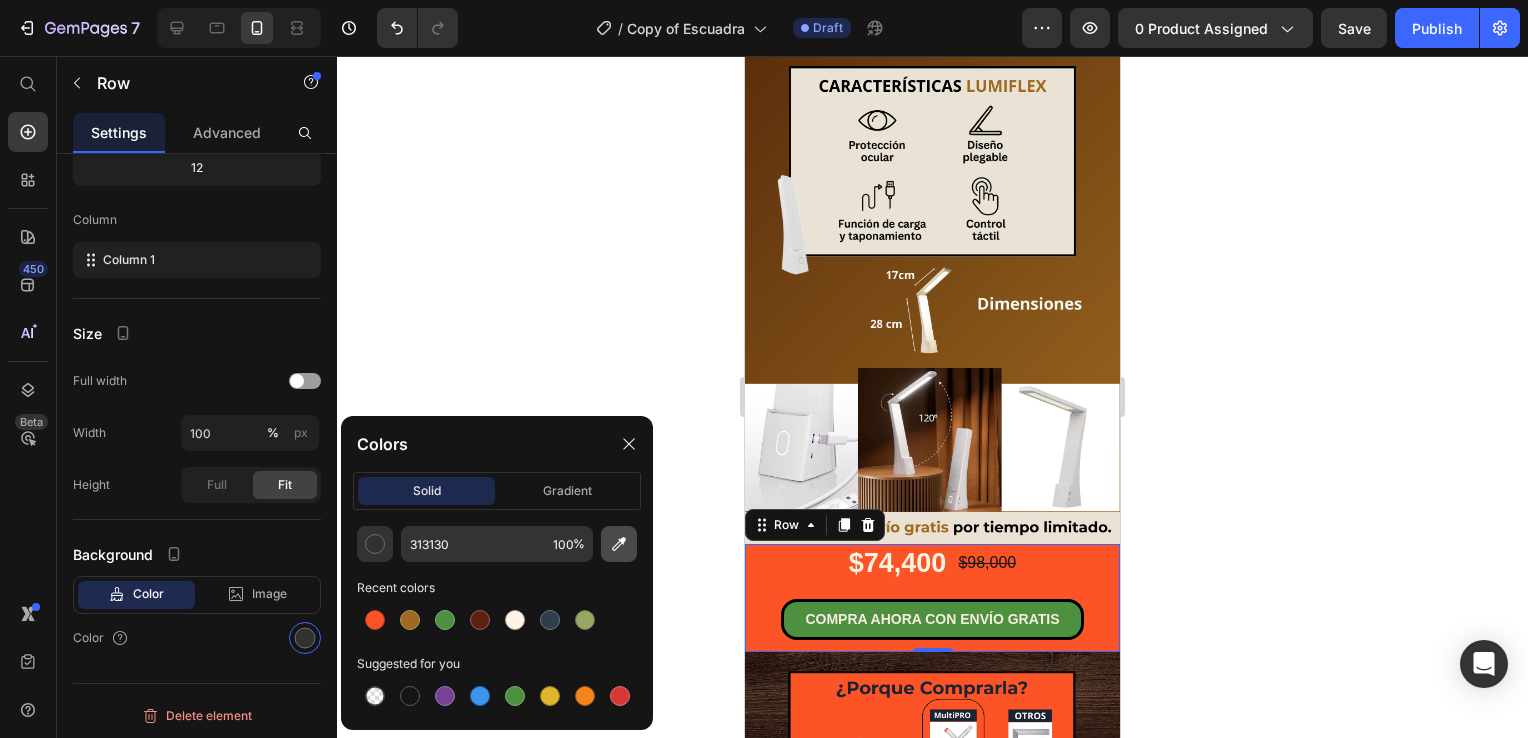 click at bounding box center (619, 544) 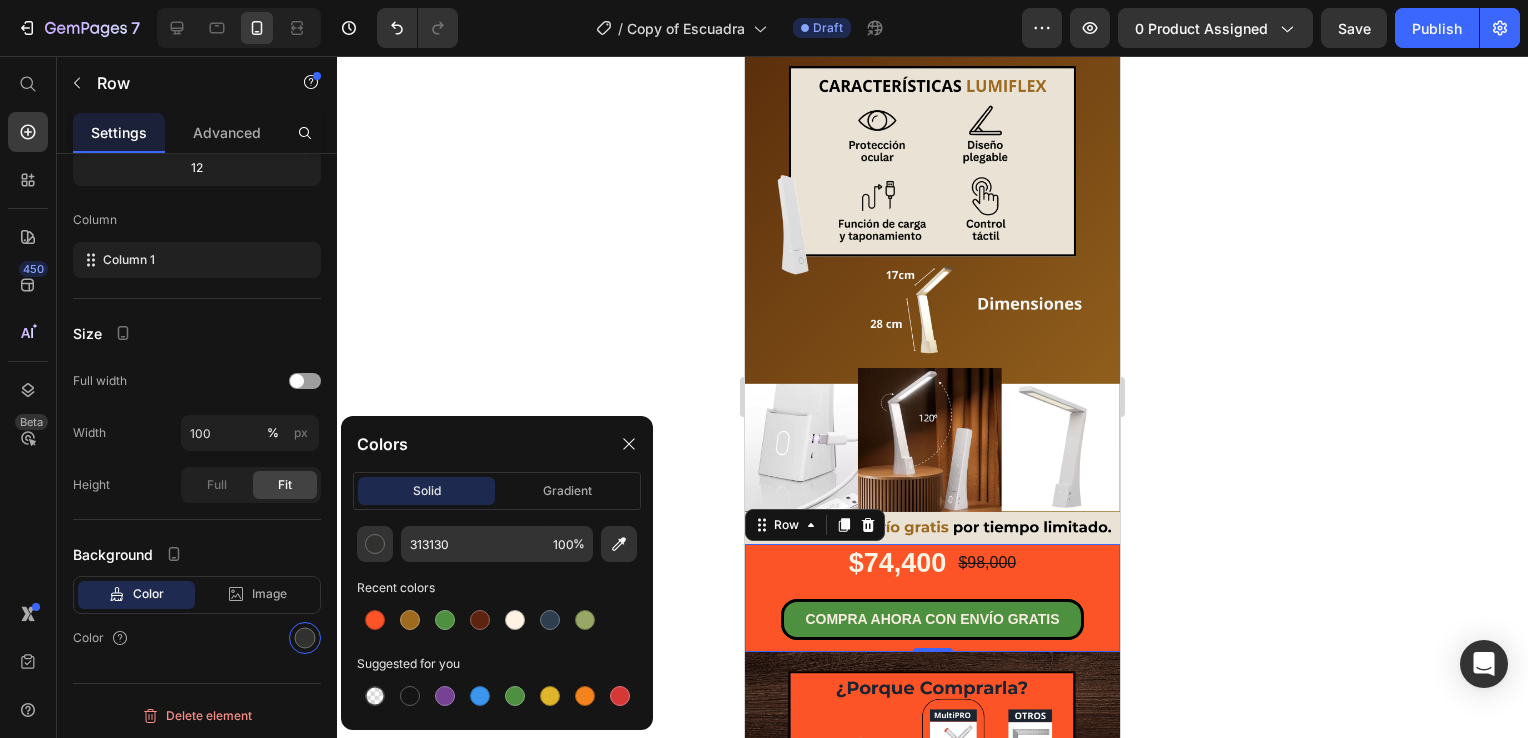 type on "E9E3D5" 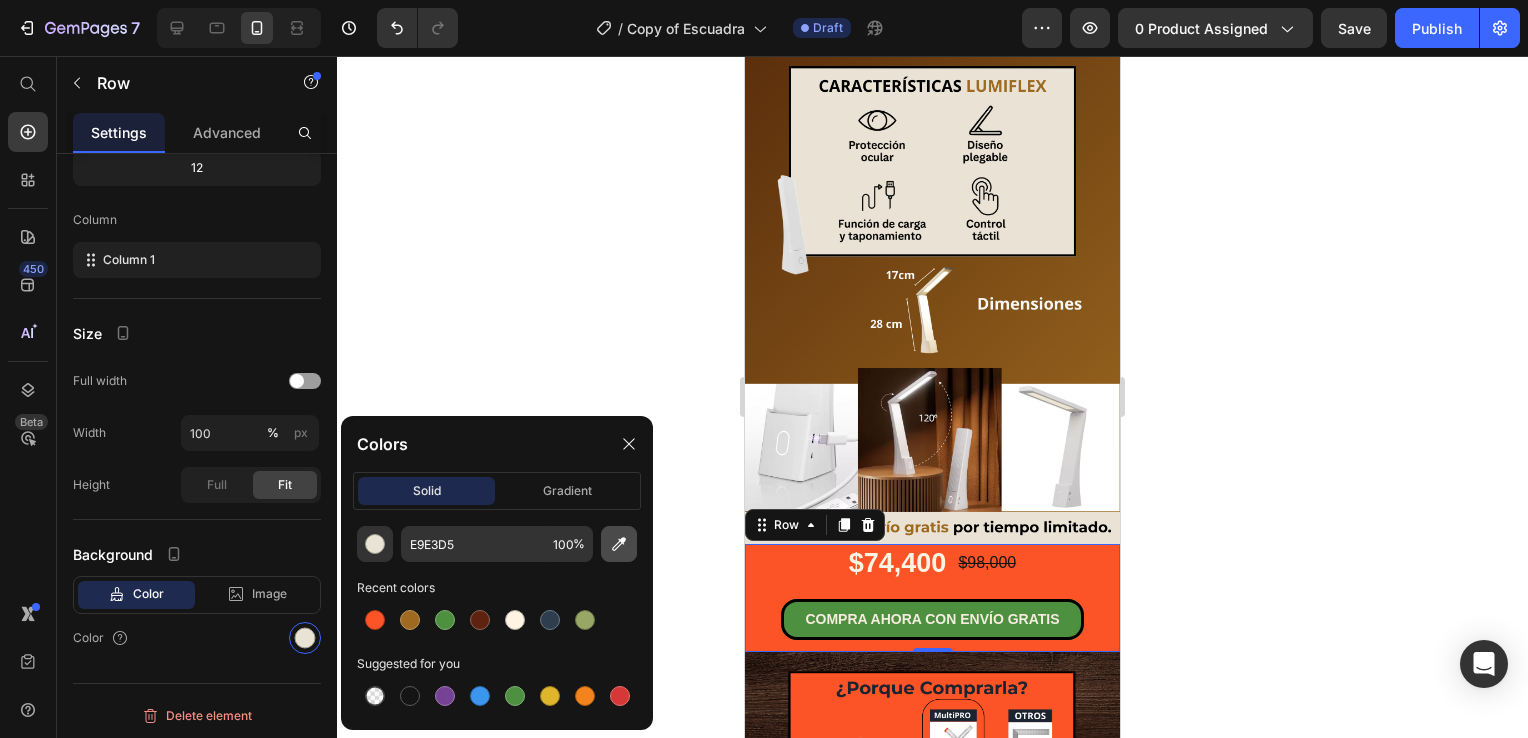 click 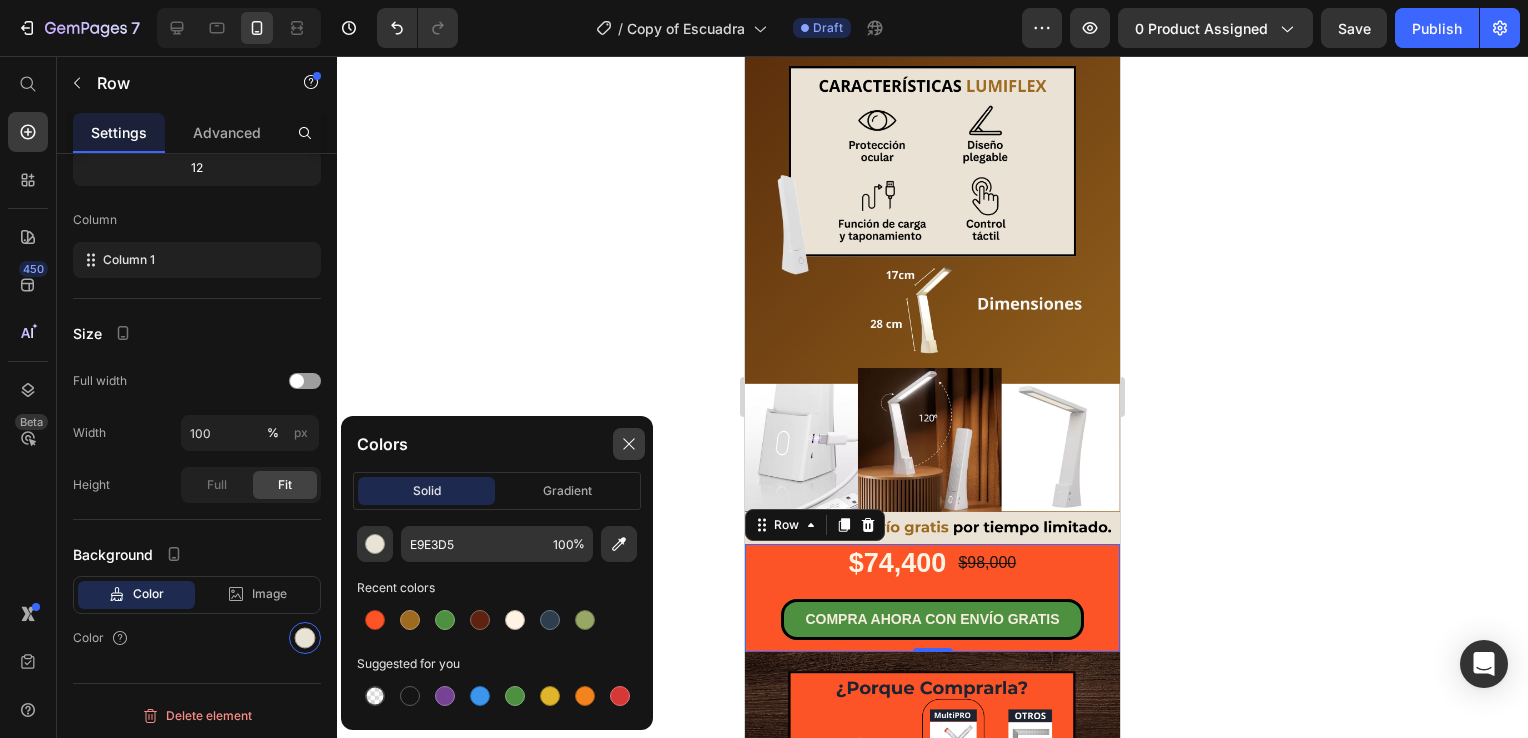 click 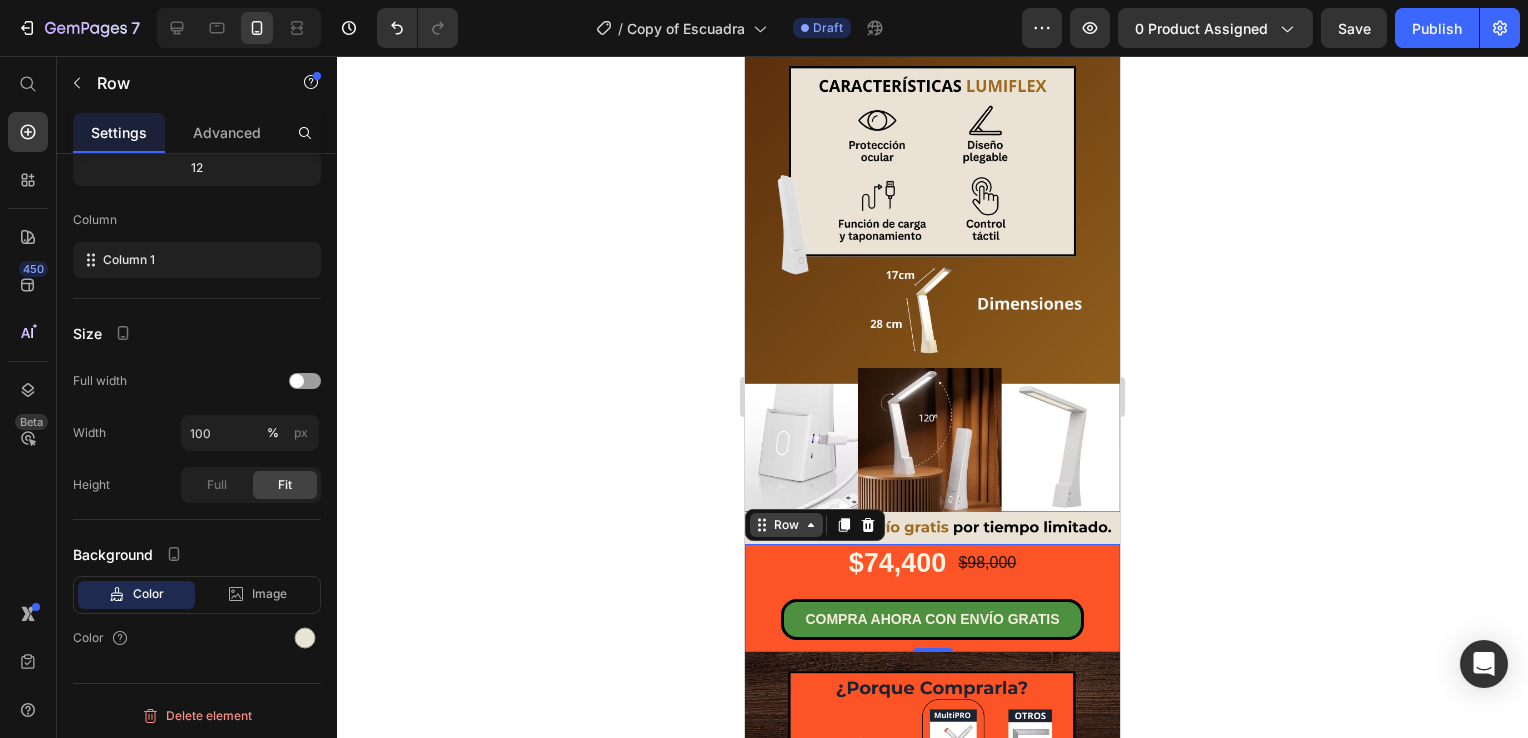 click on "Row" at bounding box center [786, 525] 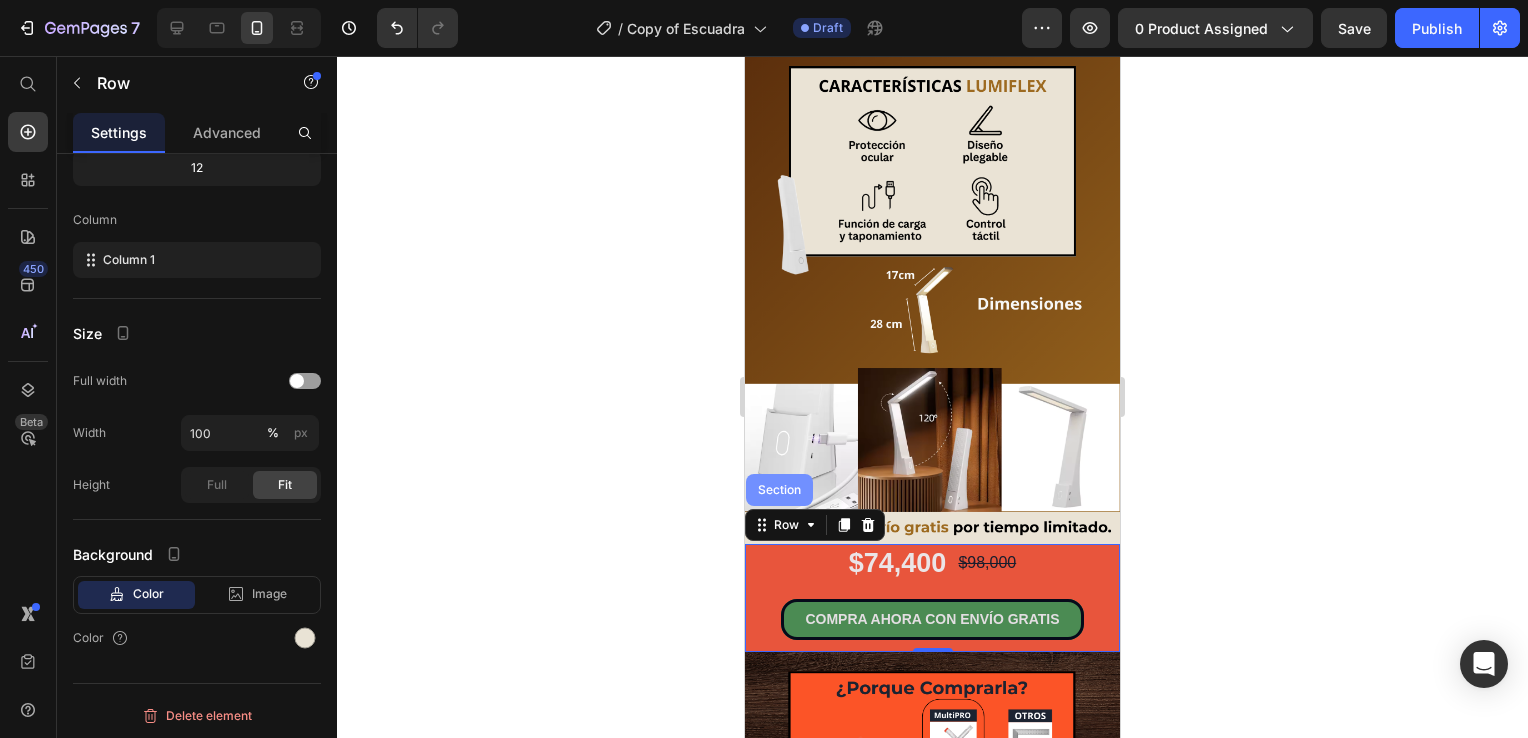 click on "Section" at bounding box center (779, 490) 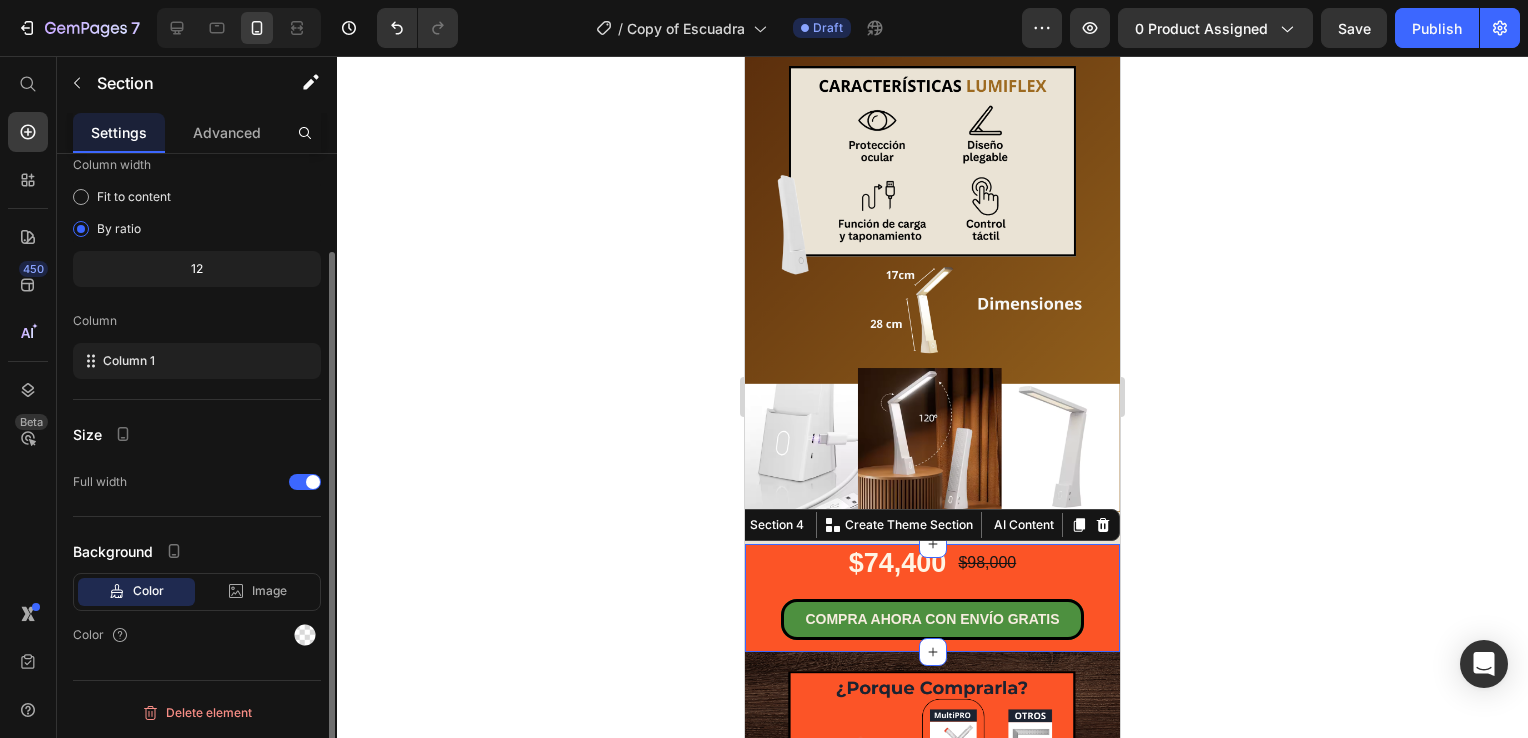 scroll, scrollTop: 0, scrollLeft: 0, axis: both 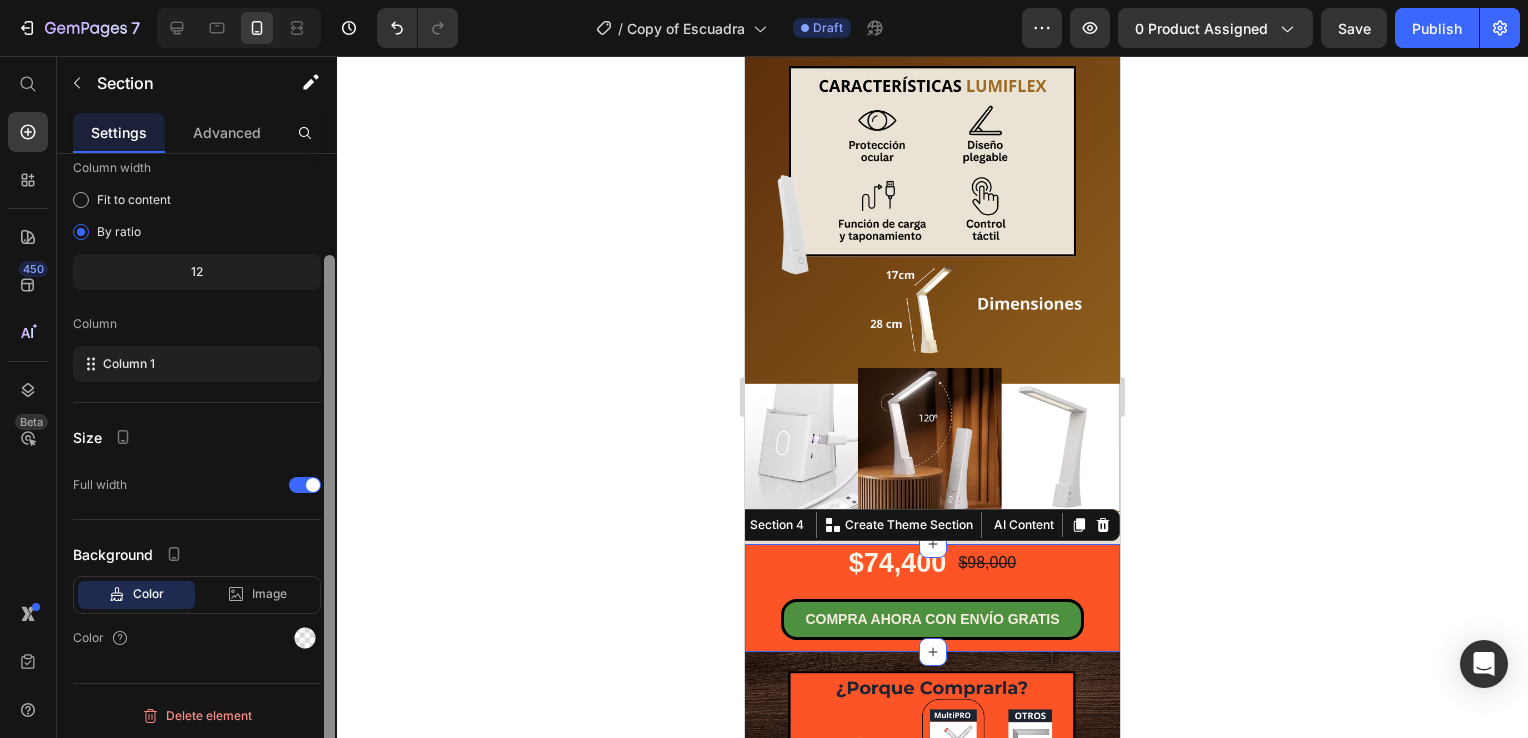 drag, startPoint x: 325, startPoint y: 310, endPoint x: 320, endPoint y: 568, distance: 258.04843 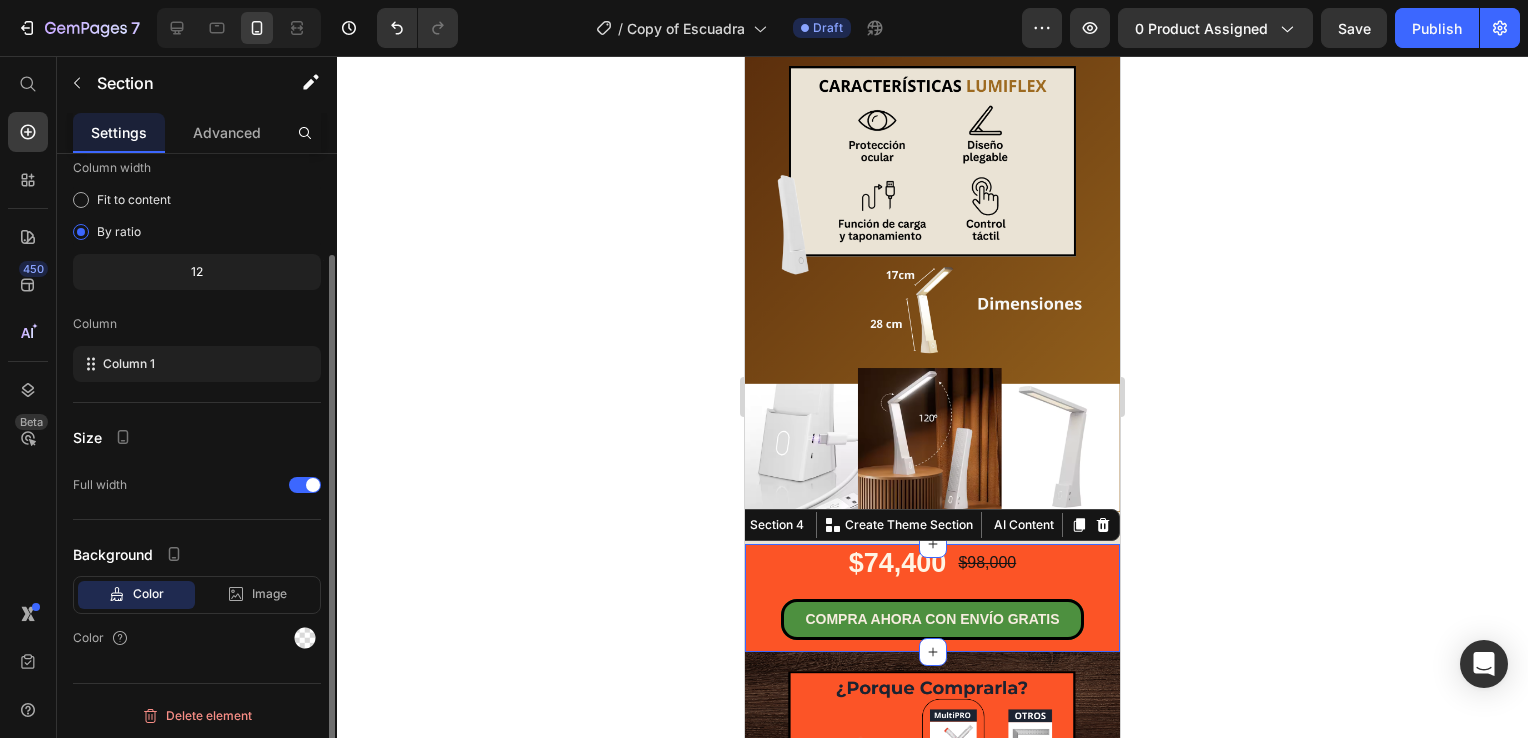 click 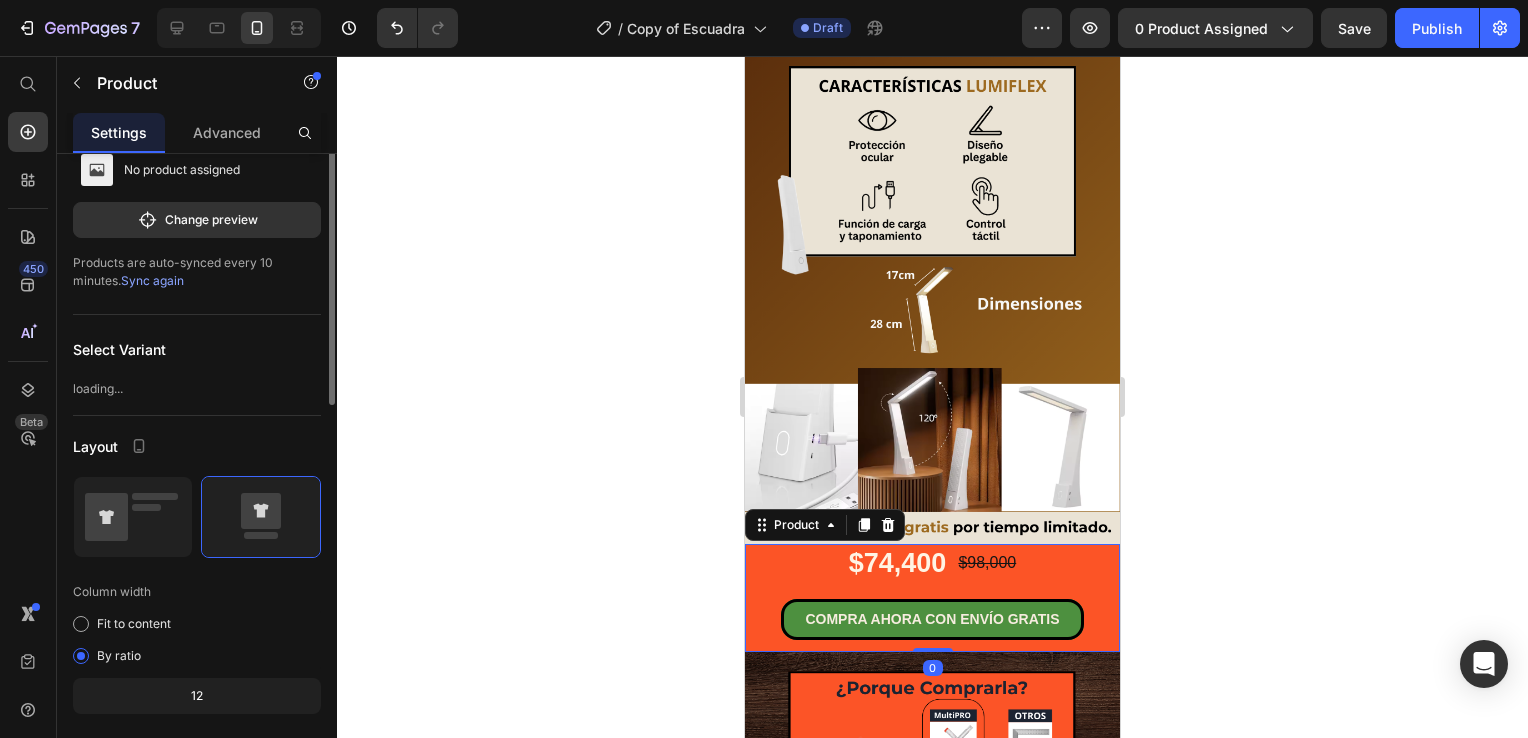 scroll, scrollTop: 0, scrollLeft: 0, axis: both 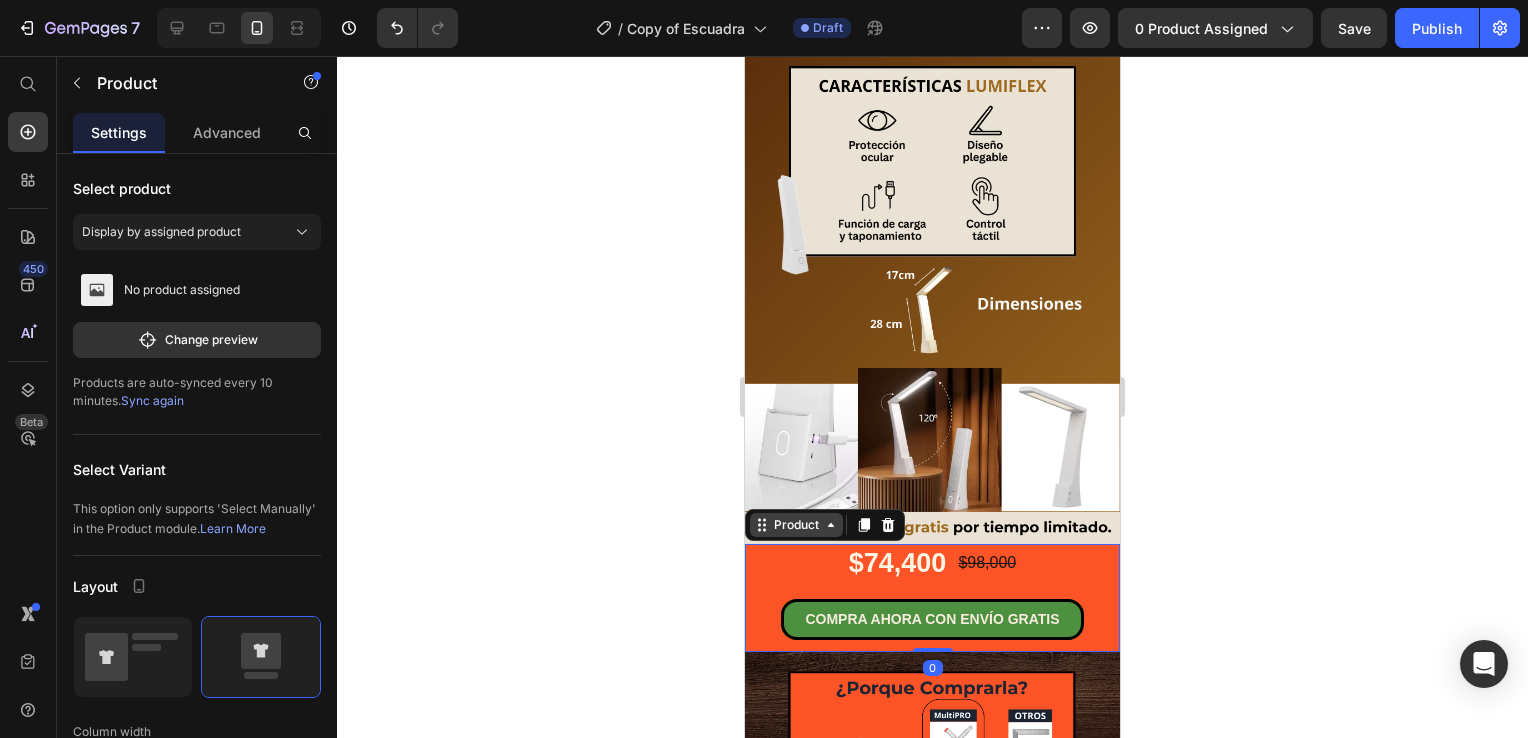 click 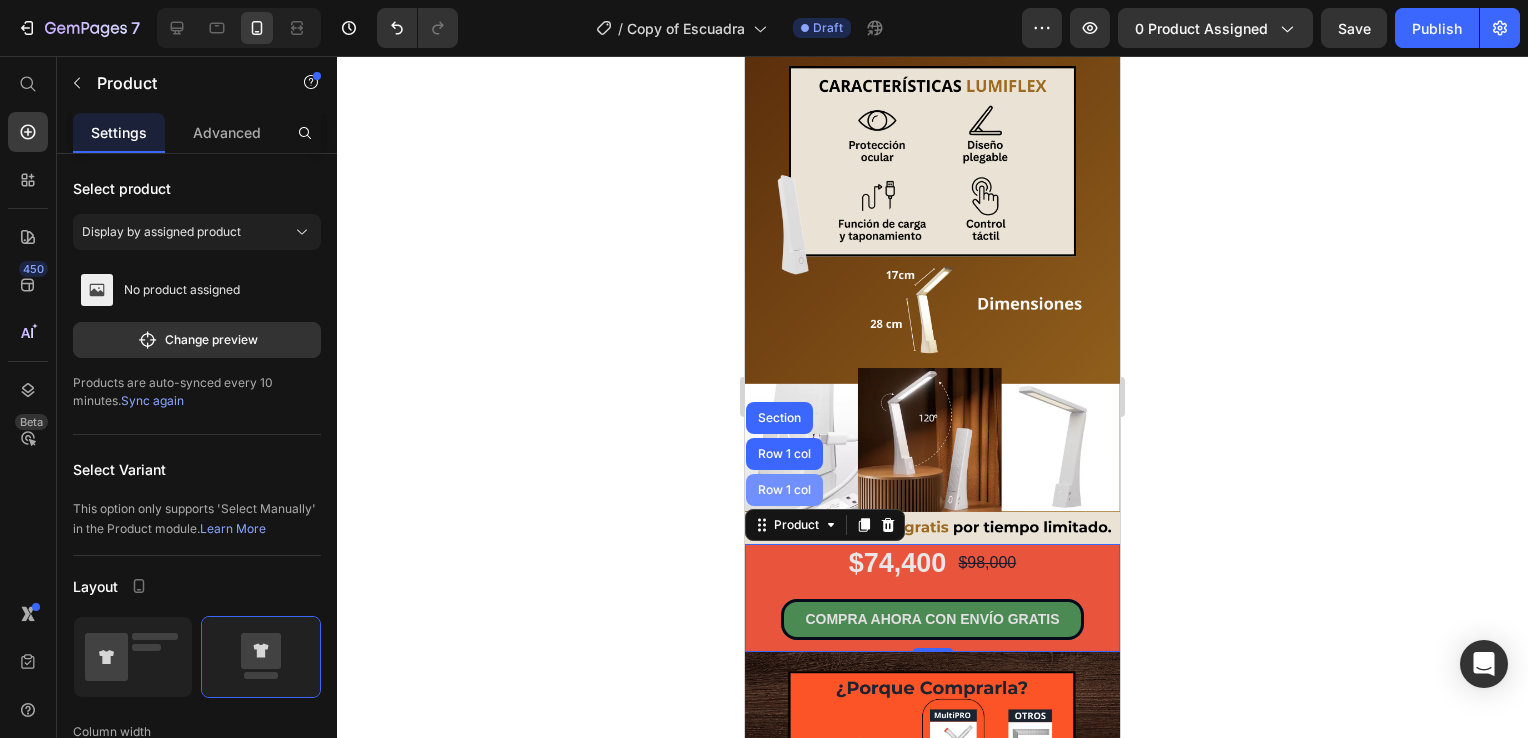 click on "Row 1 col" at bounding box center (784, 490) 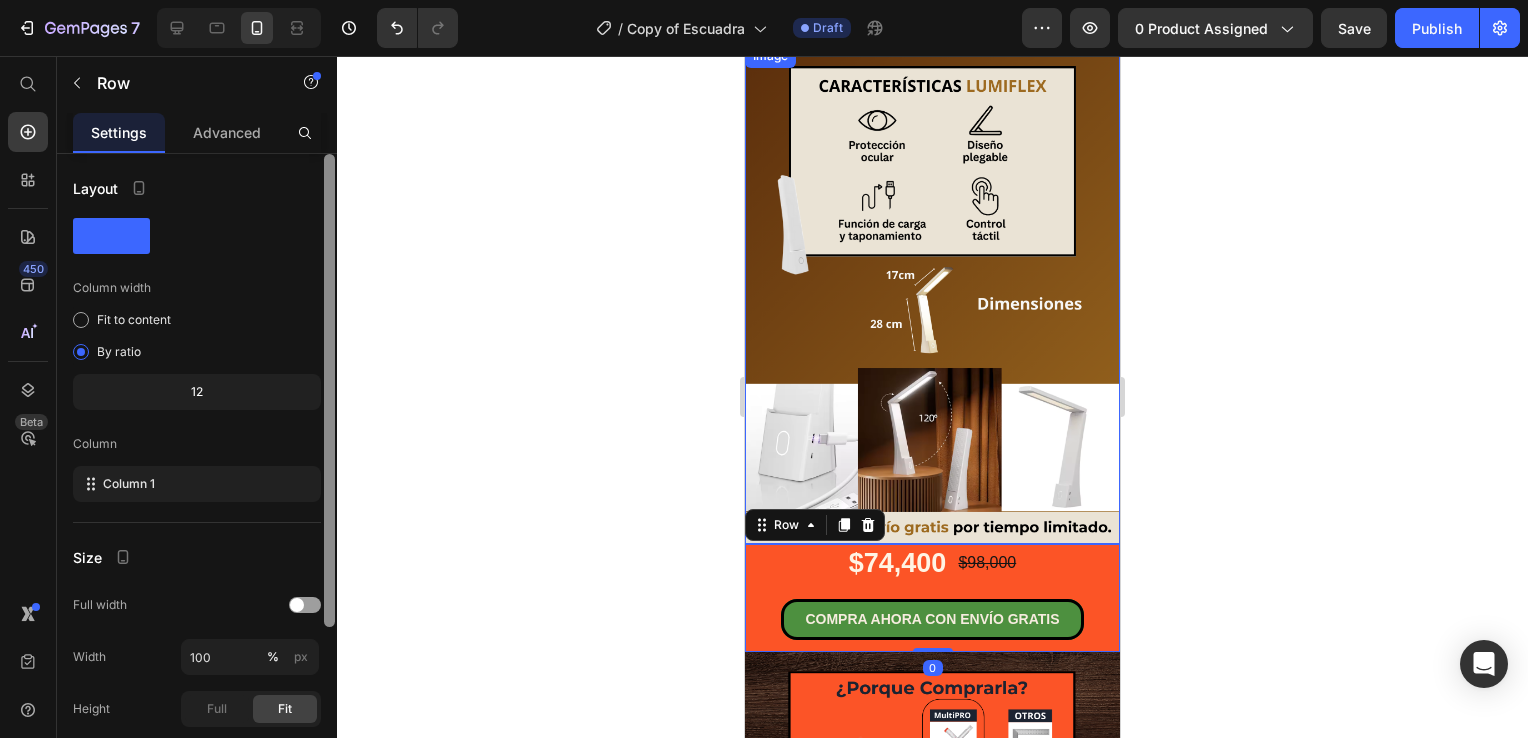 scroll, scrollTop: 161, scrollLeft: 0, axis: vertical 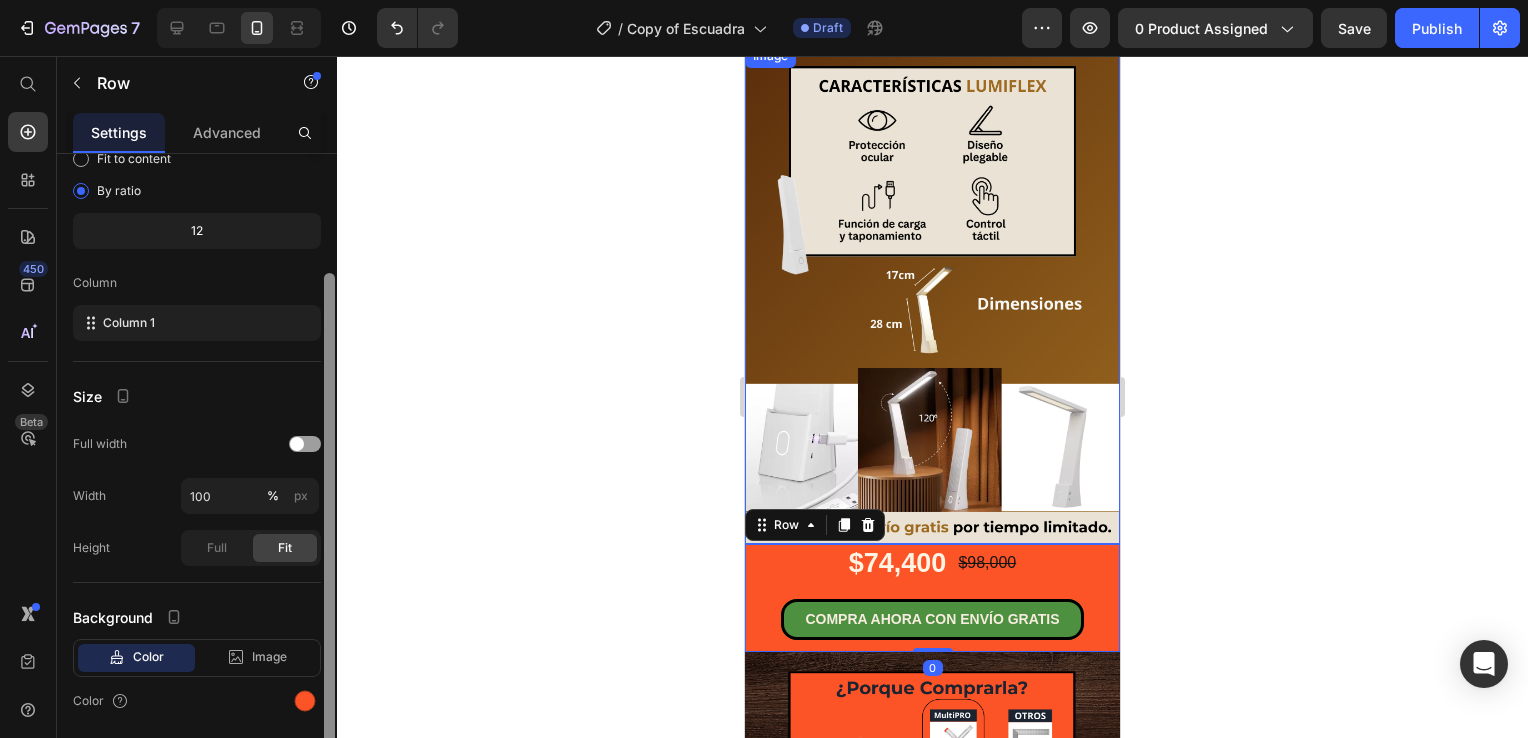 drag, startPoint x: 328, startPoint y: 478, endPoint x: 336, endPoint y: 597, distance: 119.26861 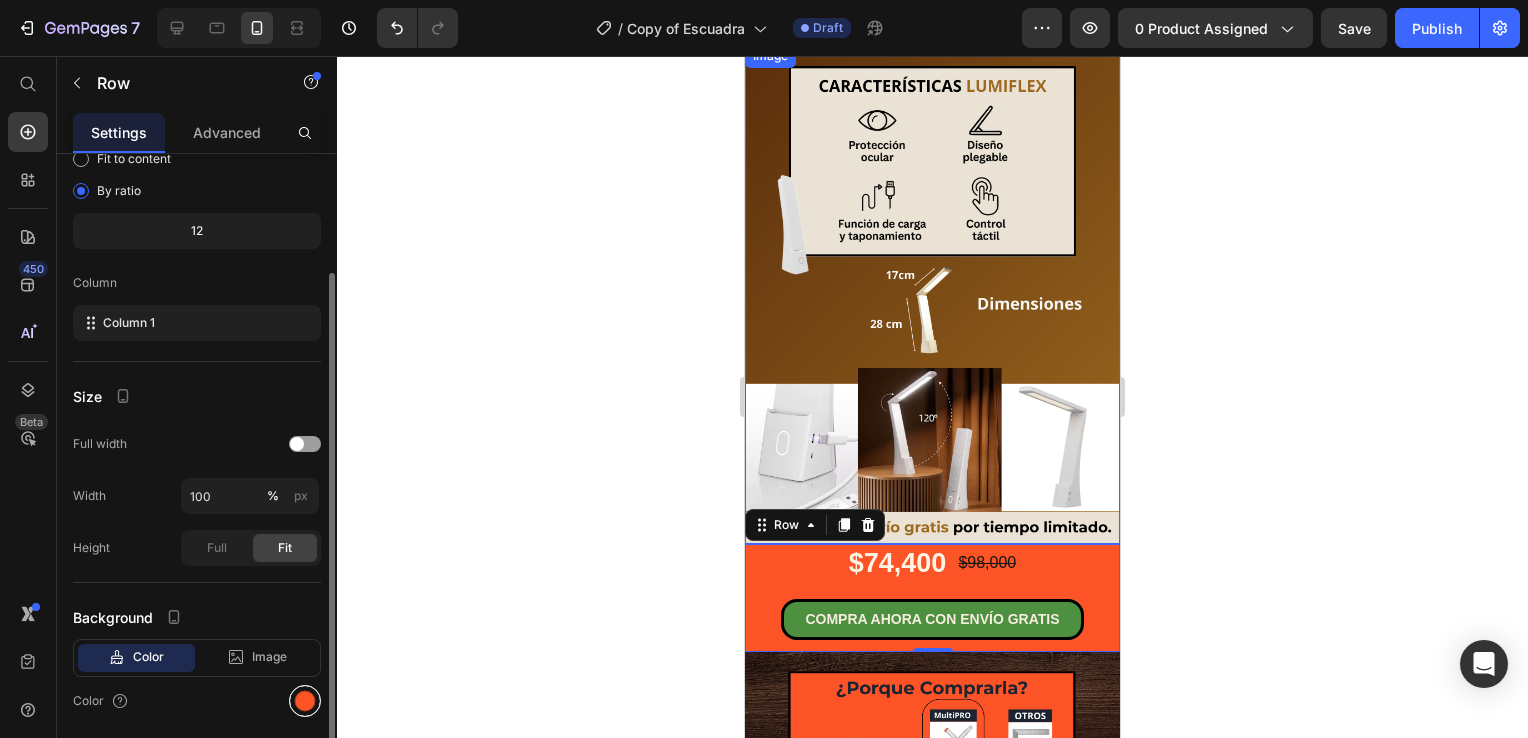 click at bounding box center [305, 701] 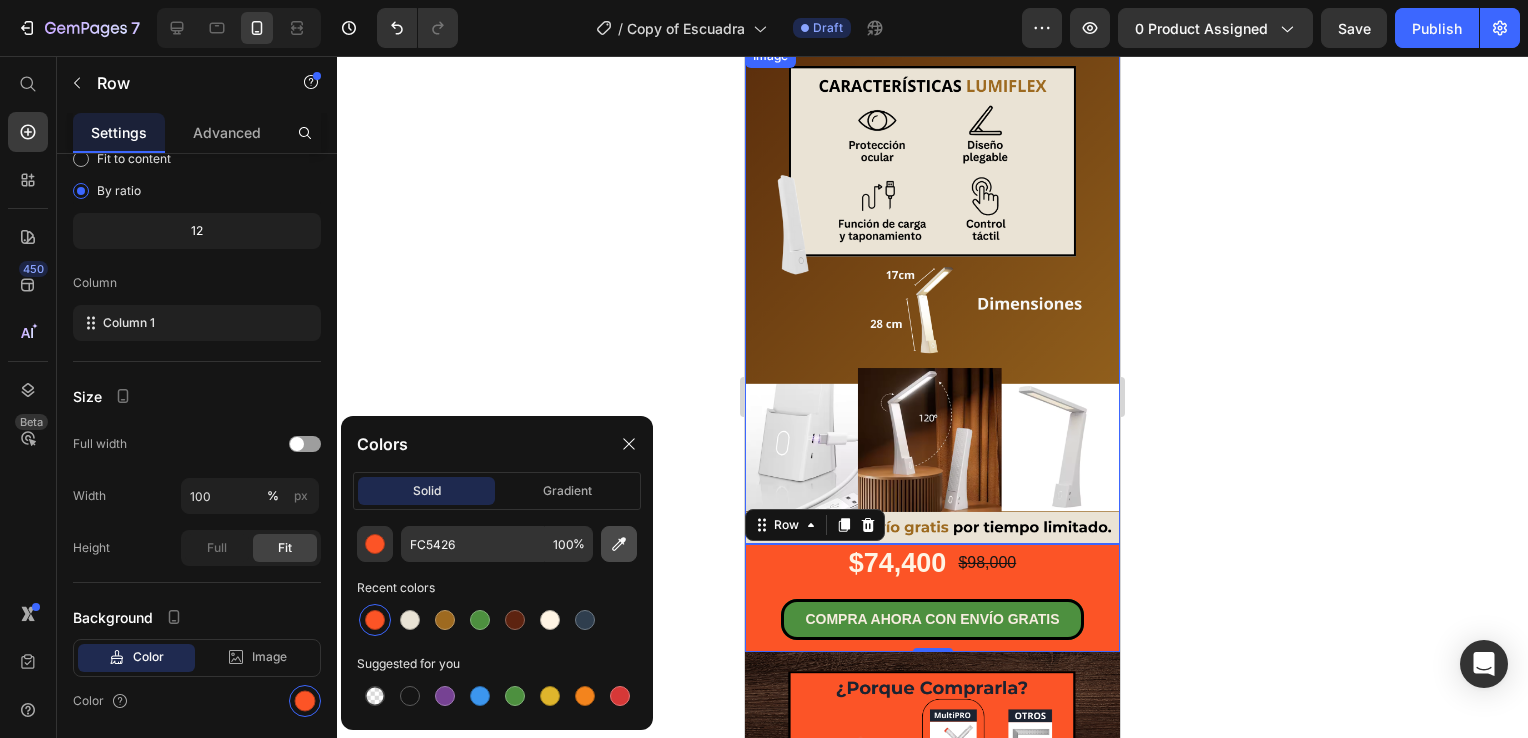 click 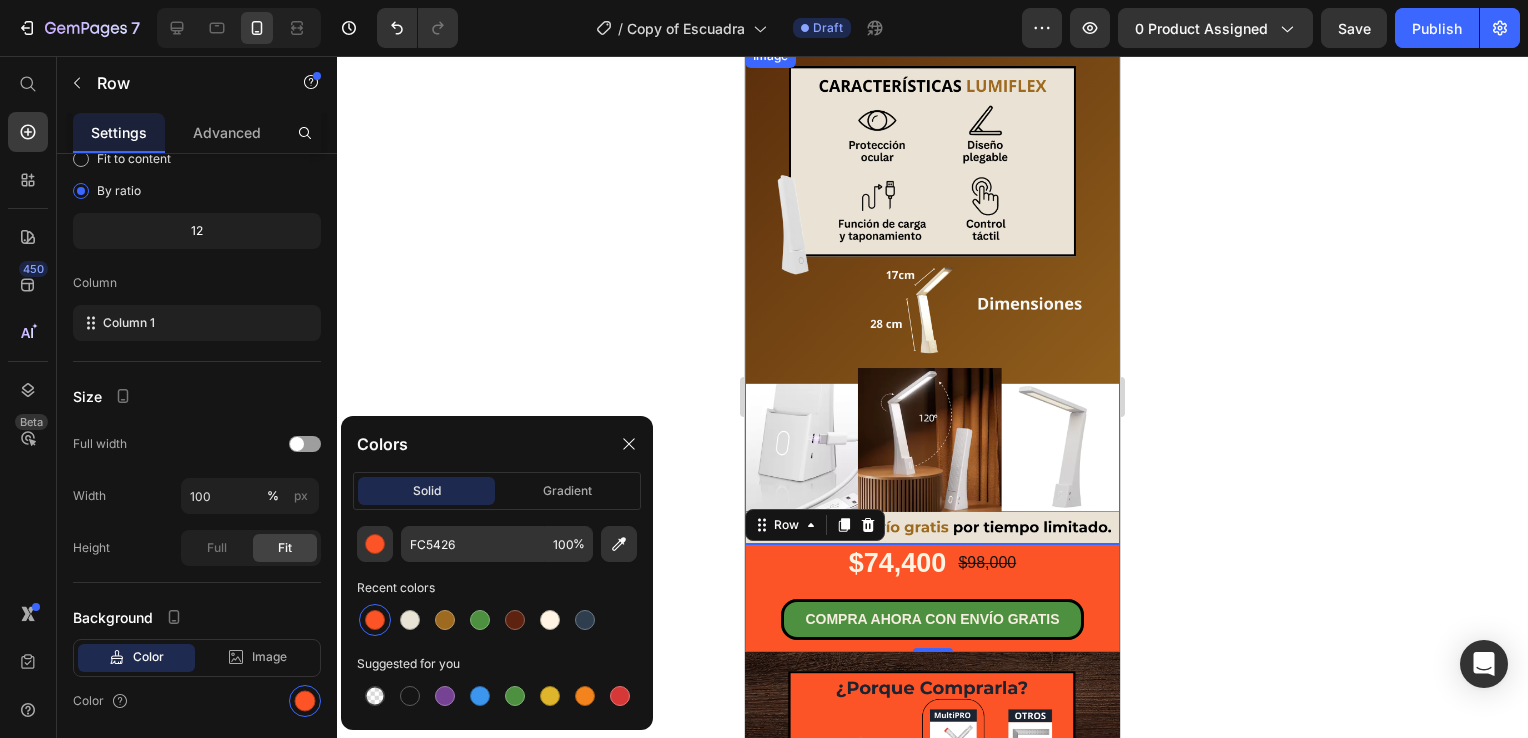 type on "E9E3D5" 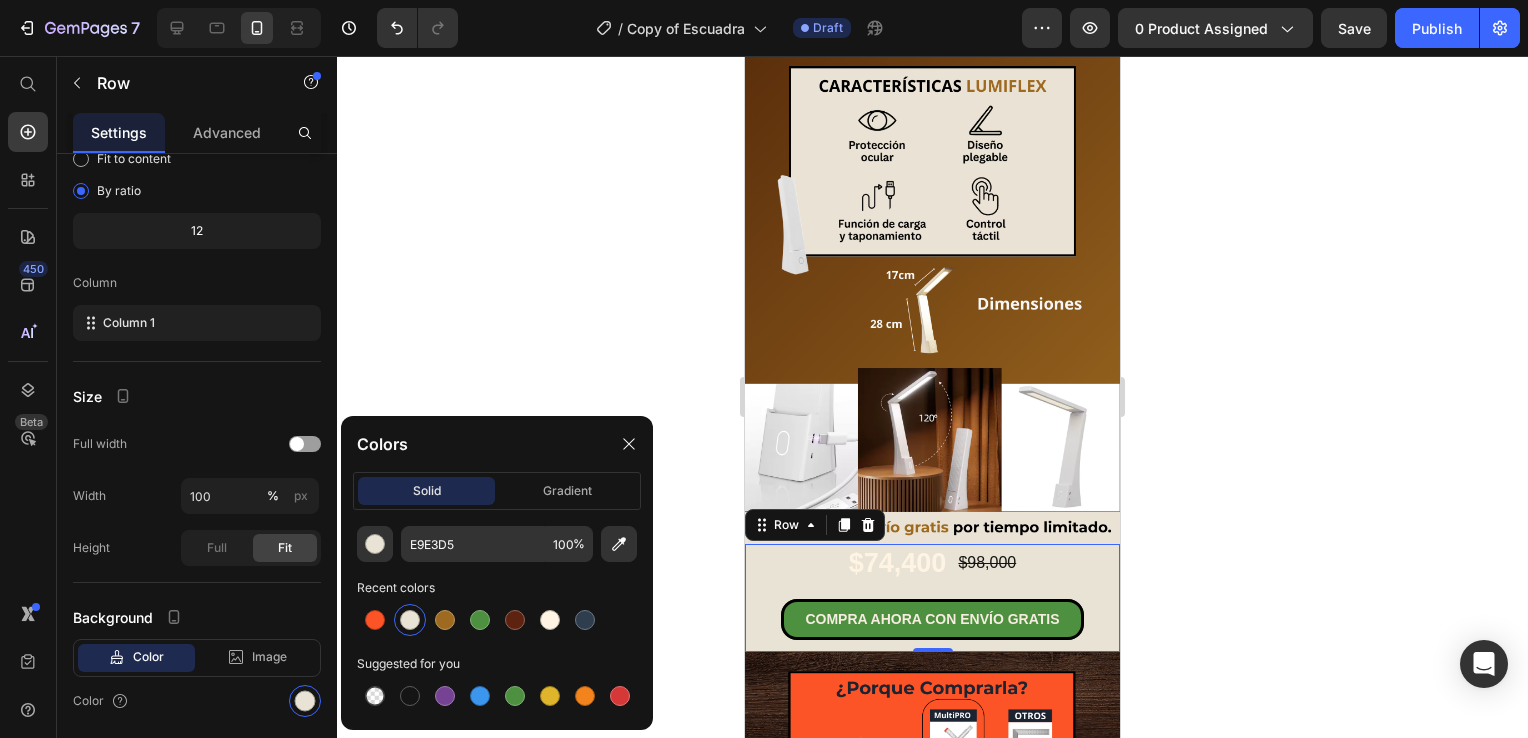 click 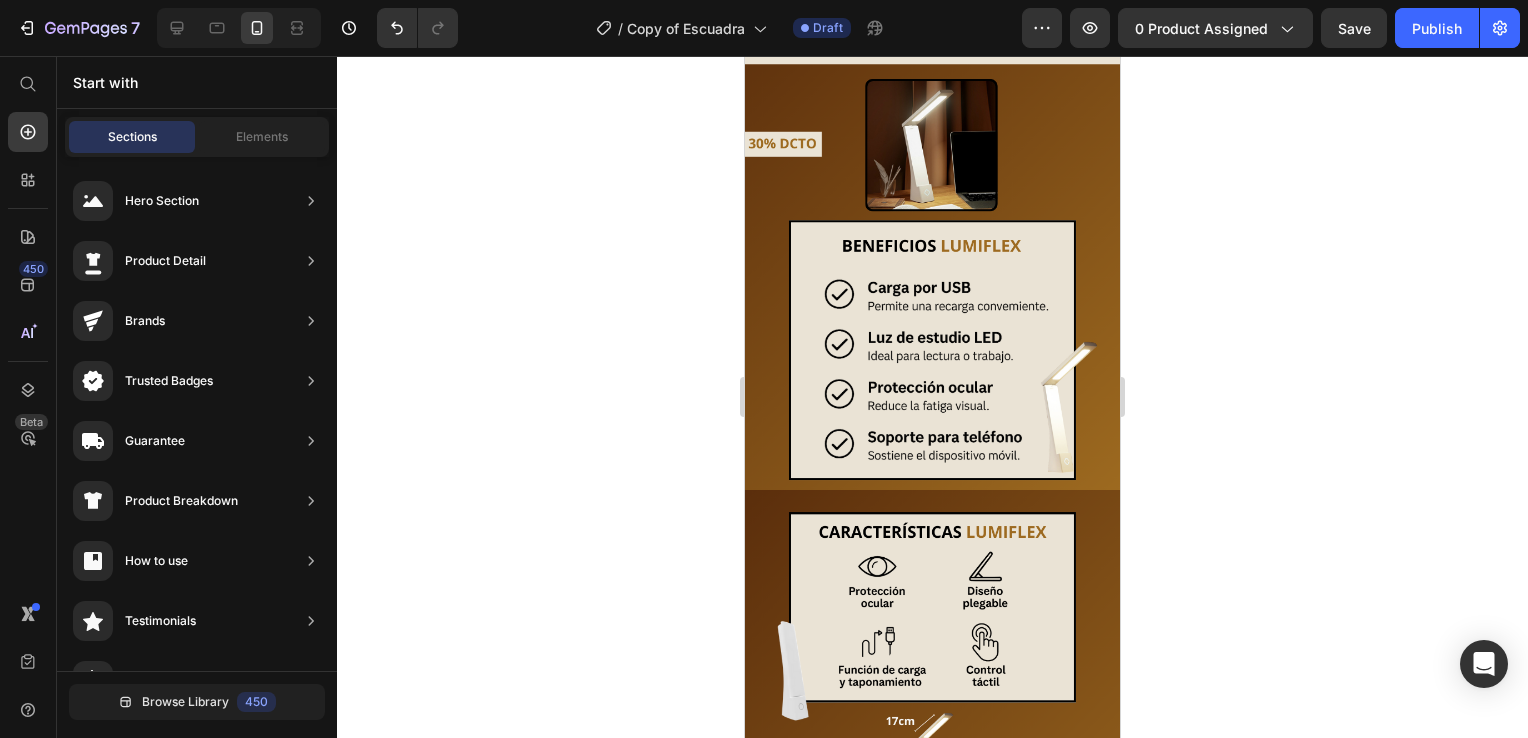 scroll, scrollTop: 1072, scrollLeft: 0, axis: vertical 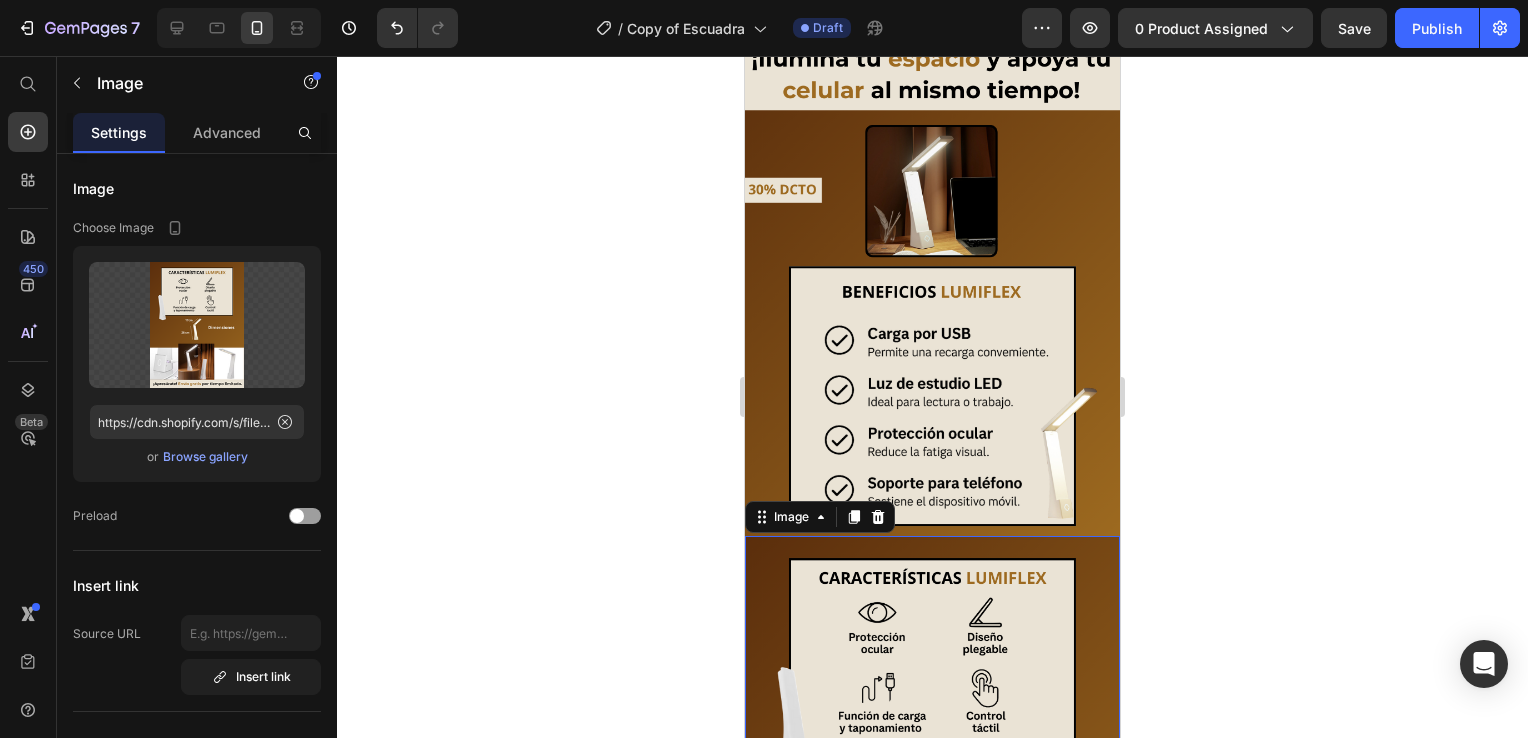 click 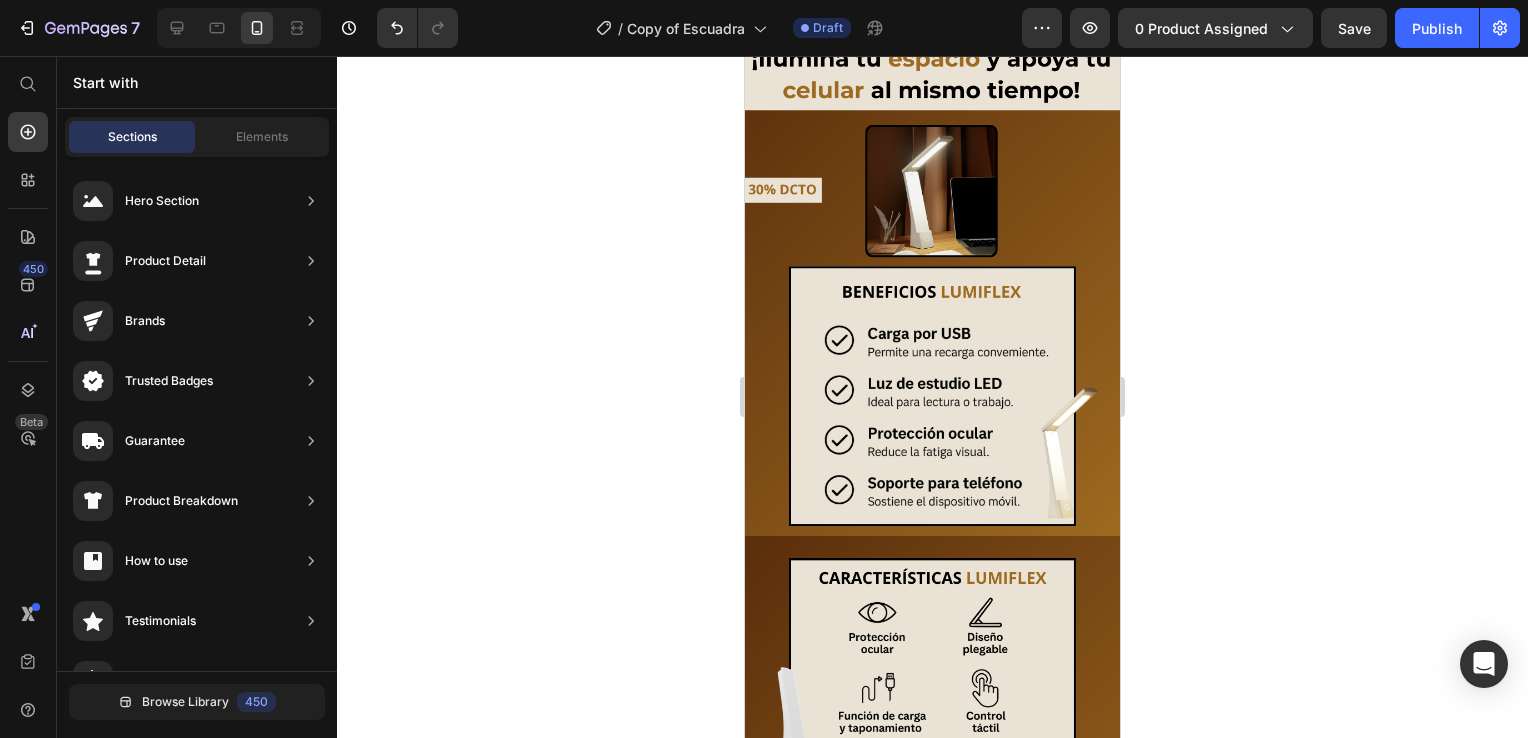 scroll, scrollTop: 0, scrollLeft: 0, axis: both 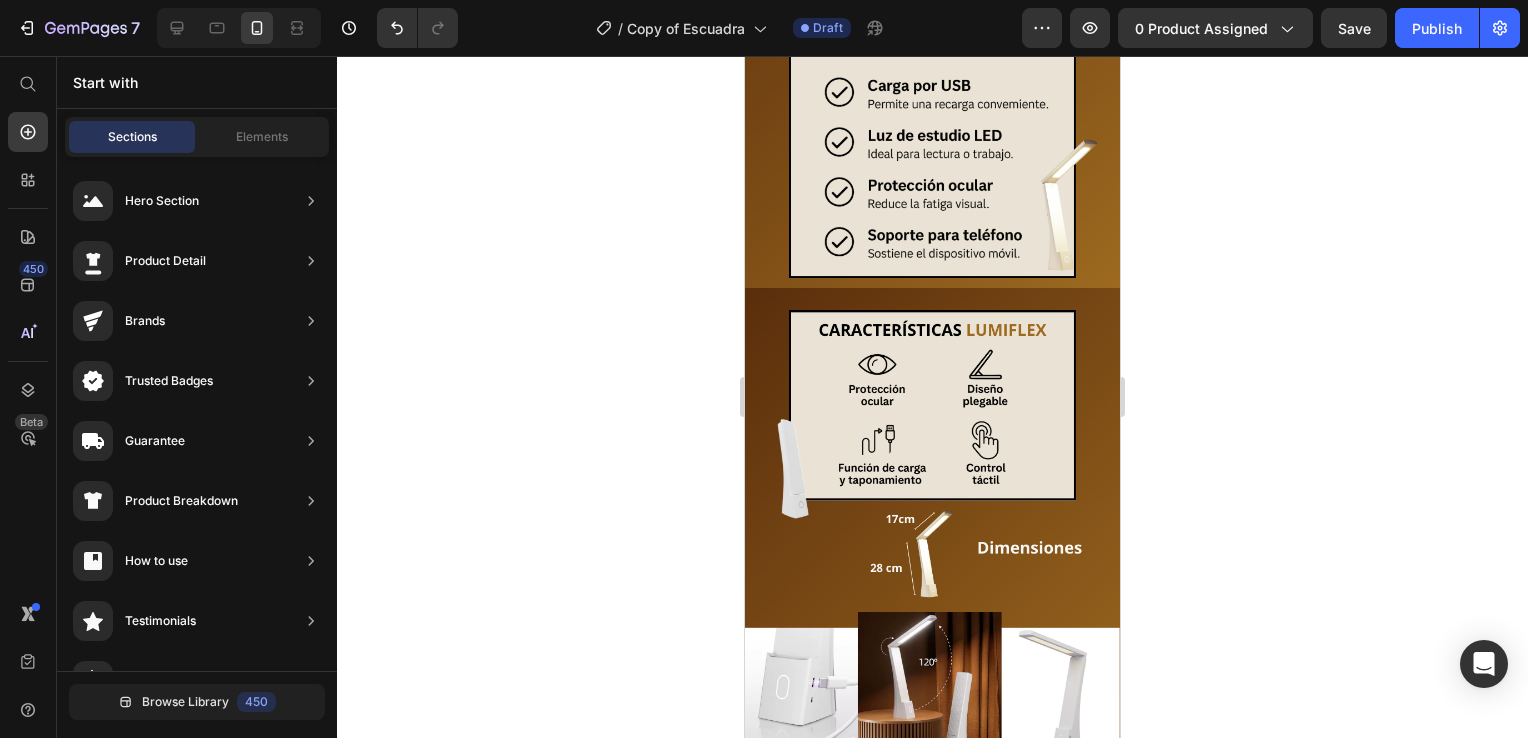 drag, startPoint x: 1111, startPoint y: 303, endPoint x: 1875, endPoint y: 460, distance: 779.9647 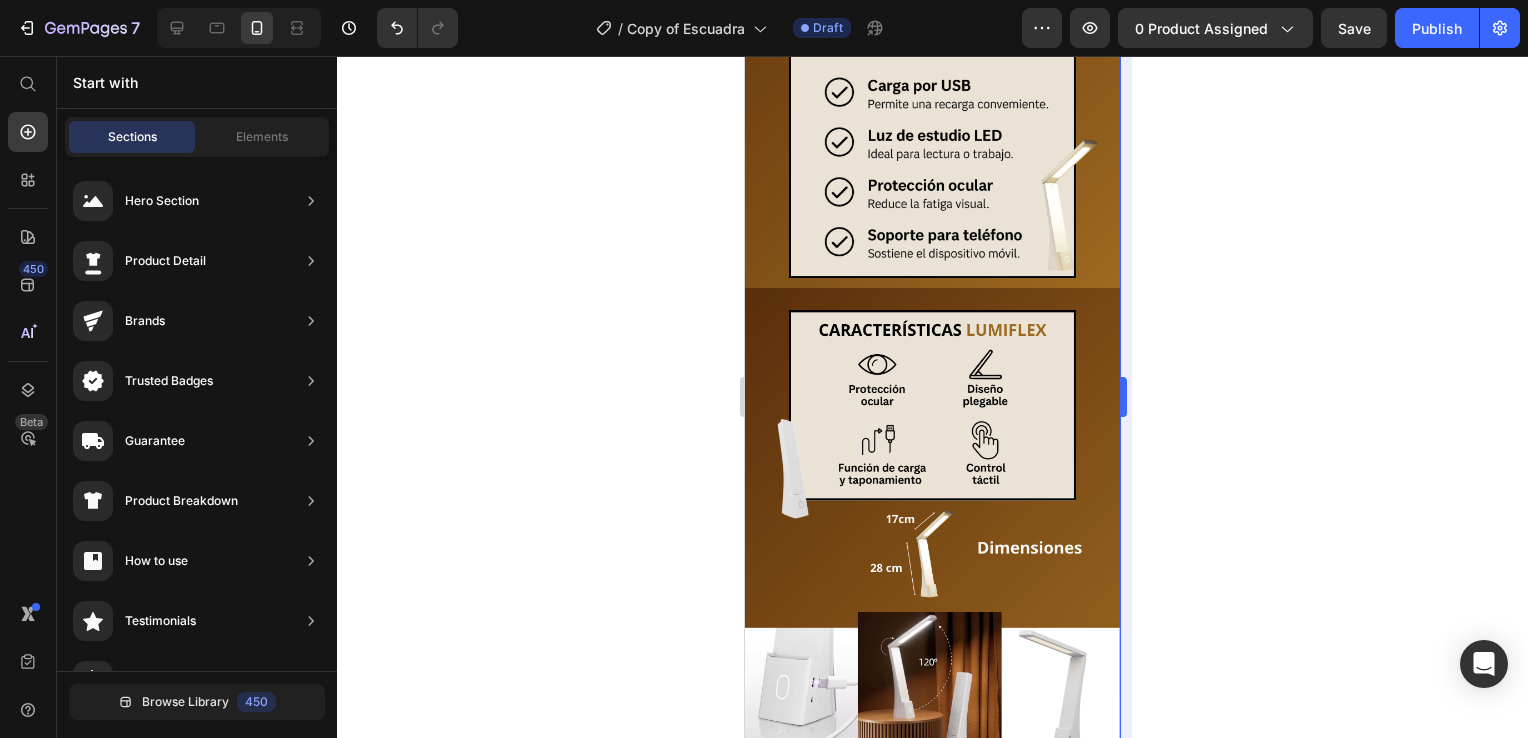 scroll, scrollTop: 1226, scrollLeft: 0, axis: vertical 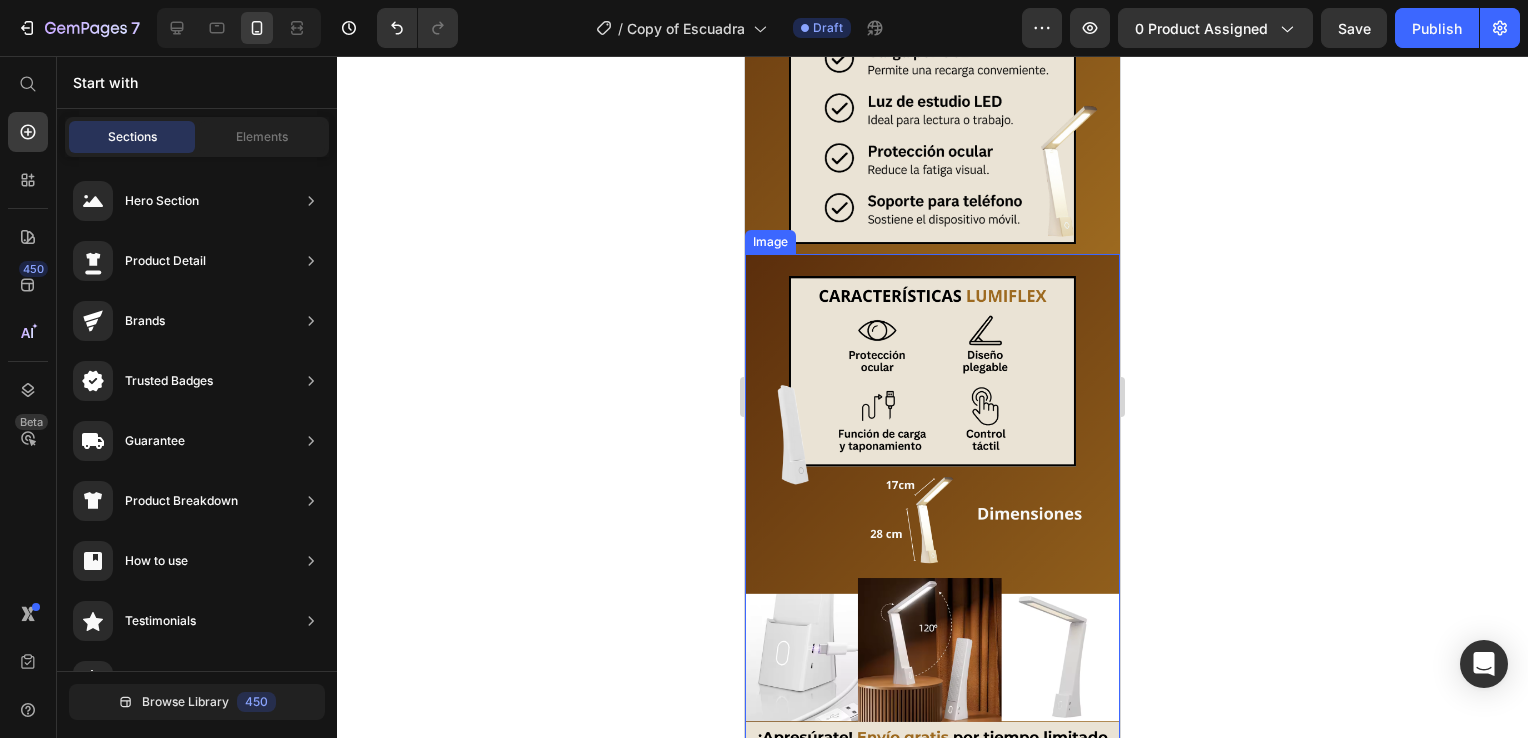 click at bounding box center (932, 504) 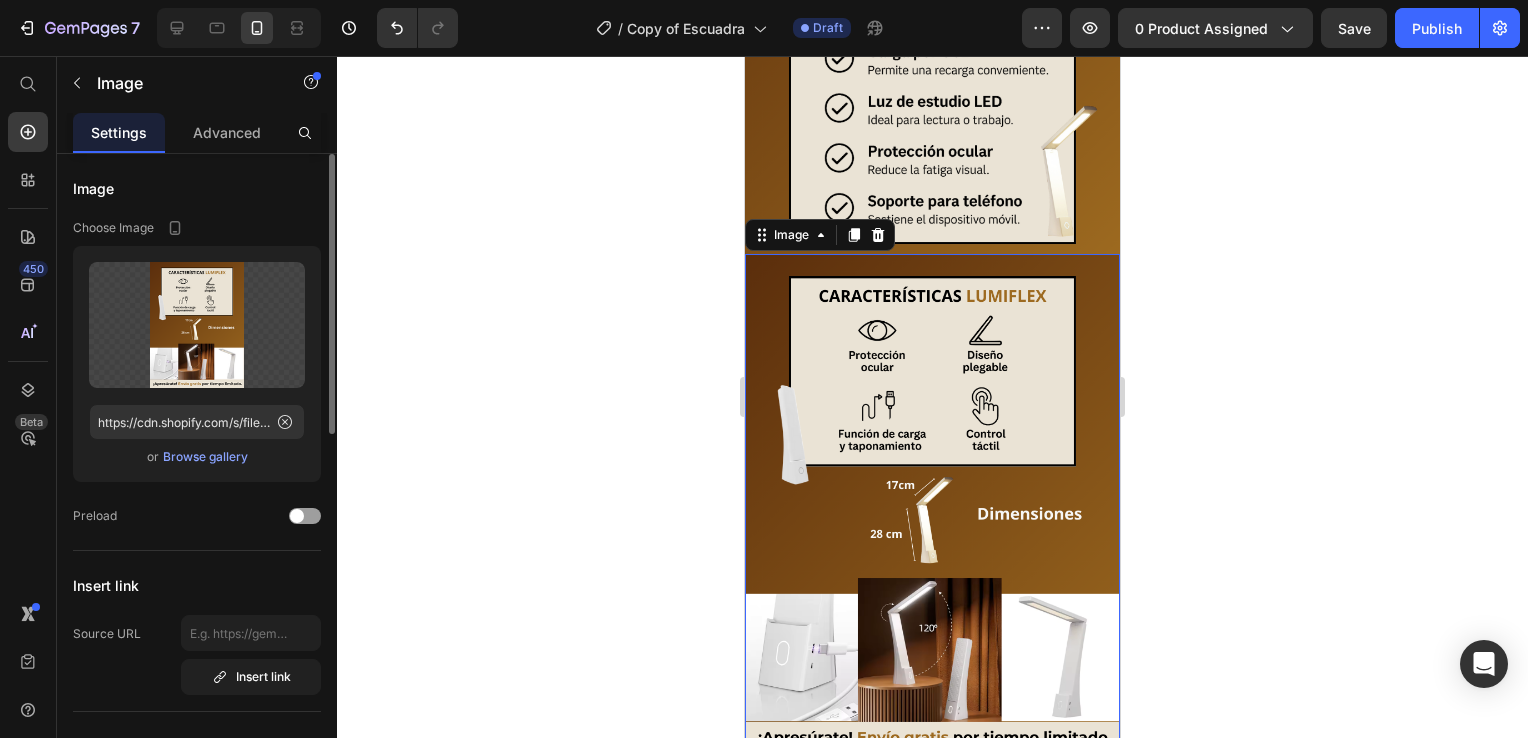 click on "Browse gallery" at bounding box center [205, 457] 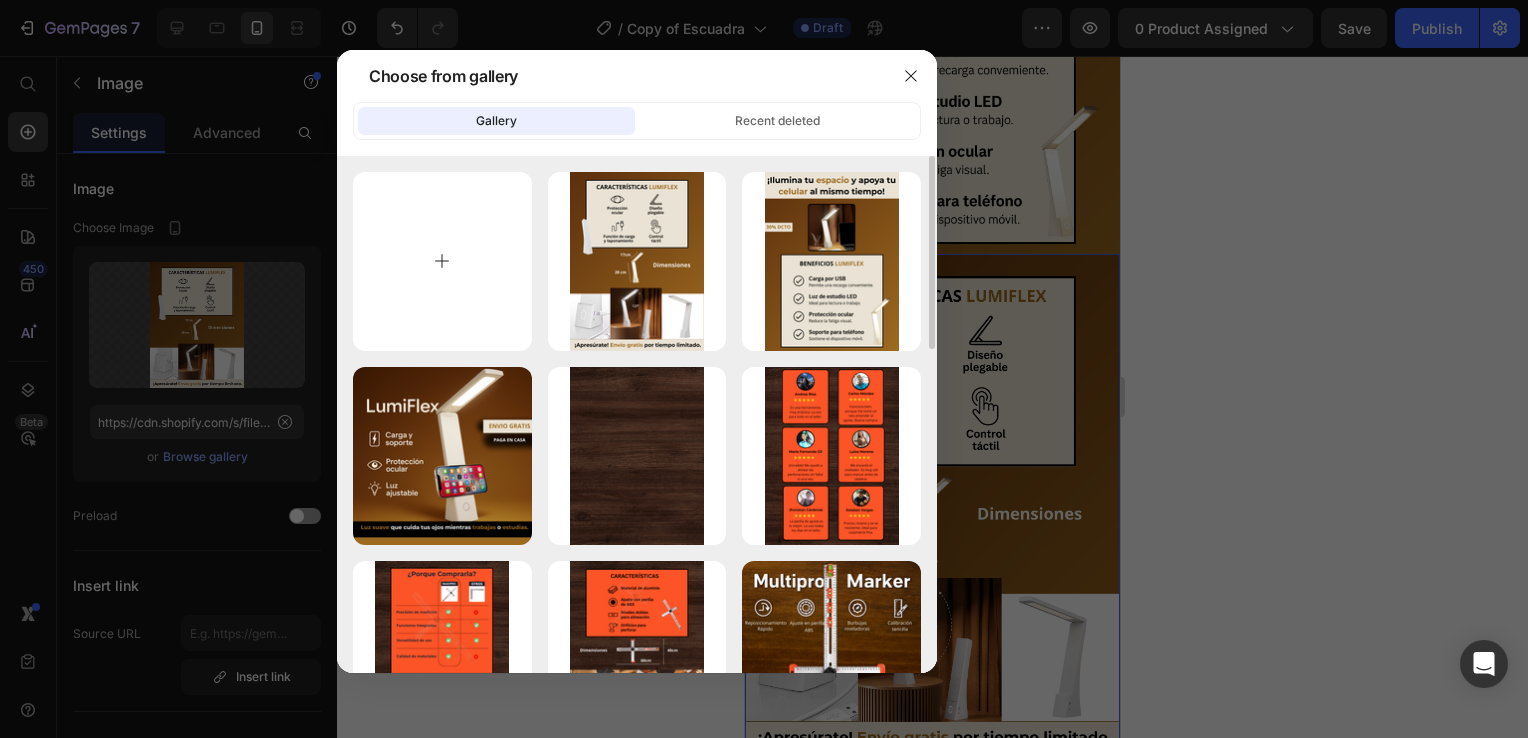 click at bounding box center [442, 261] 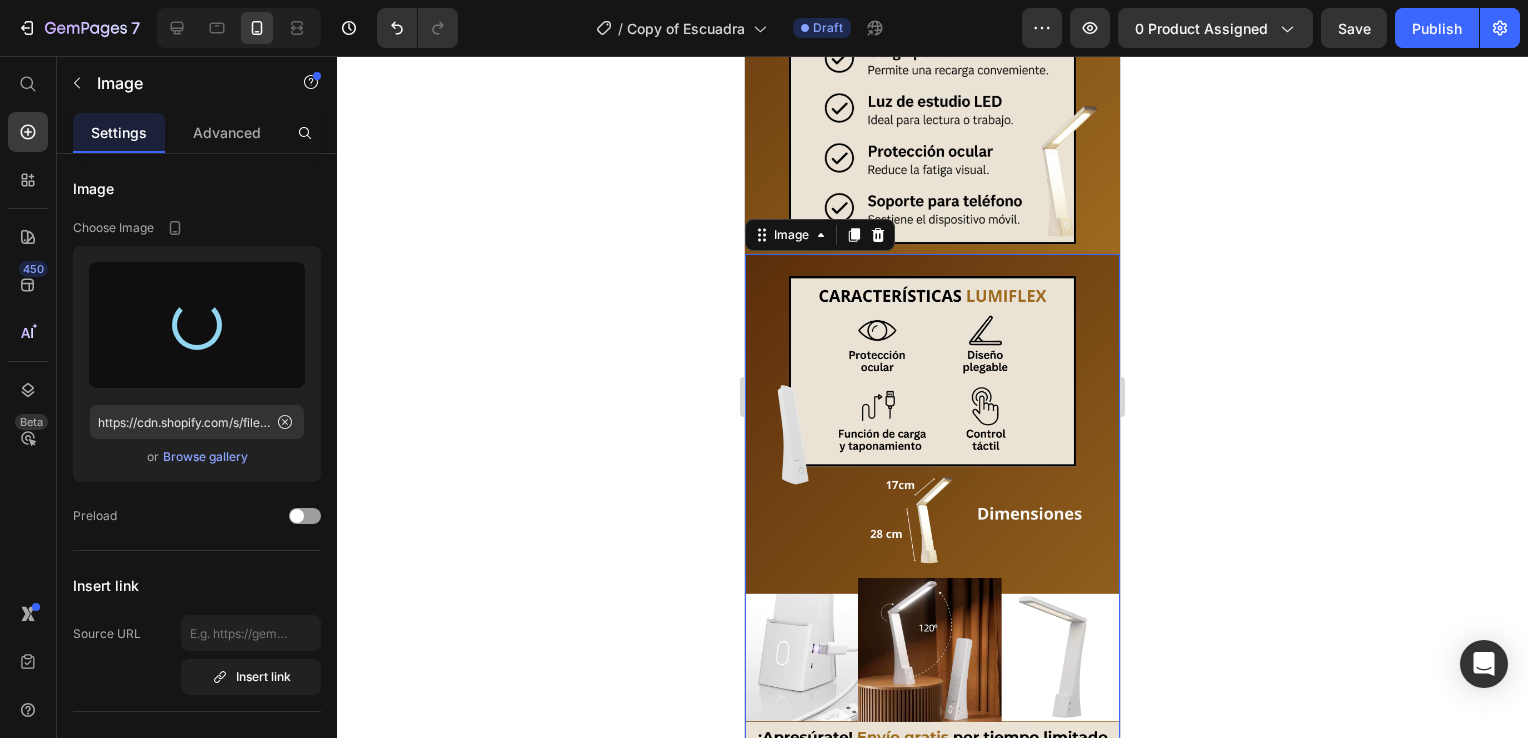 type on "https://cdn.shopify.com/s/files/1/0931/0204/7545/files/gempages_559530074857014392-5c340713-a306-424e-9e8d-59ca9e481806.png" 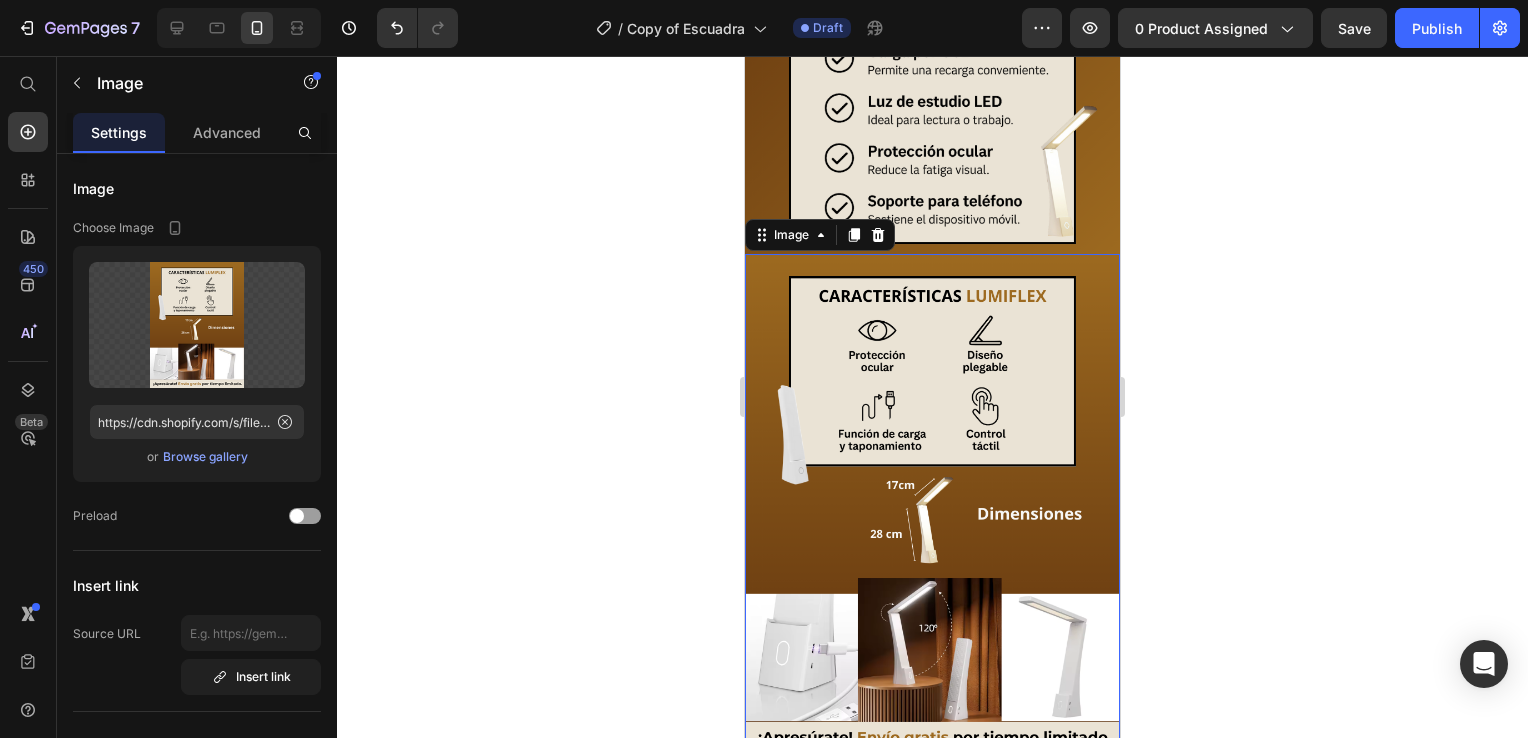 click 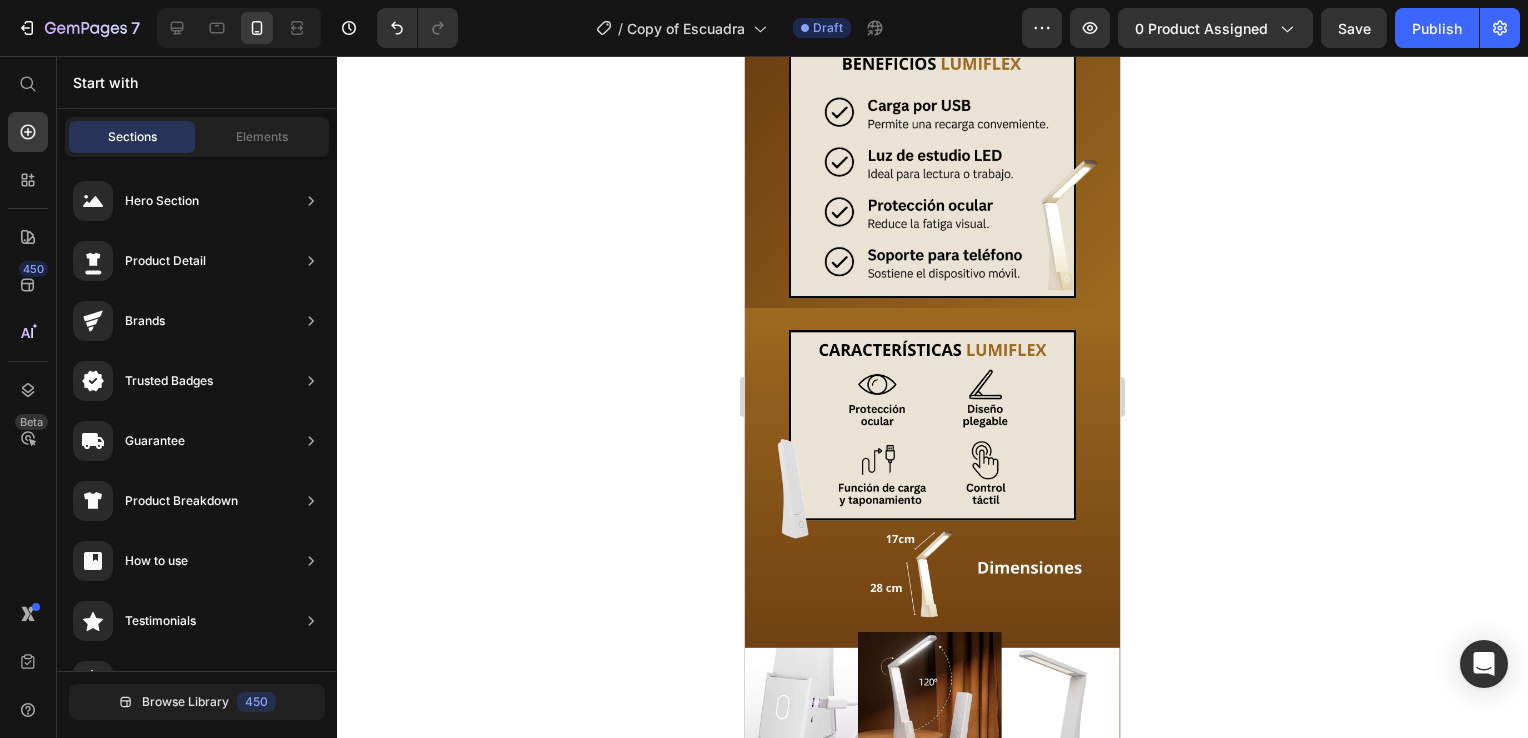scroll, scrollTop: 1176, scrollLeft: 0, axis: vertical 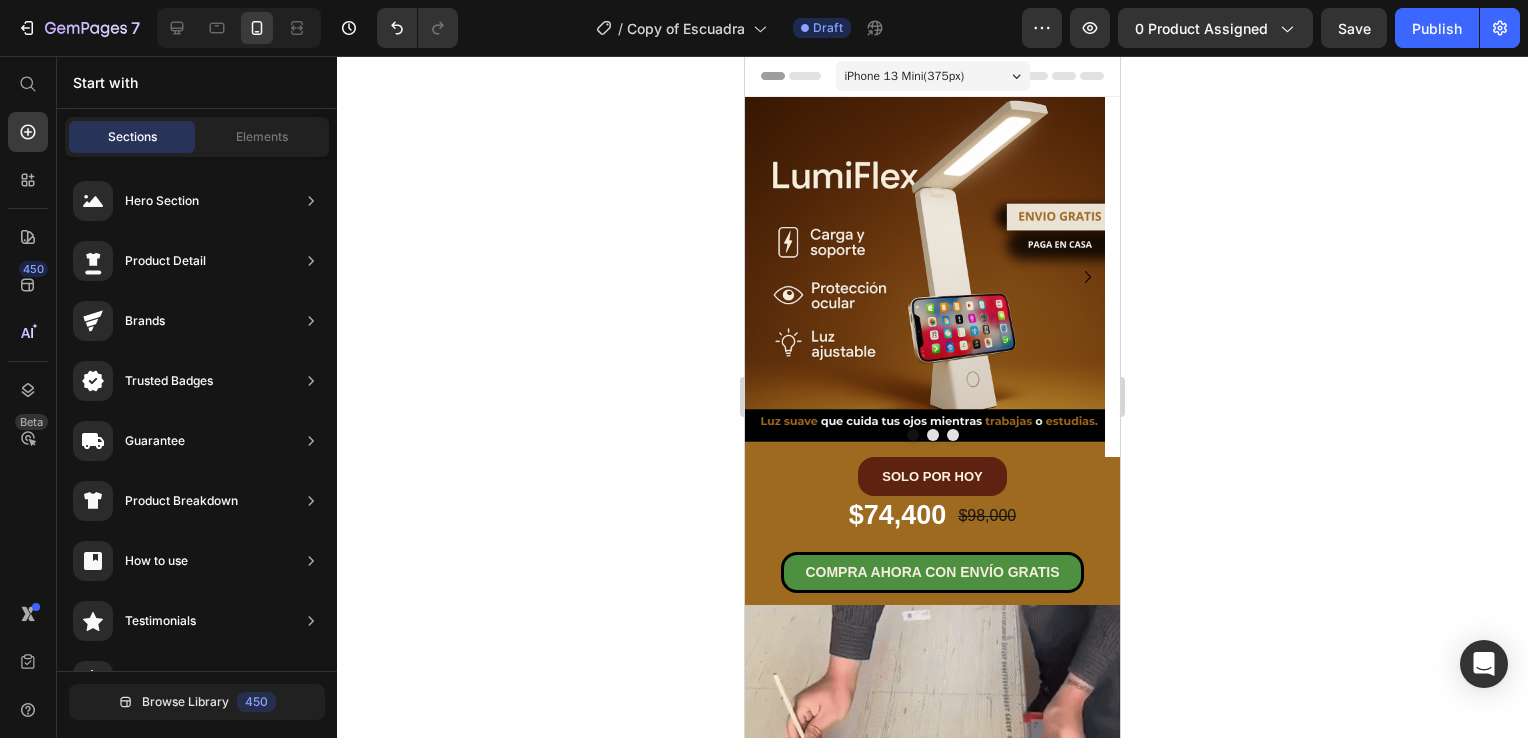 drag, startPoint x: 1114, startPoint y: 477, endPoint x: 1882, endPoint y: 195, distance: 818.1369 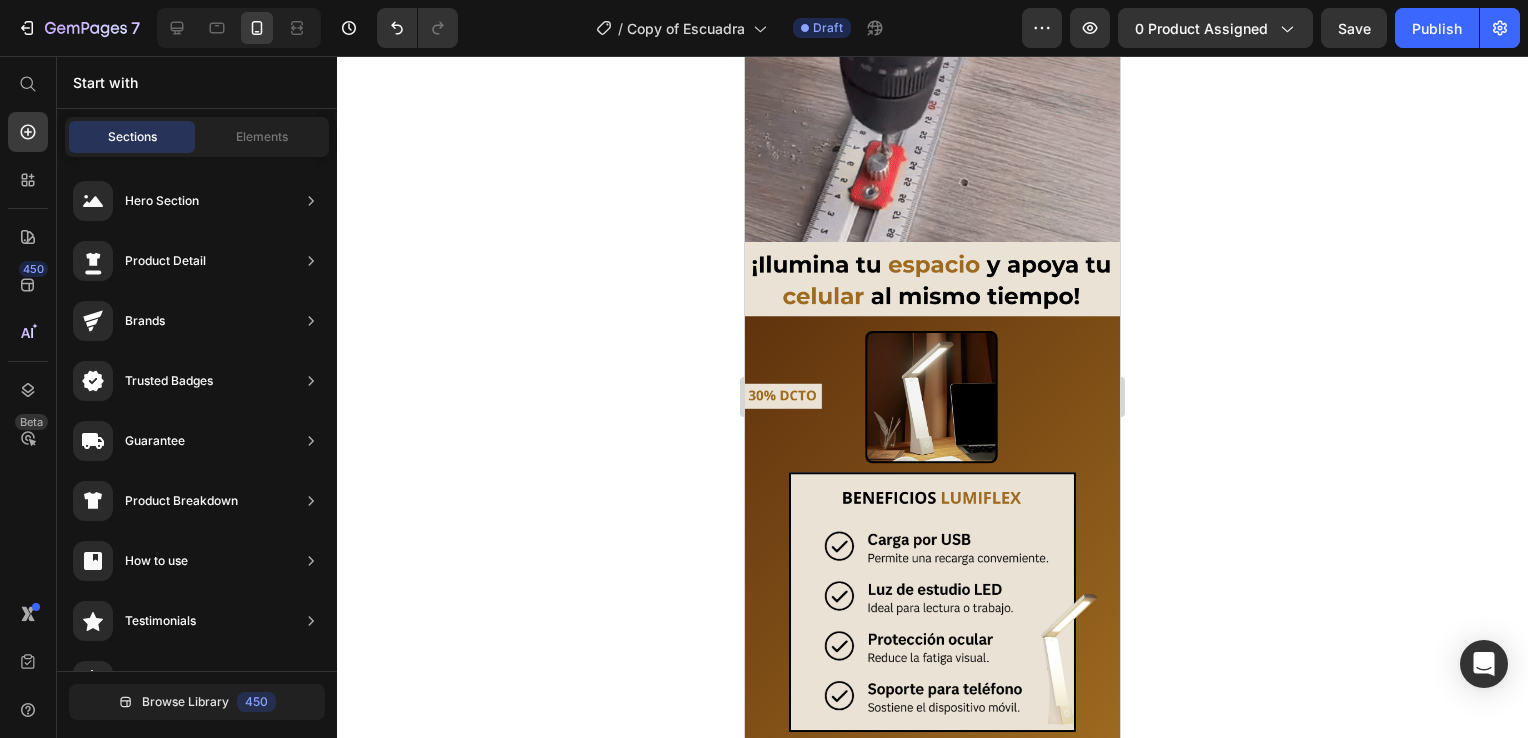 scroll, scrollTop: 743, scrollLeft: 0, axis: vertical 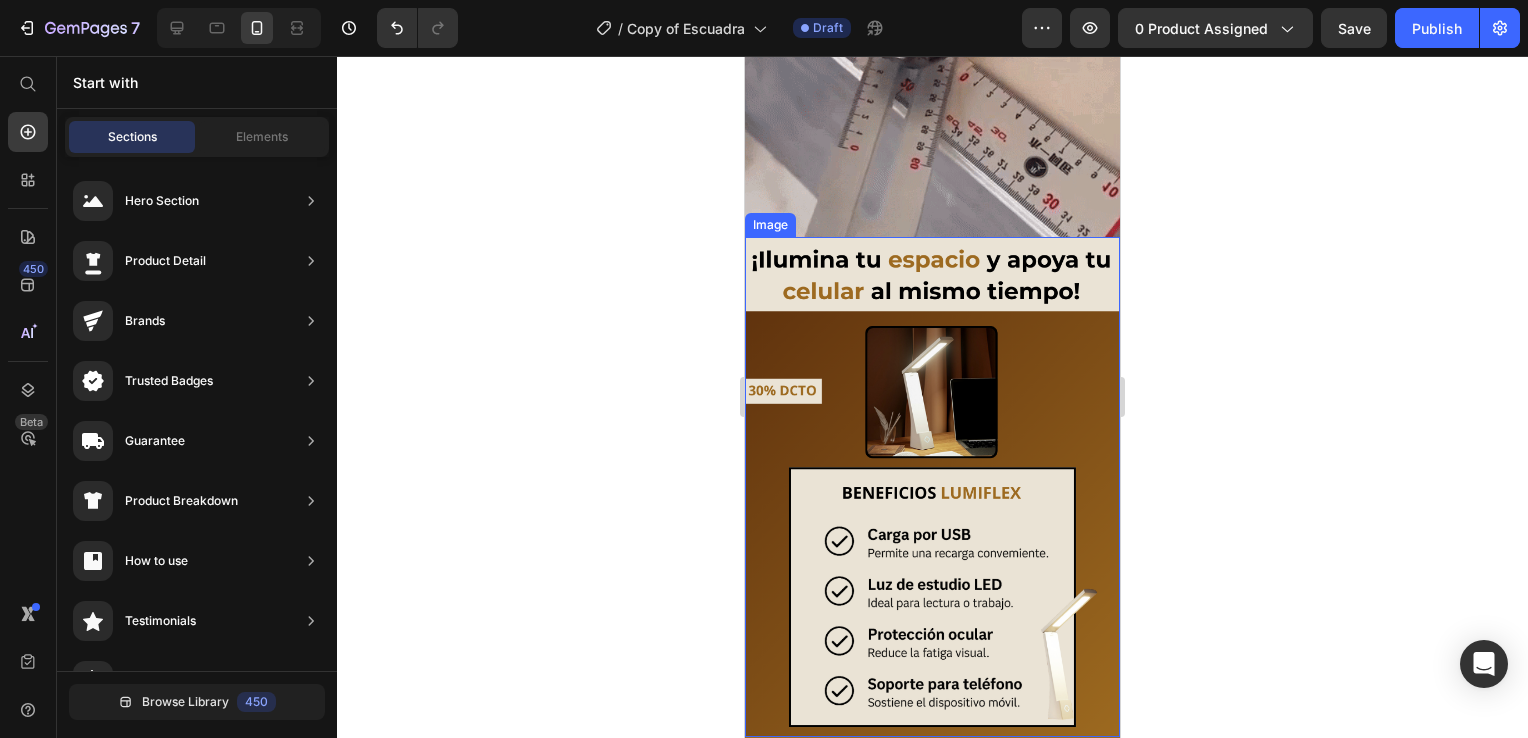 click at bounding box center [932, 487] 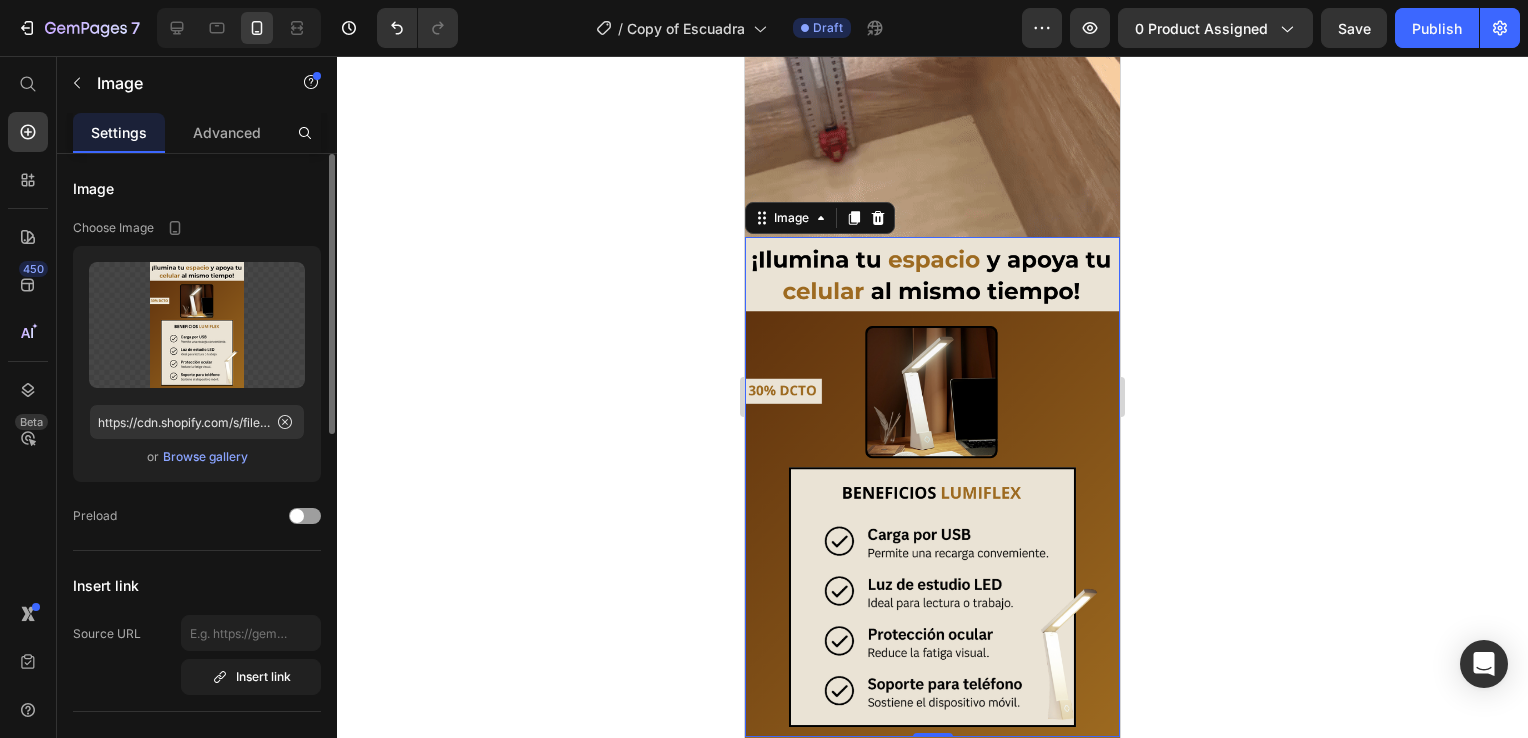 click on "Browse gallery" at bounding box center [205, 457] 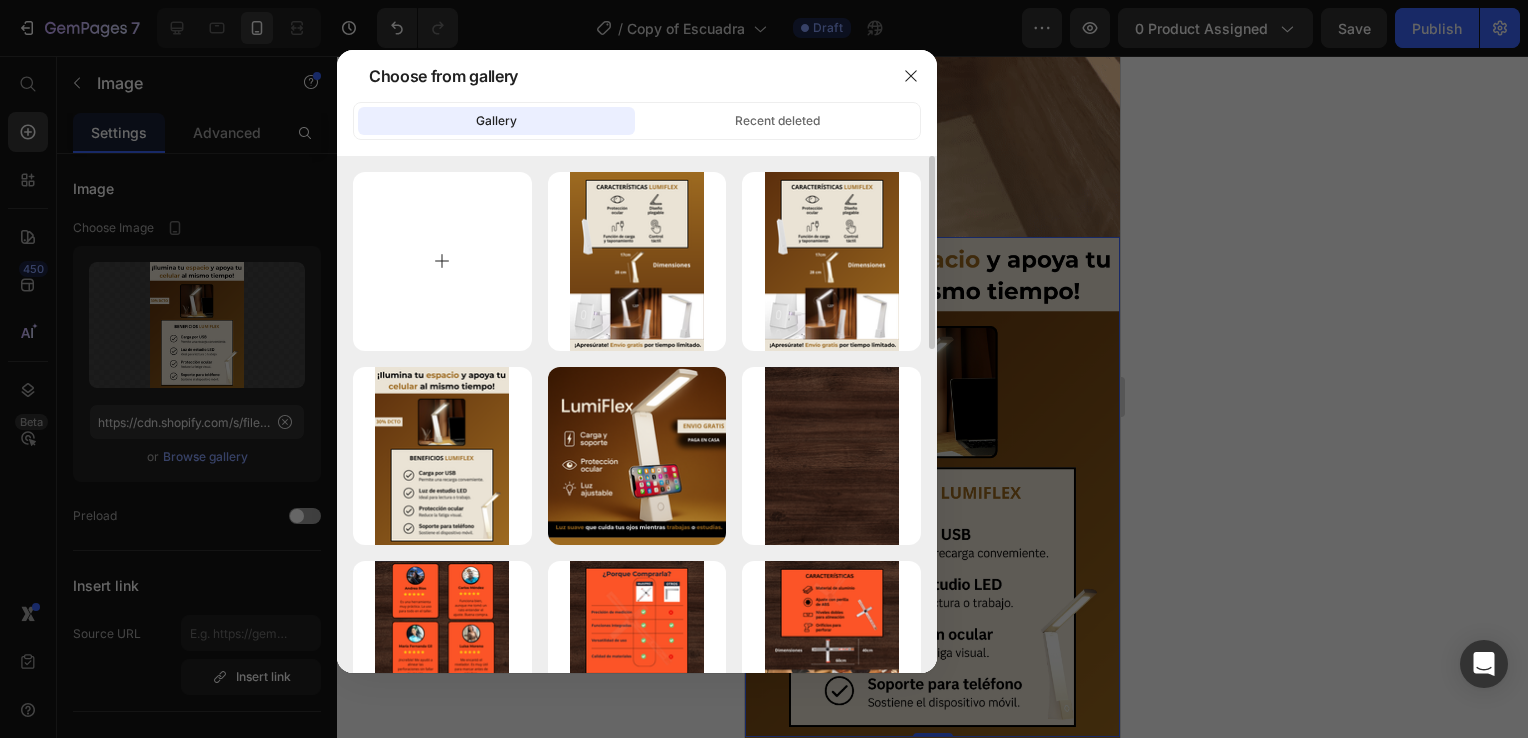 click at bounding box center [442, 261] 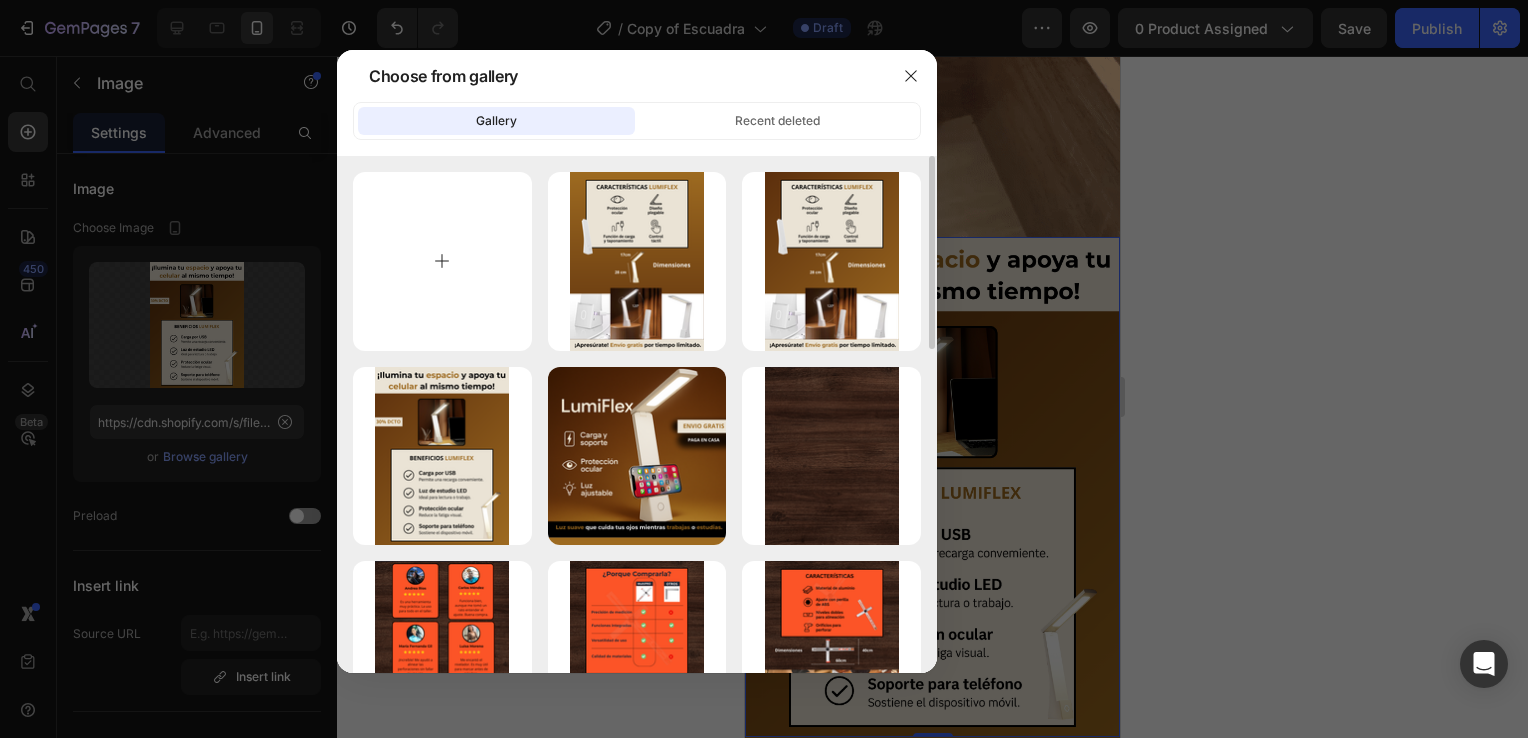 type on "C:\fakepath\2.png" 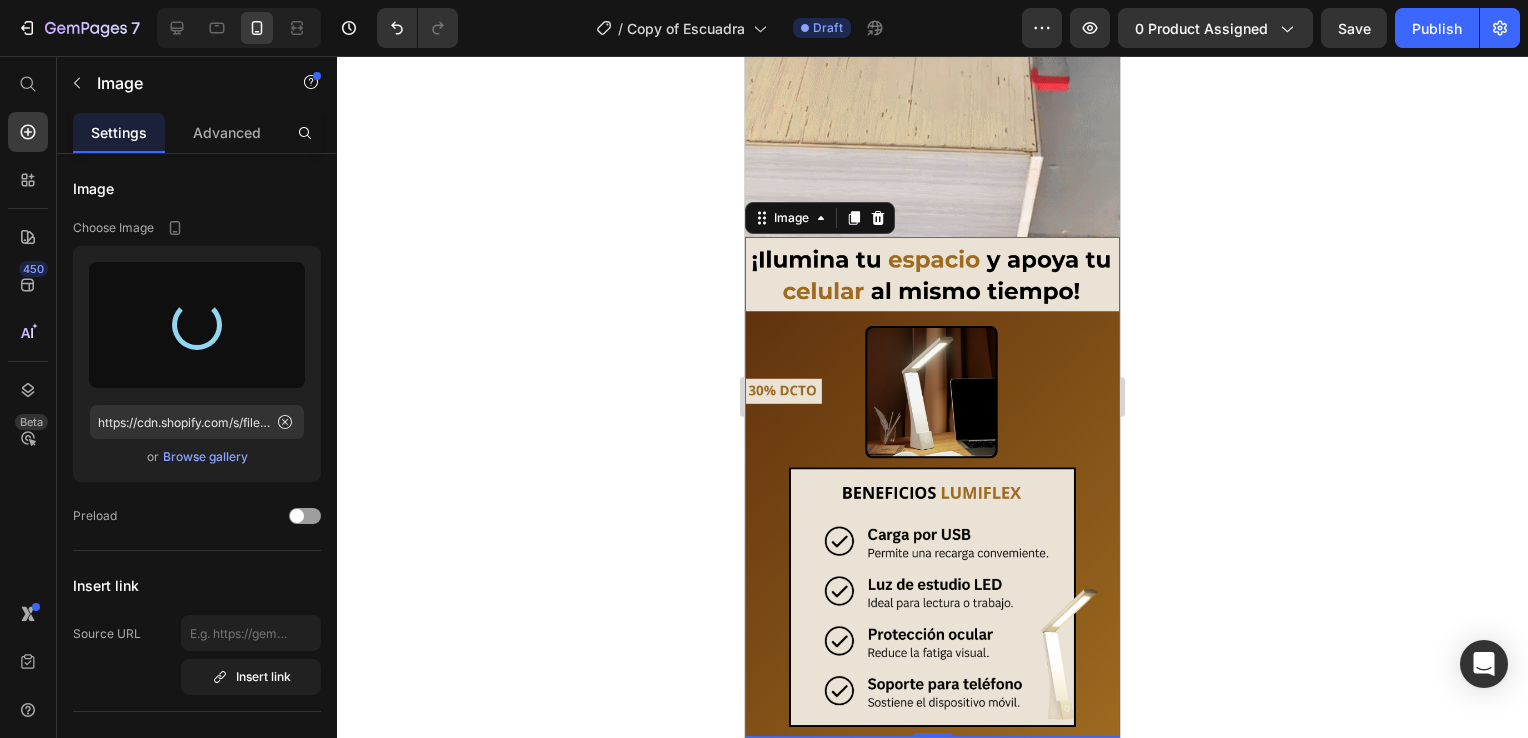 type on "https://cdn.shopify.com/s/files/1/0931/0204/7545/files/gempages_559530074857014392-d3da7113-1cb0-493d-bbad-c10951e4bc3d.png" 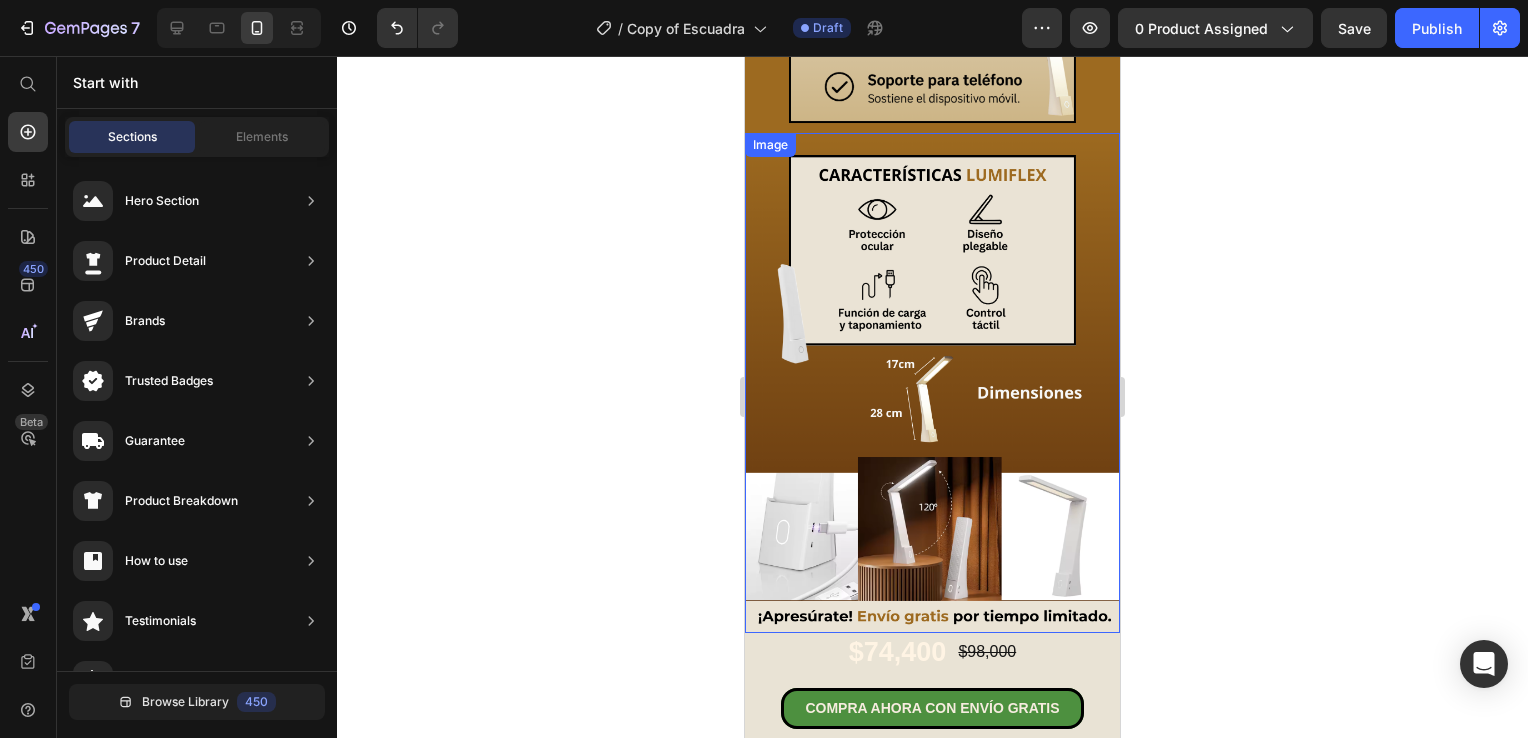 scroll, scrollTop: 1352, scrollLeft: 0, axis: vertical 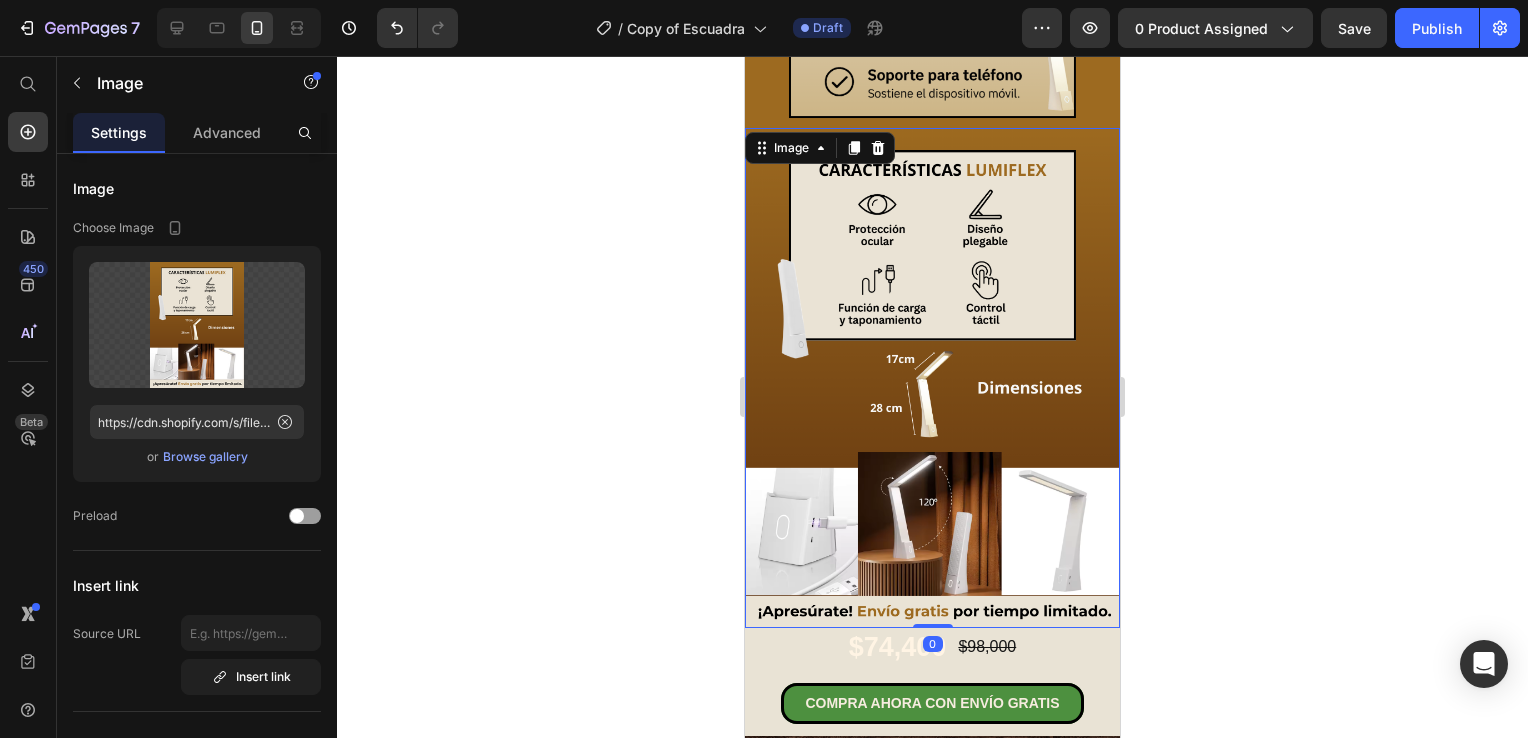 click at bounding box center (932, 378) 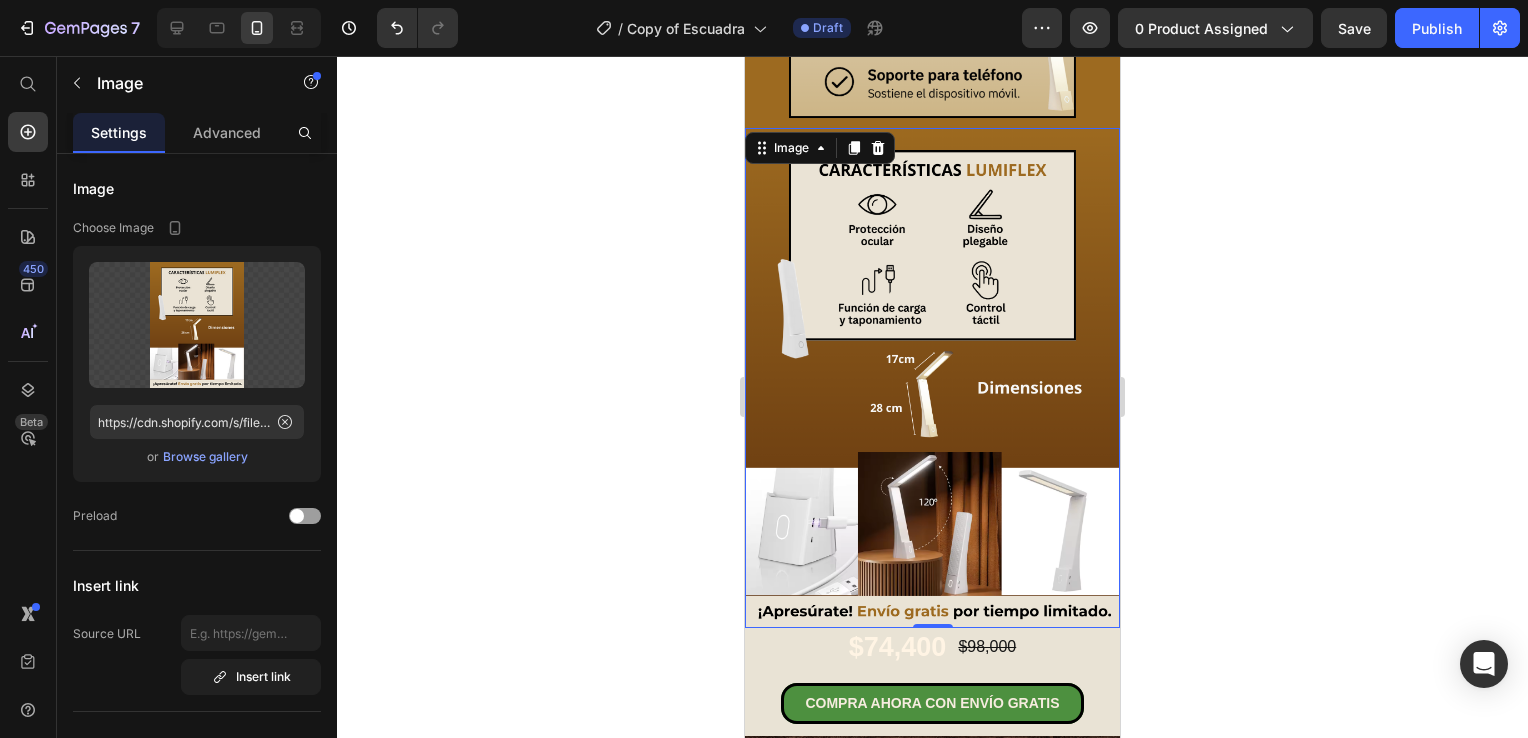 click 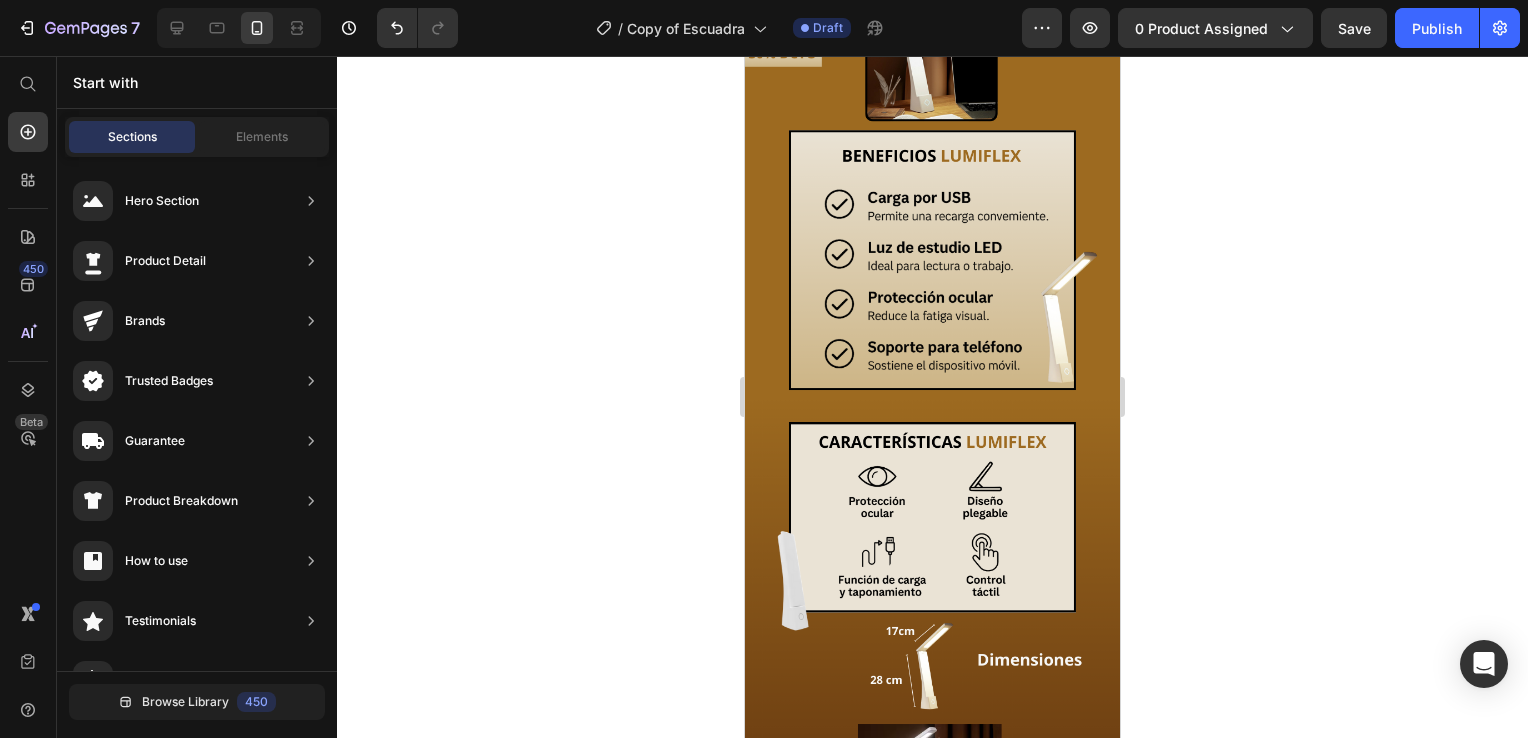 scroll, scrollTop: 1056, scrollLeft: 0, axis: vertical 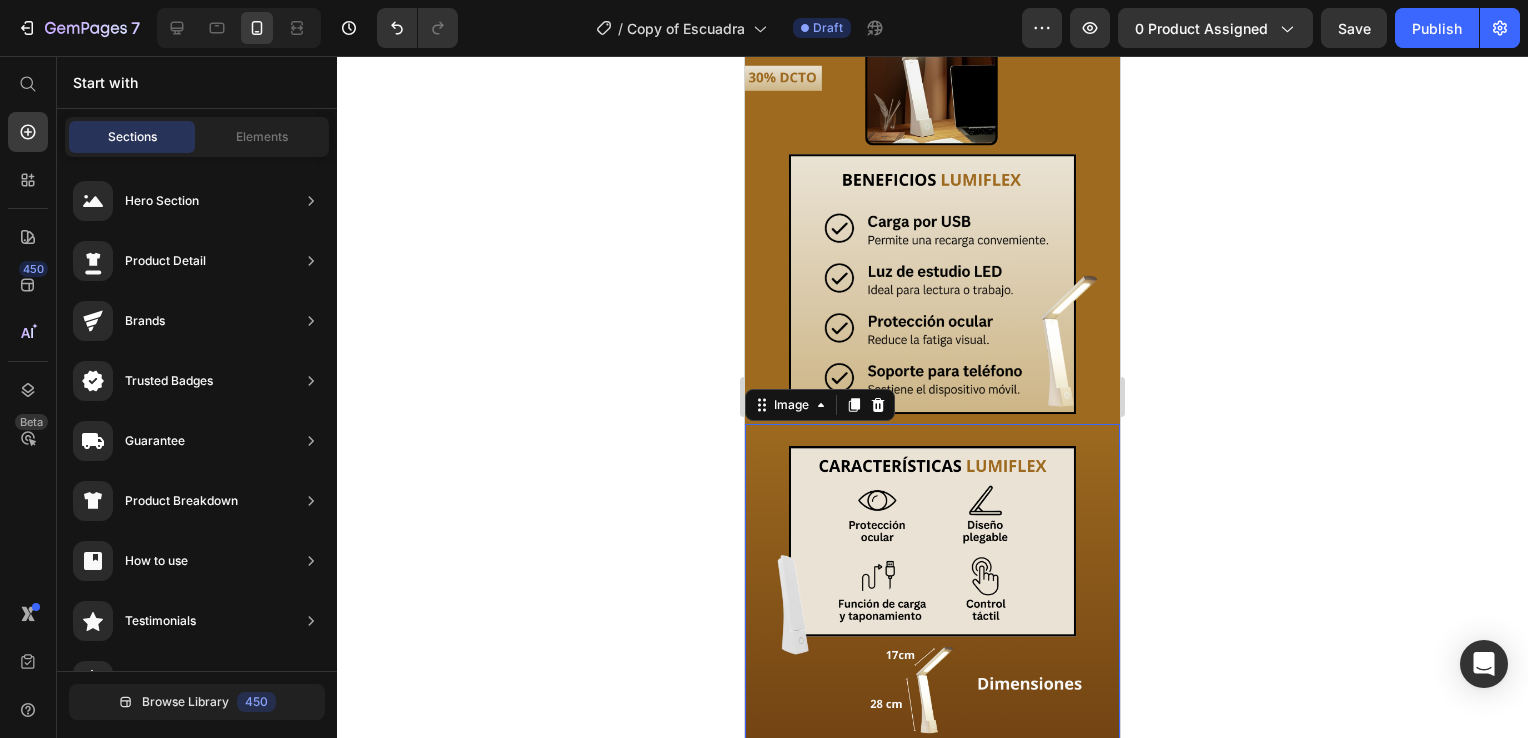 click at bounding box center [932, 674] 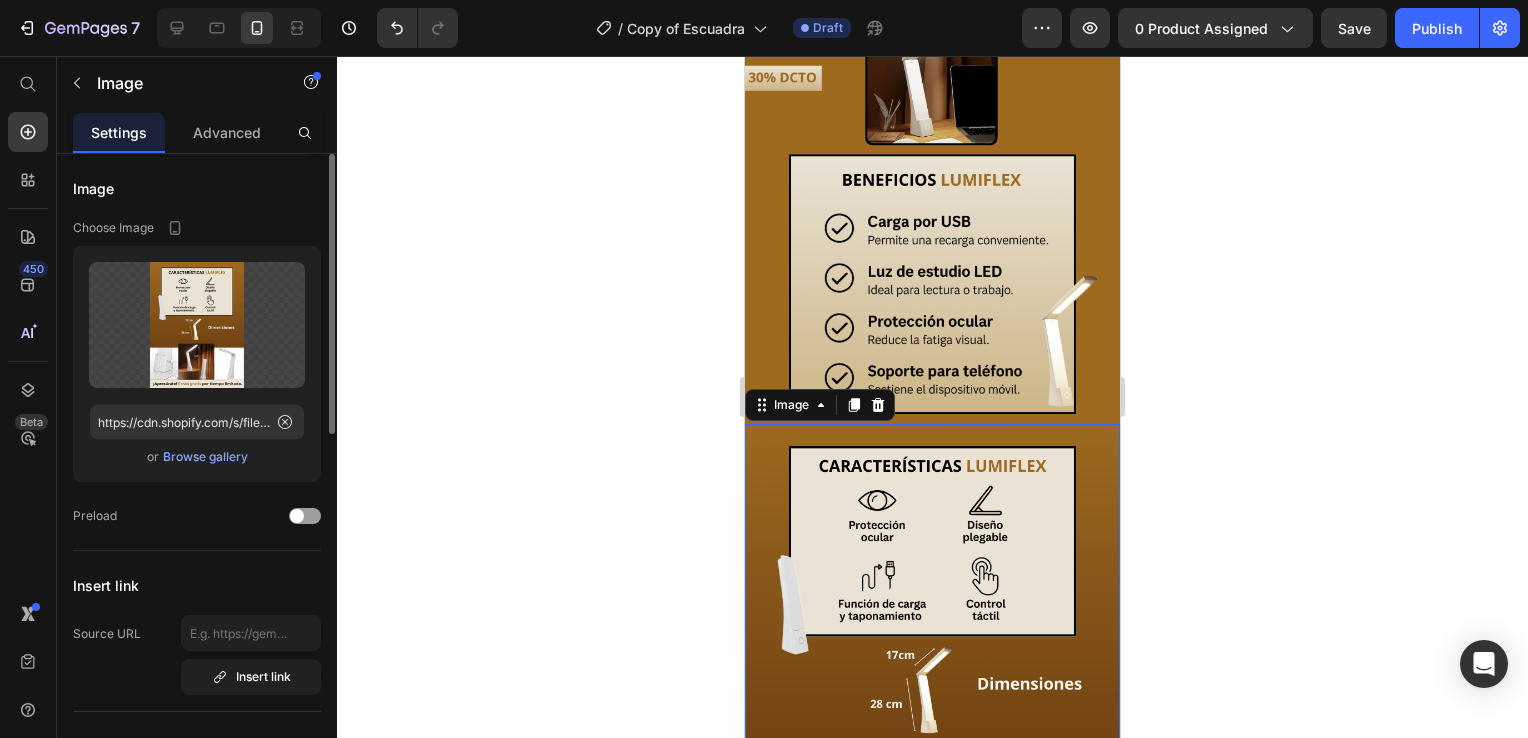 click on "Upload Image https://cdn.shopify.com/s/files/1/0931/0204/7545/files/gempages_559530074857014392-5c340713-a306-424e-9e8d-59ca9e481806.png  or   Browse gallery" 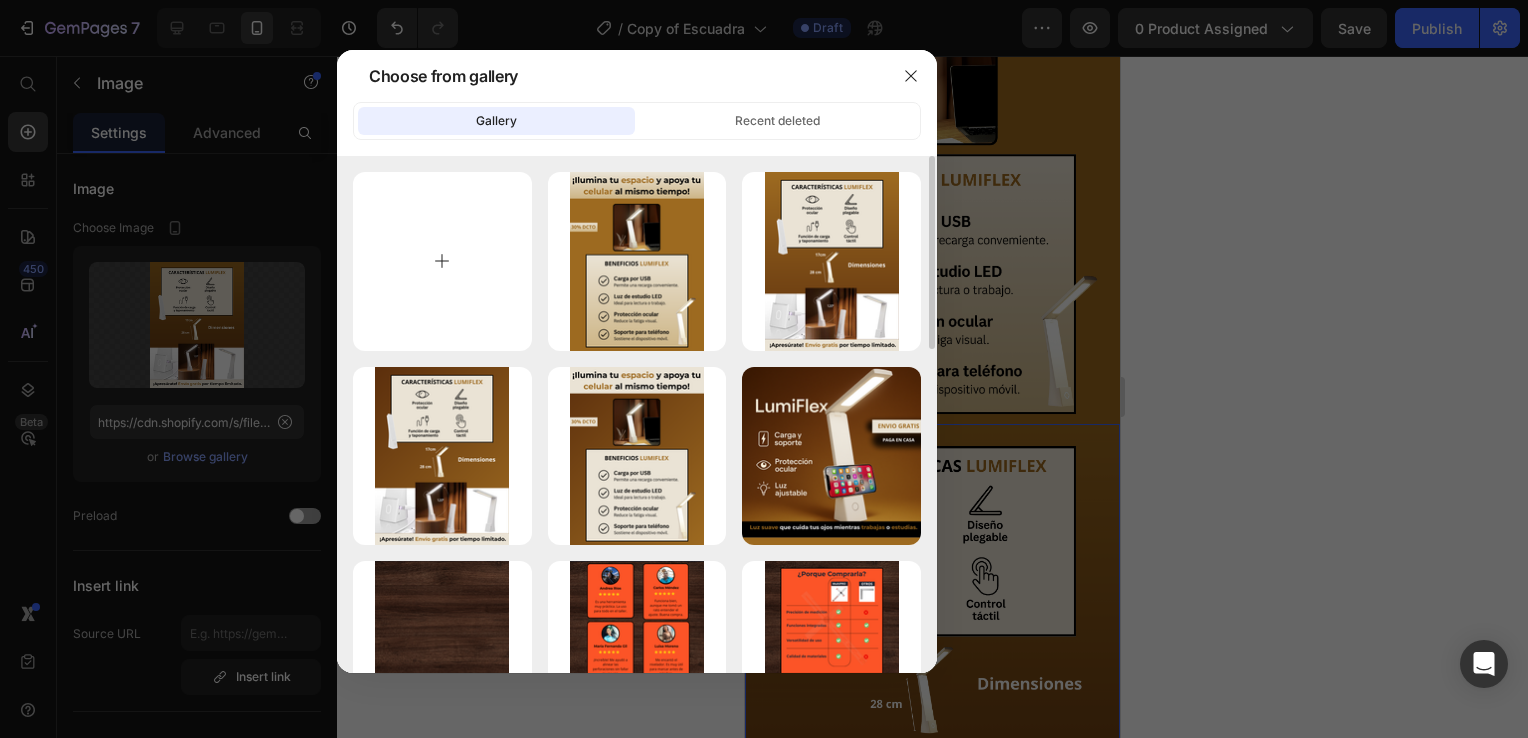 click at bounding box center (442, 261) 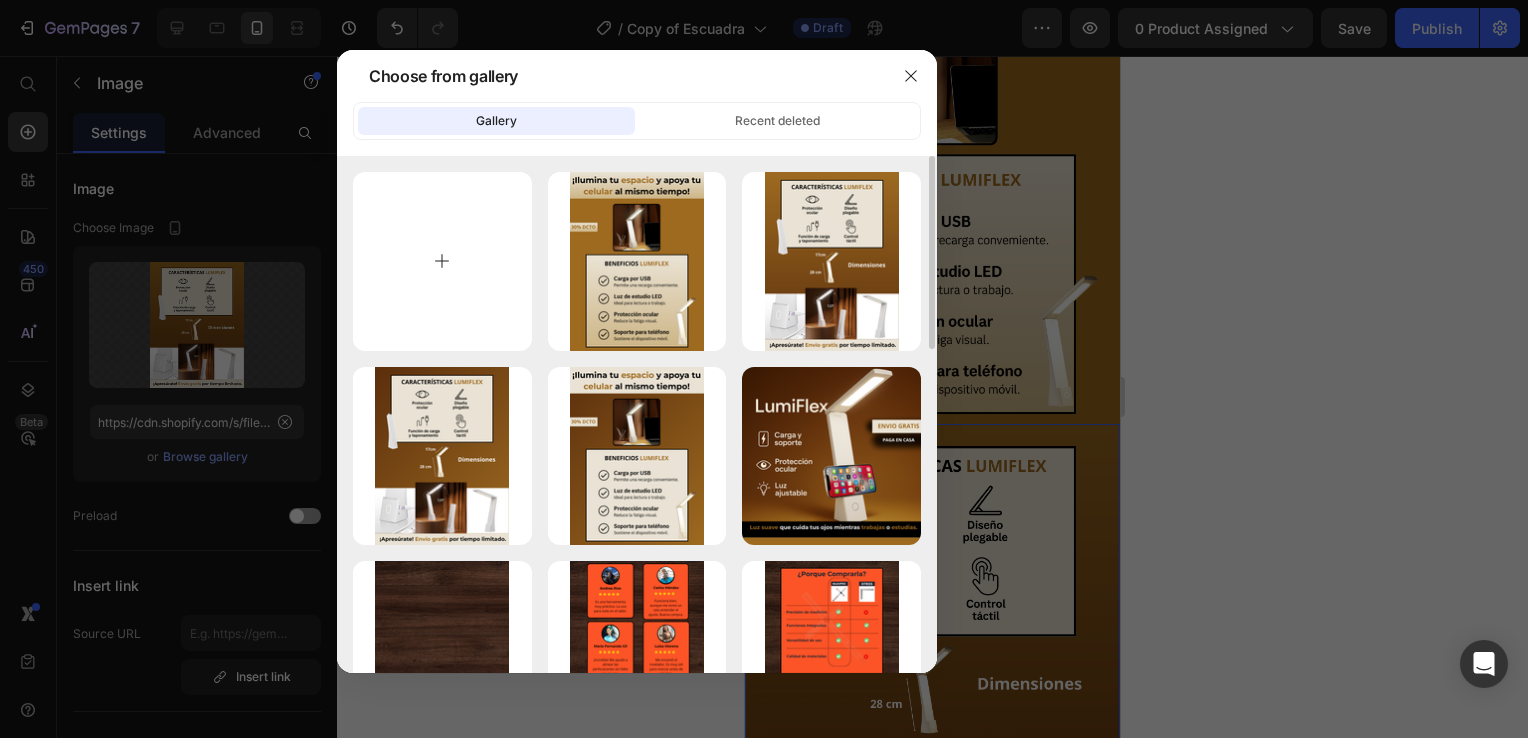 type on "C:\fakepath\2.png" 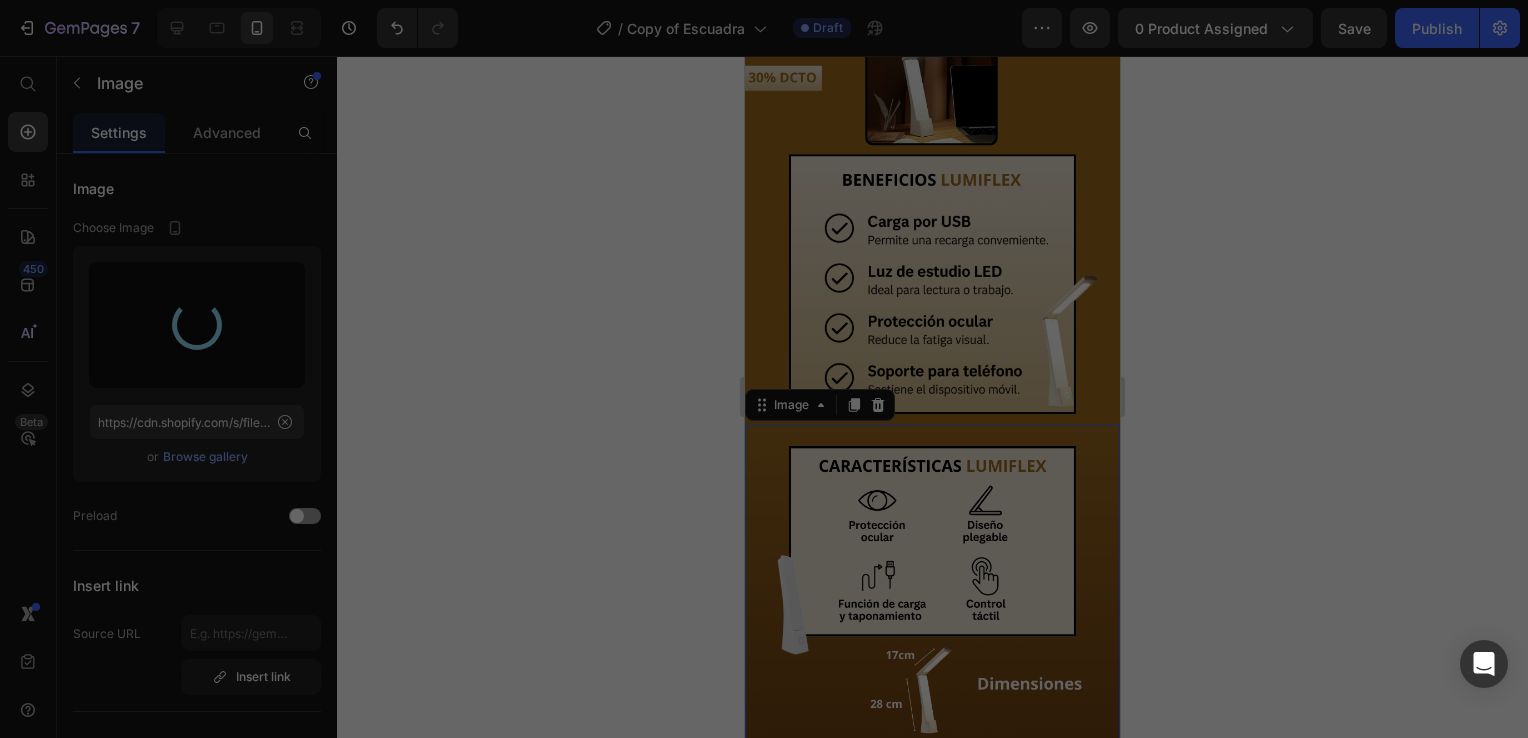 type on "https://cdn.shopify.com/s/files/1/0931/0204/7545/files/gempages_559530074857014392-d3da7113-1cb0-493d-bbad-c10951e4bc3d.png" 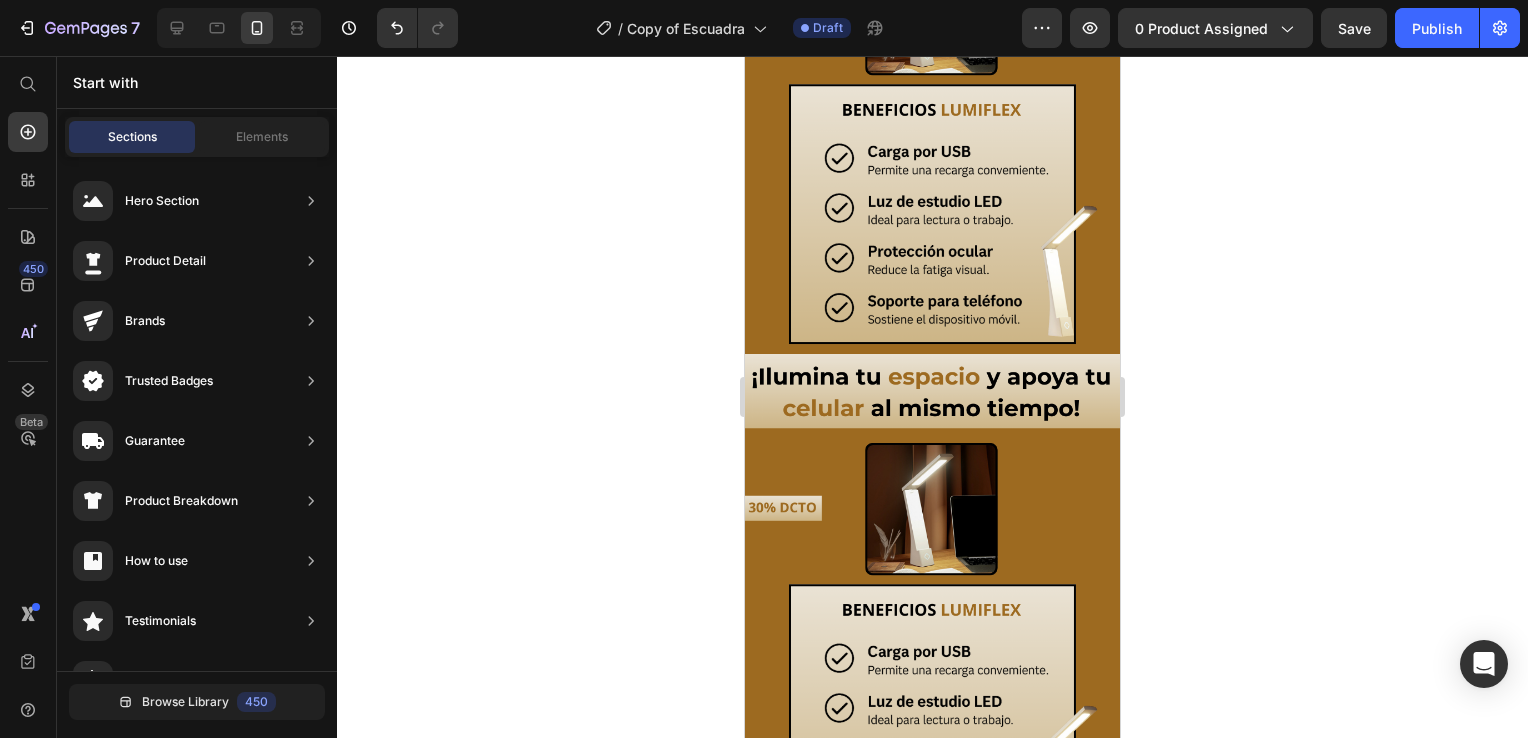 scroll, scrollTop: 1169, scrollLeft: 0, axis: vertical 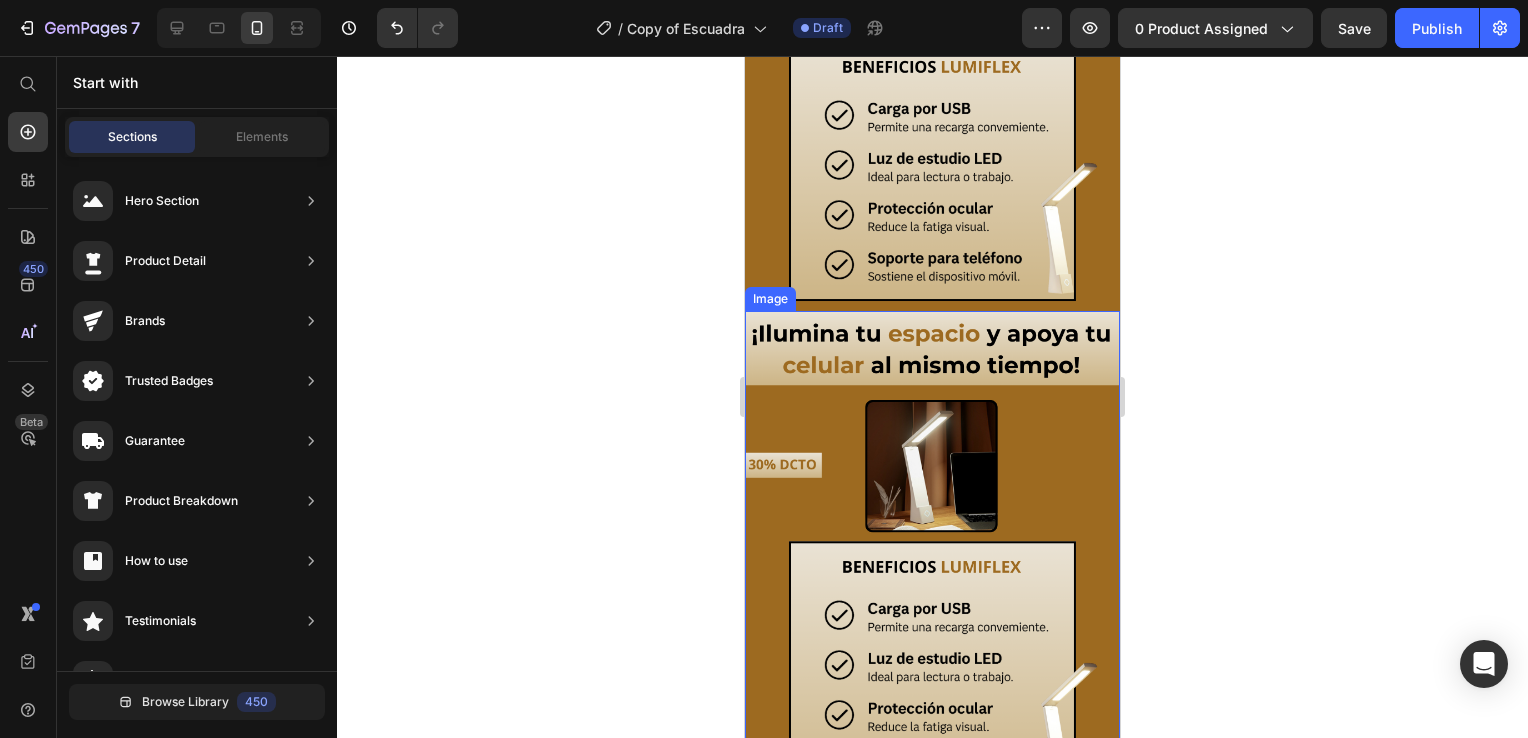 click at bounding box center [932, 561] 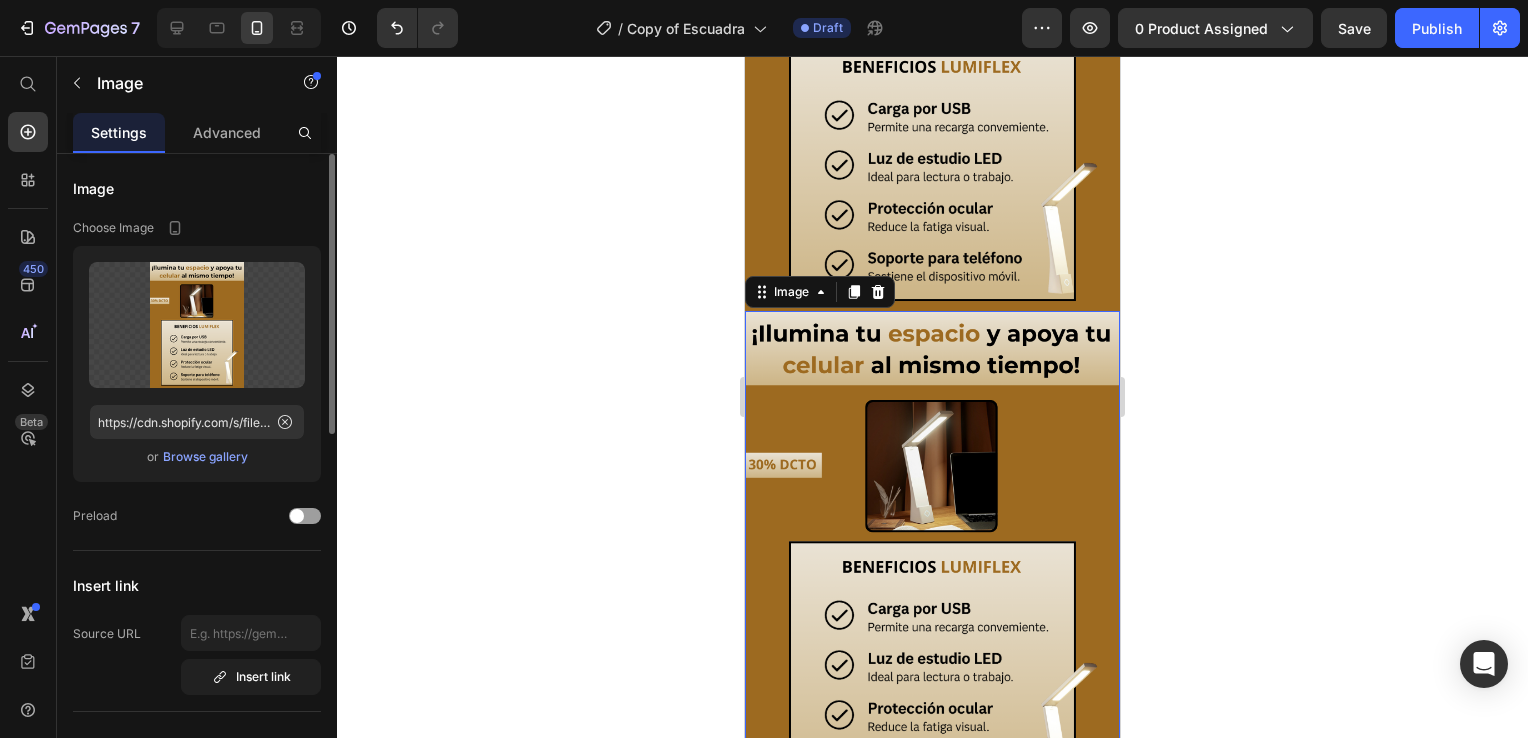 click on "Browse gallery" at bounding box center [205, 457] 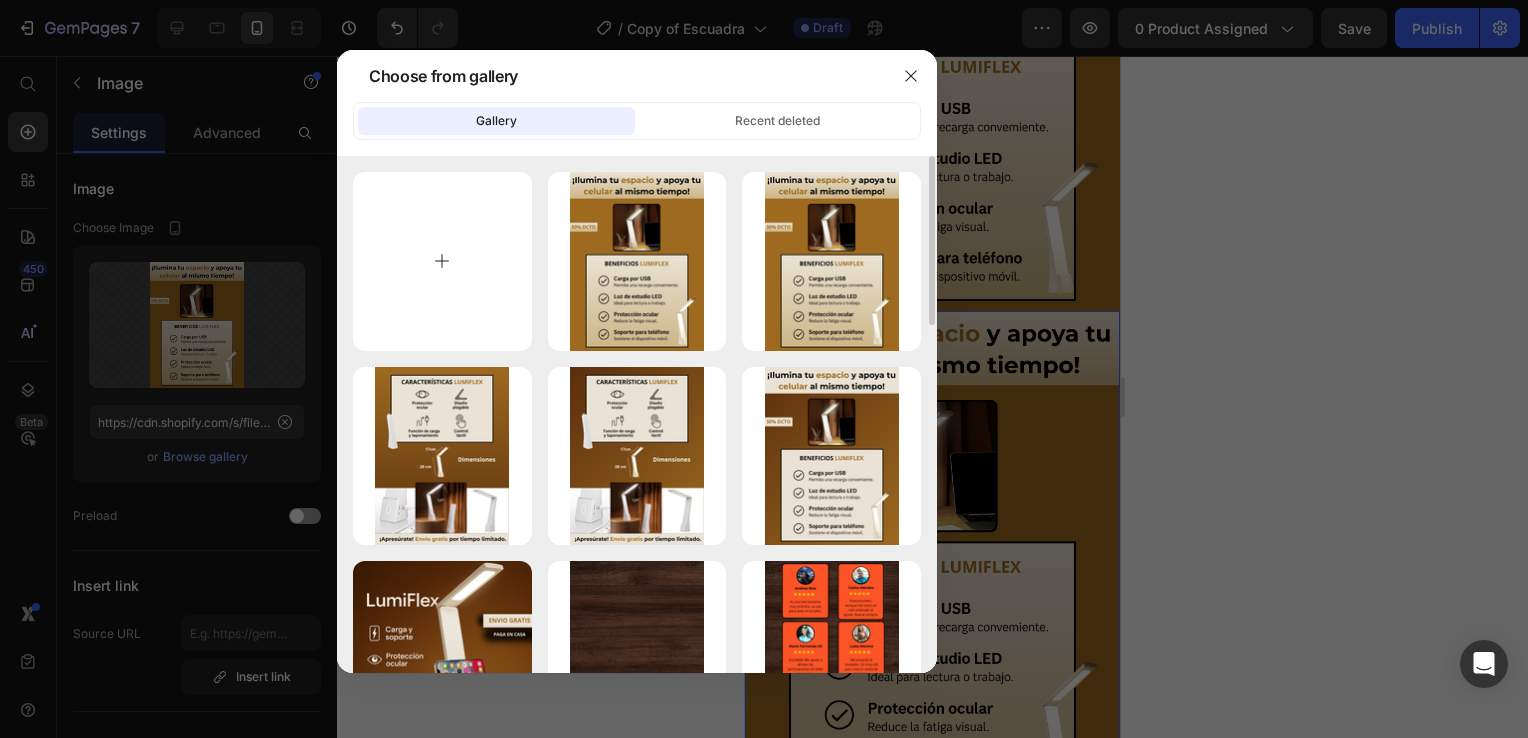 click at bounding box center (442, 261) 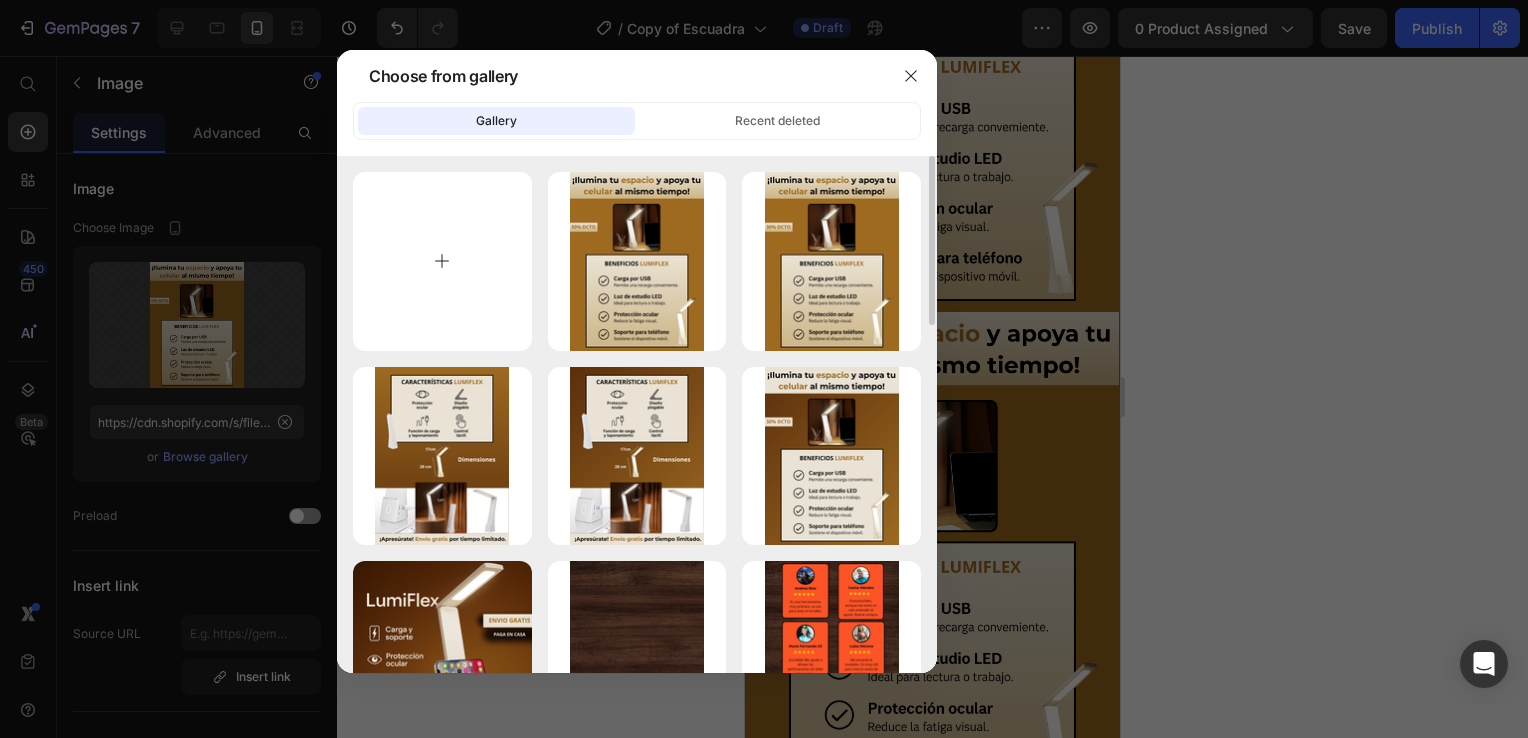 type on "C:\fakepath\3.png" 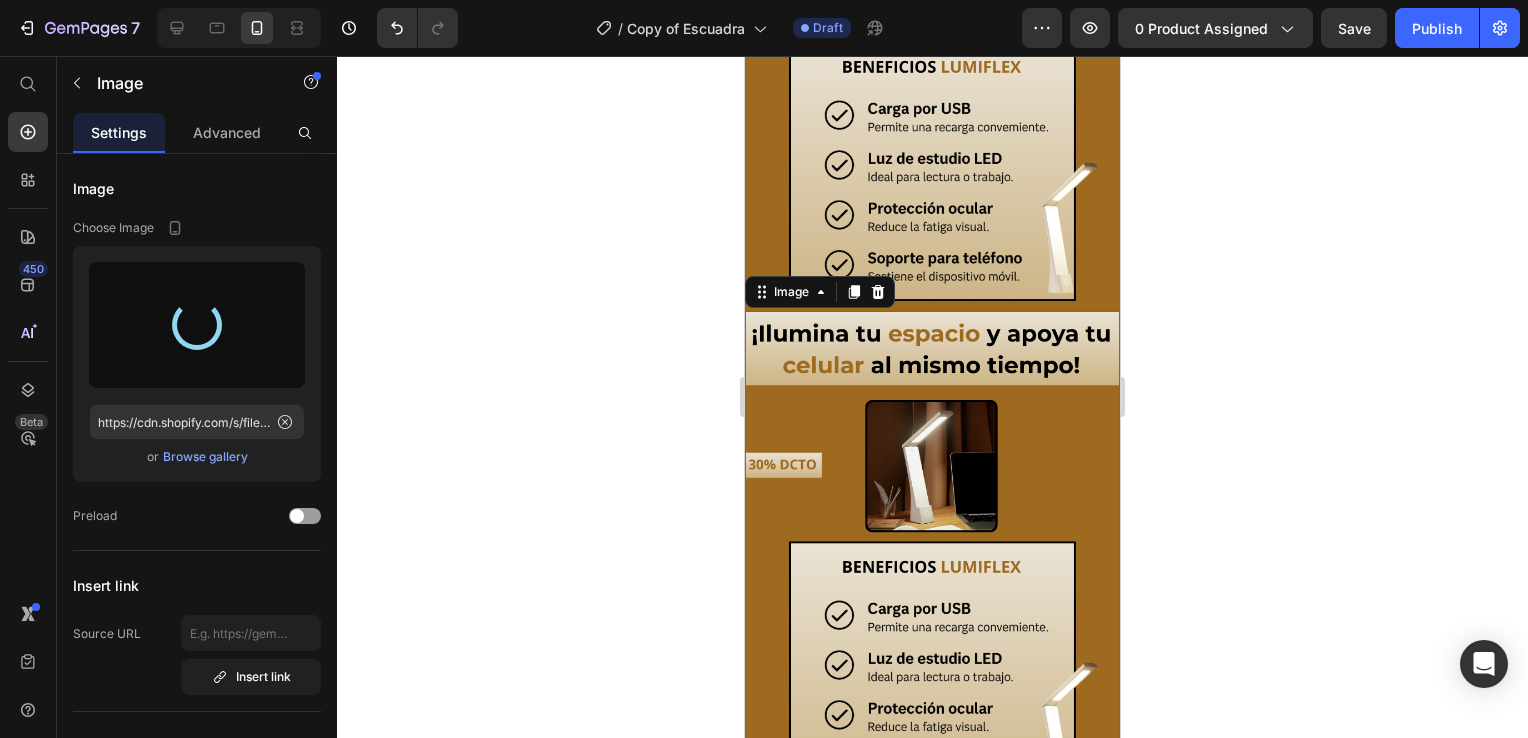 type on "https://cdn.shopify.com/s/files/1/0931/0204/7545/files/gempages_559530074857014392-4945b71c-ac98-4209-a2d7-3ead101595d7.png" 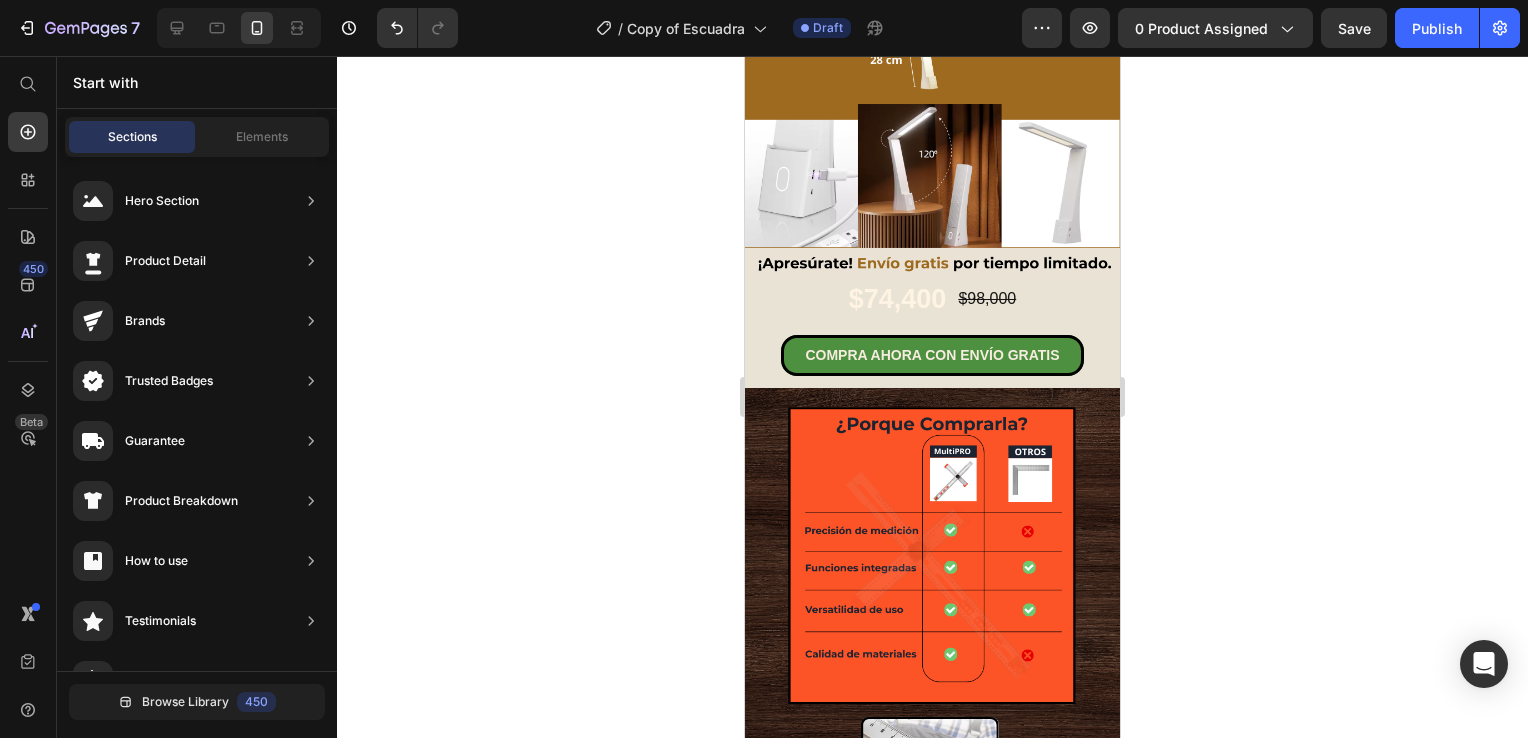 scroll, scrollTop: 1705, scrollLeft: 0, axis: vertical 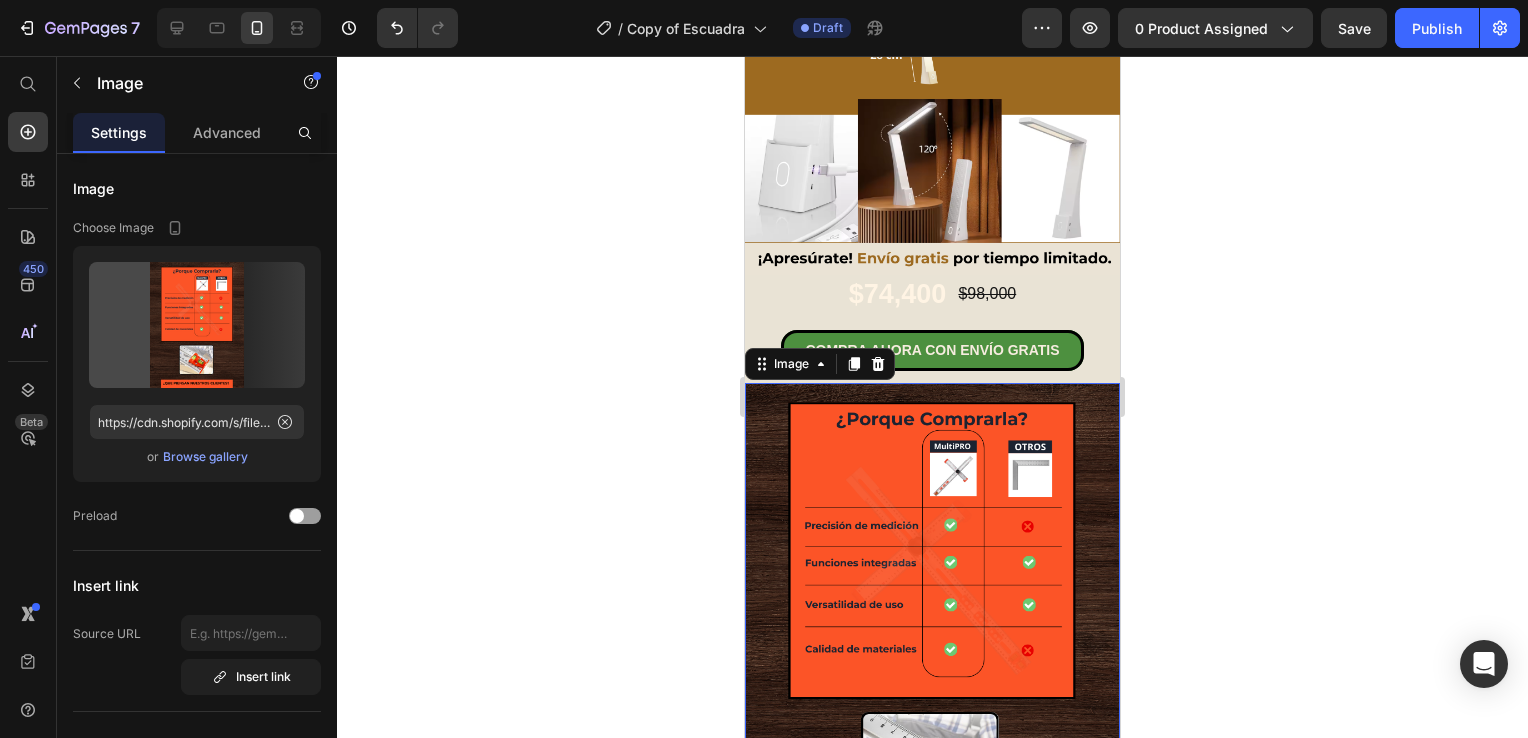 click at bounding box center [932, 633] 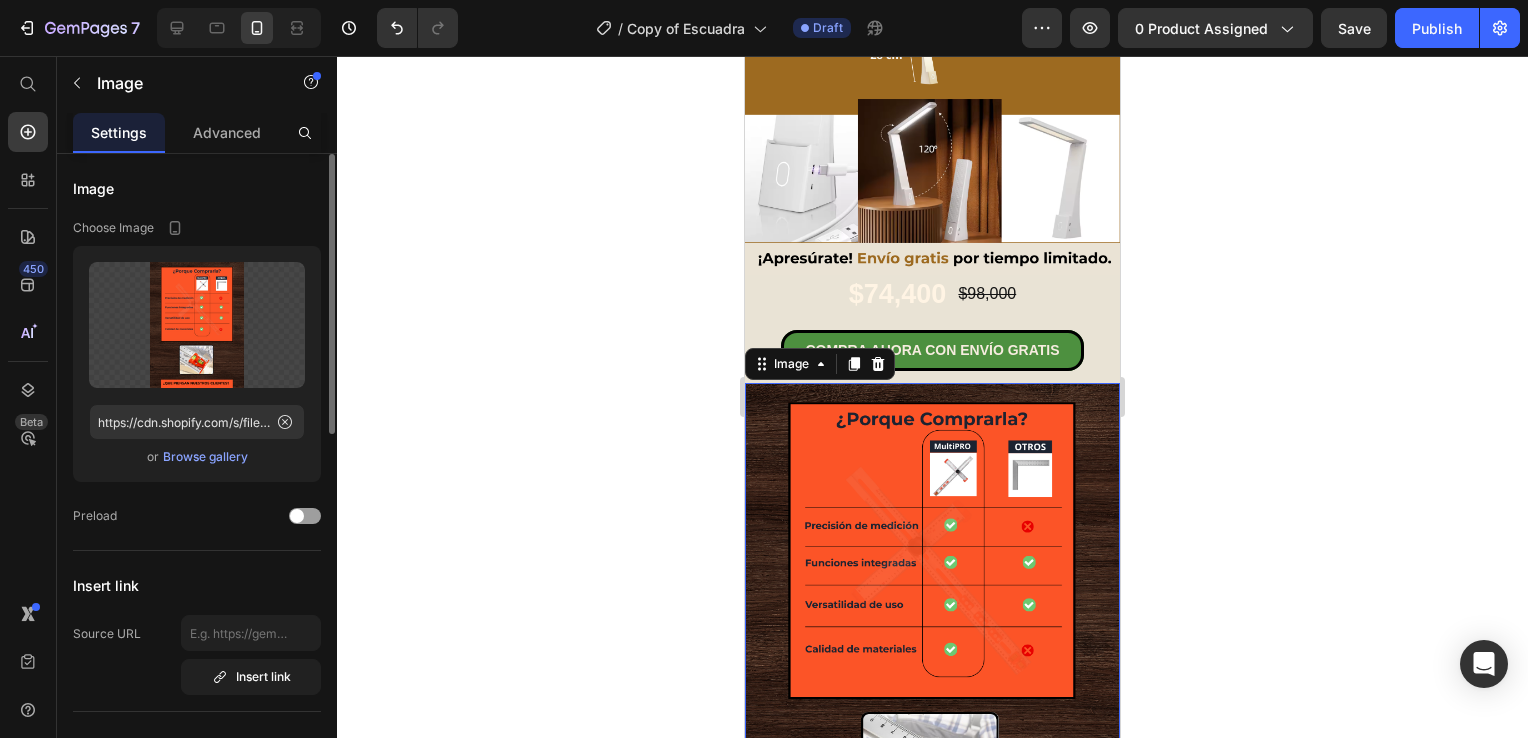 click on "Browse gallery" at bounding box center (205, 457) 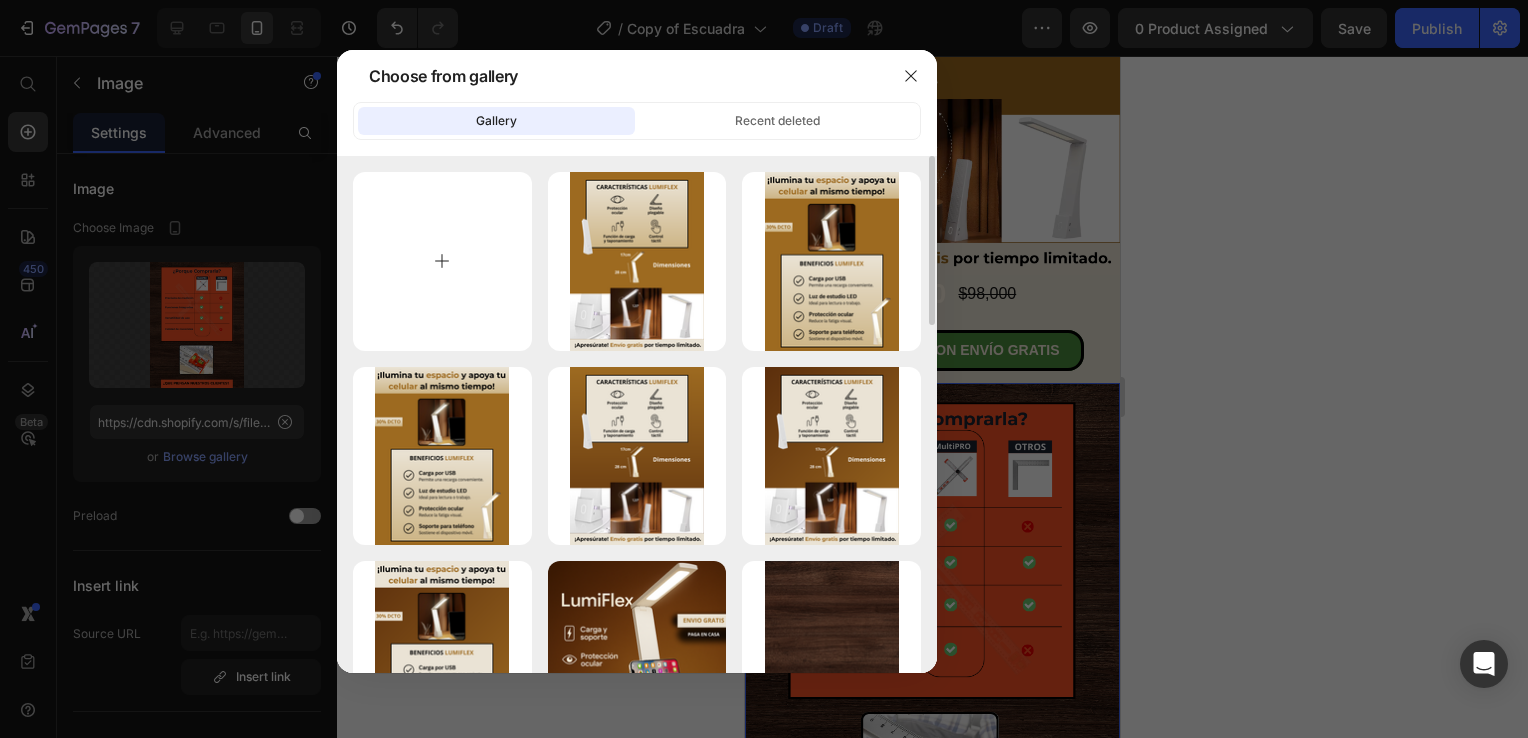click at bounding box center [442, 261] 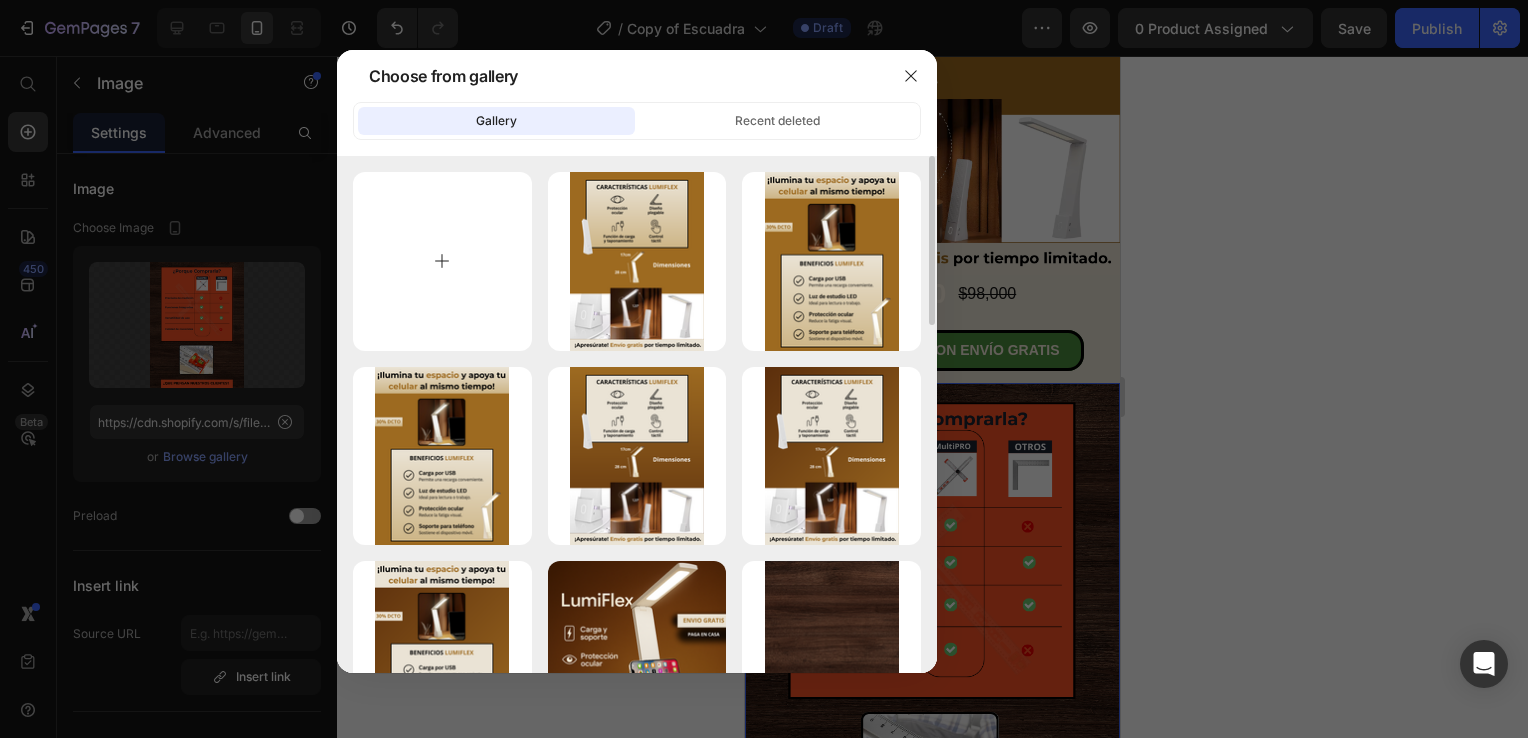 type on "C:\fakepath\4.png" 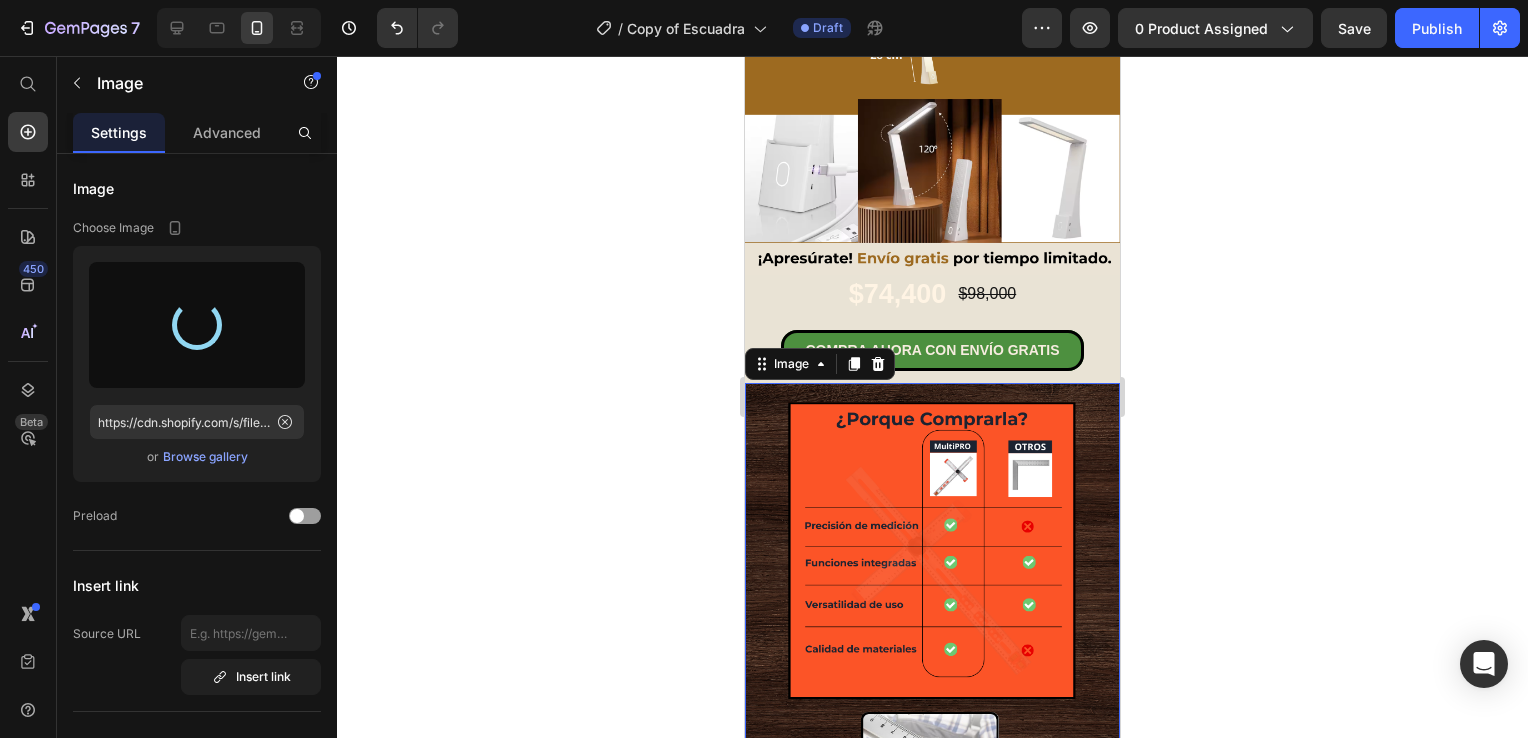type on "https://cdn.shopify.com/s/files/1/0931/0204/7545/files/gempages_559530074857014392-5d051e0d-f04d-48e7-bb5b-c15637acfb53.png" 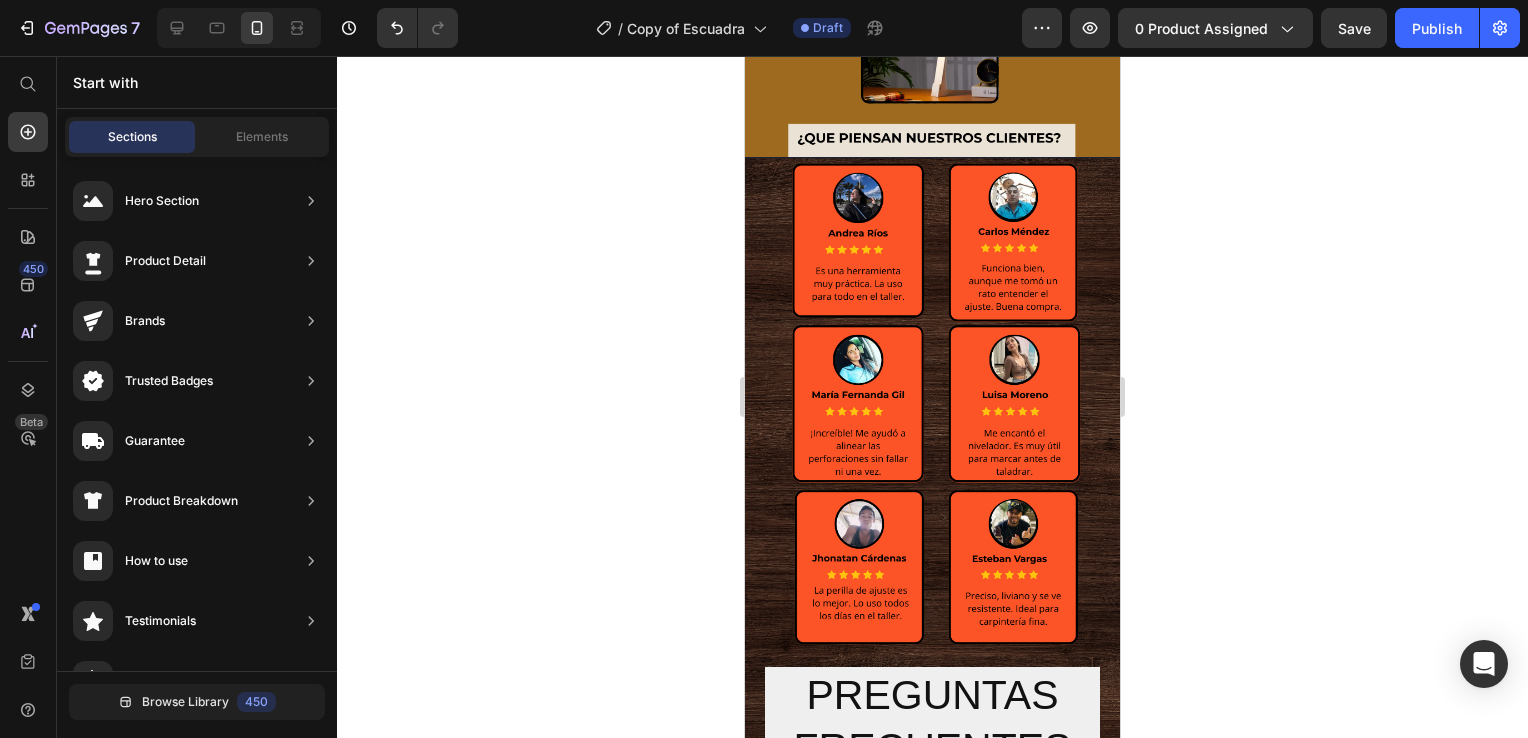 scroll, scrollTop: 2300, scrollLeft: 0, axis: vertical 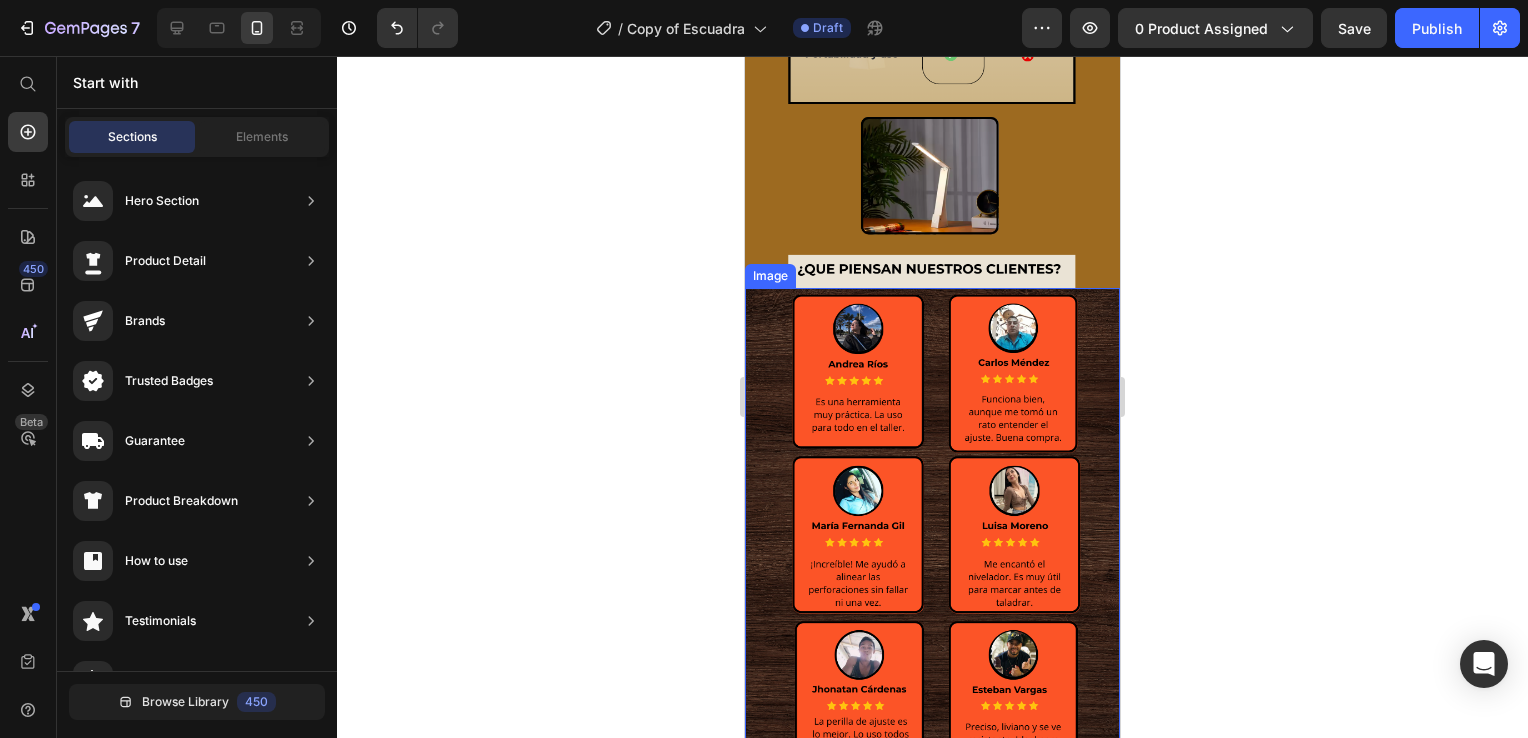 click at bounding box center (932, 538) 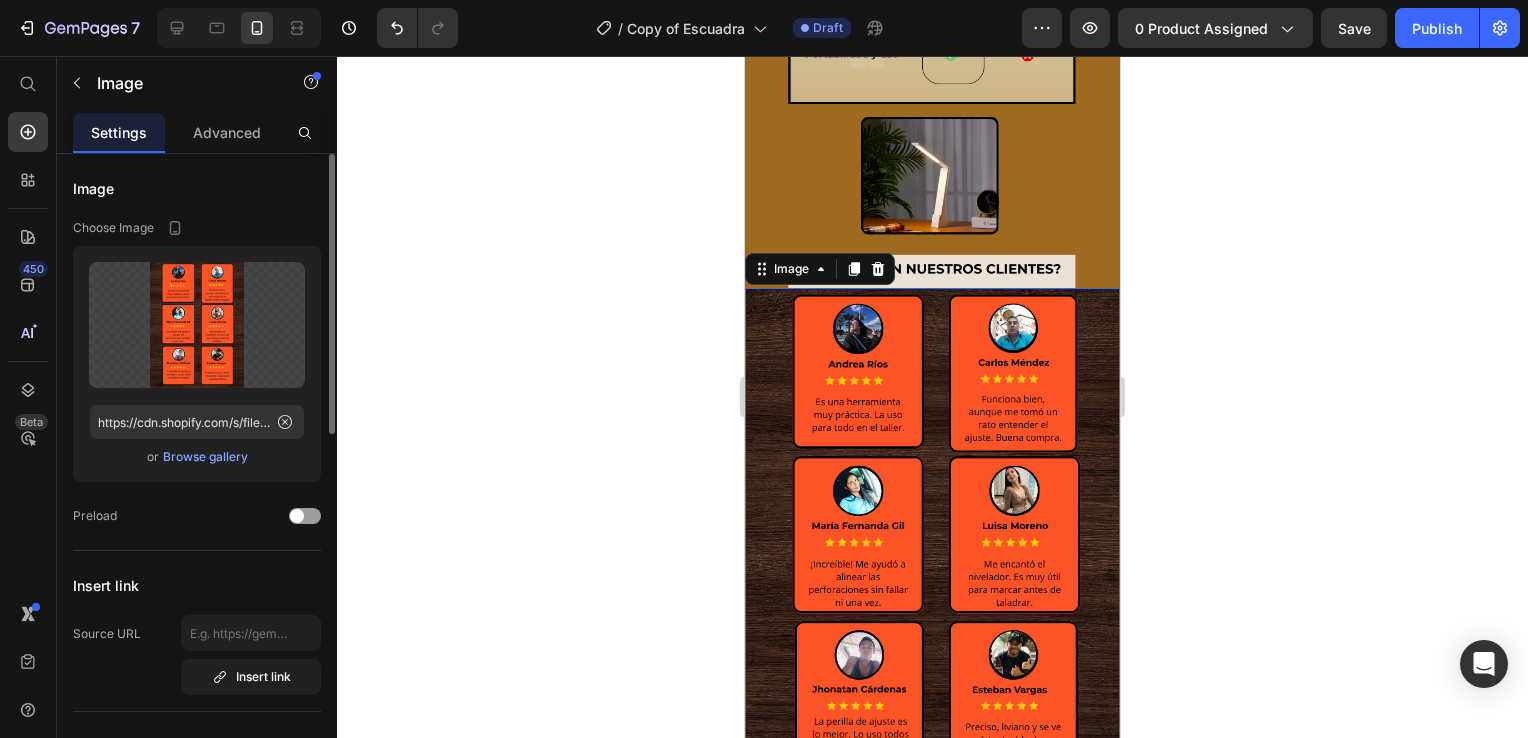 click on "Browse gallery" at bounding box center (205, 457) 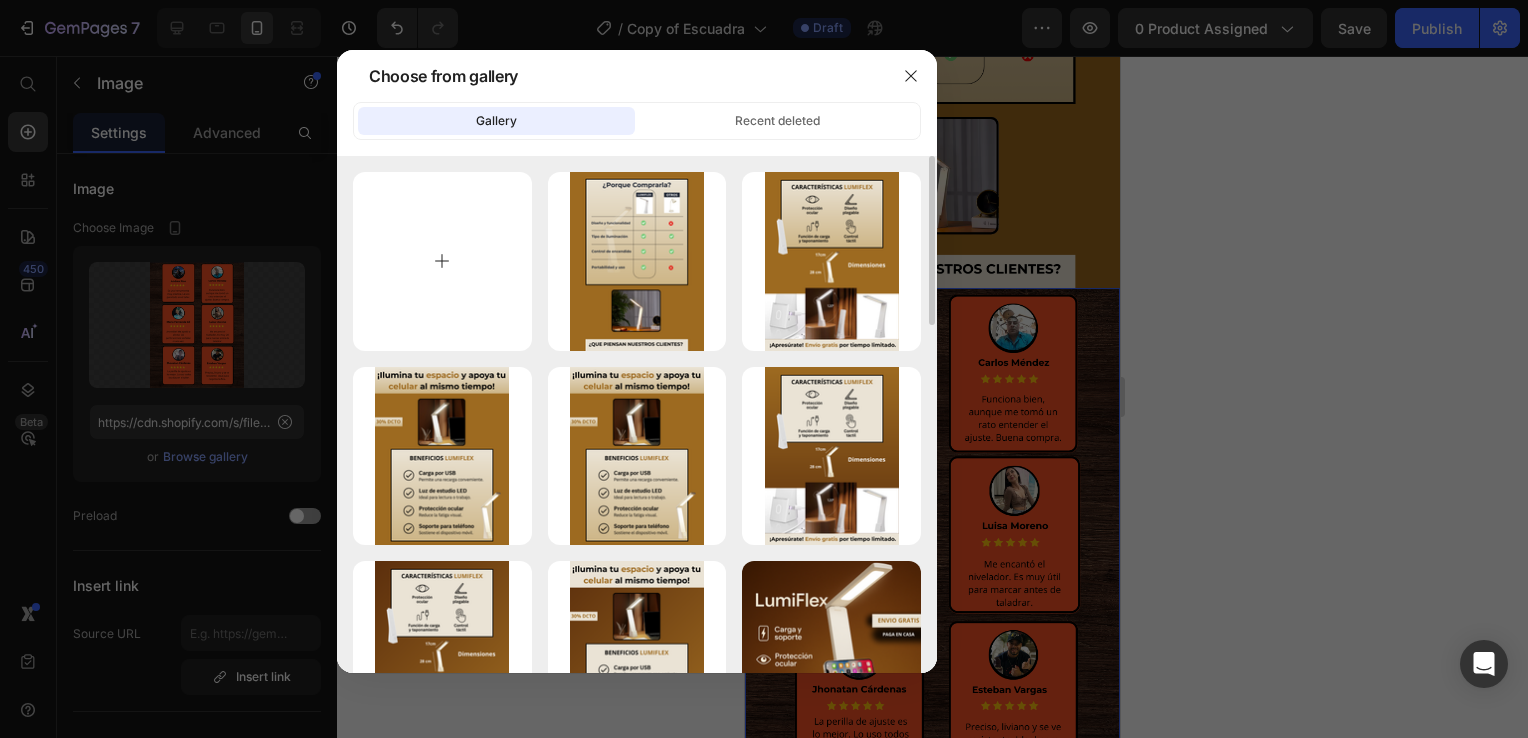 click at bounding box center [442, 261] 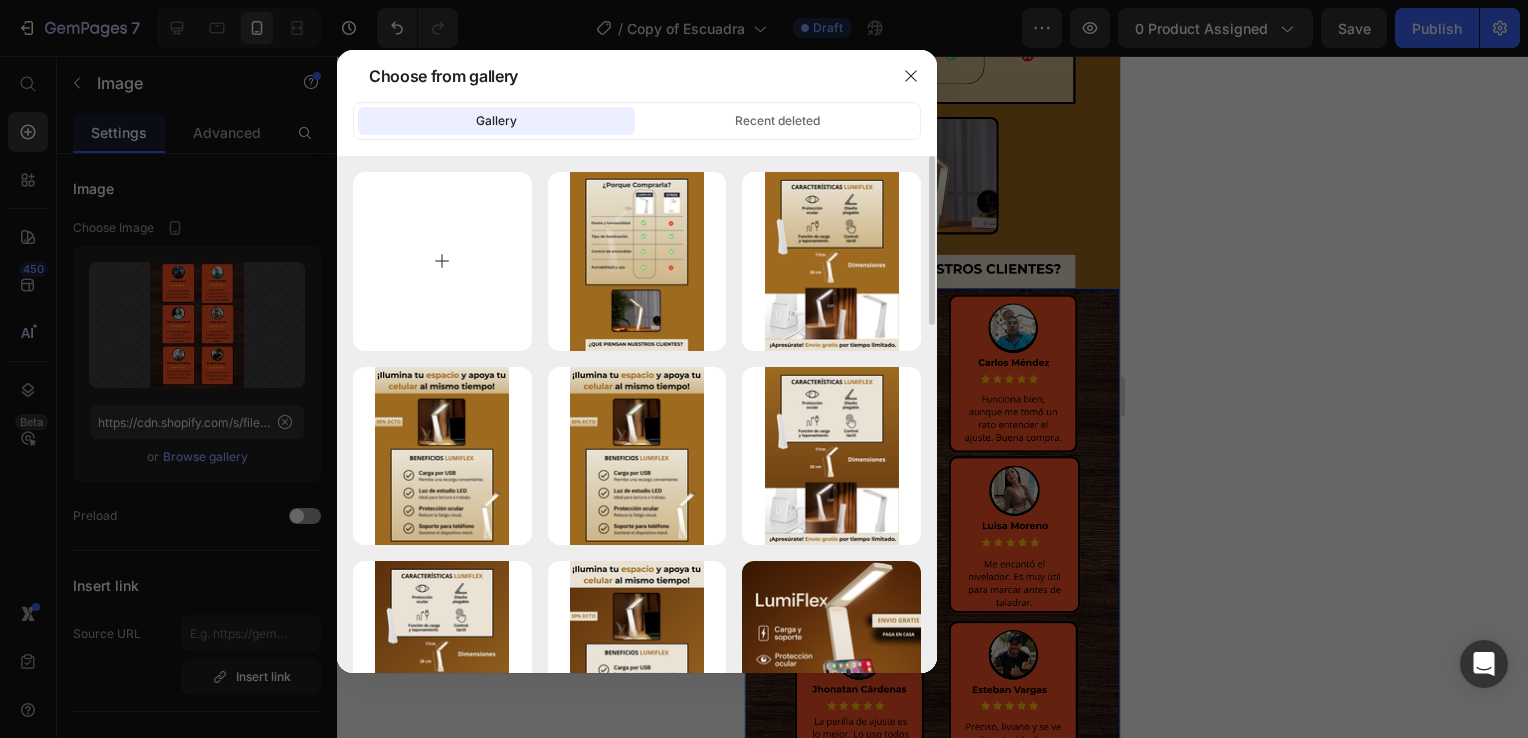 type on "C:\fakepath\5.png" 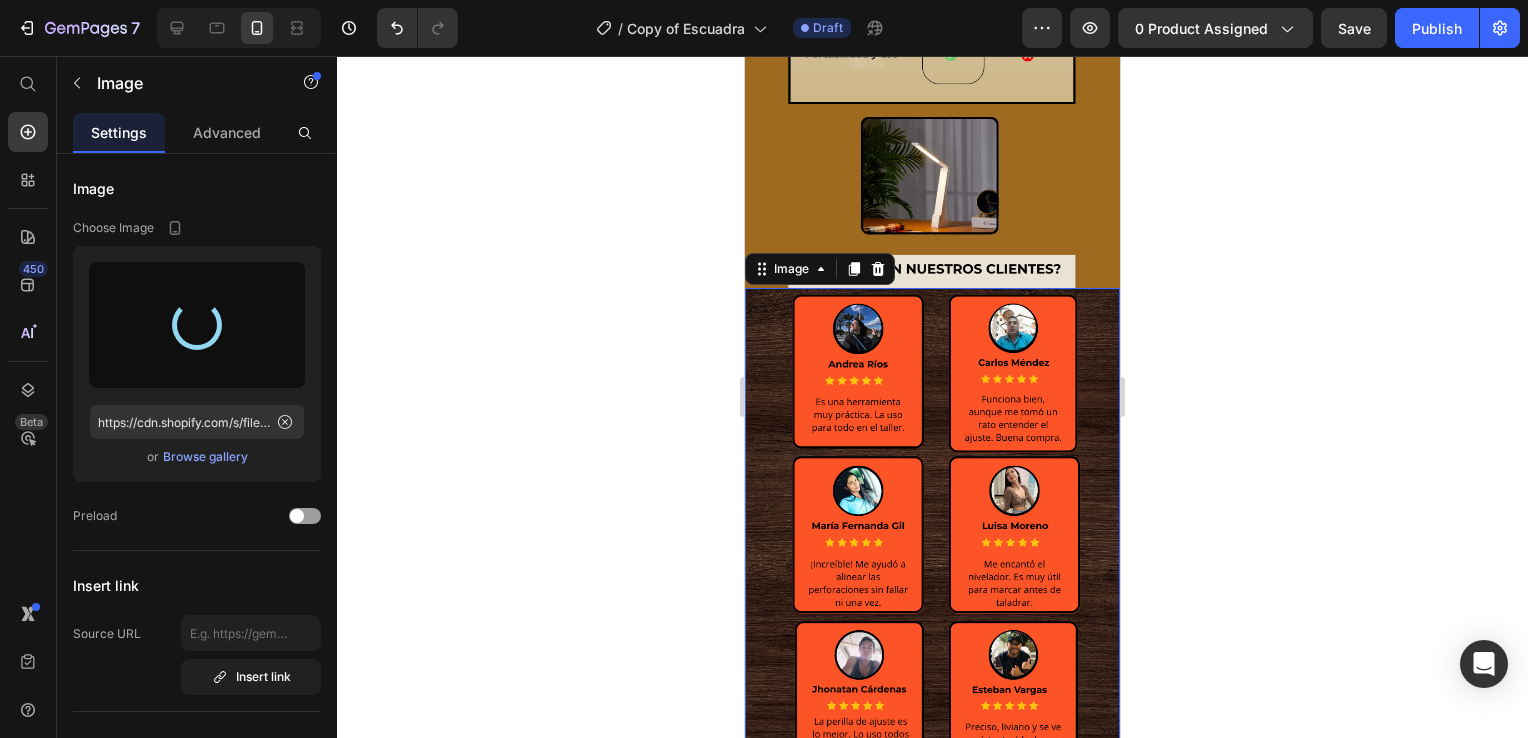 type on "https://cdn.shopify.com/s/files/1/0931/0204/7545/files/gempages_559530074857014392-e497eb7e-f89a-432d-9c4b-fbcb2fc8d68a.png" 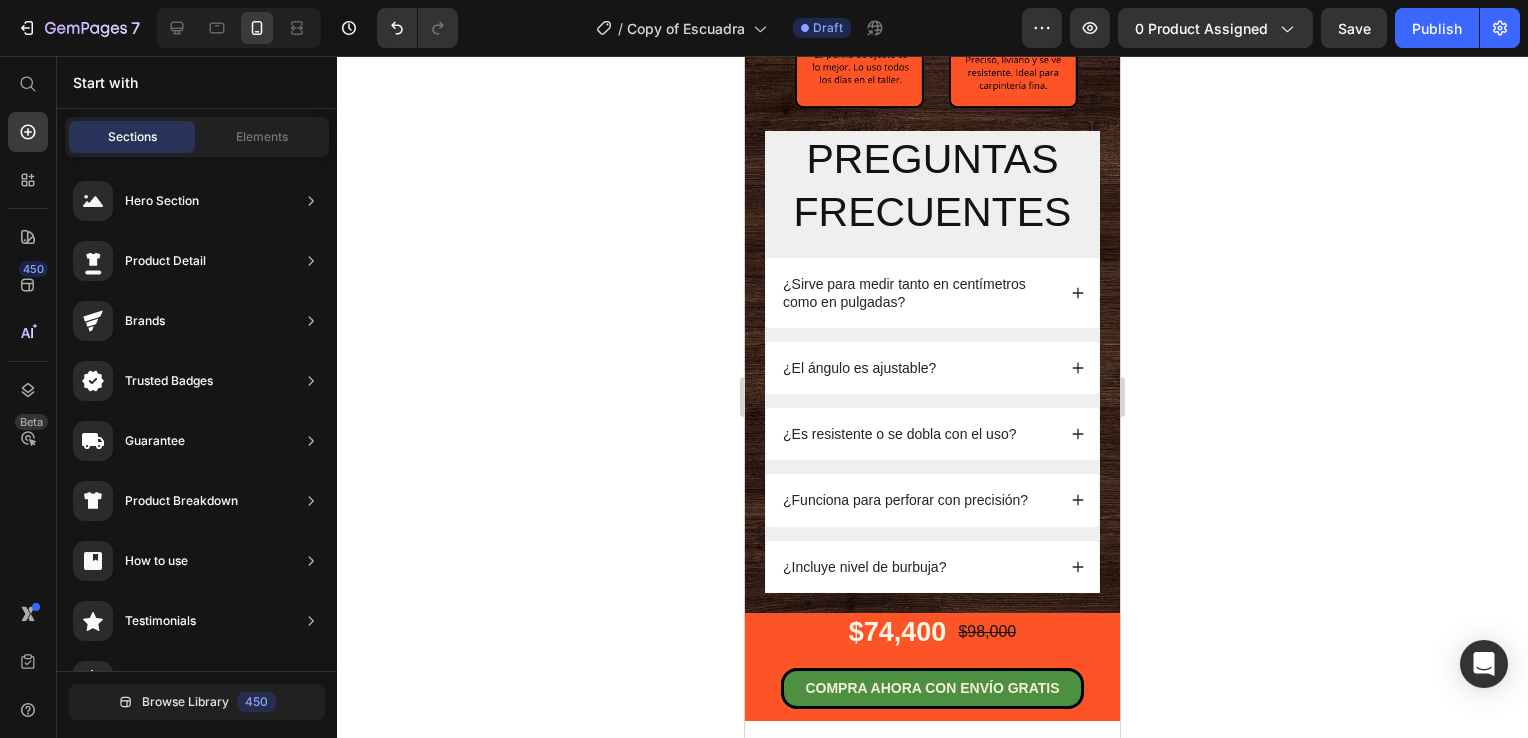 scroll, scrollTop: 2903, scrollLeft: 0, axis: vertical 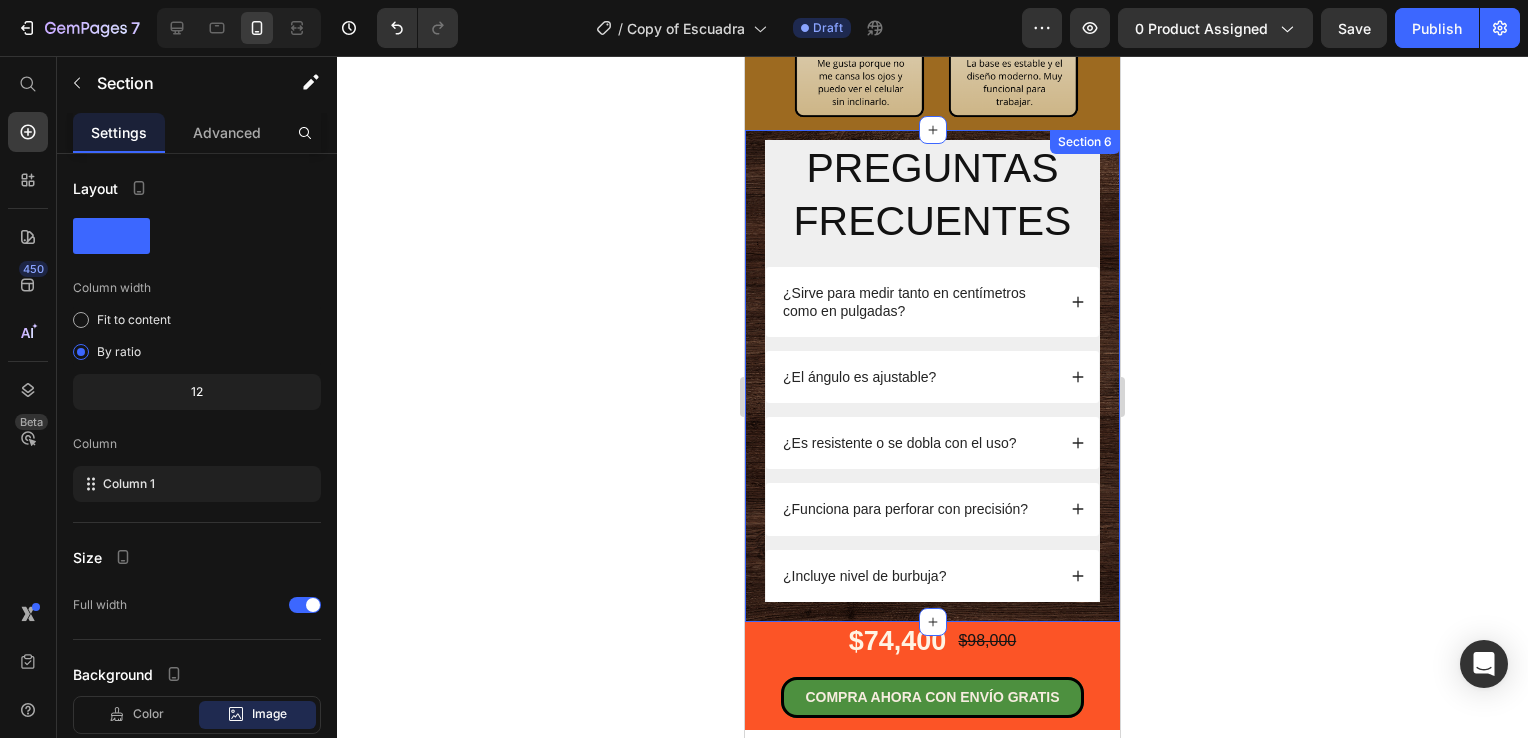 click on "PREGUNTAS FRECUENTES Heading
¿Sirve para medir tanto en centímetros como en pulgadas?
¿El ángulo es ajustable?
¿Es resistente o se dobla con el uso?
¿Funciona para perforar con precisión?
¿Incluye nivel de burbuja? Accordion Row Section 6" at bounding box center (932, 376) 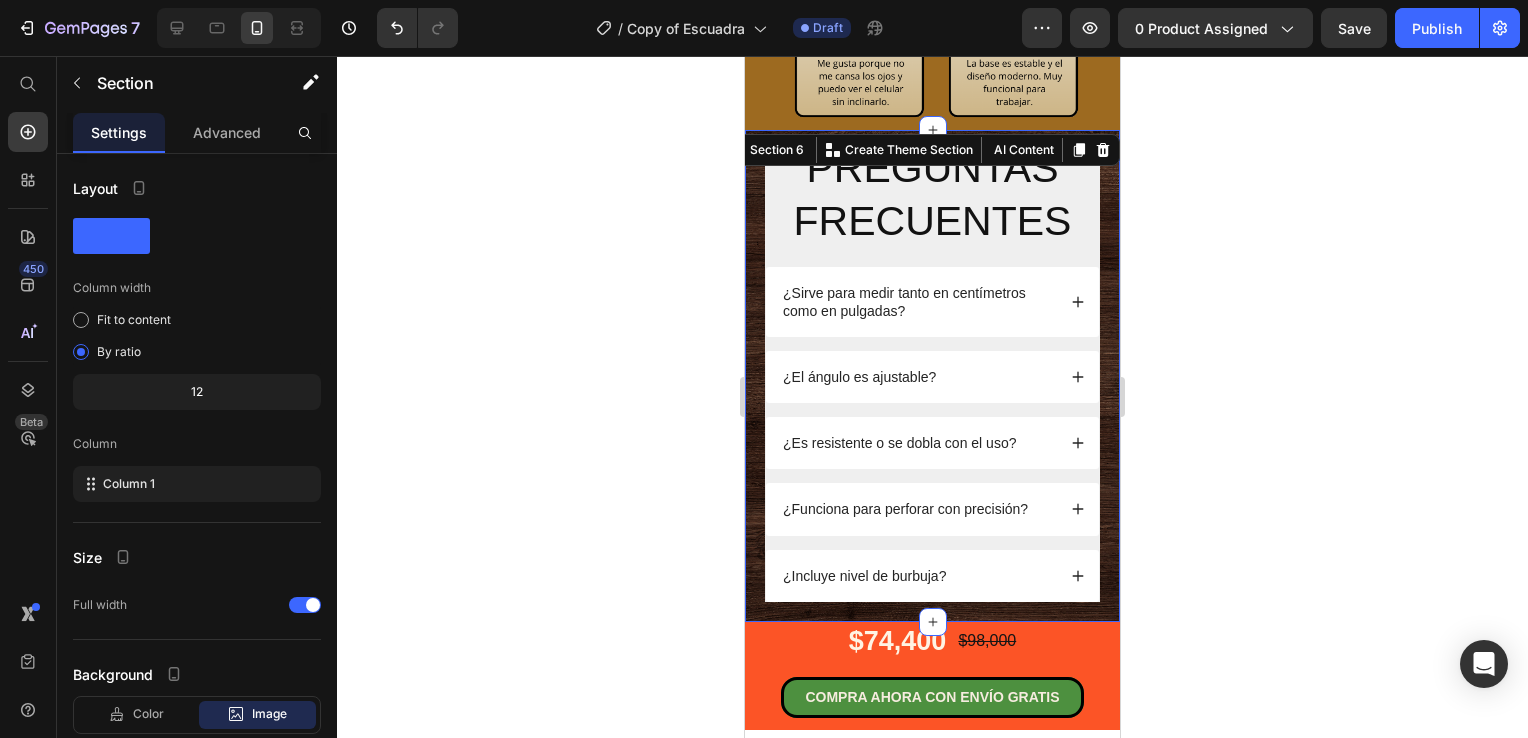 click on "PREGUNTAS FRECUENTES Heading
¿Sirve para medir tanto en centímetros como en pulgadas?
¿El ángulo es ajustable?
¿Es resistente o se dobla con el uso?
¿Funciona para perforar con precisión?
¿Incluye nivel de burbuja? Accordion Row Section 6   You can create reusable sections Create Theme Section AI Content Write with GemAI What would you like to describe here? Tone and Voice Persuasive Product StopBug Max Show more Generate" at bounding box center (932, 376) 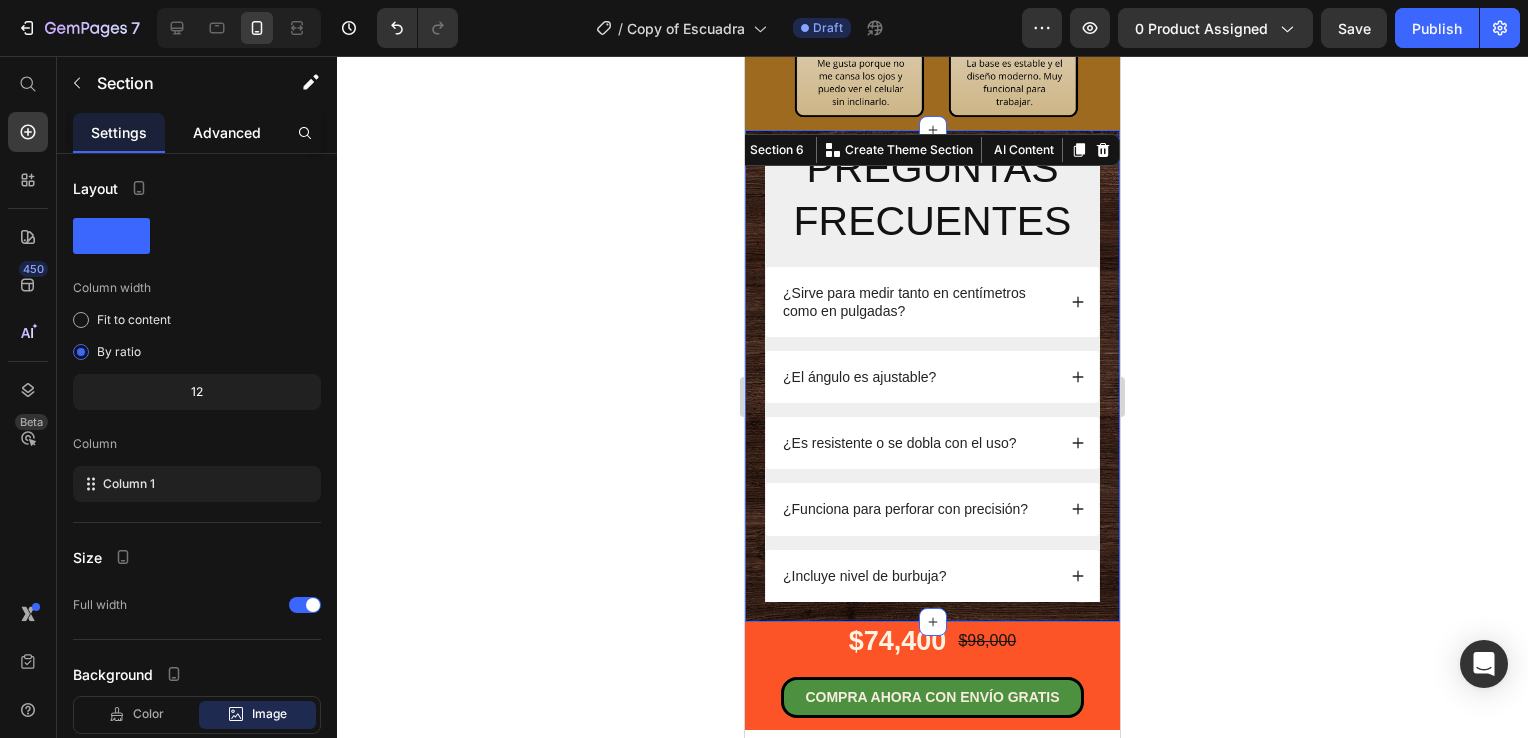 click on "Advanced" 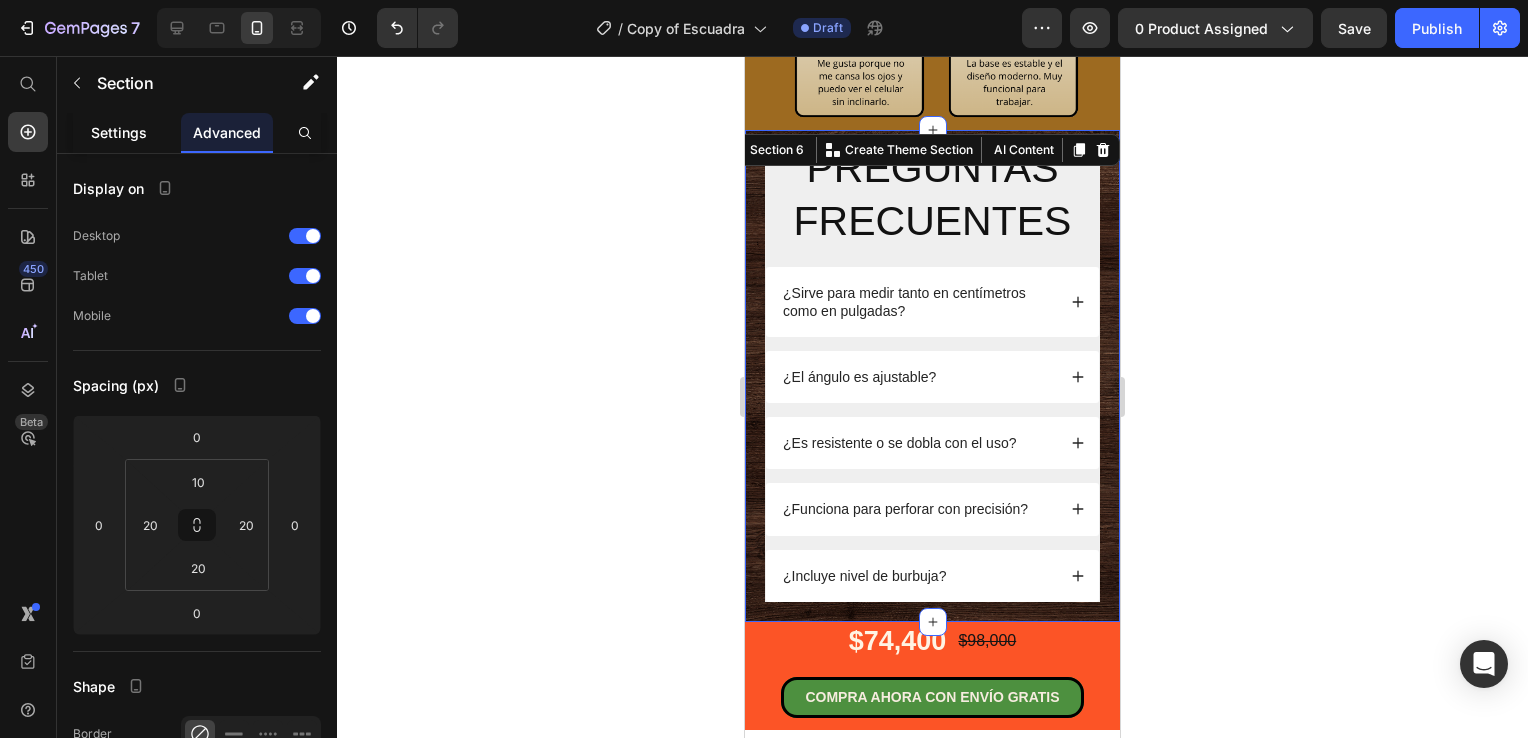click on "Settings" at bounding box center [119, 132] 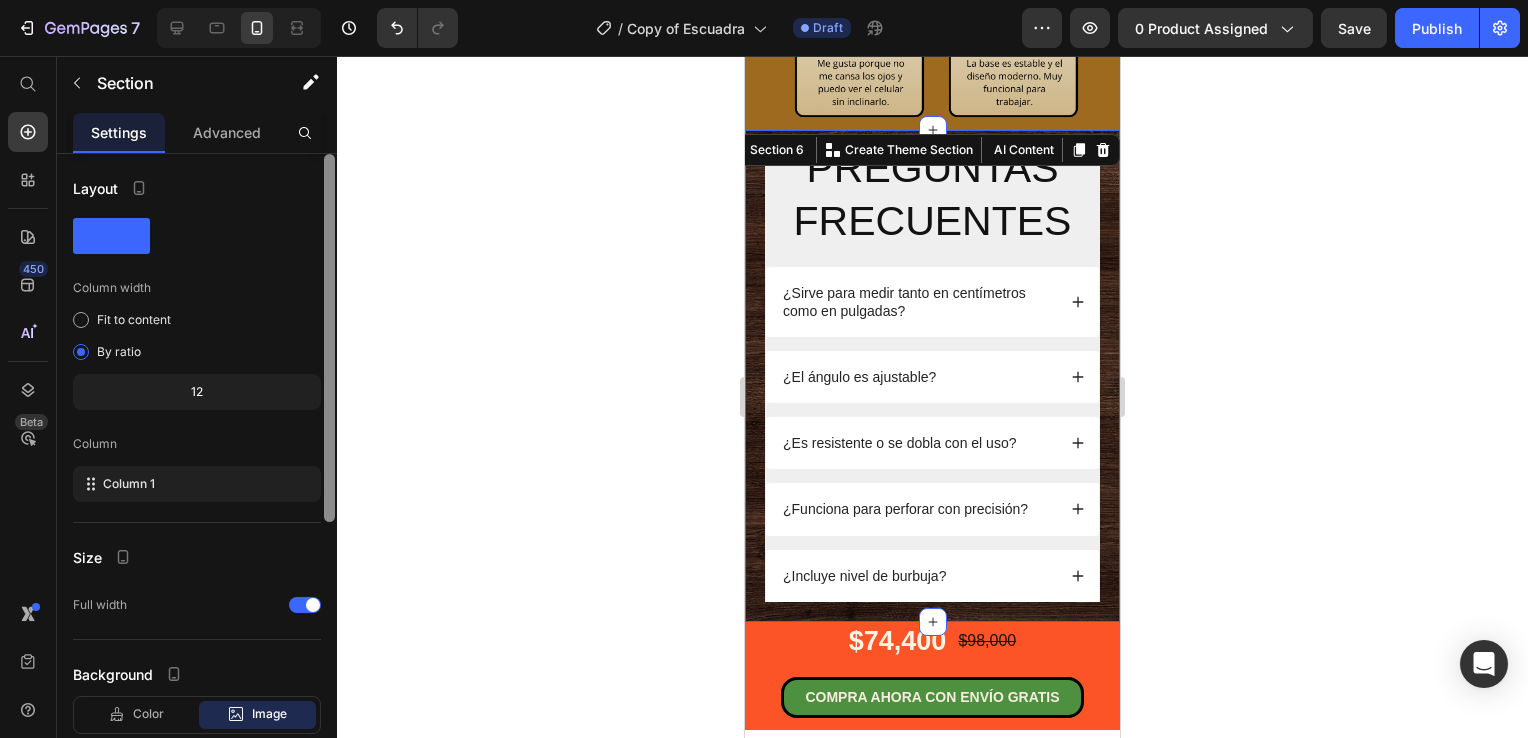 drag, startPoint x: 330, startPoint y: 389, endPoint x: 345, endPoint y: 238, distance: 151.74321 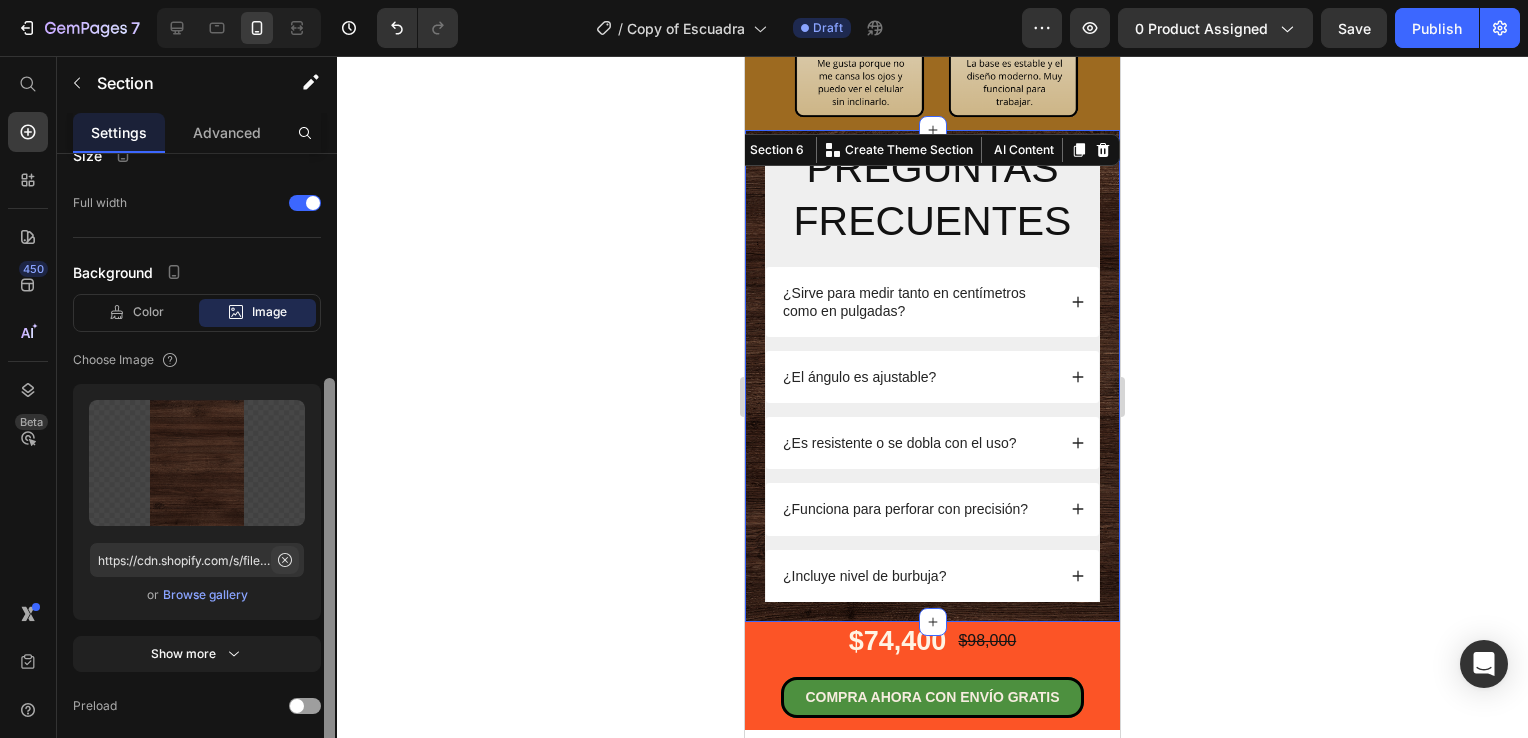 drag, startPoint x: 328, startPoint y: 326, endPoint x: 274, endPoint y: 559, distance: 239.17567 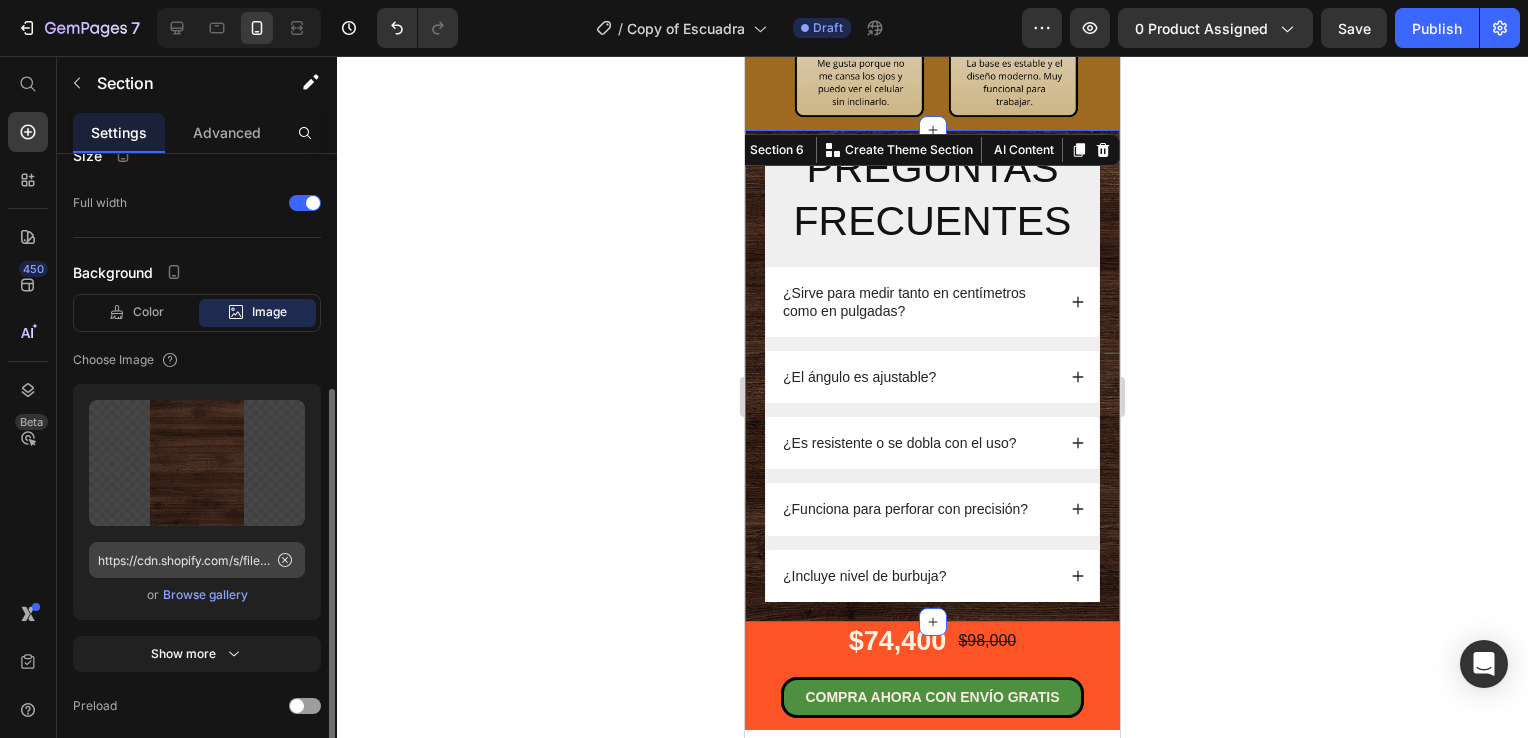 scroll, scrollTop: 405, scrollLeft: 0, axis: vertical 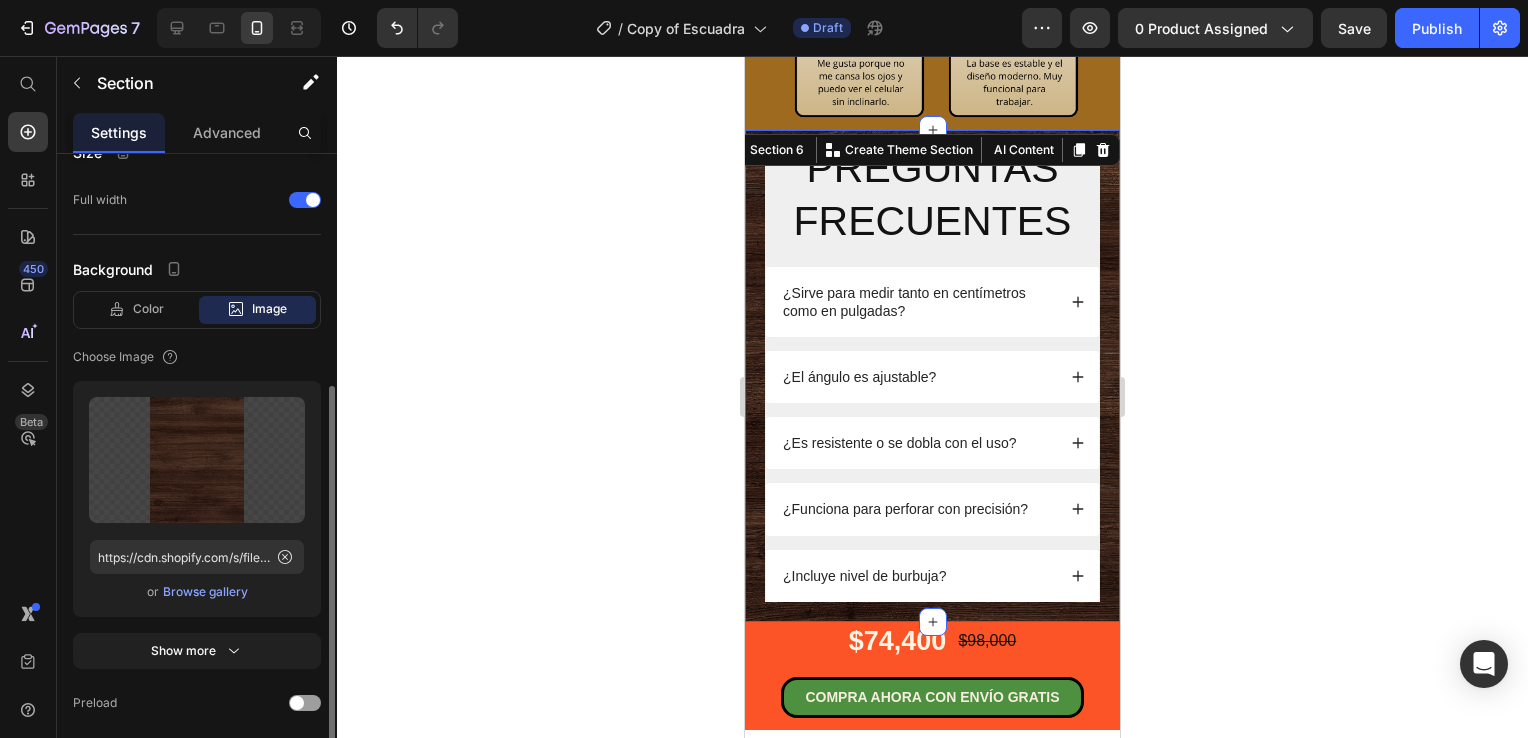 click on "Browse gallery" at bounding box center (205, 592) 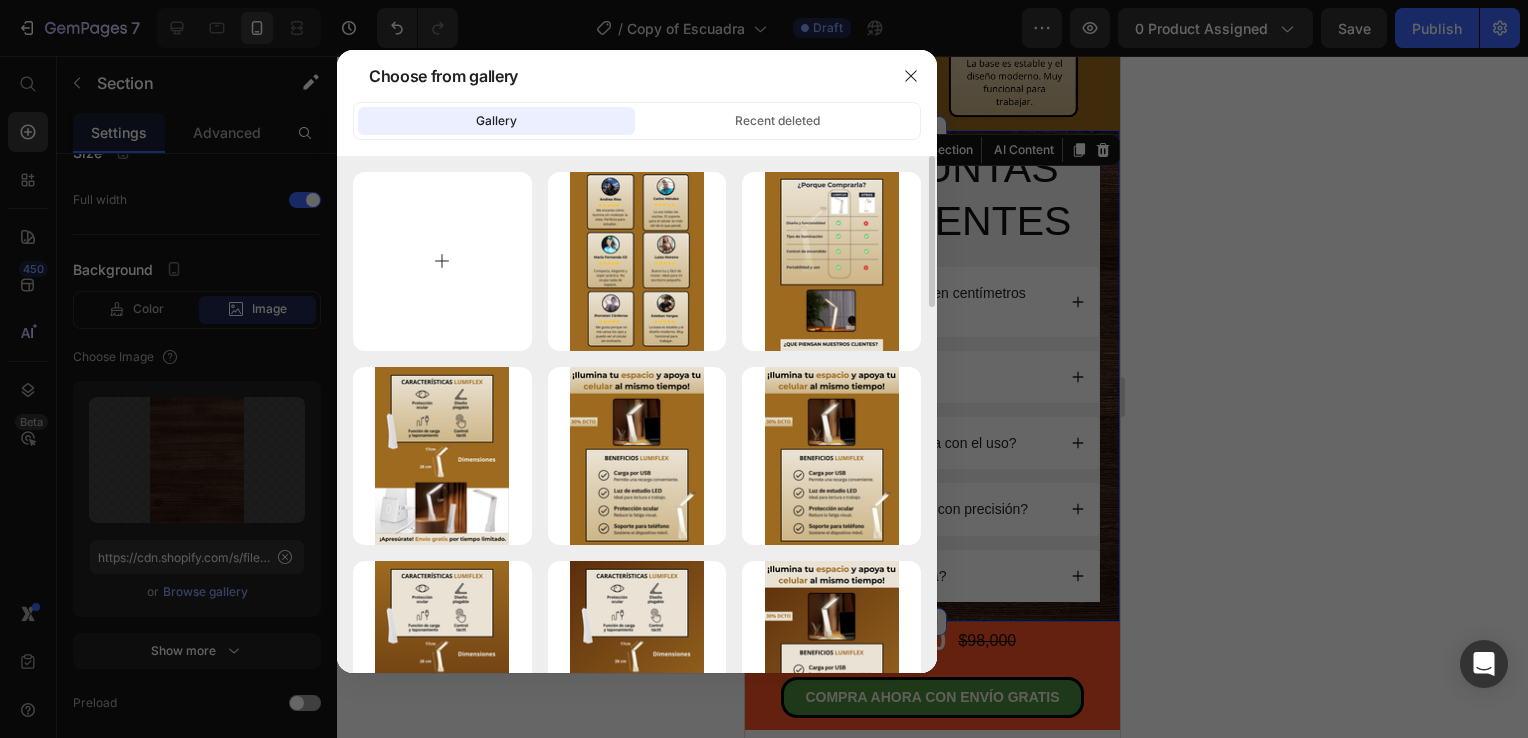click at bounding box center [442, 261] 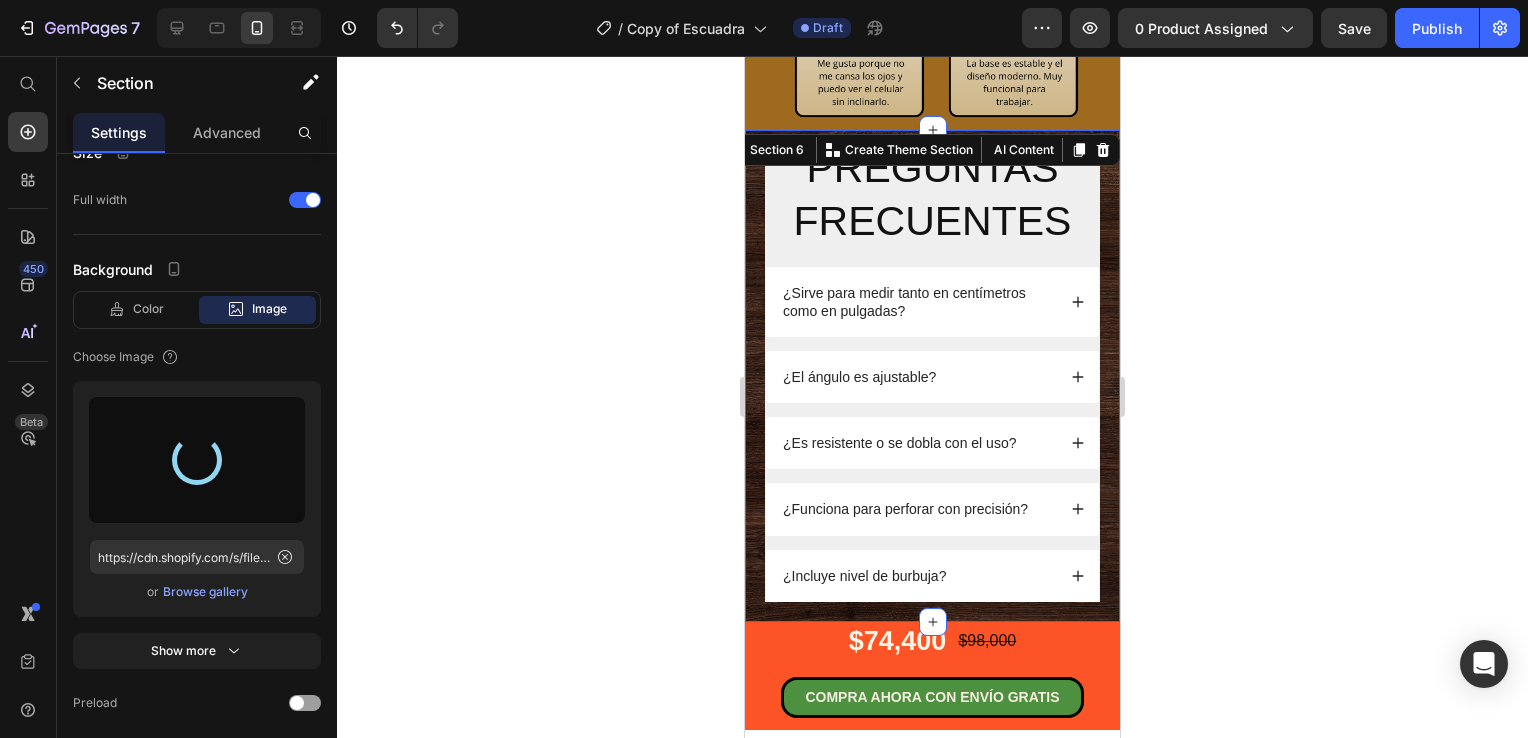 type on "https://cdn.shopify.com/s/files/1/0931/0204/7545/files/gempages_559530074857014392-cb6de057-de6d-4830-b98e-5aaeac090c34.png" 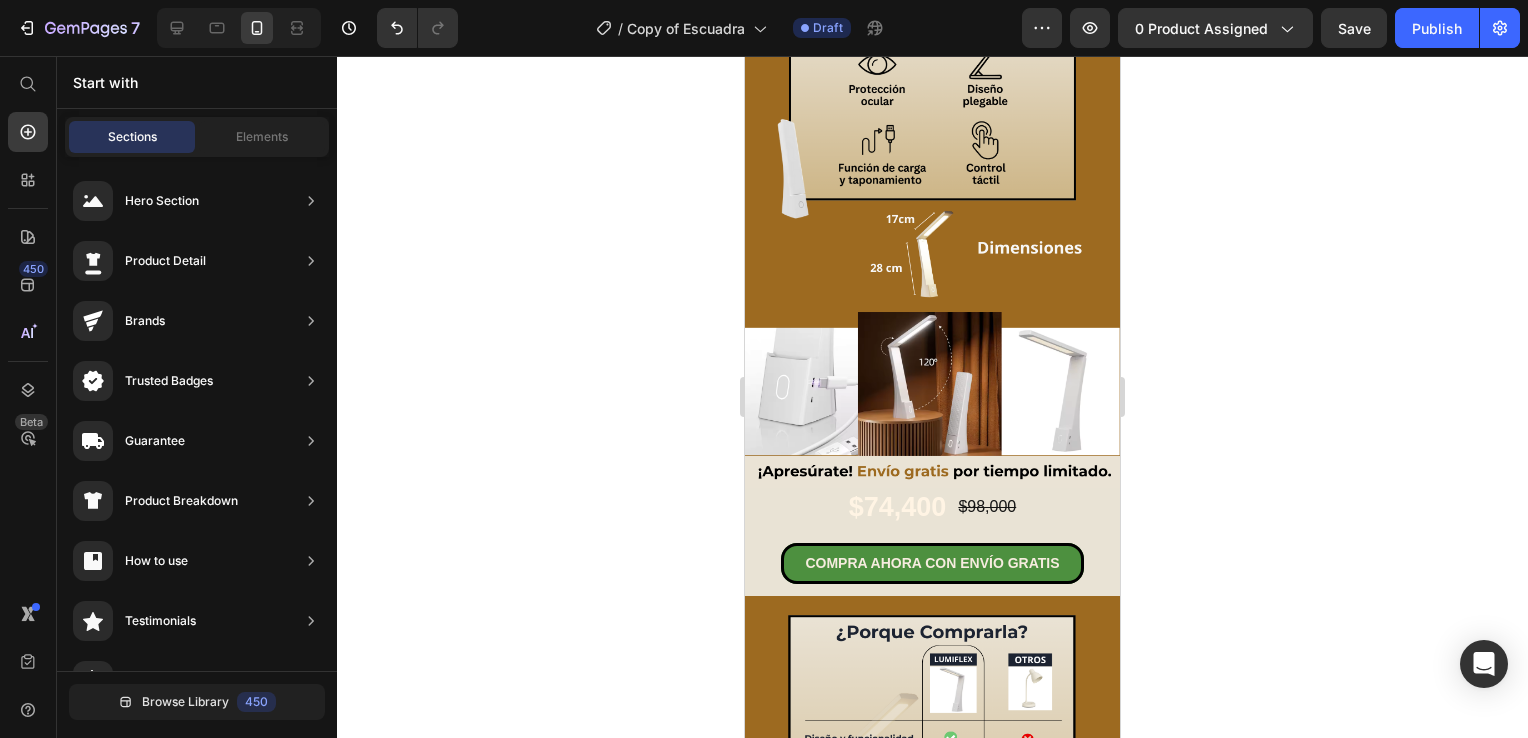scroll, scrollTop: 1508, scrollLeft: 0, axis: vertical 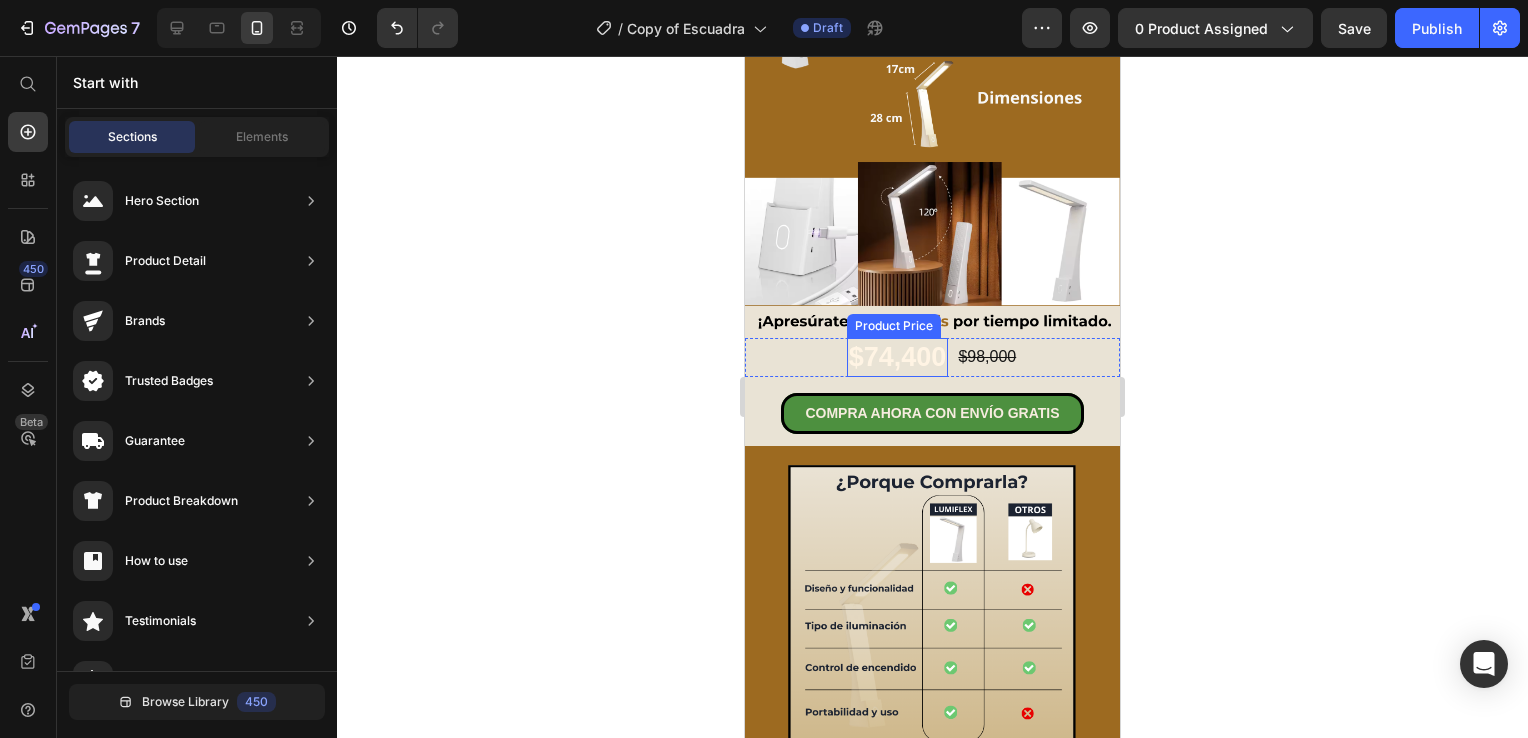 click on "$74,400" at bounding box center (898, 357) 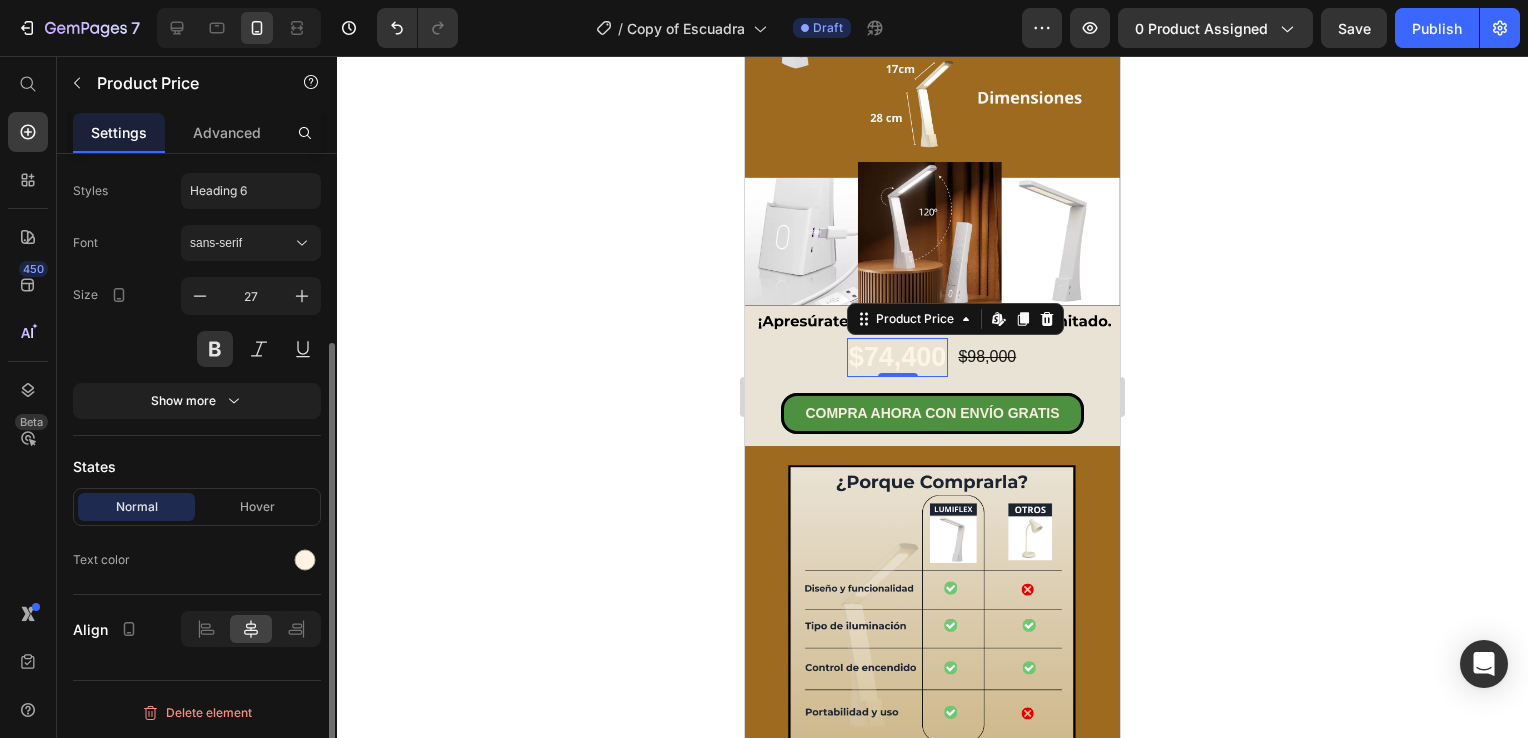 scroll, scrollTop: 0, scrollLeft: 0, axis: both 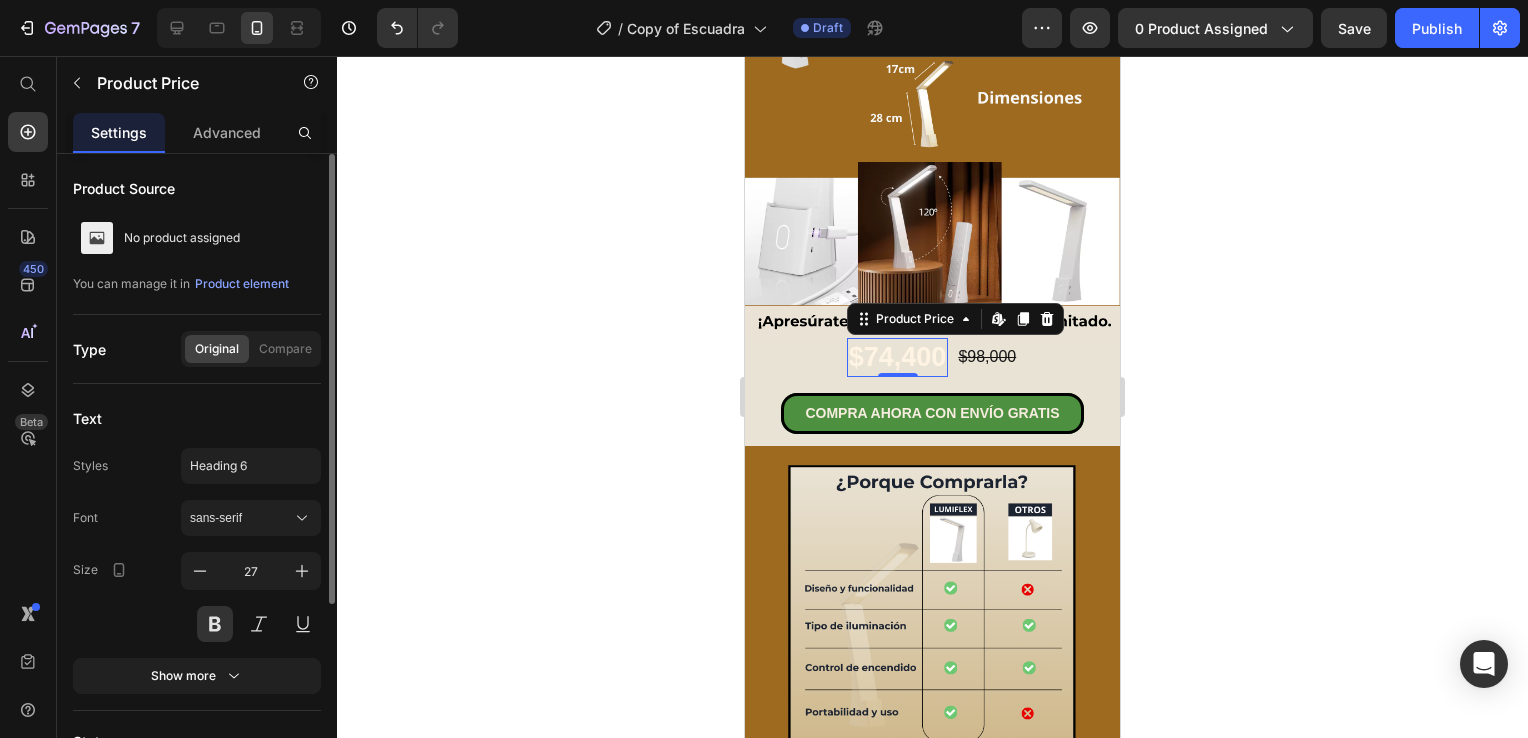 click on "$74,400" at bounding box center (898, 357) 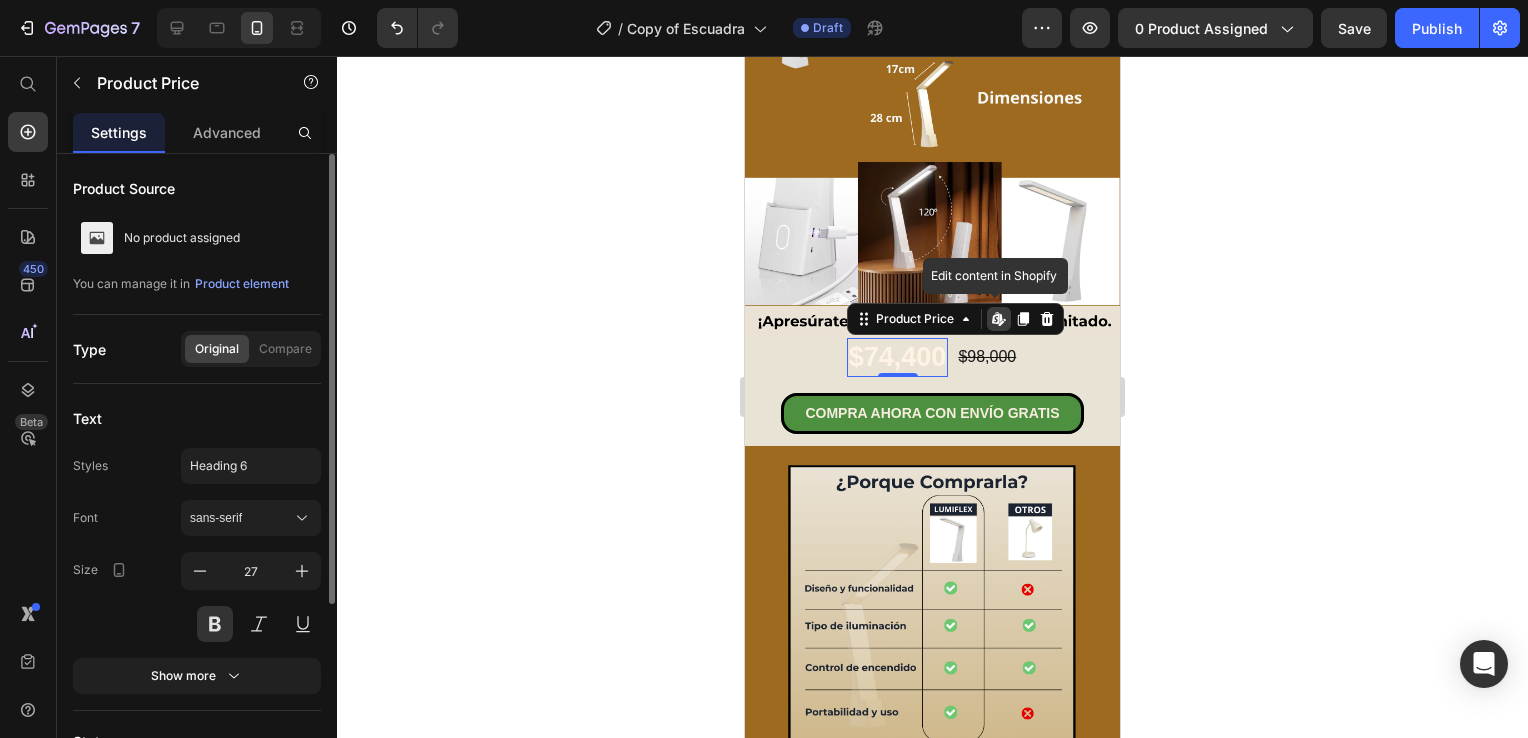 click on "$74,400" at bounding box center (898, 357) 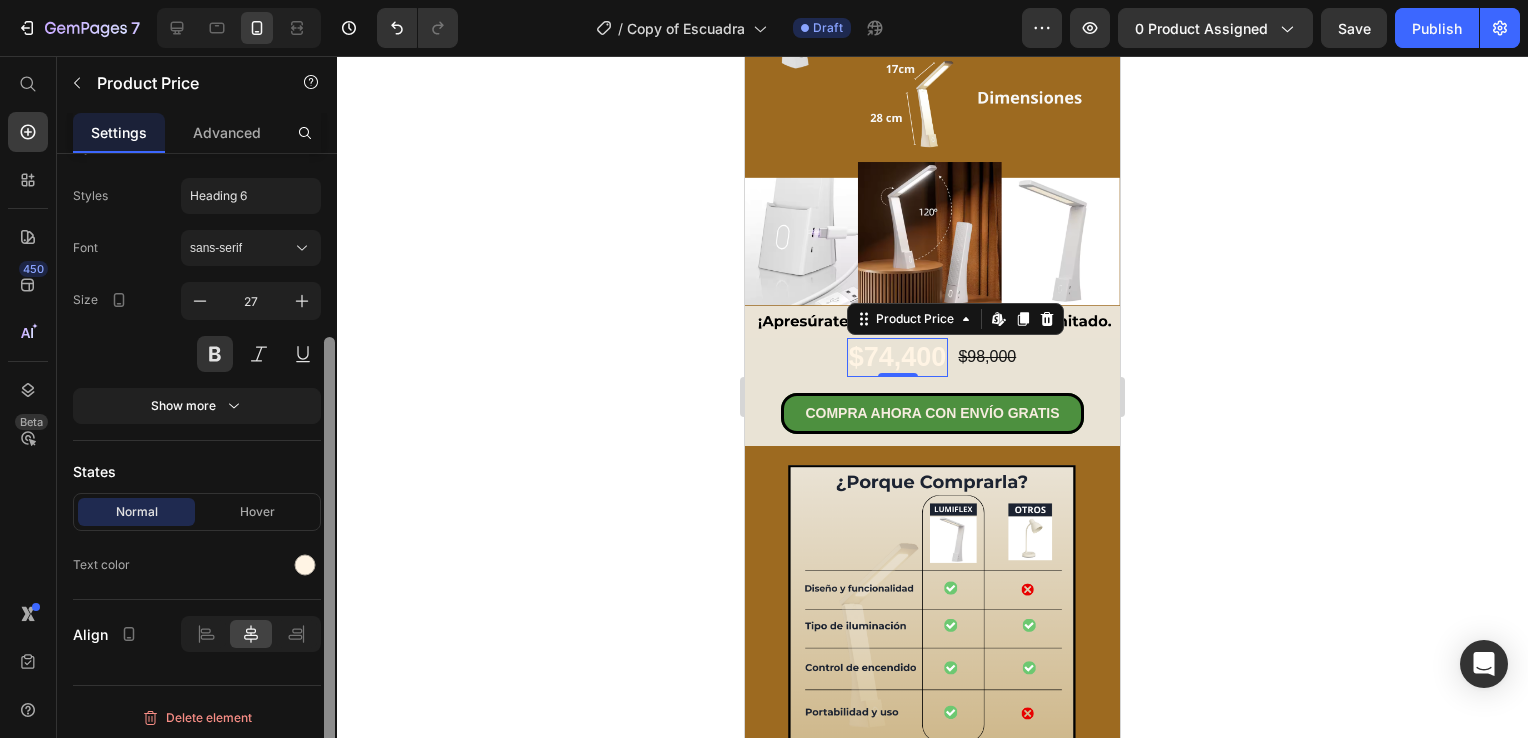 scroll, scrollTop: 272, scrollLeft: 0, axis: vertical 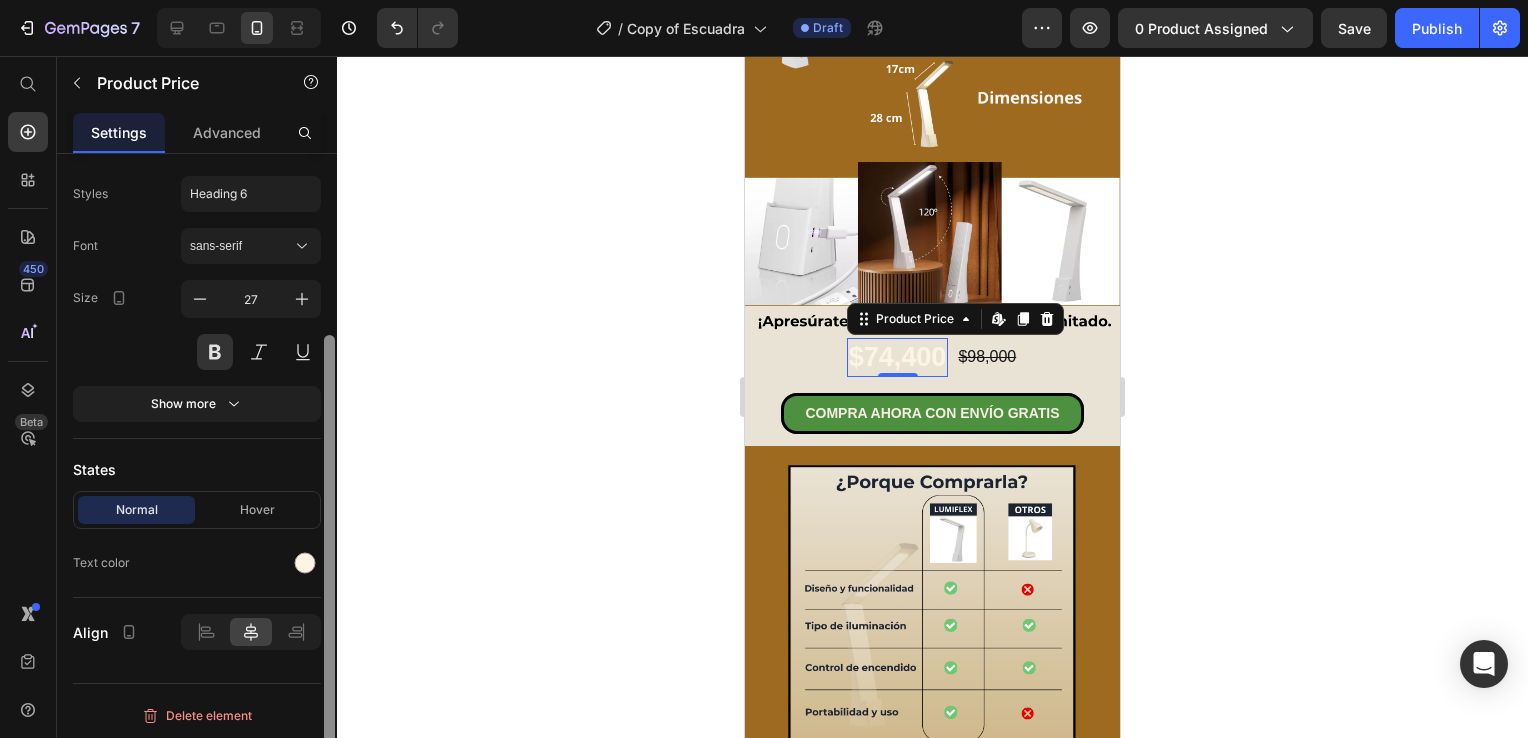 drag, startPoint x: 326, startPoint y: 482, endPoint x: 303, endPoint y: 674, distance: 193.3727 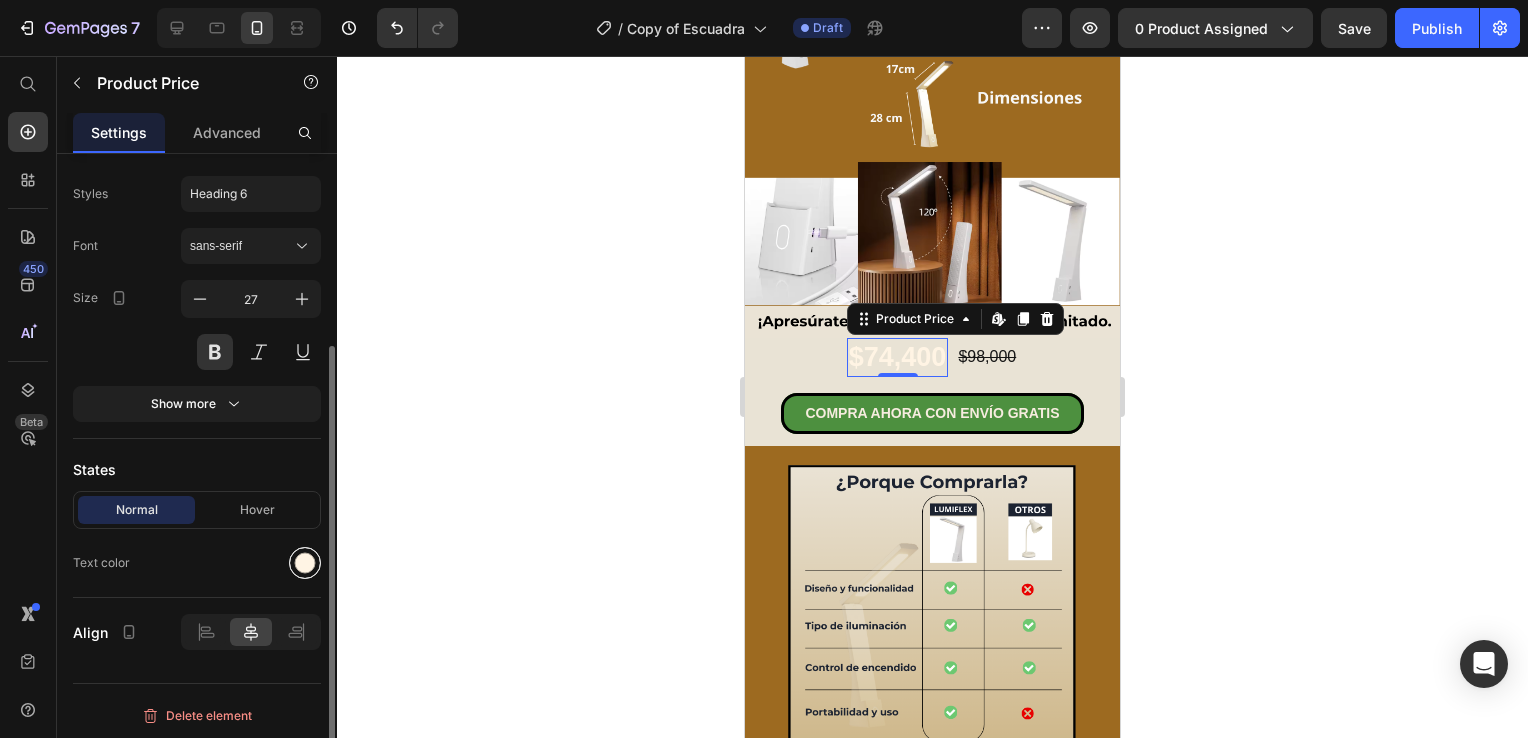 click at bounding box center (305, 563) 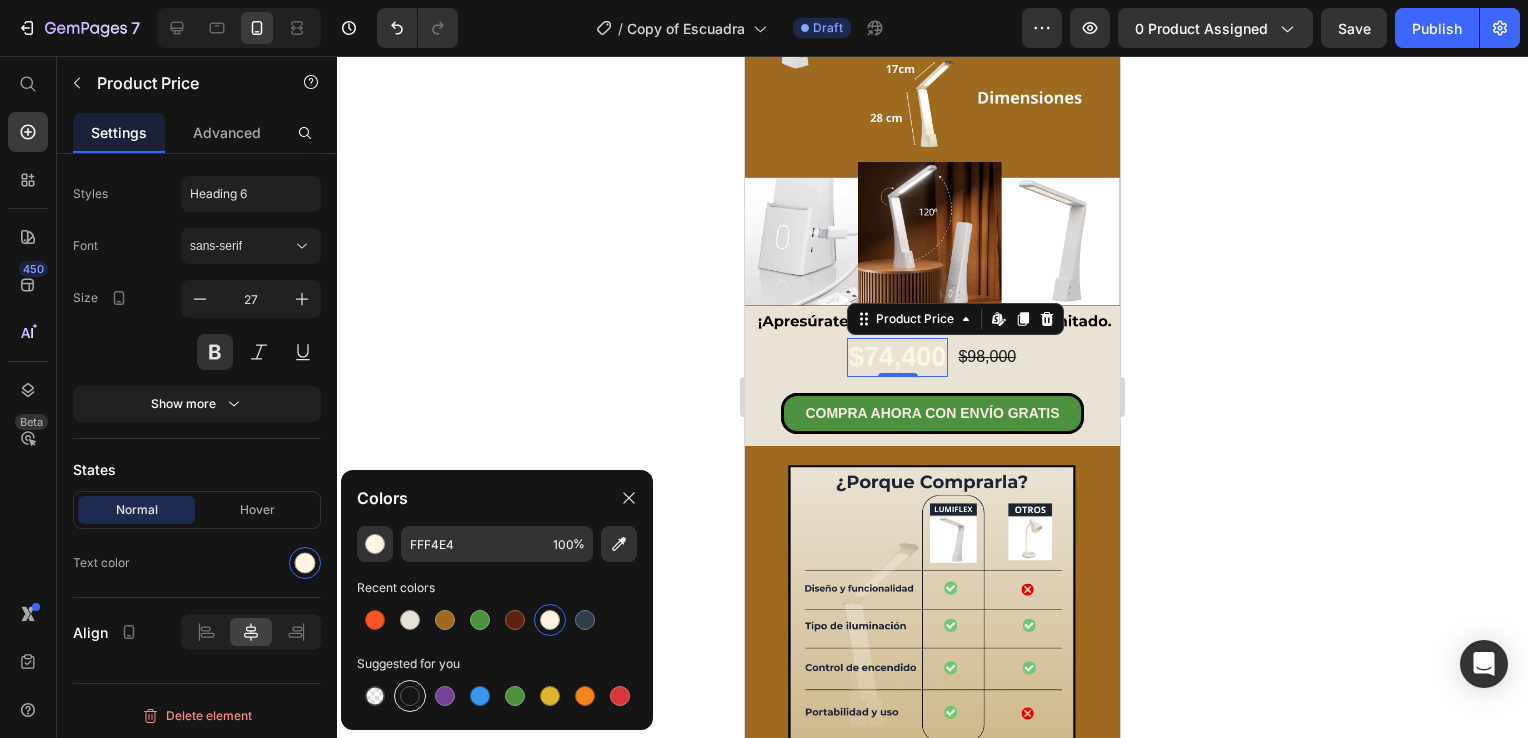 click at bounding box center (410, 696) 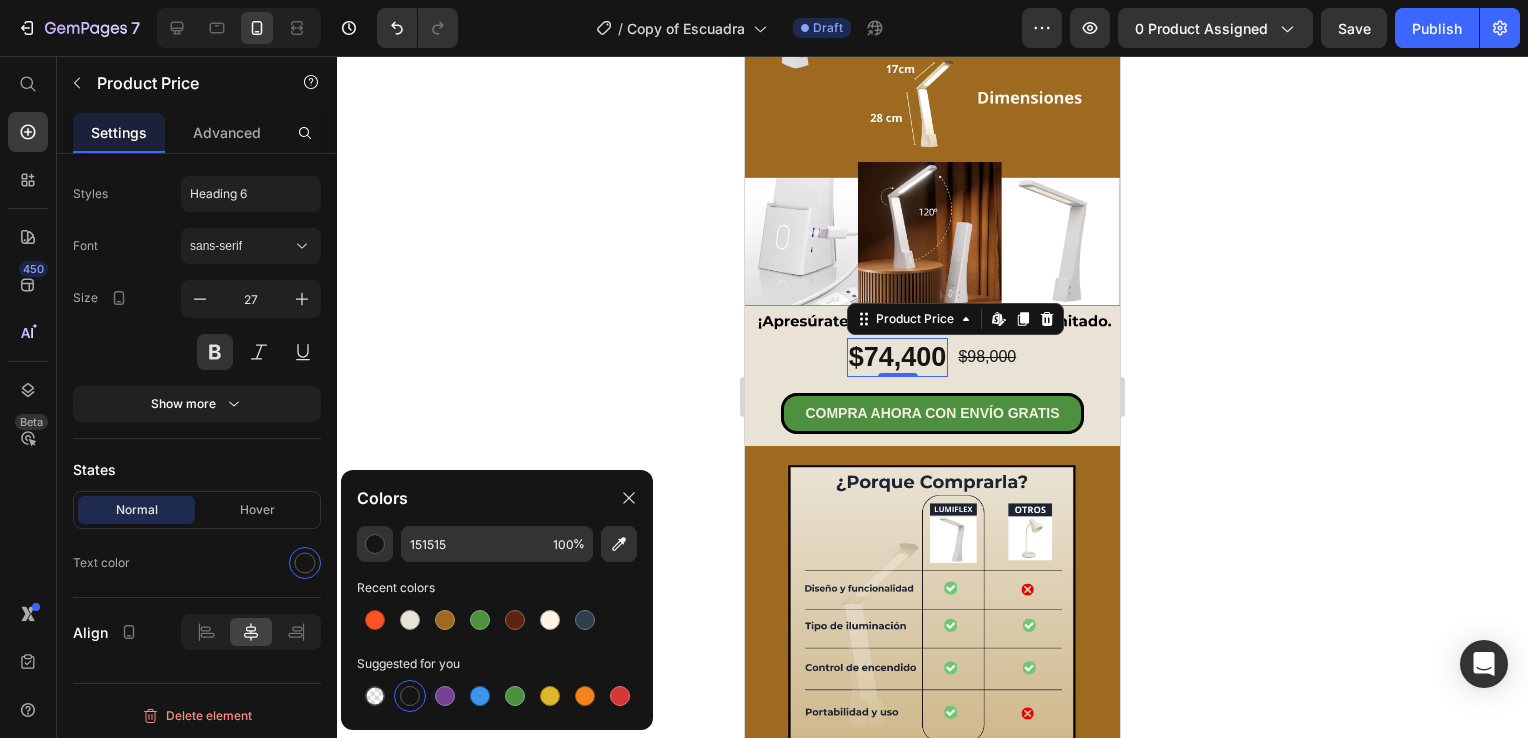 click 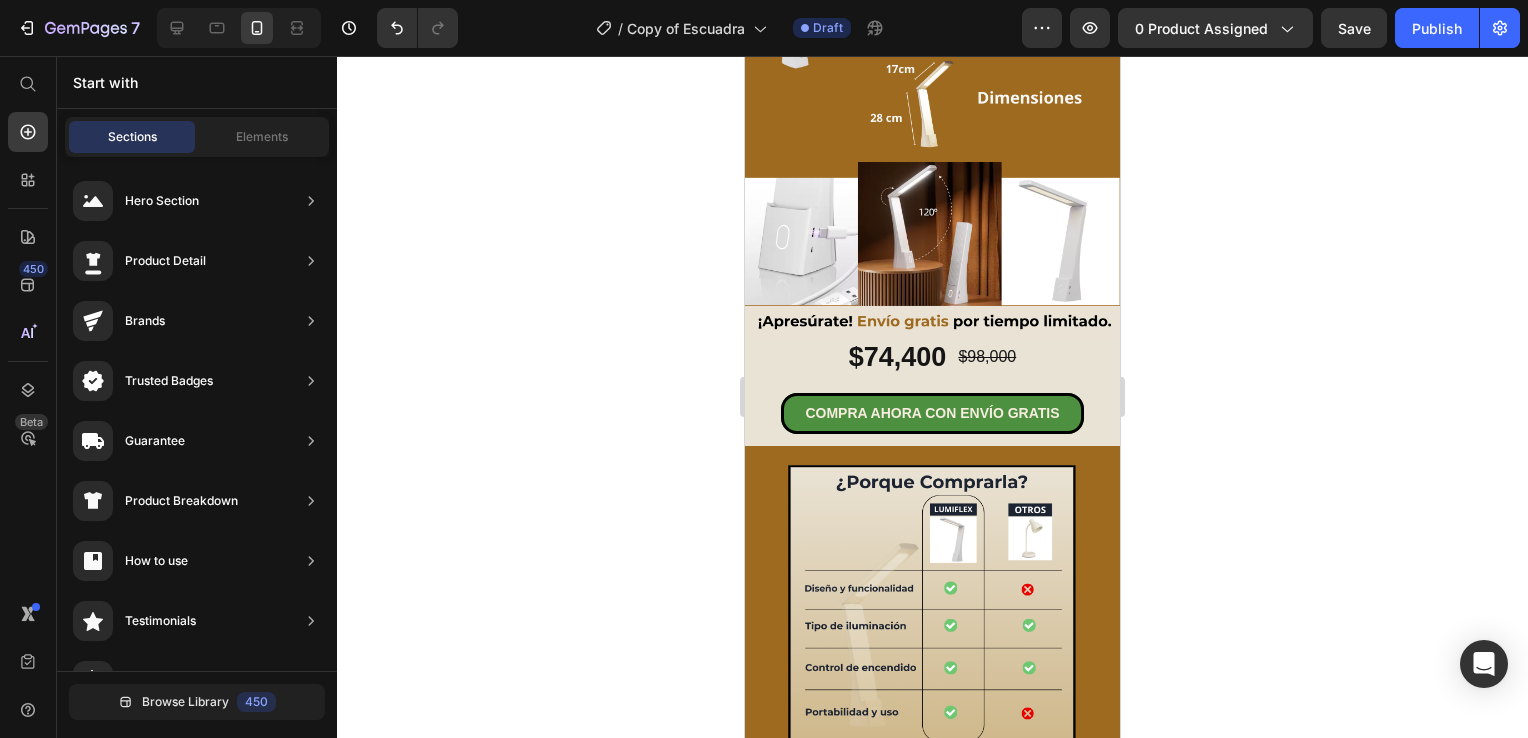 click 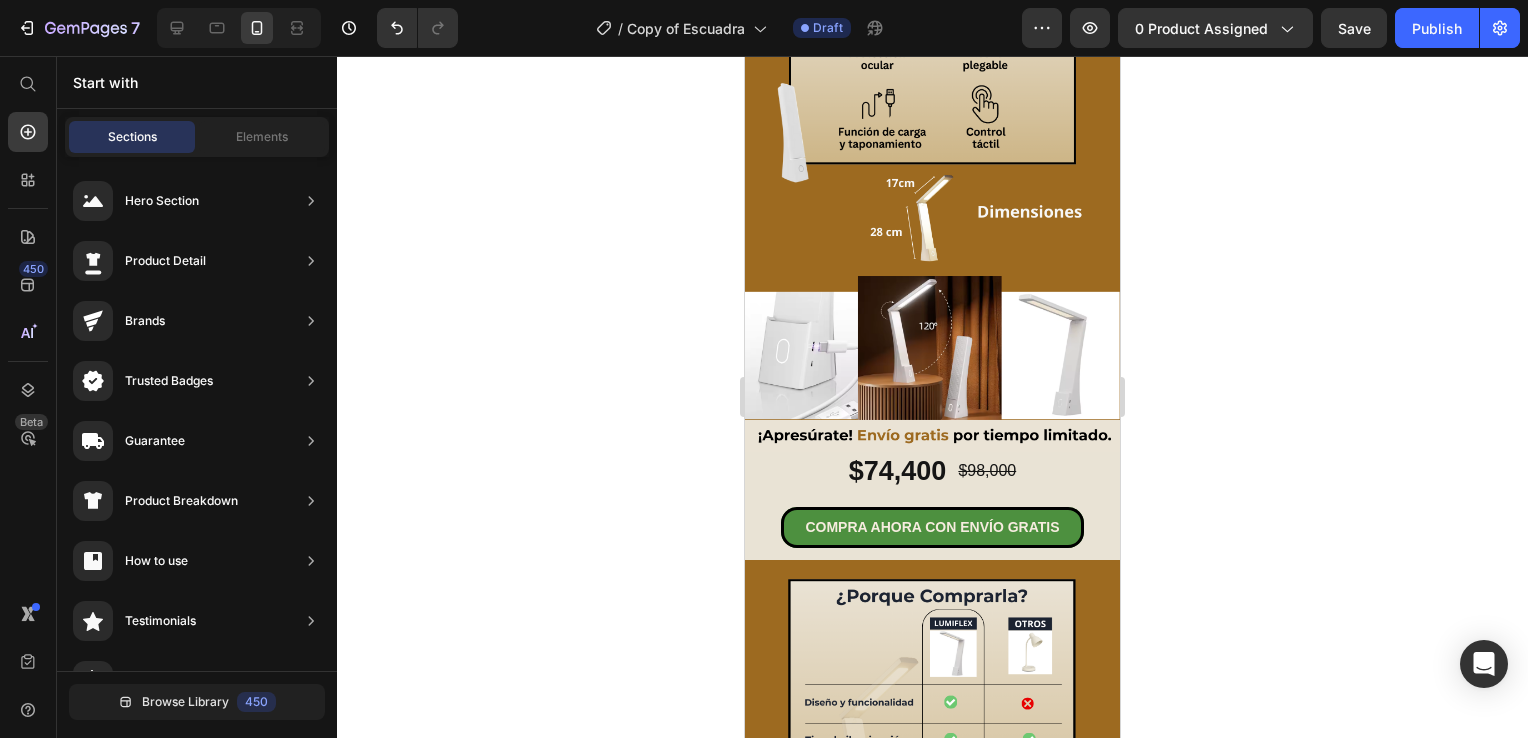 scroll, scrollTop: 1524, scrollLeft: 0, axis: vertical 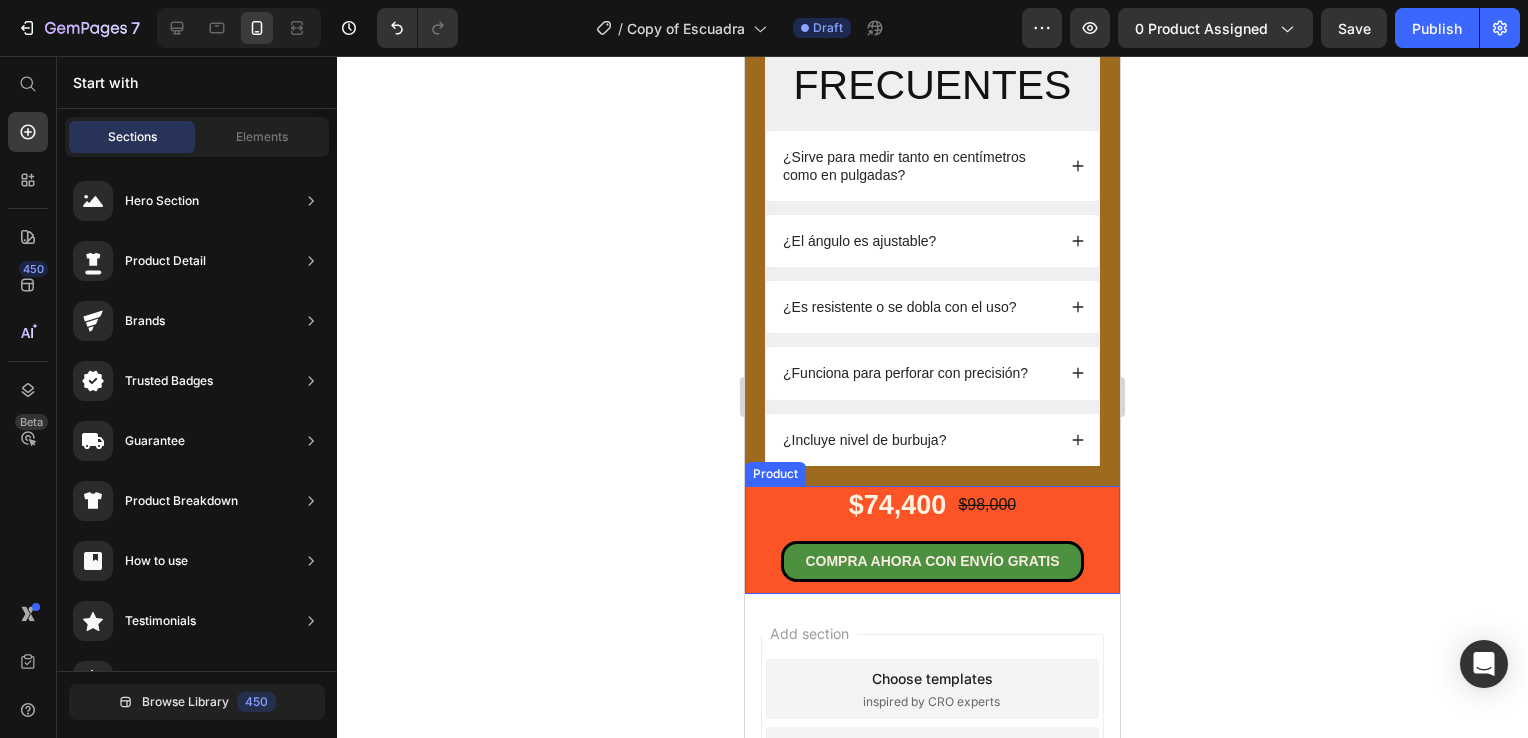 click on "$74,400 Product Price $98,000 Product Price Row COMPRA AHORA CON ENVÍO GRATIS   Button" at bounding box center (932, 540) 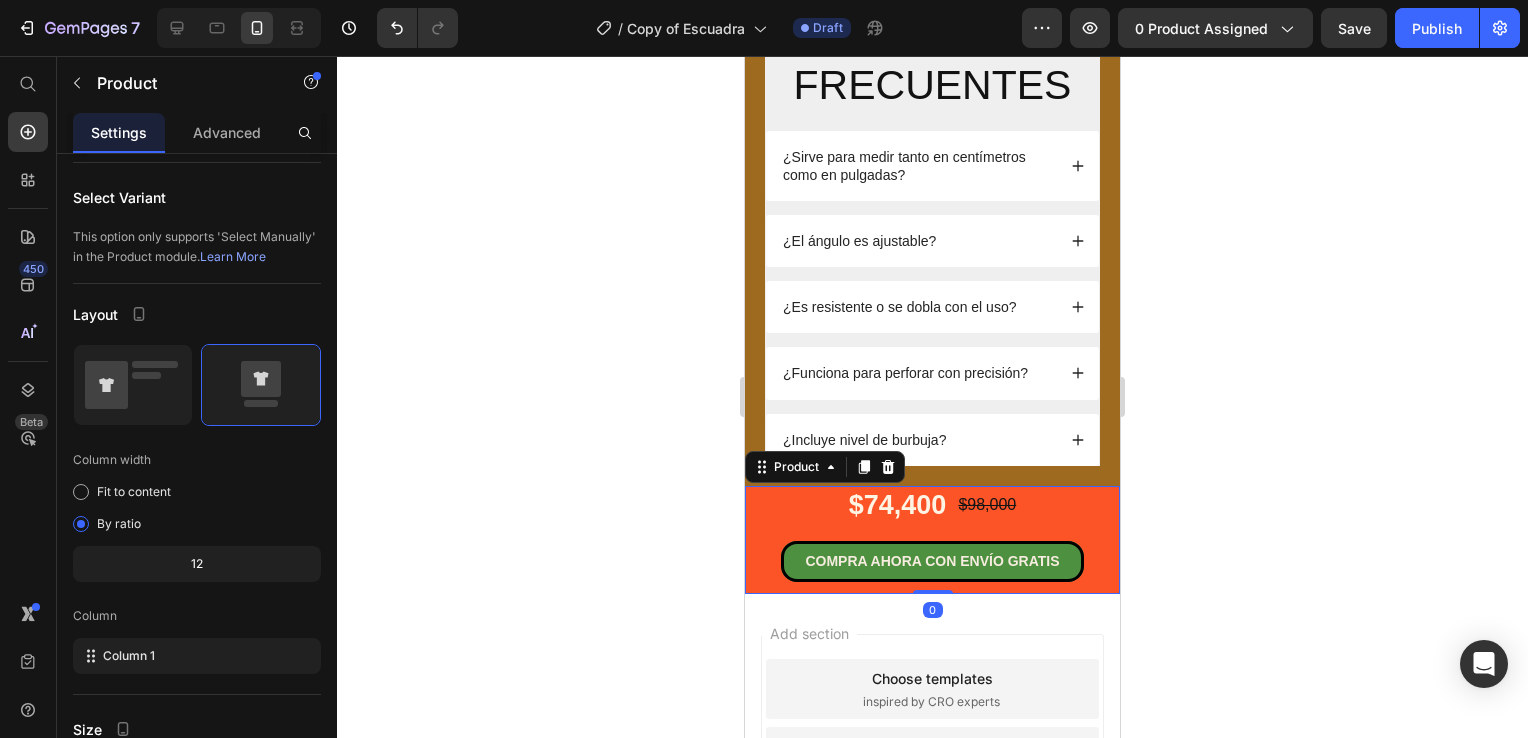 scroll, scrollTop: 0, scrollLeft: 0, axis: both 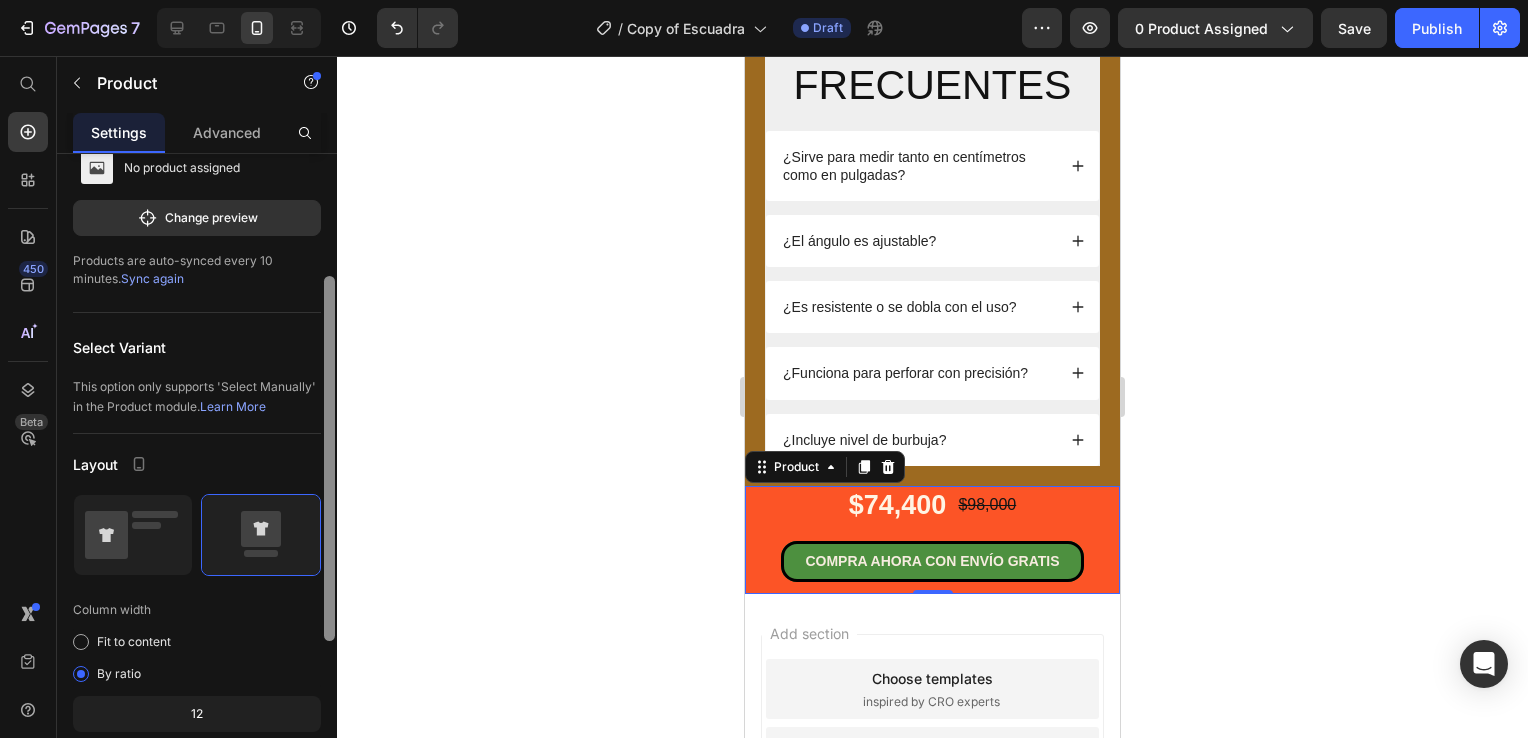 drag, startPoint x: 331, startPoint y: 405, endPoint x: 656, endPoint y: 362, distance: 327.83228 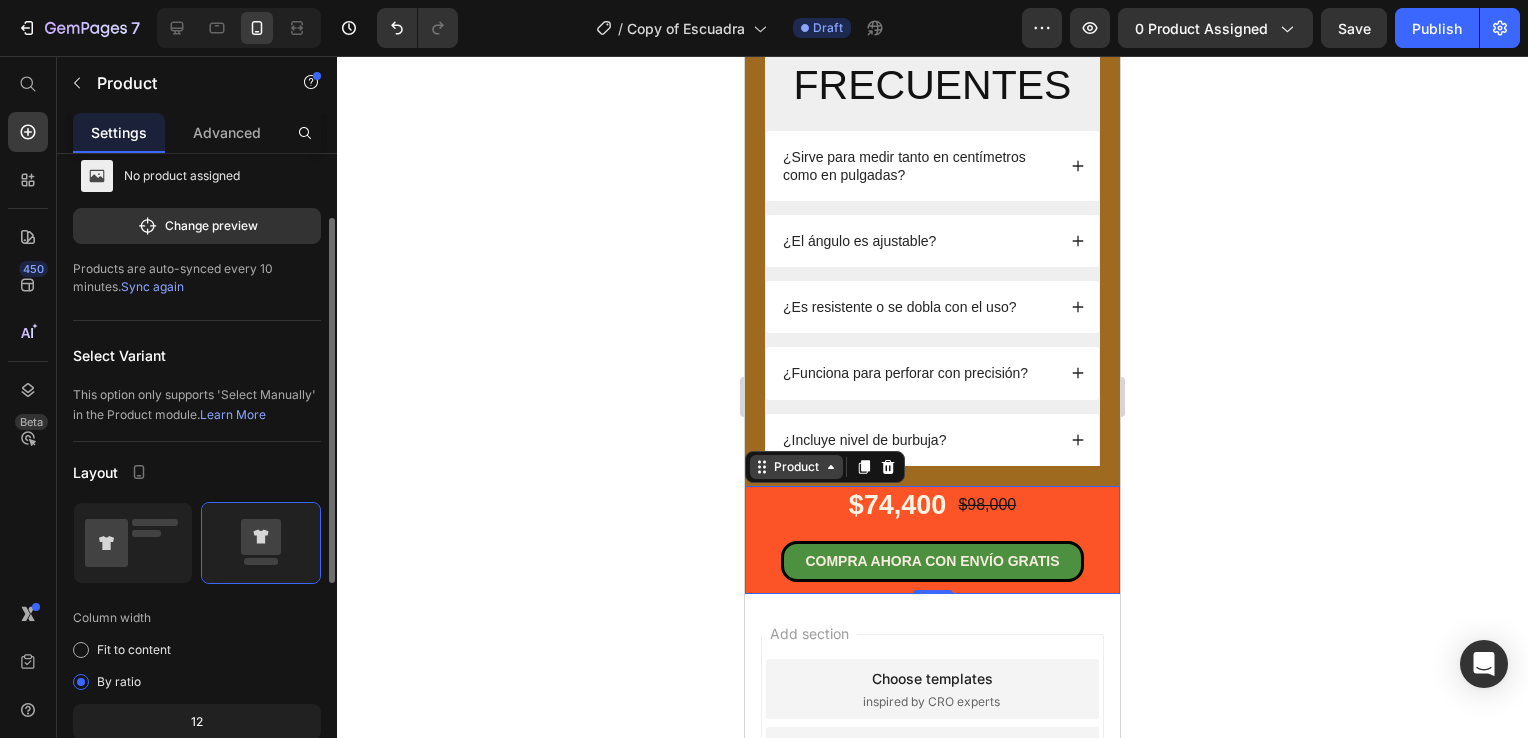 click 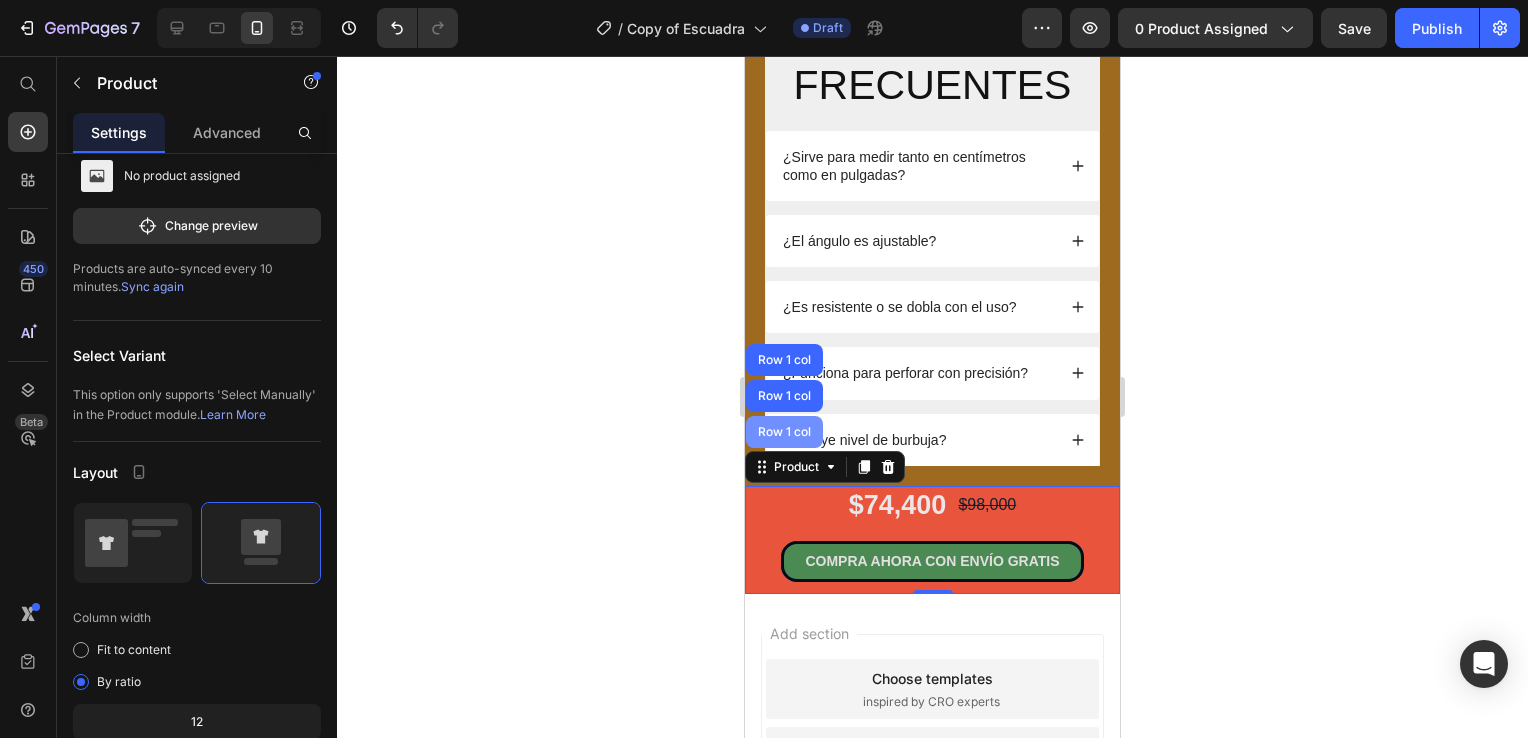 click on "Row 1 col" at bounding box center (784, 432) 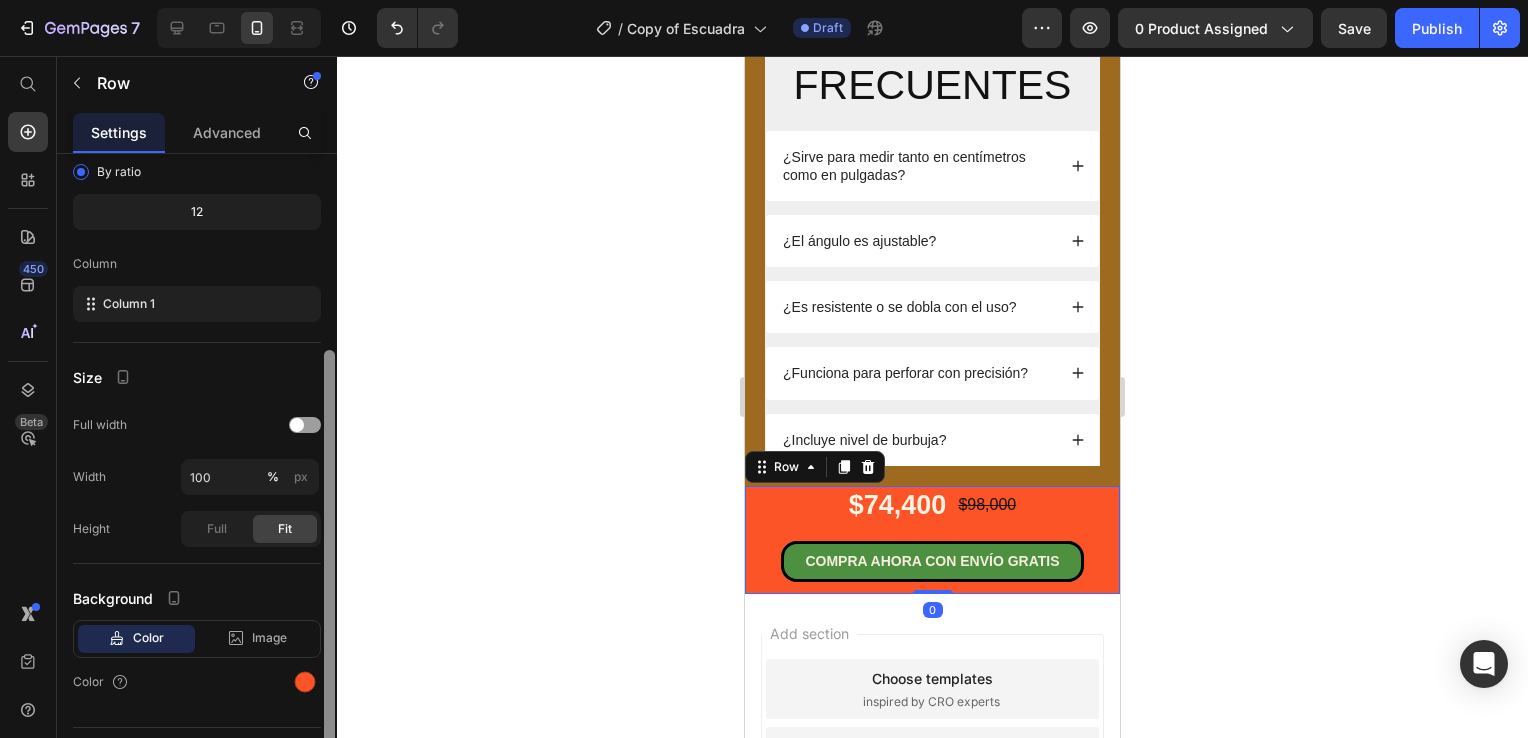 scroll, scrollTop: 224, scrollLeft: 0, axis: vertical 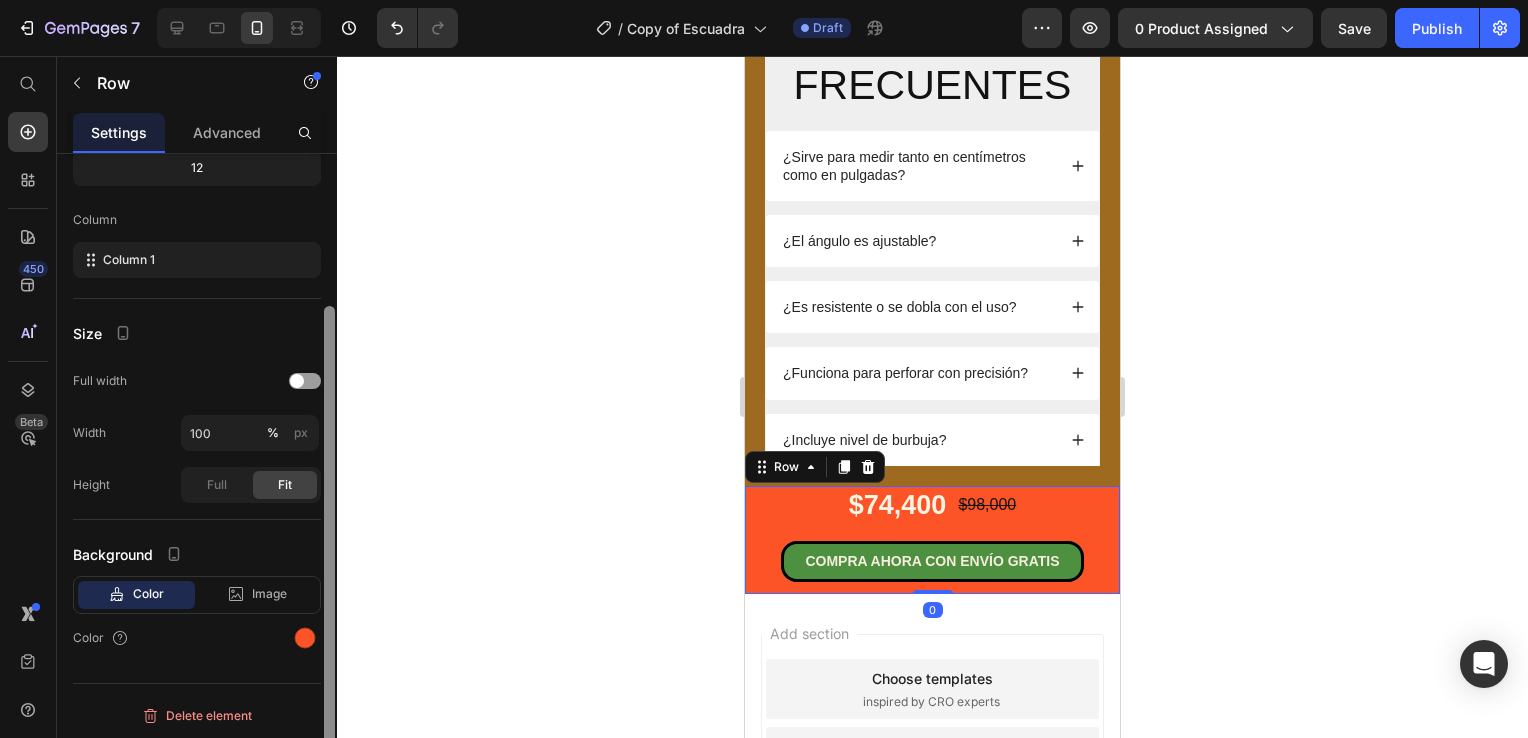 drag, startPoint x: 328, startPoint y: 402, endPoint x: 301, endPoint y: 575, distance: 175.09425 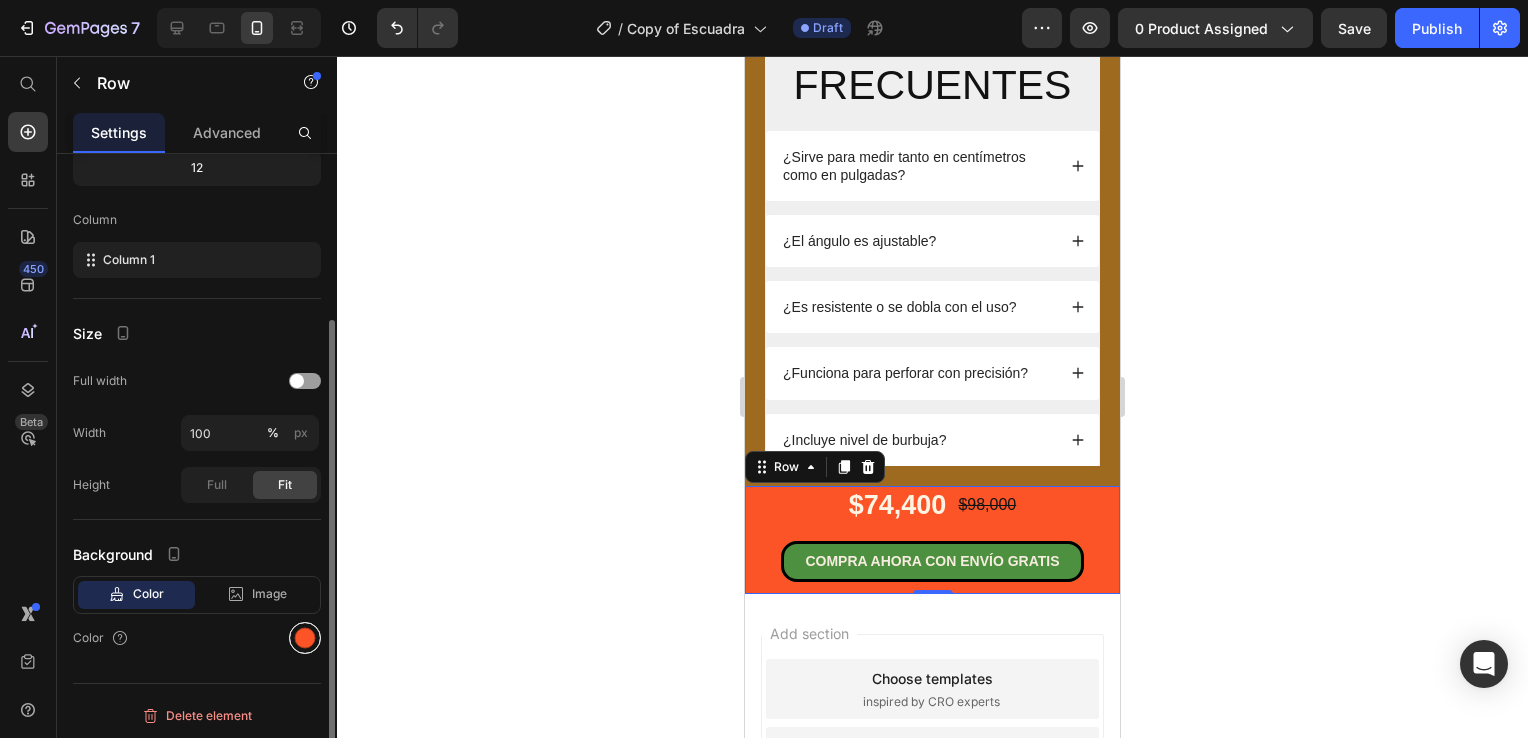 click at bounding box center (305, 638) 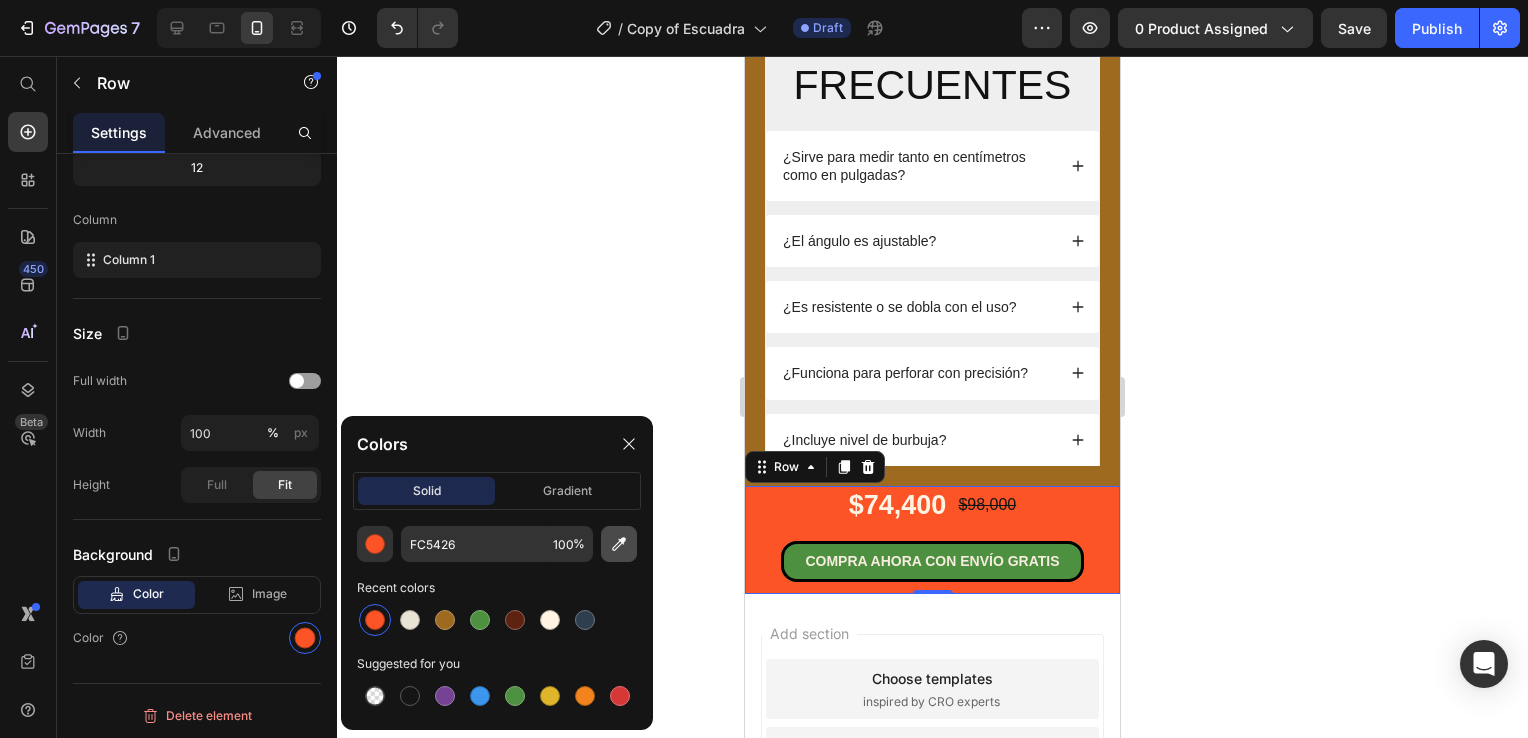 click at bounding box center (619, 544) 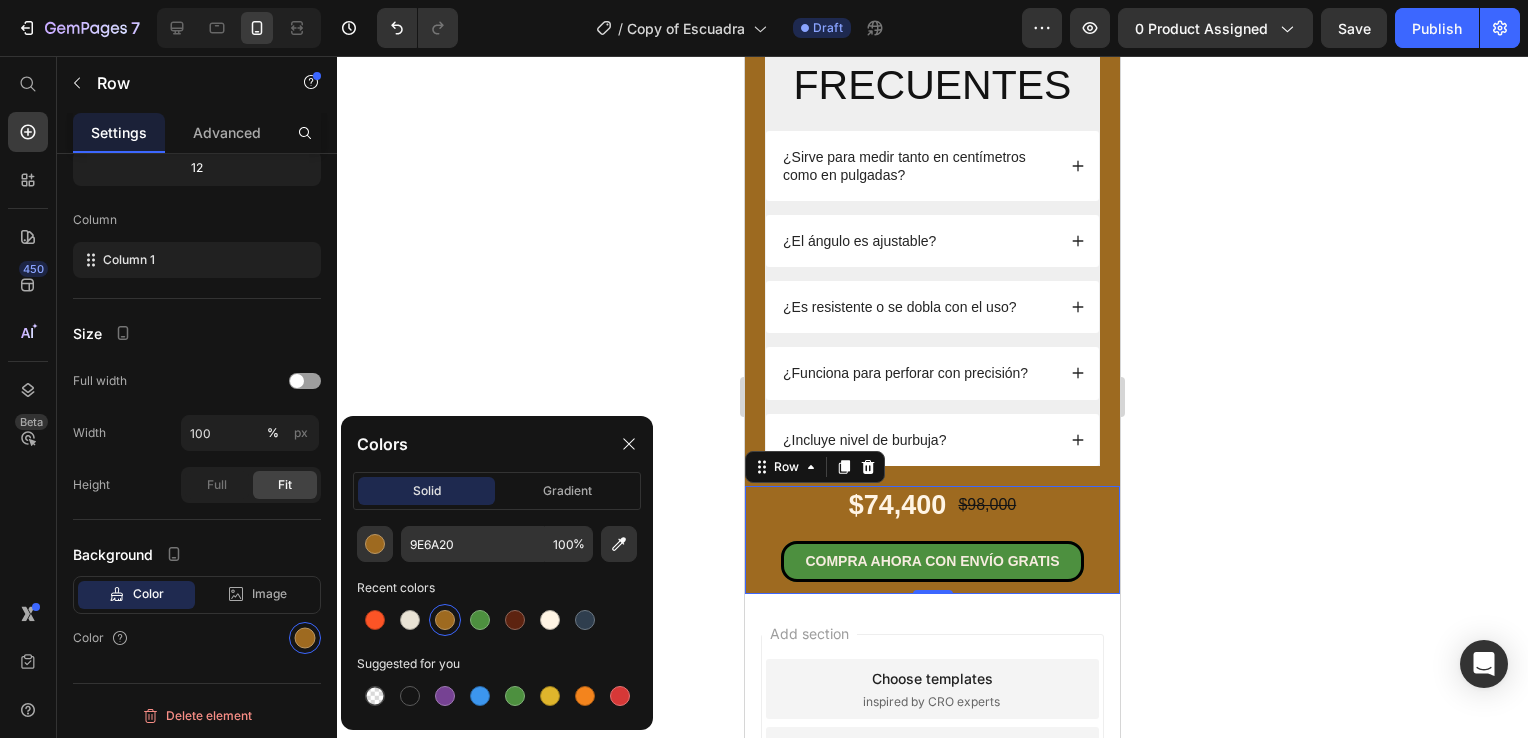 click 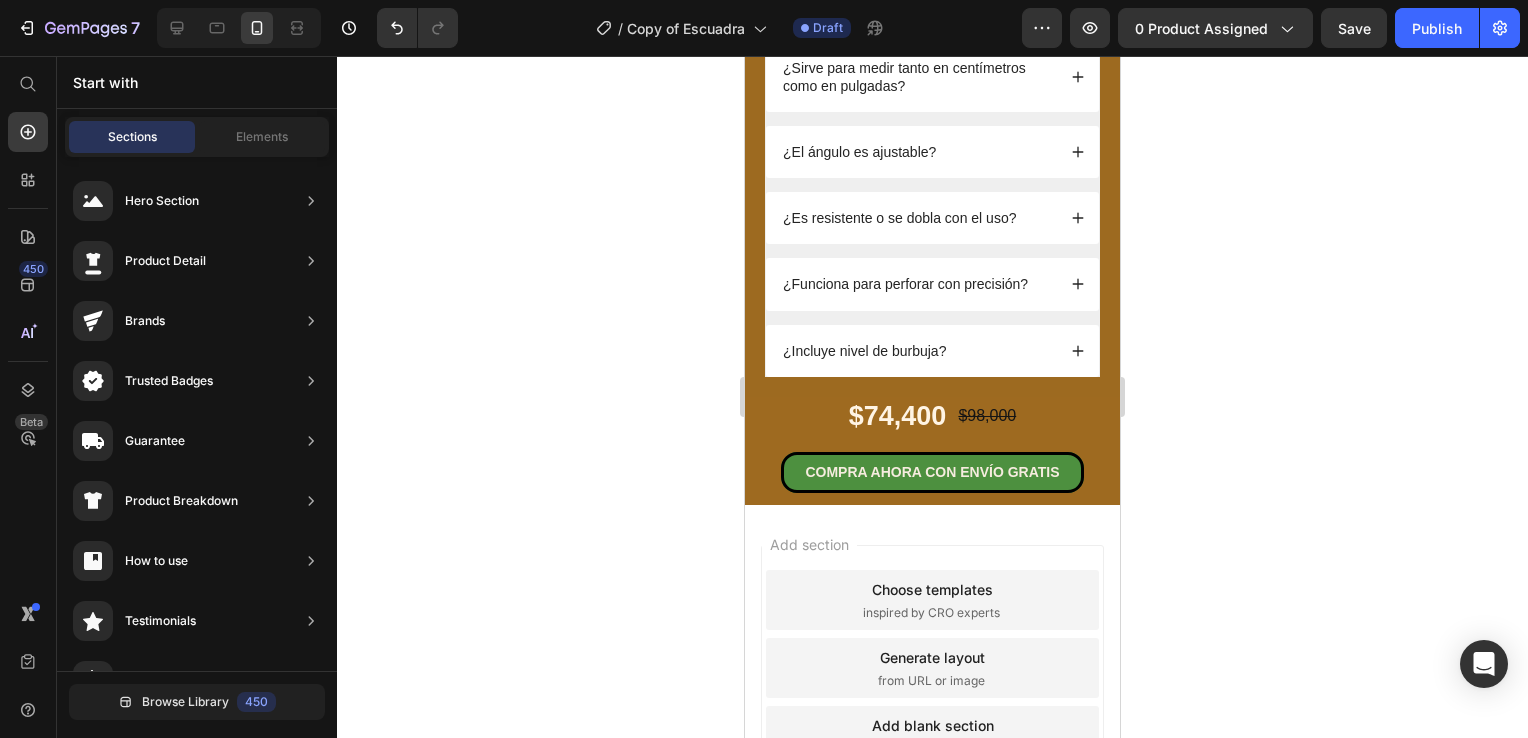 scroll, scrollTop: 3140, scrollLeft: 0, axis: vertical 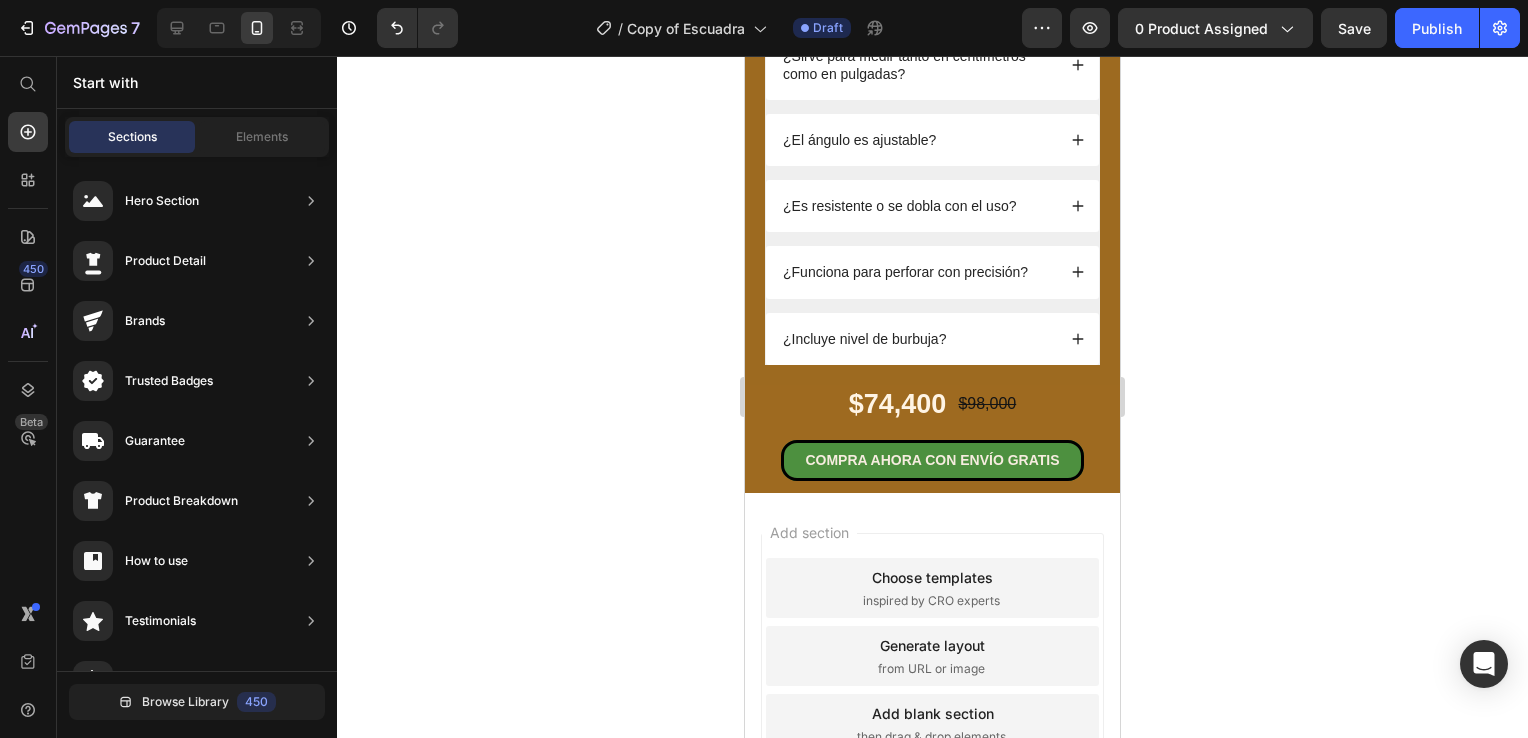 drag, startPoint x: 1108, startPoint y: 640, endPoint x: 2025, endPoint y: 370, distance: 955.9231 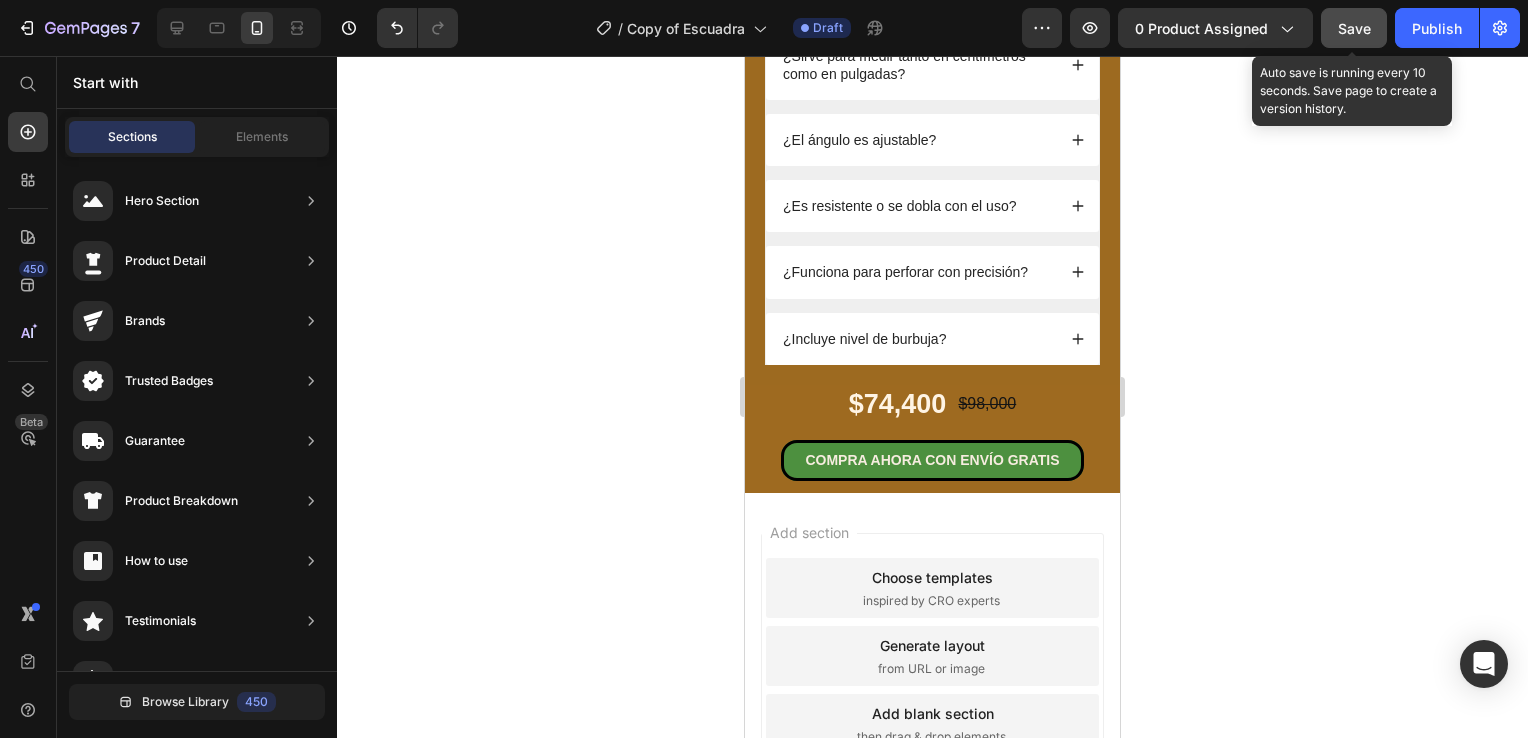 click on "Save" 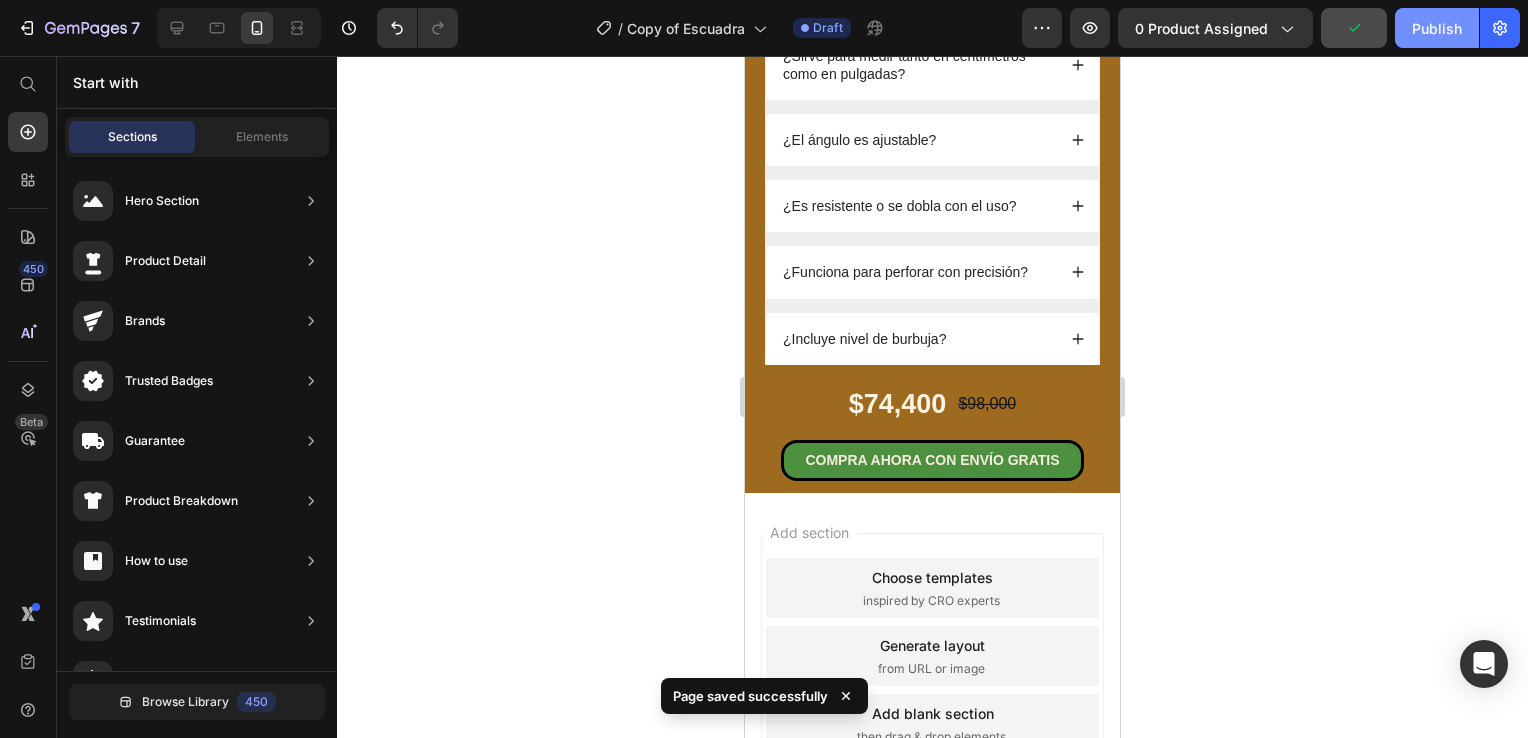 click on "Publish" 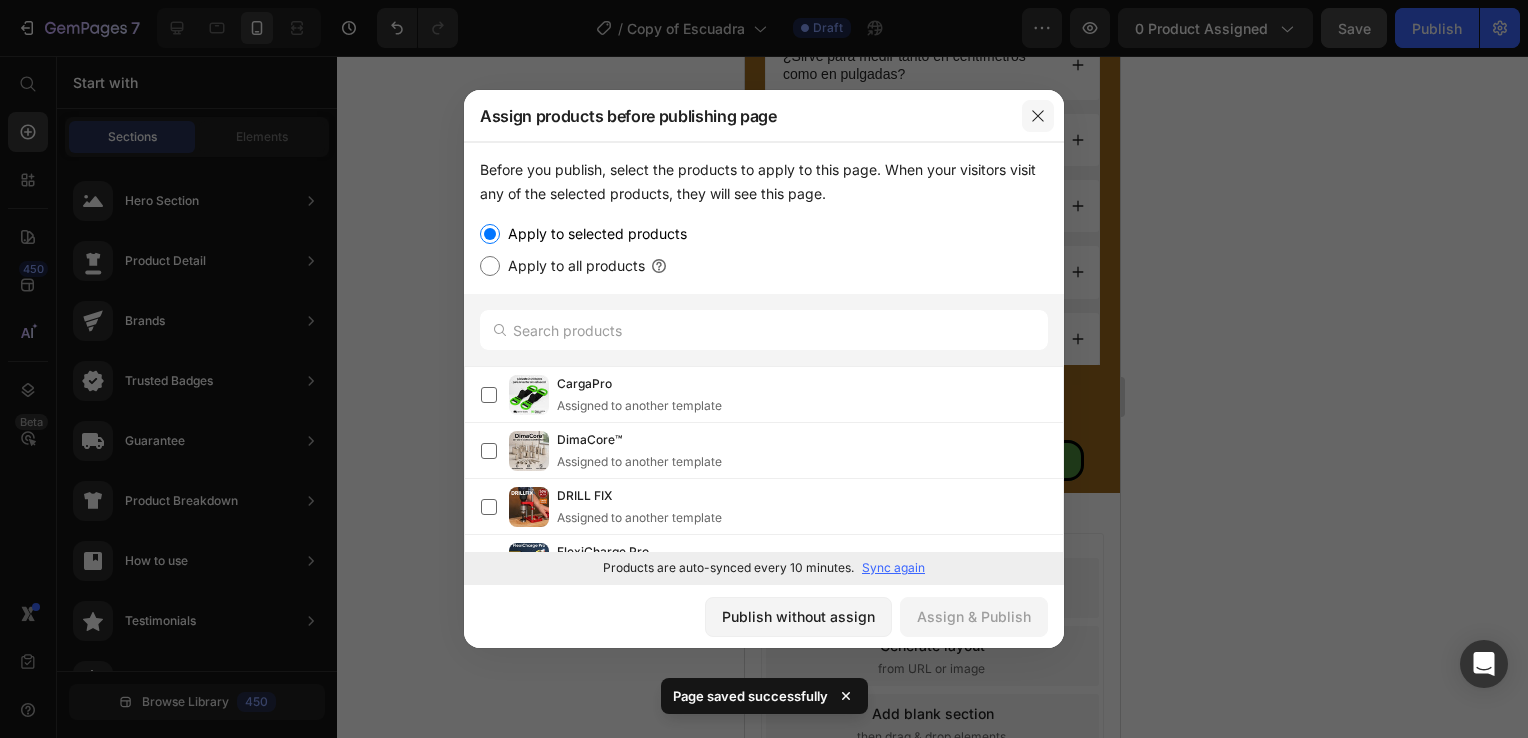 click at bounding box center (1038, 116) 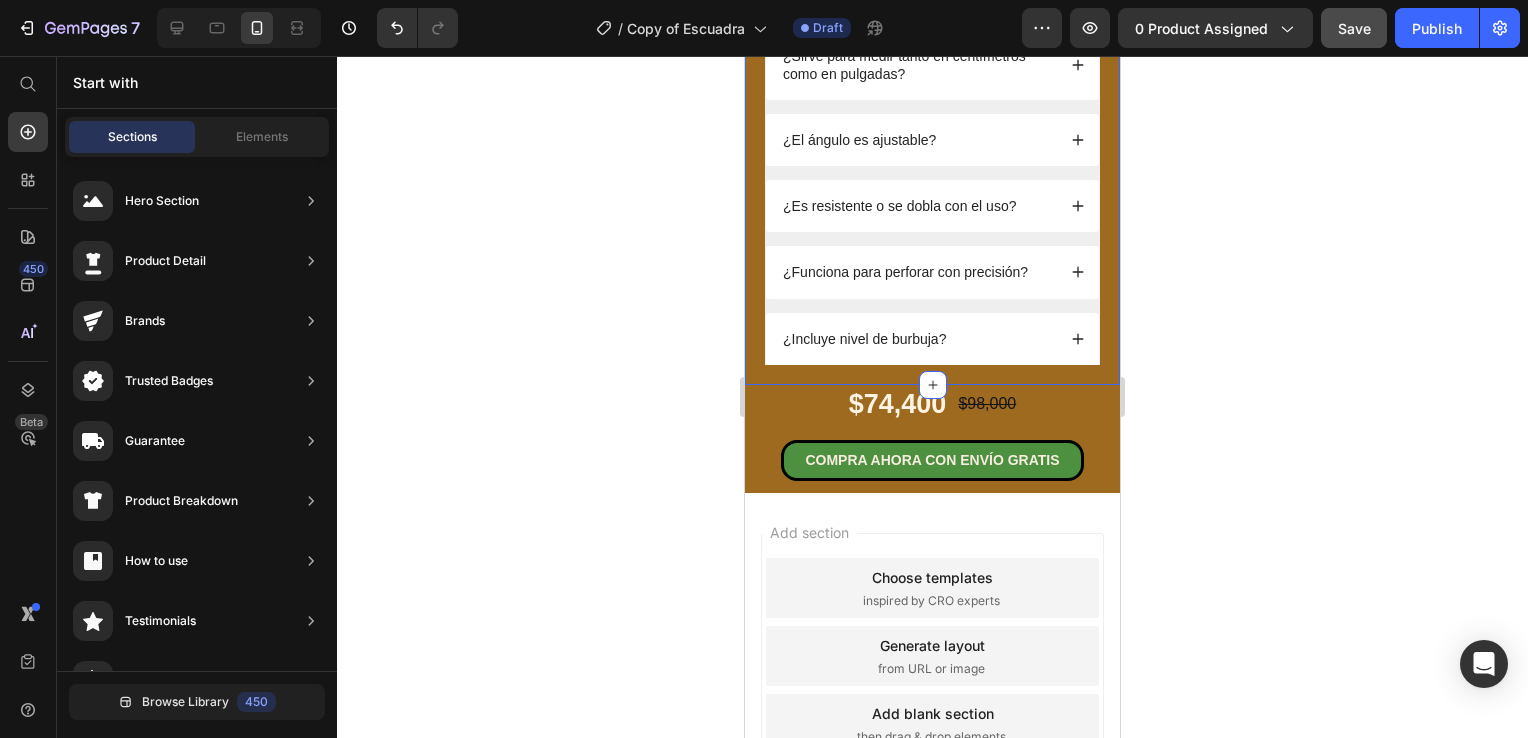 click 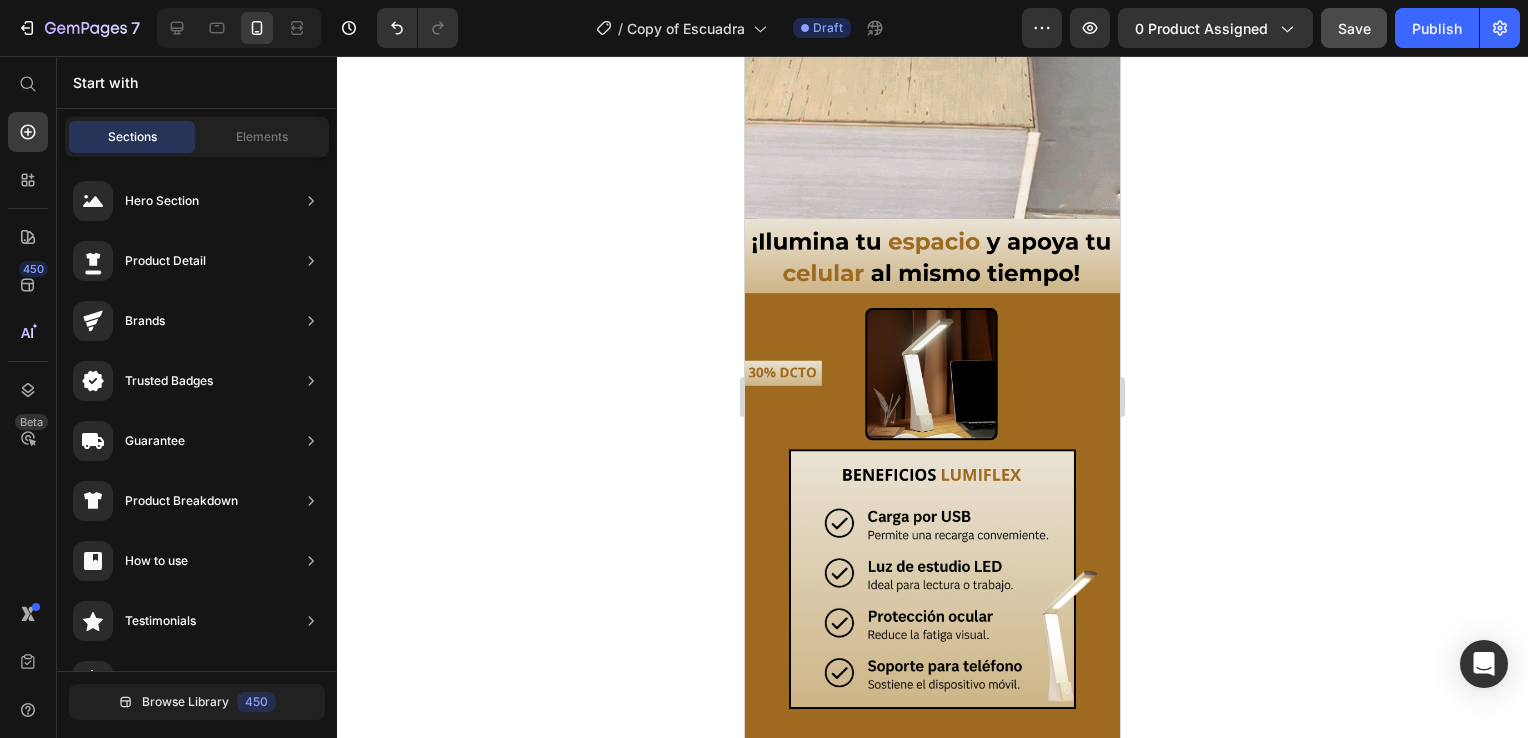 scroll, scrollTop: 0, scrollLeft: 0, axis: both 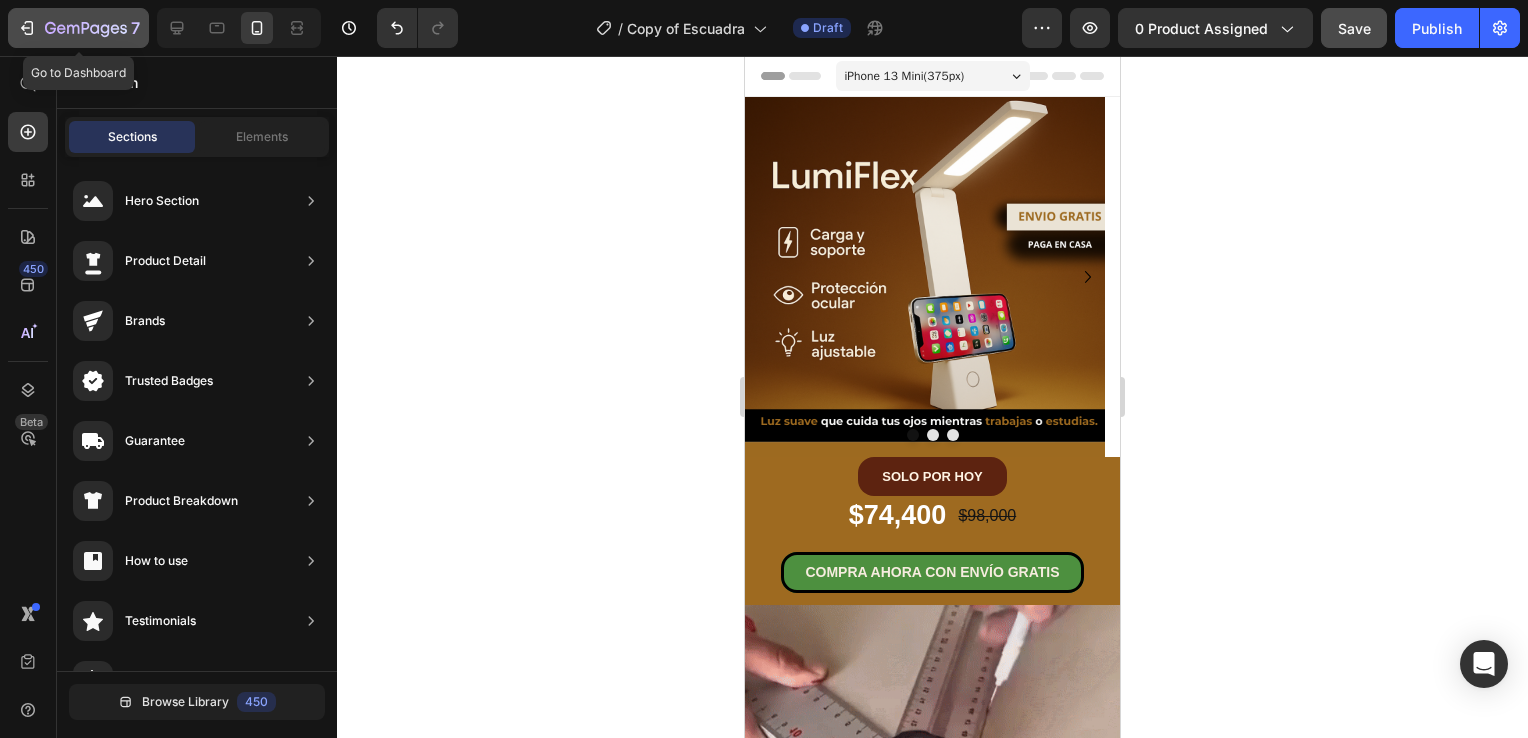 click 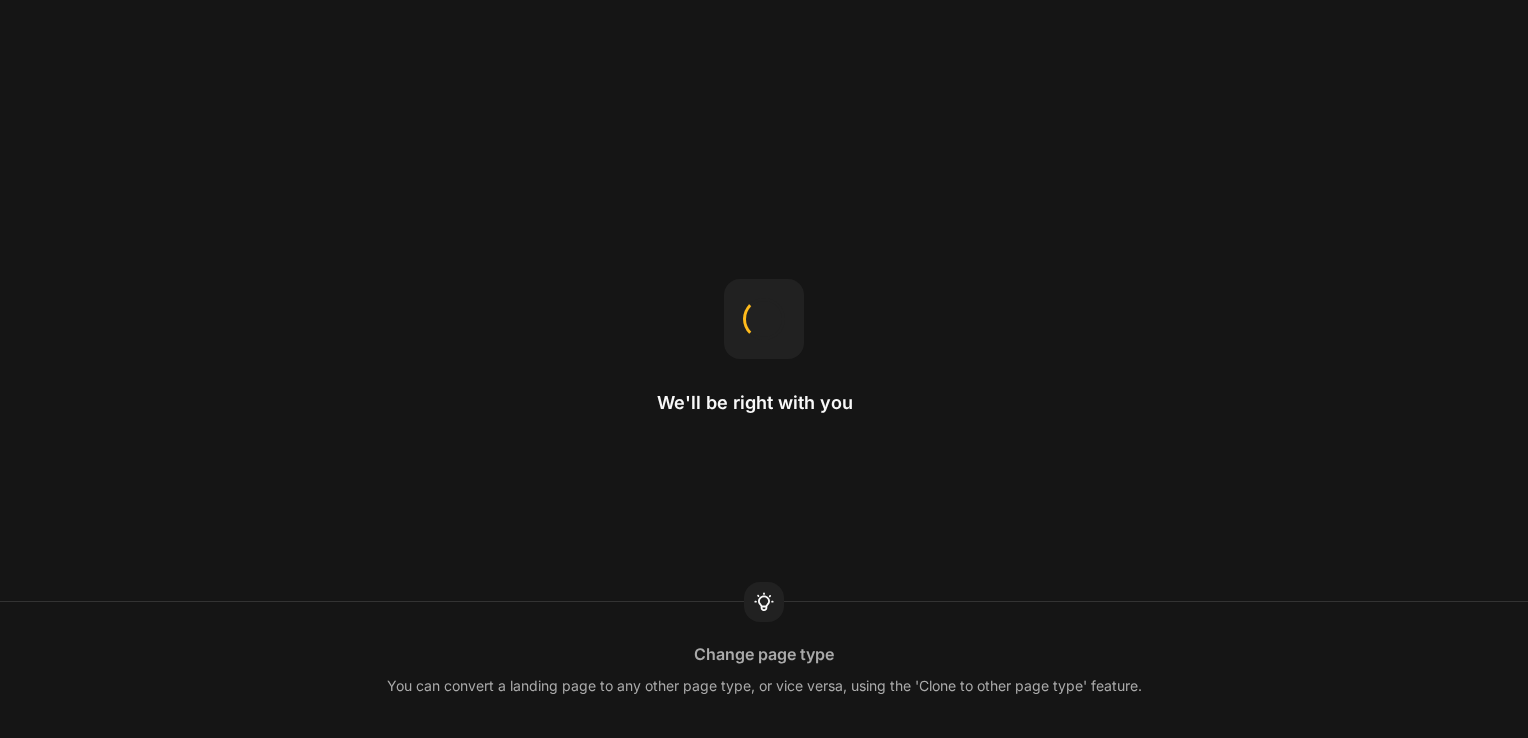 scroll, scrollTop: 0, scrollLeft: 0, axis: both 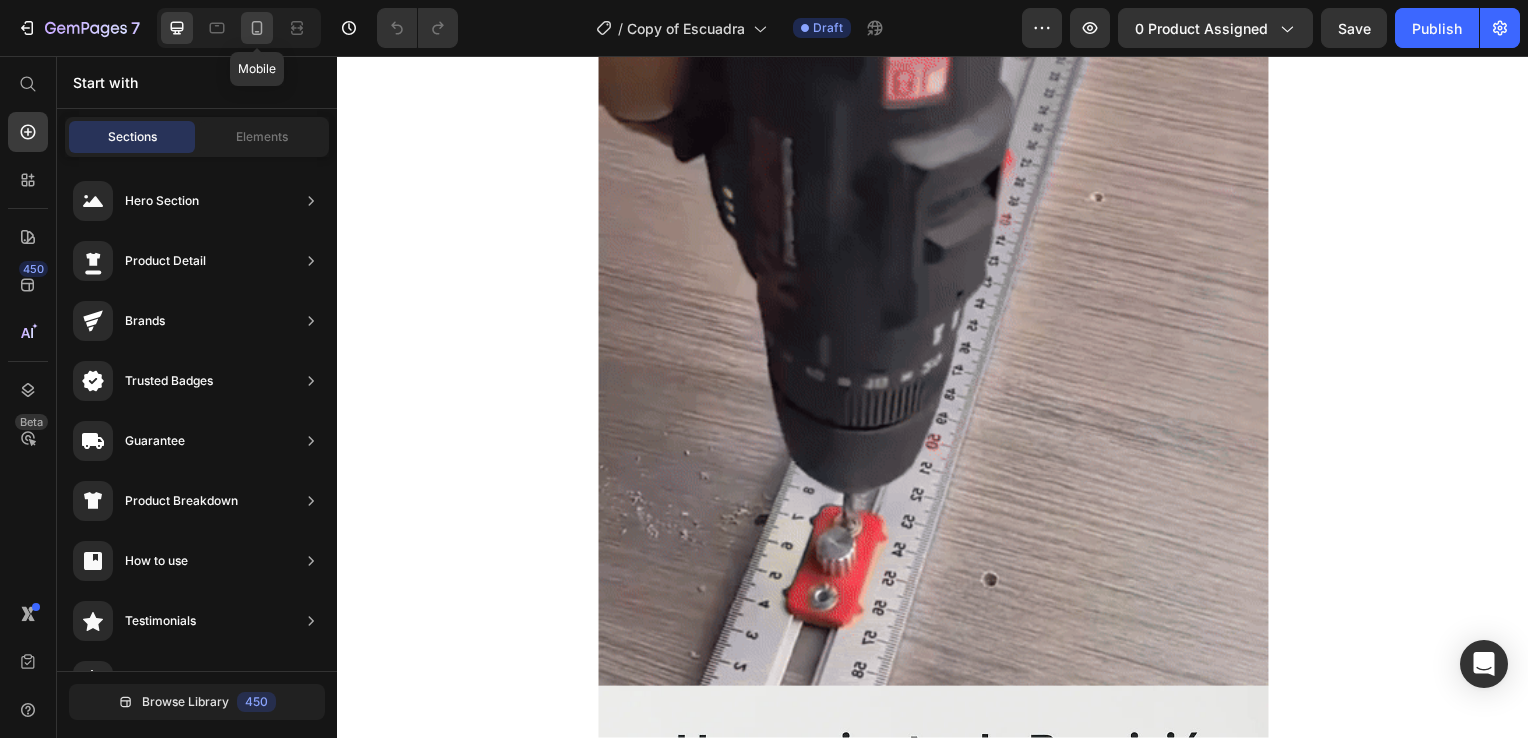 click 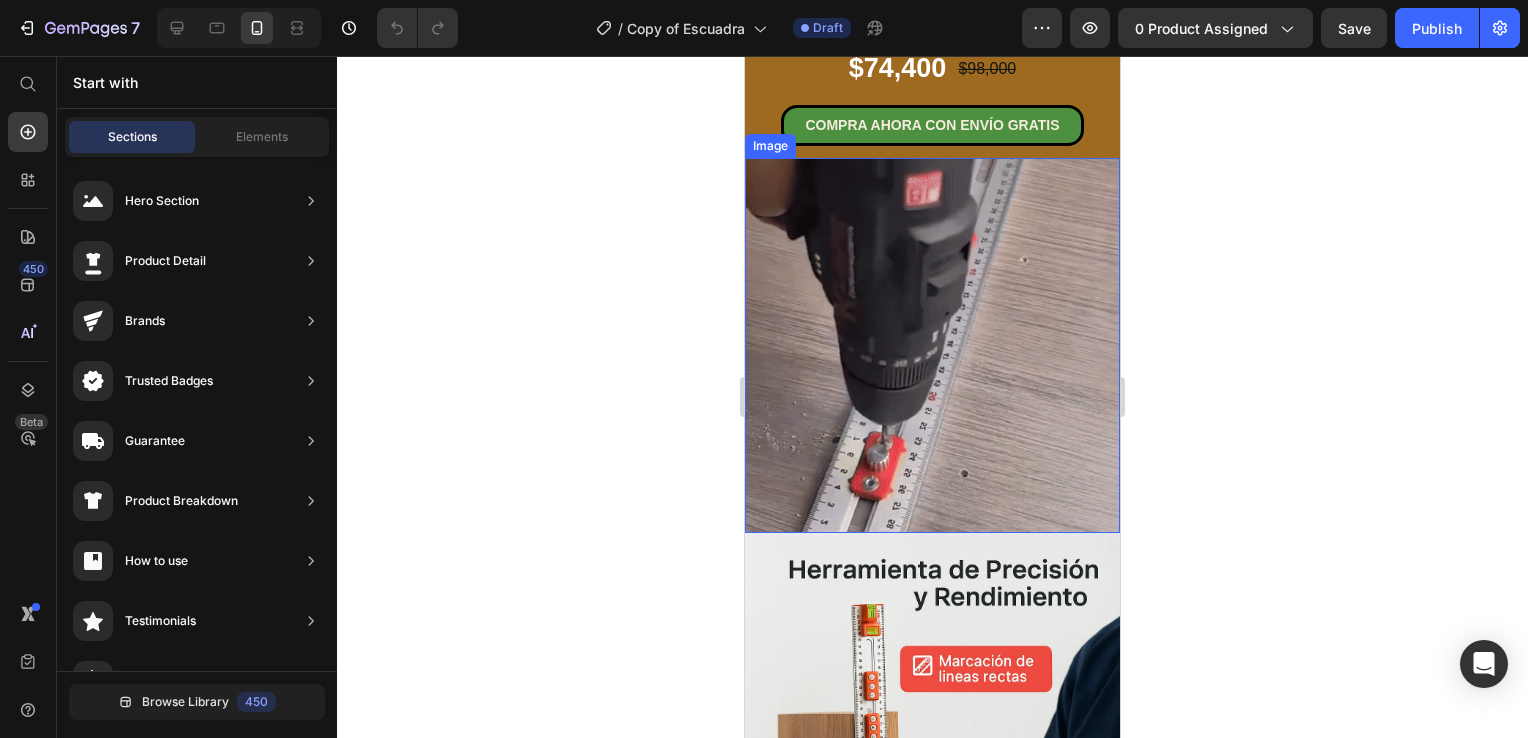 scroll, scrollTop: 0, scrollLeft: 0, axis: both 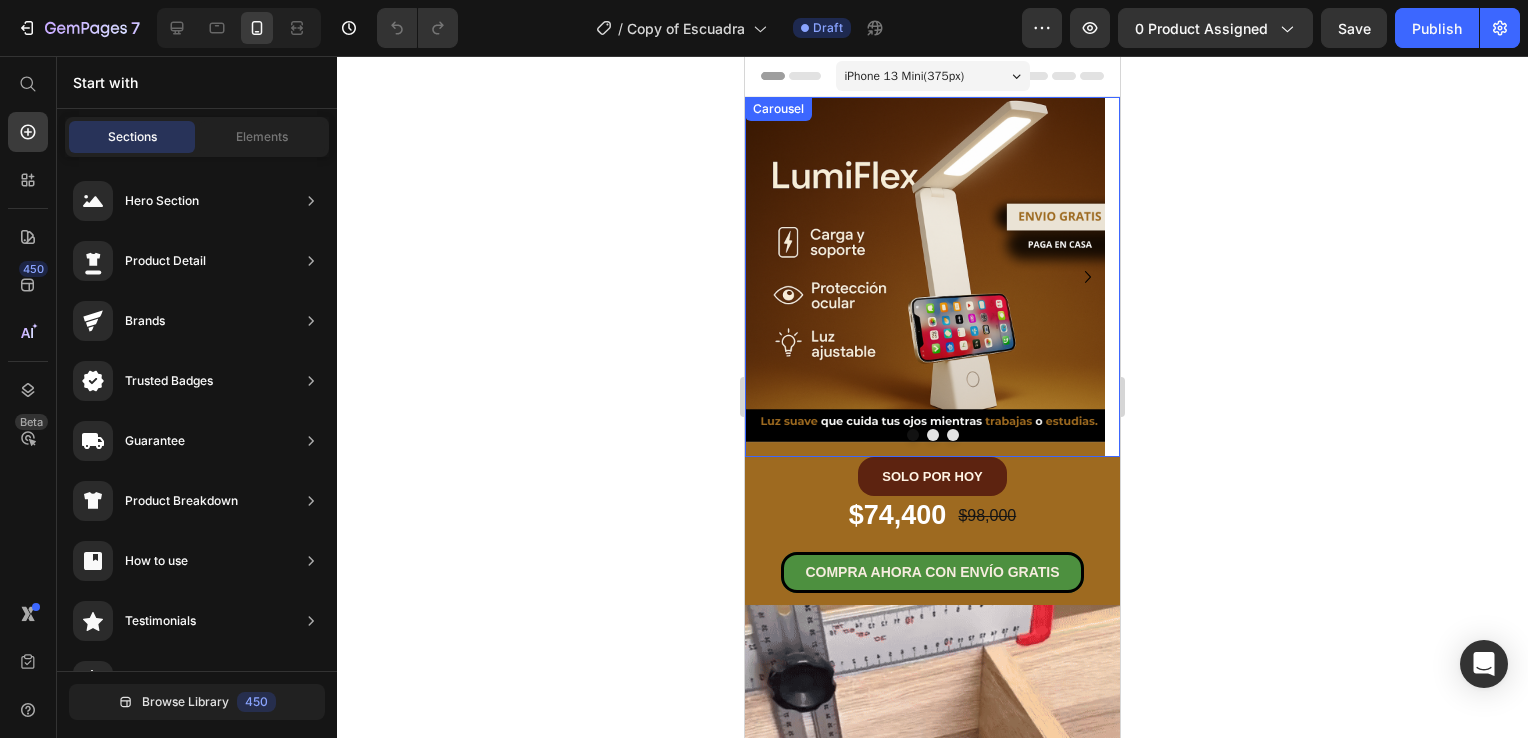 click at bounding box center [925, 277] 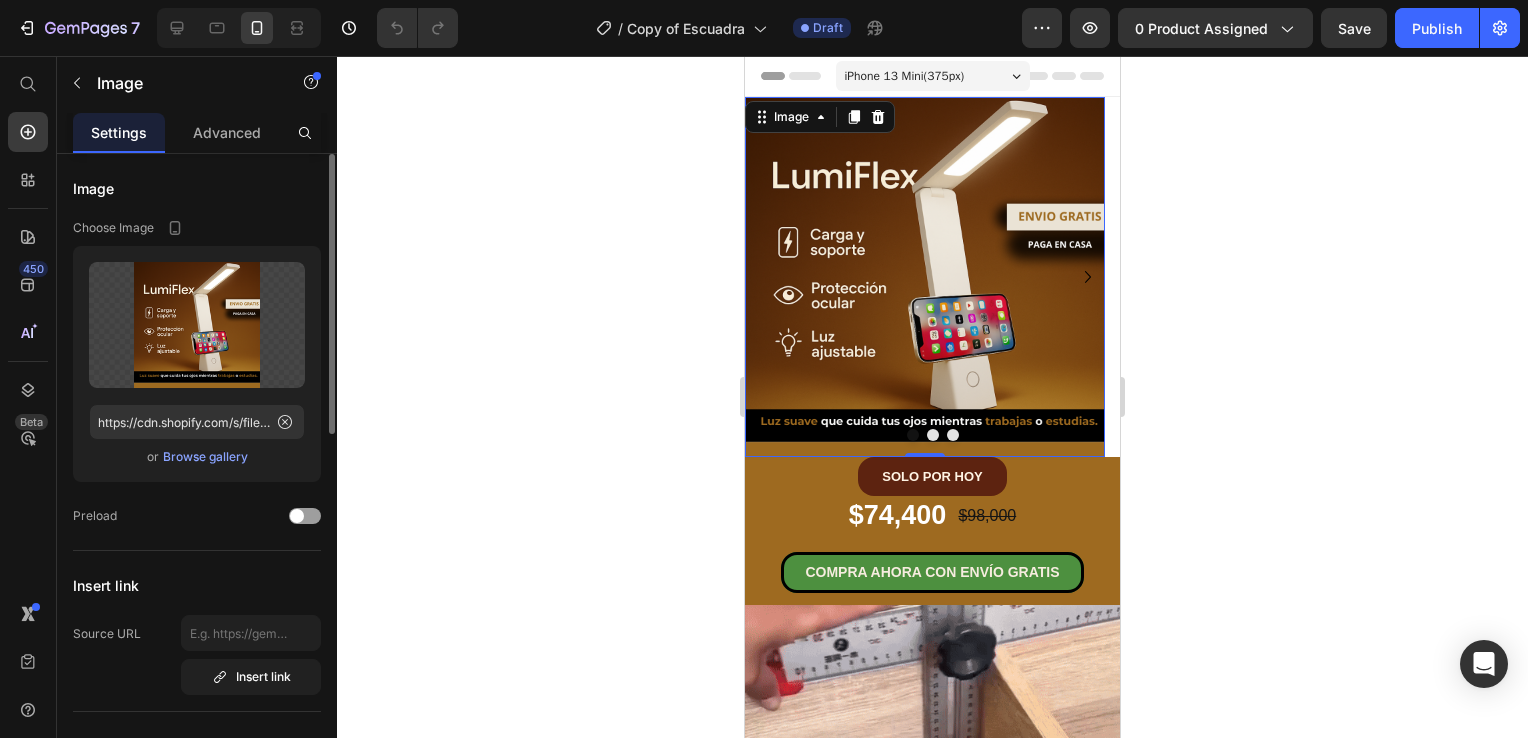 click on "Browse gallery" at bounding box center [205, 457] 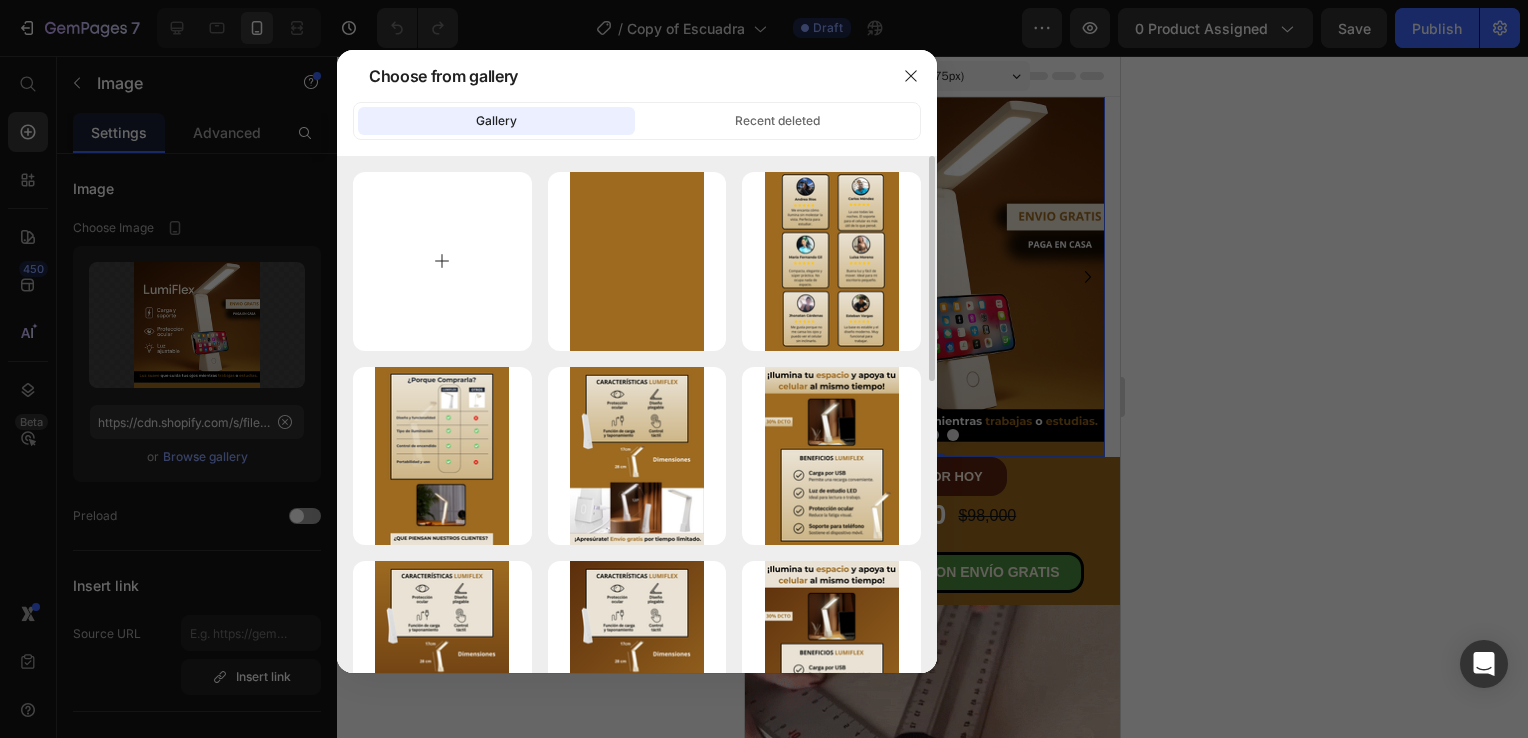 click at bounding box center [442, 261] 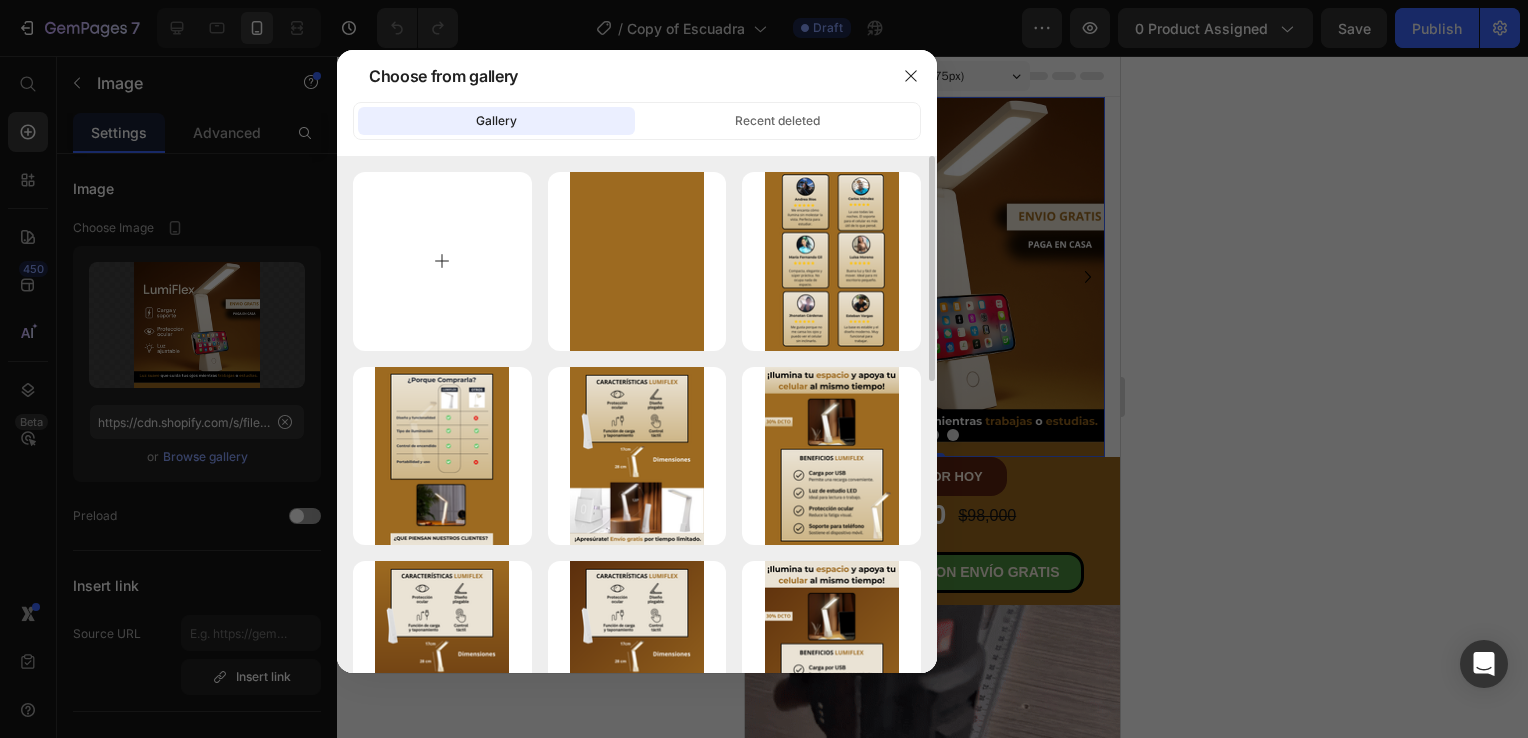 type on "C:\fakepath\1.png" 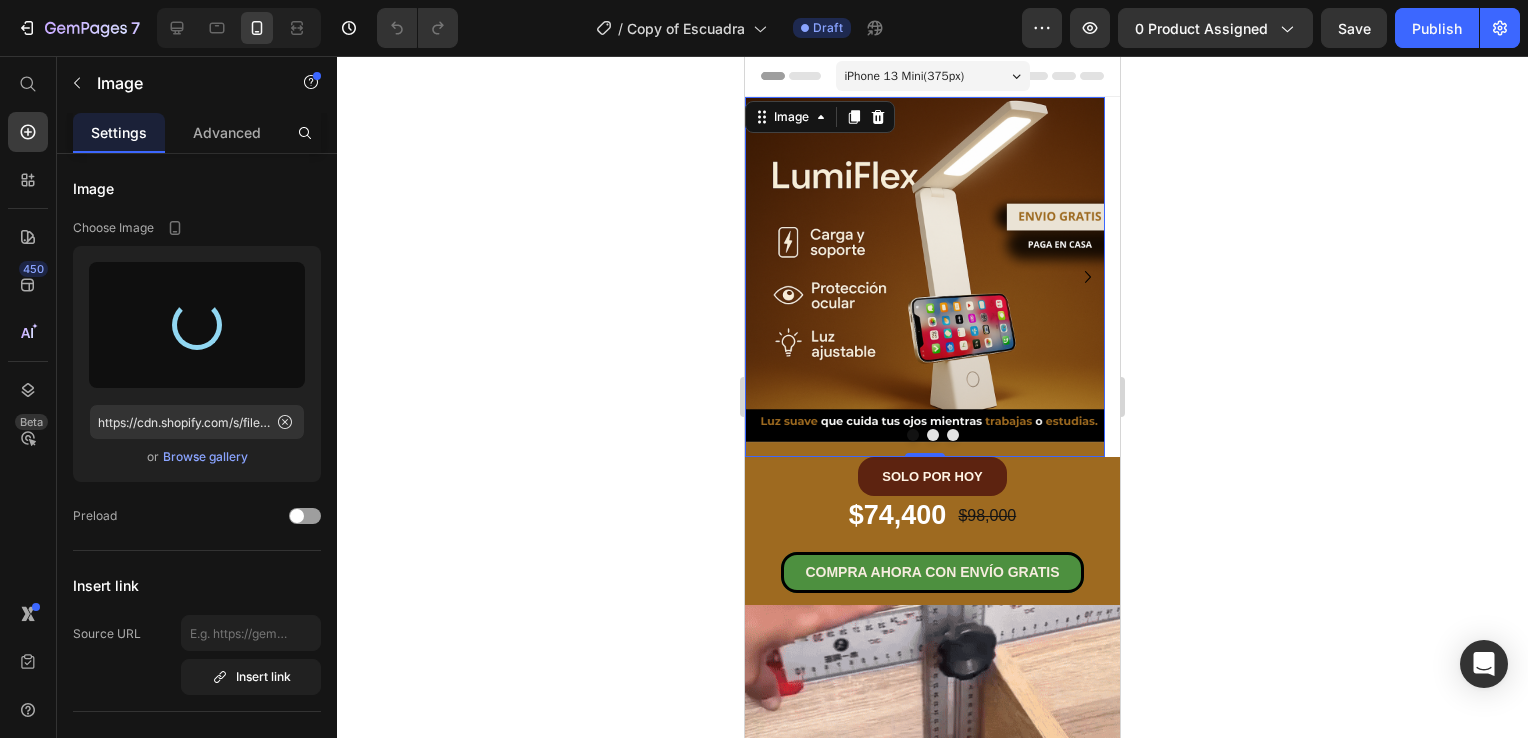 type on "https://cdn.shopify.com/s/files/1/0931/0204/7545/files/gempages_559530074857014392-c380c456-6d90-42bb-abf9-4f5edc1e70a1.png" 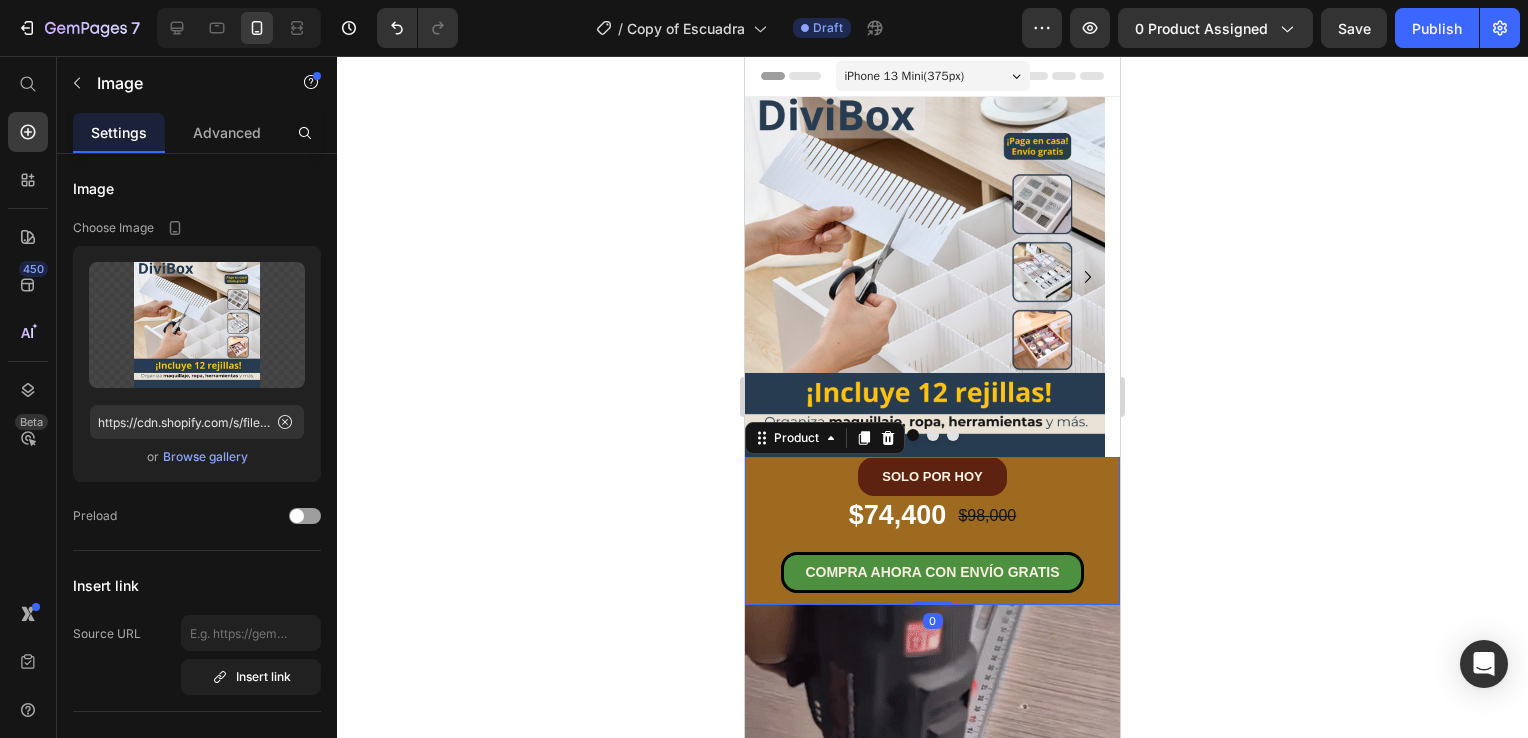 click on "SOLO POR HOY   Button $74,400 Product Price $98,000 Product Price Row Row COMPRA AHORA CON ENVÍO GRATIS   Button" at bounding box center [932, 531] 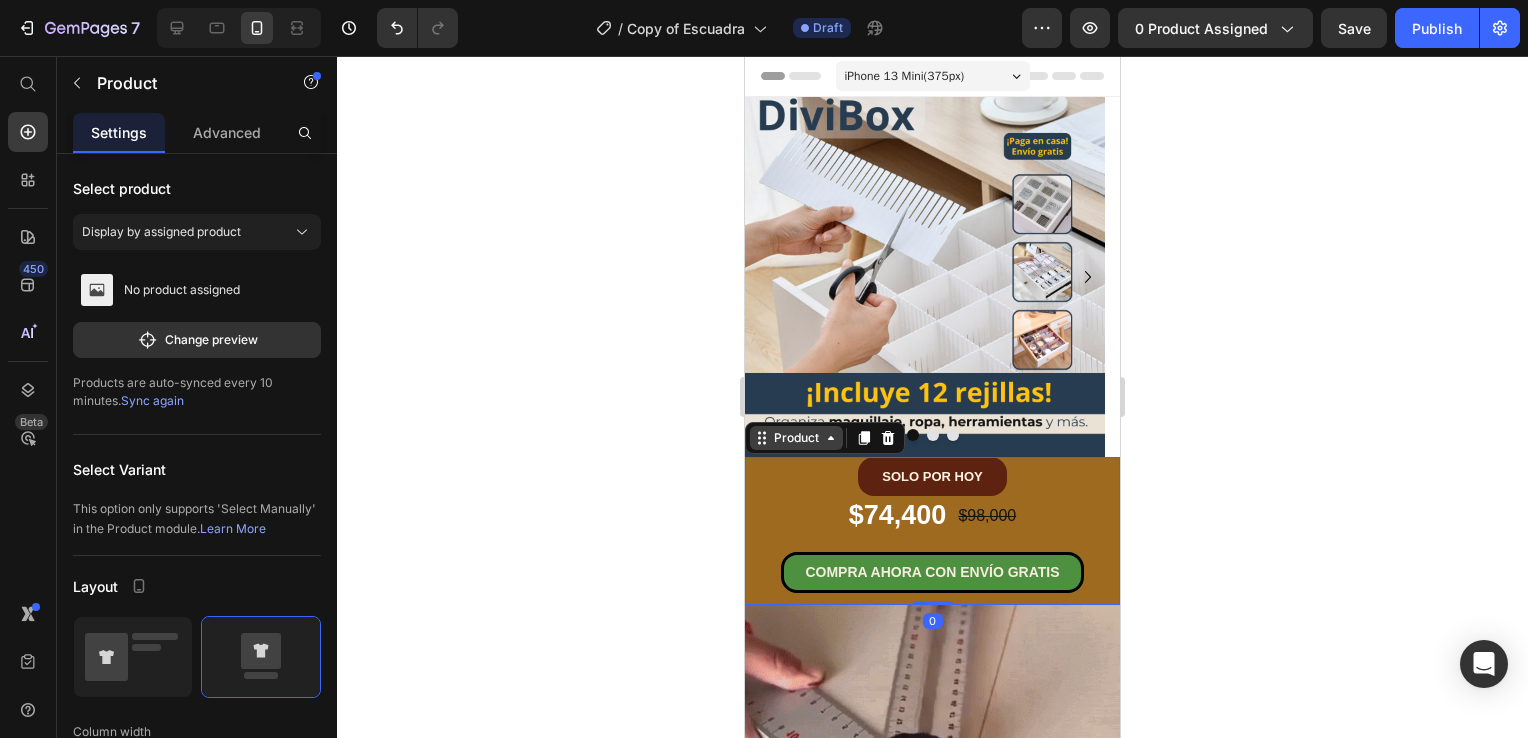 click on "Product" at bounding box center (796, 438) 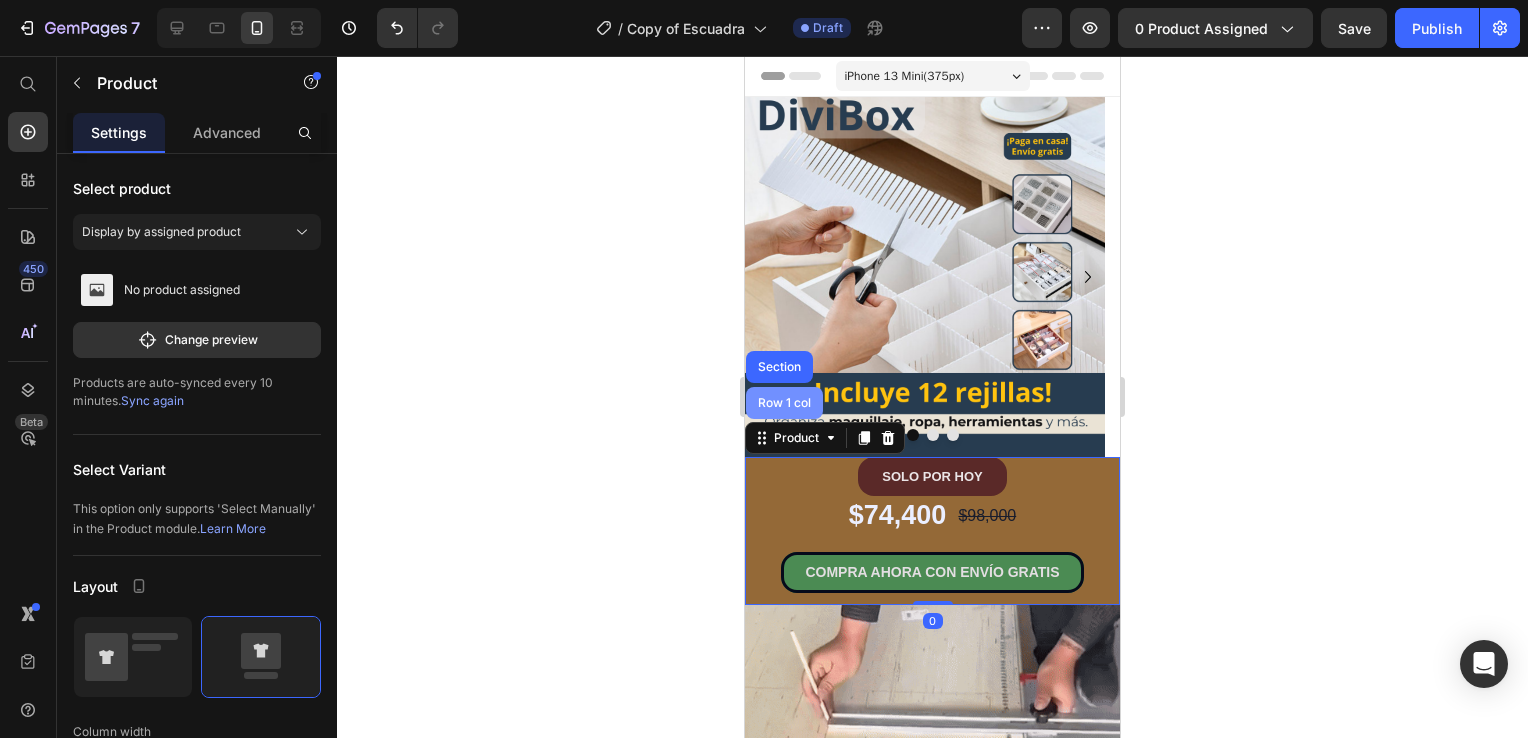 click on "Row 1 col" at bounding box center (784, 403) 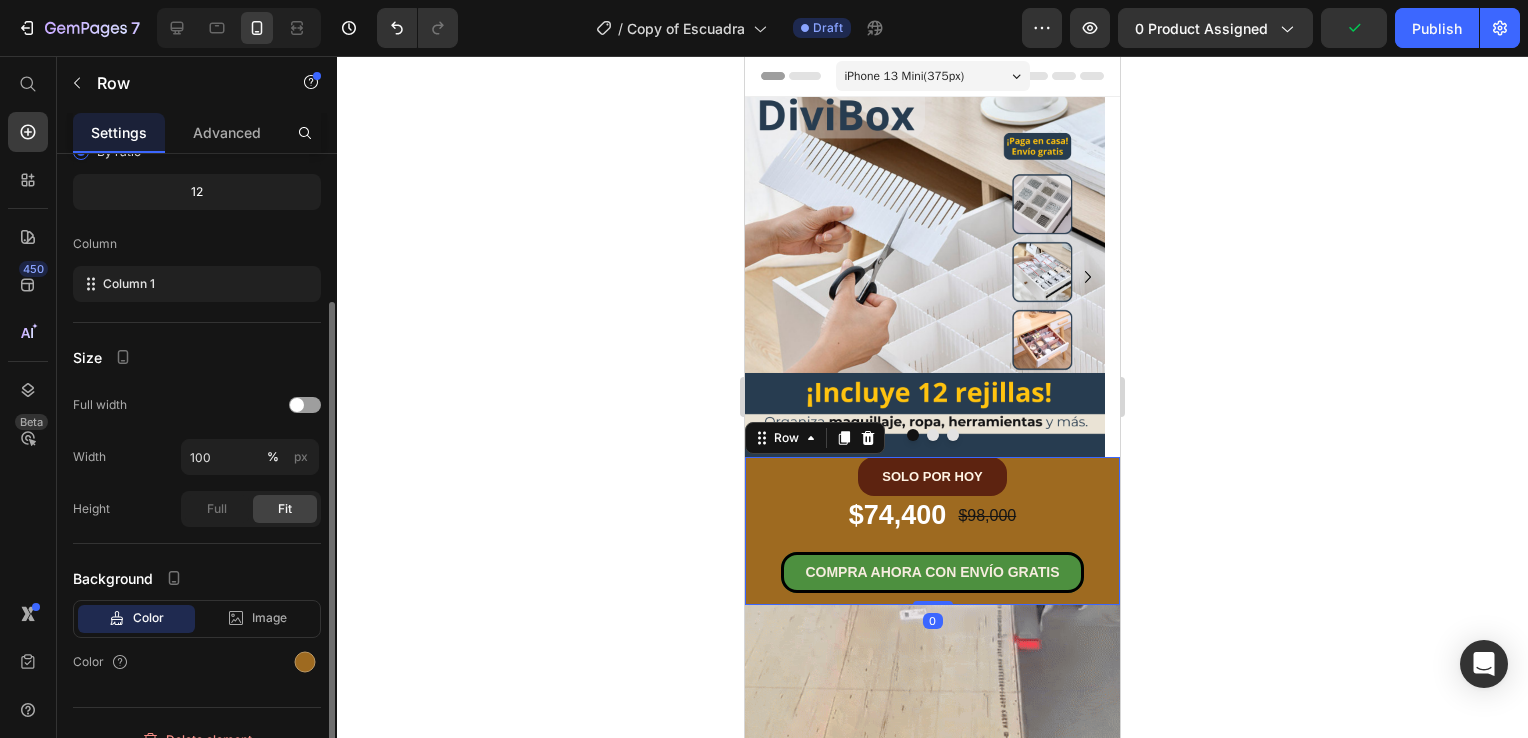 scroll, scrollTop: 224, scrollLeft: 0, axis: vertical 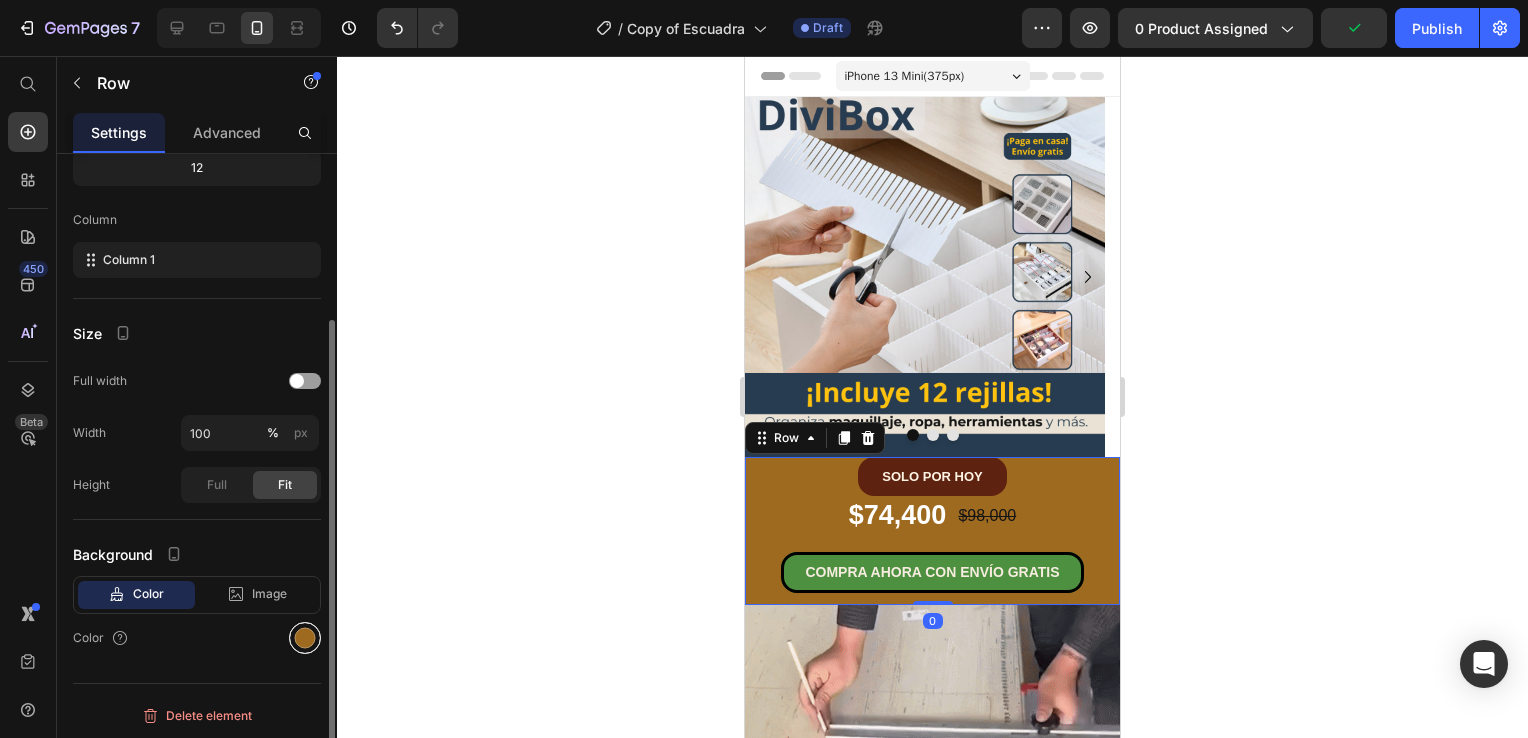 click at bounding box center (305, 638) 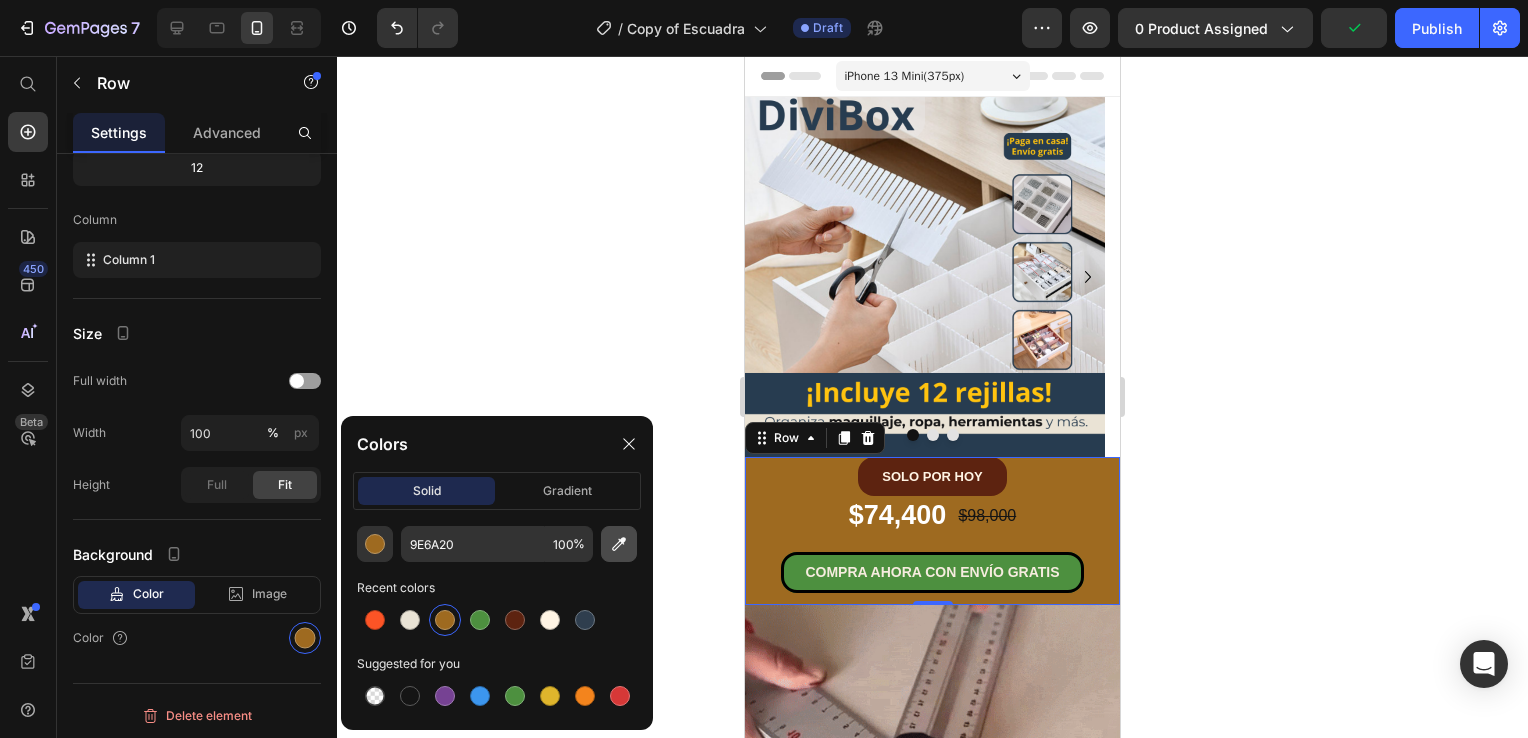 click 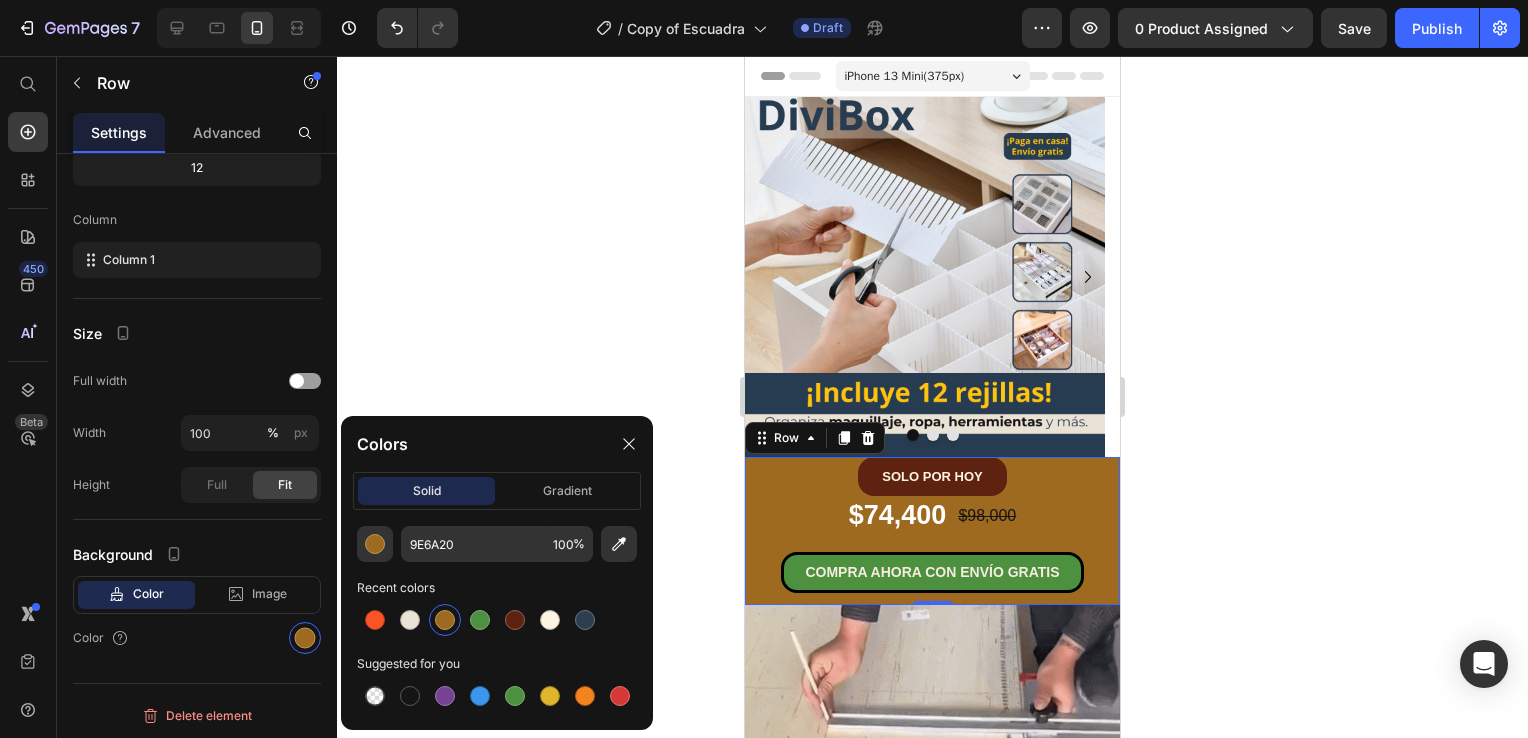 type on "263C50" 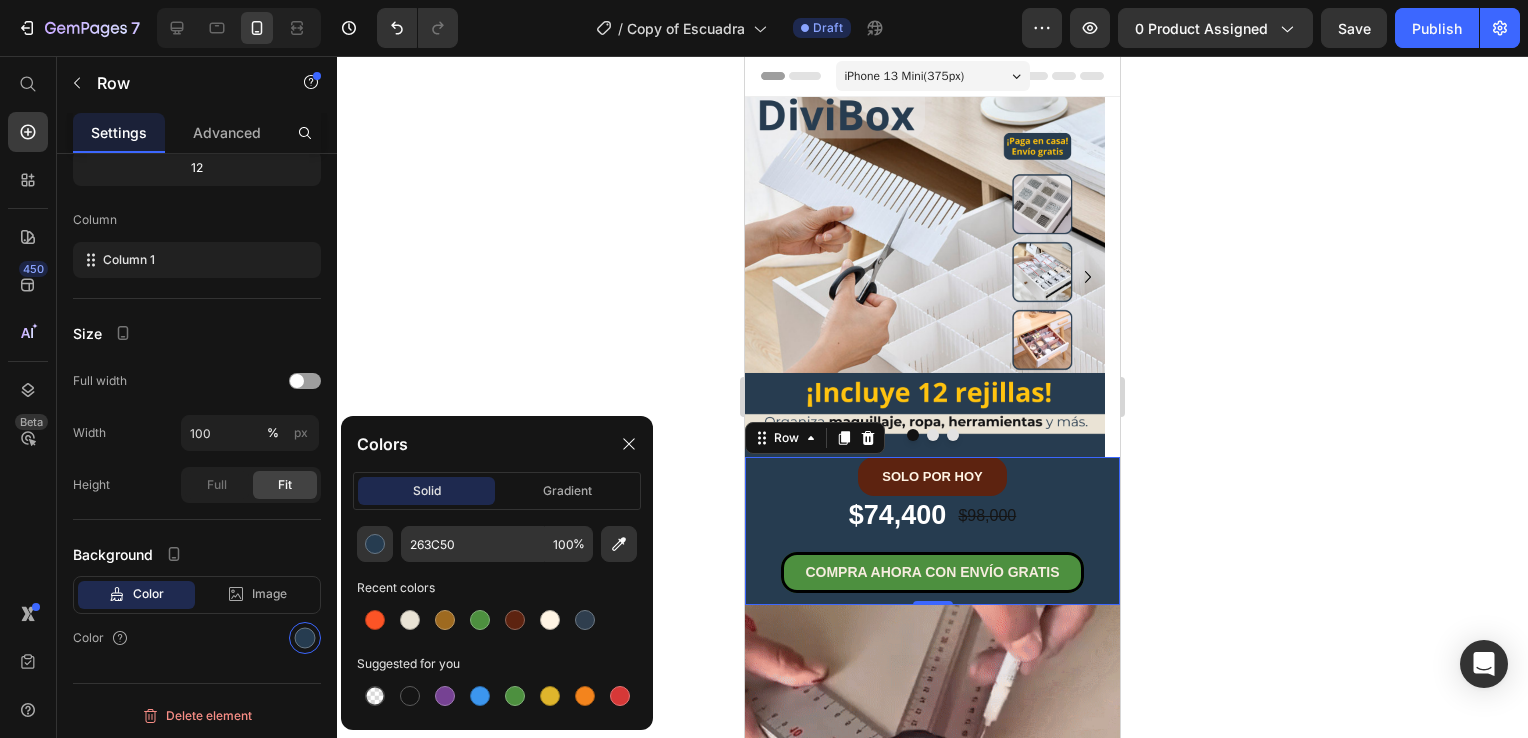 click 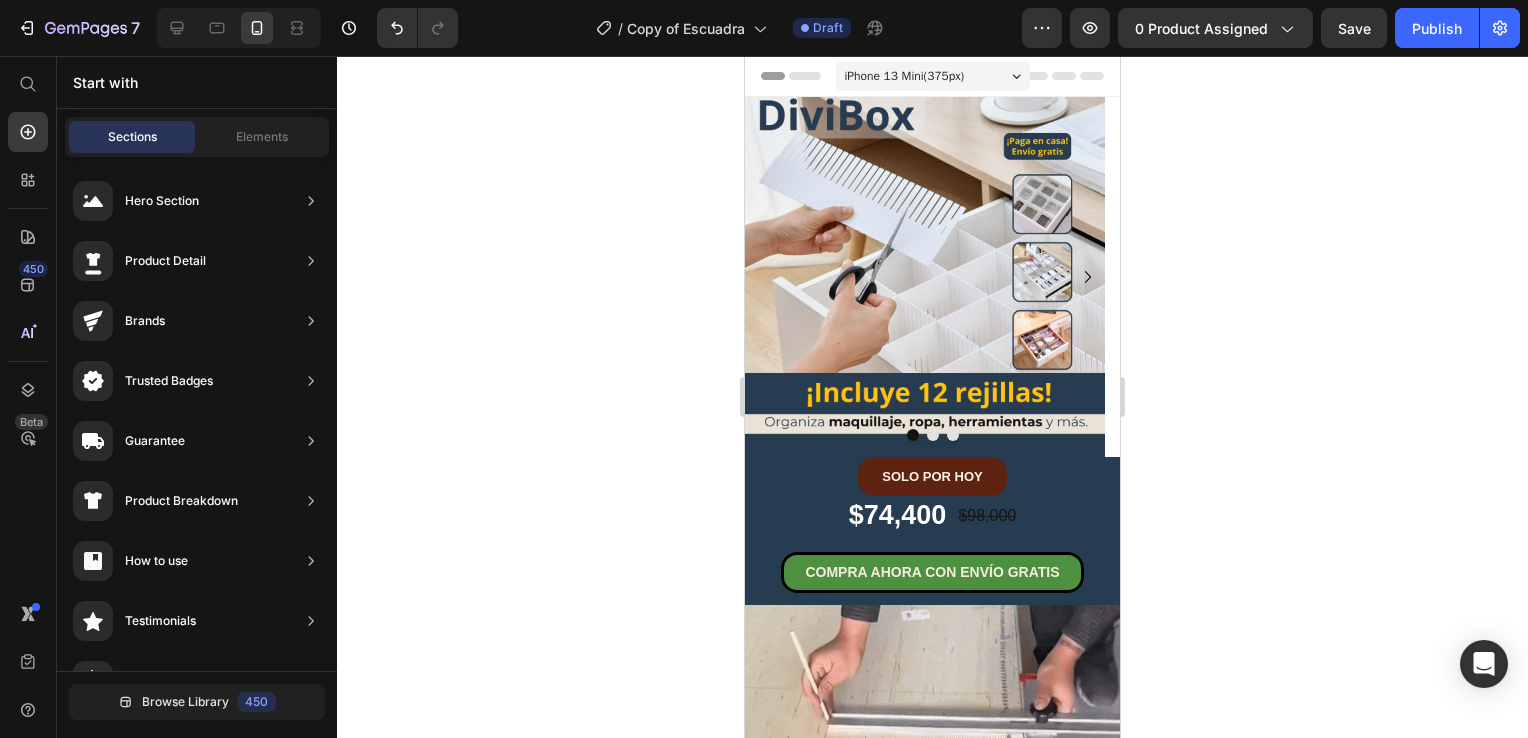 click 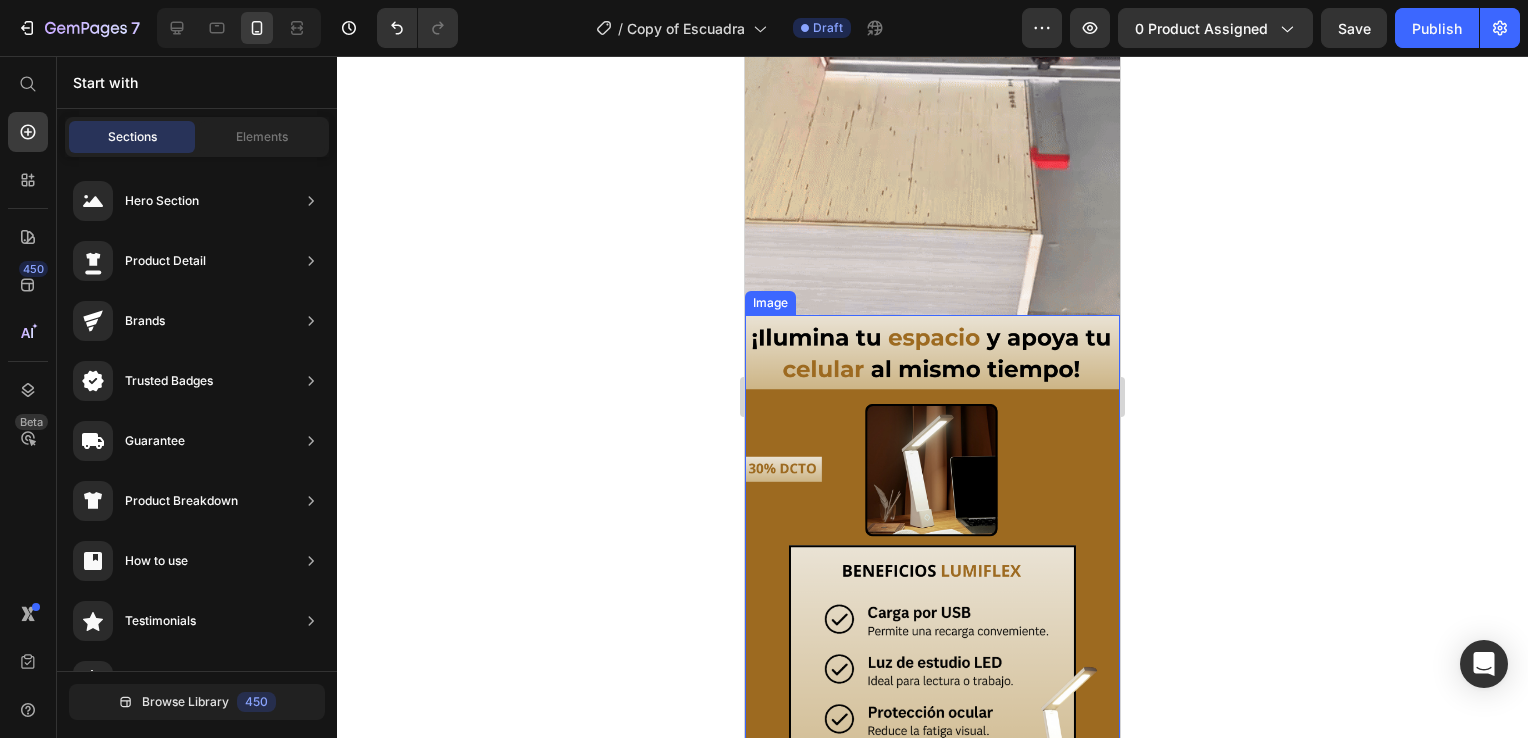 scroll, scrollTop: 700, scrollLeft: 0, axis: vertical 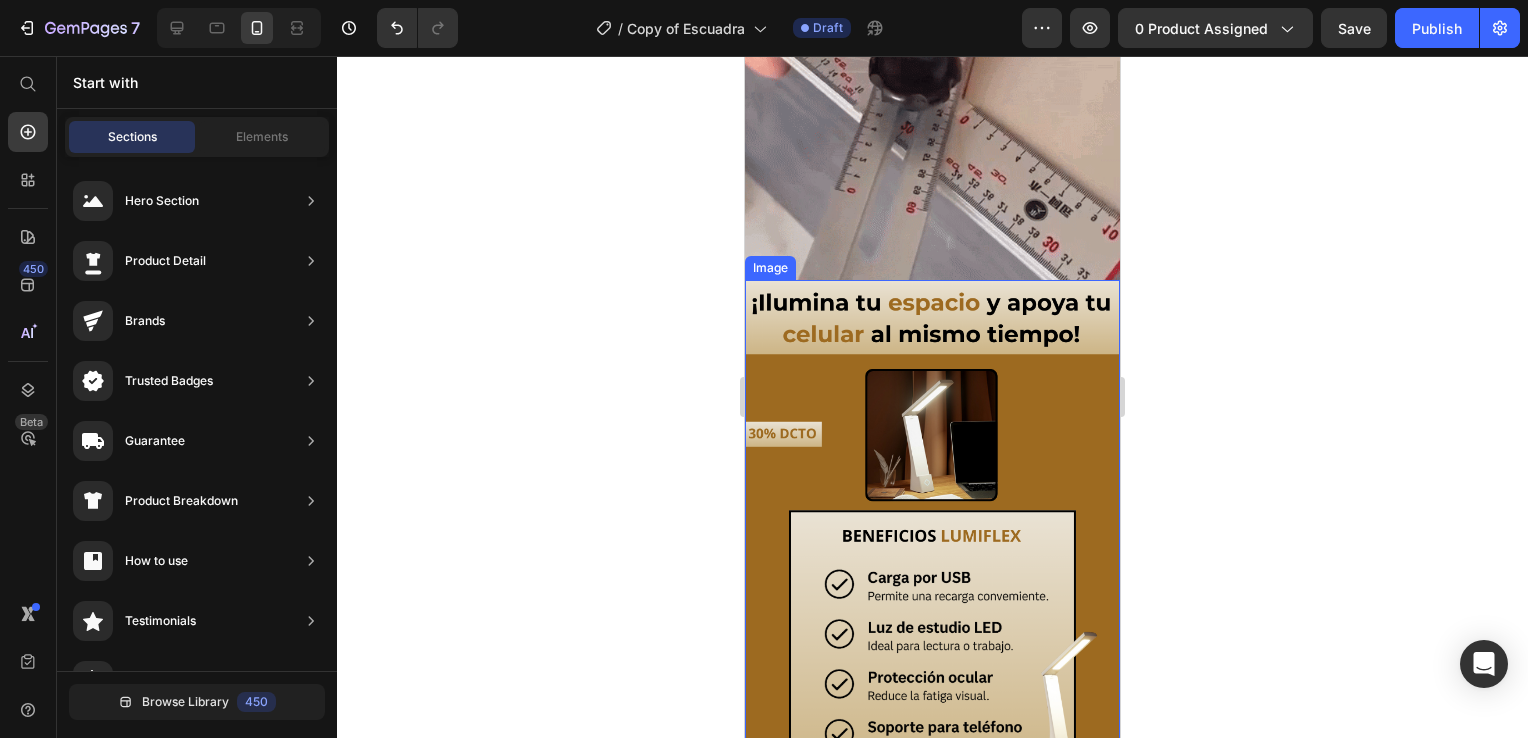 click at bounding box center [932, 530] 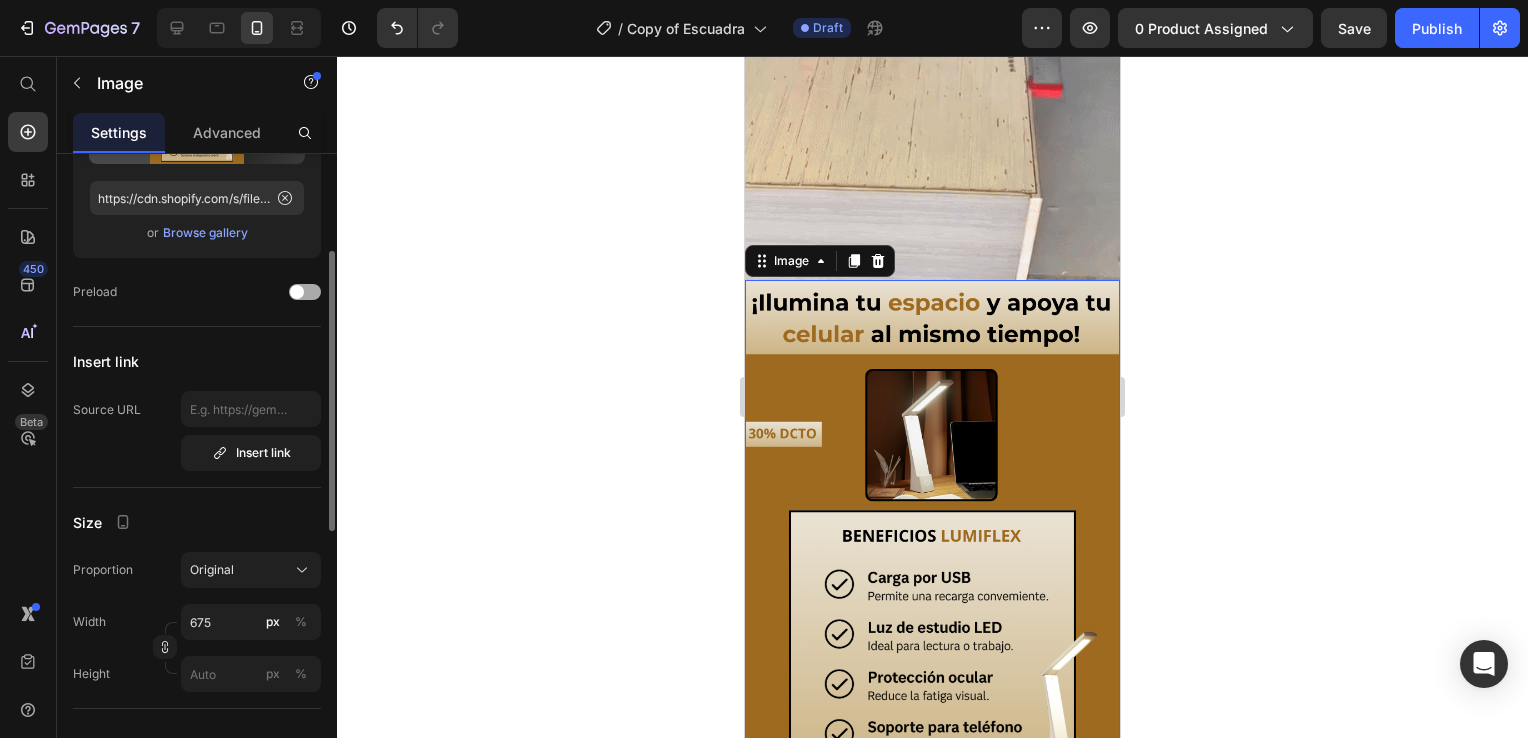 scroll, scrollTop: 0, scrollLeft: 0, axis: both 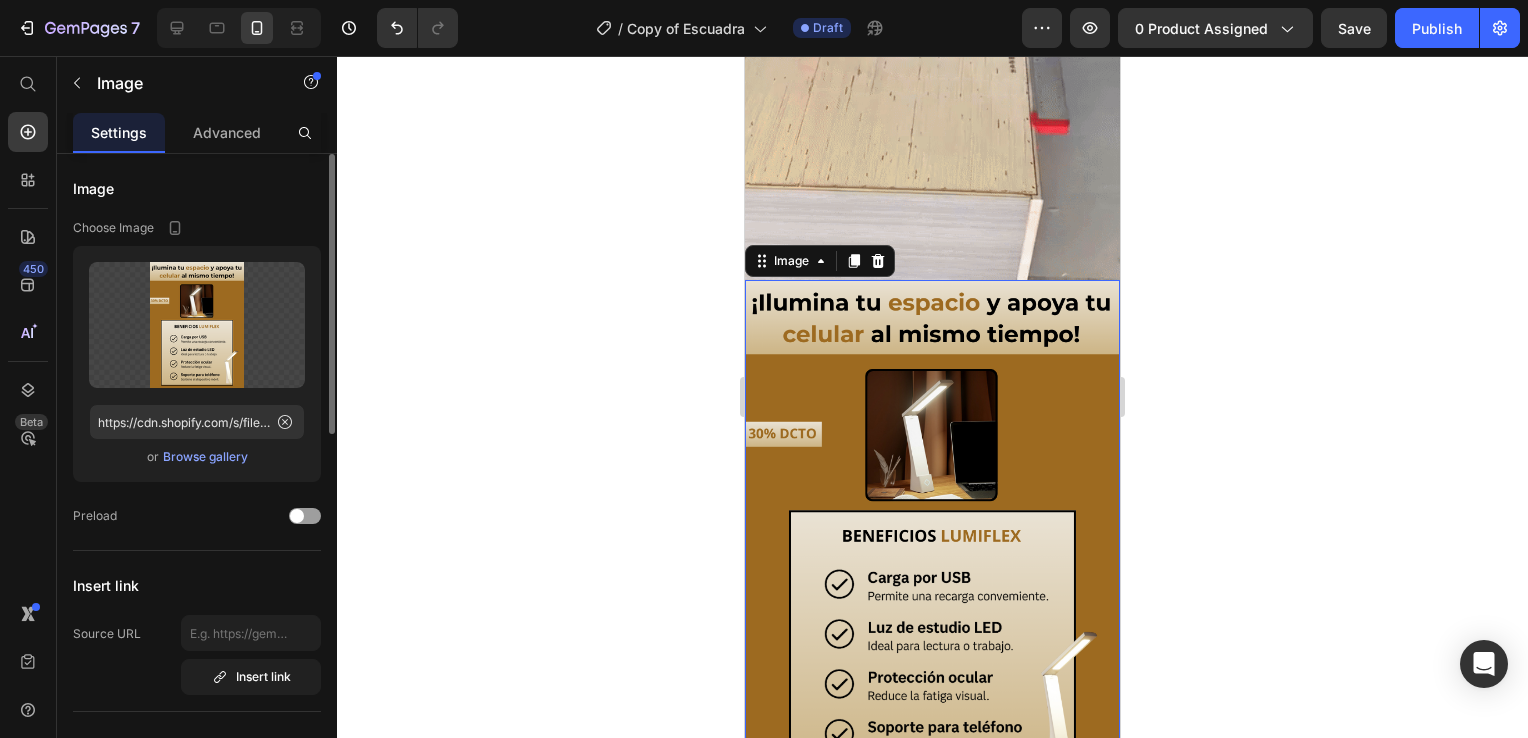click on "Browse gallery" at bounding box center (205, 457) 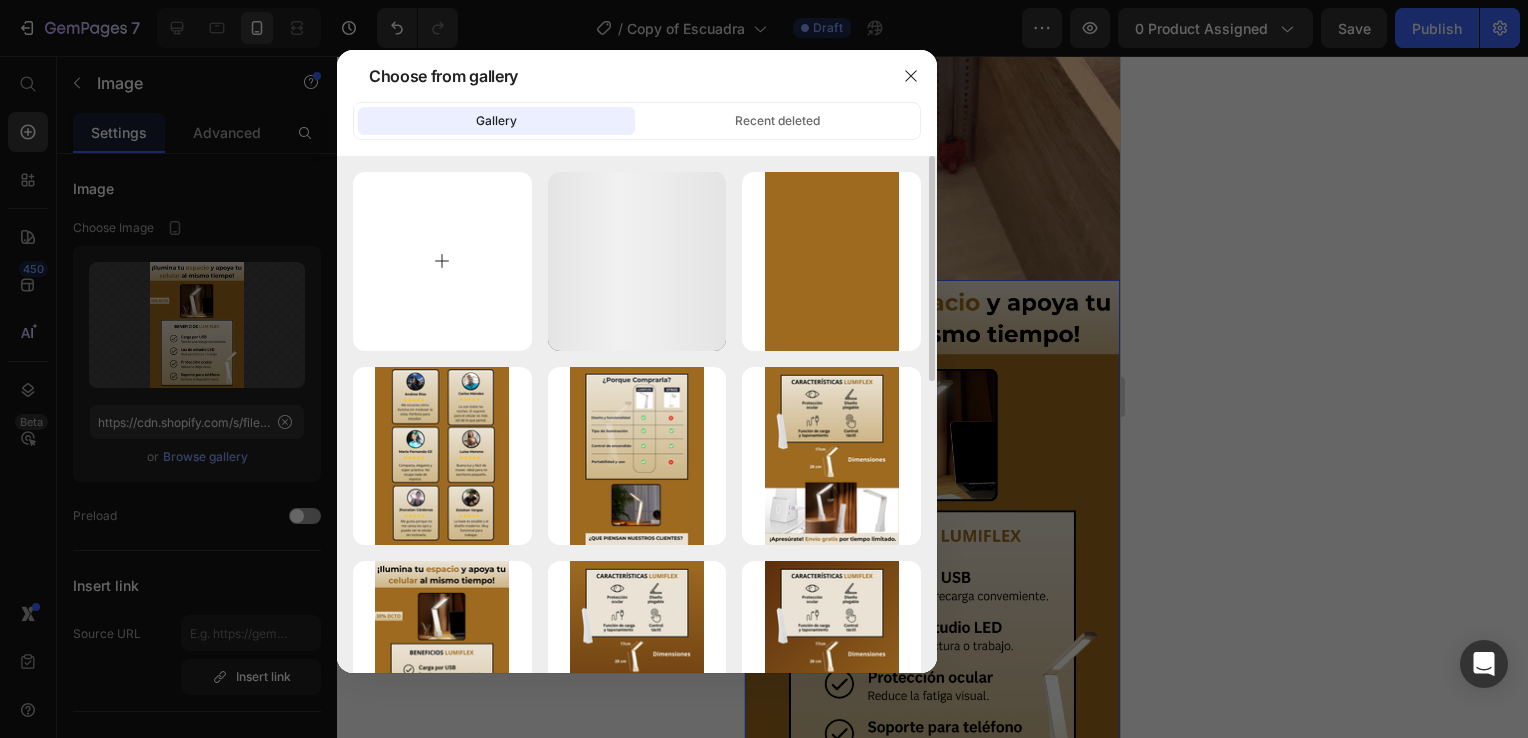 click at bounding box center [442, 261] 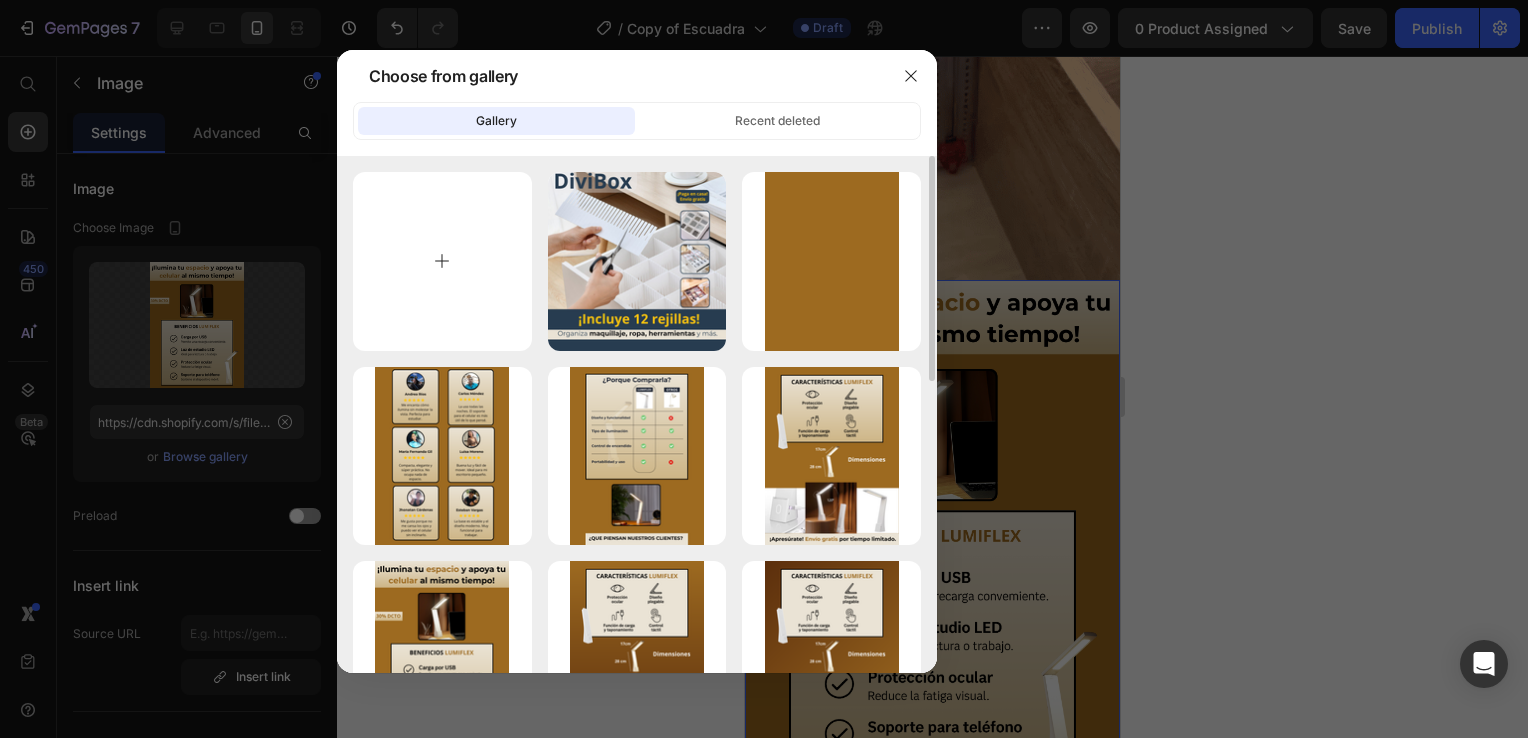 type on "C:\fakepath\2.png" 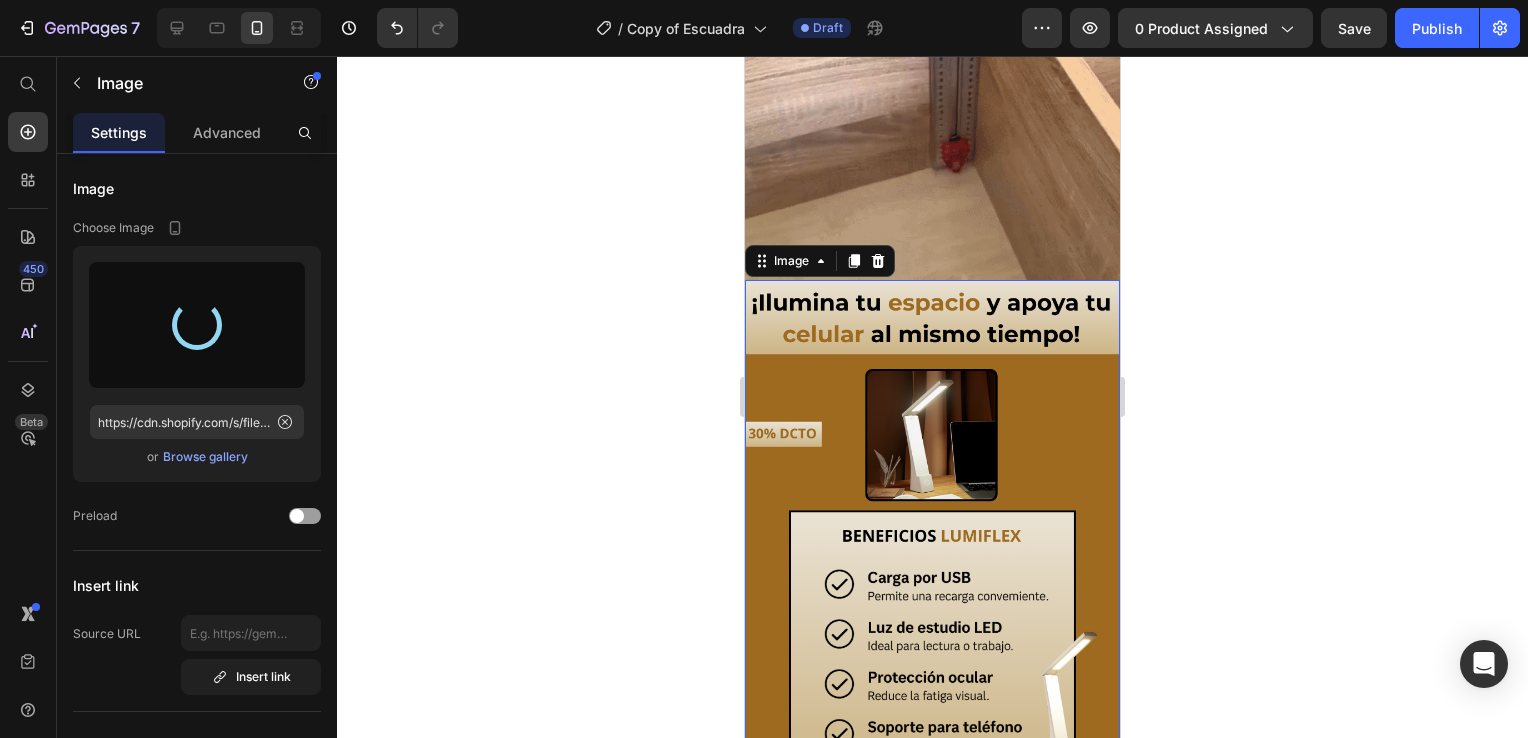 type on "https://cdn.shopify.com/s/files/1/0931/0204/7545/files/gempages_559530074857014392-386ca562-d8a1-4188-a855-d48e4deeb3c6.png" 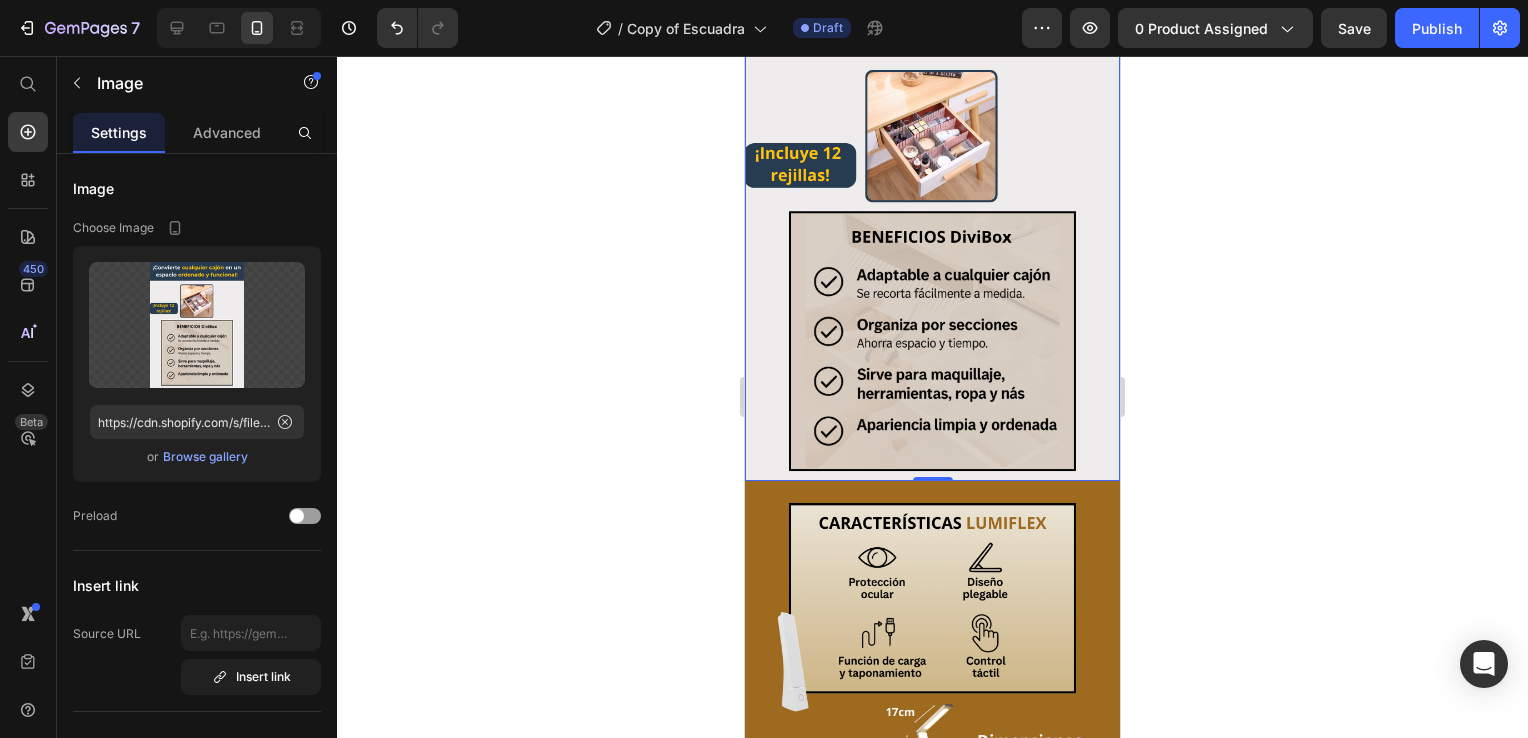 scroll, scrollTop: 1000, scrollLeft: 0, axis: vertical 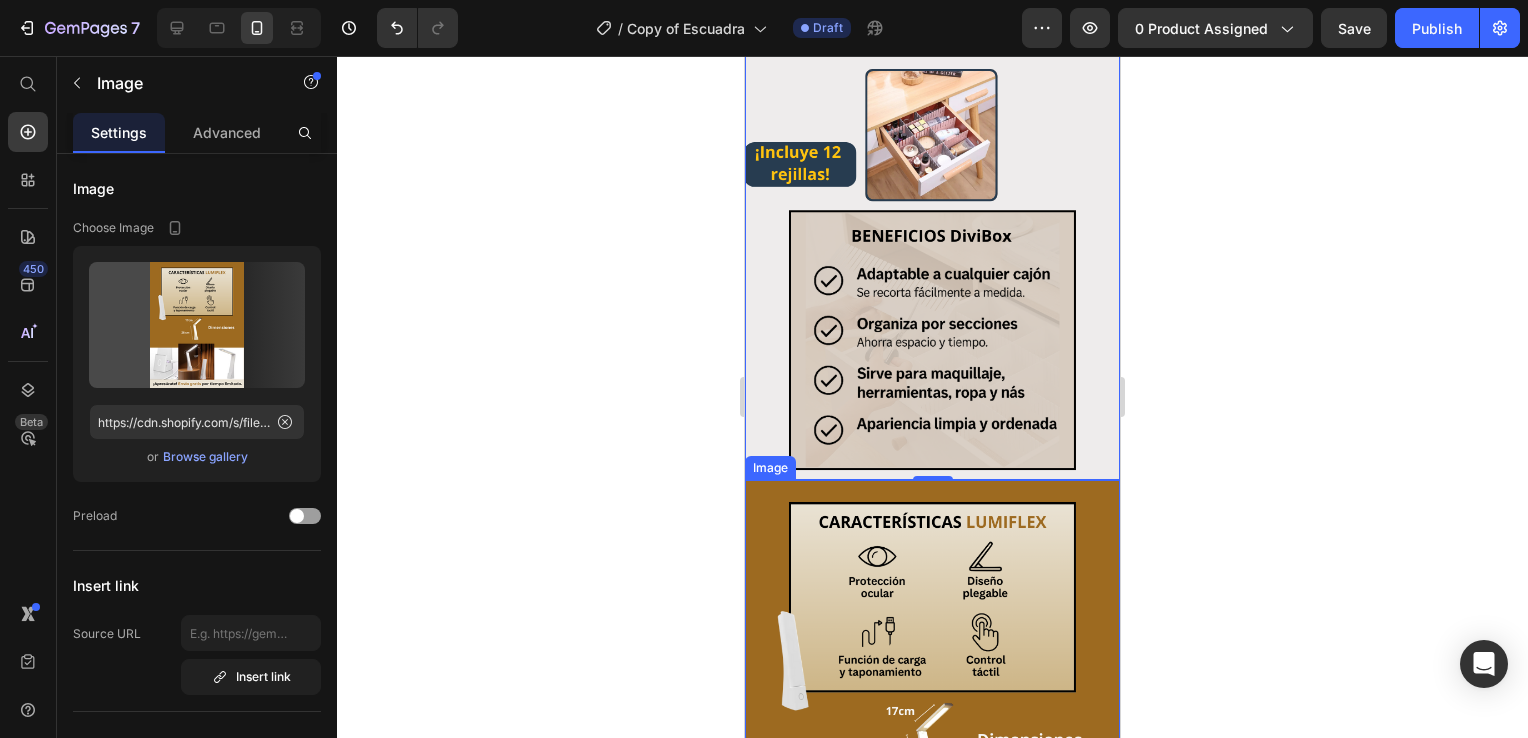 click at bounding box center (932, 730) 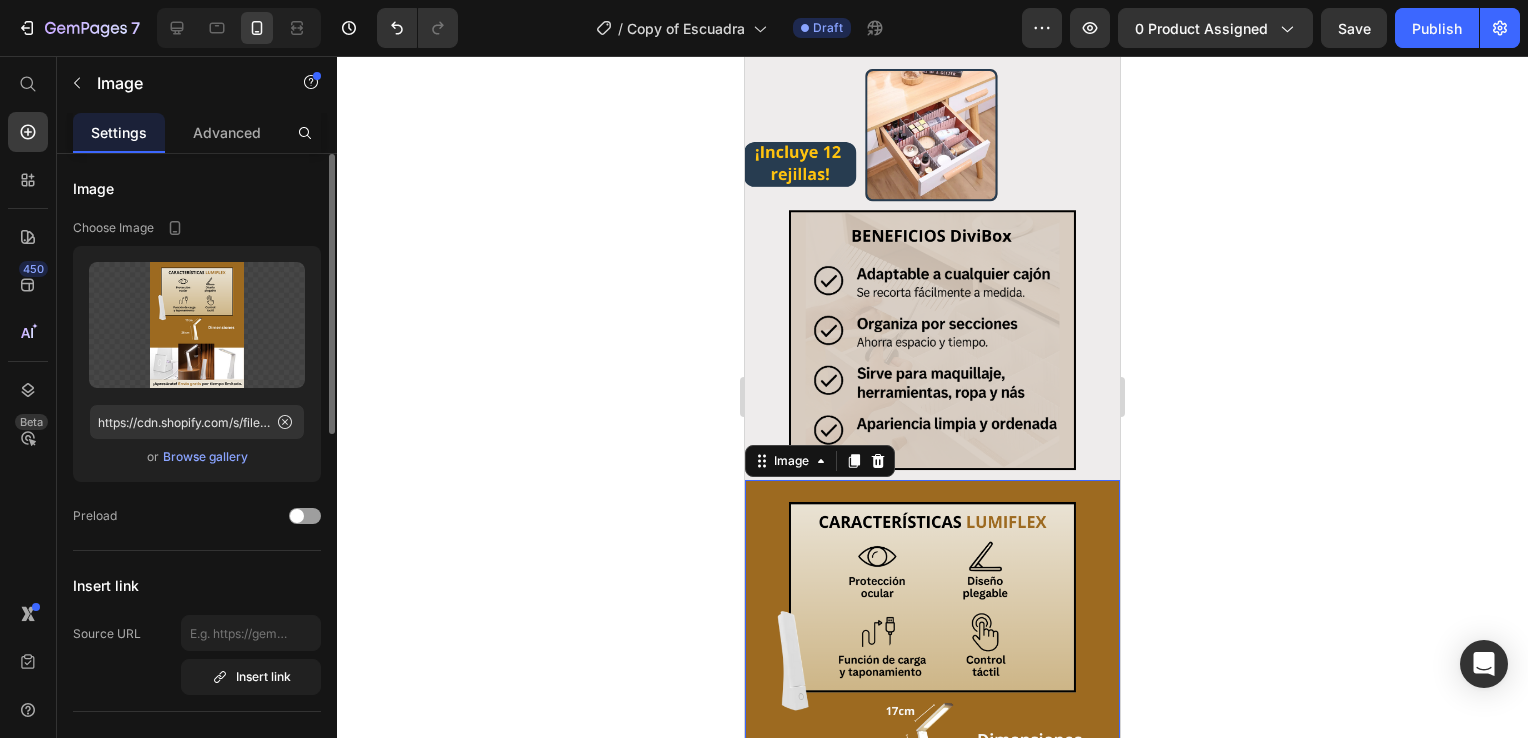 click on "Browse gallery" at bounding box center (205, 457) 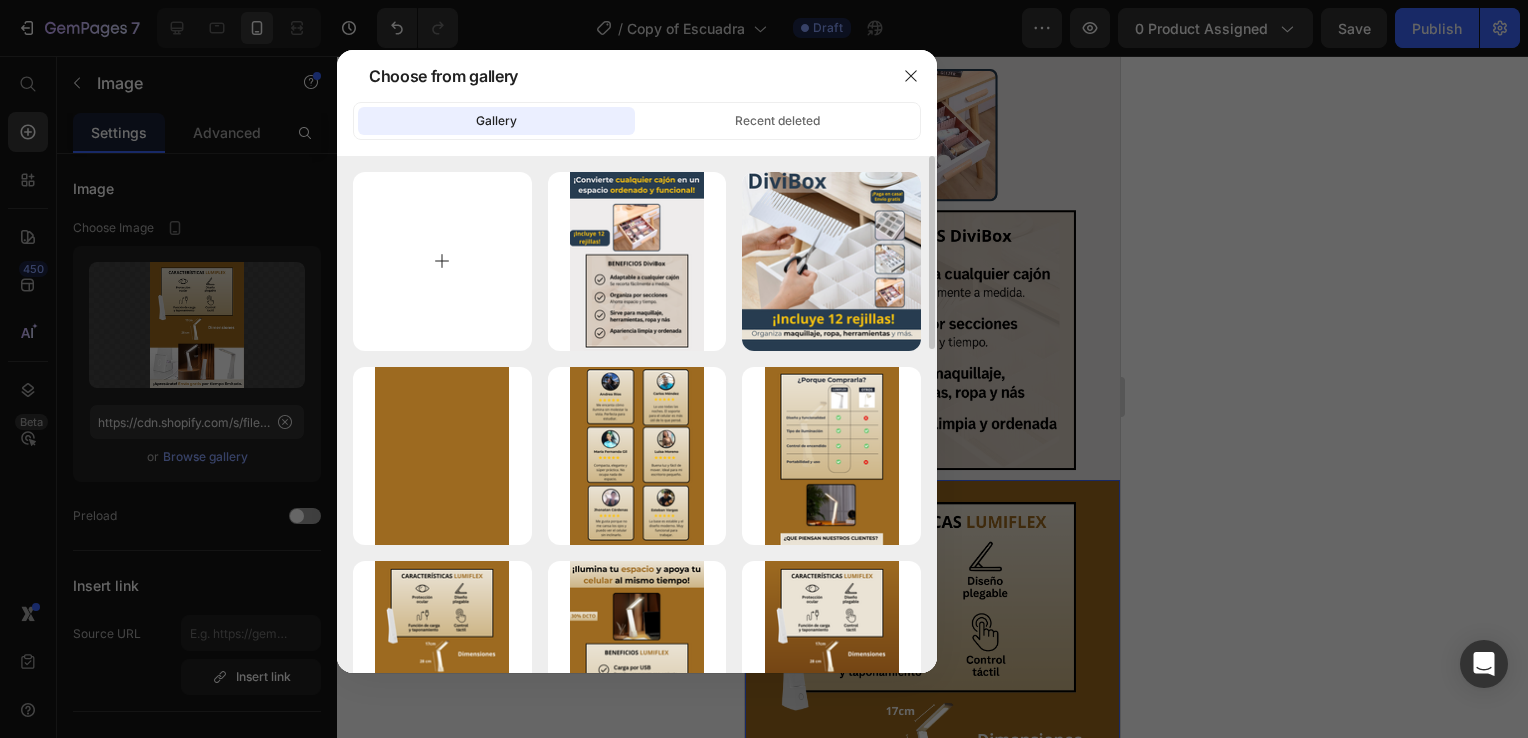 click at bounding box center [442, 261] 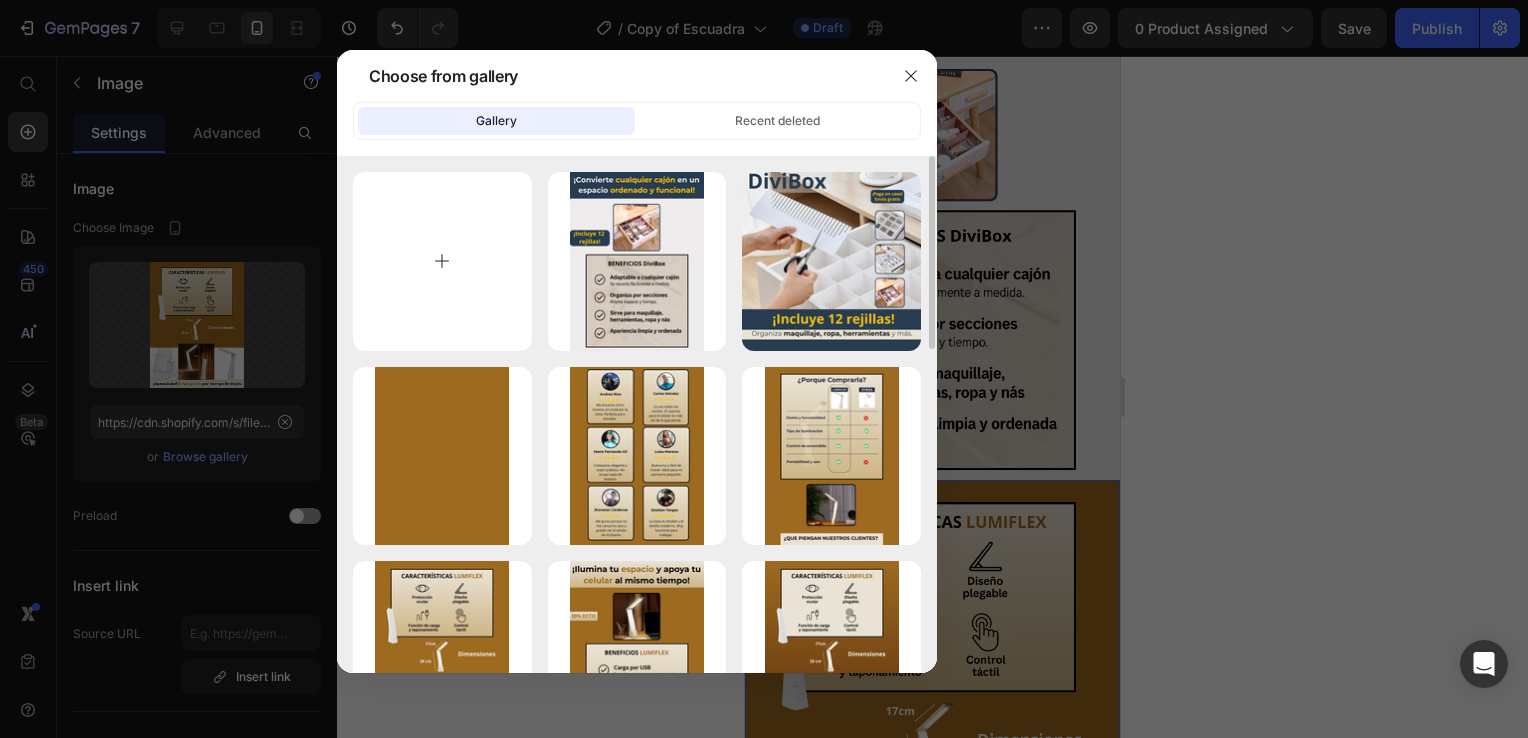 type on "C:\fakepath\3.png" 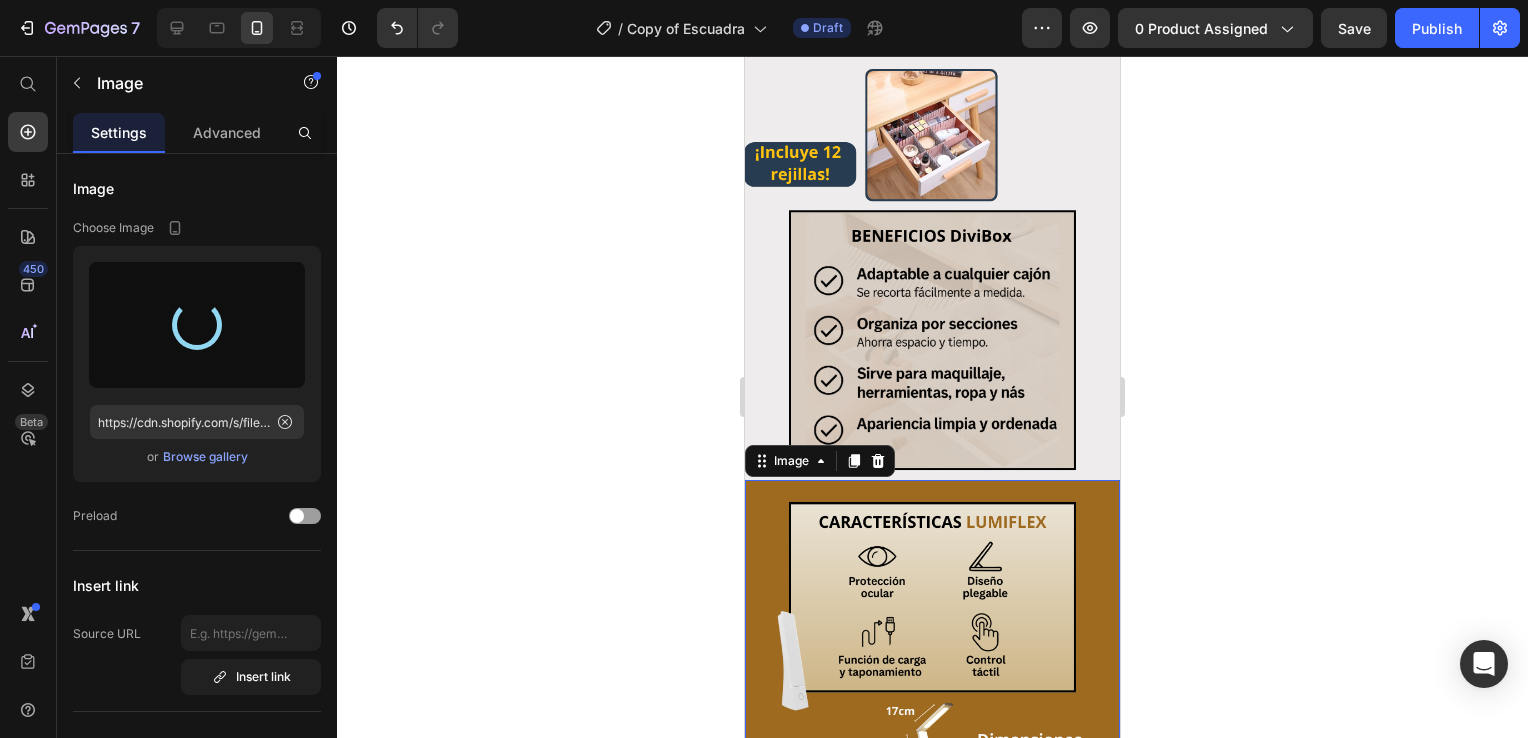 type on "https://cdn.shopify.com/s/files/1/0931/0204/7545/files/gempages_559530074857014392-b24ff36f-ebe7-45db-9dee-d5f7494ef624.png" 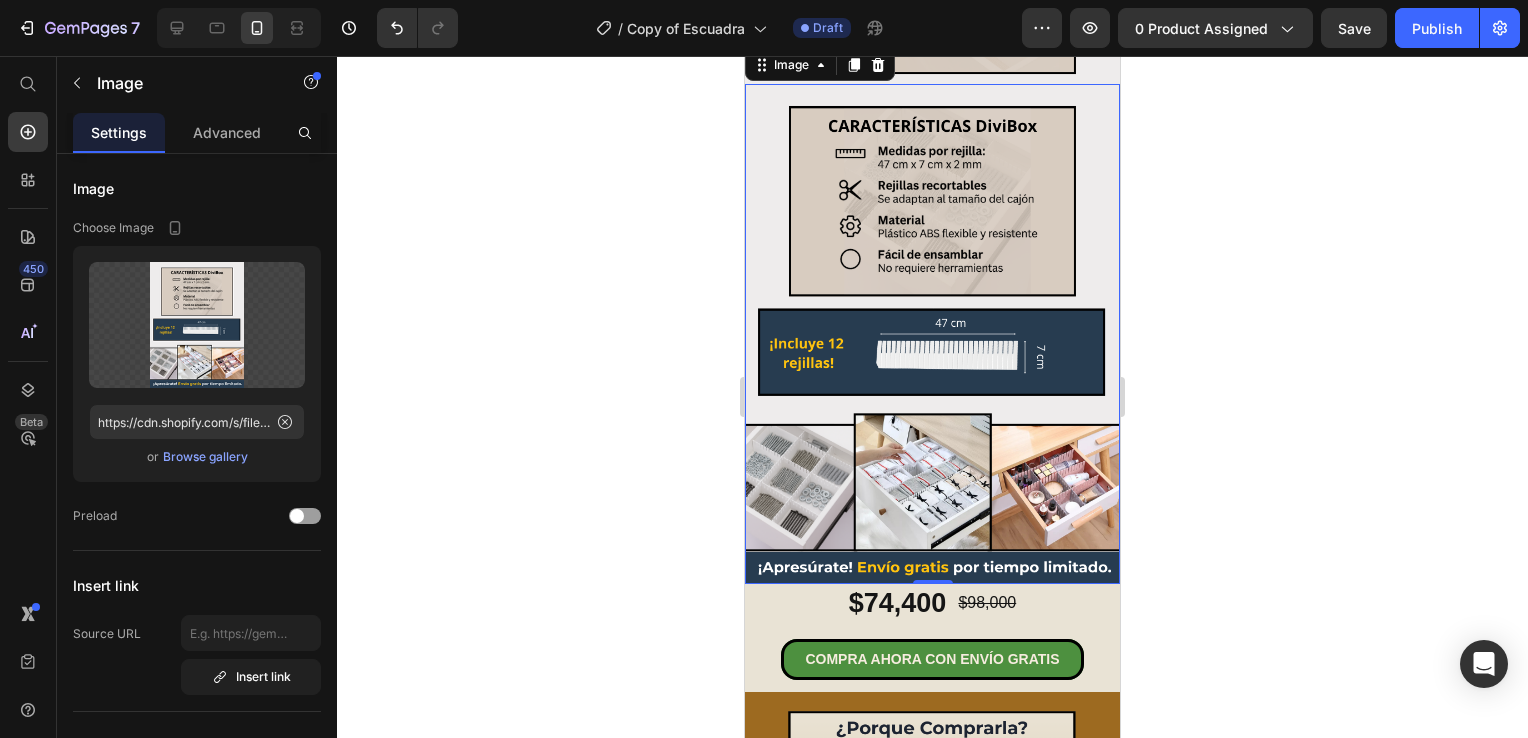 scroll, scrollTop: 1400, scrollLeft: 0, axis: vertical 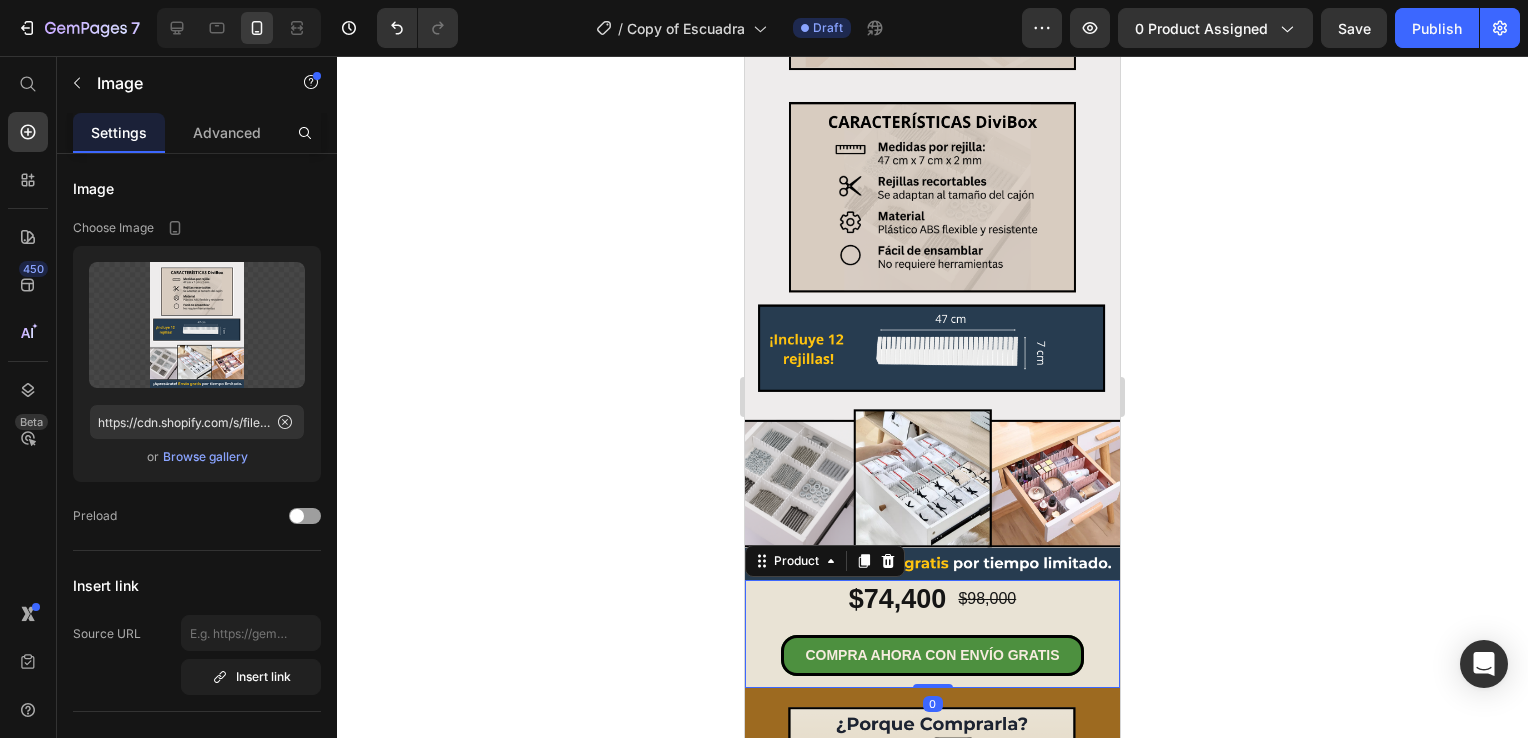 click on "$74,400 Product Price $98,000 Product Price Row COMPRA AHORA CON ENVÍO GRATIS   Button" at bounding box center [932, 634] 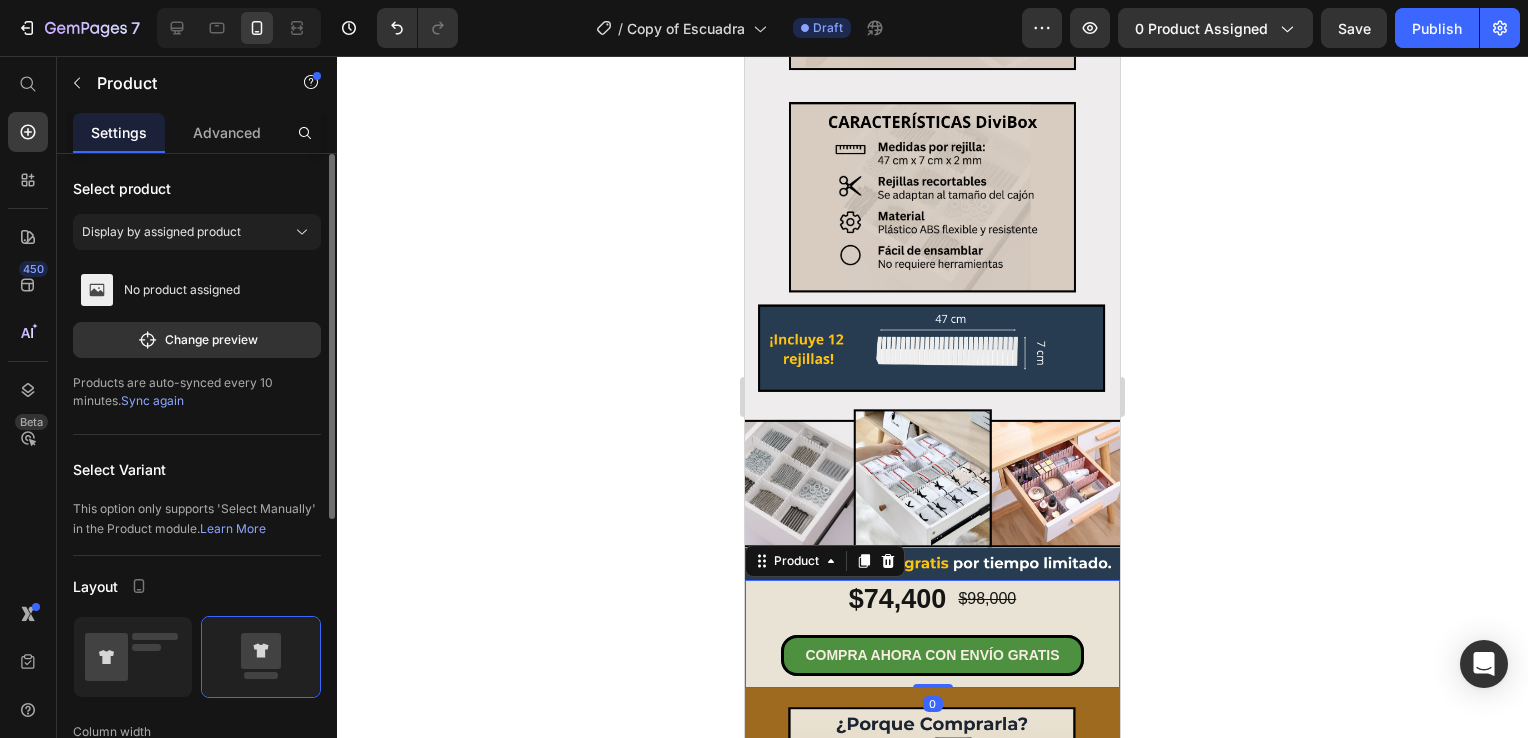 scroll, scrollTop: 200, scrollLeft: 0, axis: vertical 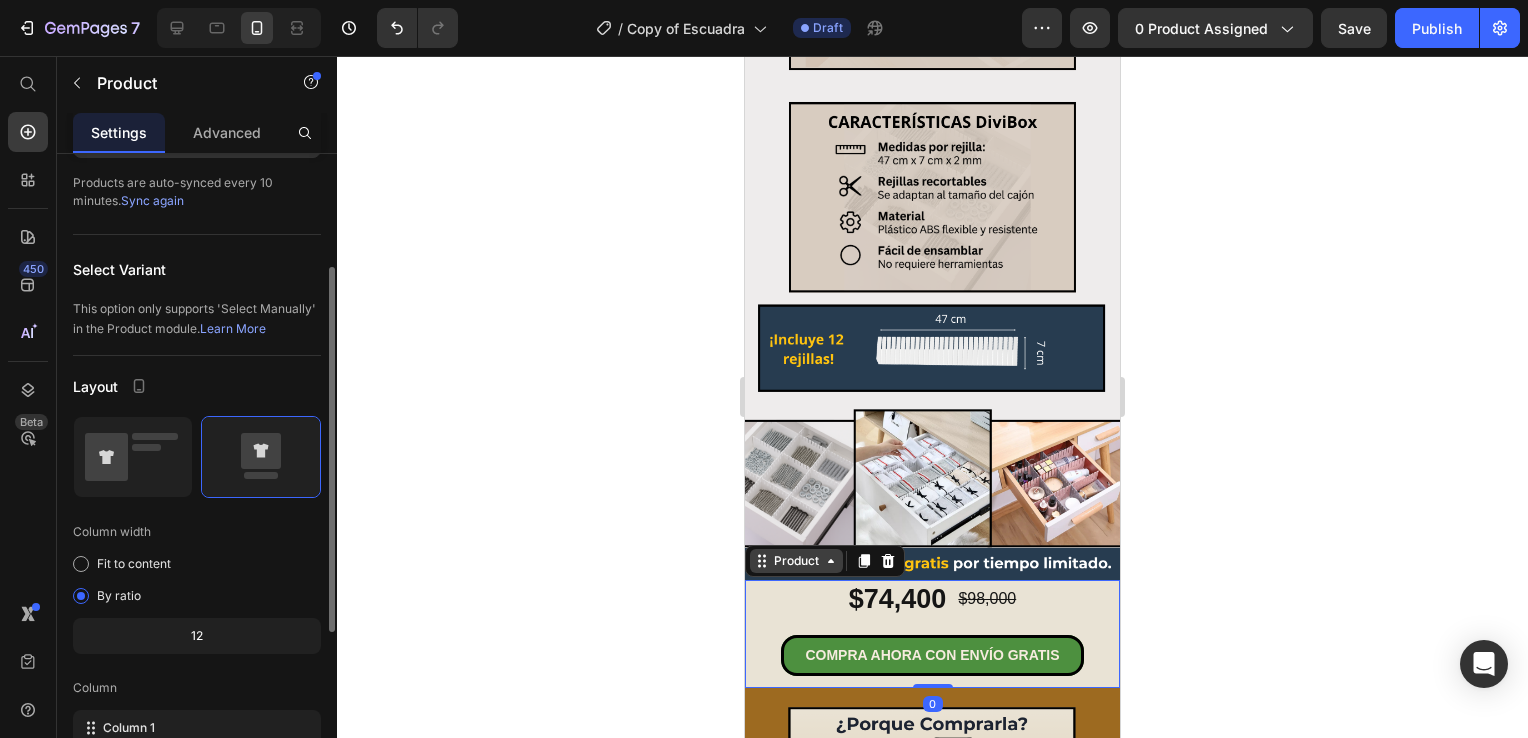 click on "Product" at bounding box center (796, 561) 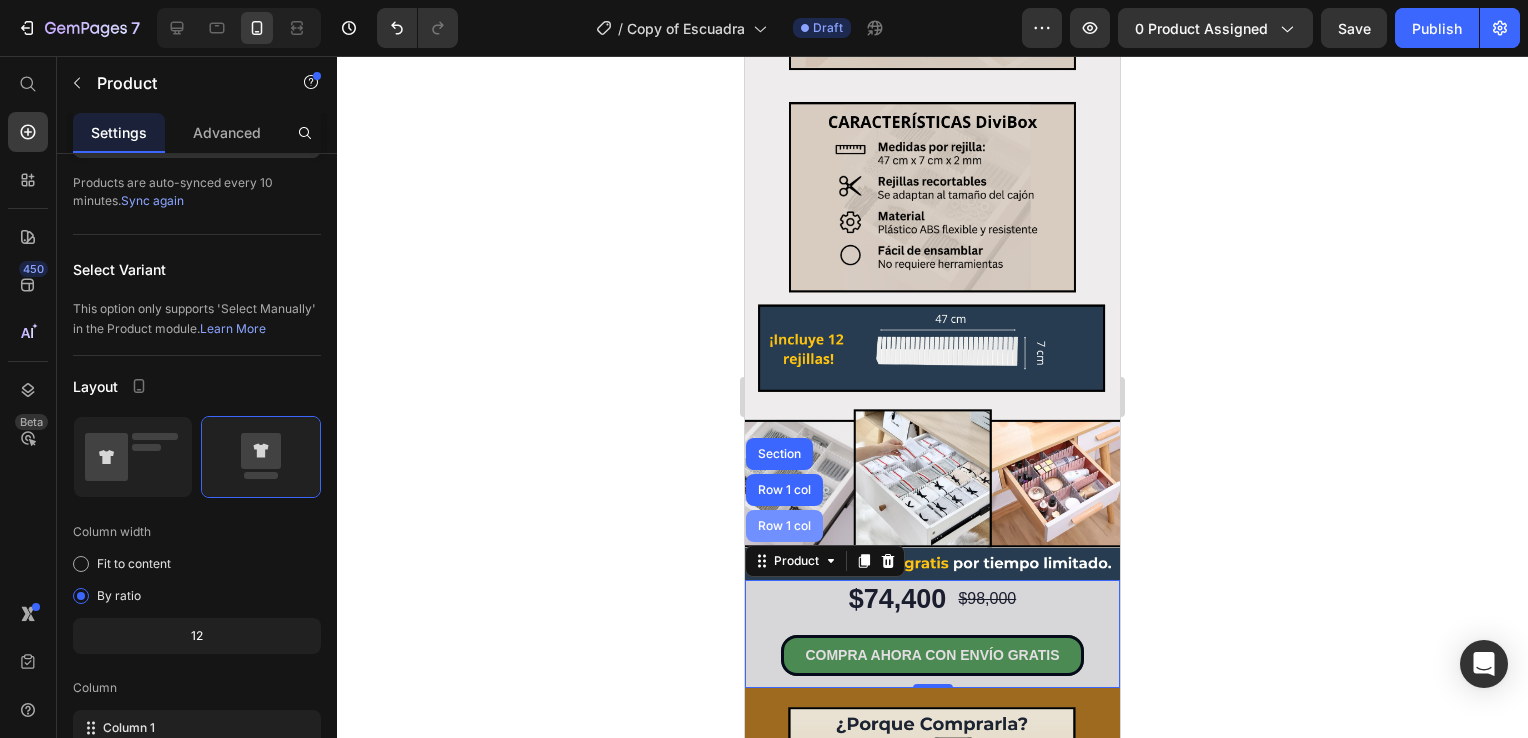 click on "Row 1 col" at bounding box center (784, 526) 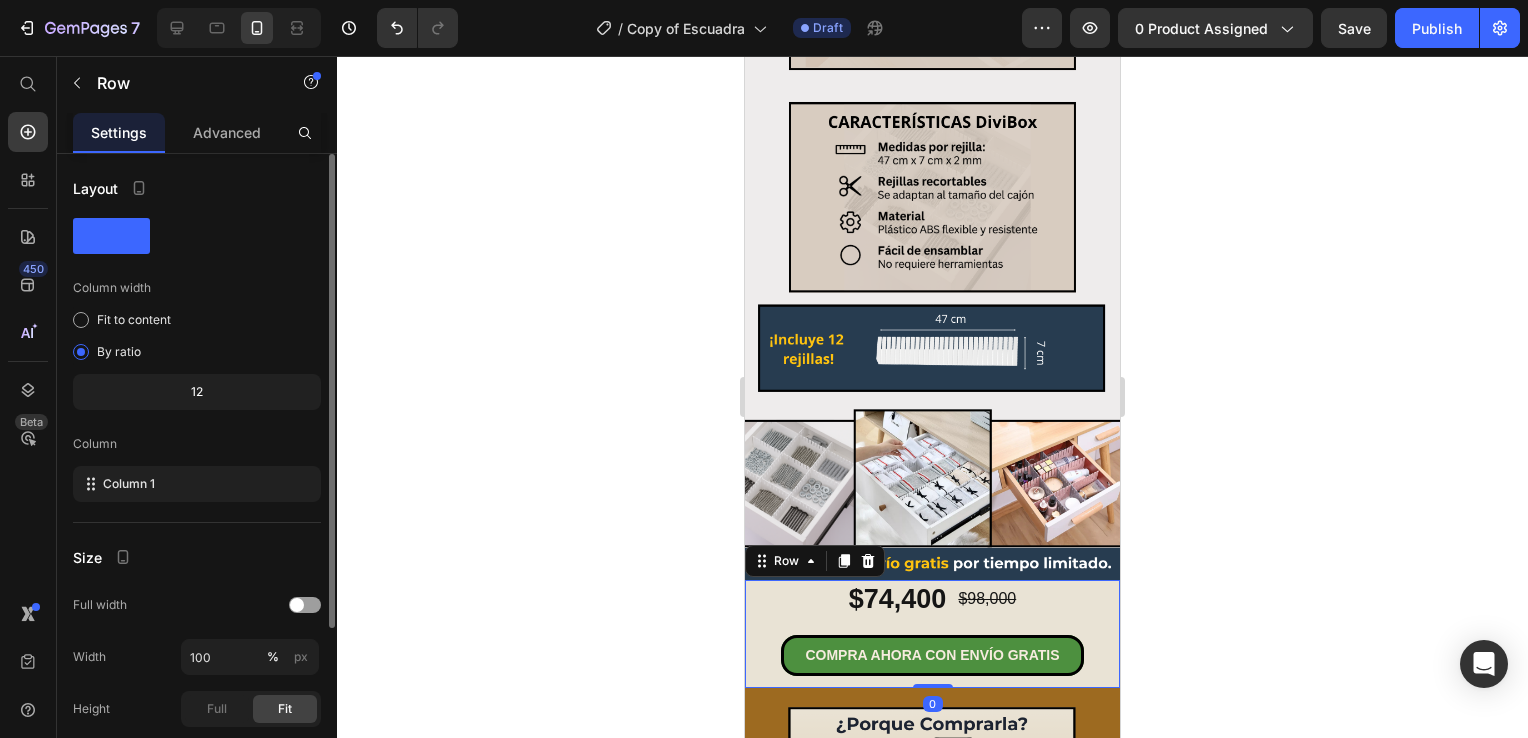 scroll, scrollTop: 200, scrollLeft: 0, axis: vertical 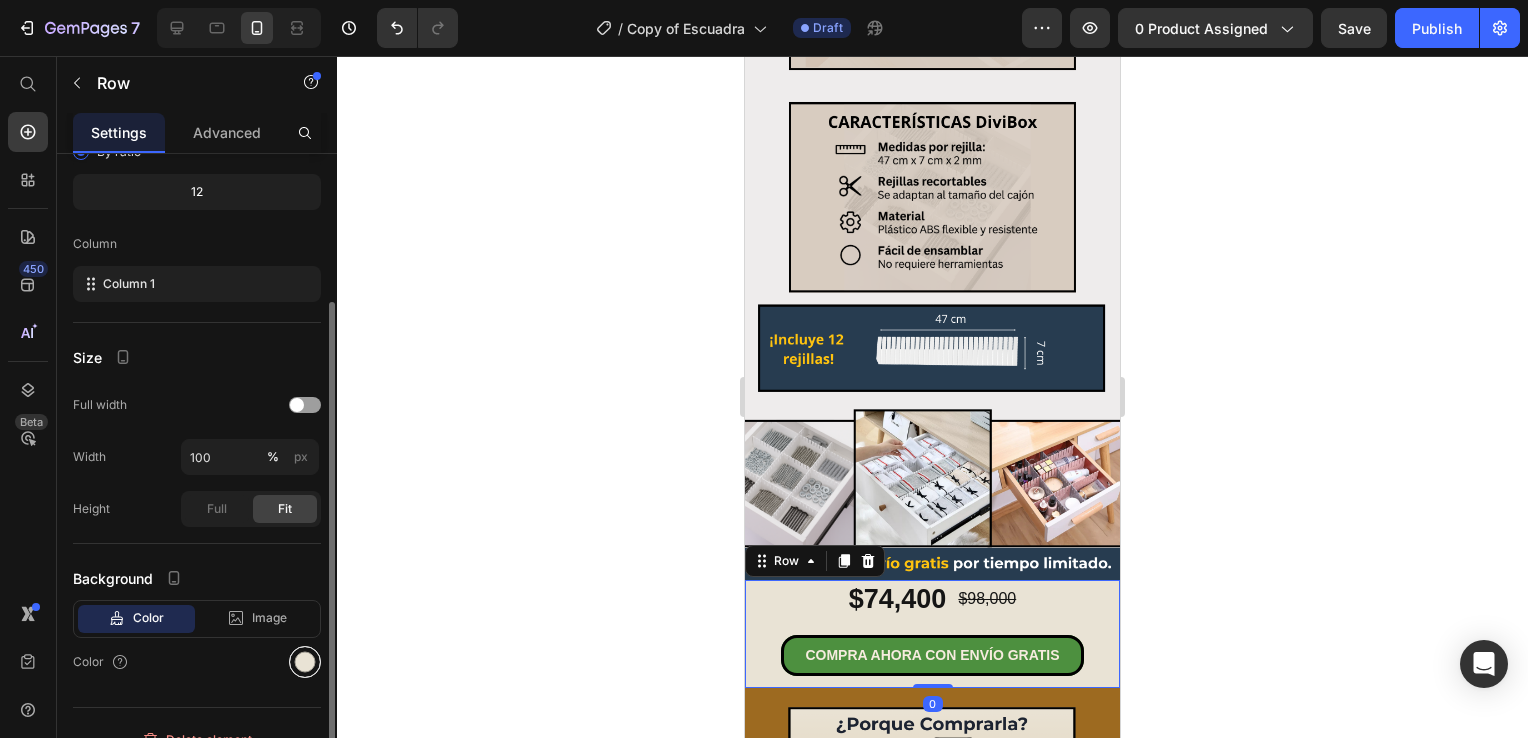 click at bounding box center (305, 662) 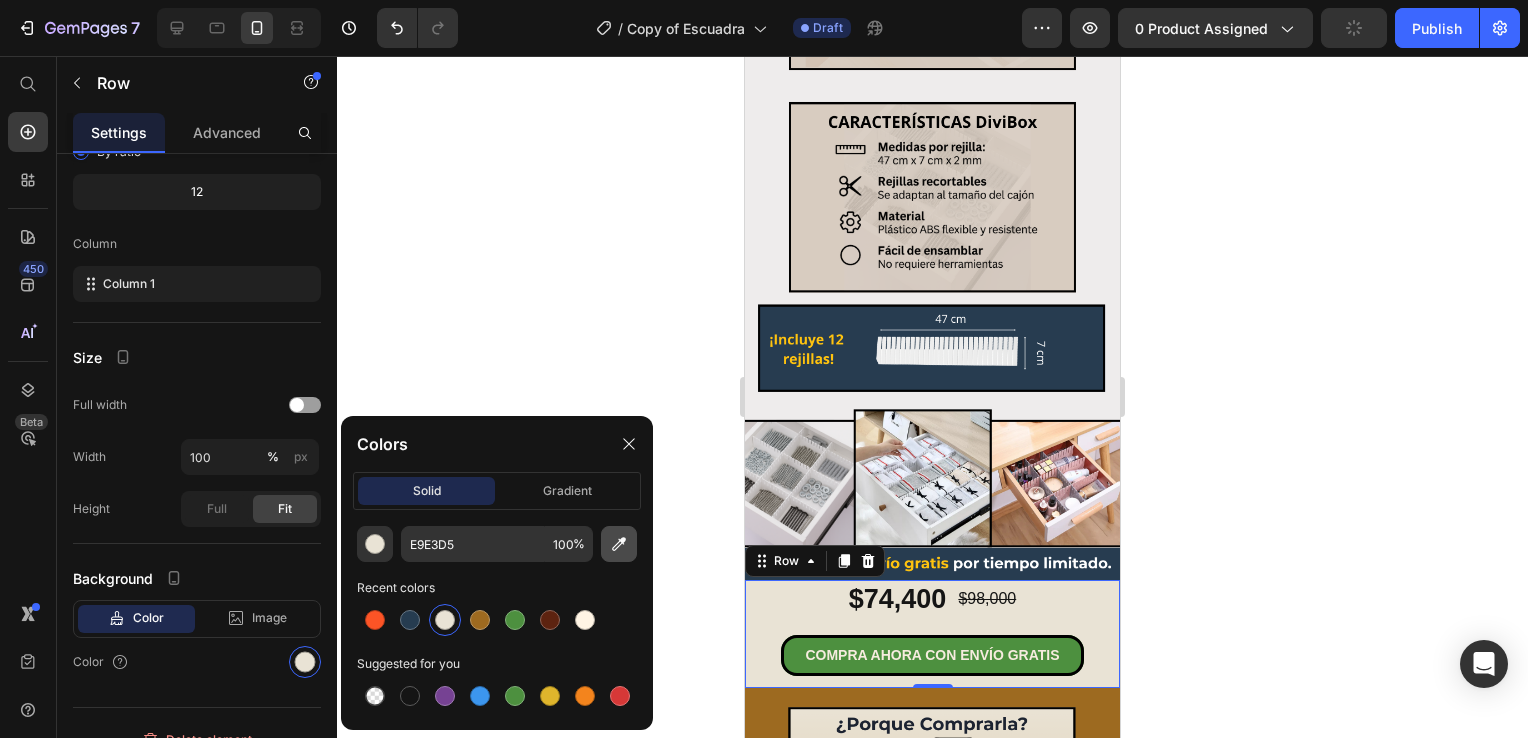 click 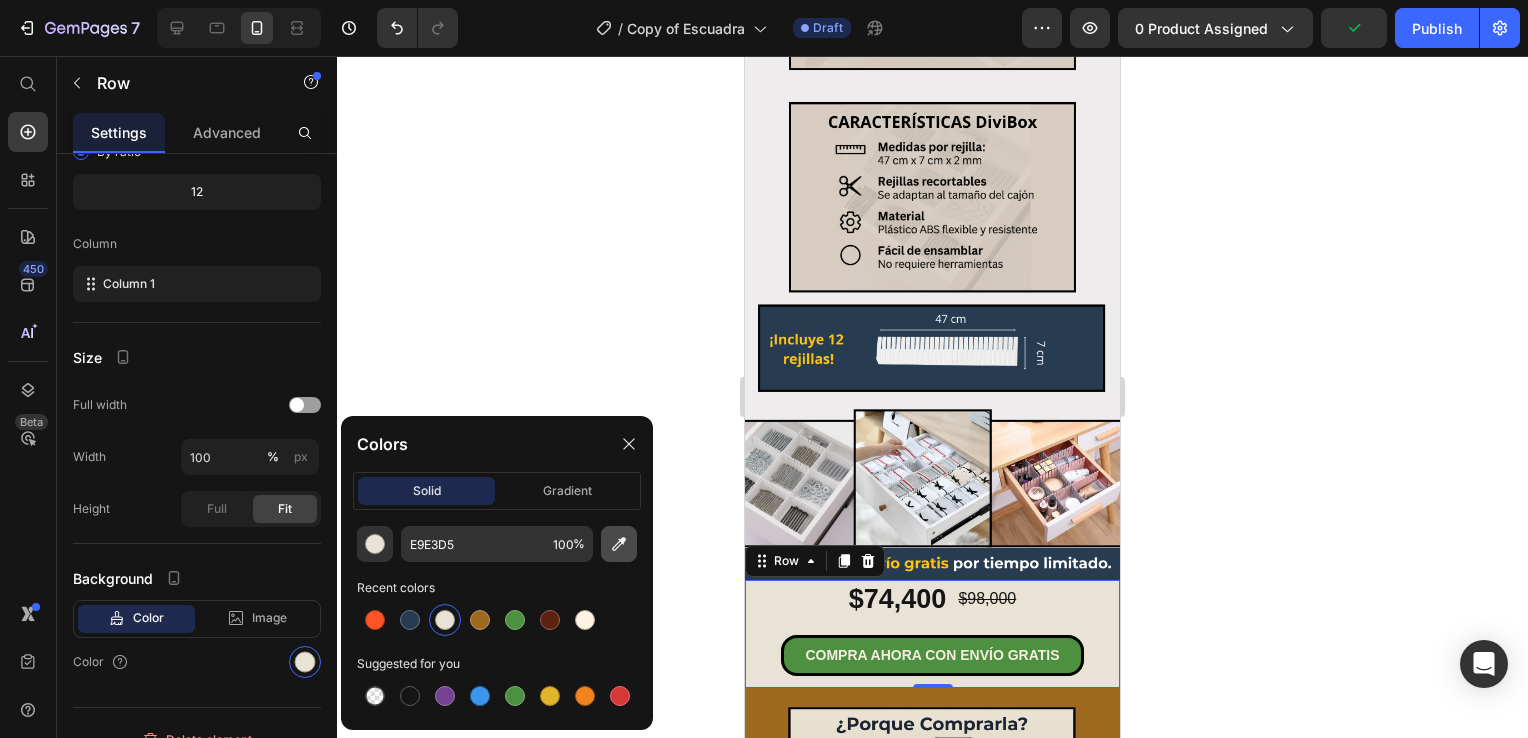 type on "263C50" 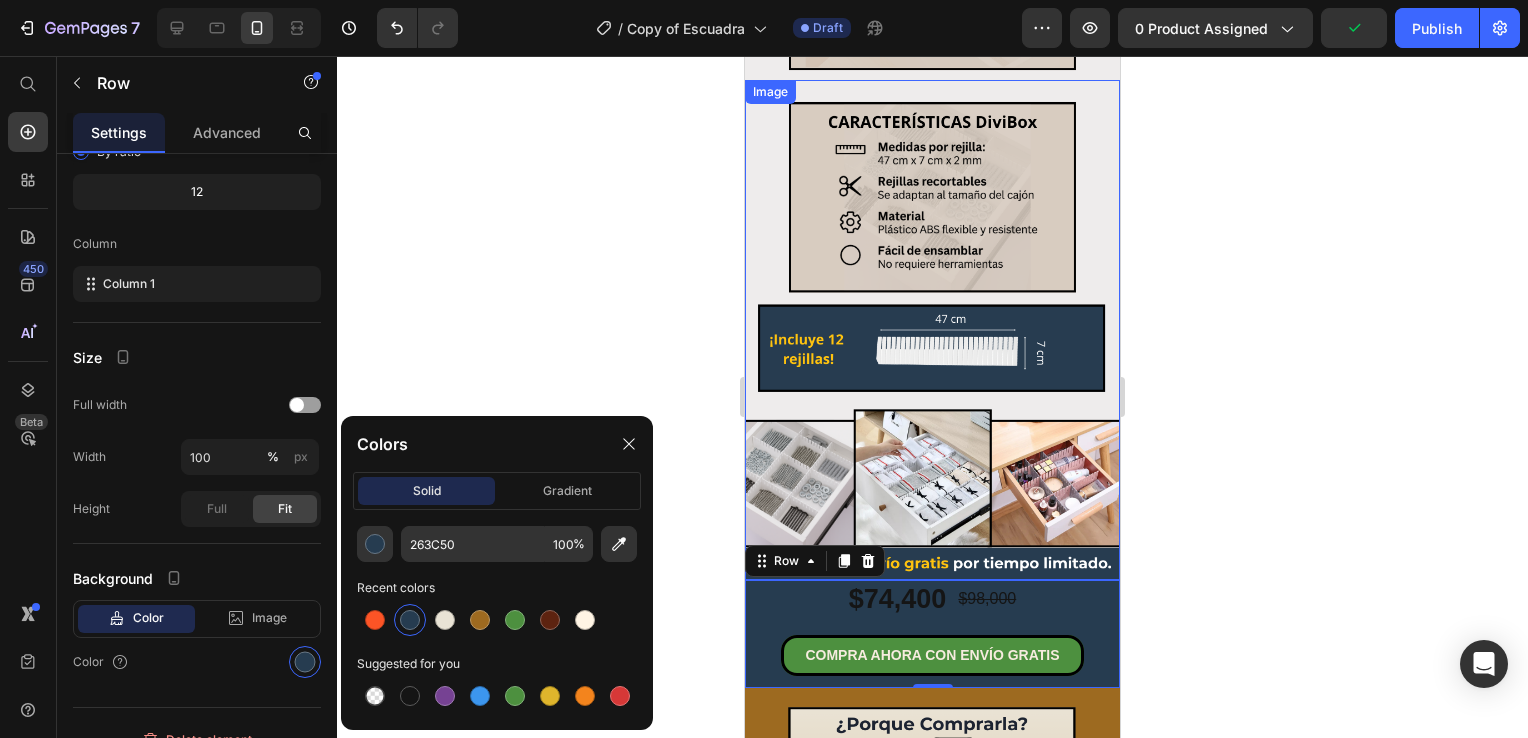 click 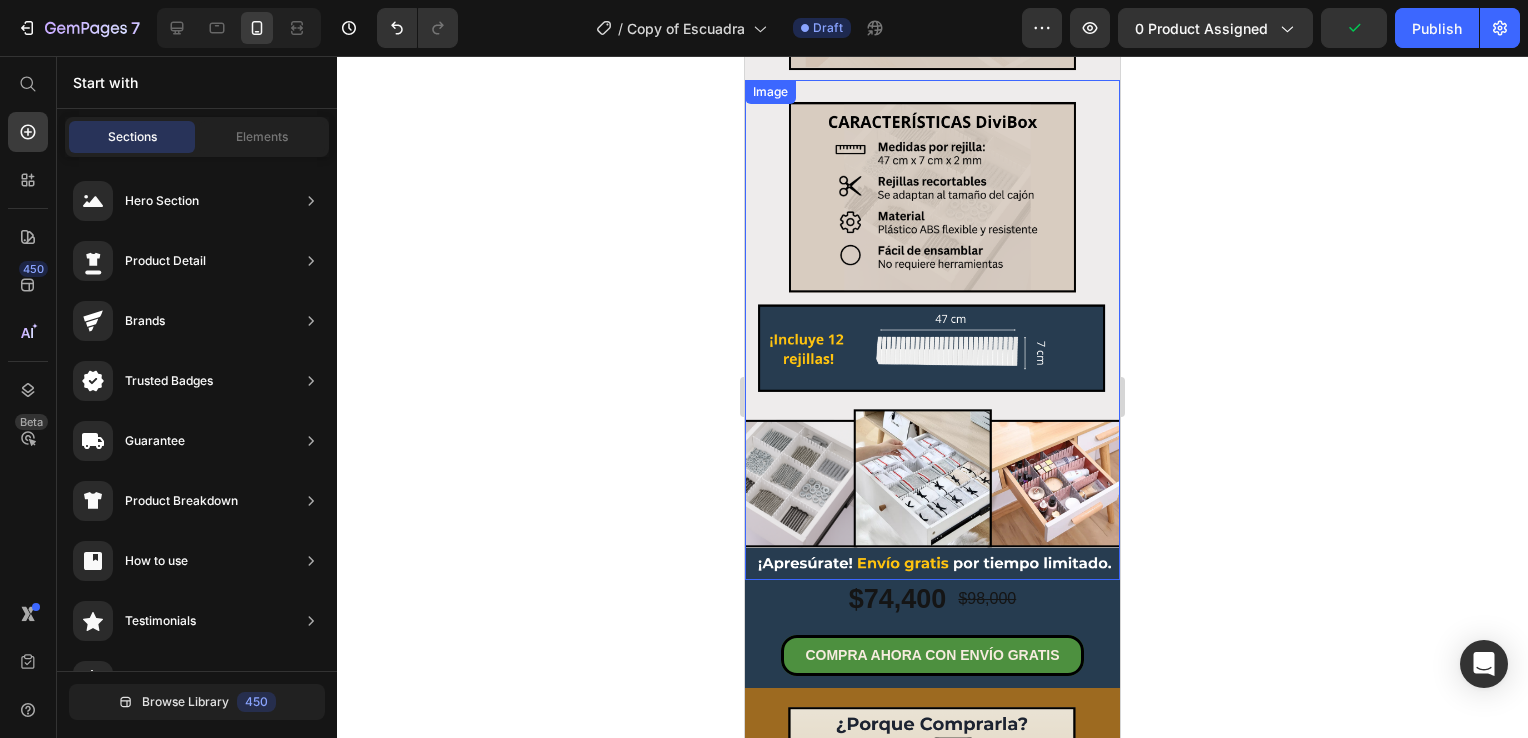 click 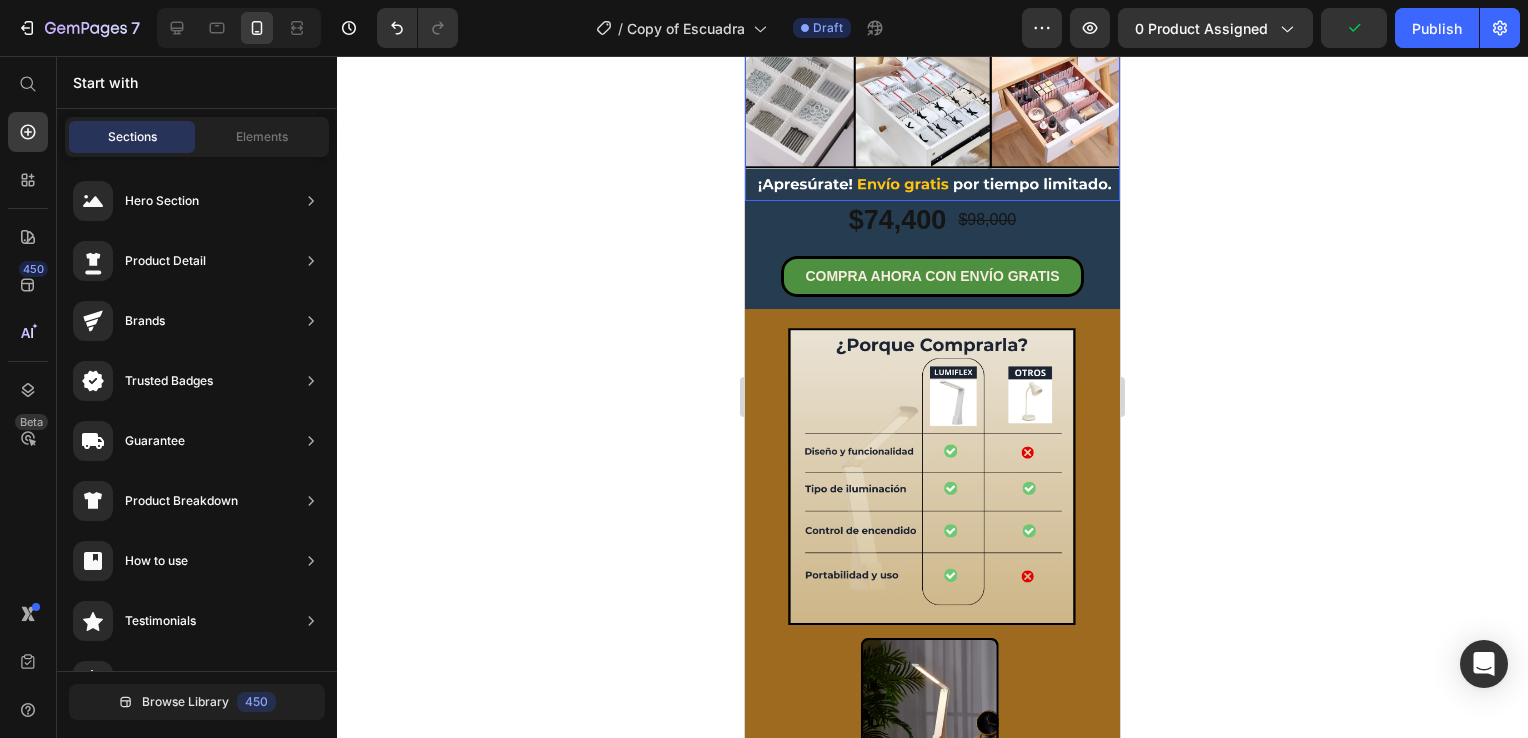 scroll, scrollTop: 1900, scrollLeft: 0, axis: vertical 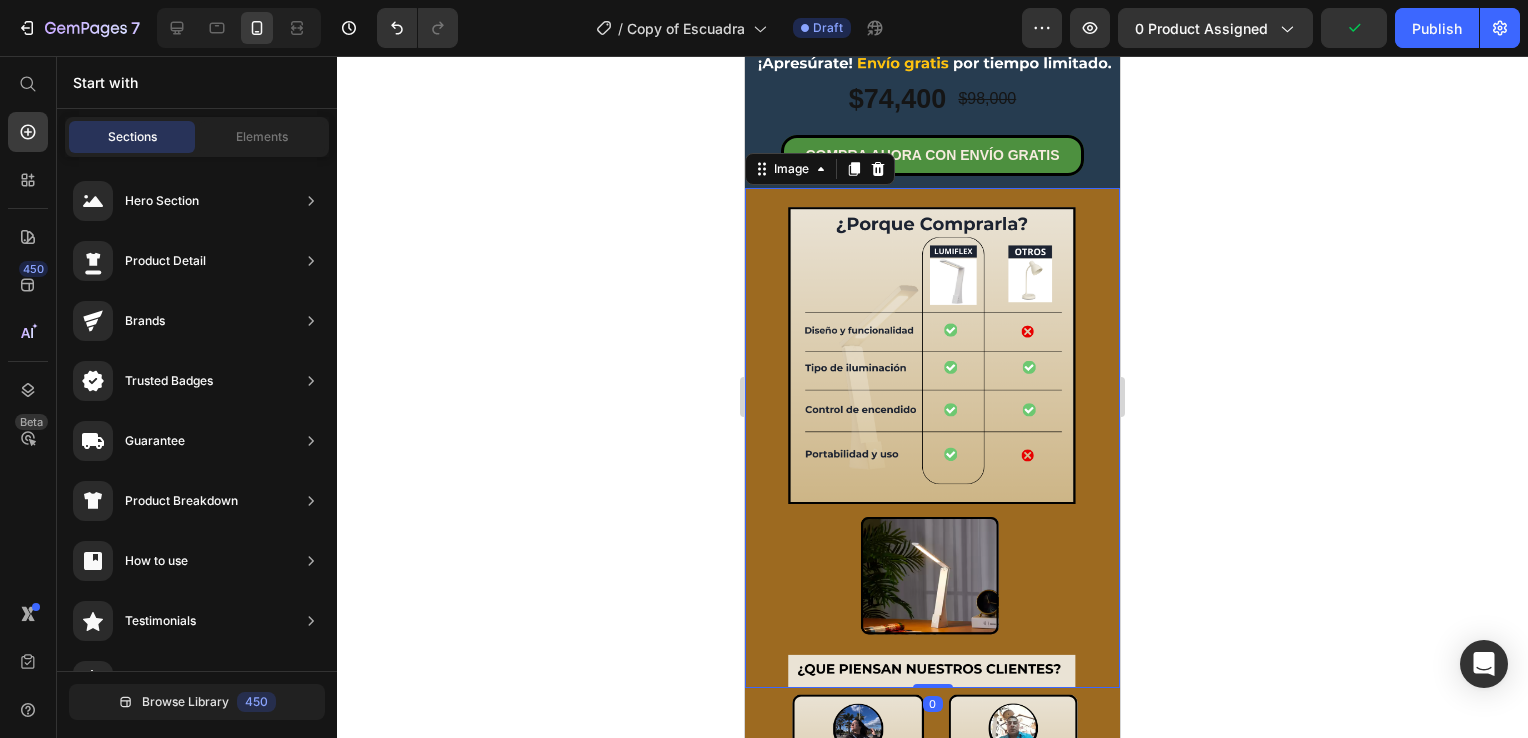 click at bounding box center (932, 438) 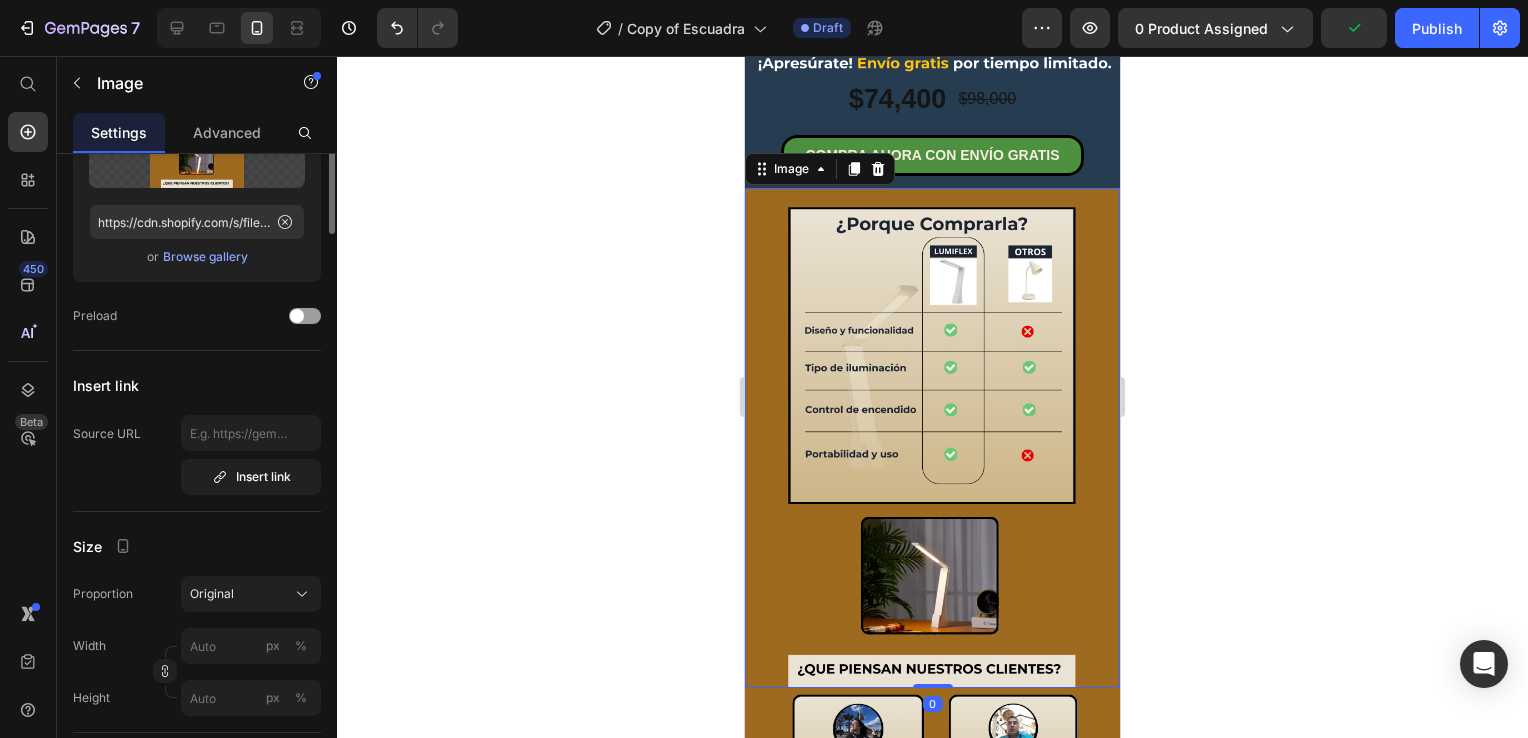 scroll, scrollTop: 0, scrollLeft: 0, axis: both 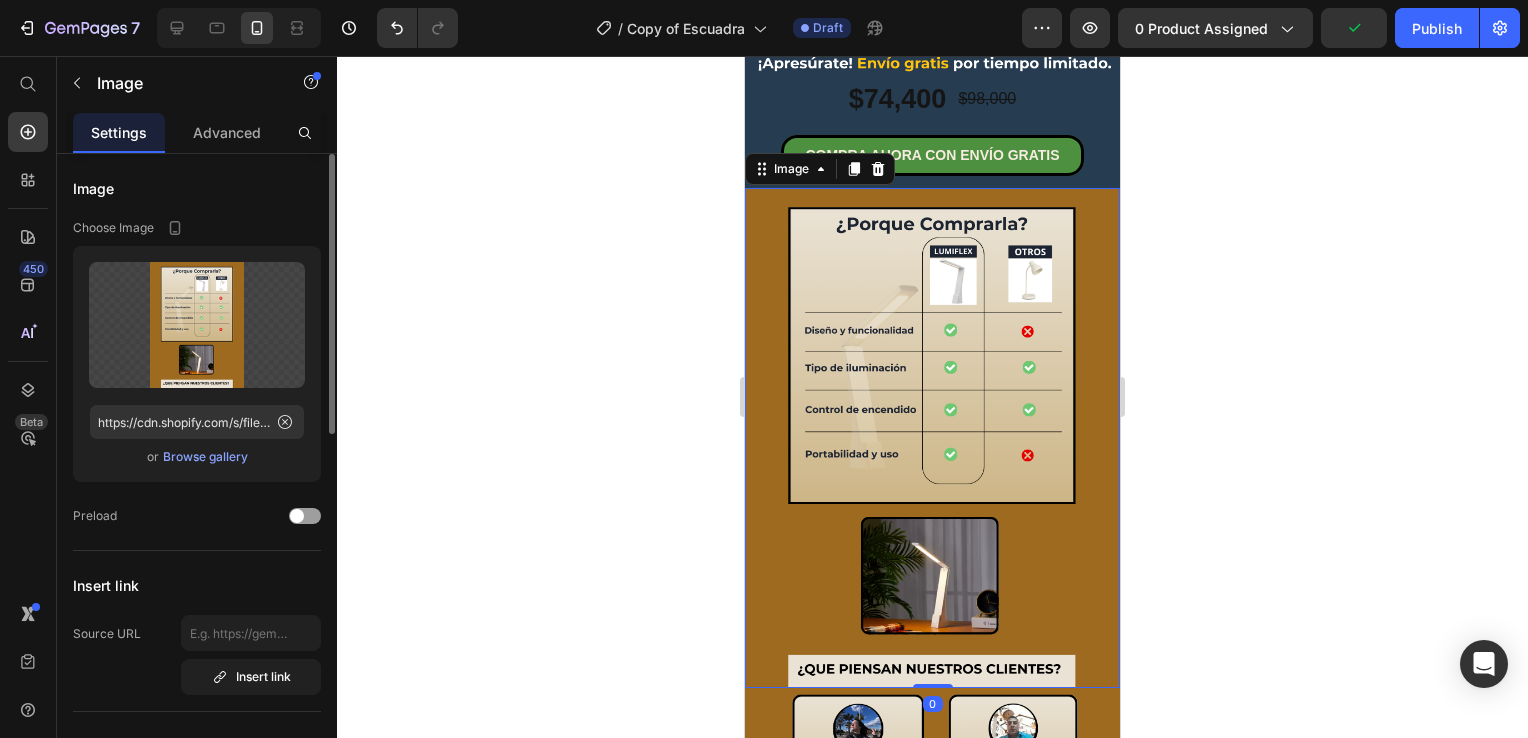 click on "Browse gallery" at bounding box center [205, 457] 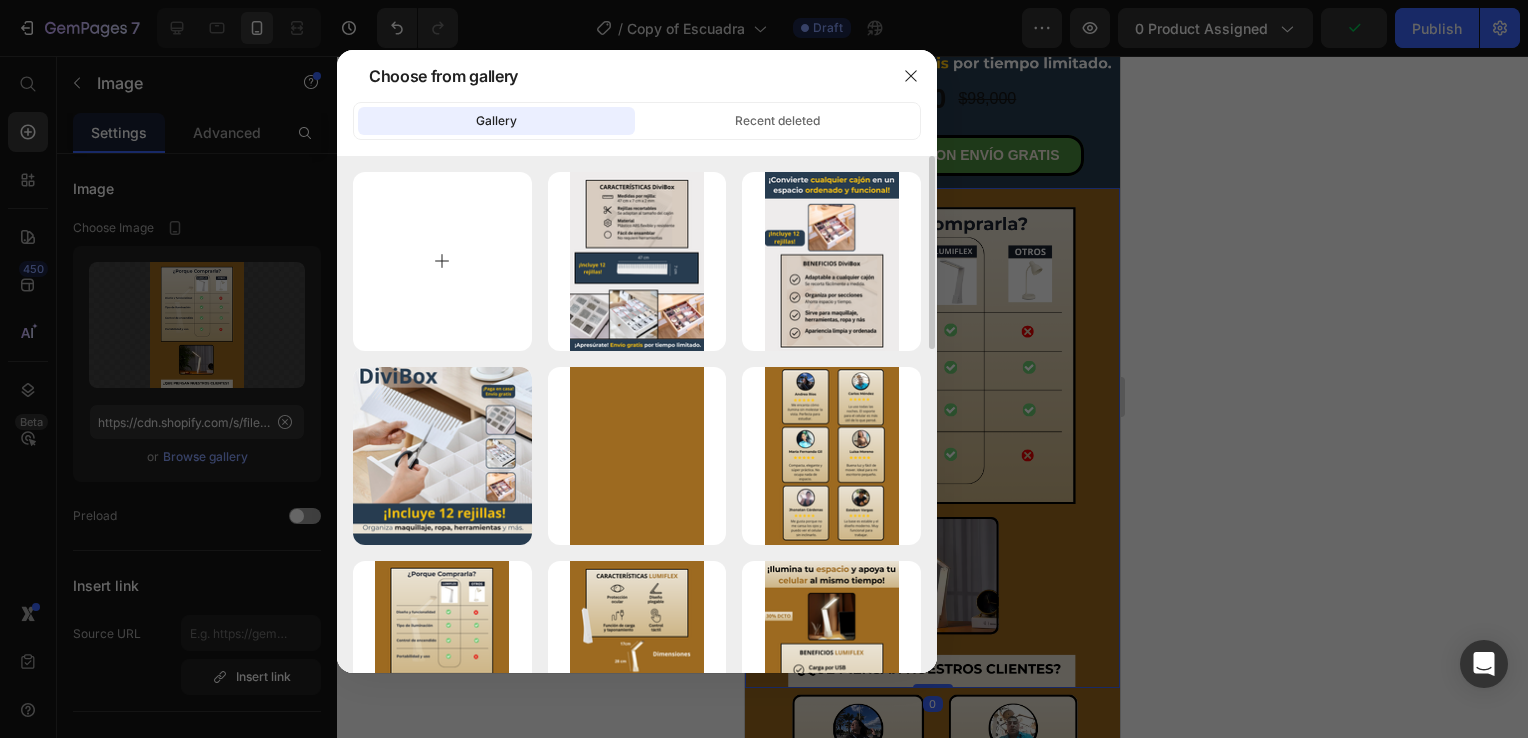 click at bounding box center [442, 261] 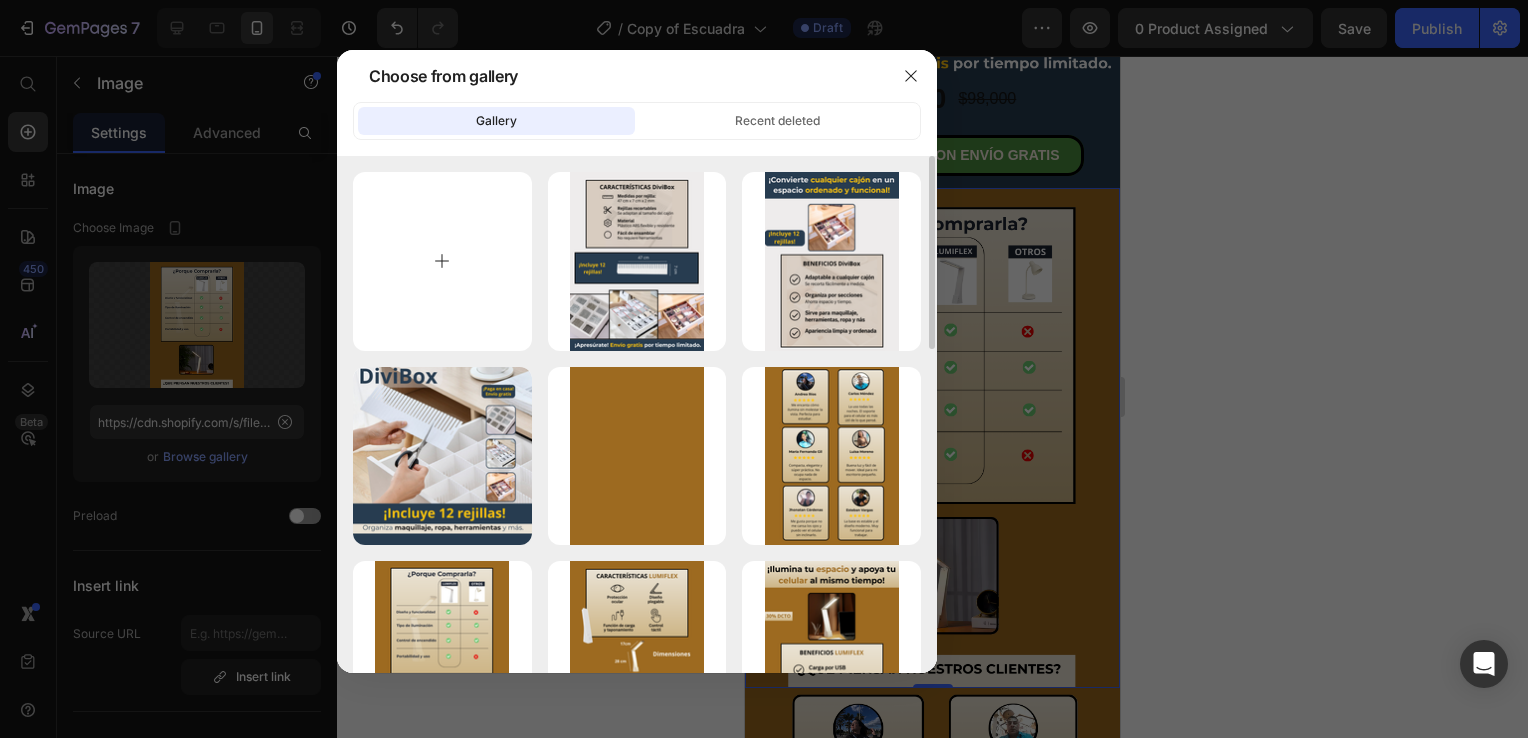type on "C:\fakepath\4.png" 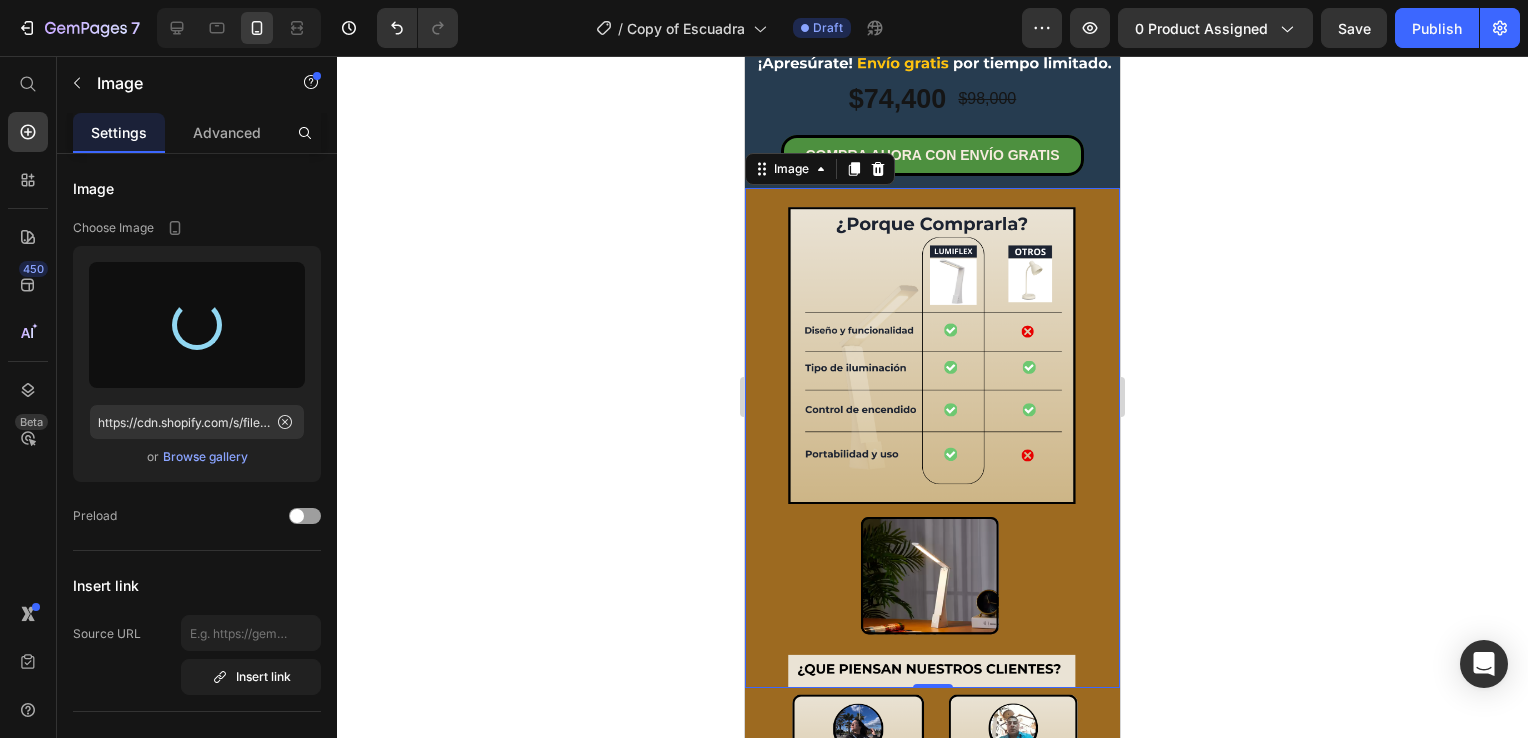 type on "https://cdn.shopify.com/s/files/1/0931/0204/7545/files/gempages_559530074857014392-0d0db0d5-dac5-4157-96e4-4b4ab85bd45c.png" 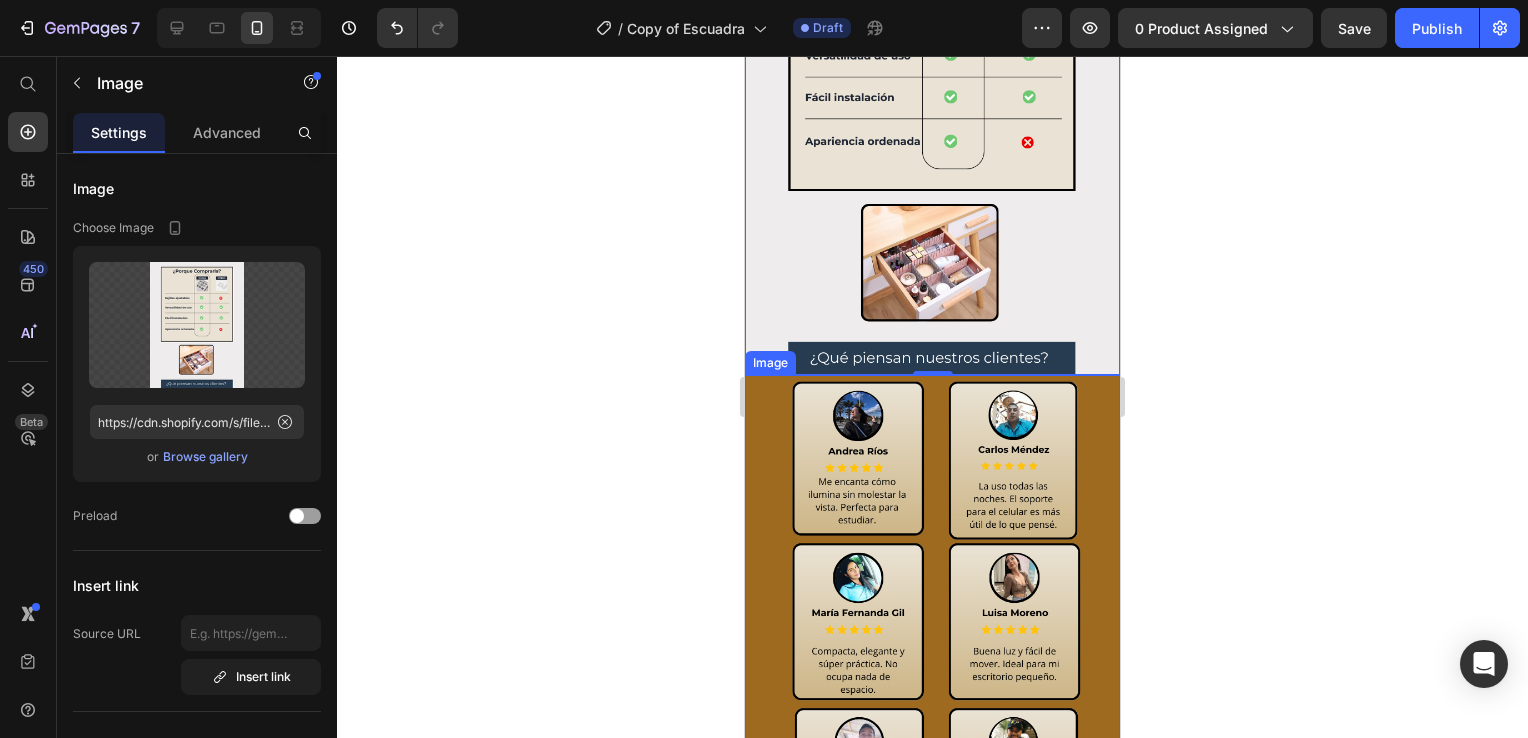 scroll, scrollTop: 2300, scrollLeft: 0, axis: vertical 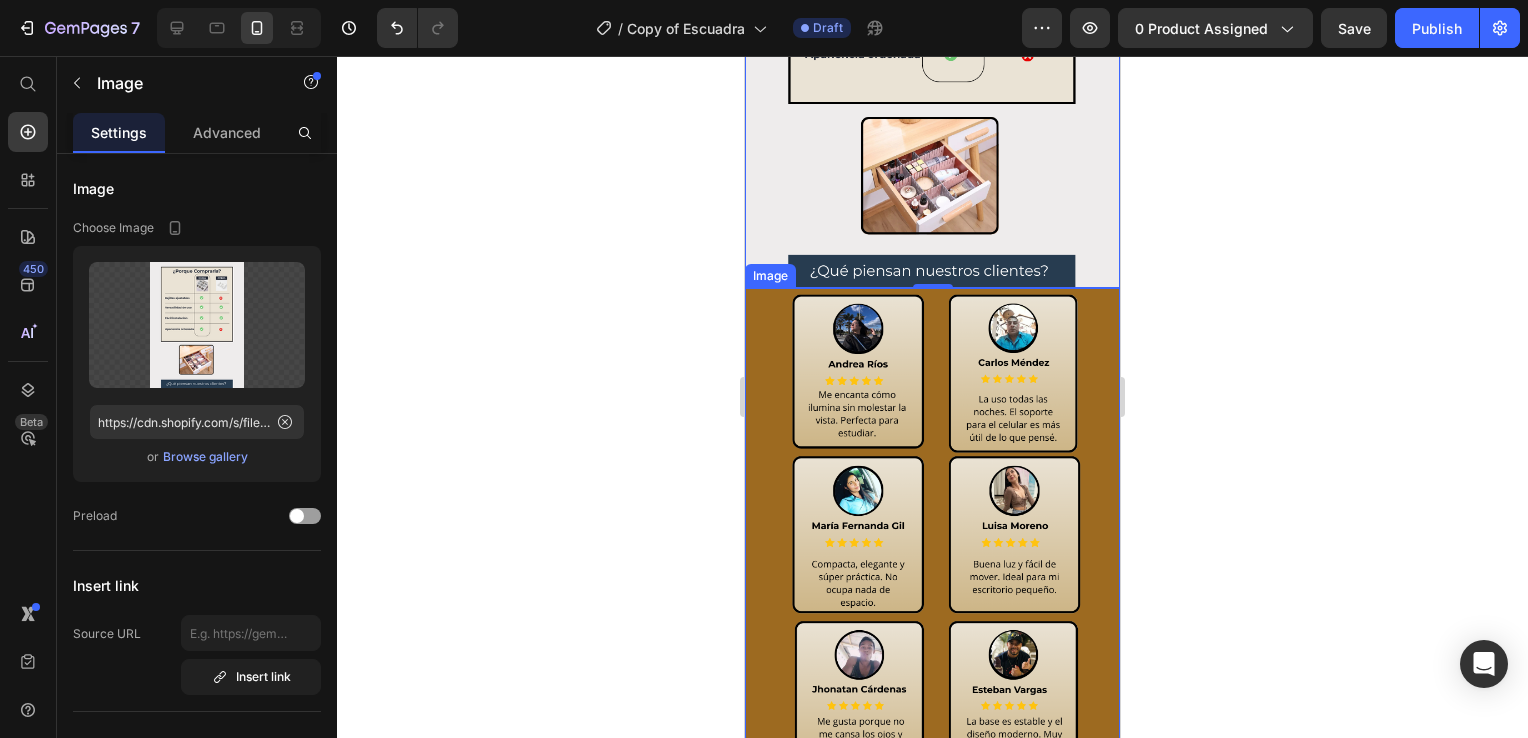 click at bounding box center [932, 538] 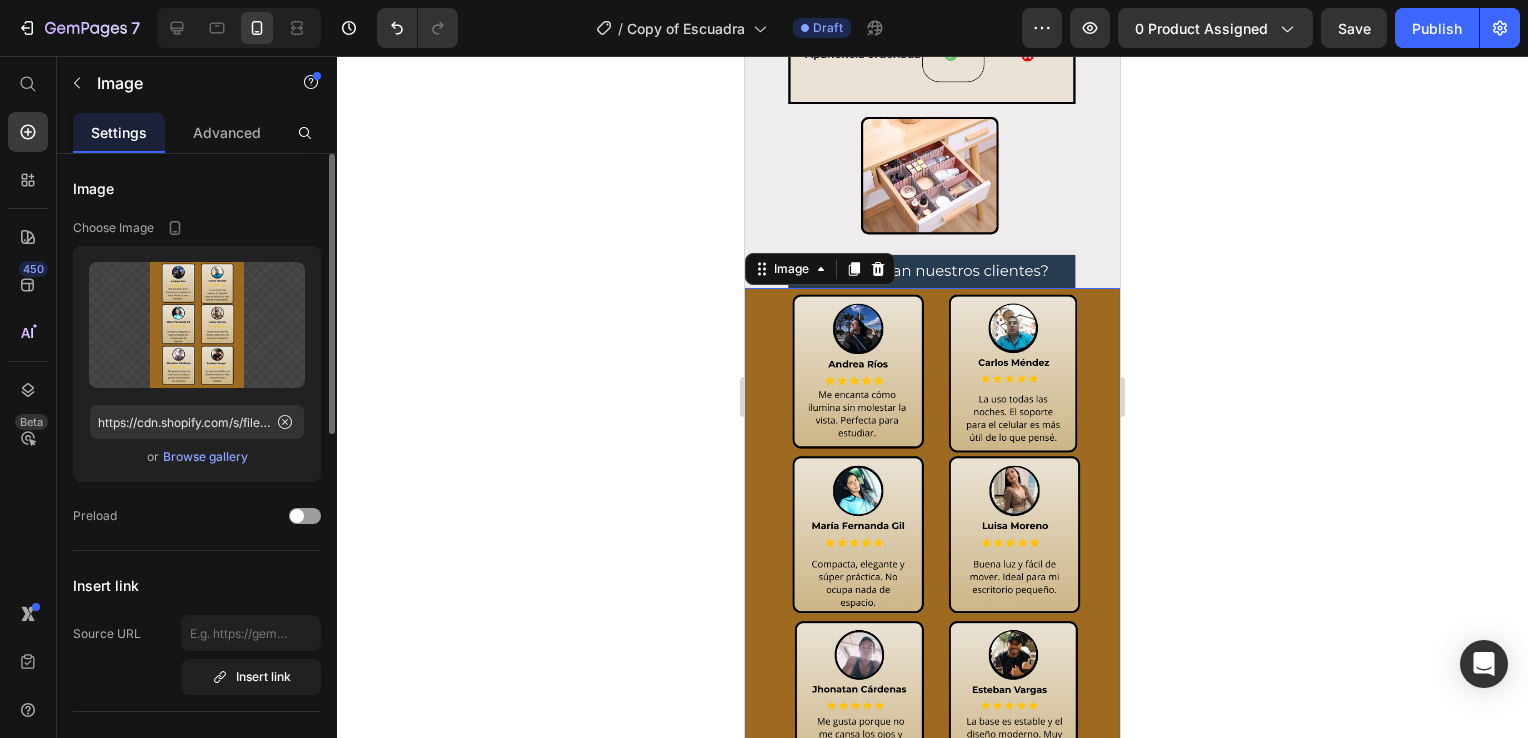 click on "Browse gallery" at bounding box center (205, 457) 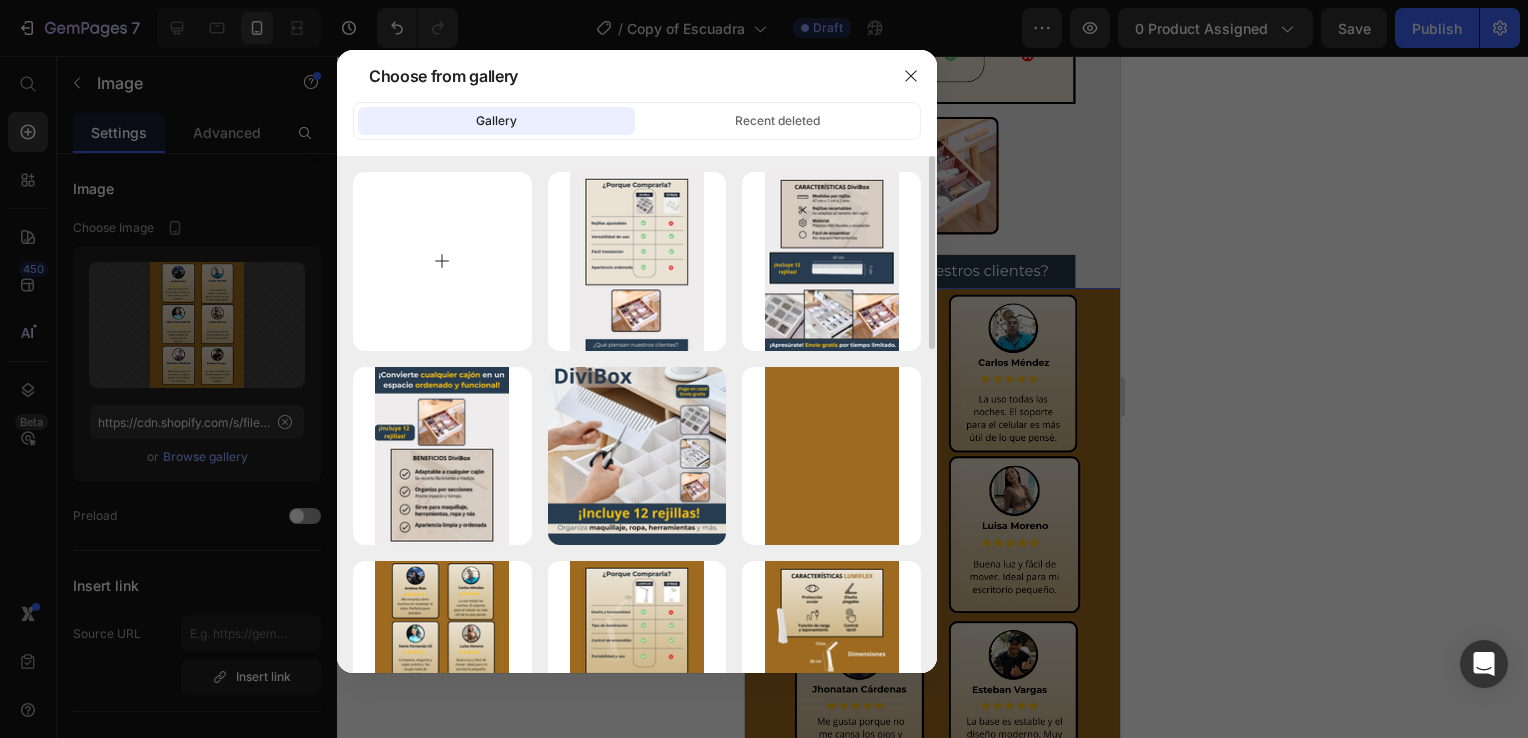 click at bounding box center (442, 261) 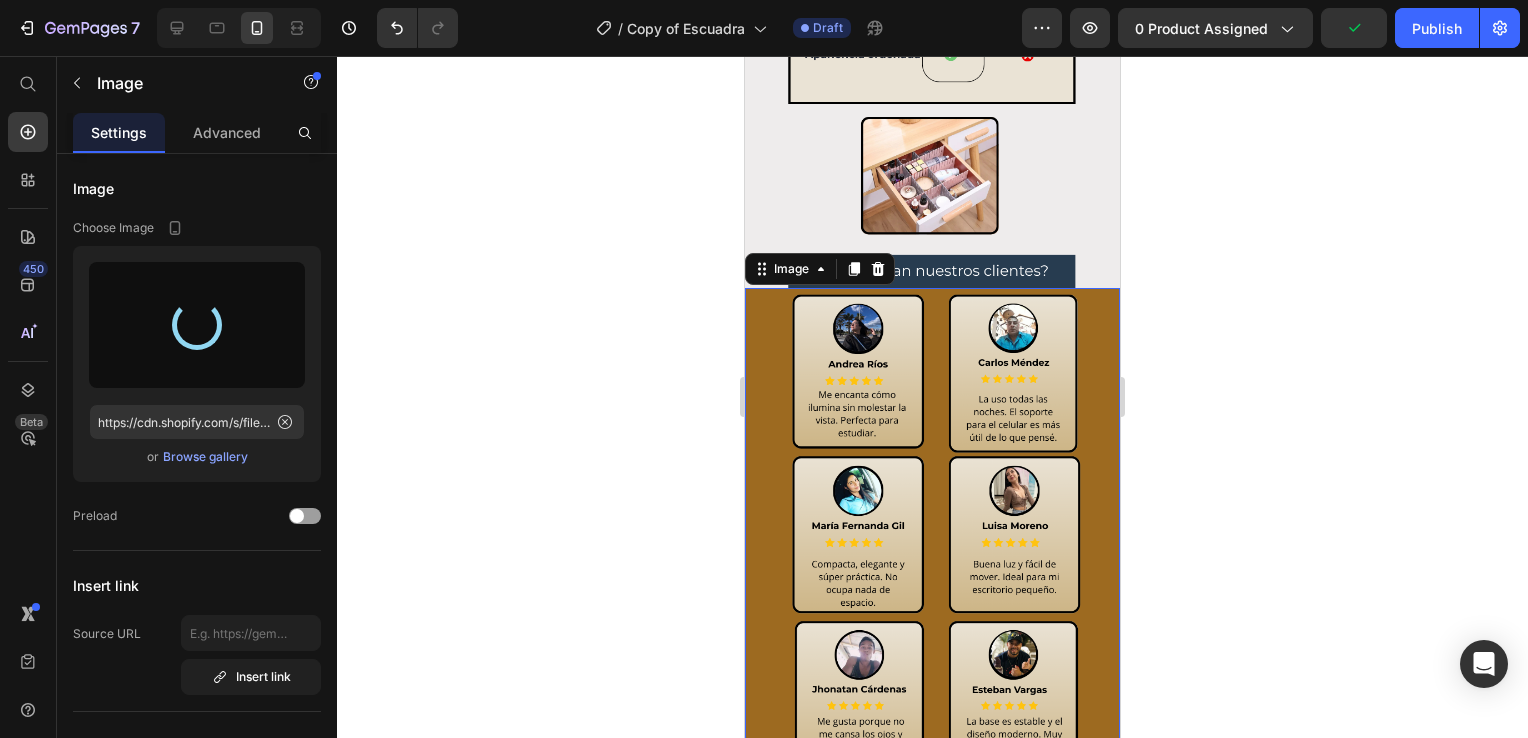 type on "https://cdn.shopify.com/s/files/1/0931/0204/7545/files/gempages_559530074857014392-a794ac1e-01d1-4a9b-b3ed-0e043dcc72f7.png" 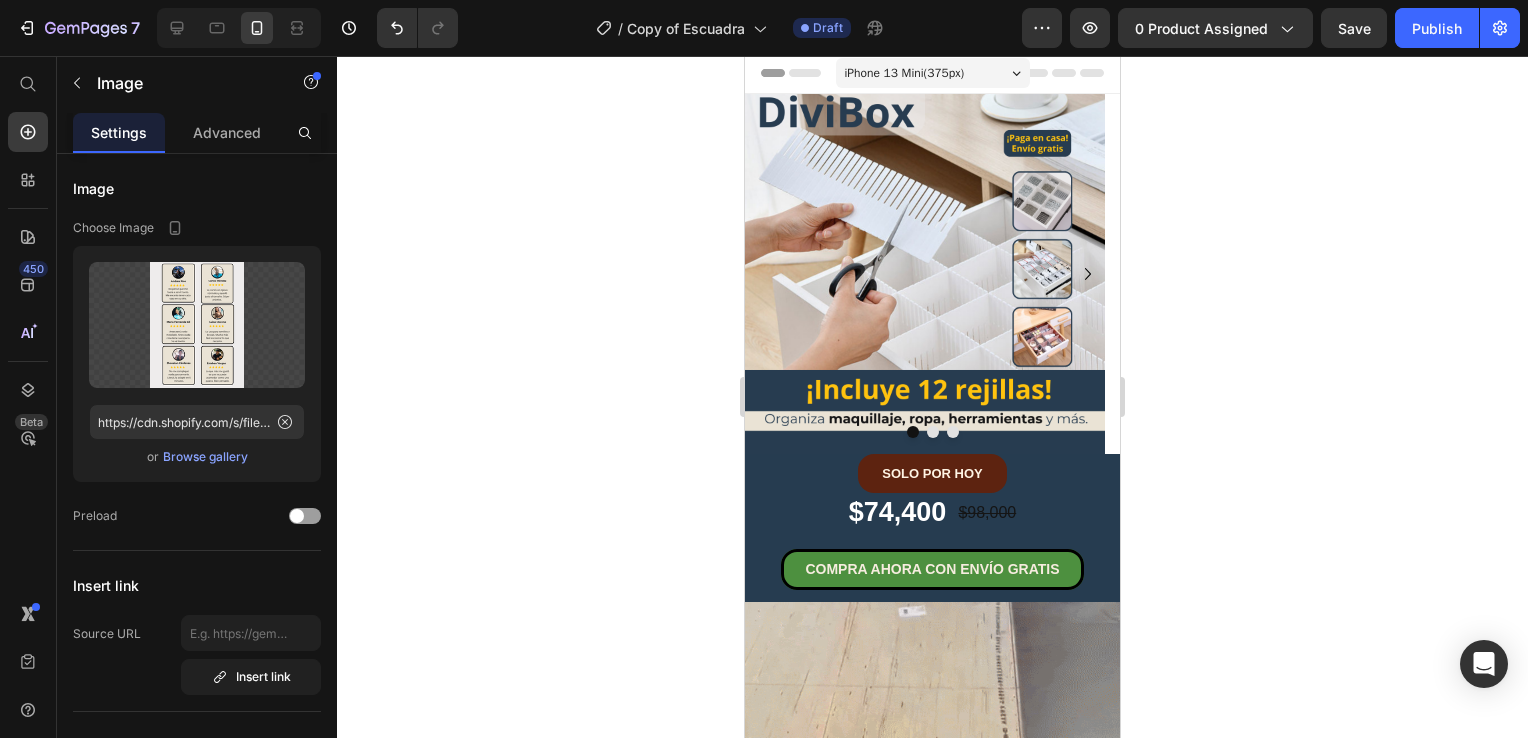 scroll, scrollTop: 0, scrollLeft: 0, axis: both 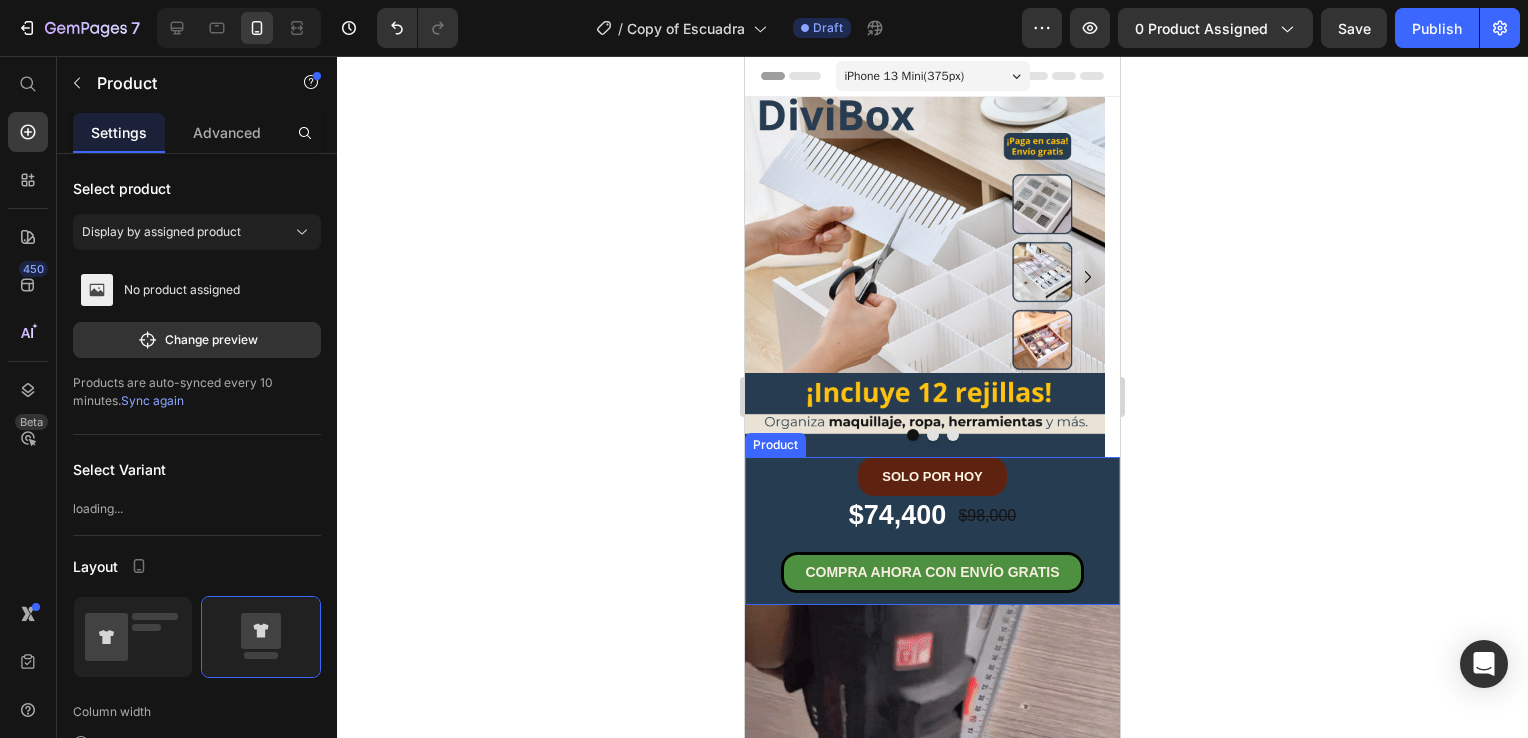 click on "SOLO POR HOY   Button $74,400 Product Price $98,000 Product Price Row Row COMPRA AHORA CON ENVÍO GRATIS   Button" at bounding box center [932, 531] 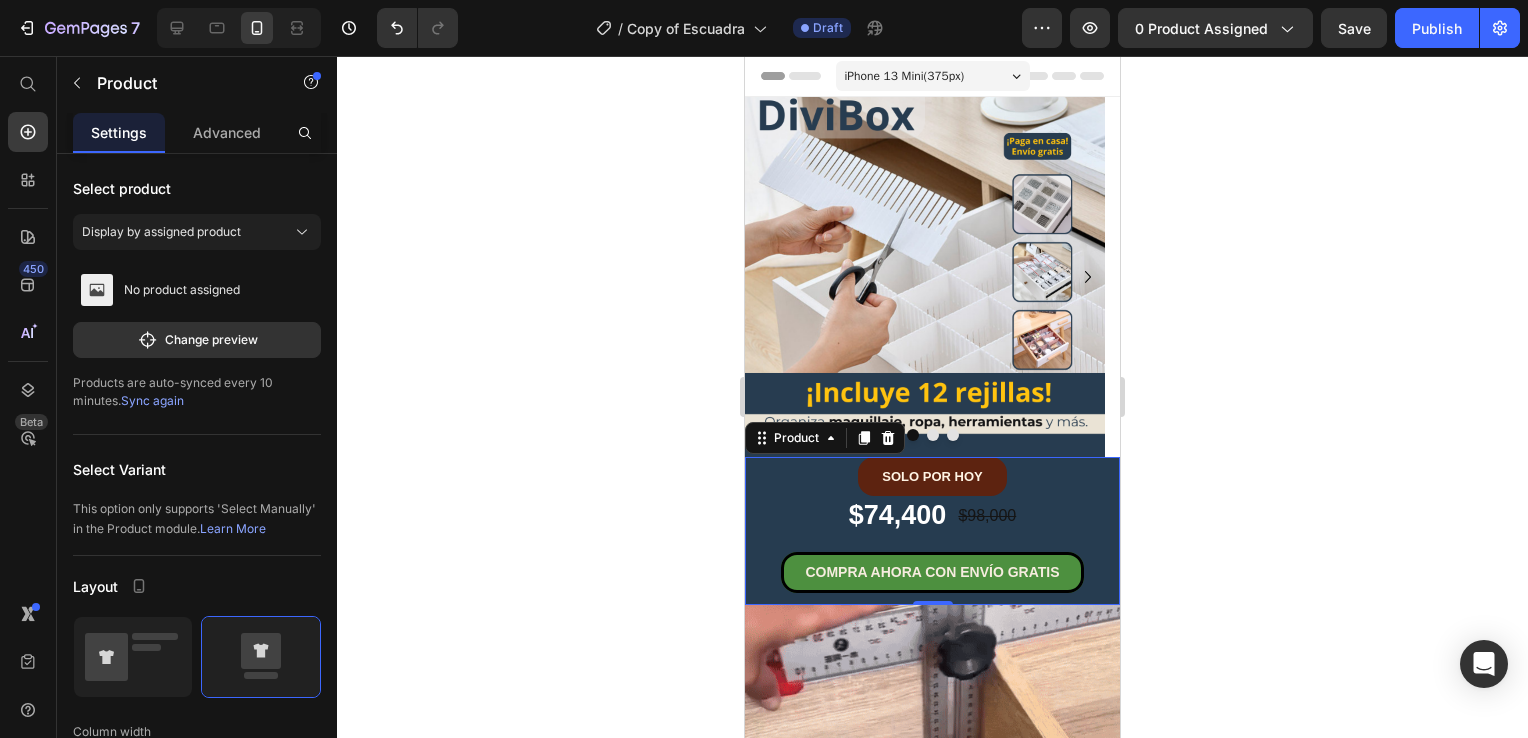click 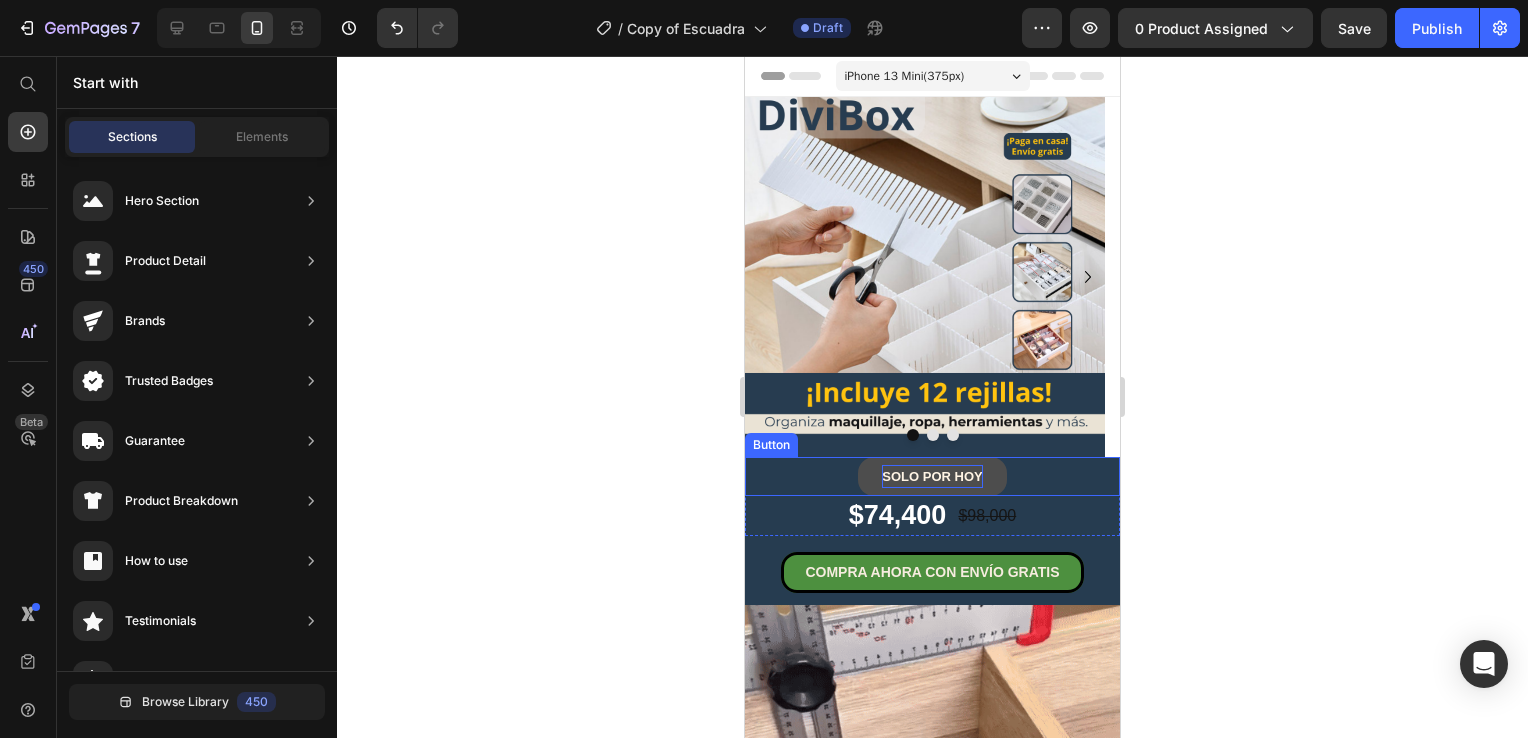 click on "SOLO POR HOY" at bounding box center (932, 476) 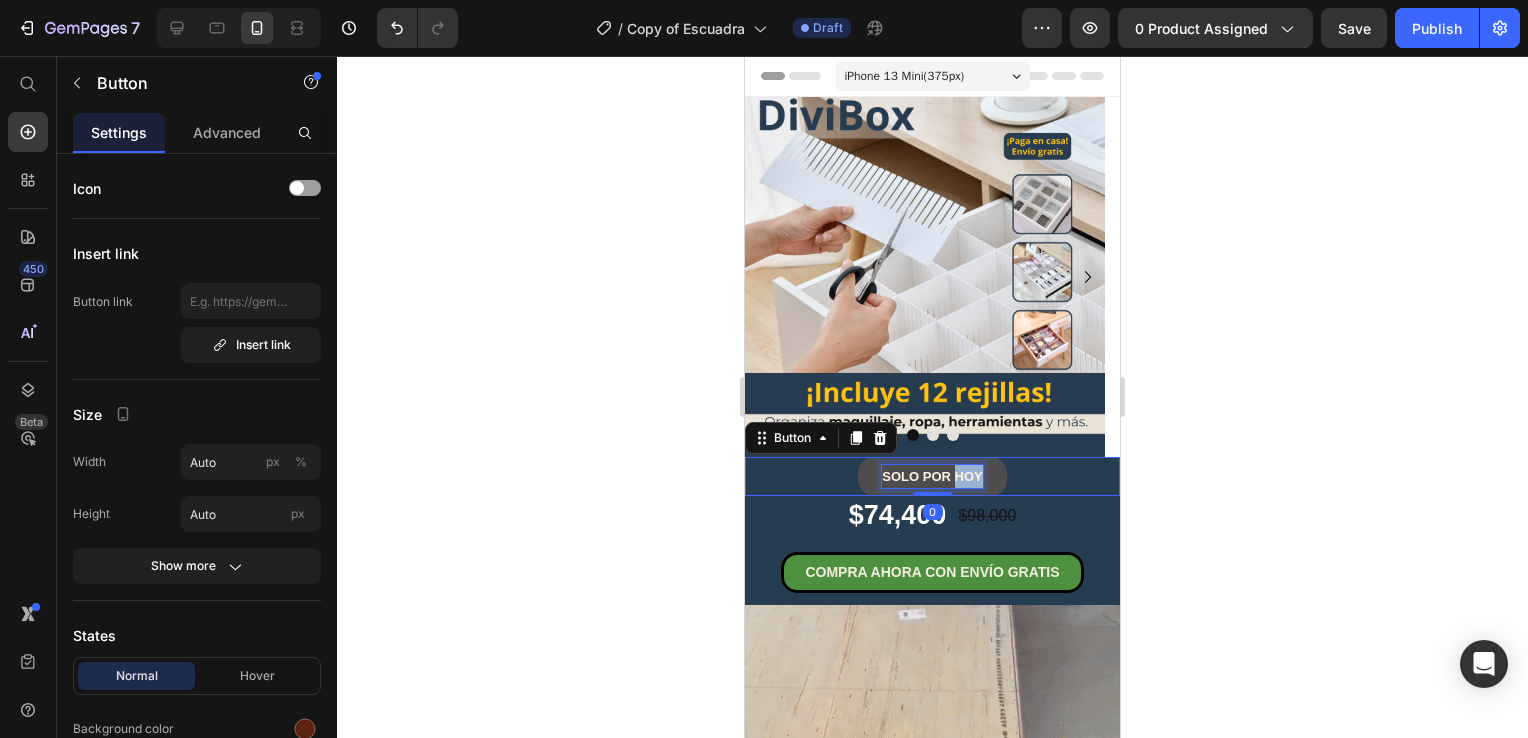 click on "SOLO POR HOY" at bounding box center (932, 476) 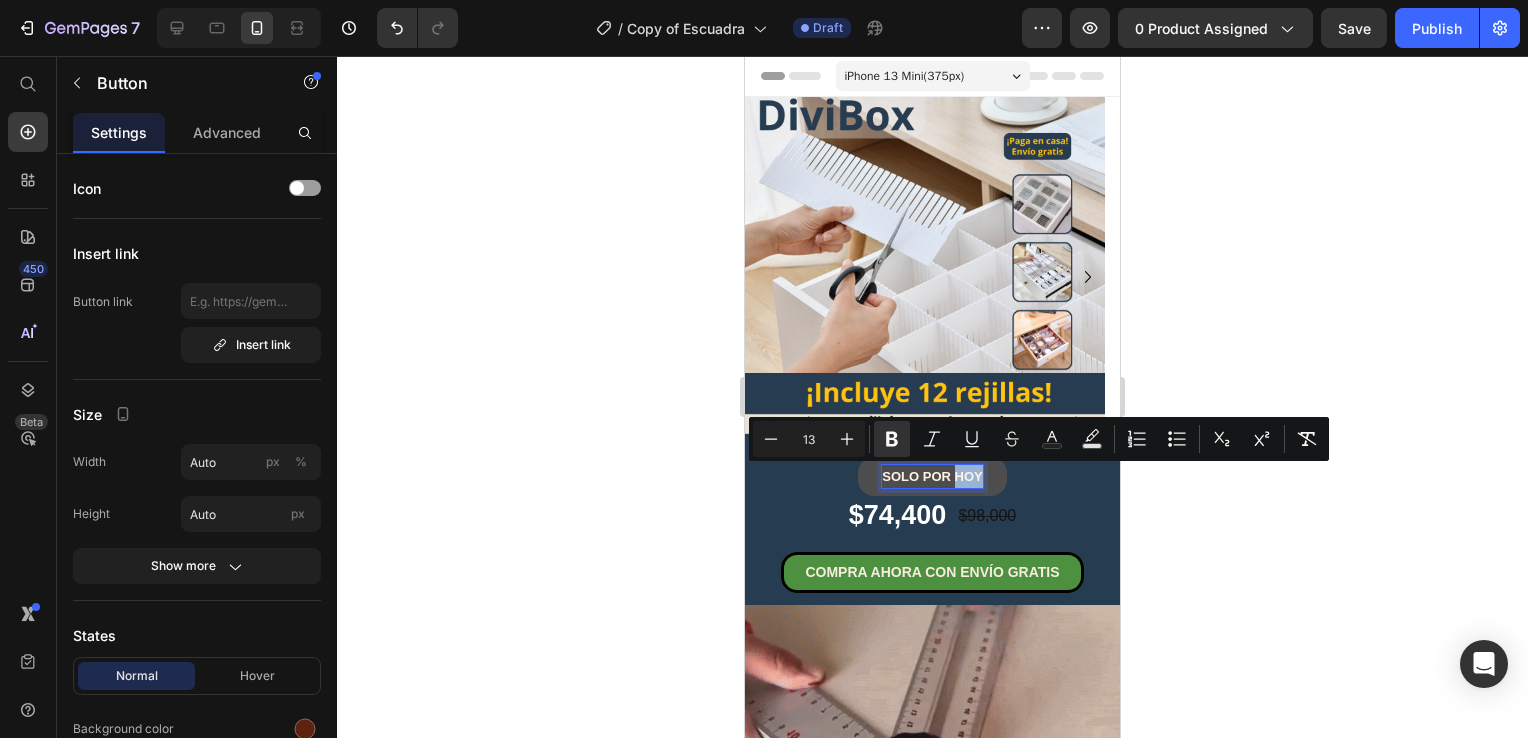 click on "SOLO POR HOY" at bounding box center (932, 476) 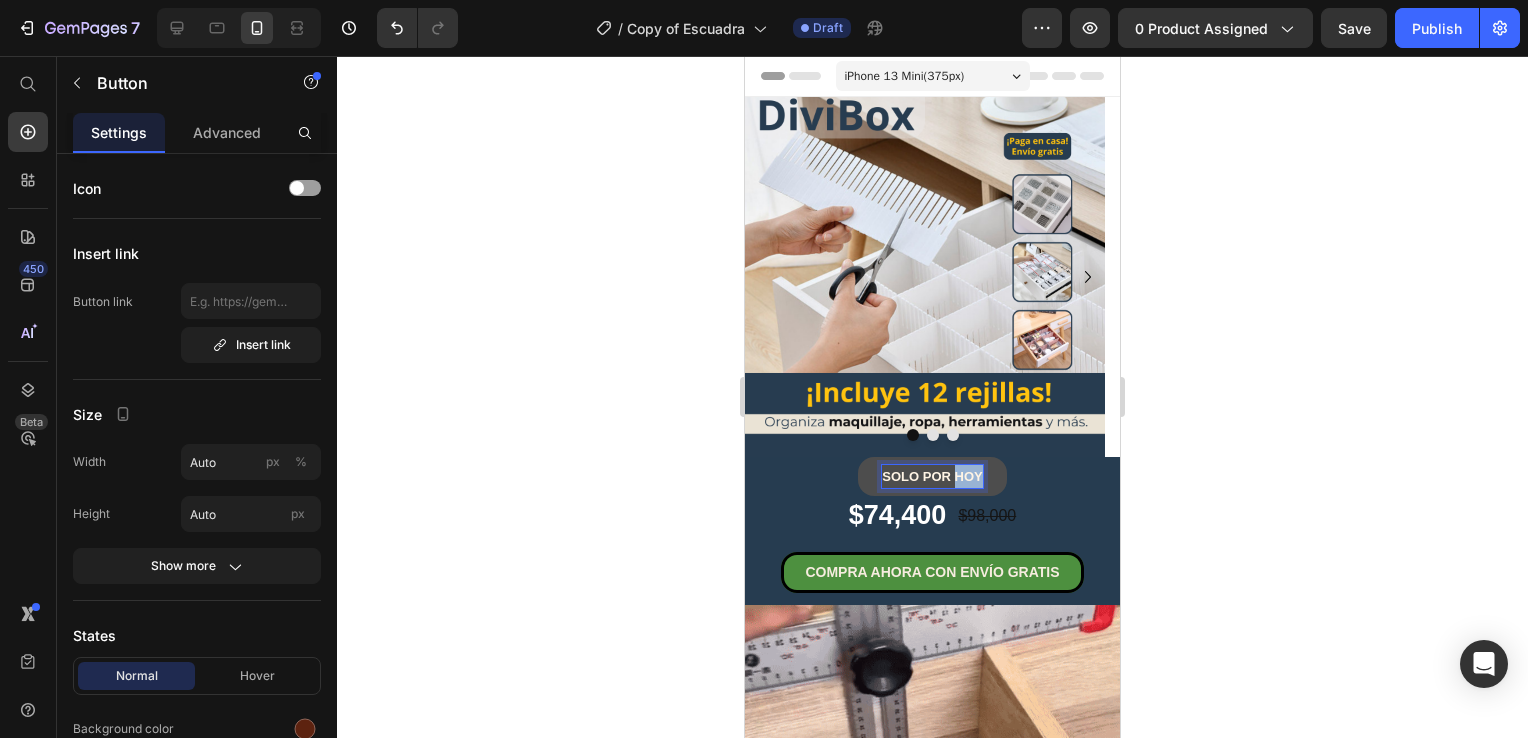 click on "SOLO POR HOY" at bounding box center (932, 476) 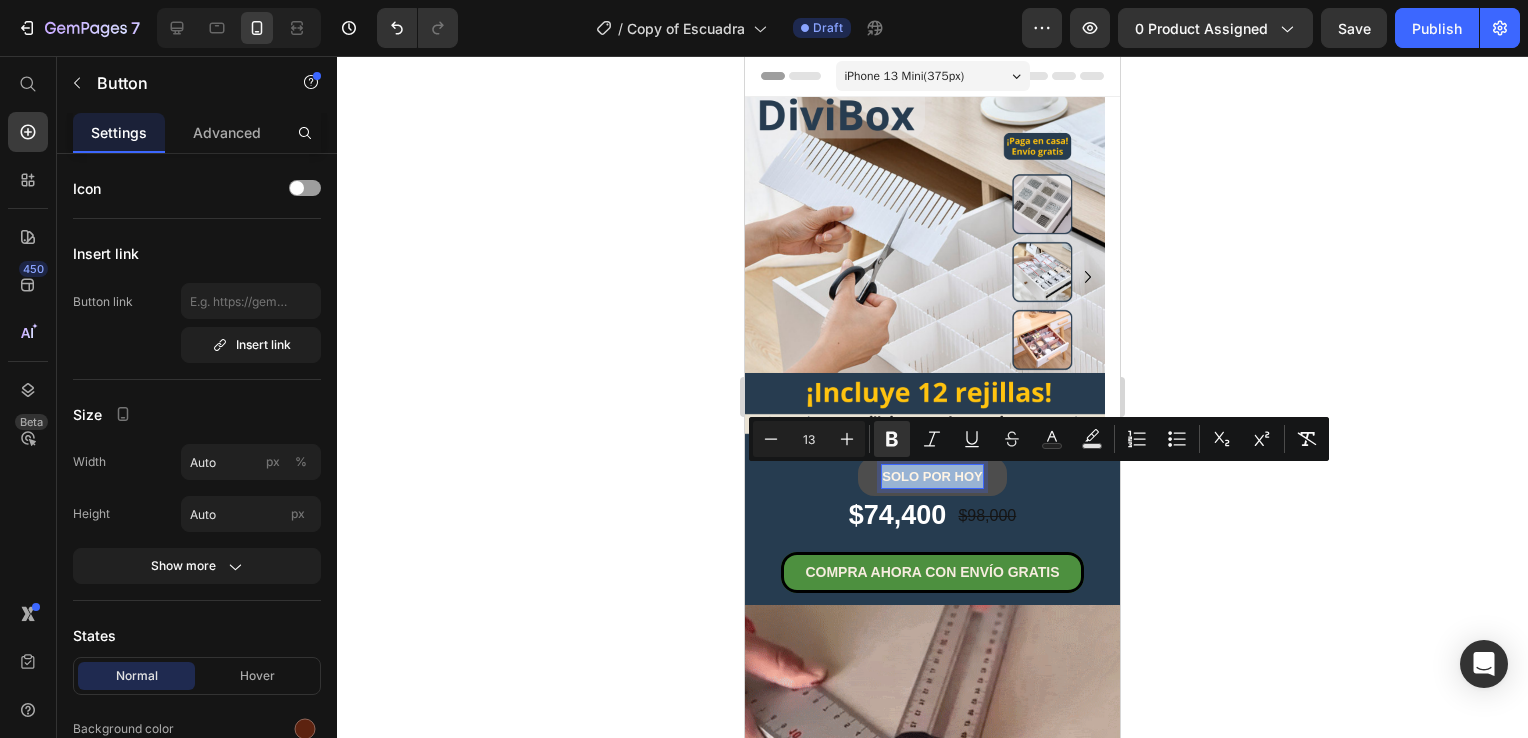 click on "SOLO POR HOY" at bounding box center [932, 476] 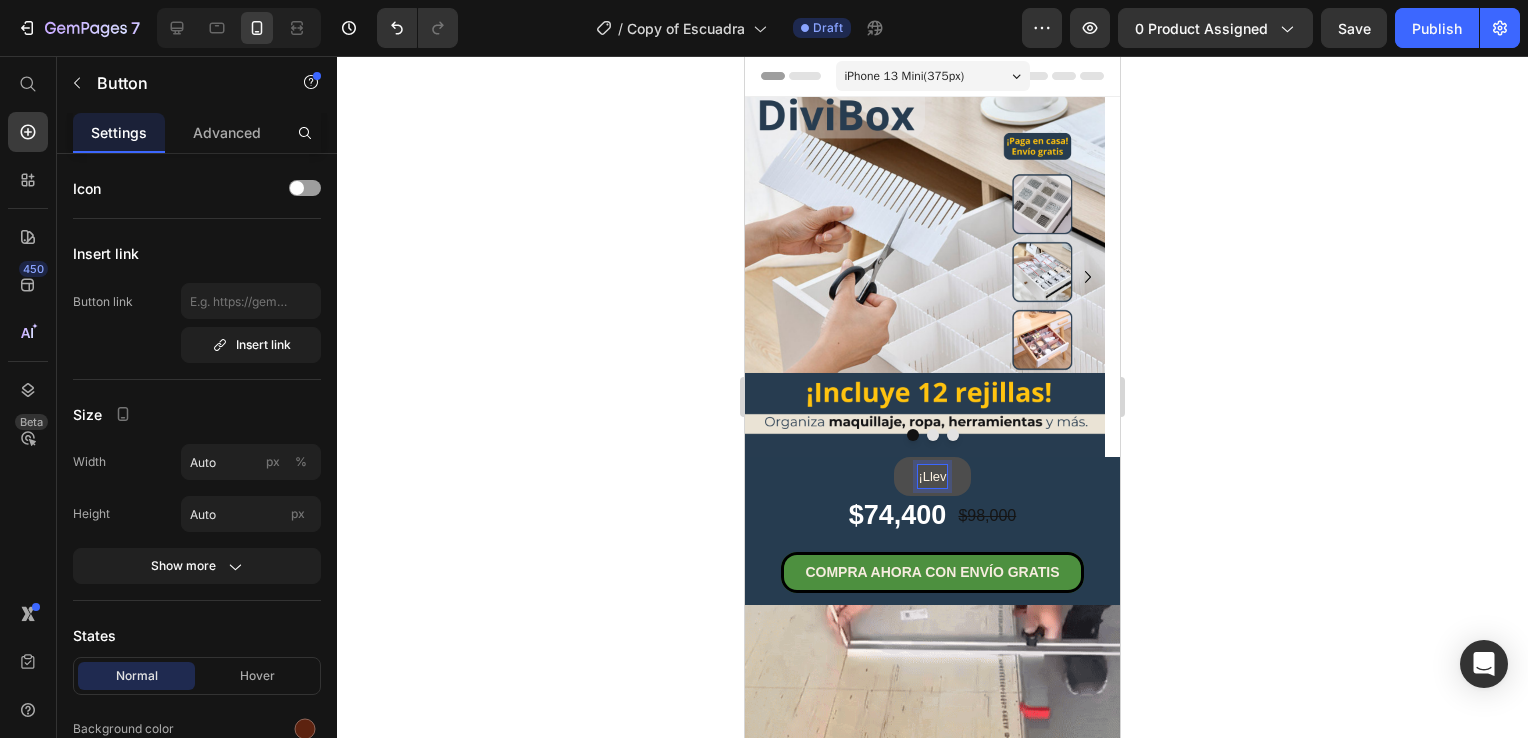 click on "¡Llev" at bounding box center [932, 476] 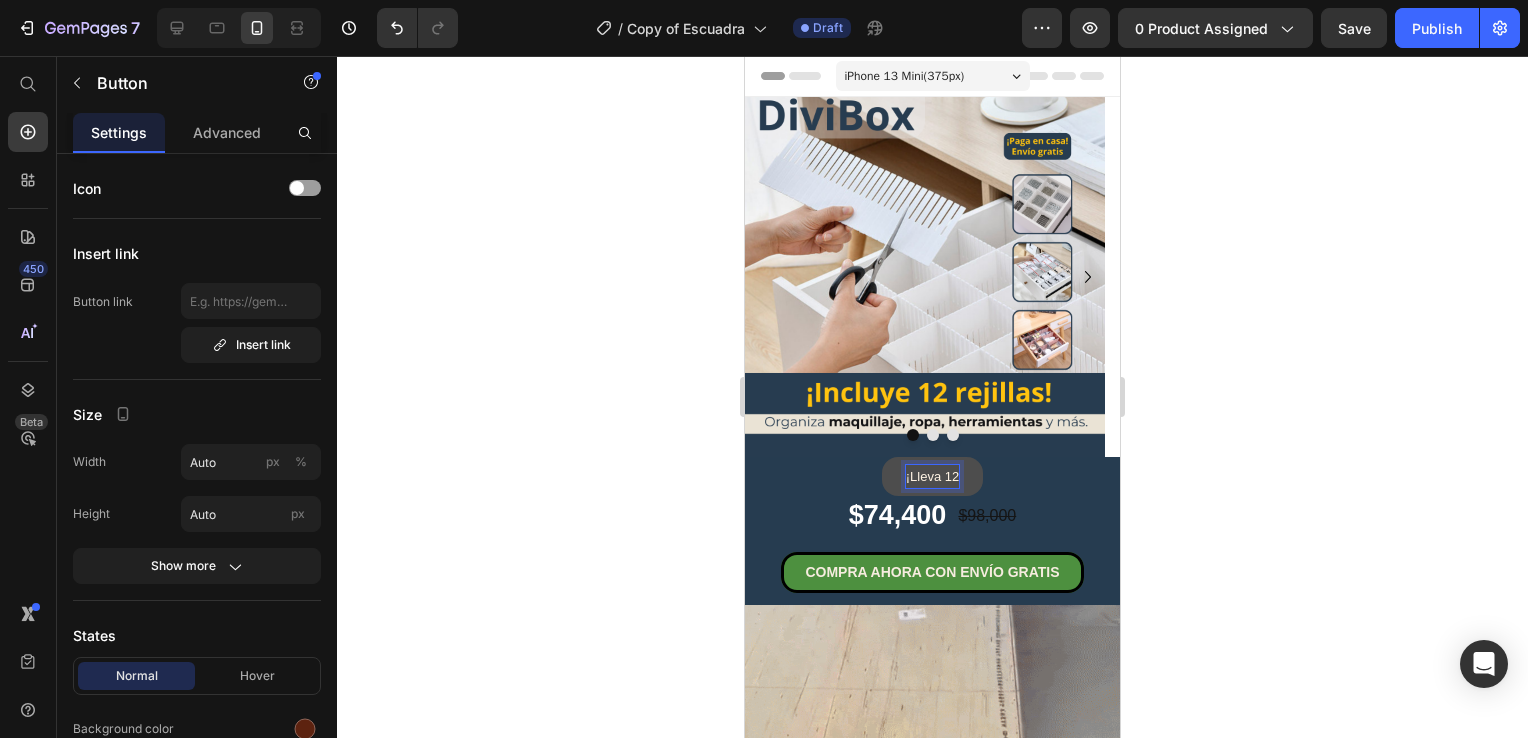 click on "¡Lleva 12" at bounding box center (932, 476) 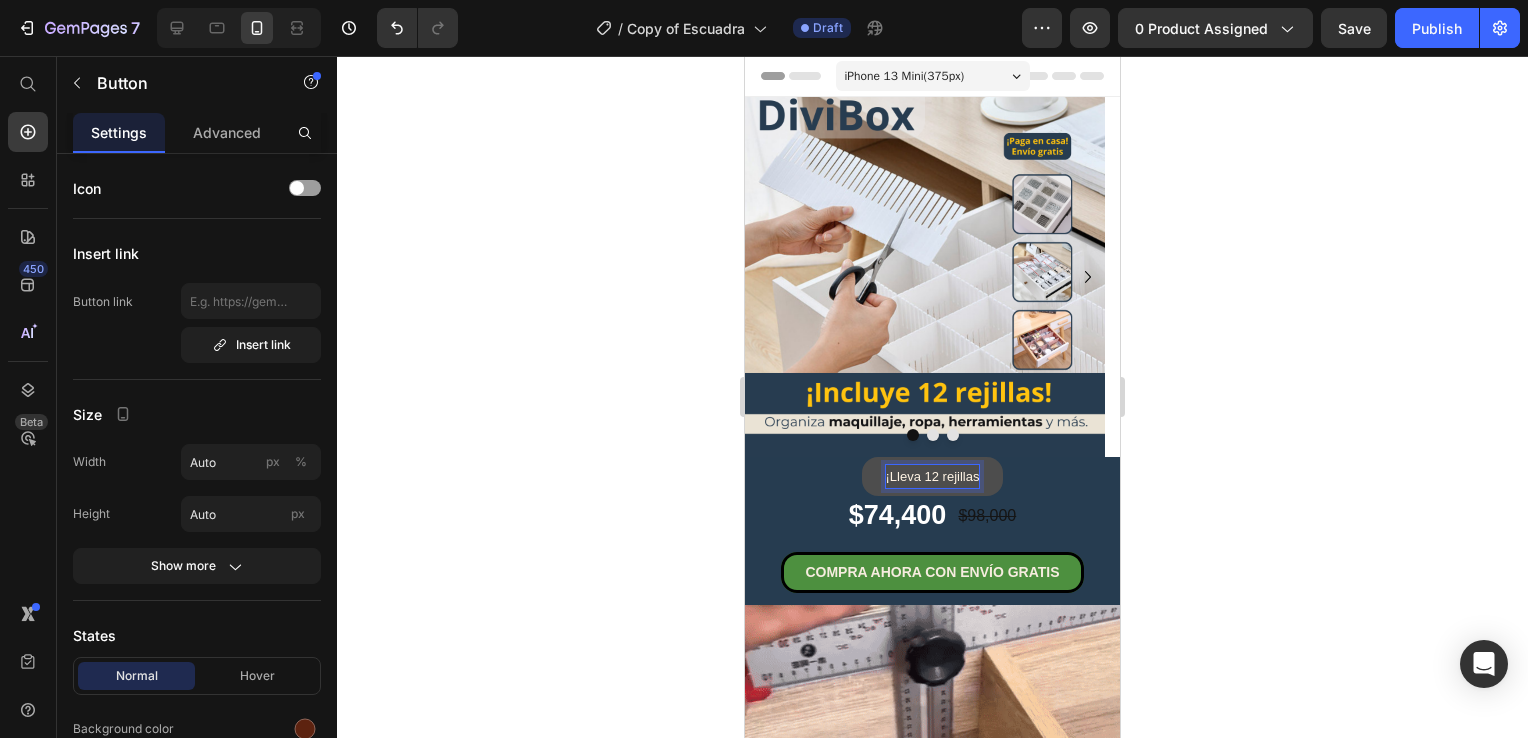click on "¡Lleva 12 rejillas" at bounding box center (933, 476) 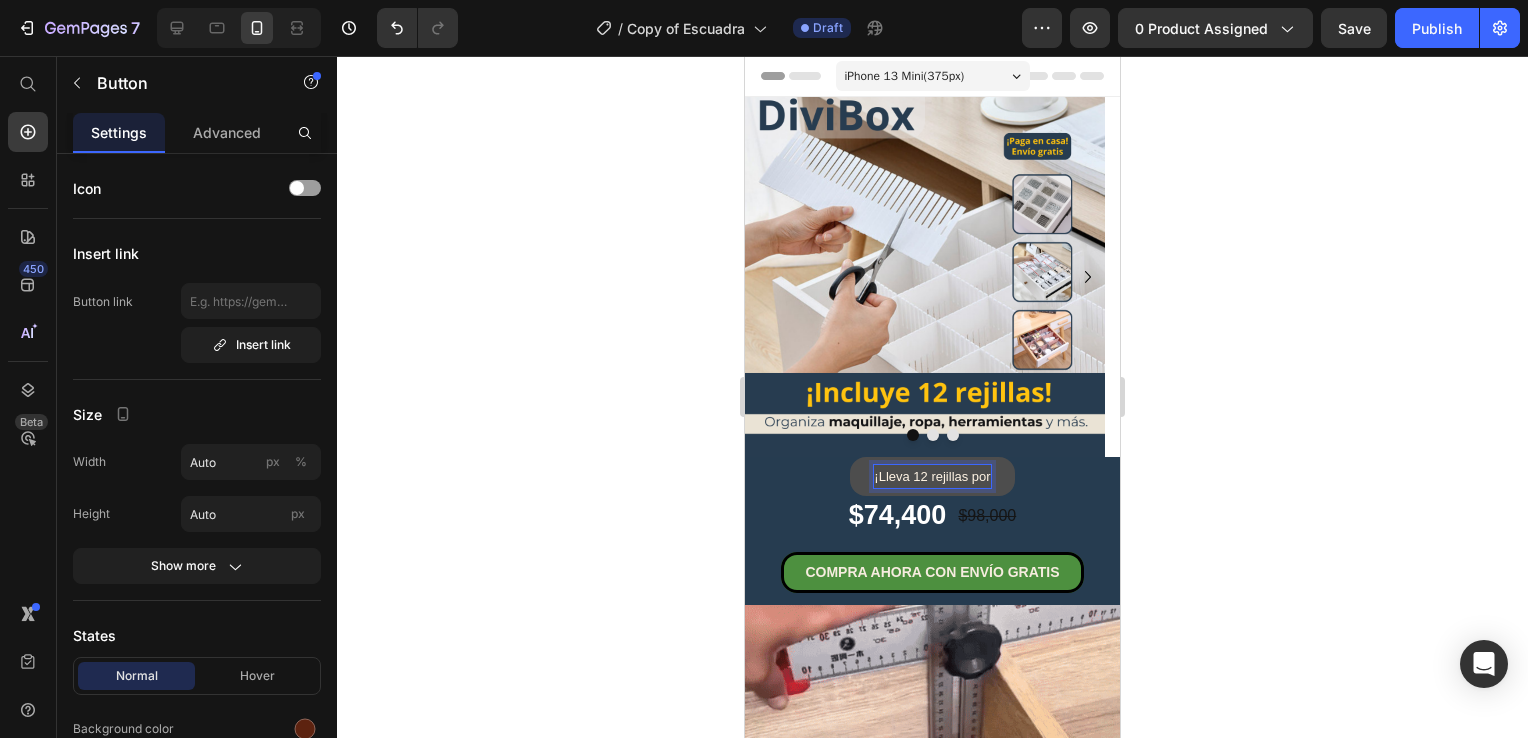 click on "¡Lleva 12 rejillas por" at bounding box center (932, 476) 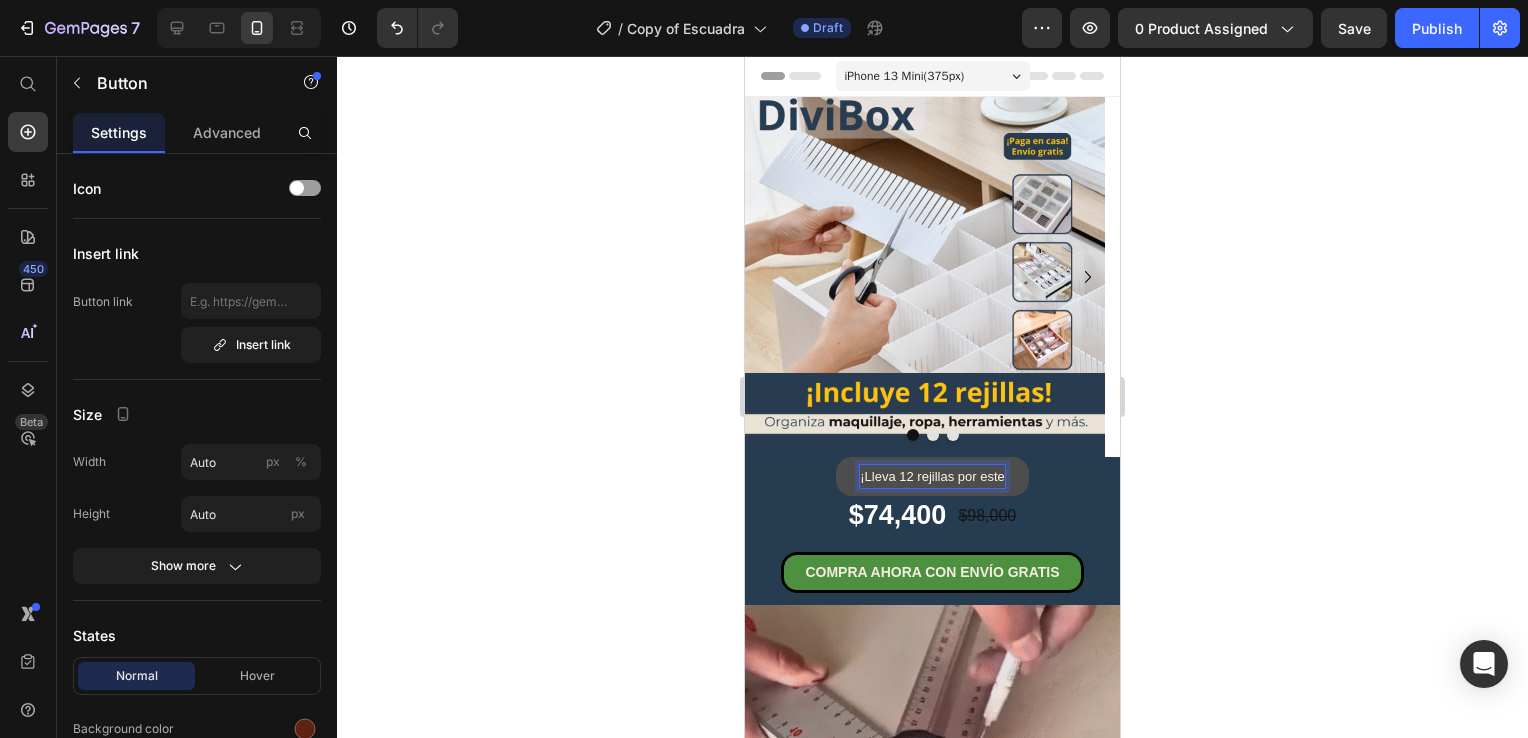 click on "¡Lleva 12 rejillas por este" at bounding box center (932, 476) 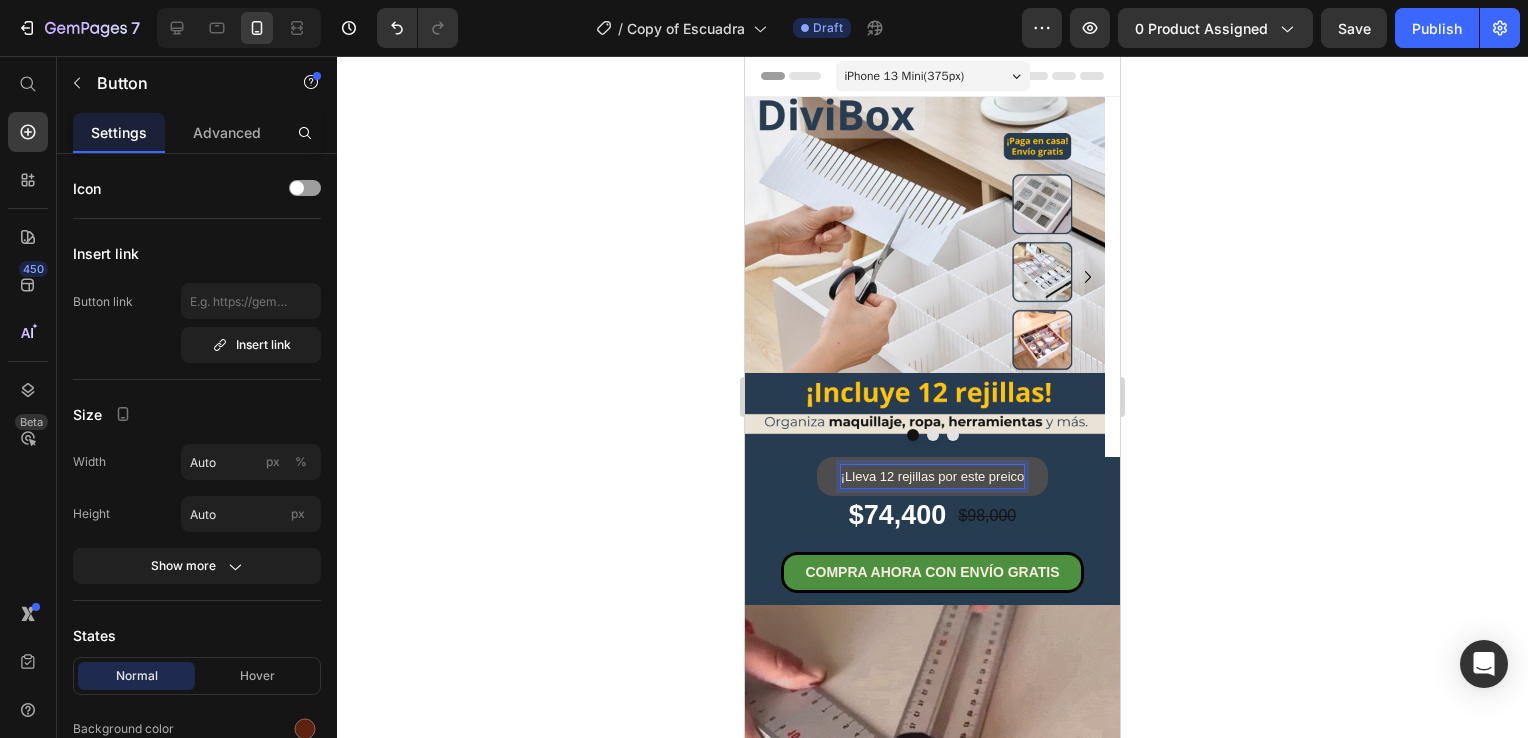 click on "¡Lleva 12 rejillas por este preico" at bounding box center (933, 476) 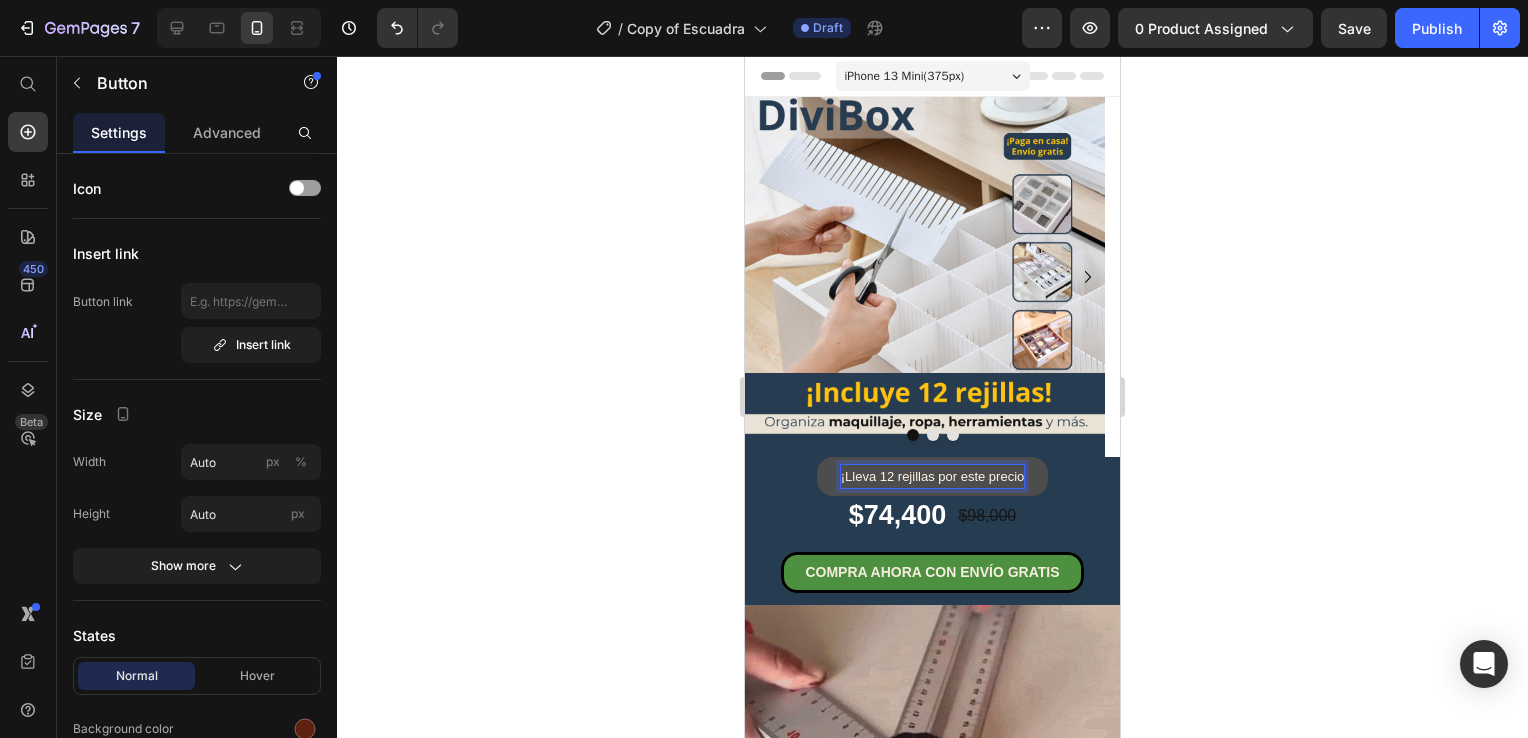 click on "¡Lleva 12 rejillas por este precio" at bounding box center (933, 476) 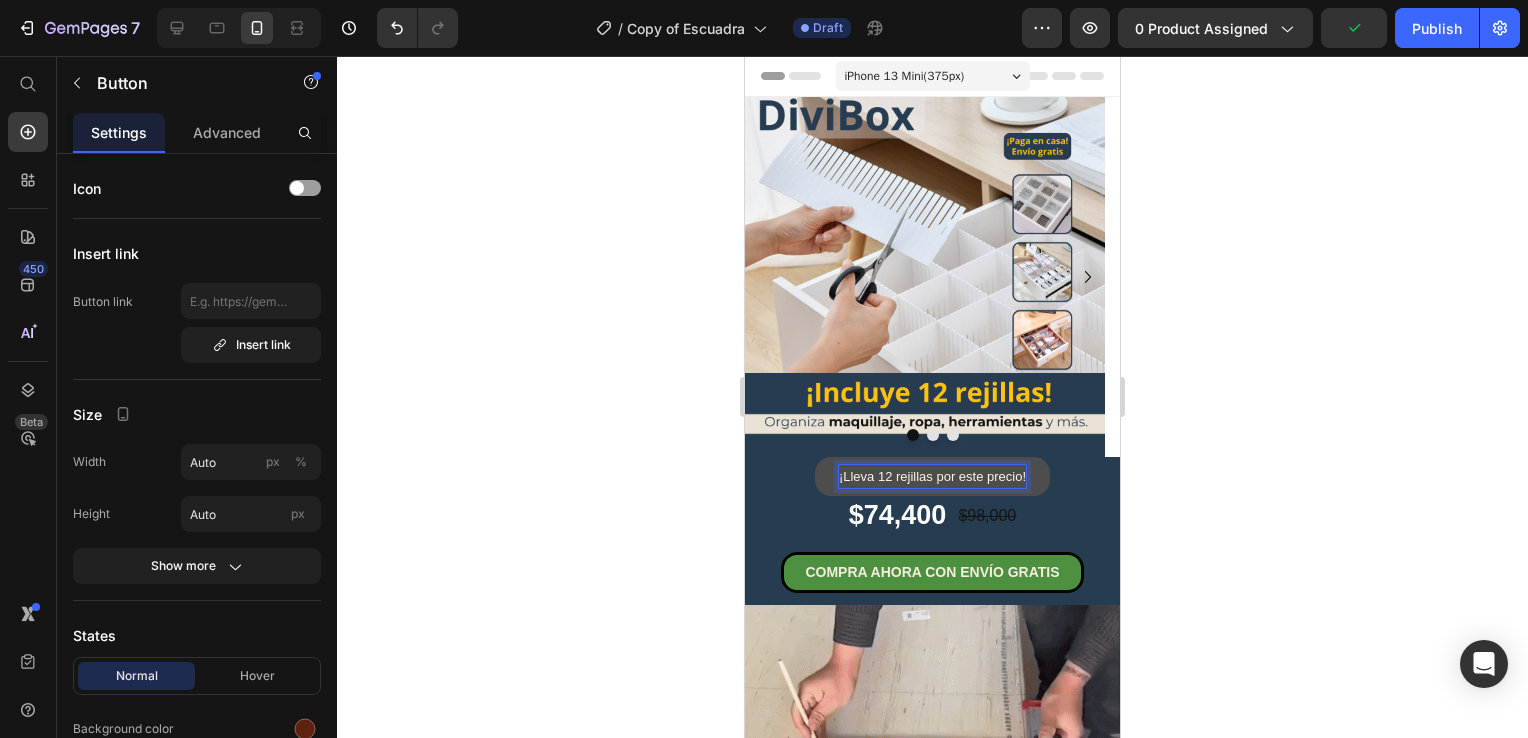 click 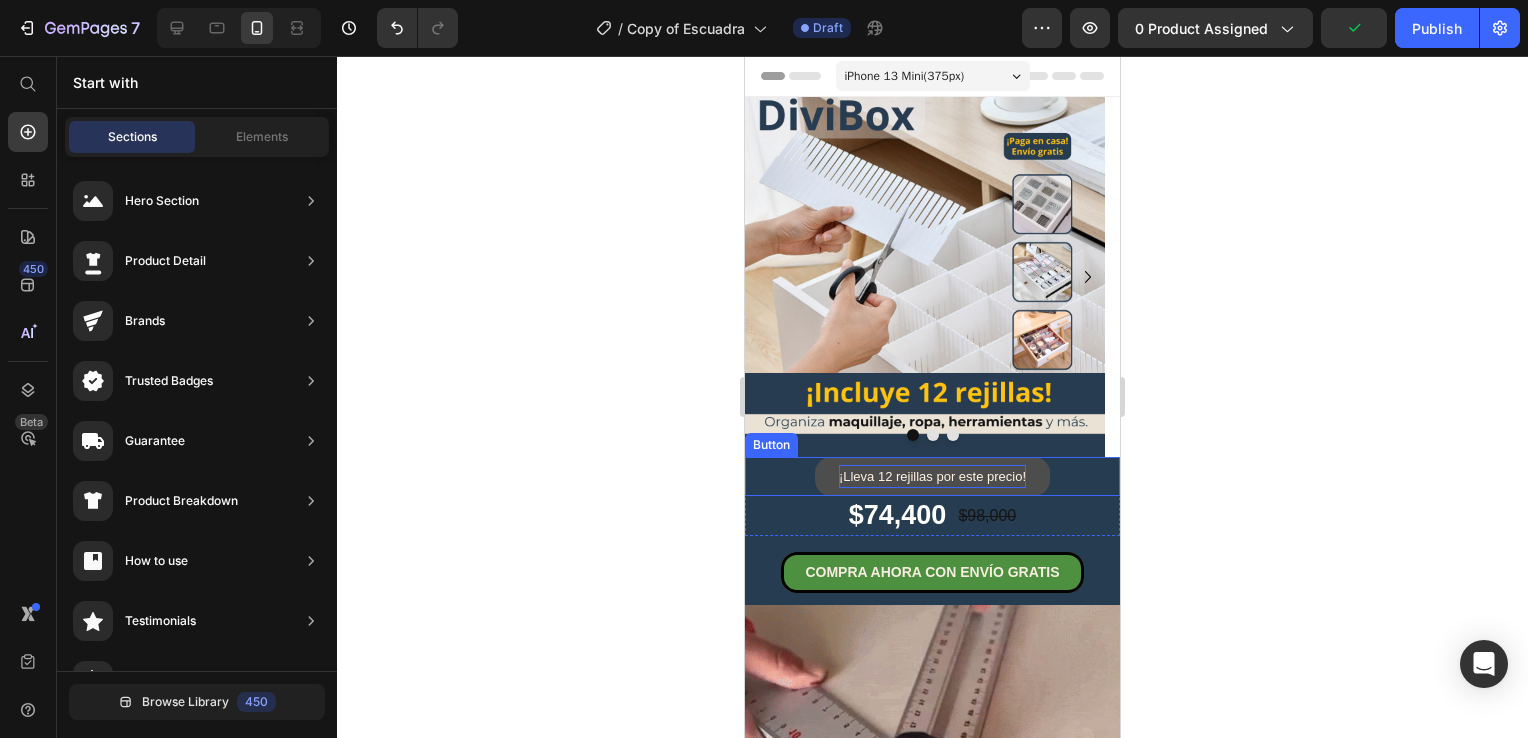 click on "¡Lleva 12 rejillas por este precio!" at bounding box center (932, 476) 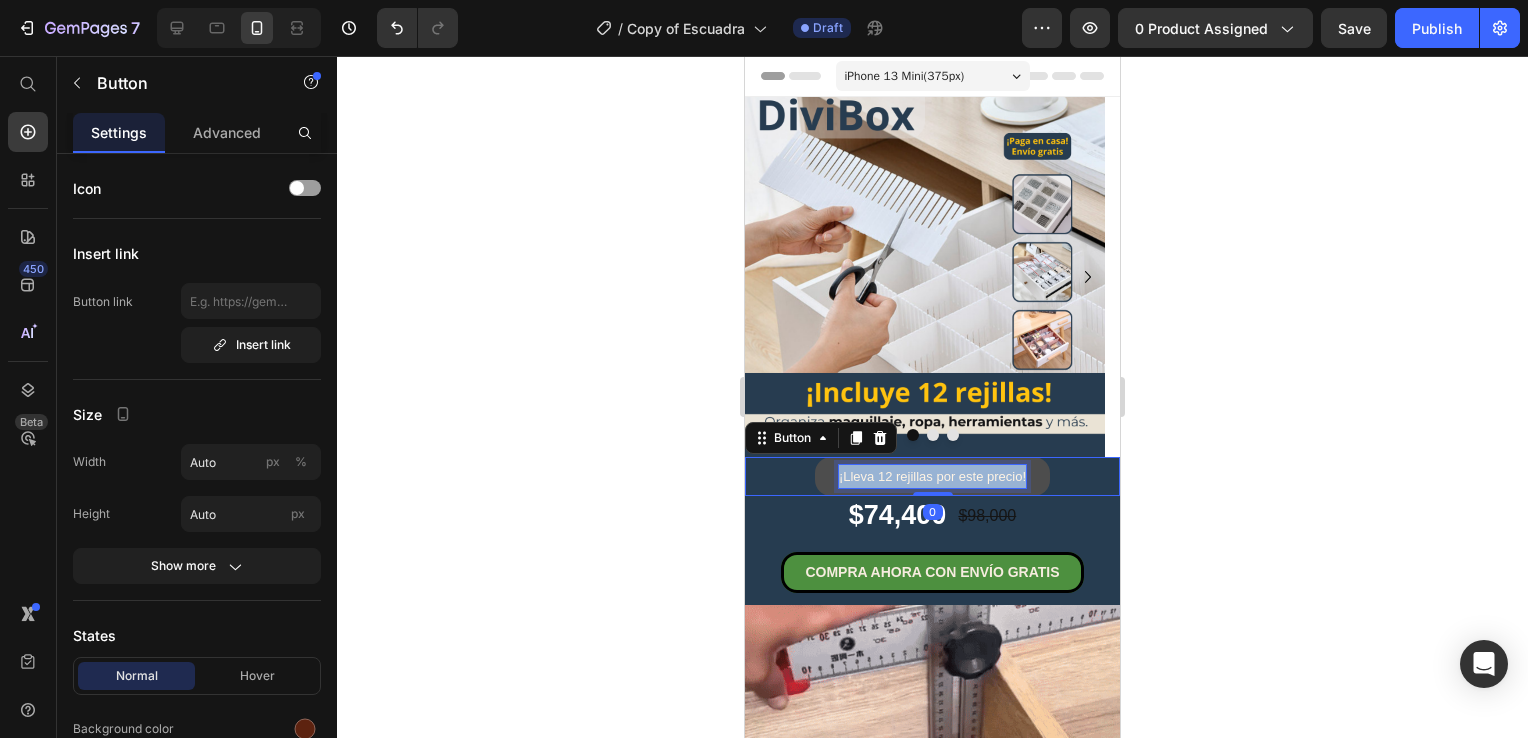 click on "¡Lleva 12 rejillas por este precio!" at bounding box center (932, 476) 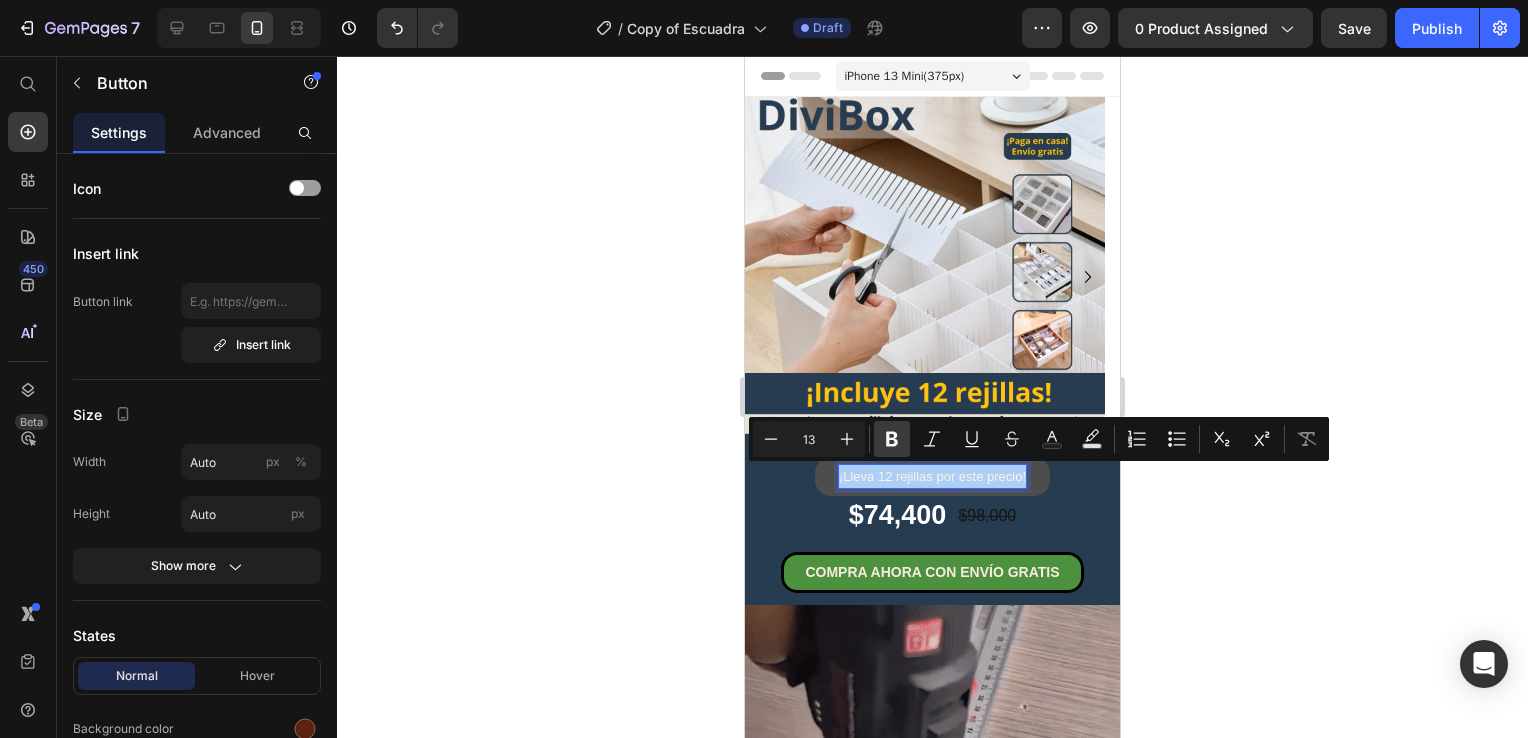 click 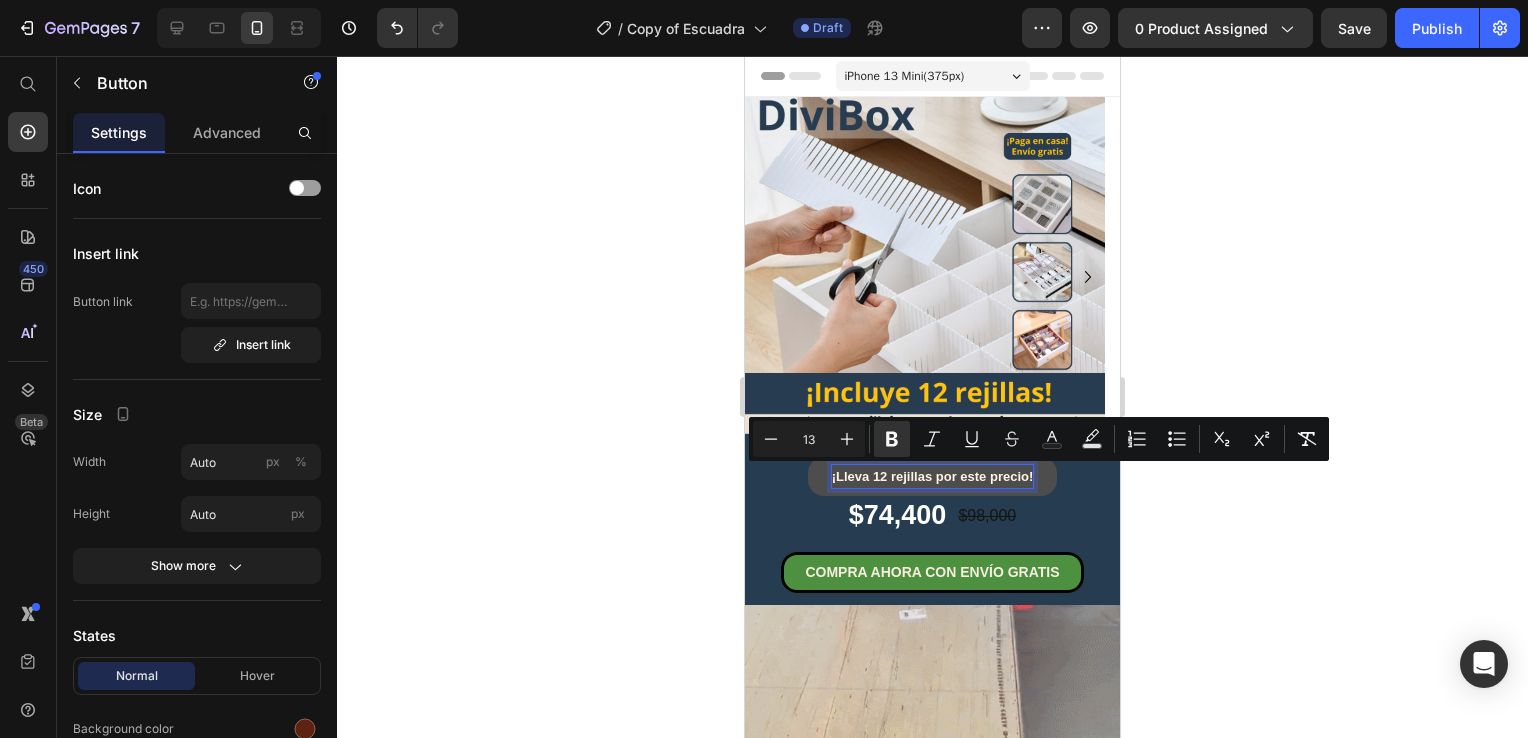 click 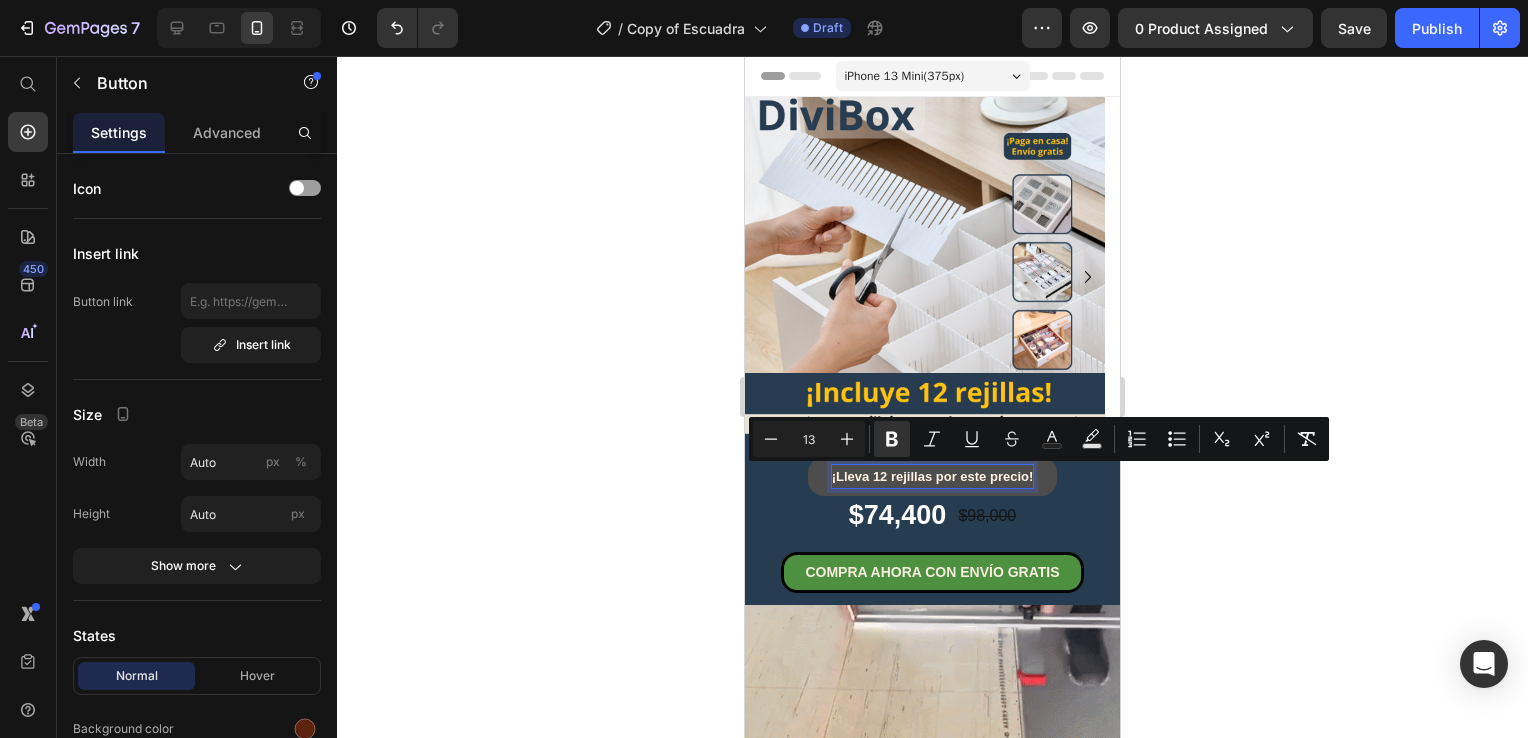 click 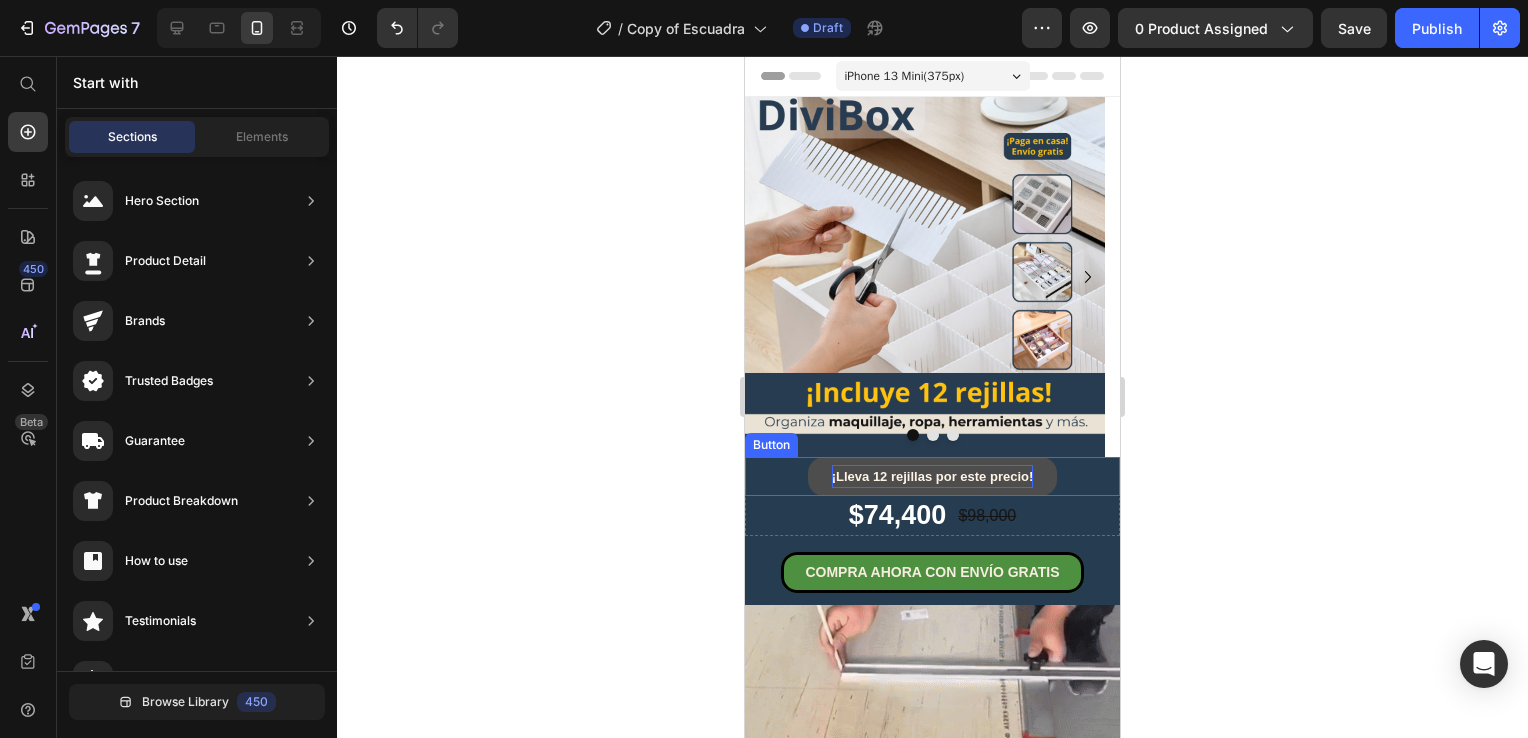 click 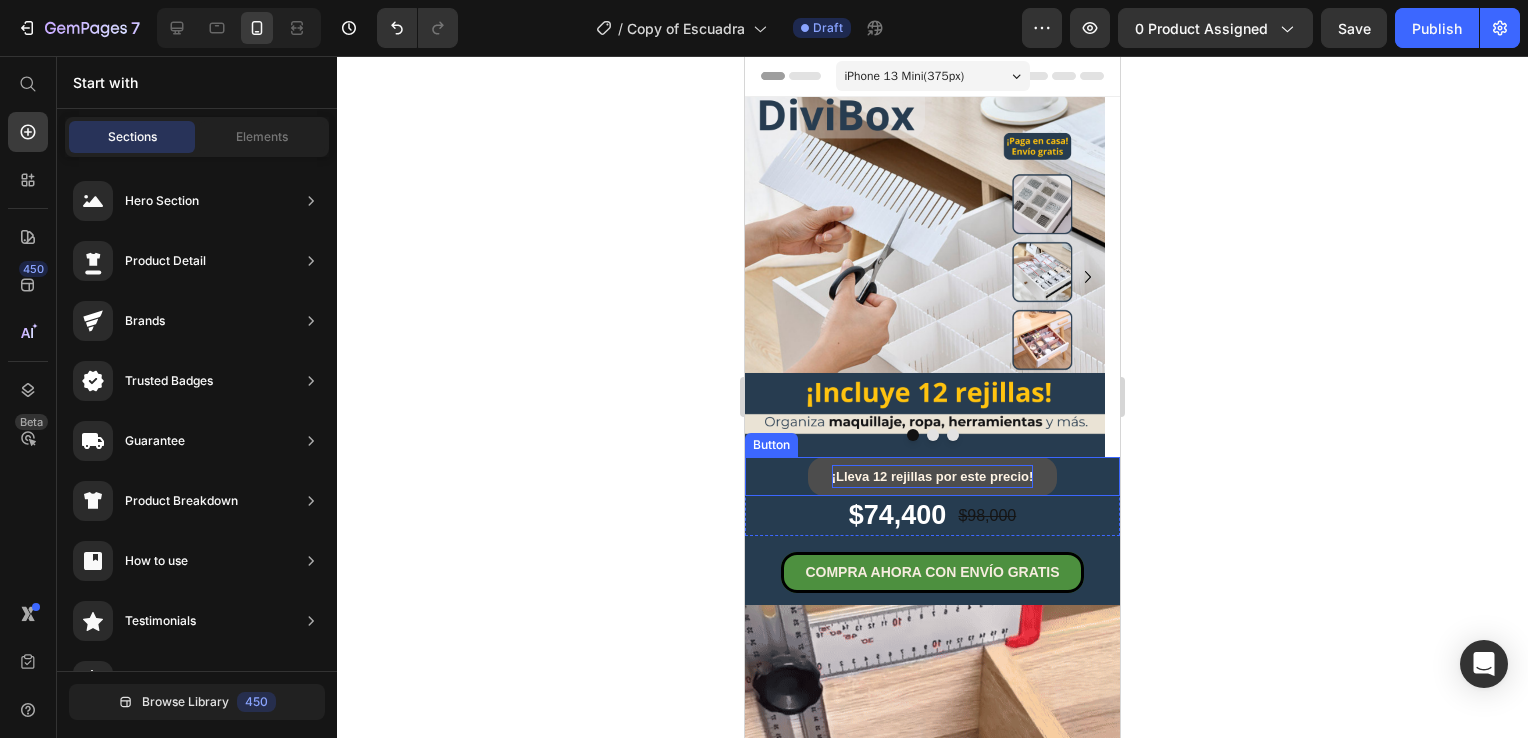 click on "¡Lleva 12 rejillas por este precio!" at bounding box center [933, 476] 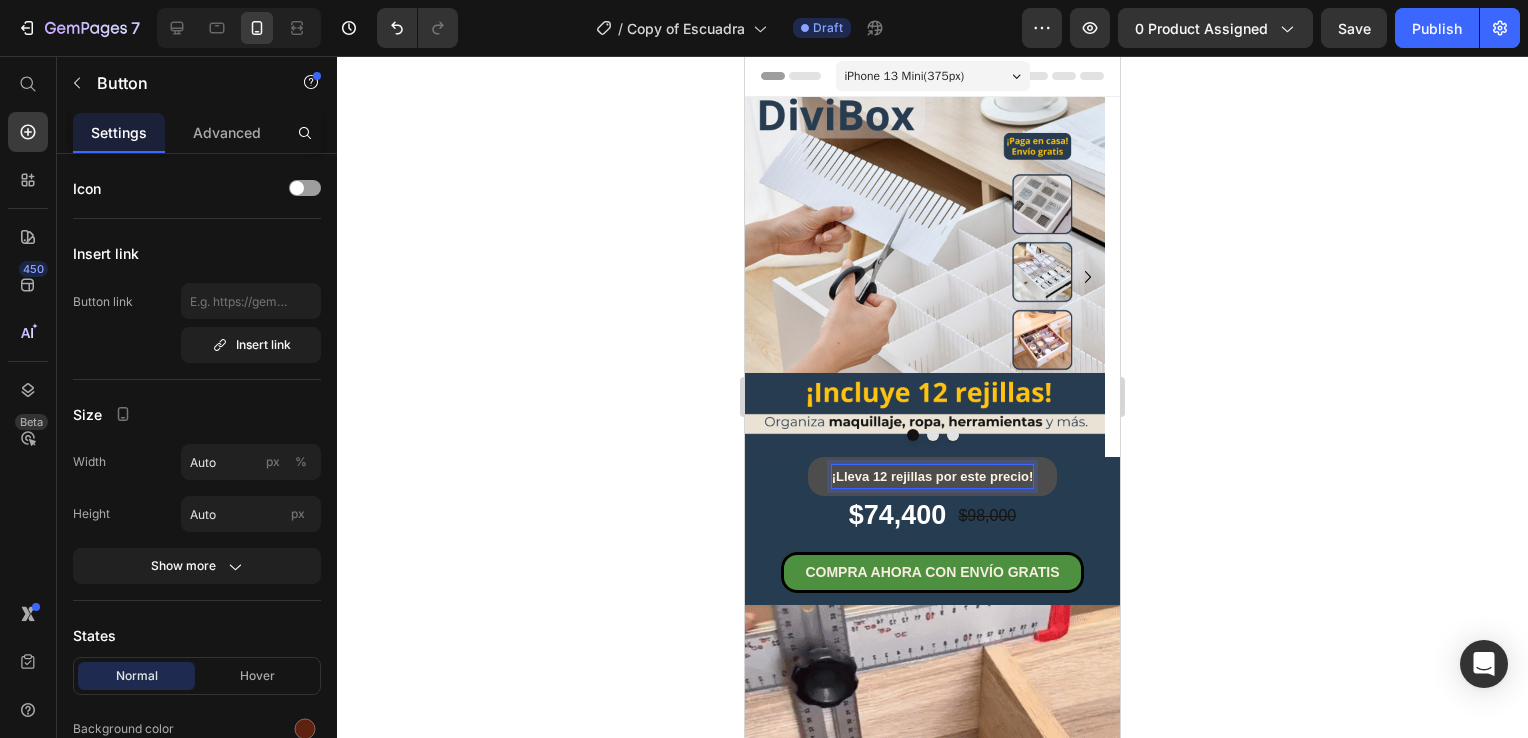 click on "¡Lleva 12 rejillas por este precio!" at bounding box center (933, 476) 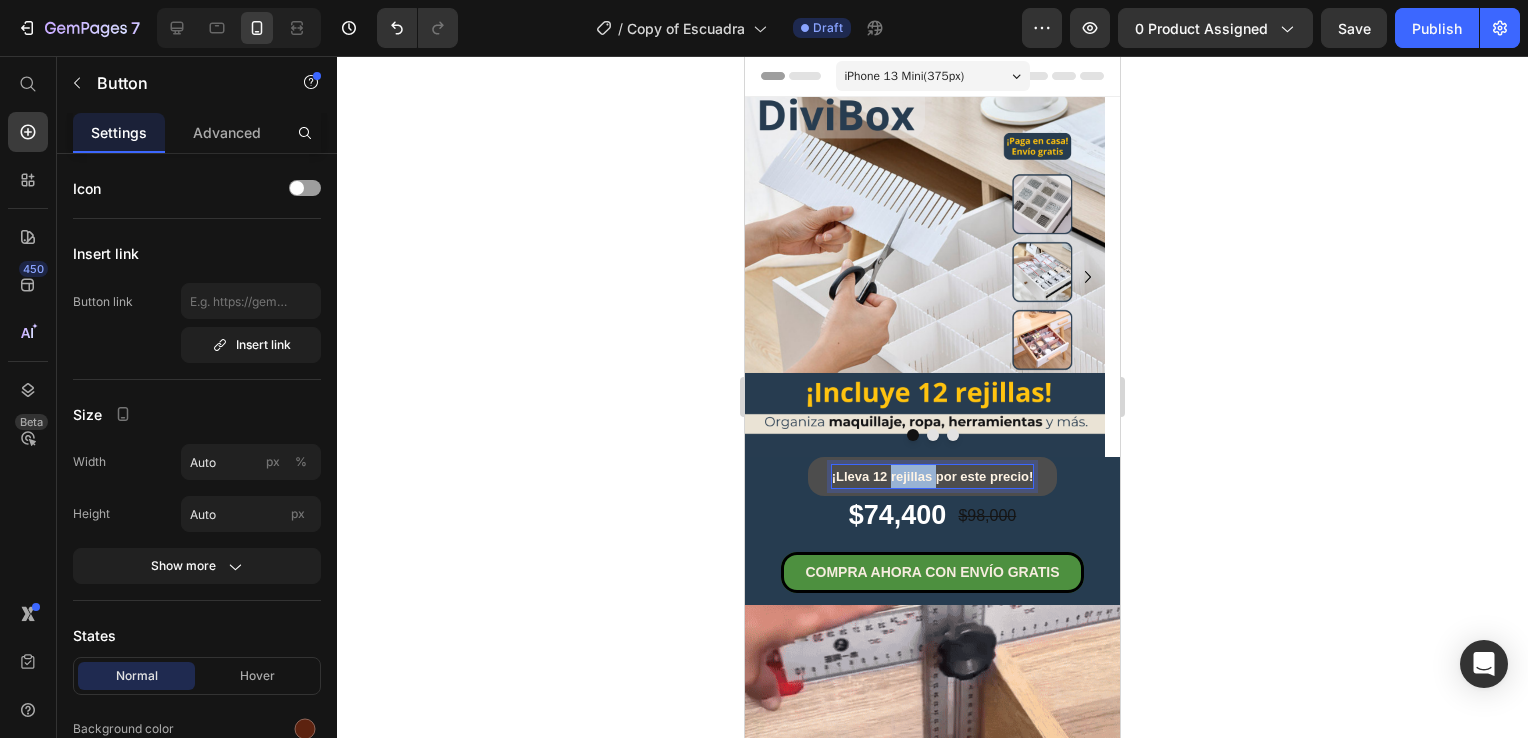 click on "¡Lleva 12 rejillas por este precio!" at bounding box center (933, 476) 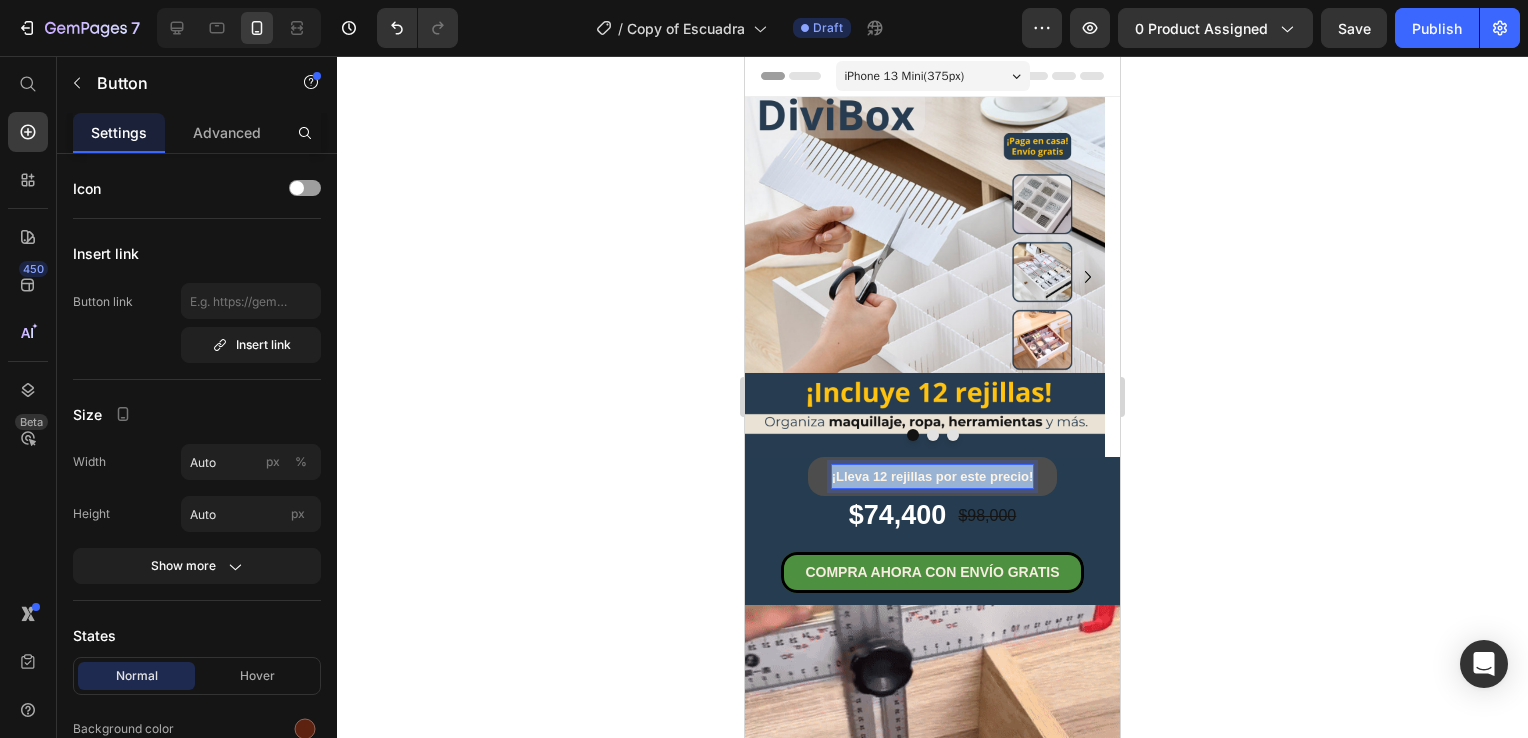click on "¡Lleva 12 rejillas por este precio!" at bounding box center [933, 476] 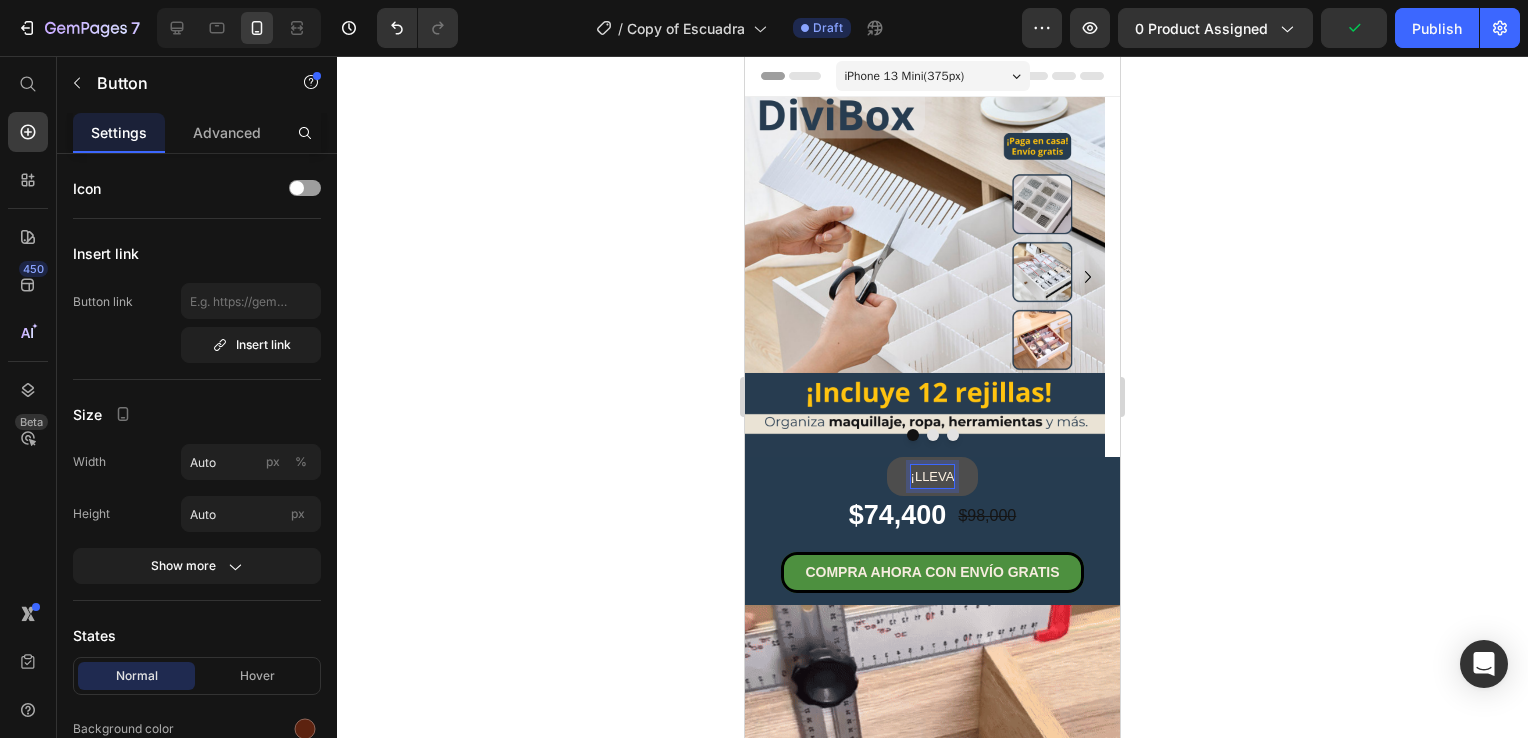 click on "¡LLEVA" at bounding box center [933, 476] 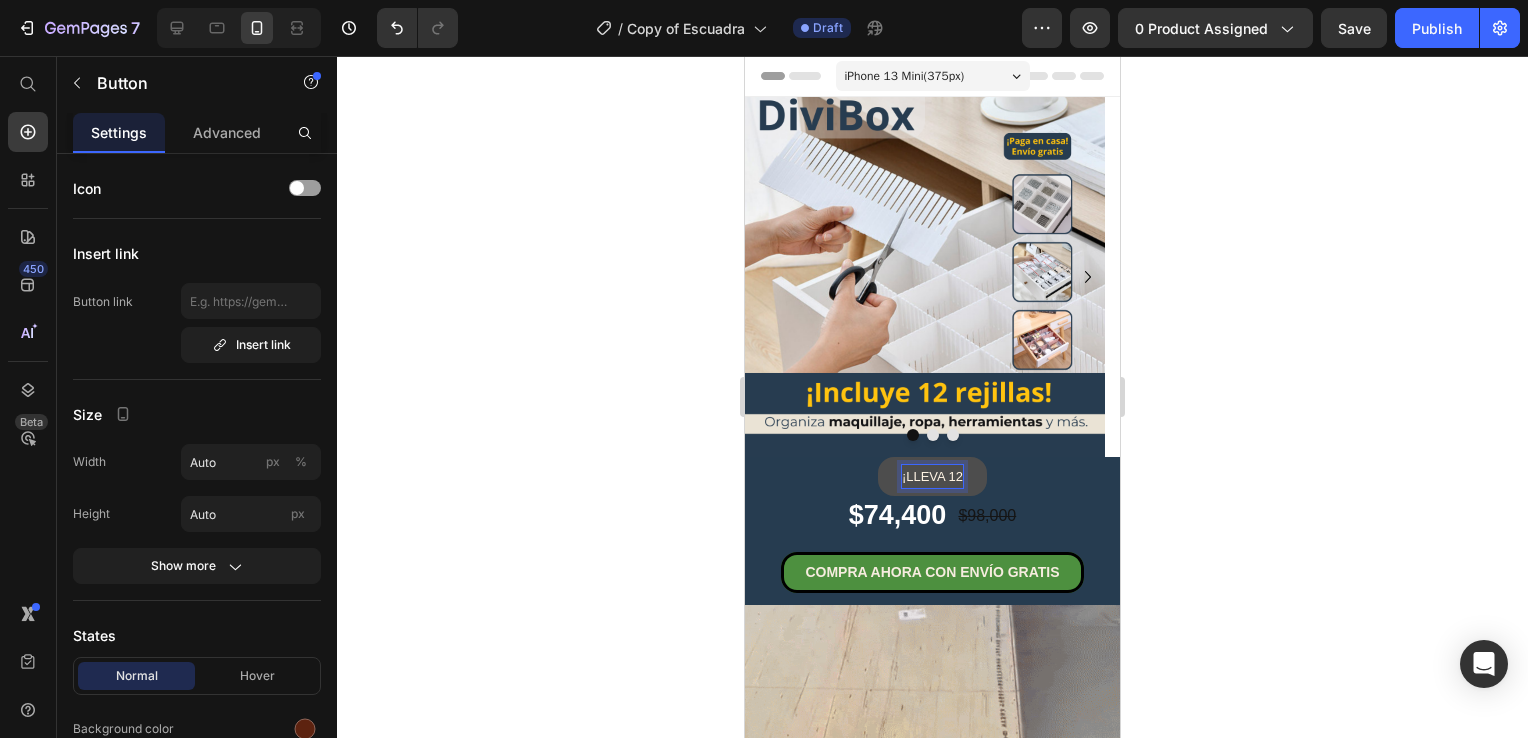 click on "¡LLEVA 12" at bounding box center [932, 476] 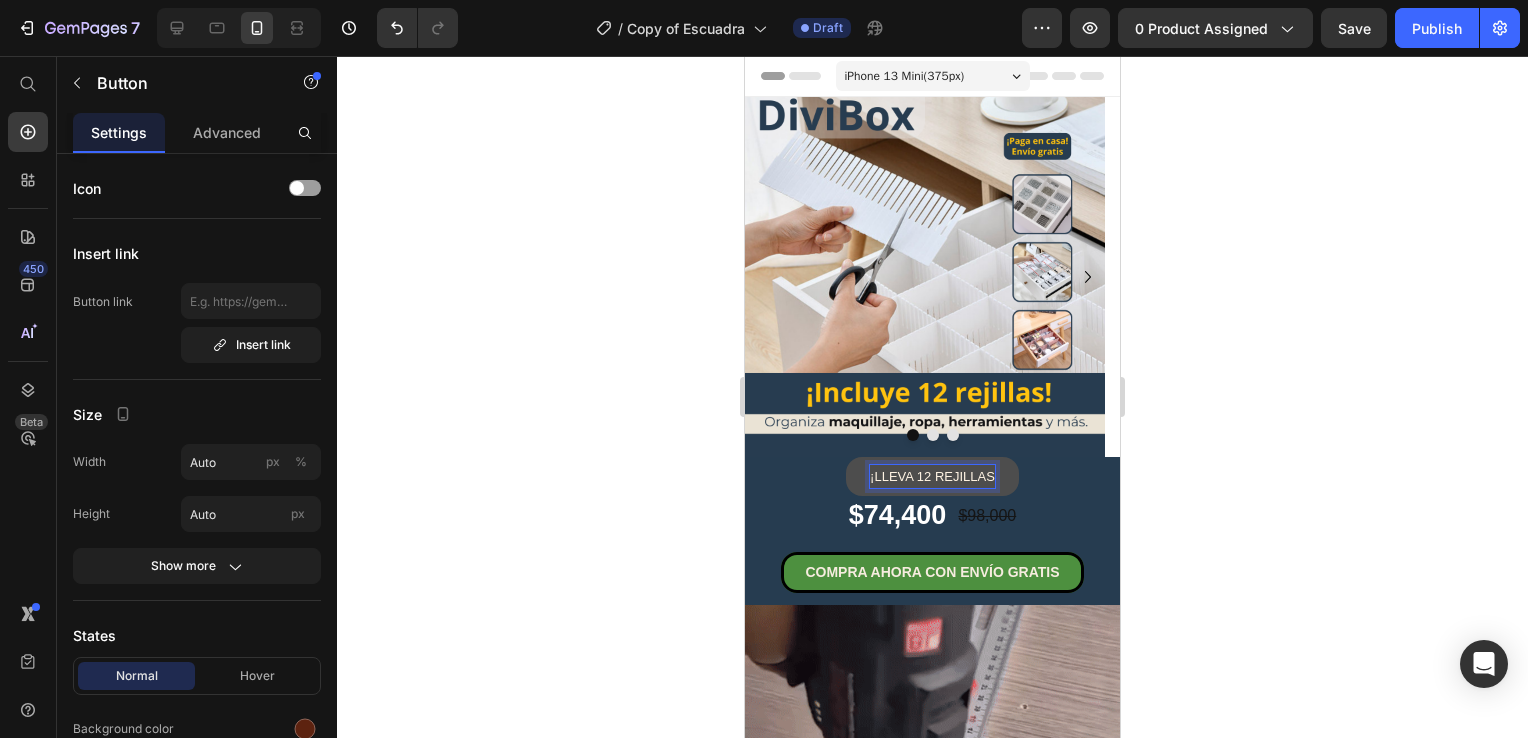 click on "¡LLEVA 12 REJILLAS" at bounding box center [932, 476] 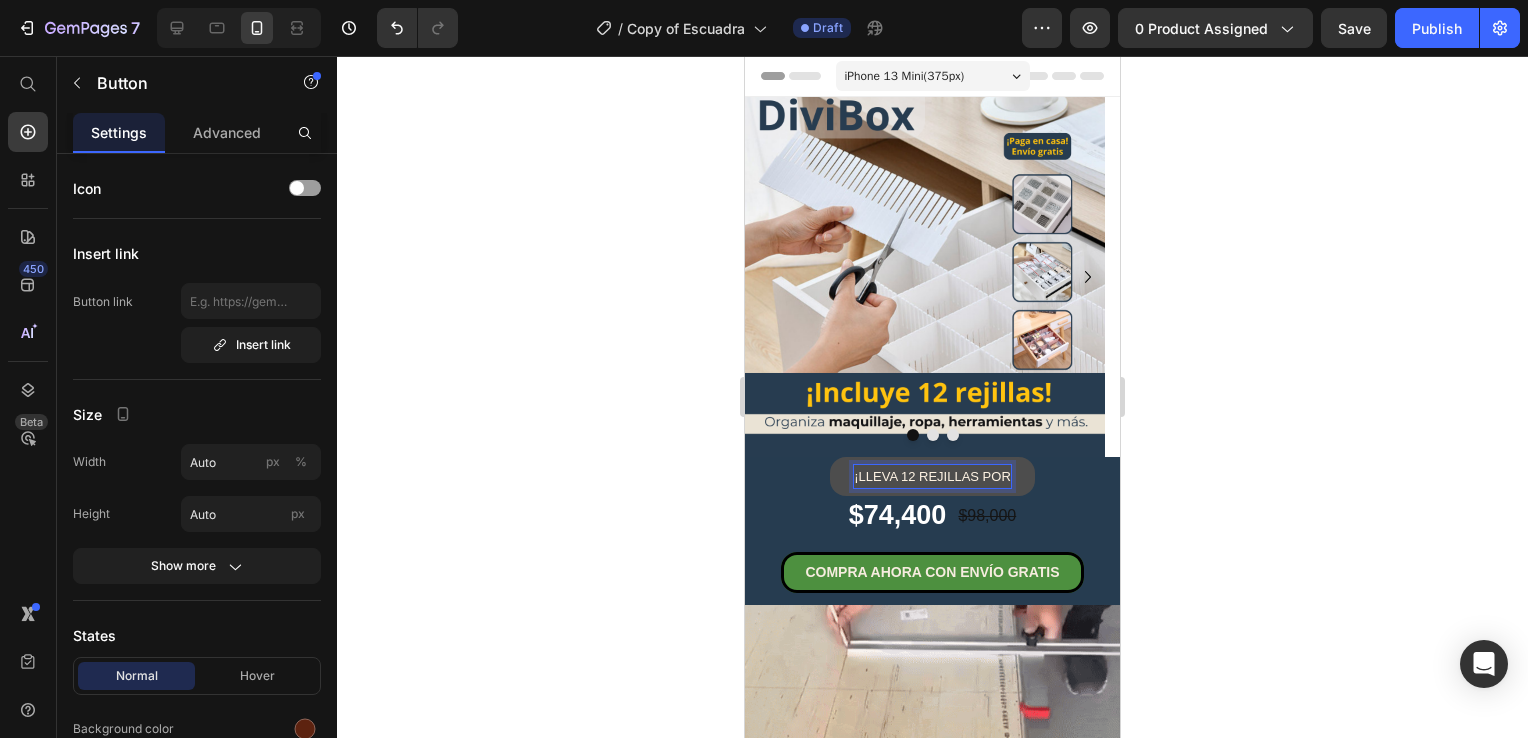 click on "¡LLEVA 12 REJILLAS POR" at bounding box center (932, 476) 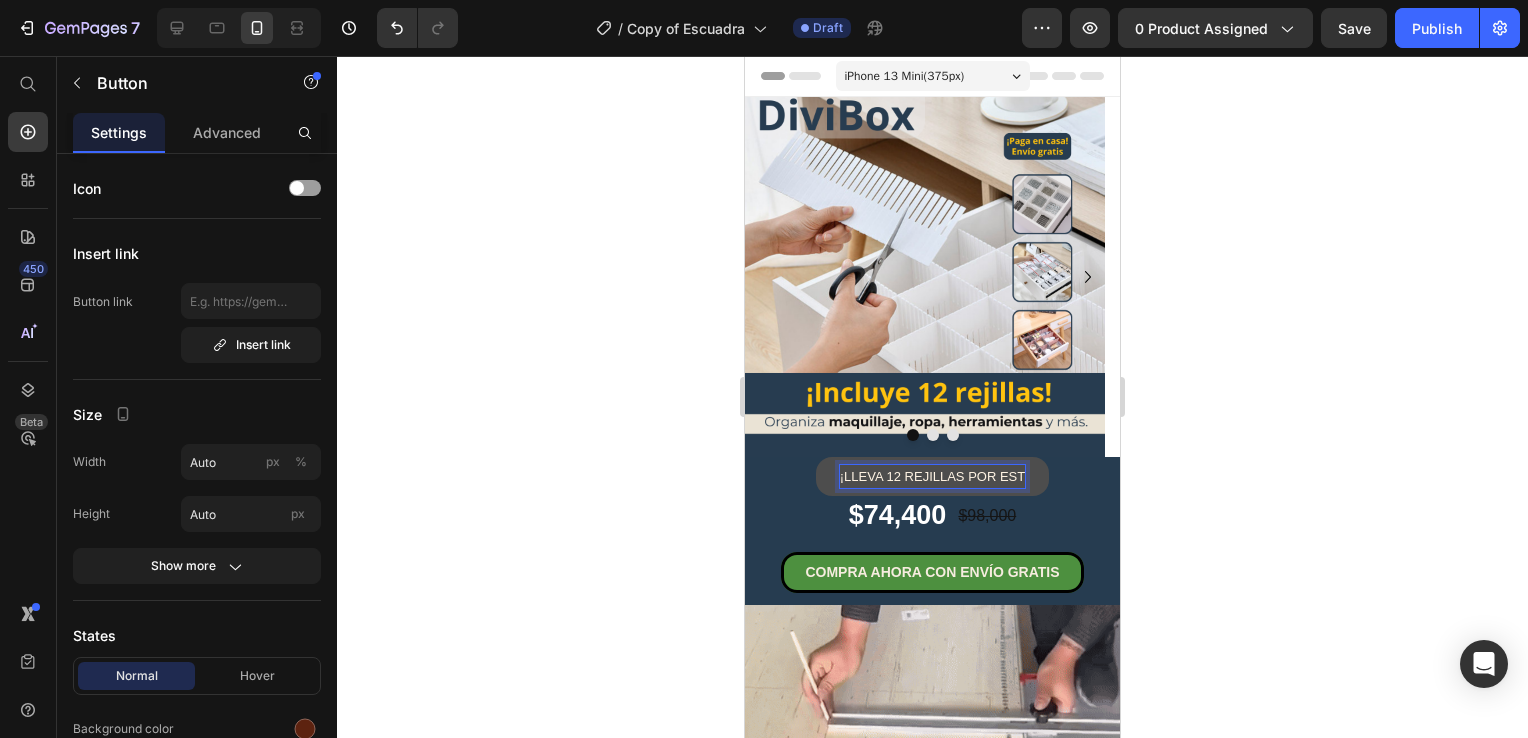click on "¡LLEVA 12 REJILLAS POR EST" at bounding box center (932, 476) 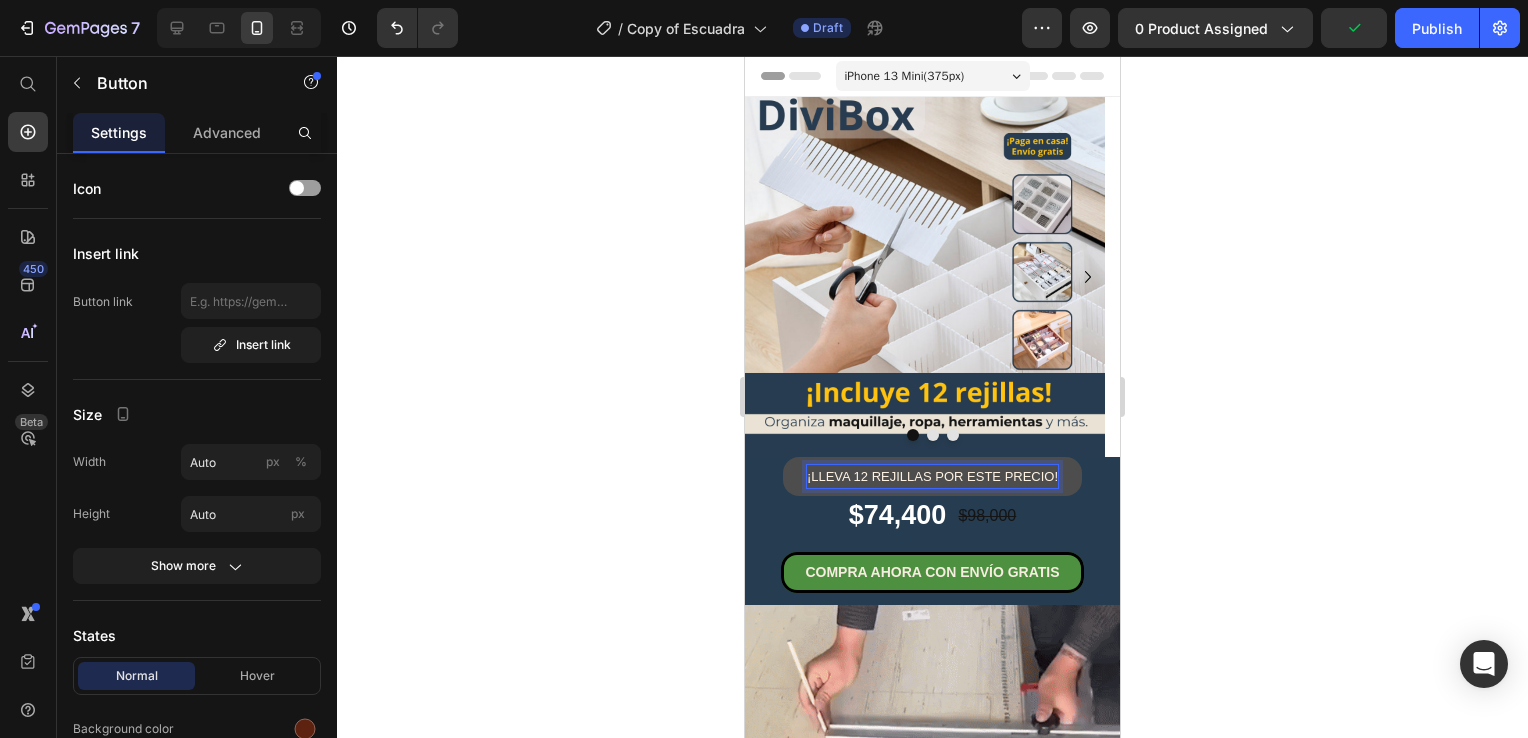 click 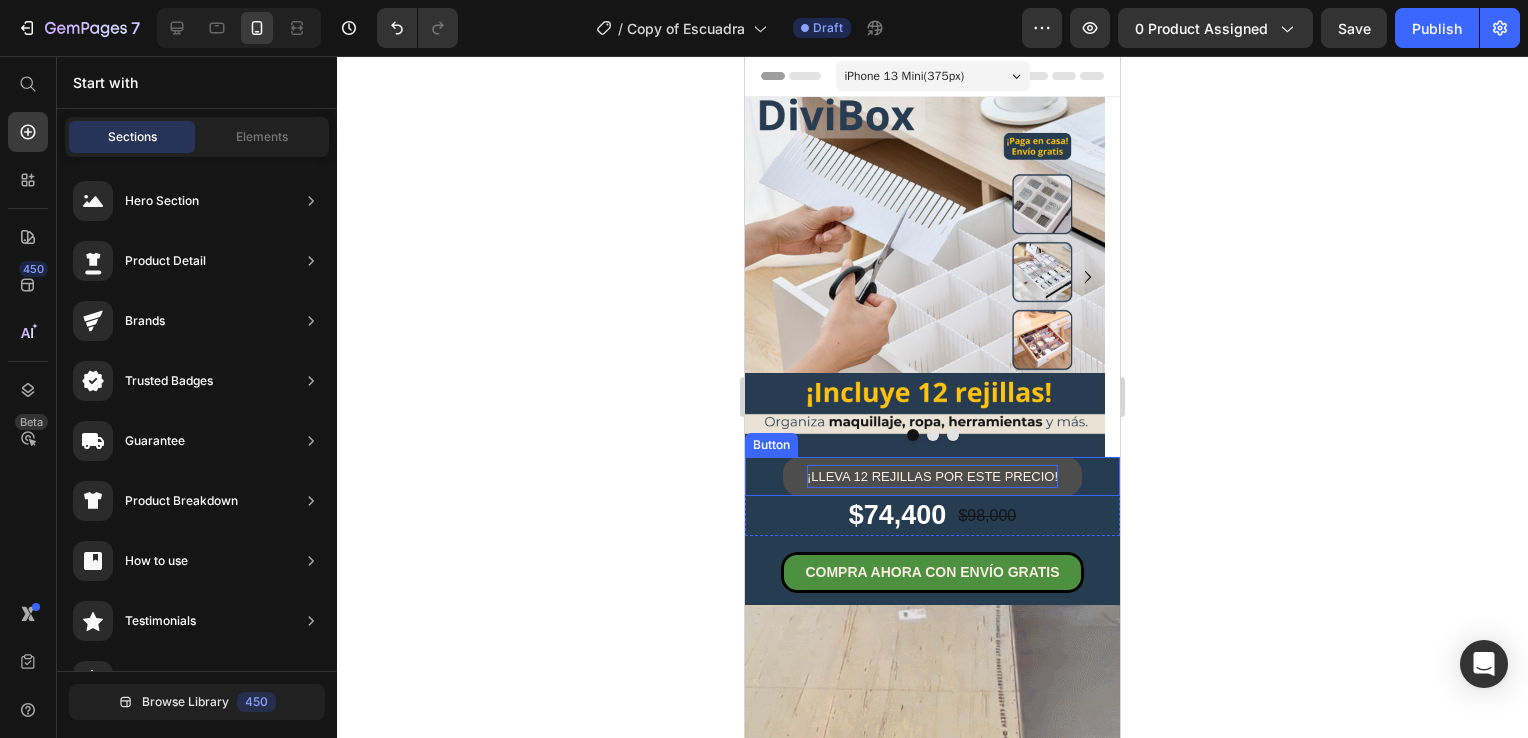 click on "¡LLEVA 12 REJILLAS POR ESTE PRECIO!" at bounding box center [932, 476] 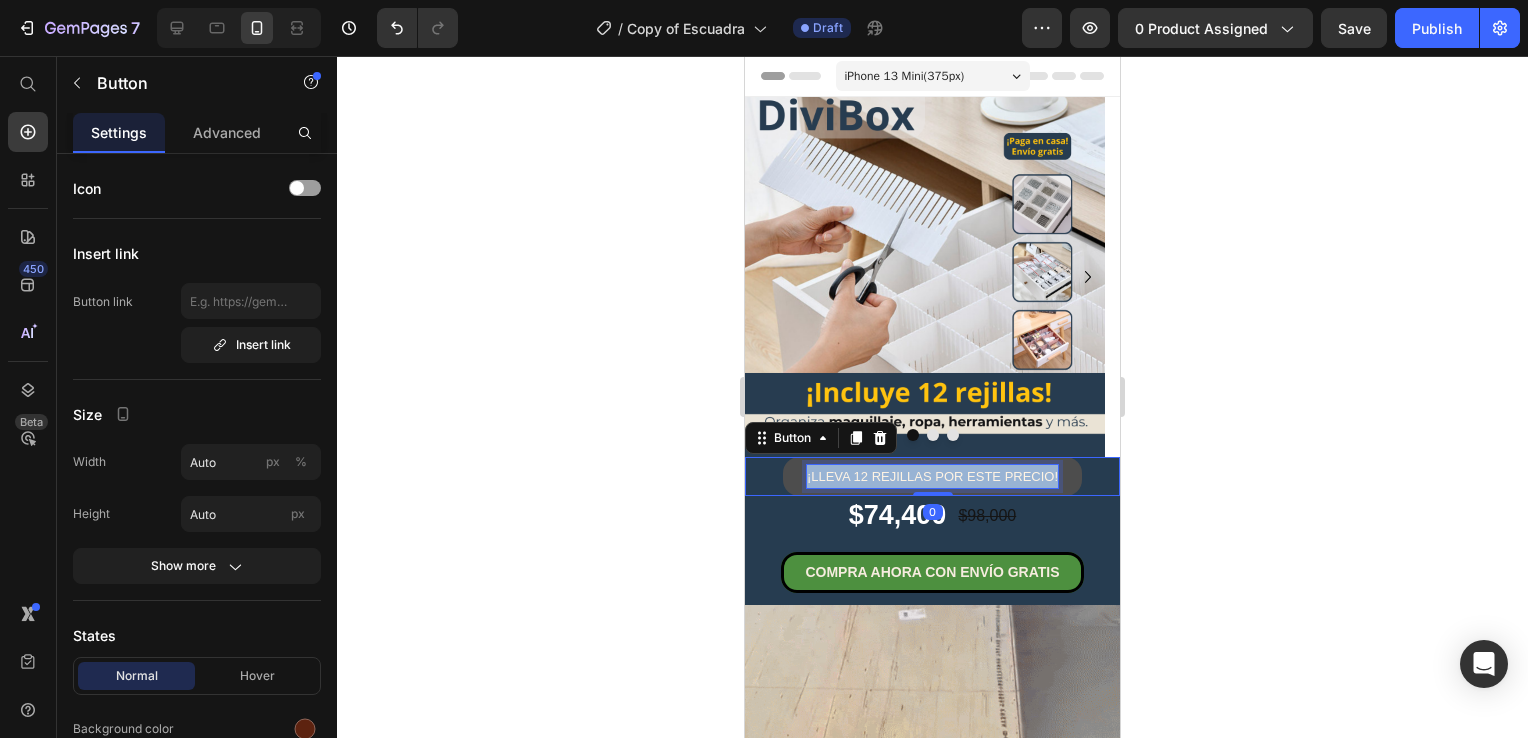 click on "¡LLEVA 12 REJILLAS POR ESTE PRECIO!" at bounding box center (932, 476) 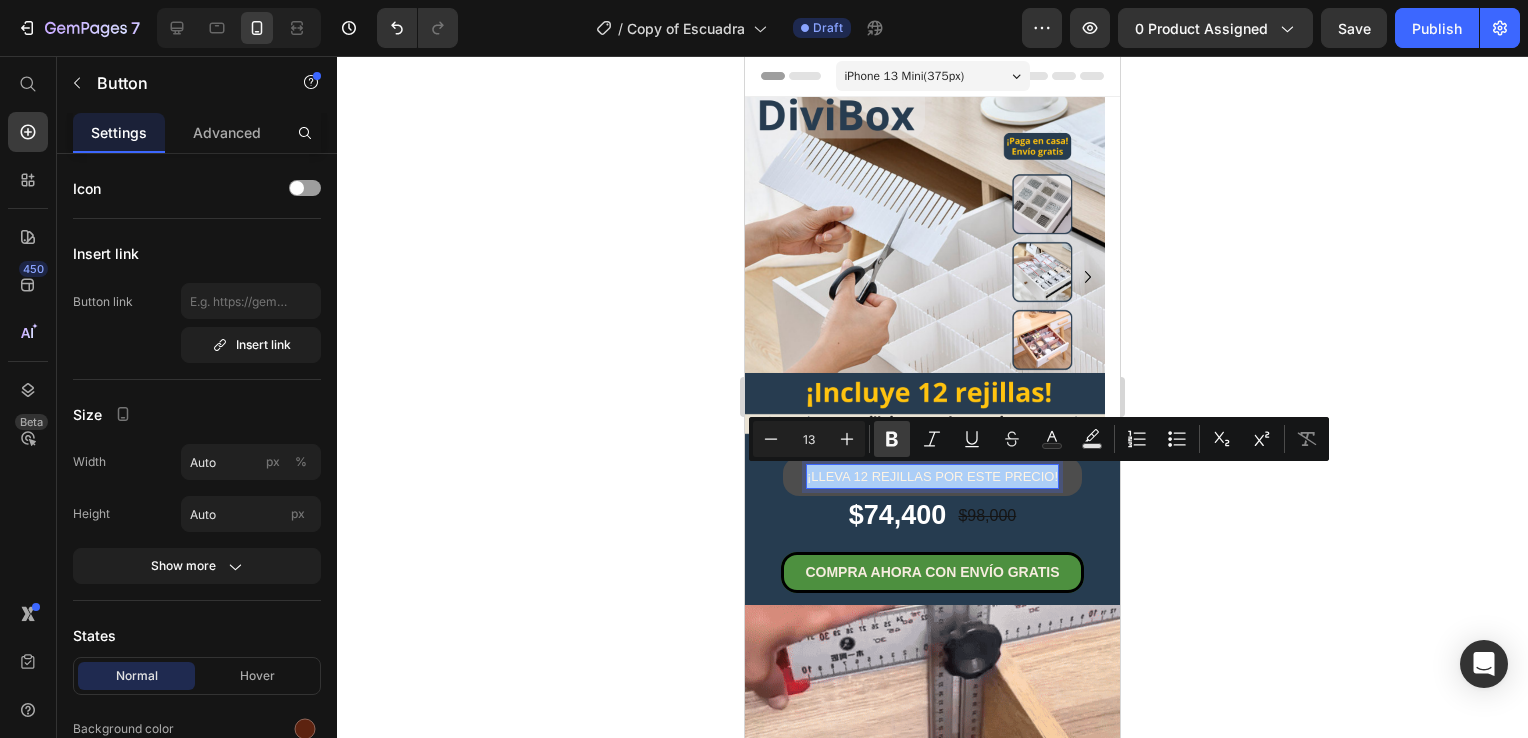 click on "Bold" at bounding box center (892, 439) 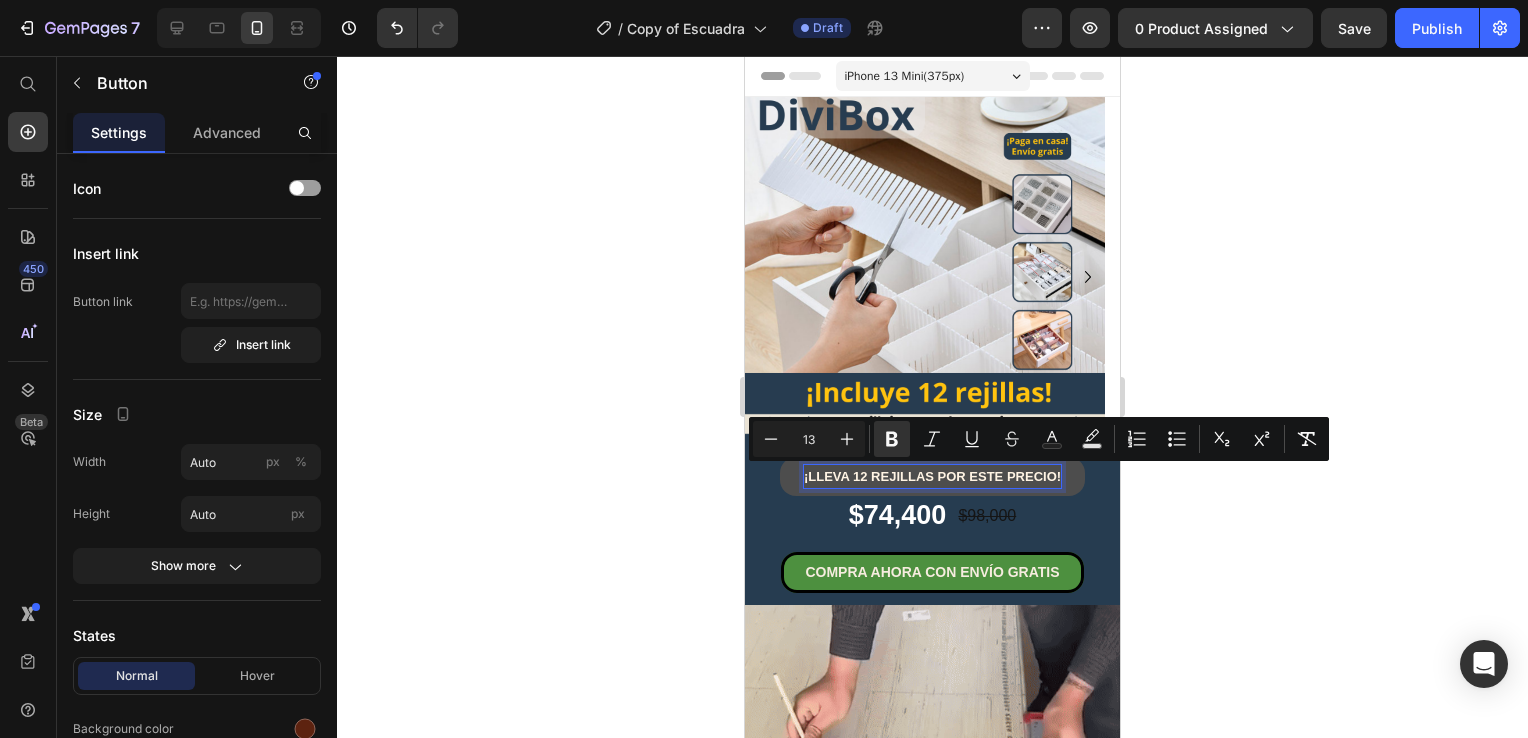 click 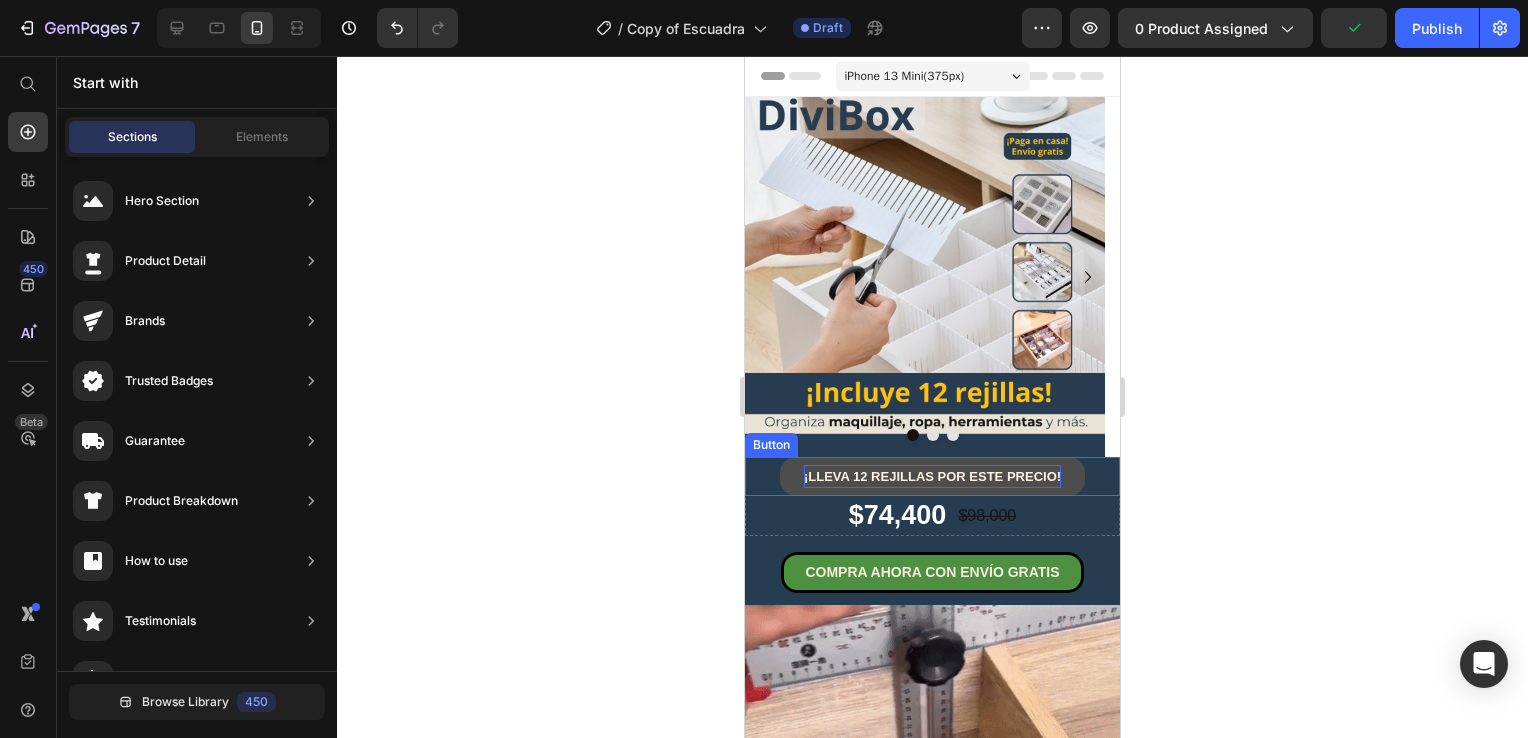 click on "¡LLEVA 12 REJILLAS POR ESTE PRECIO!" at bounding box center (932, 476) 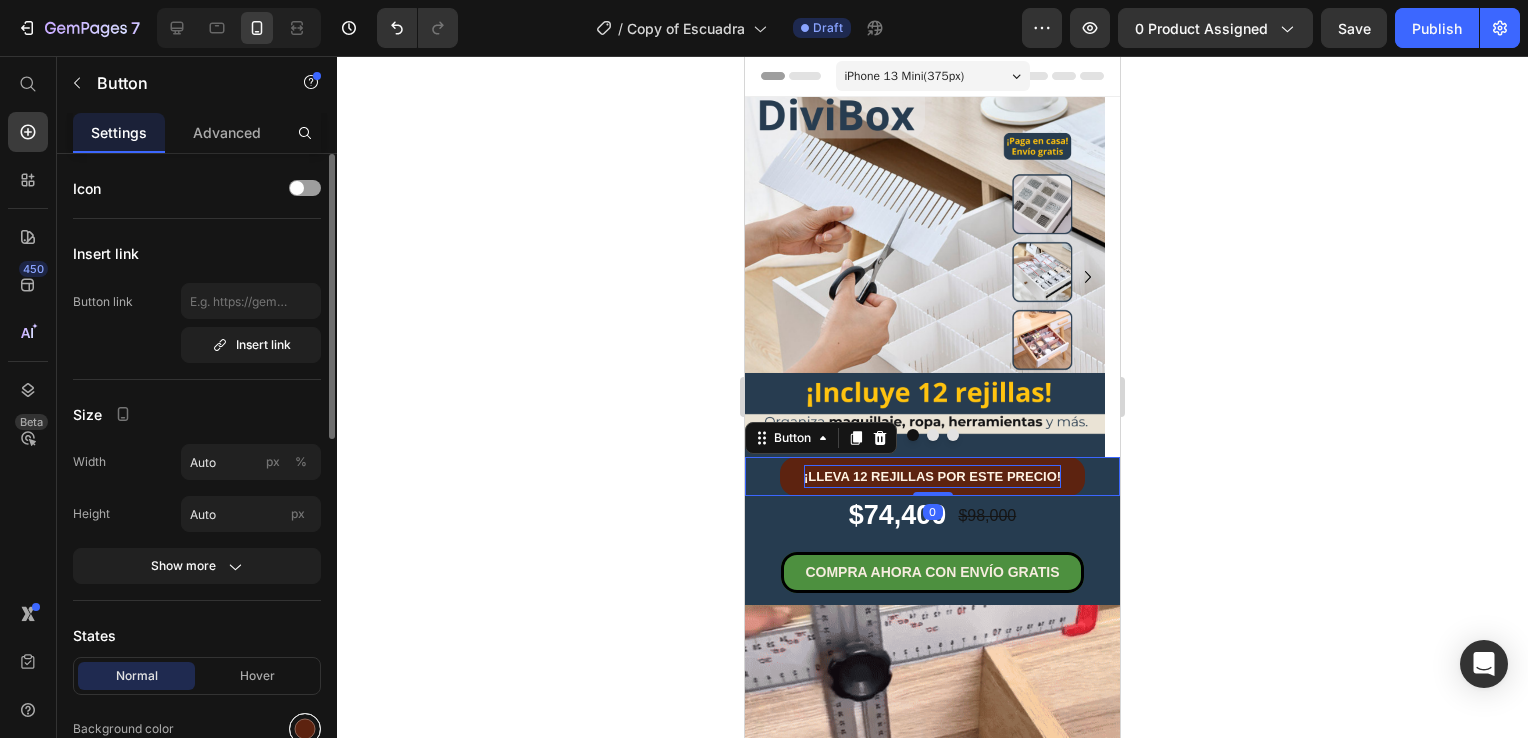 click at bounding box center [305, 729] 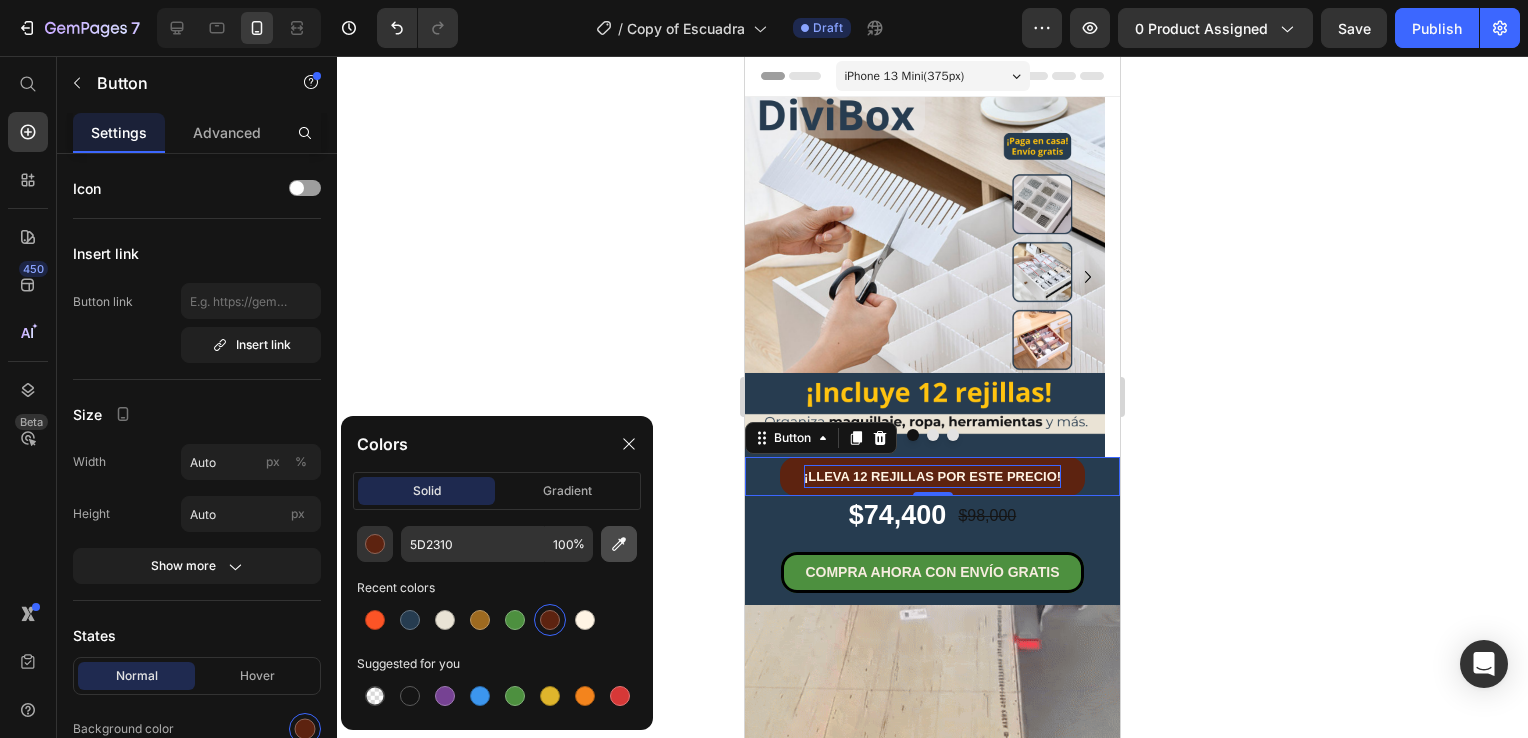 click 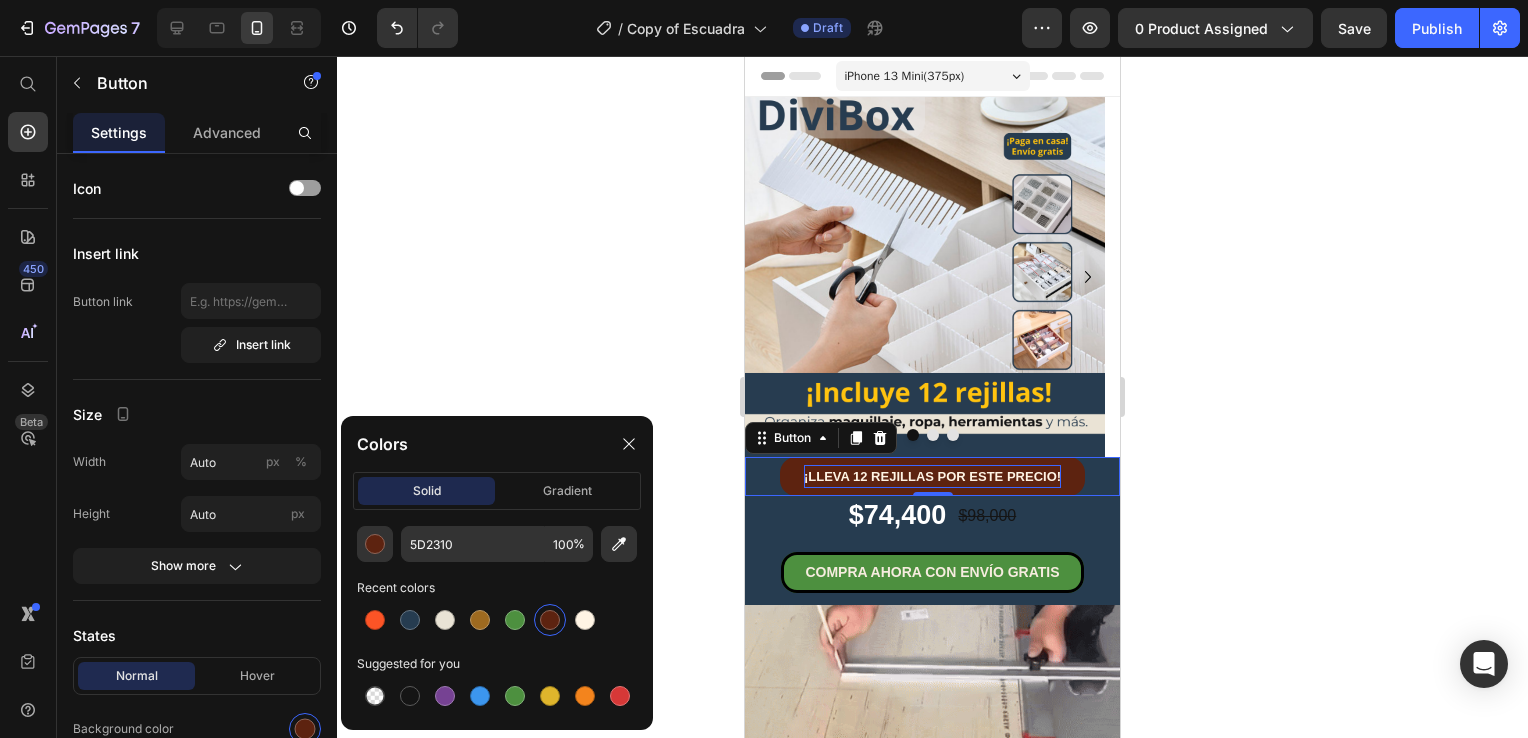 type on "E9E3D5" 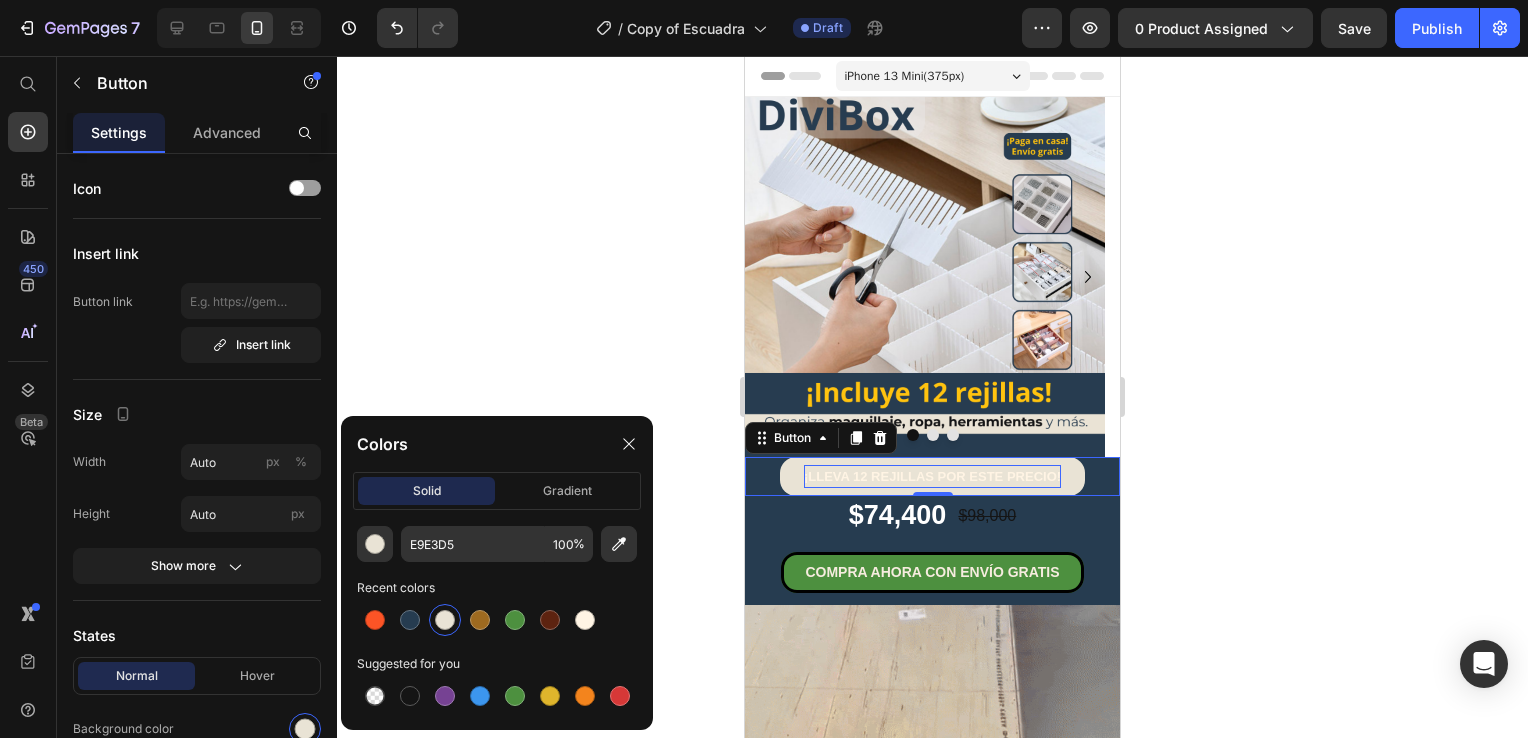click 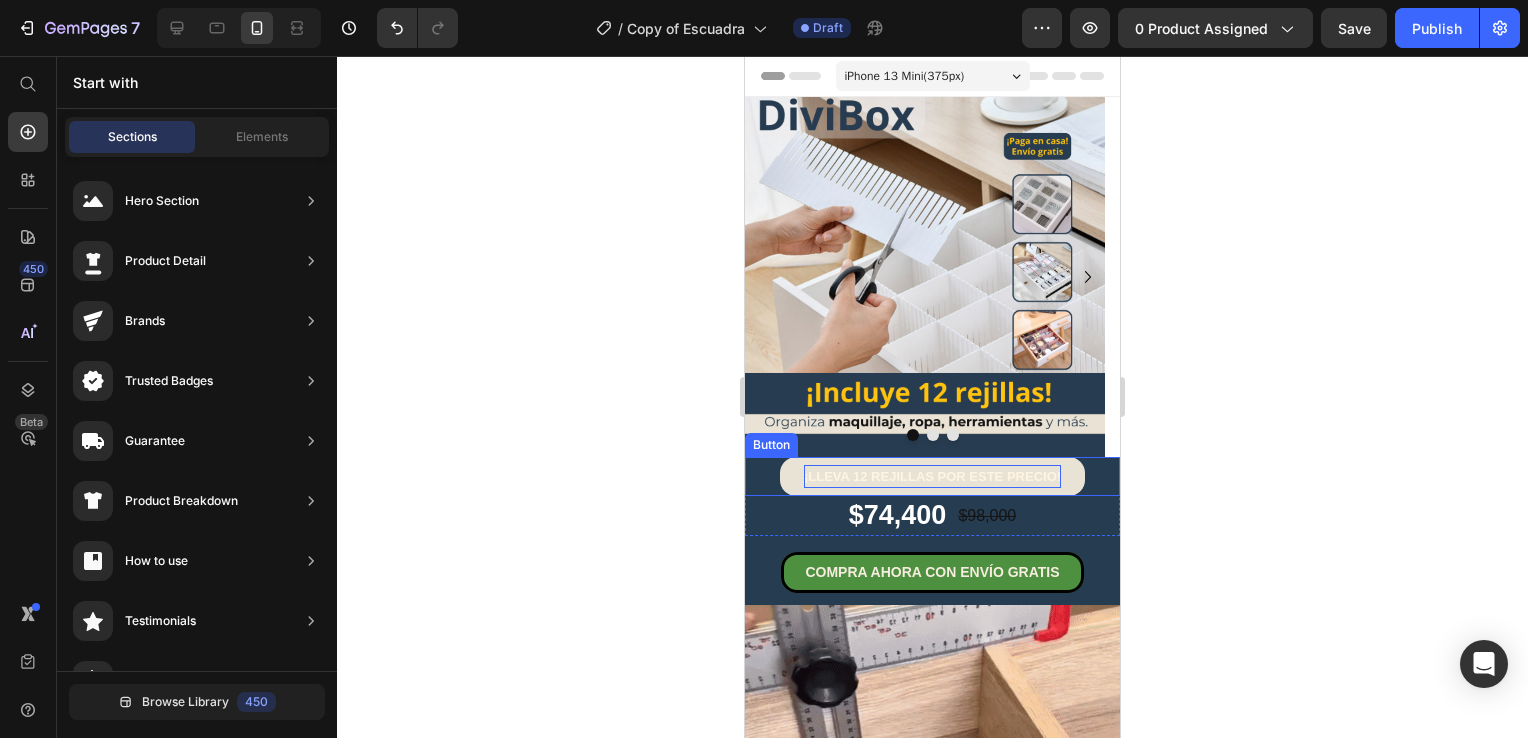 click on "¡LLEVA 12 REJILLAS POR ESTE PRECIO!" at bounding box center (932, 476) 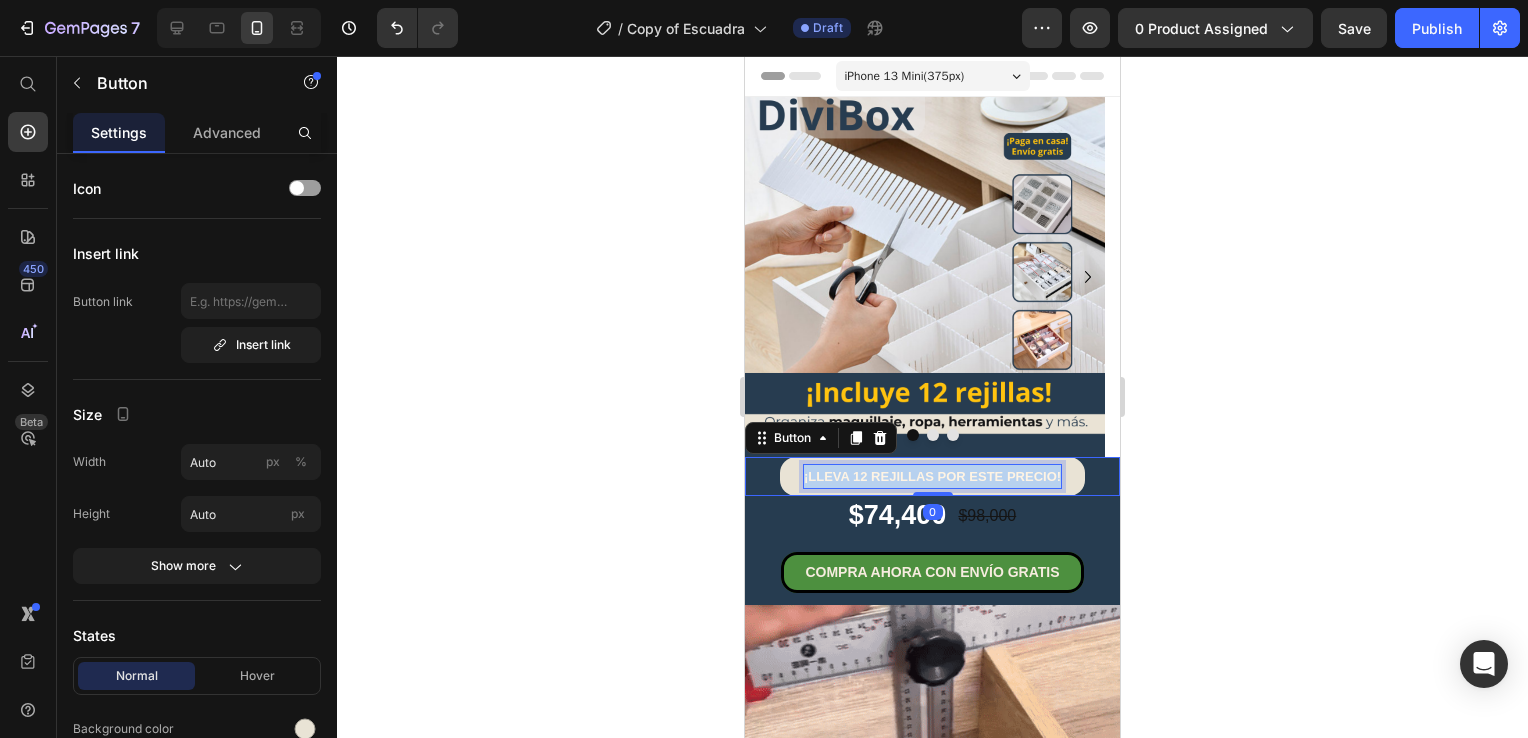 click on "¡LLEVA 12 REJILLAS POR ESTE PRECIO!" at bounding box center (932, 476) 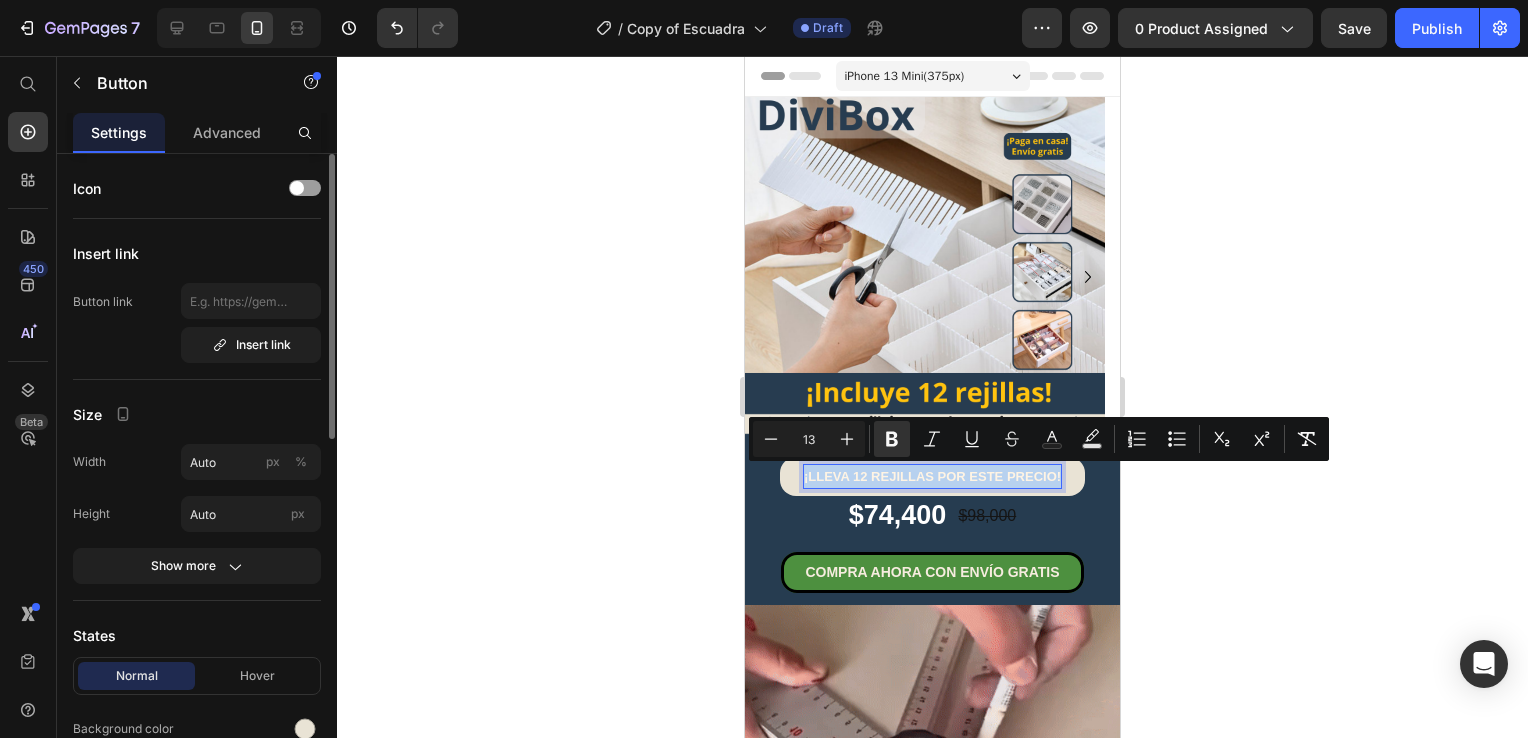 scroll, scrollTop: 200, scrollLeft: 0, axis: vertical 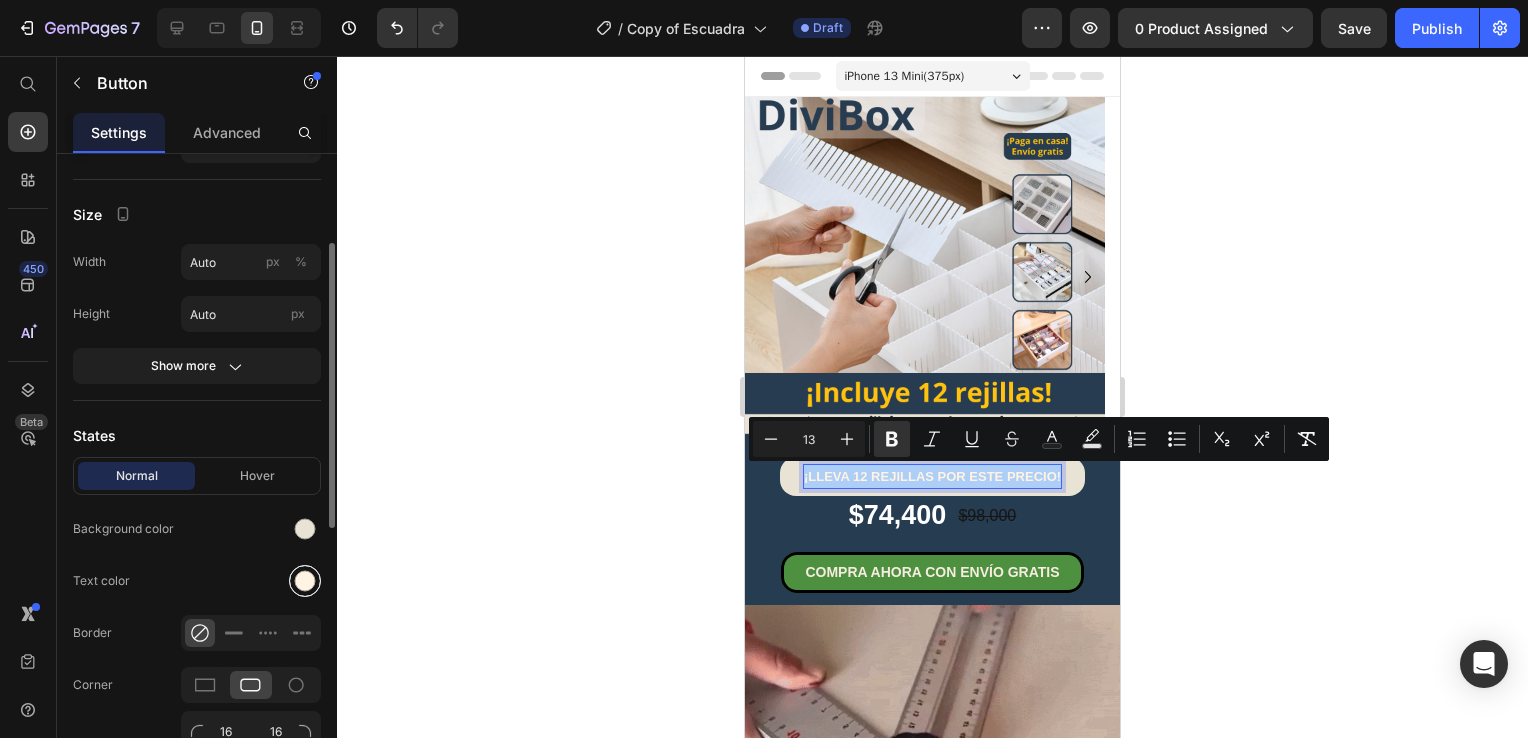 click at bounding box center [305, 581] 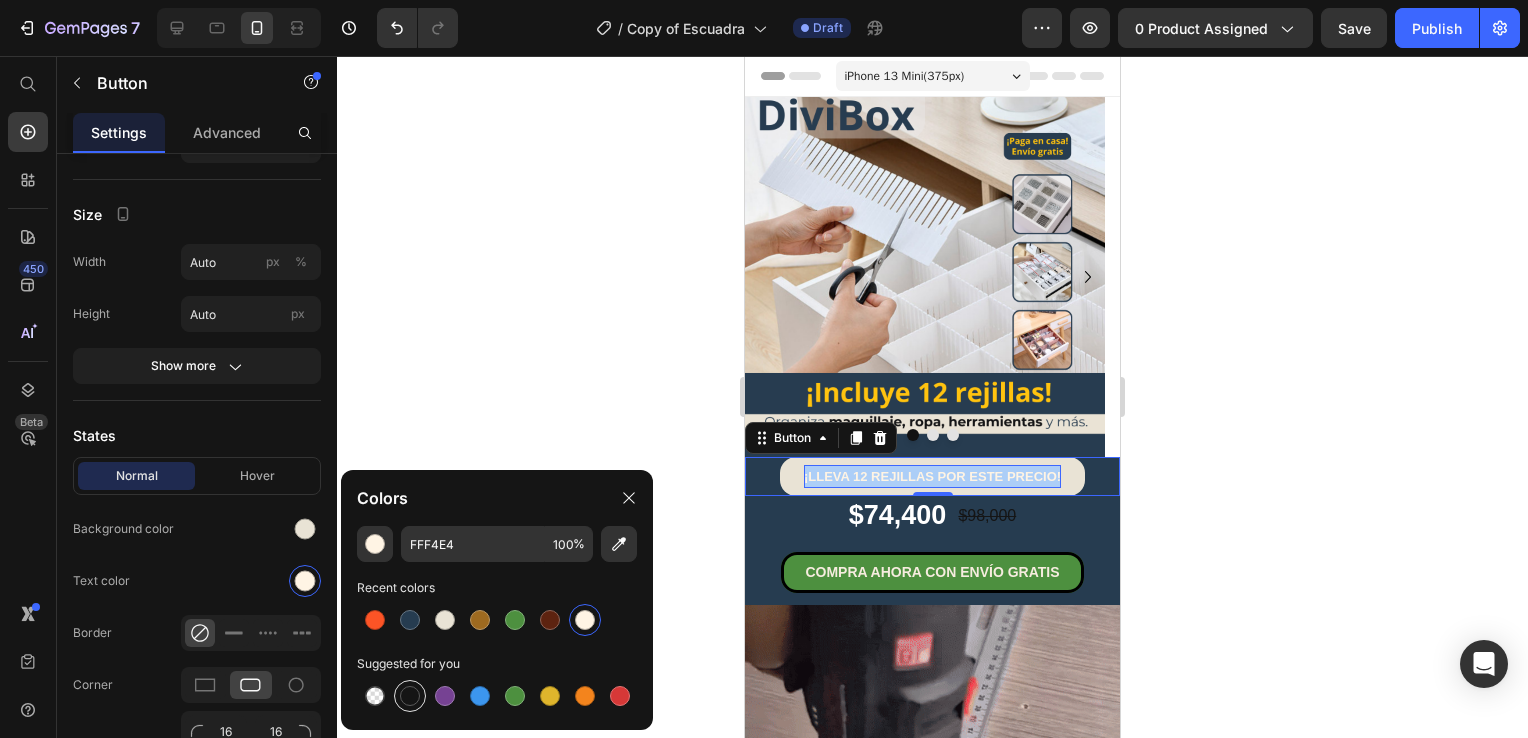 click at bounding box center (410, 696) 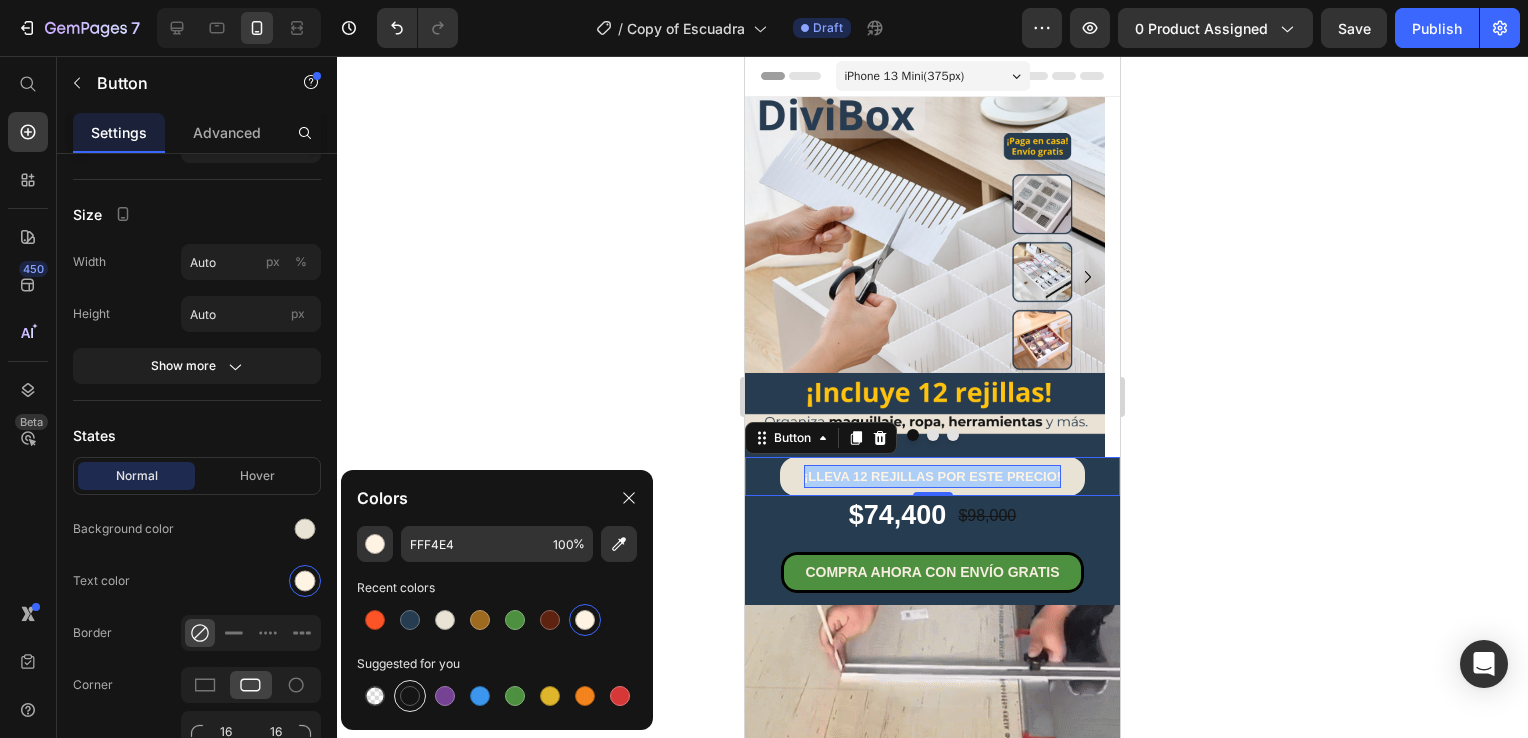 type on "151515" 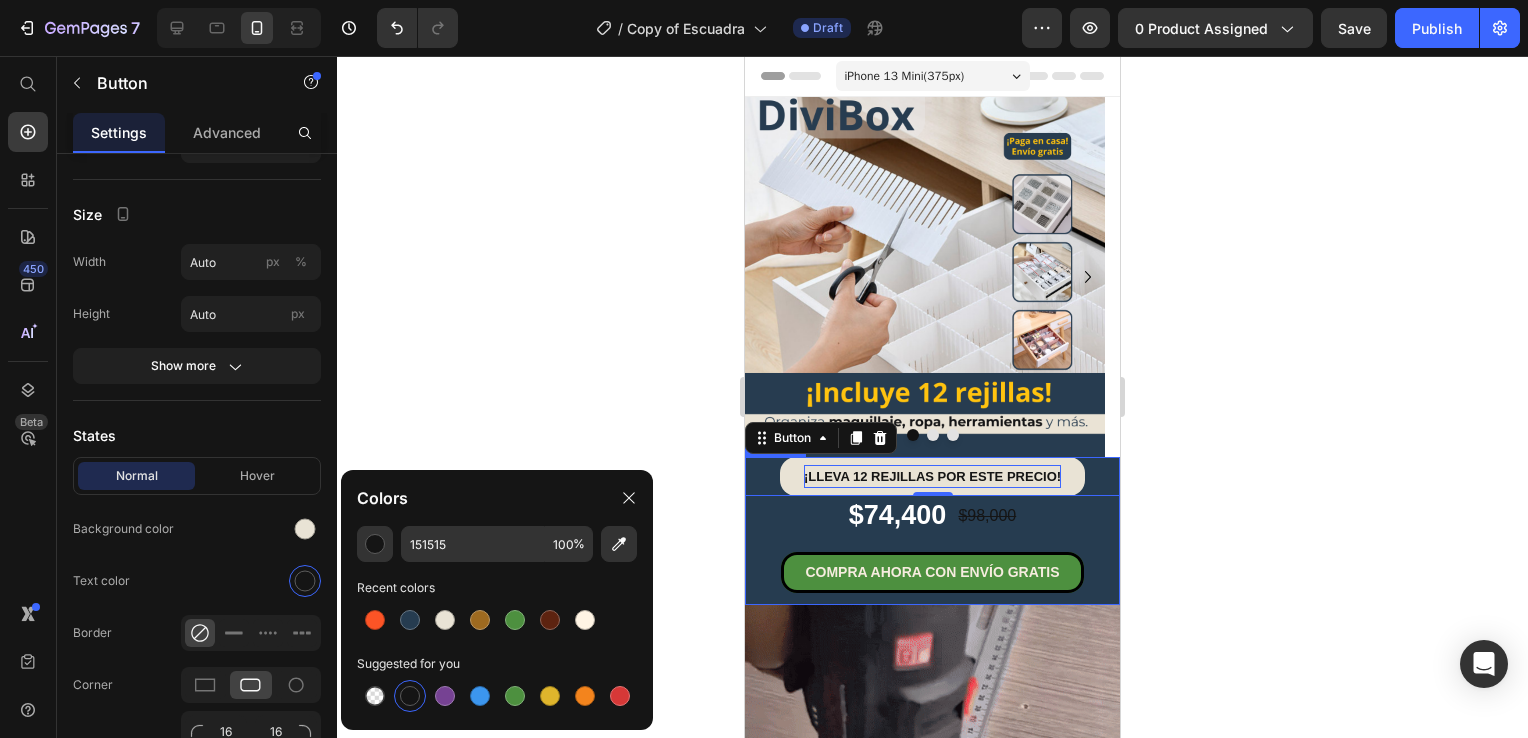 click 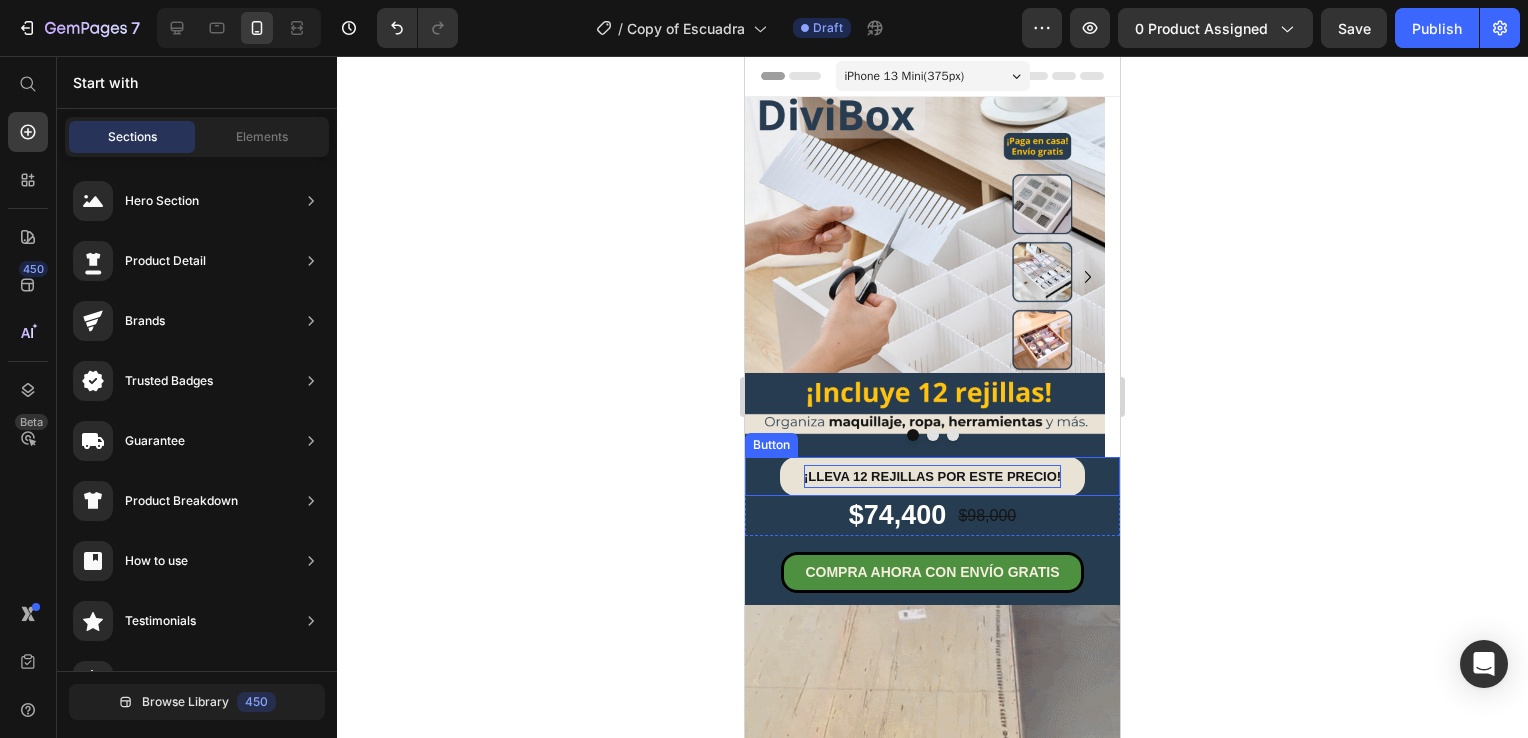 click on "¡LLEVA 12 REJILLAS POR ESTE PRECIO!" at bounding box center (932, 476) 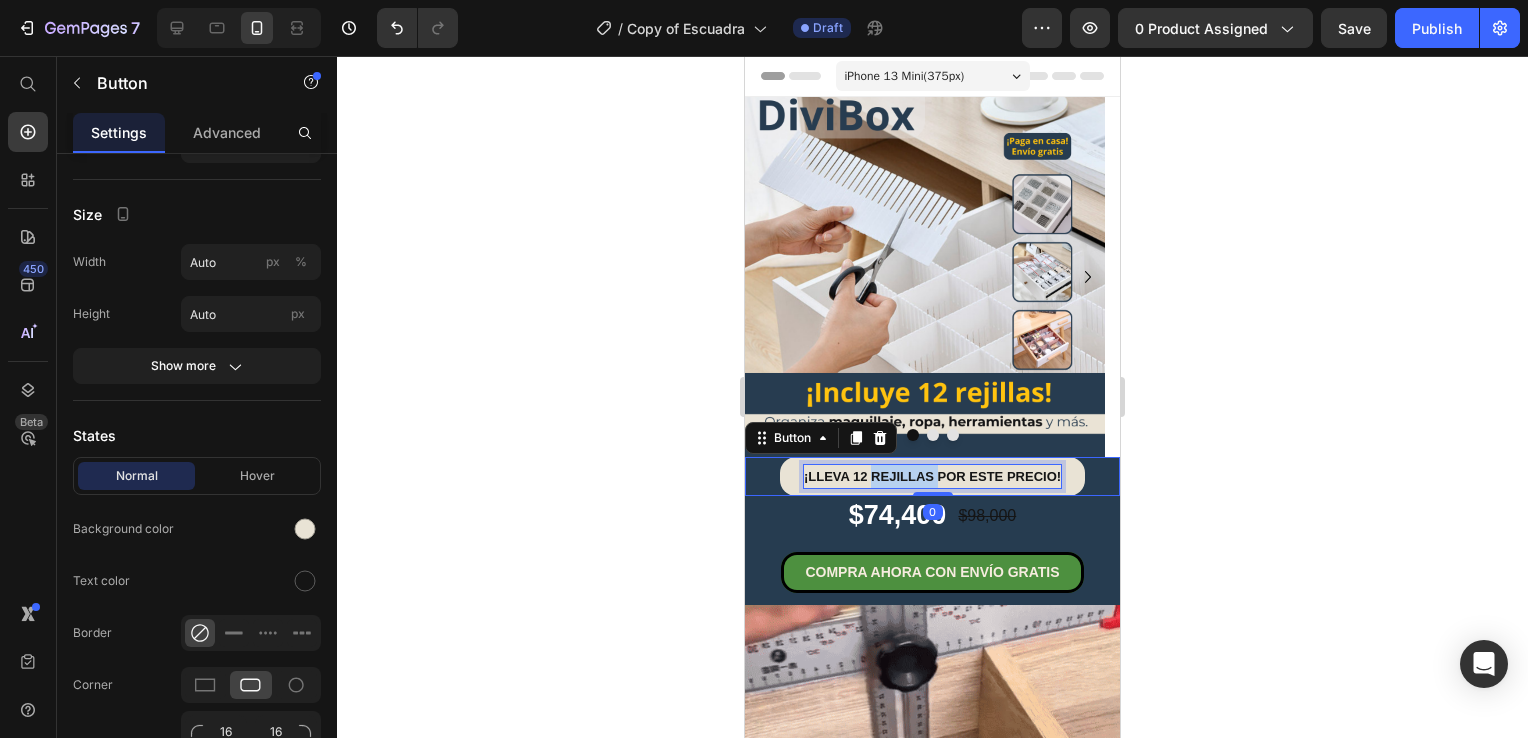 click on "¡LLEVA 12 REJILLAS POR ESTE PRECIO!" at bounding box center [932, 476] 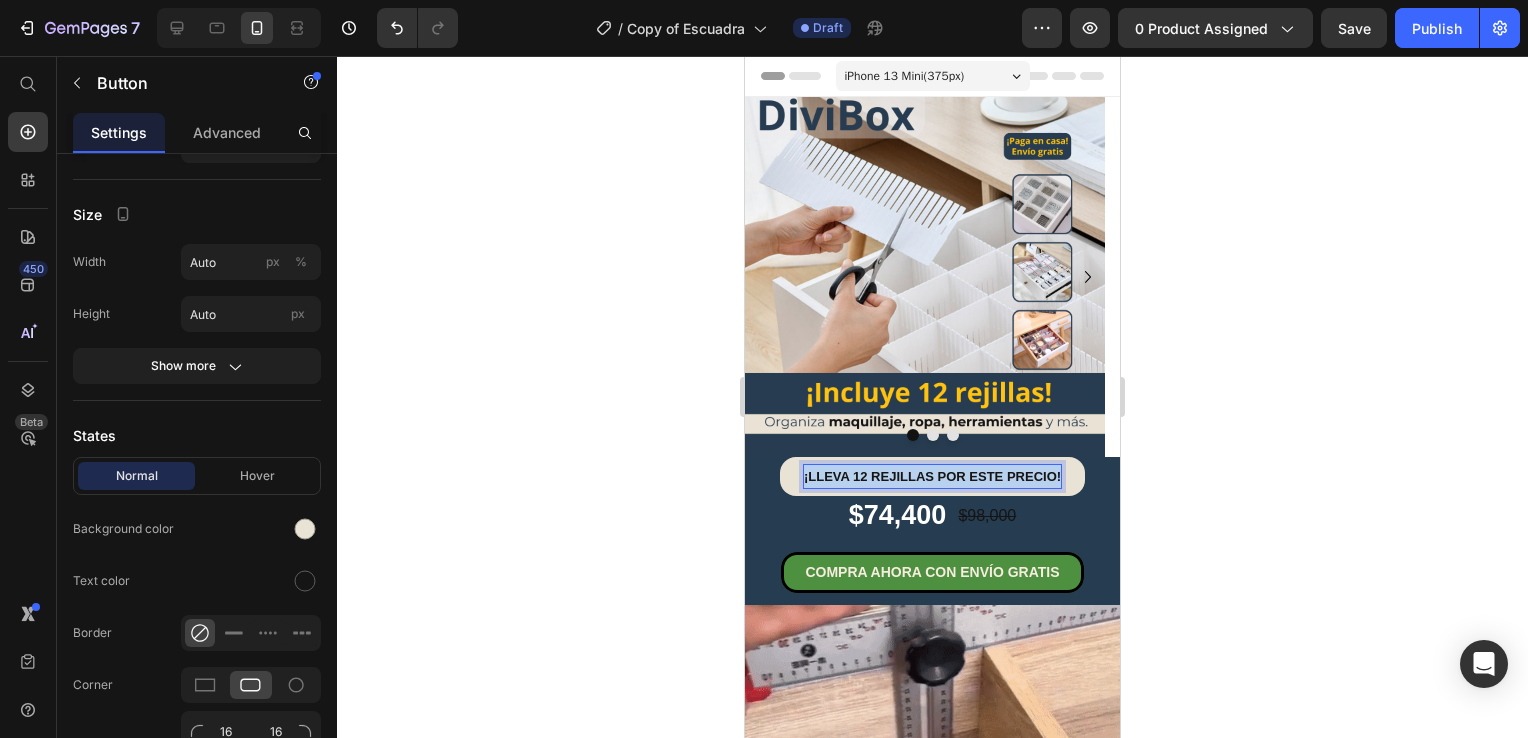 click on "¡LLEVA 12 REJILLAS POR ESTE PRECIO!" at bounding box center [932, 476] 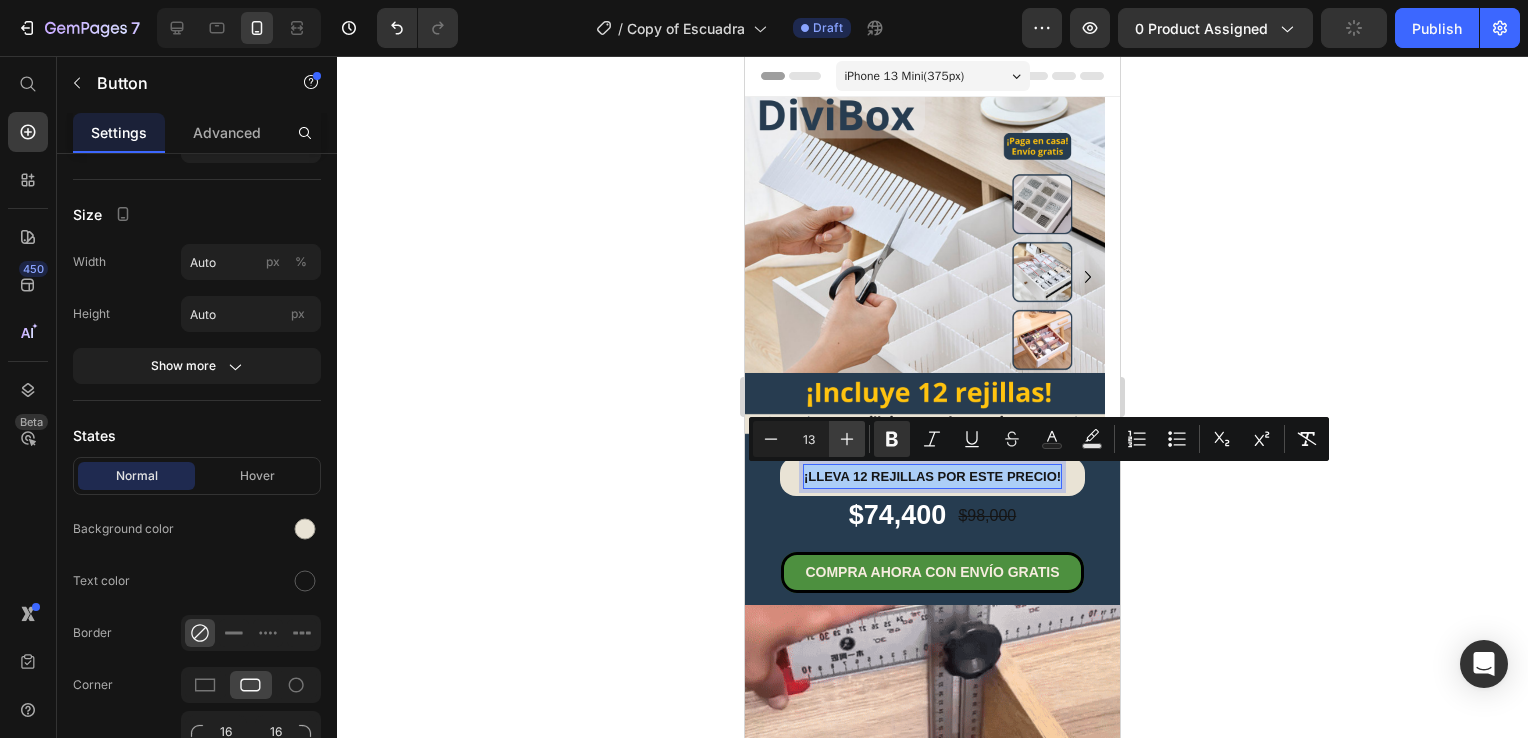 click 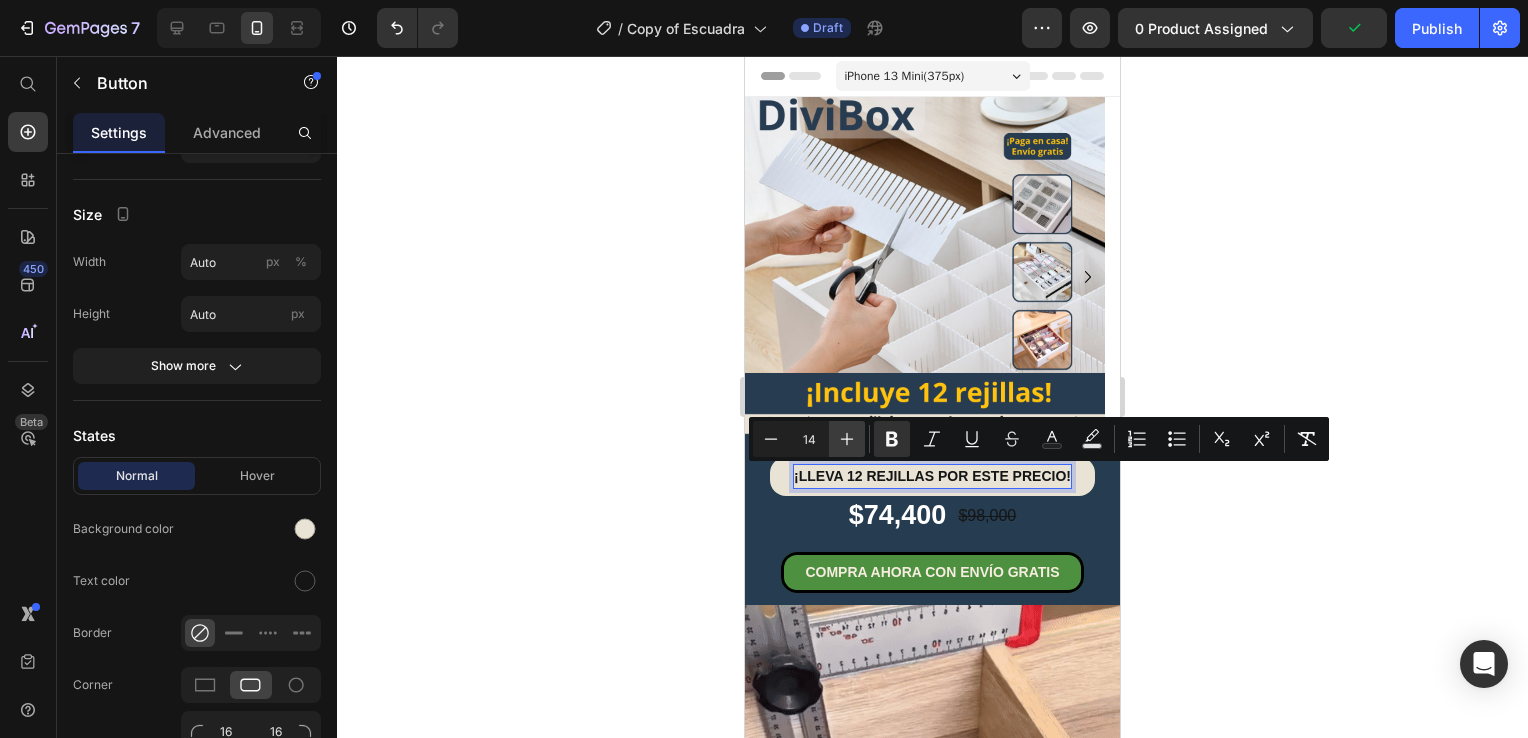 click 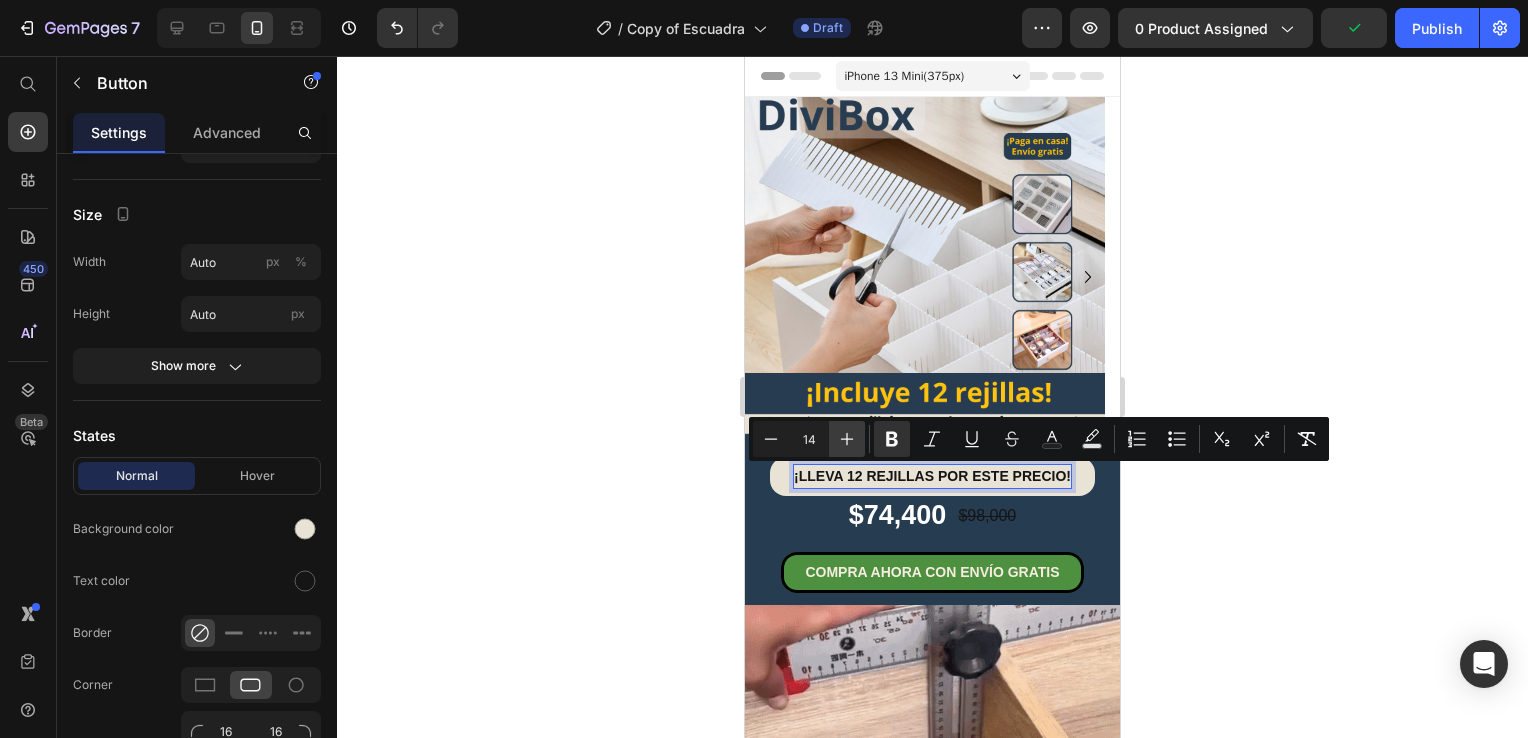 type on "15" 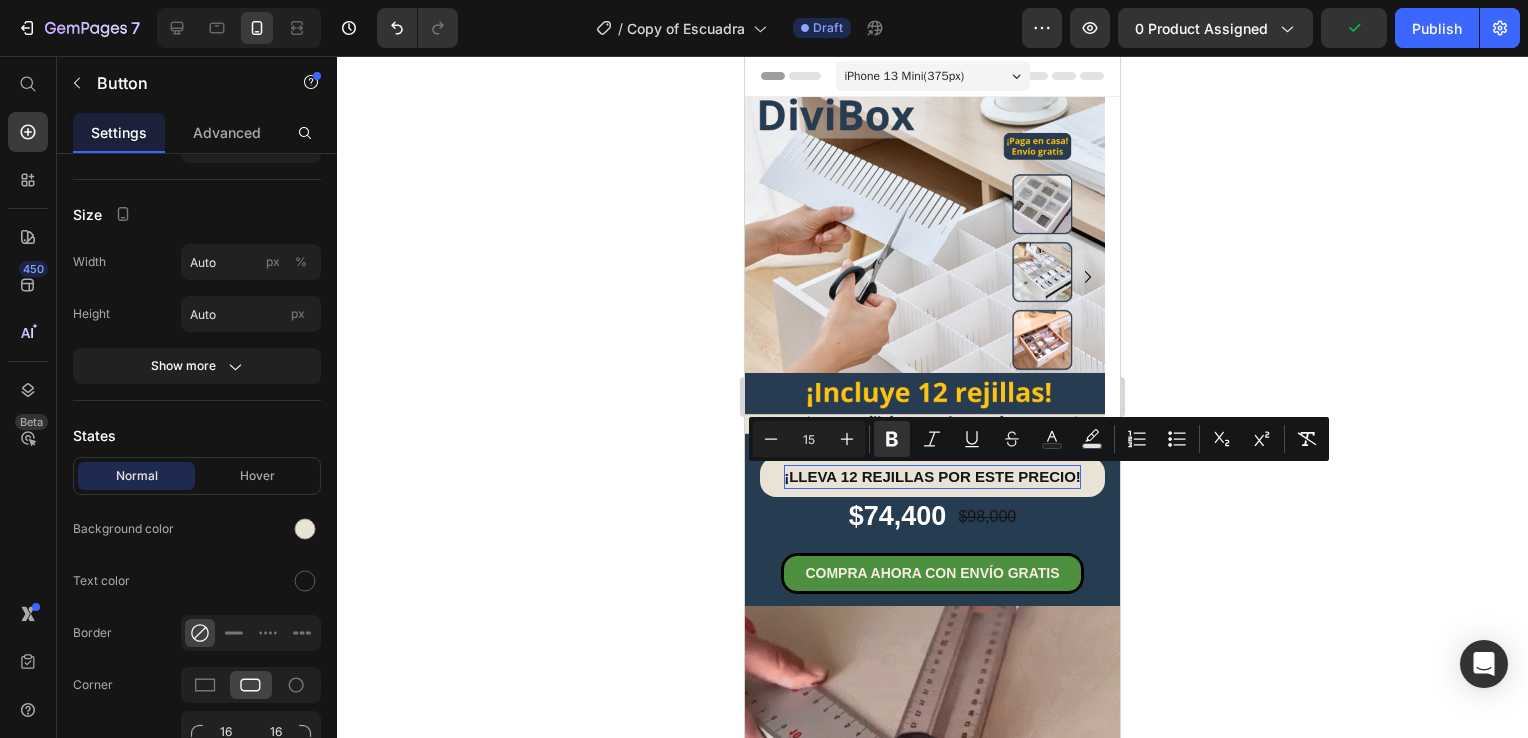 click 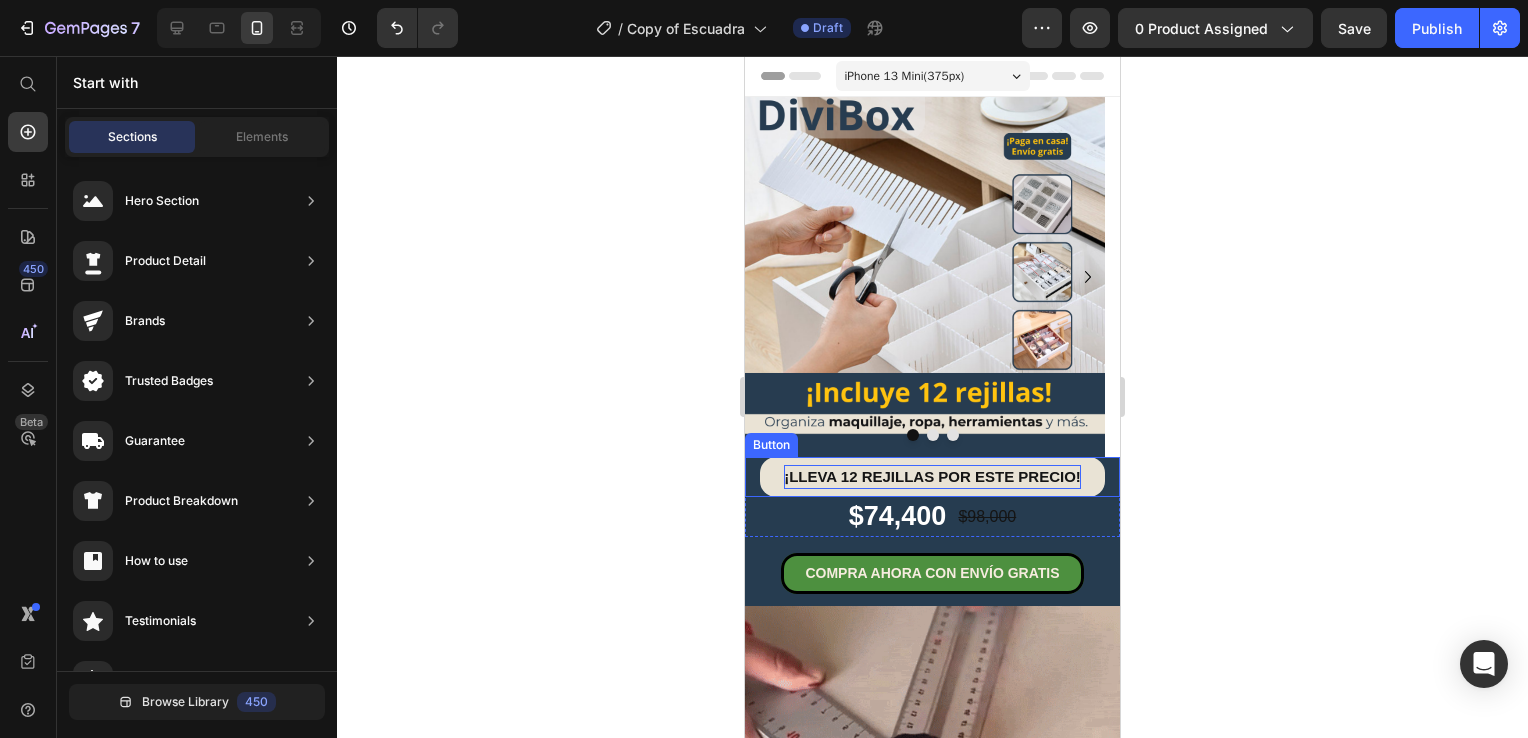 click on "¡LLEVA 12 REJILLAS POR ESTE PRECIO!" at bounding box center [932, 476] 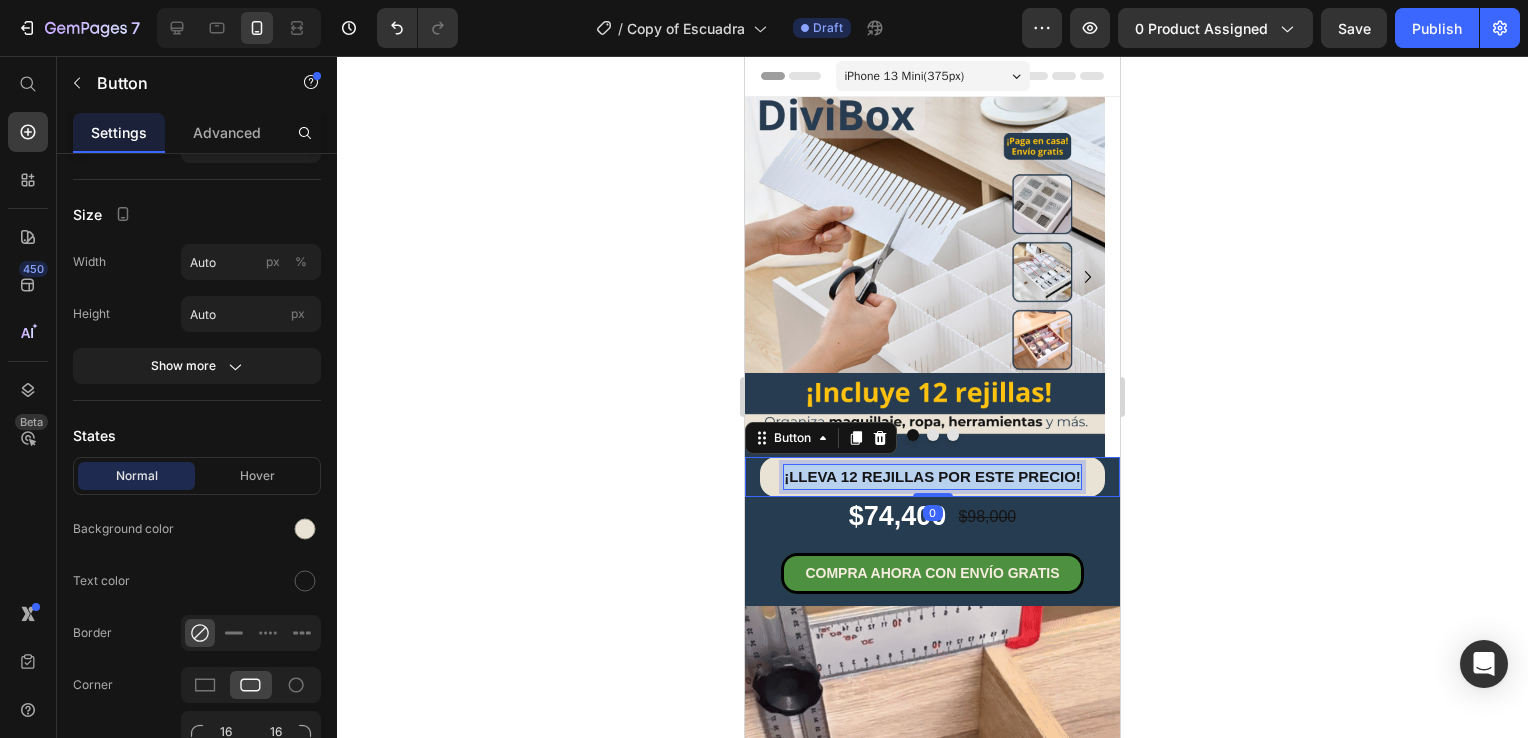 click on "¡LLEVA 12 REJILLAS POR ESTE PRECIO!" at bounding box center [932, 476] 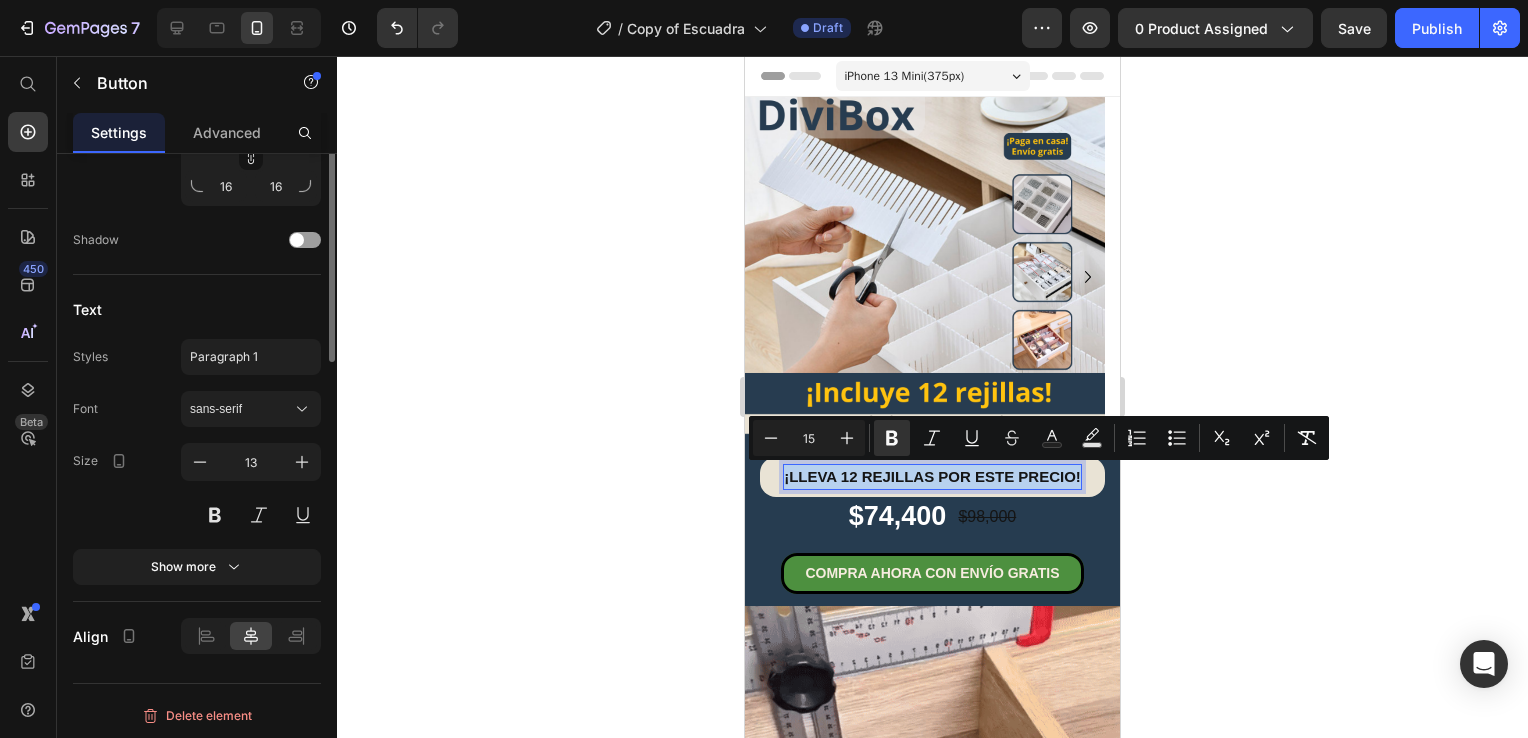 scroll, scrollTop: 401, scrollLeft: 0, axis: vertical 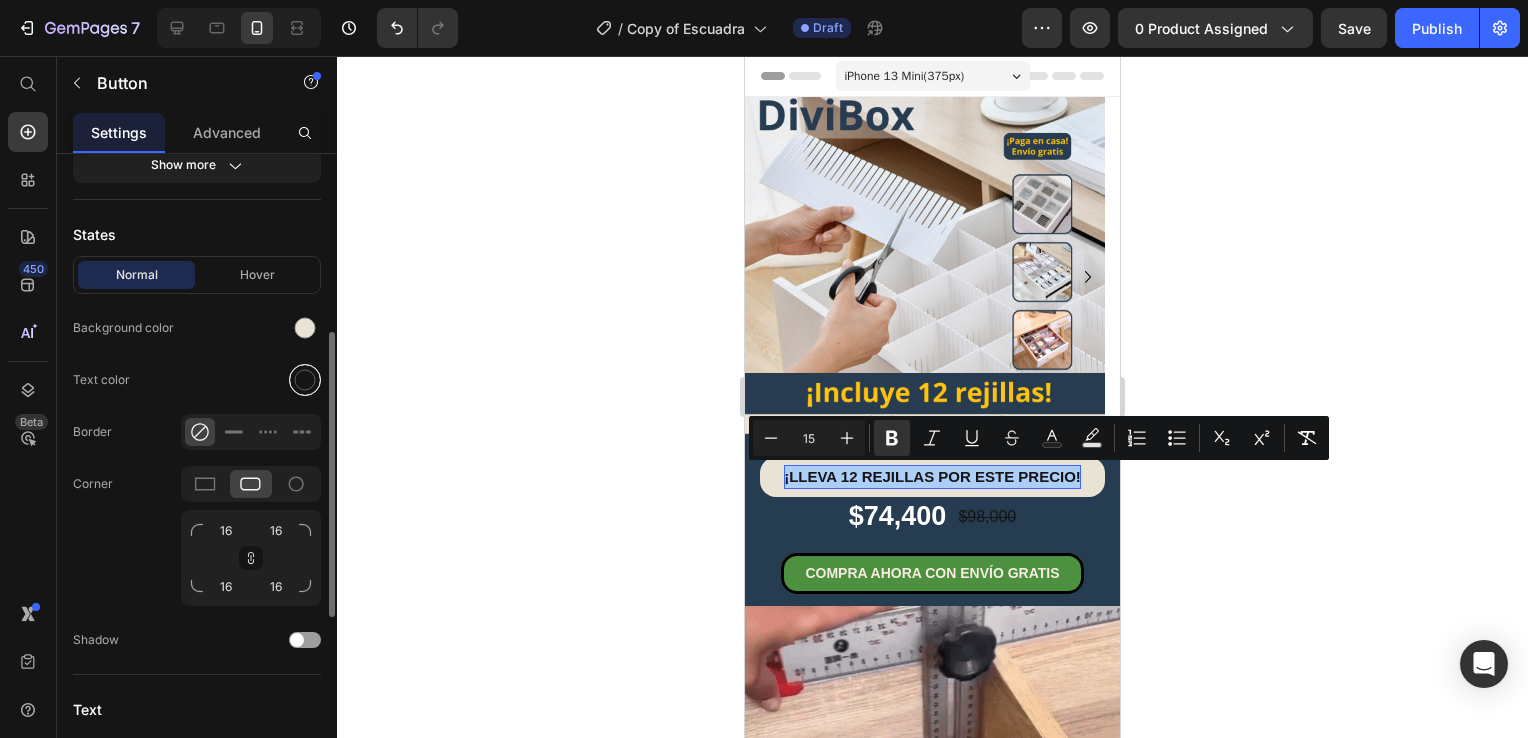 click at bounding box center (305, 380) 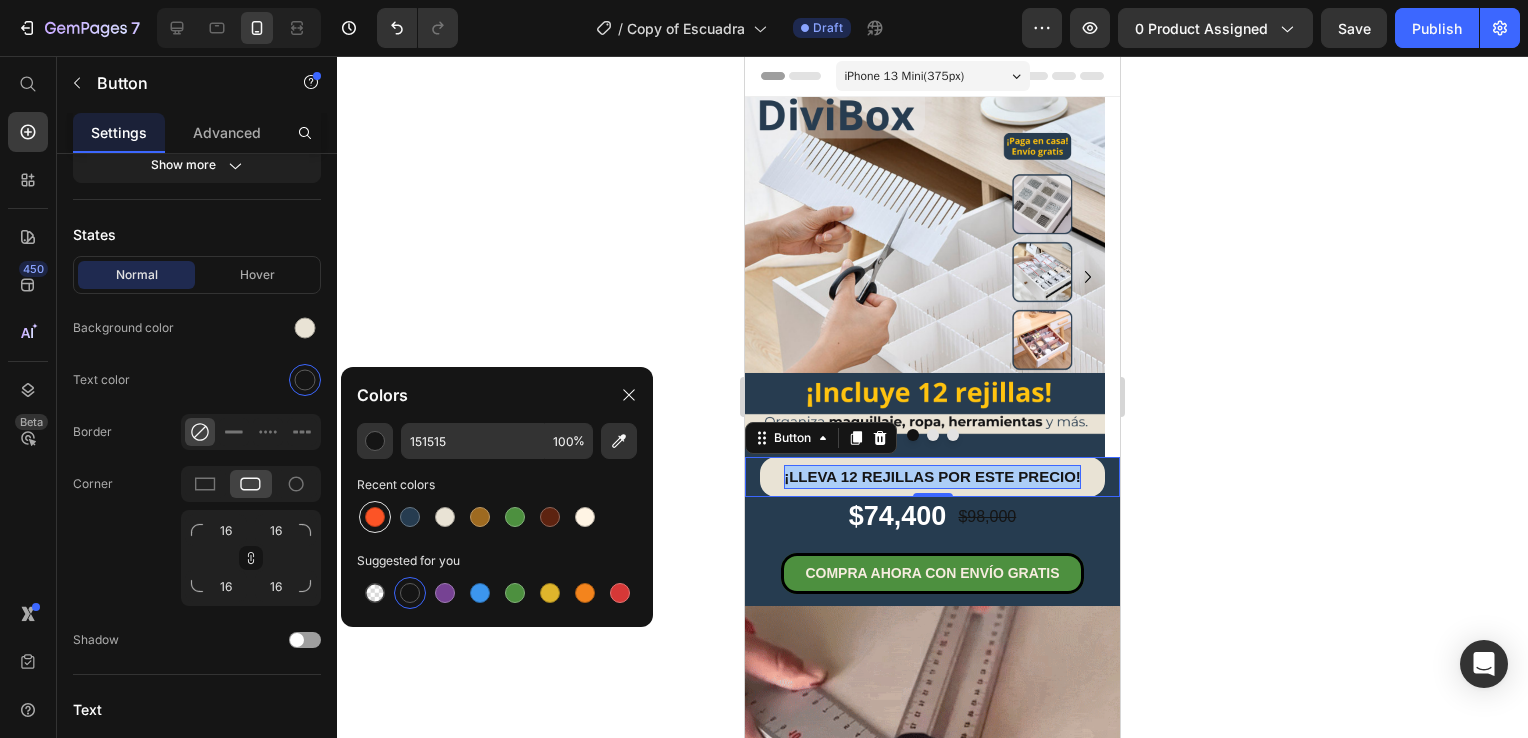 click at bounding box center (375, 517) 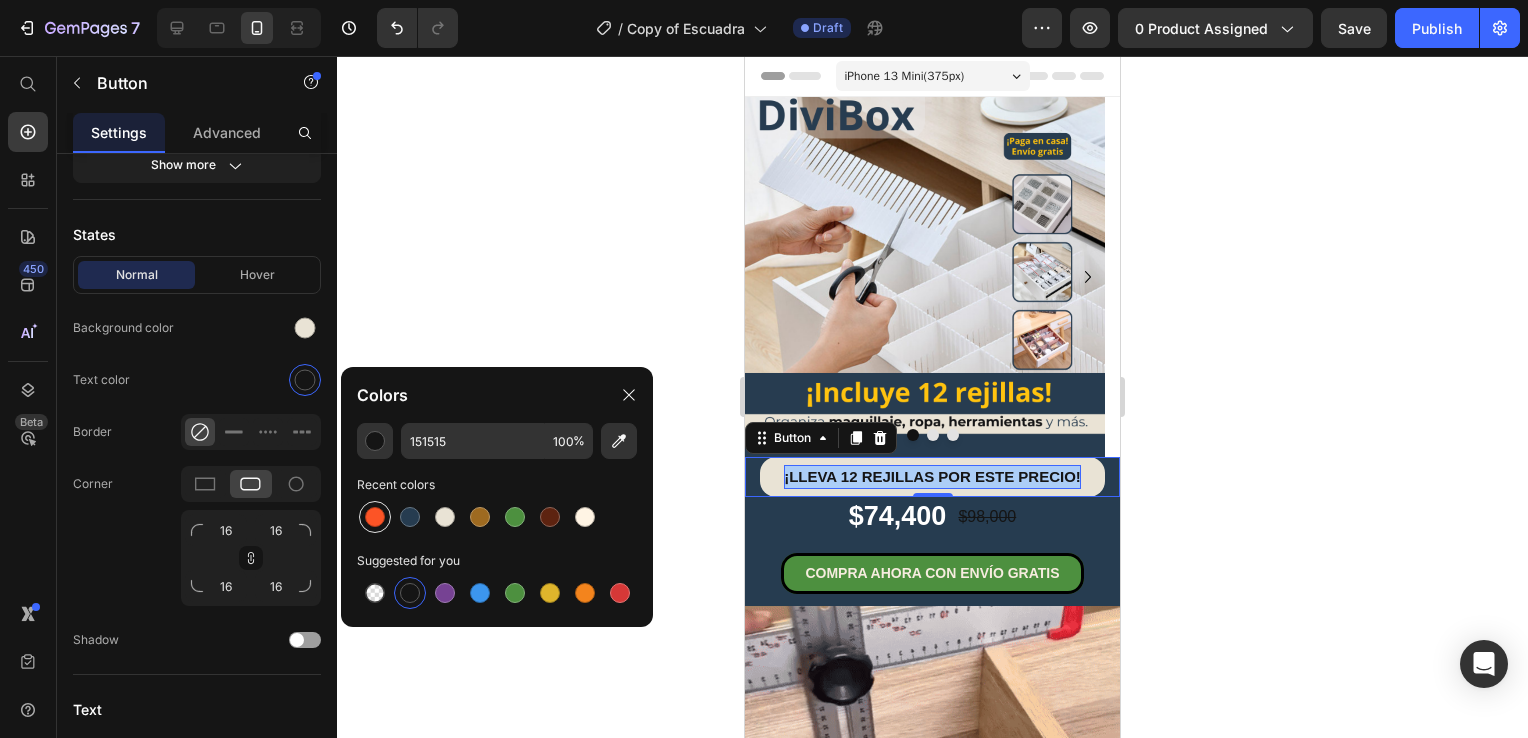 type on "FC5426" 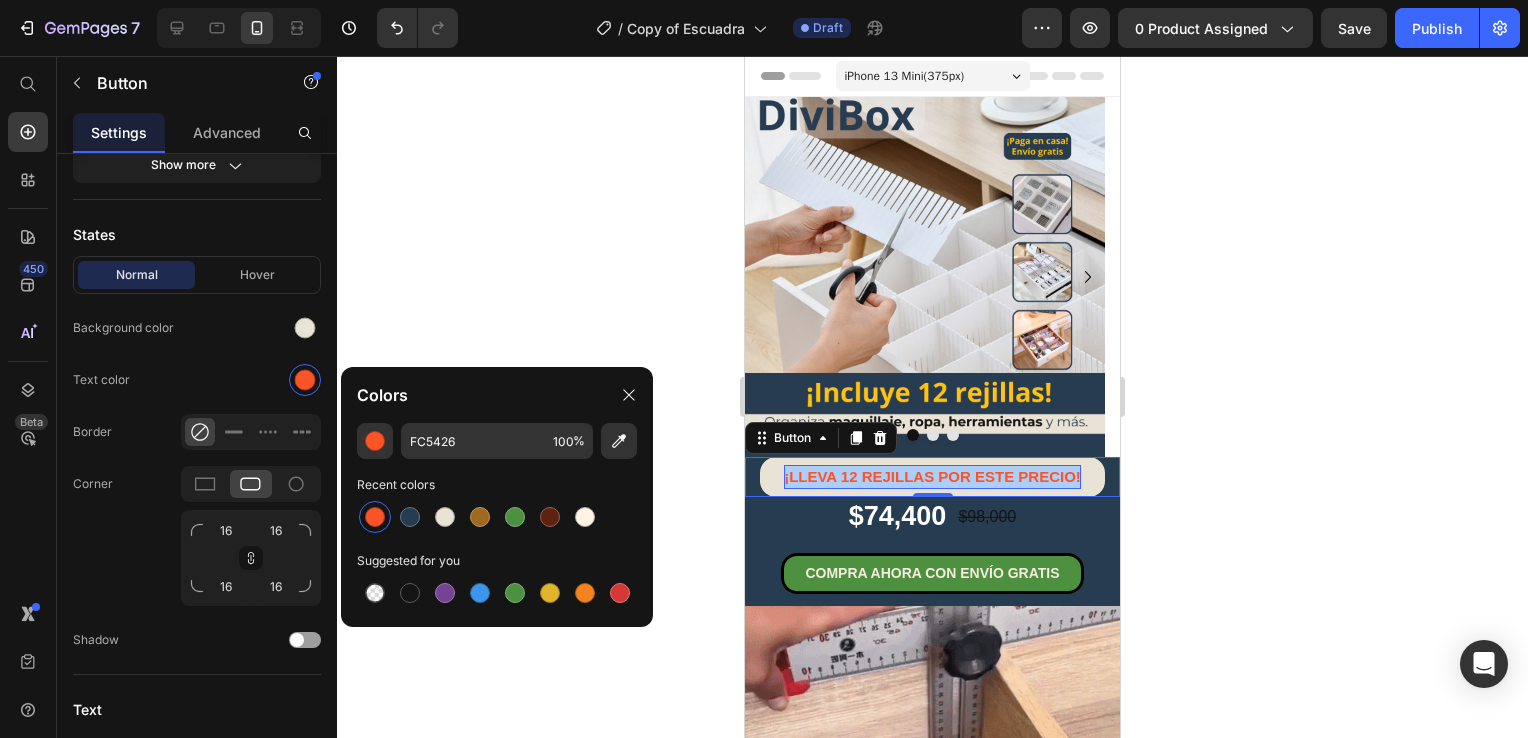 click 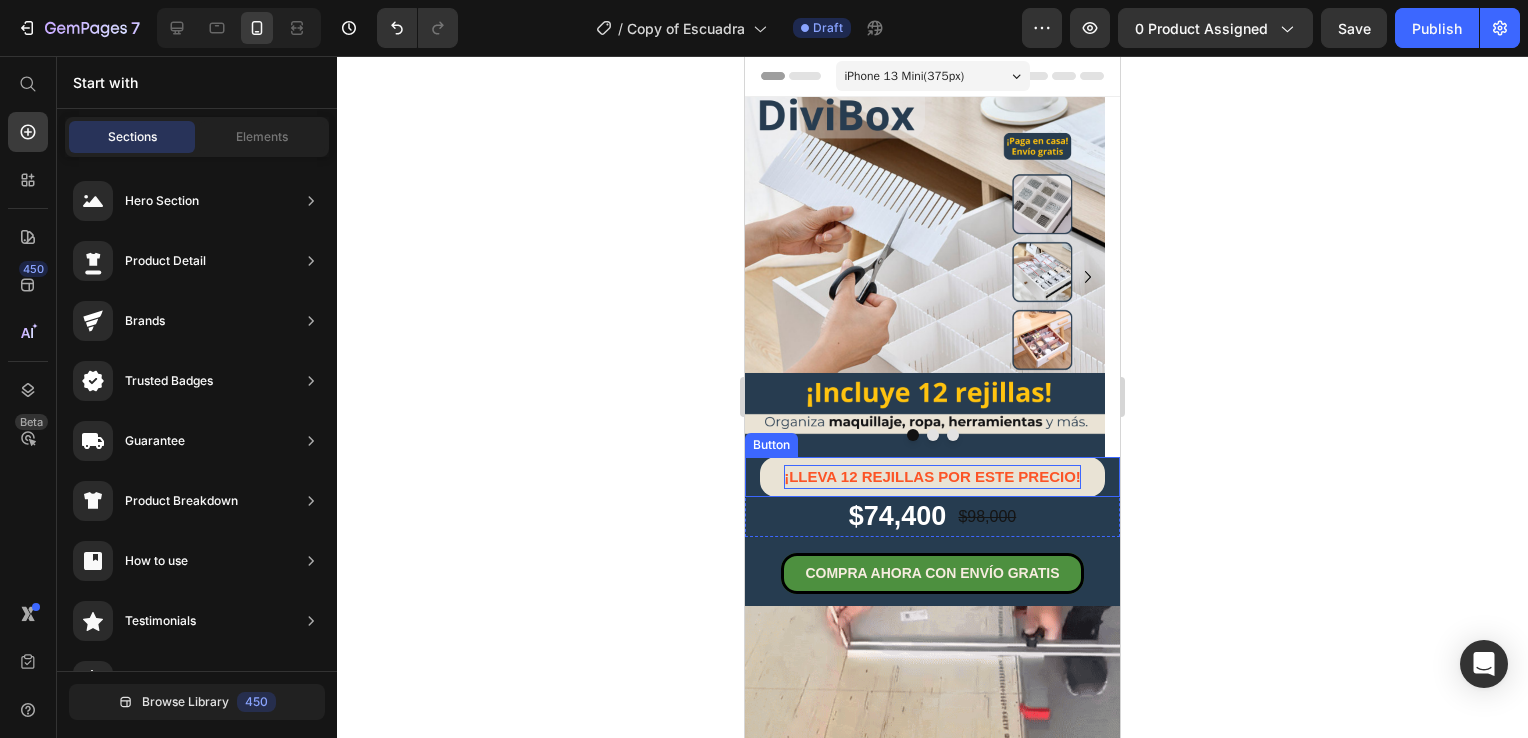 click on "¡LLEVA 12 REJILLAS POR ESTE PRECIO!" at bounding box center [932, 476] 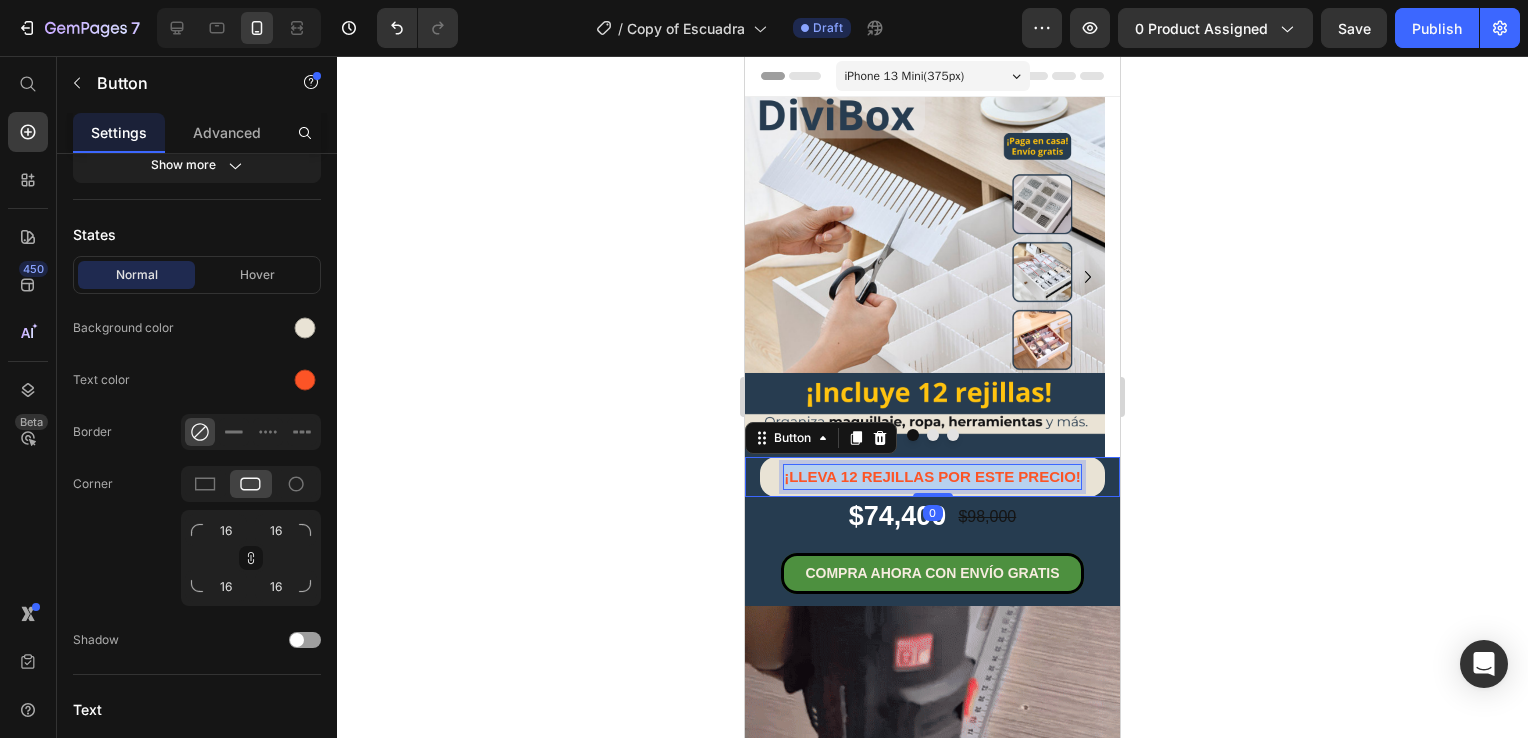click on "¡LLEVA 12 REJILLAS POR ESTE PRECIO!" at bounding box center [932, 476] 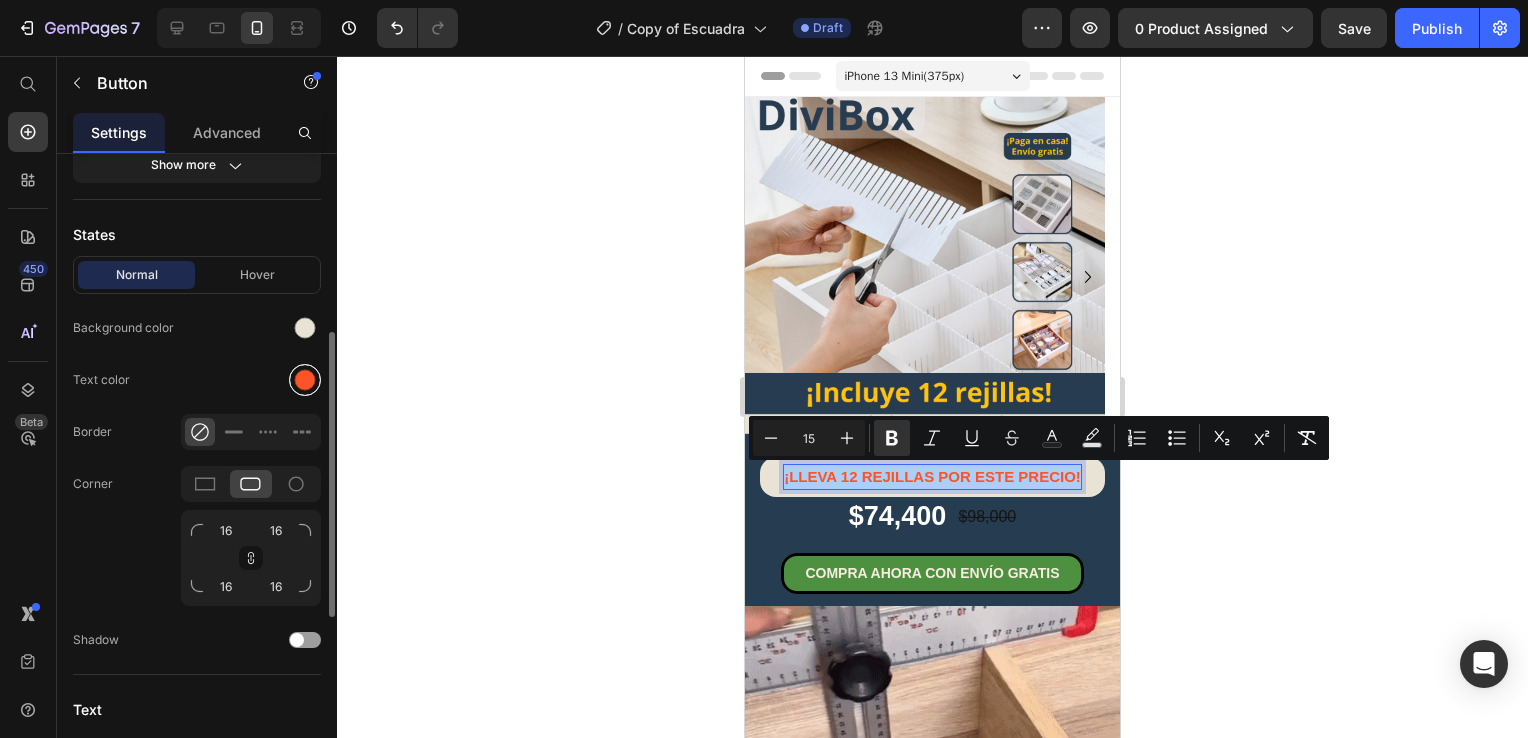 click at bounding box center [305, 380] 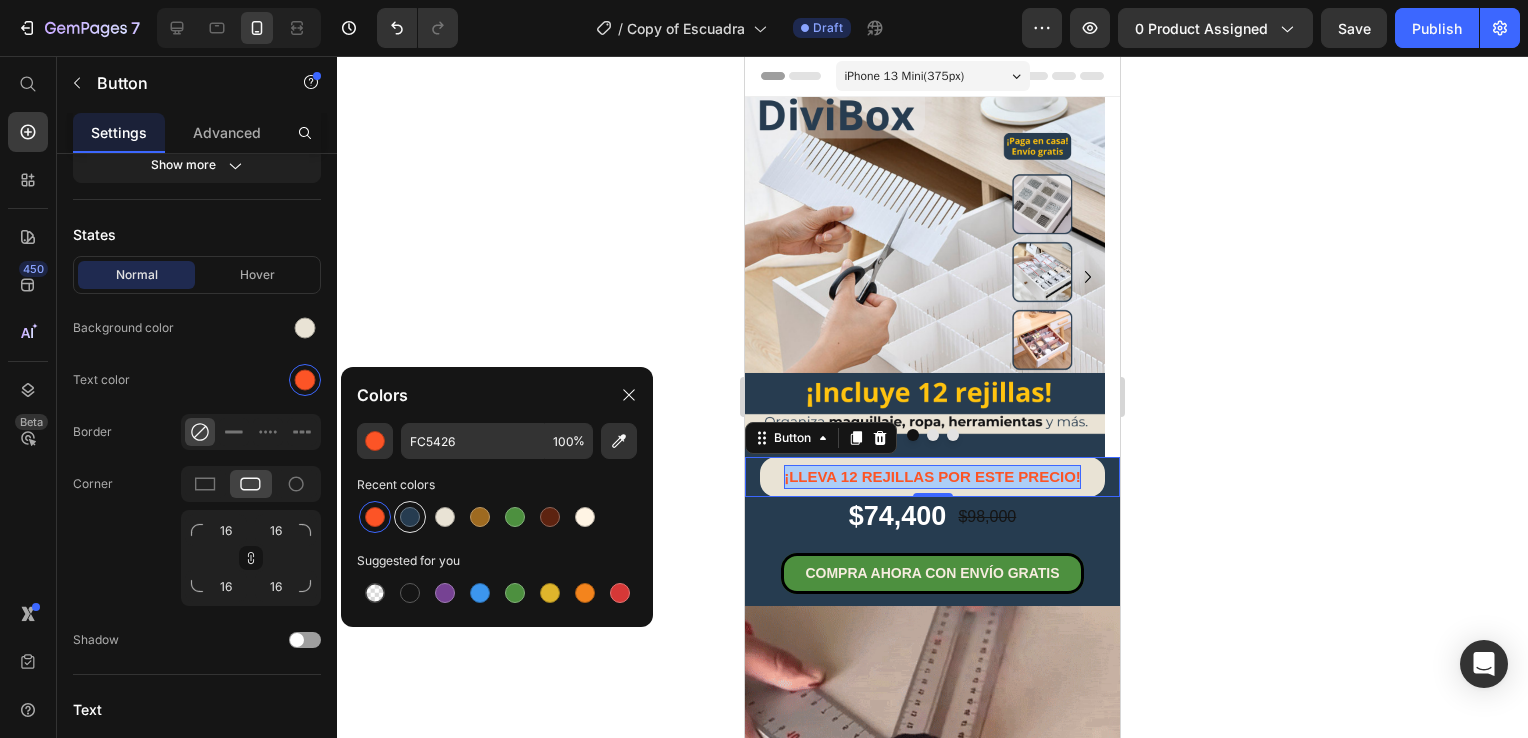 click at bounding box center [410, 517] 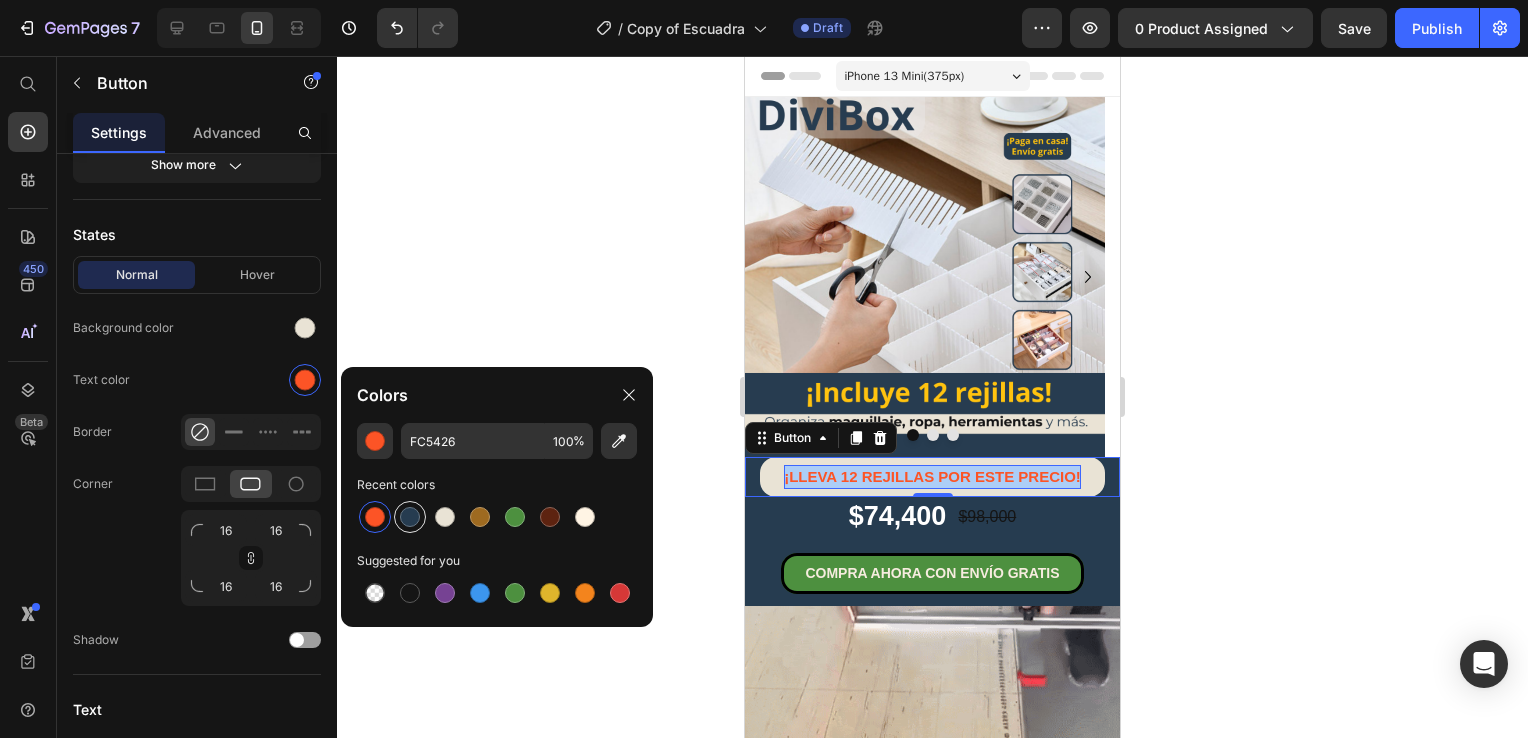 type on "263C50" 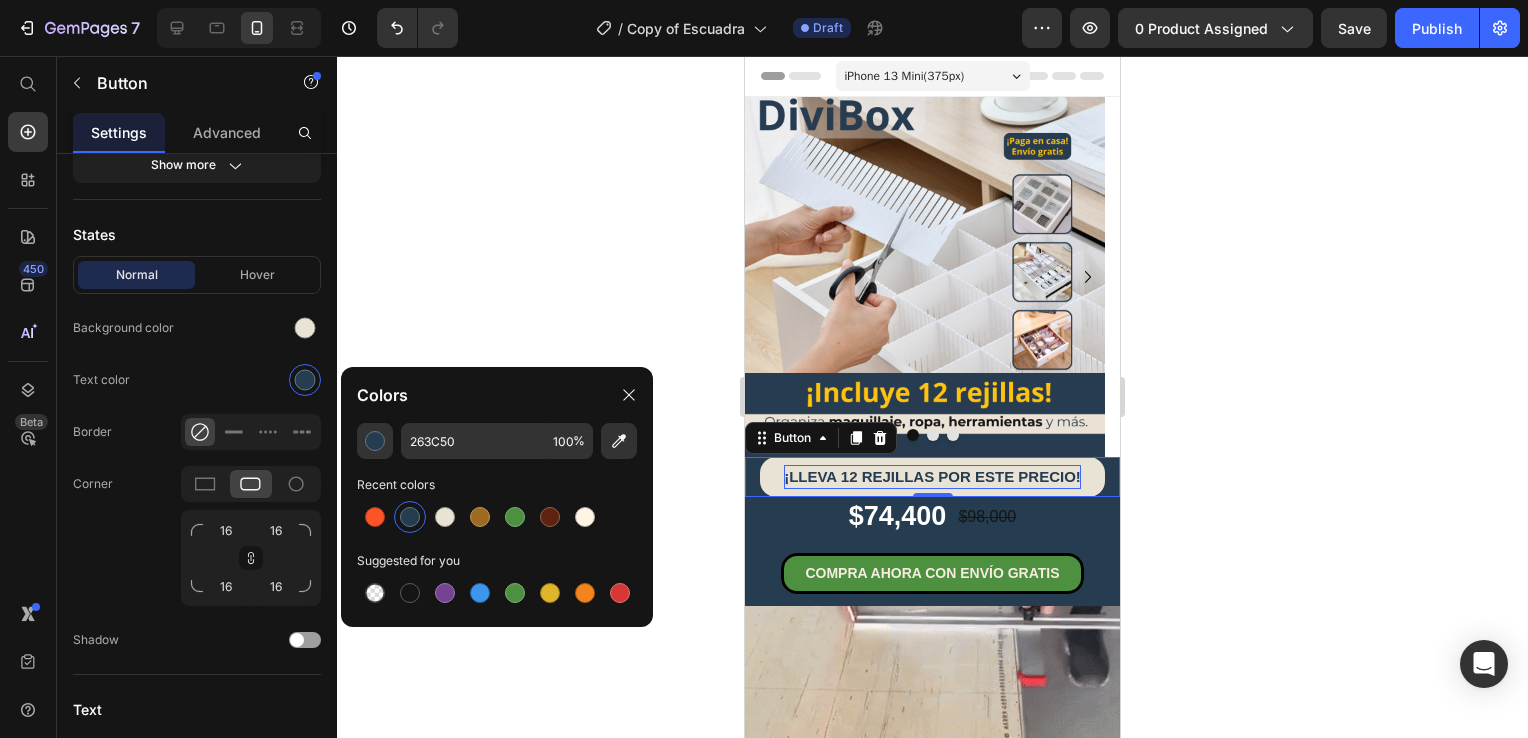 click 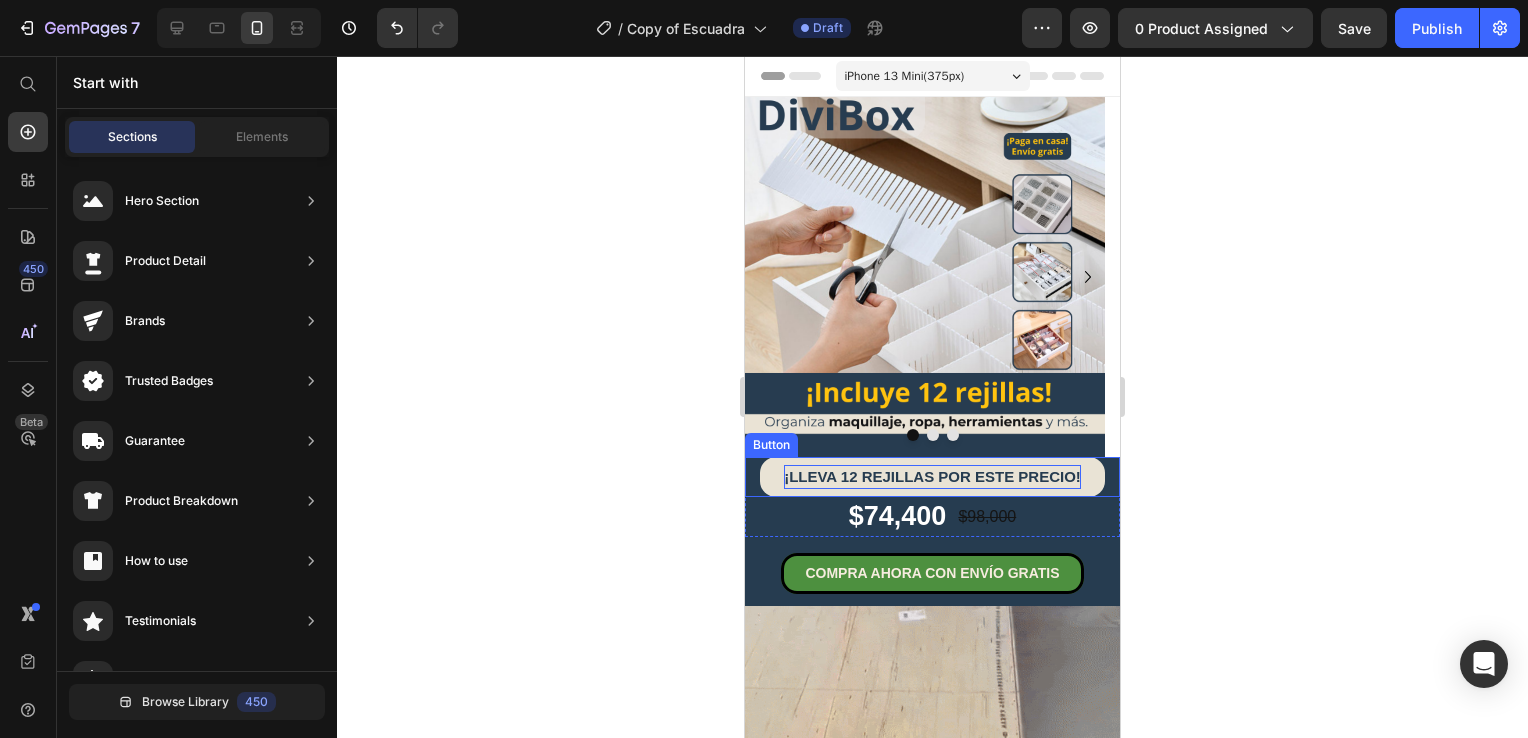 click on "¡LLEVA 12 REJILLAS POR ESTE PRECIO!" at bounding box center (932, 477) 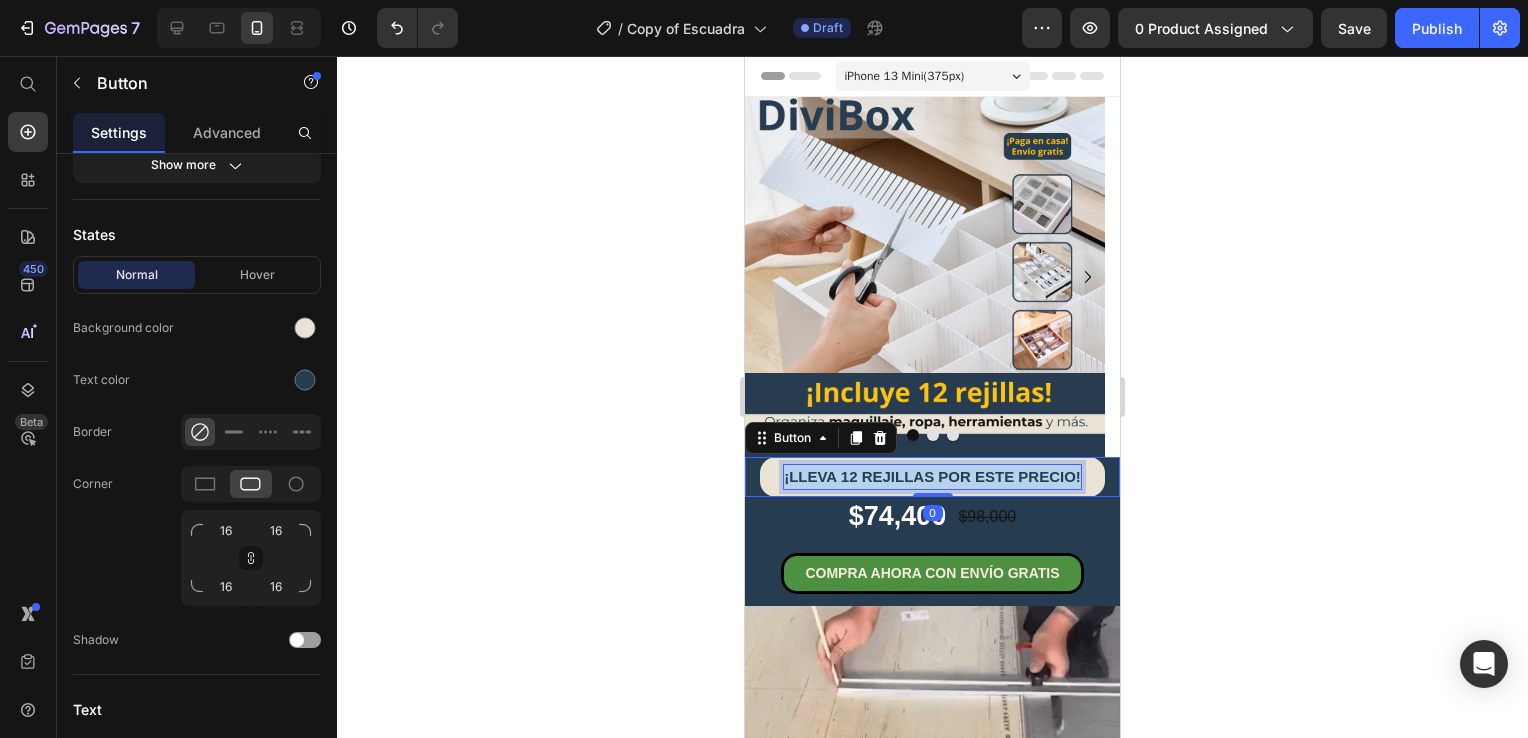 click on "¡LLEVA 12 REJILLAS POR ESTE PRECIO!" at bounding box center (932, 477) 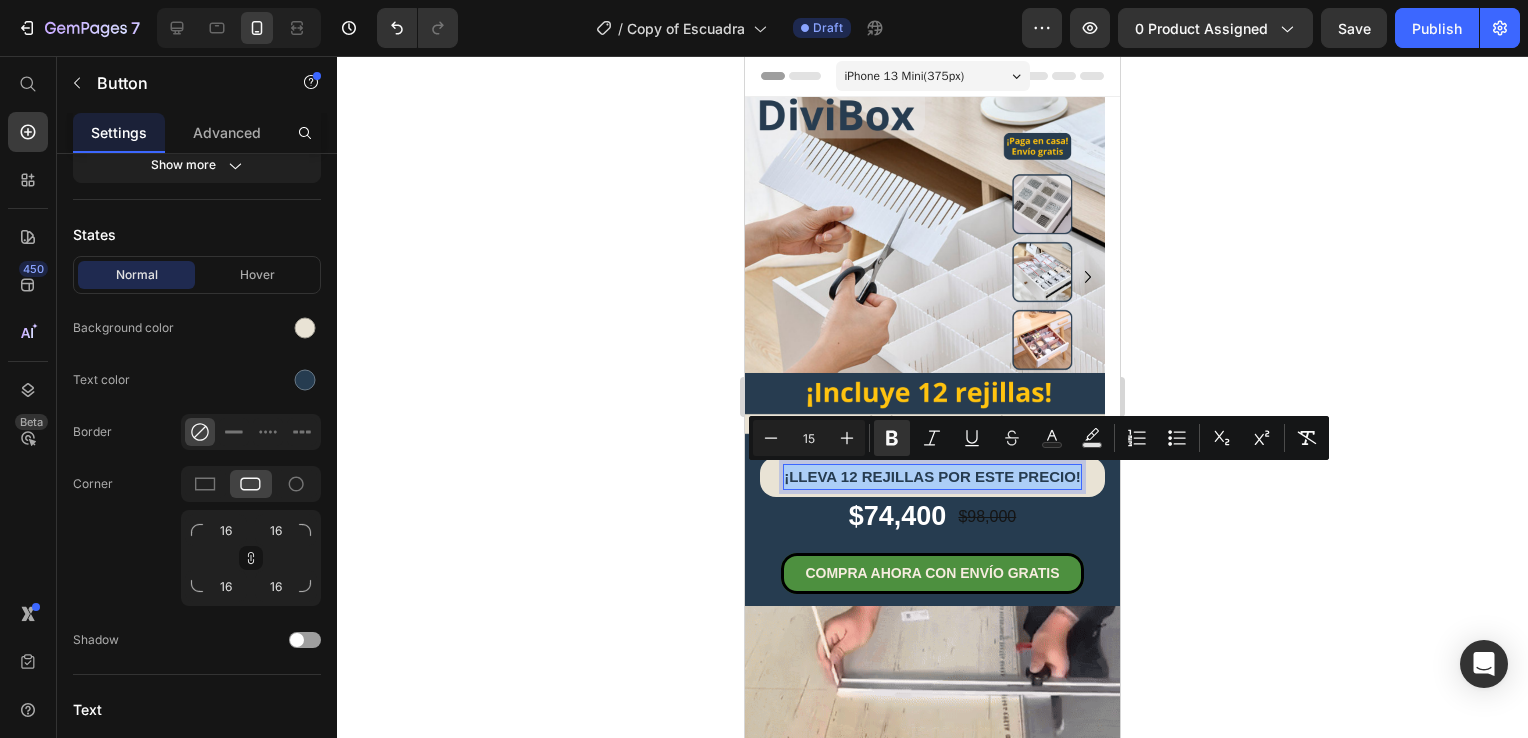 click 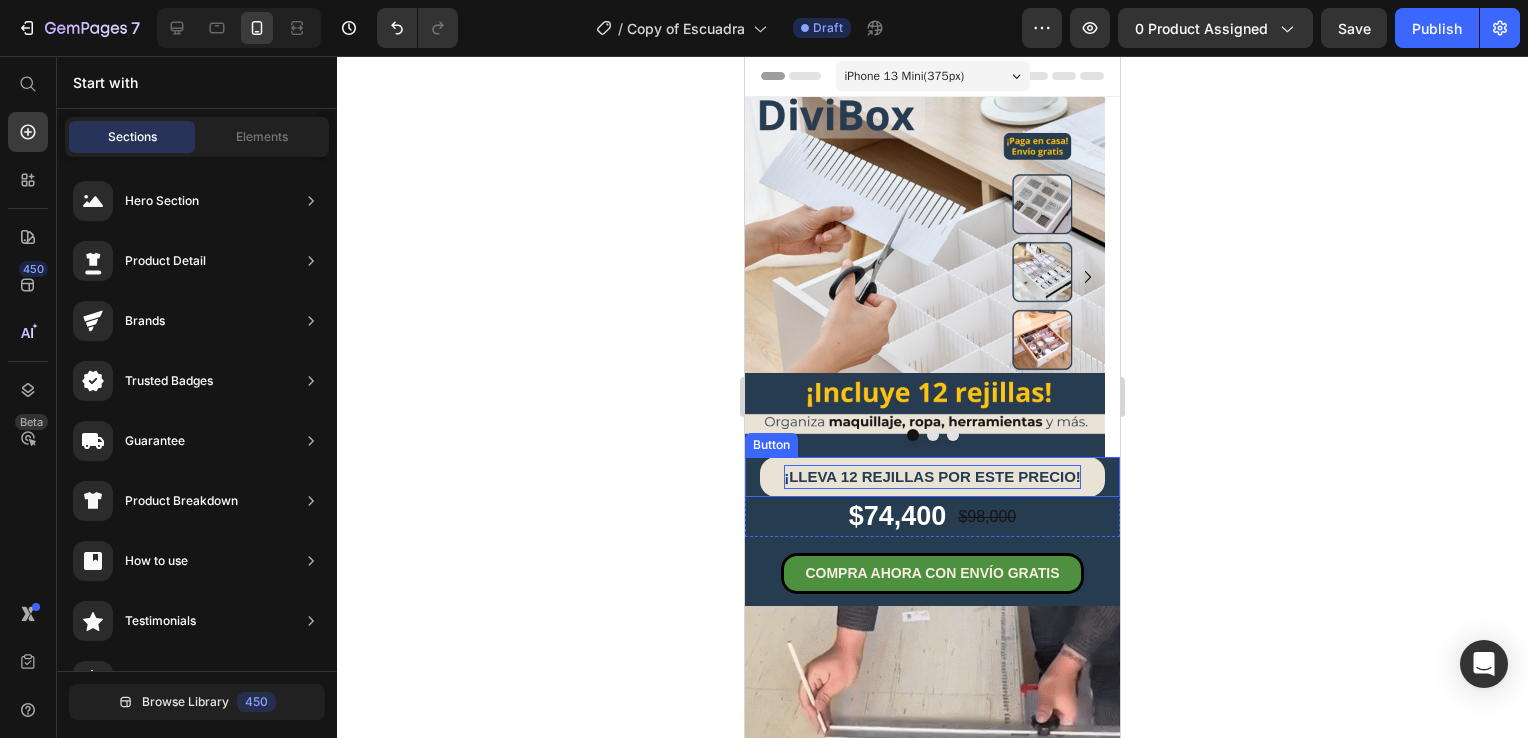 click on "¡LLEVA 12 REJILLAS POR ESTE PRECIO!" at bounding box center [932, 476] 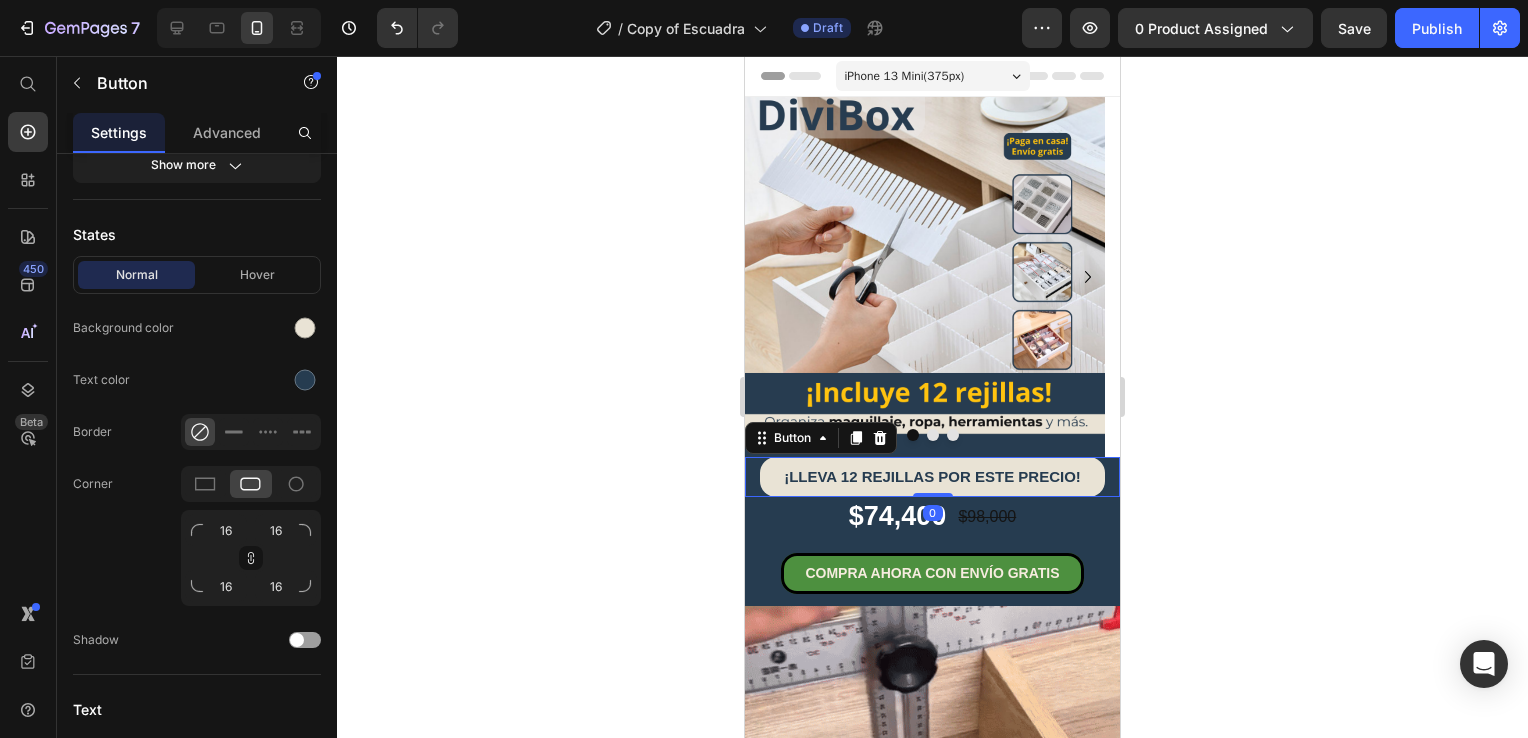click on "¡LLEVA 12 REJILLAS POR ESTE PRECIO!" at bounding box center (932, 477) 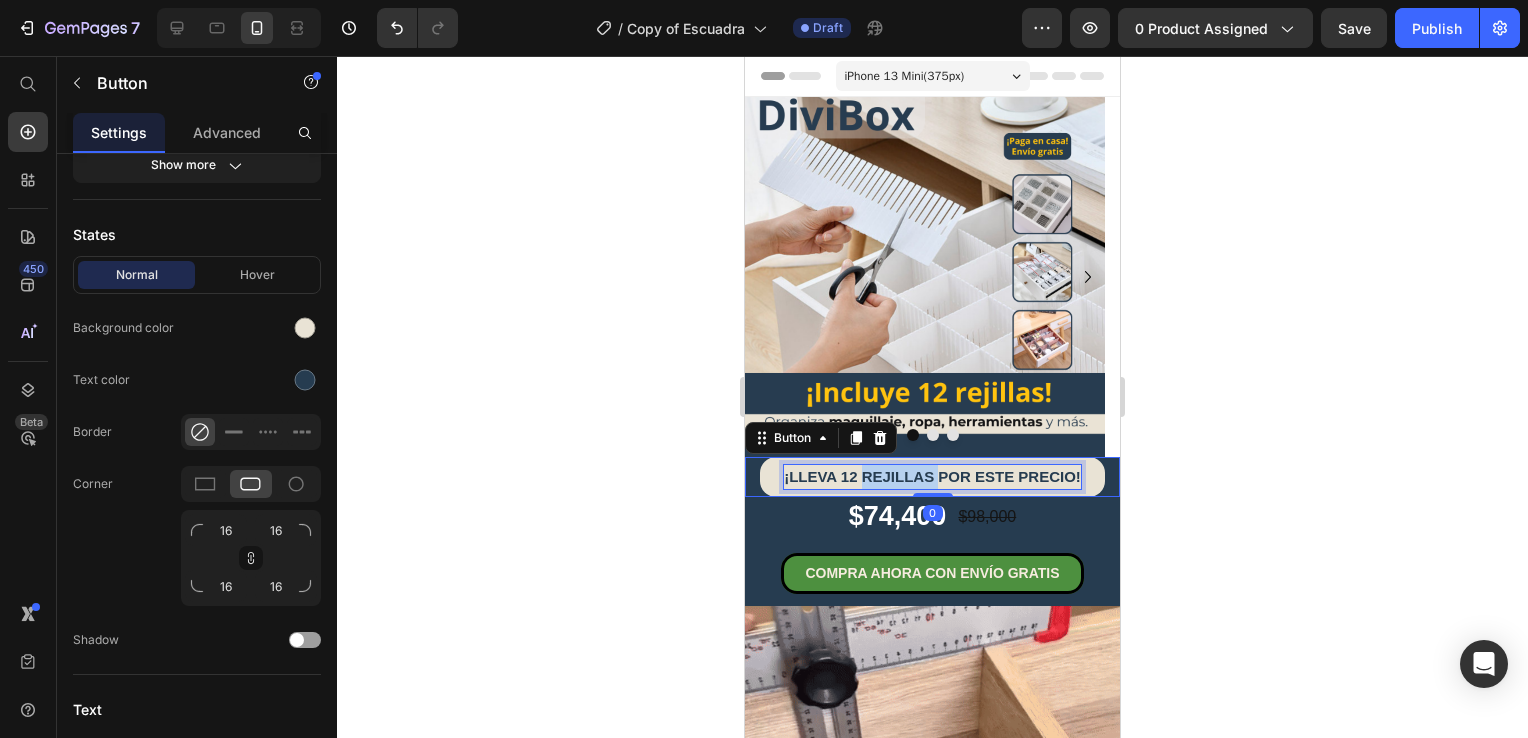 click on "¡LLEVA 12 REJILLAS POR ESTE PRECIO!" at bounding box center (932, 477) 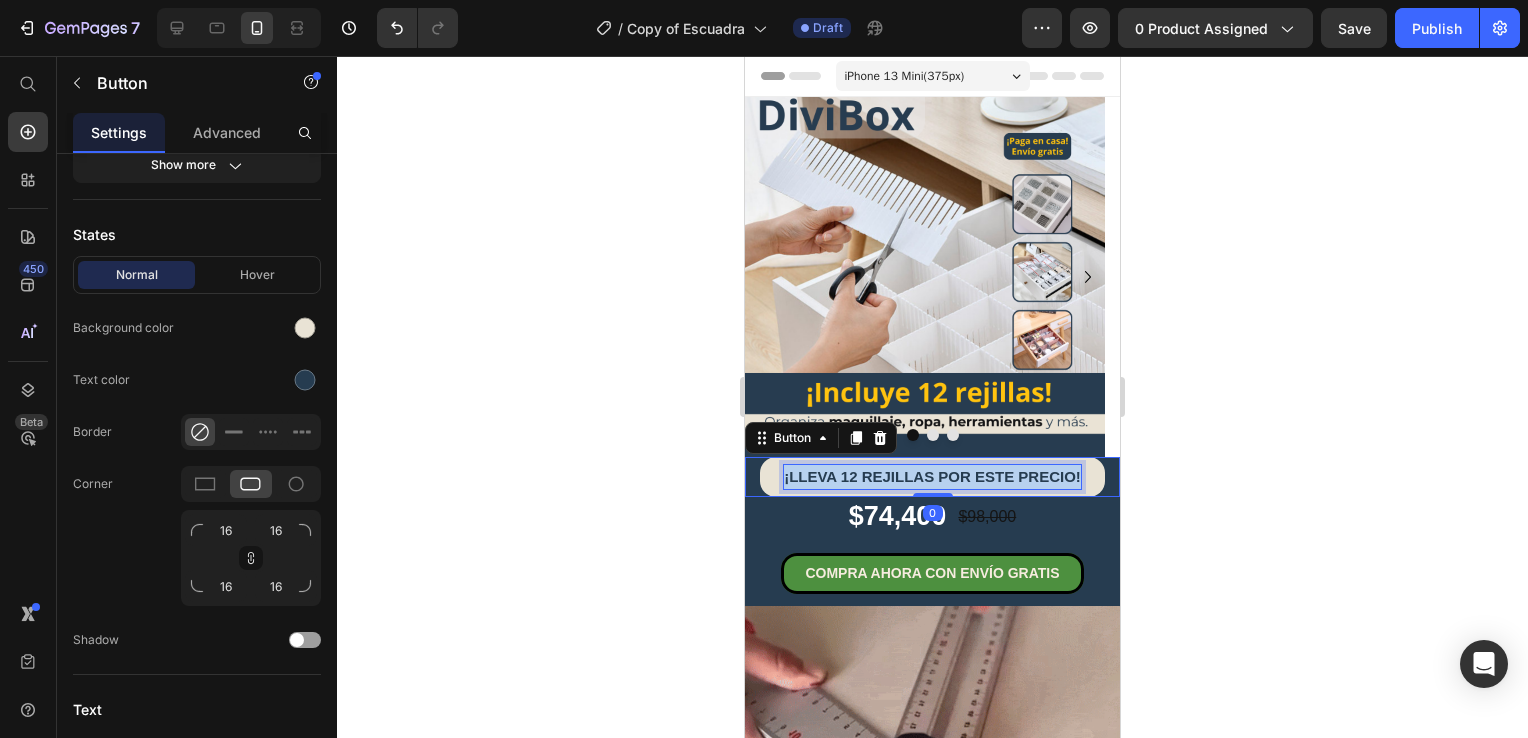 click on "¡LLEVA 12 REJILLAS POR ESTE PRECIO!" at bounding box center [932, 477] 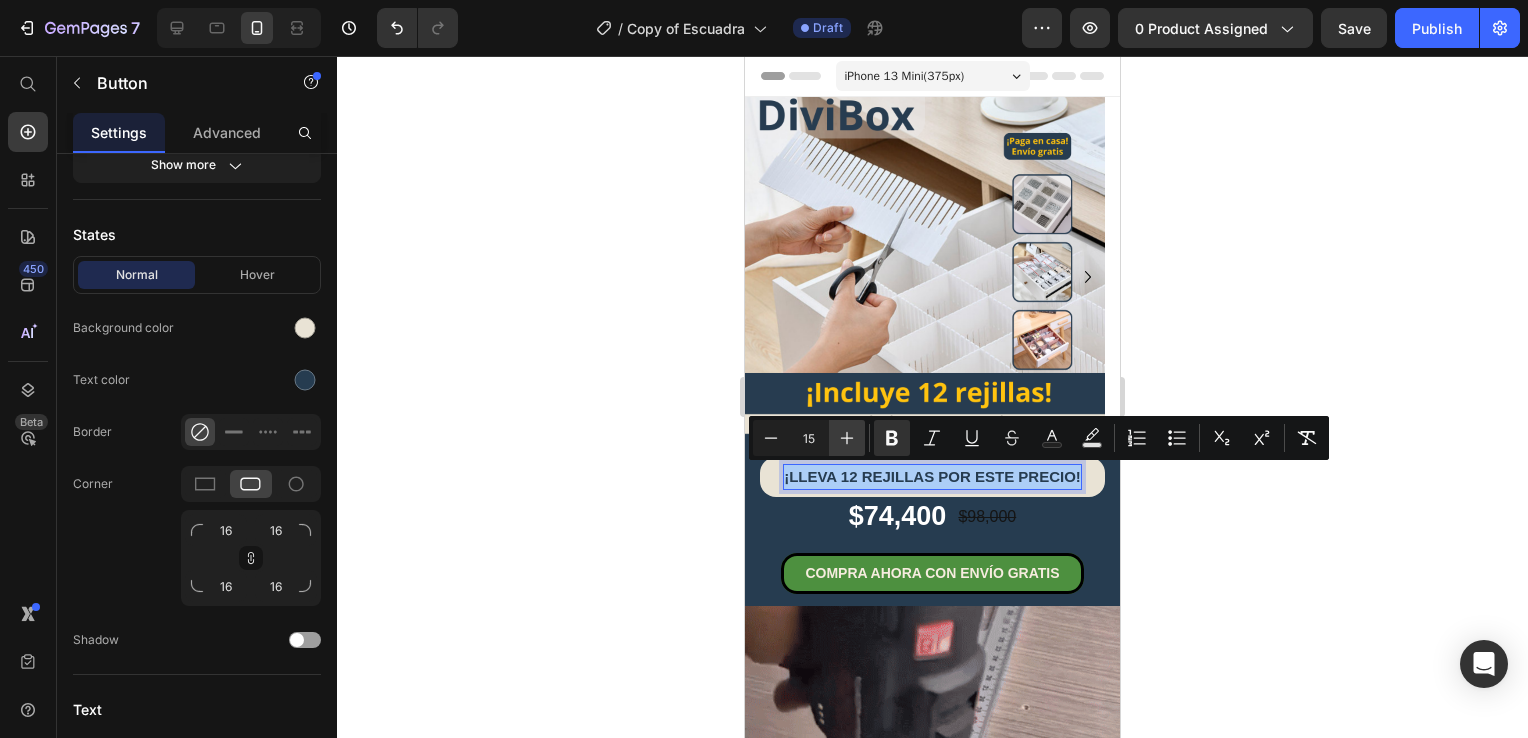 click 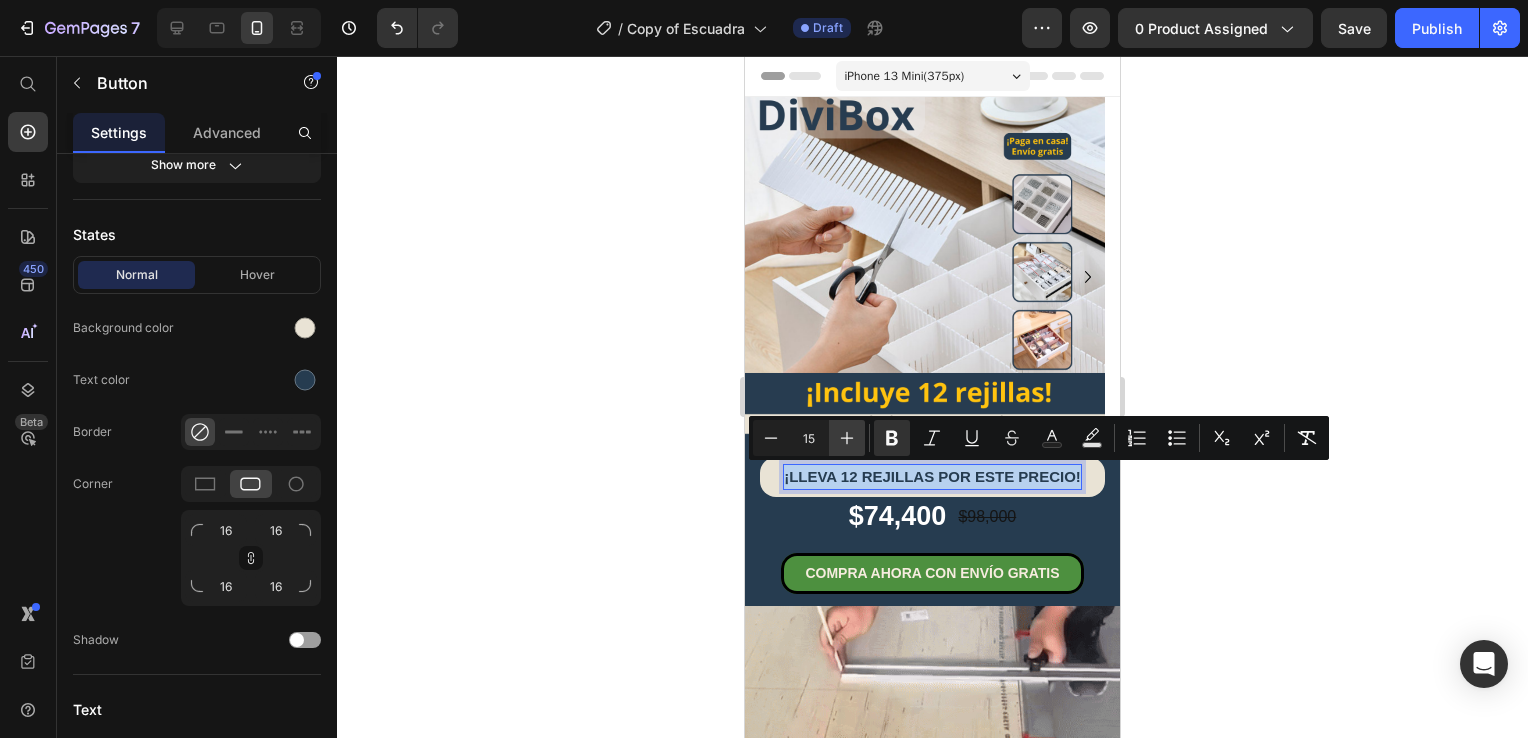 type on "16" 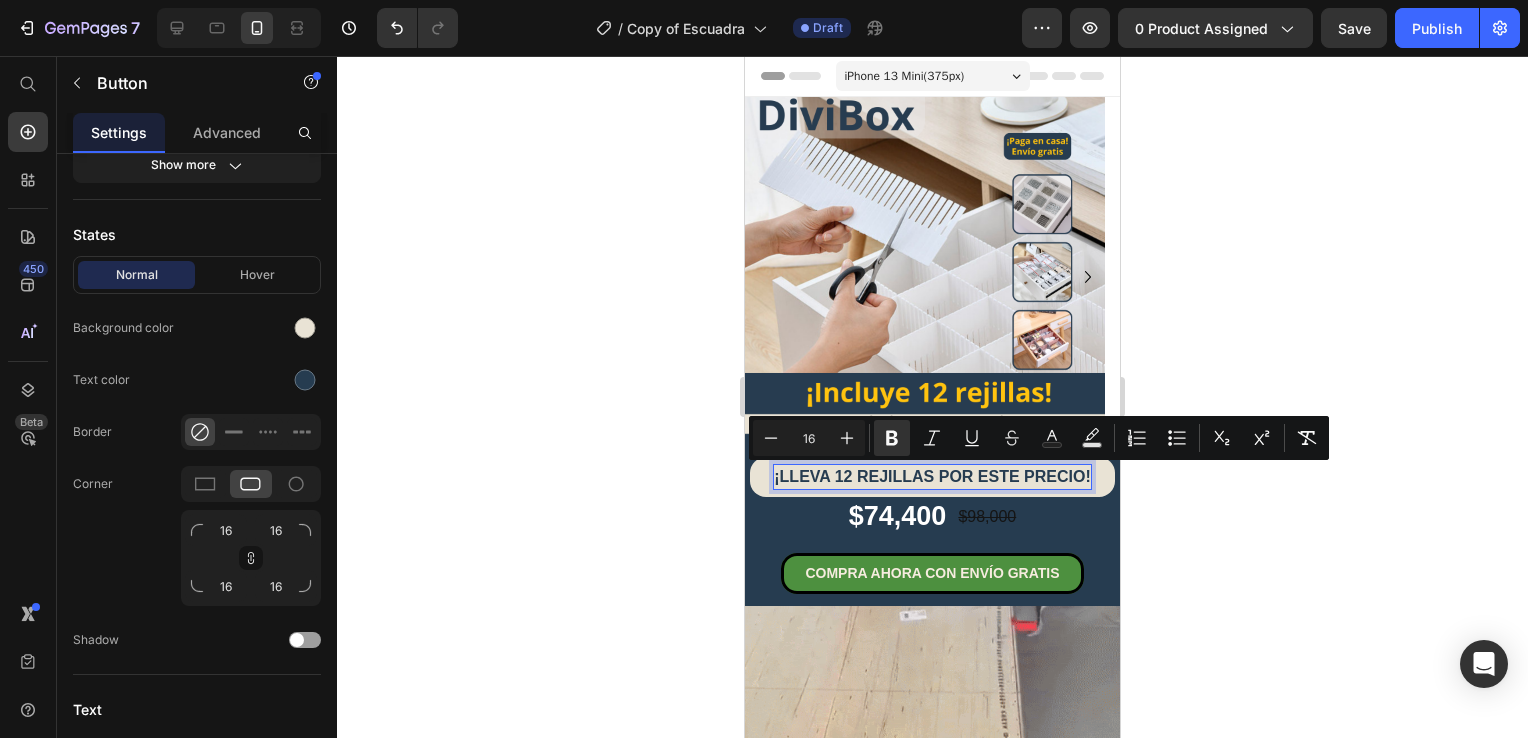 click 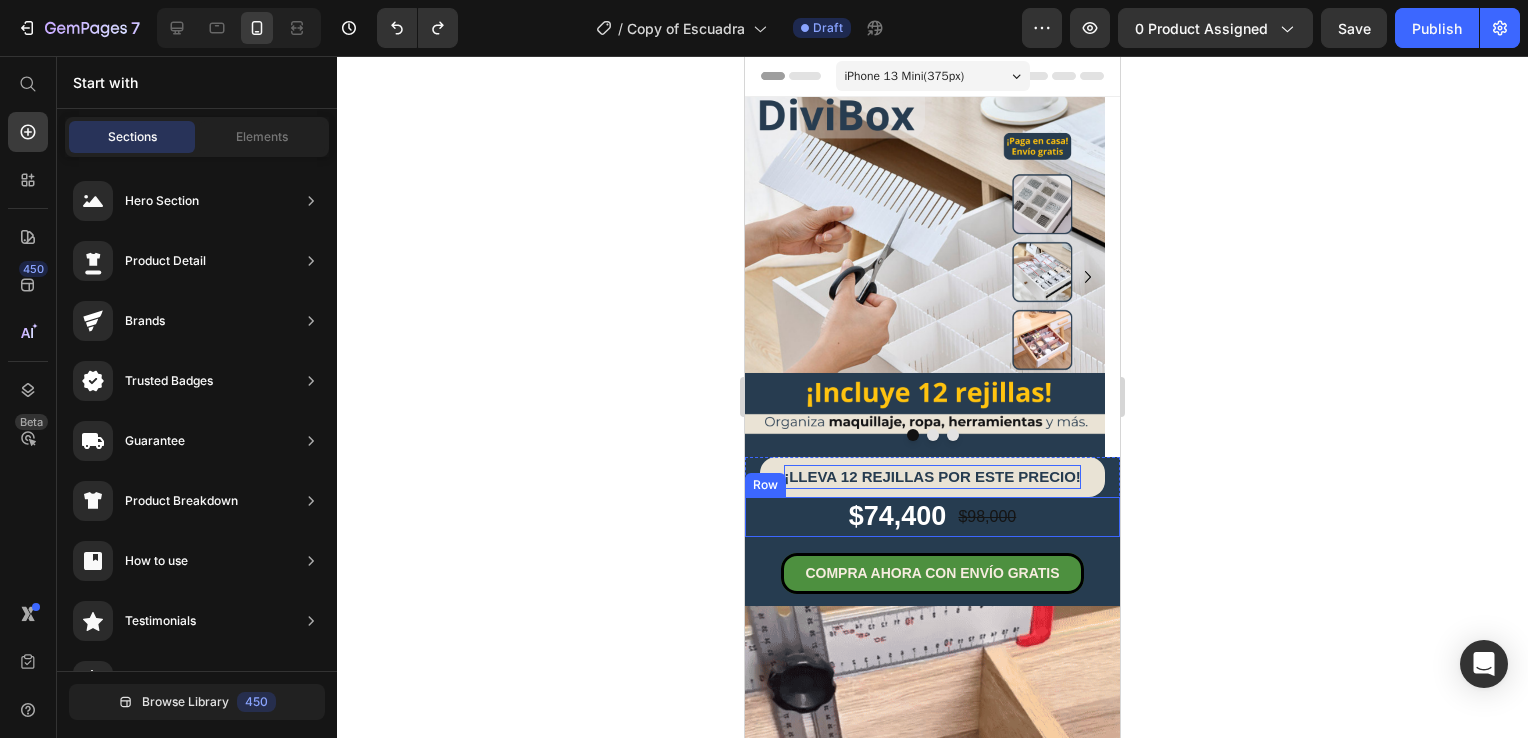 click 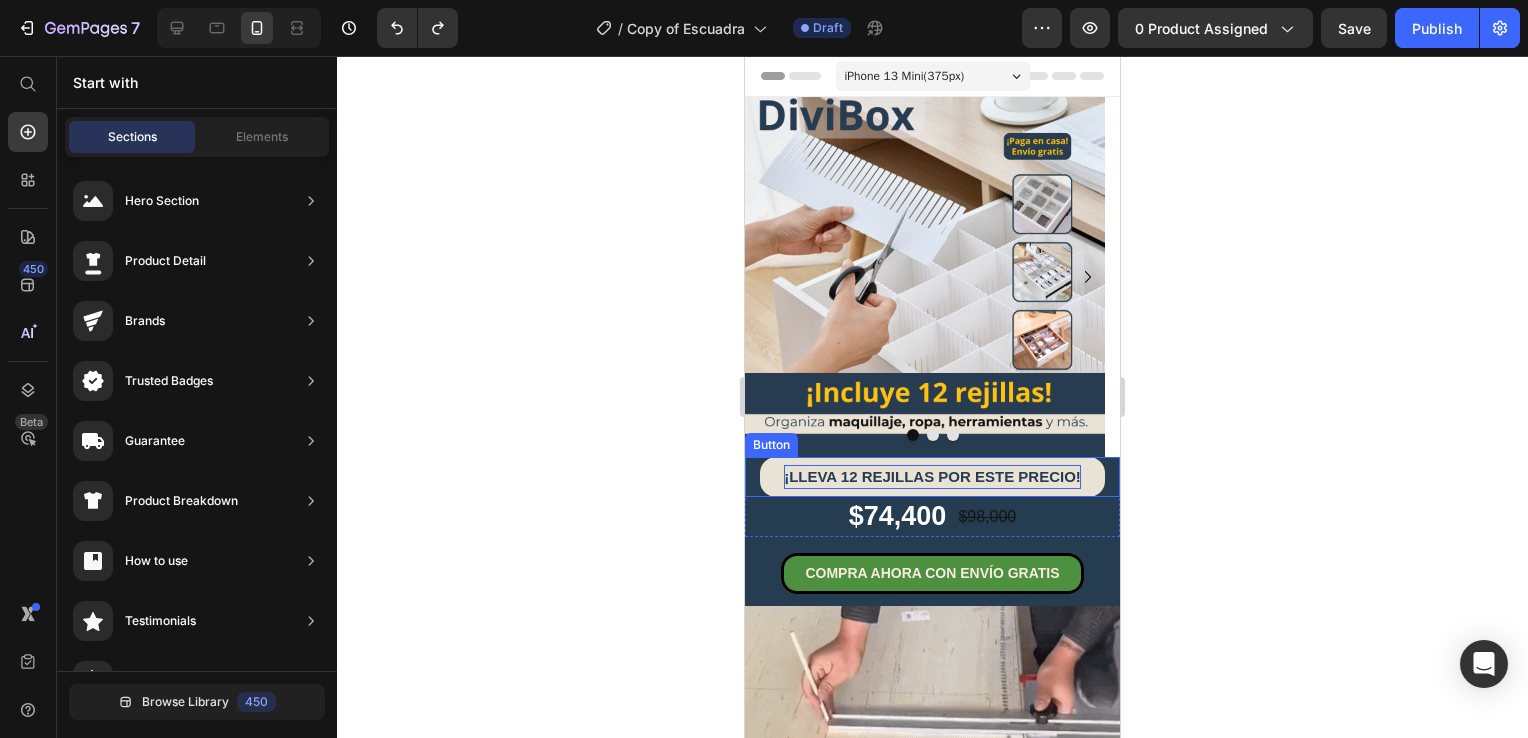 click on "¡LLEVA 12 REJILLAS POR ESTE PRECIO!" at bounding box center [932, 476] 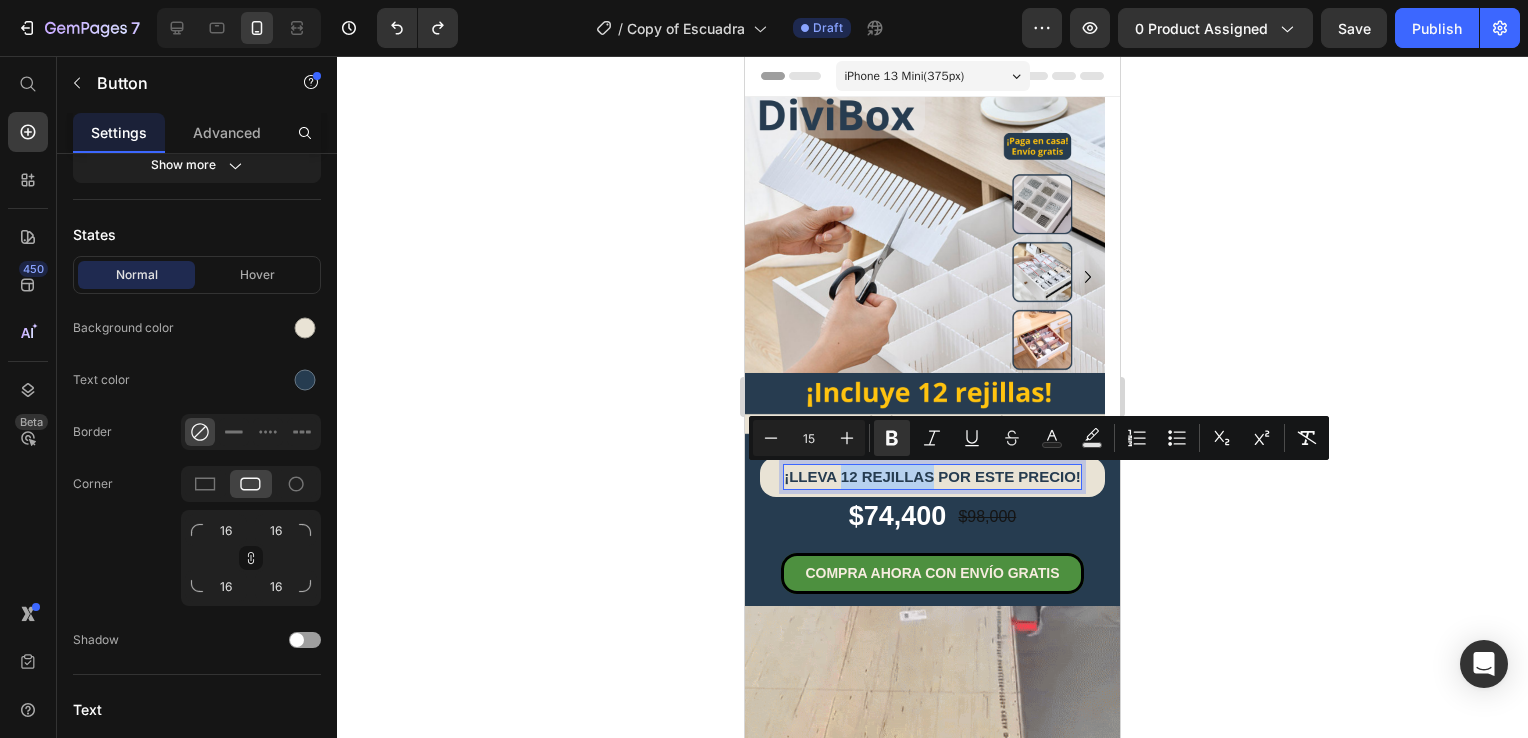 drag, startPoint x: 832, startPoint y: 477, endPoint x: 926, endPoint y: 474, distance: 94.04786 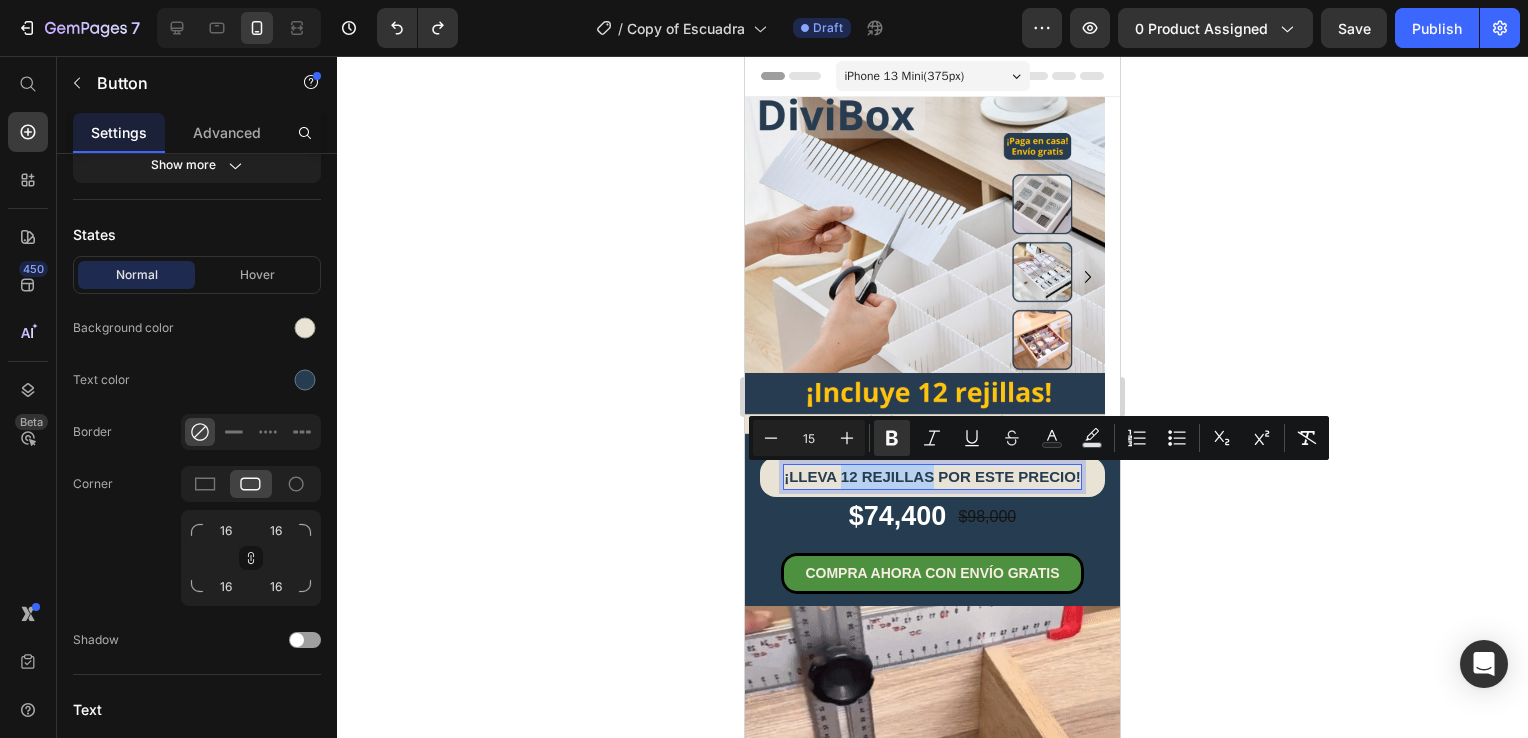 click on "¡LLEVA 12 REJILLAS POR ESTE PRECIO!" at bounding box center (932, 476) 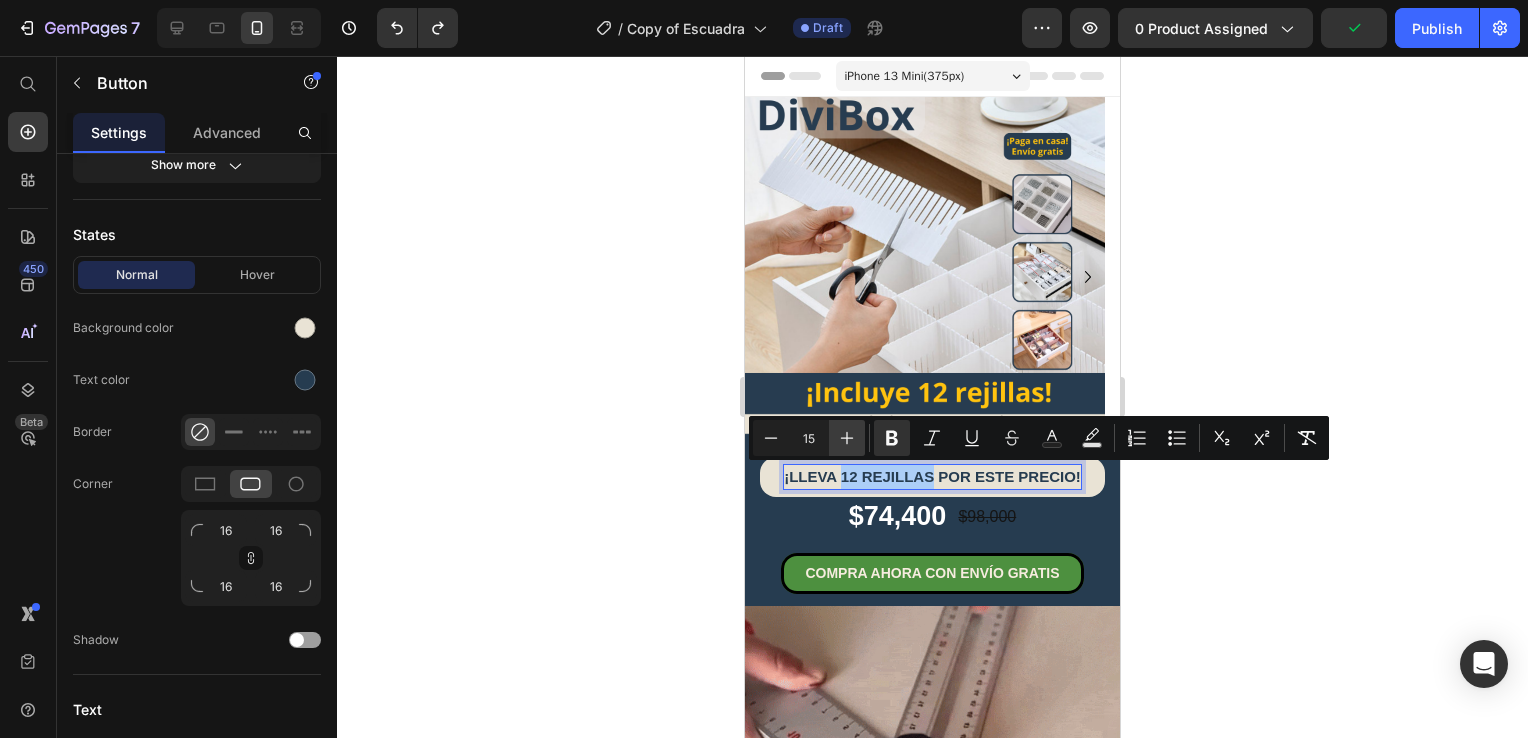 click 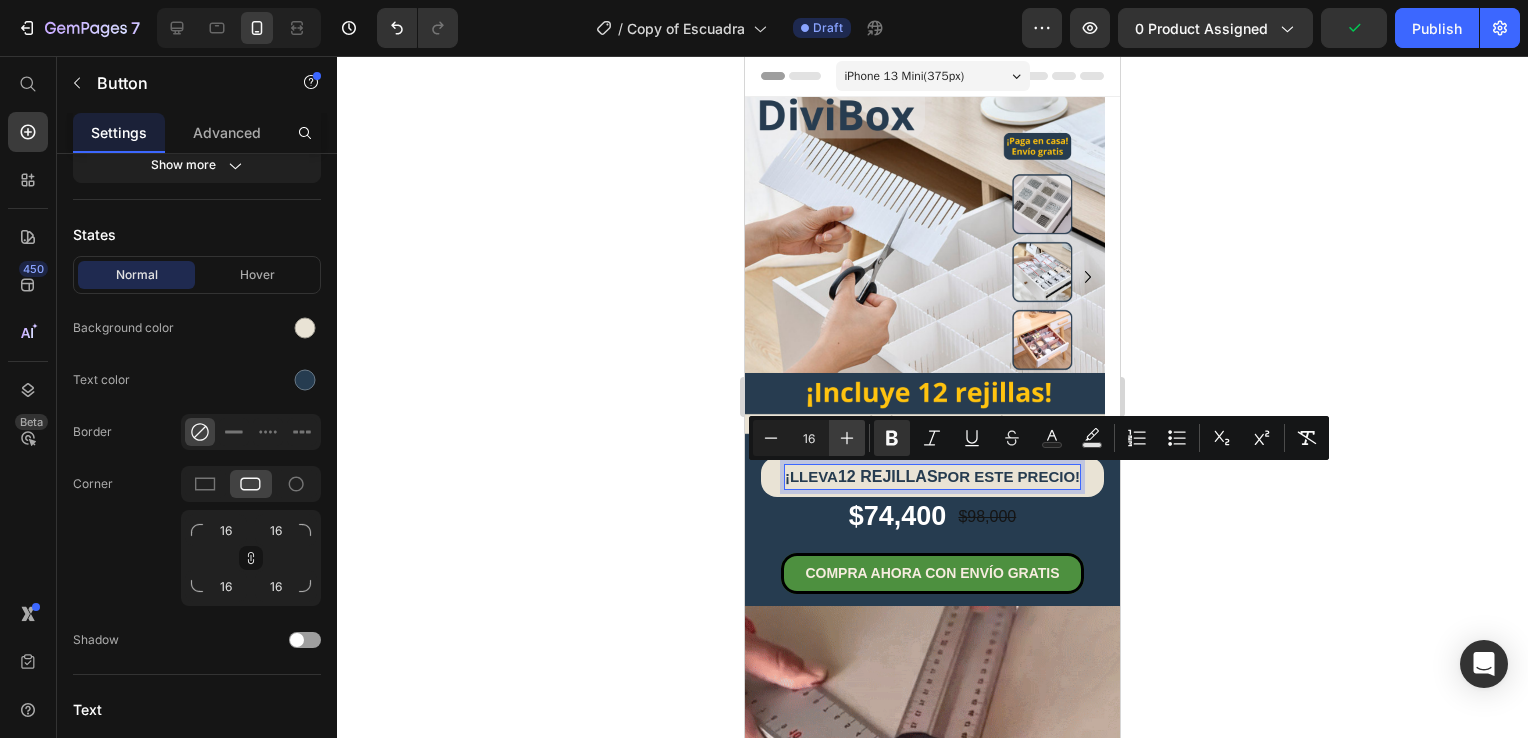 click 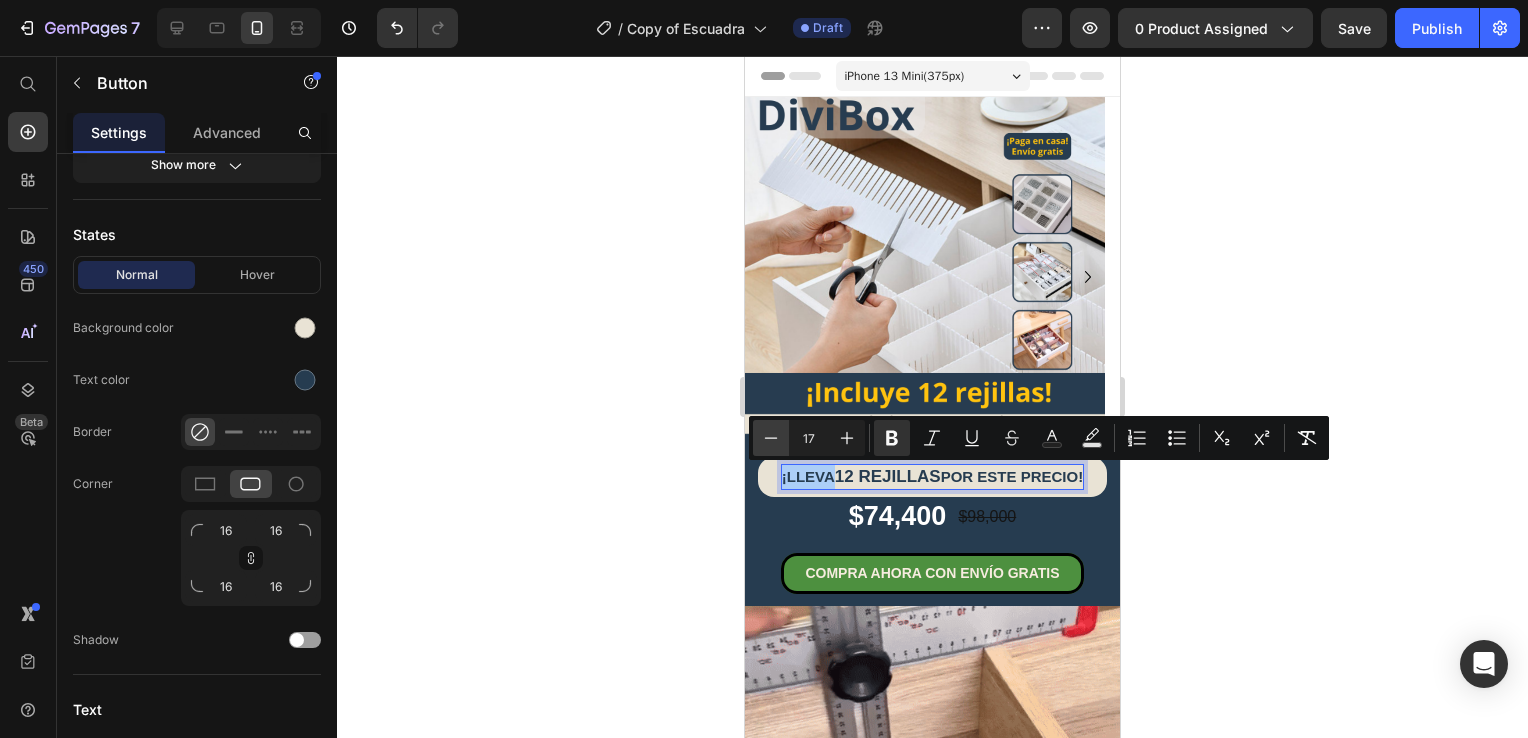 click 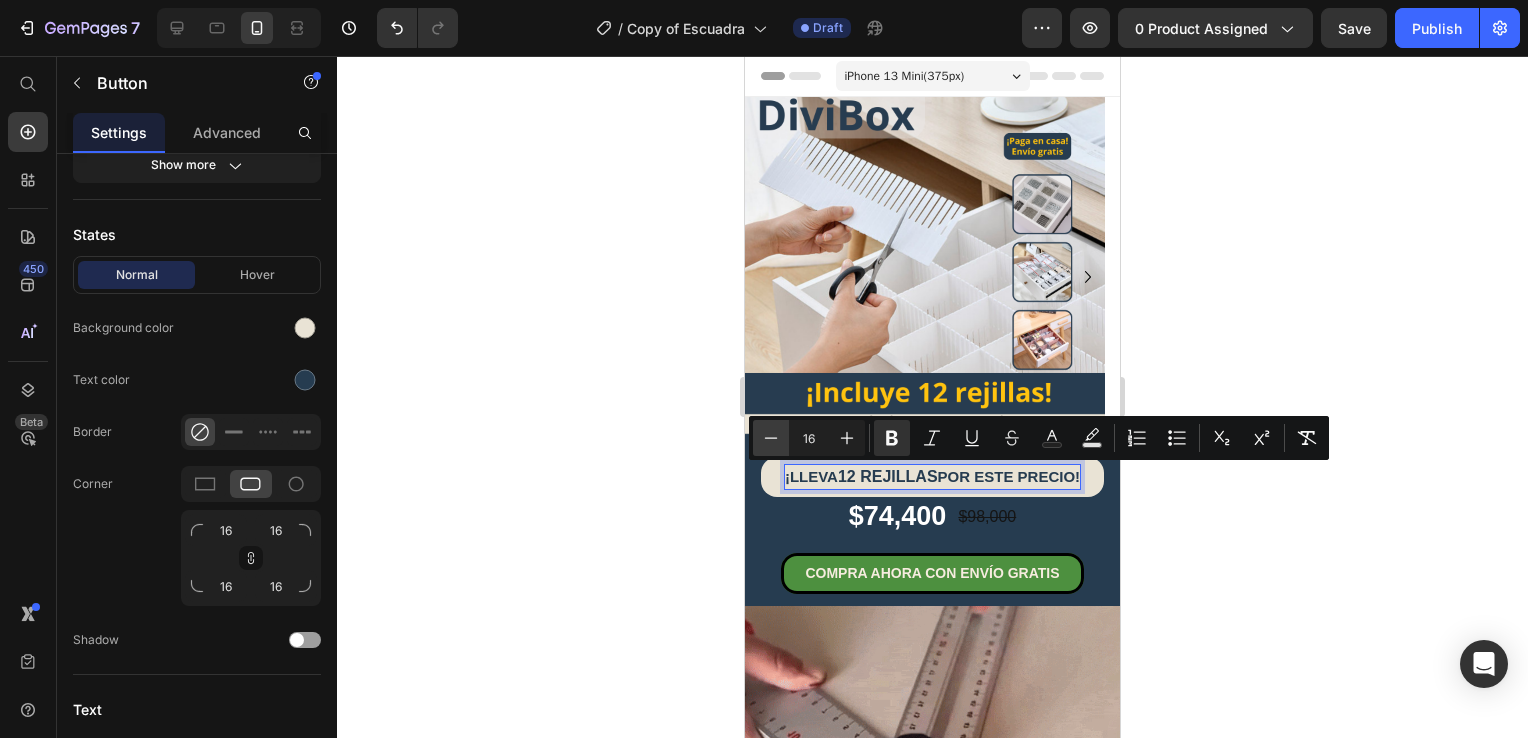 click 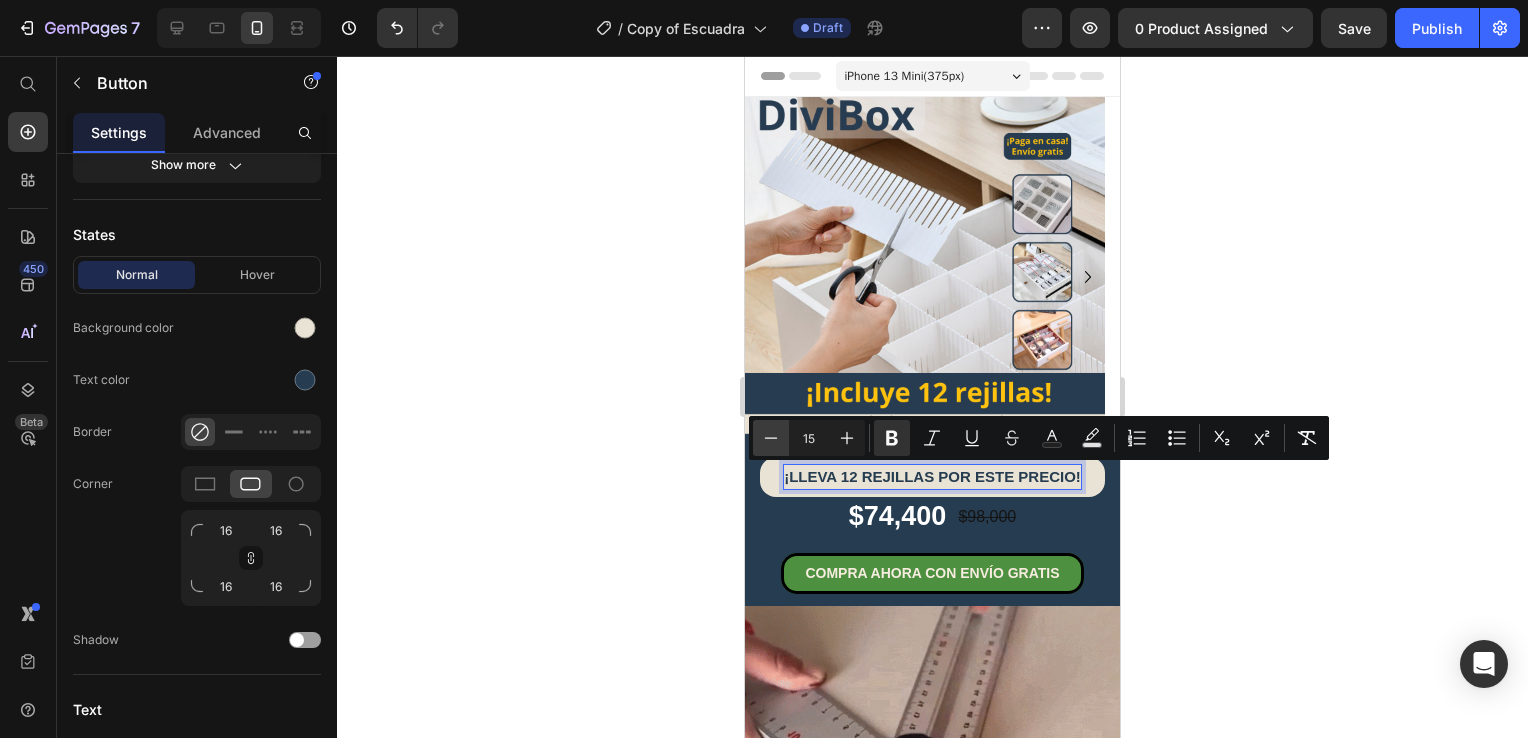 click 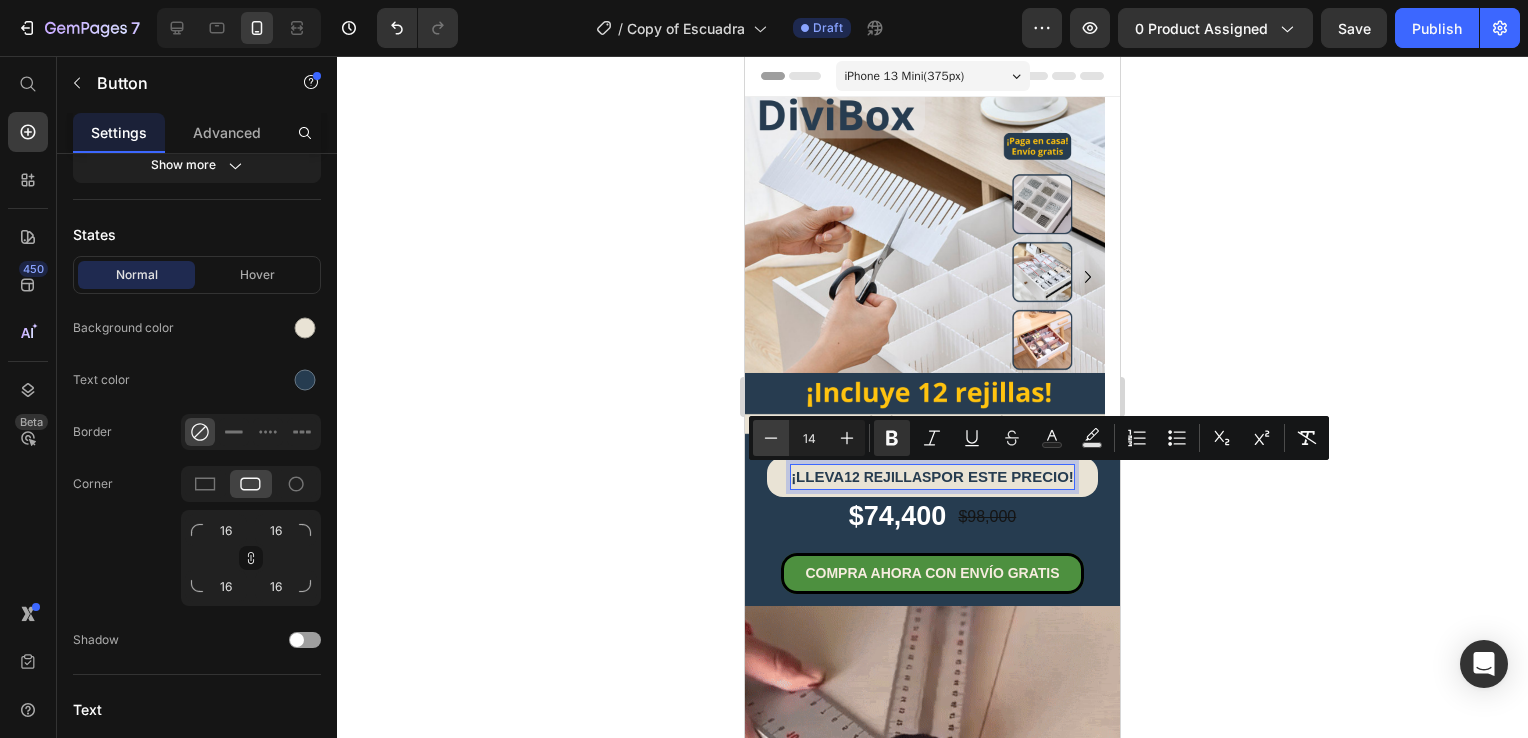 click 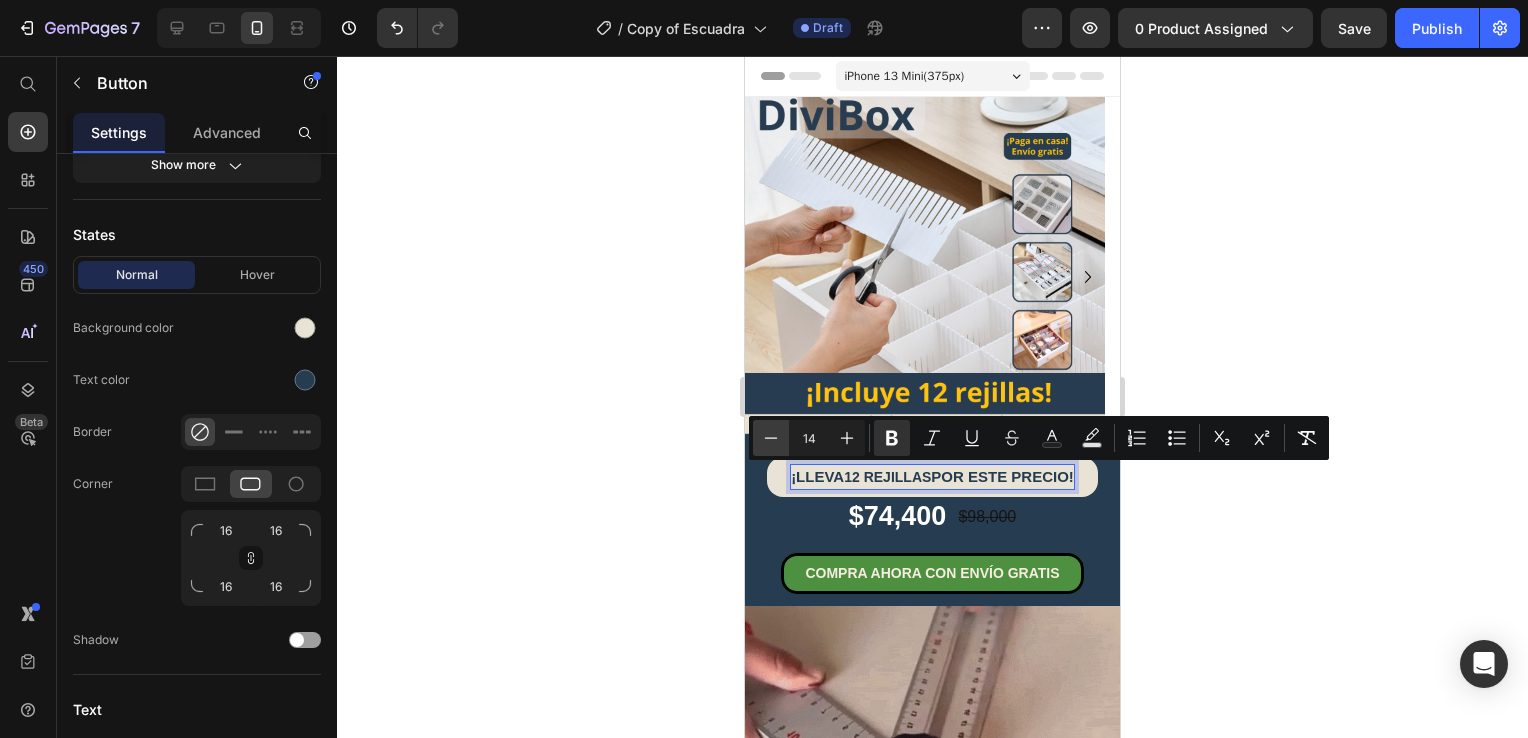 type on "13" 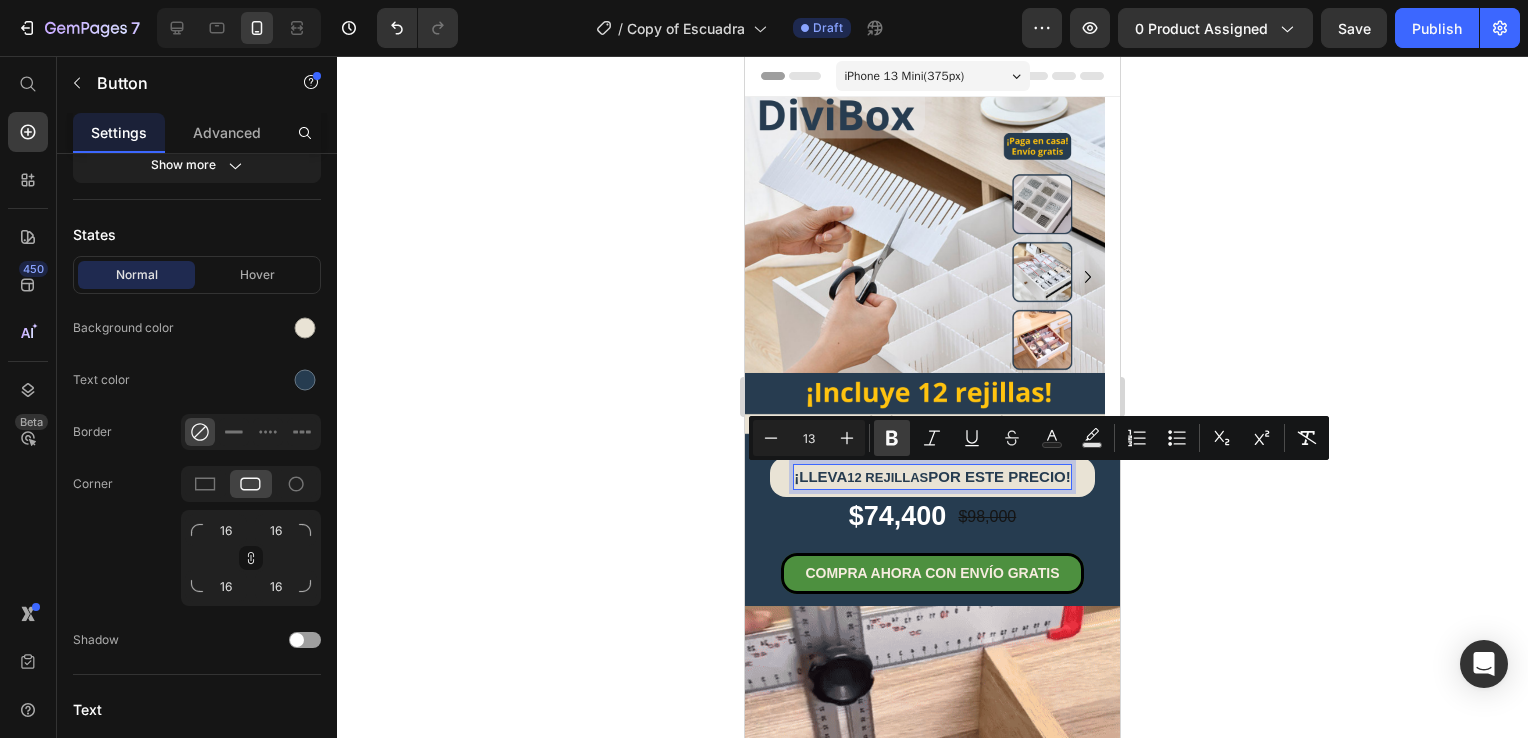 click 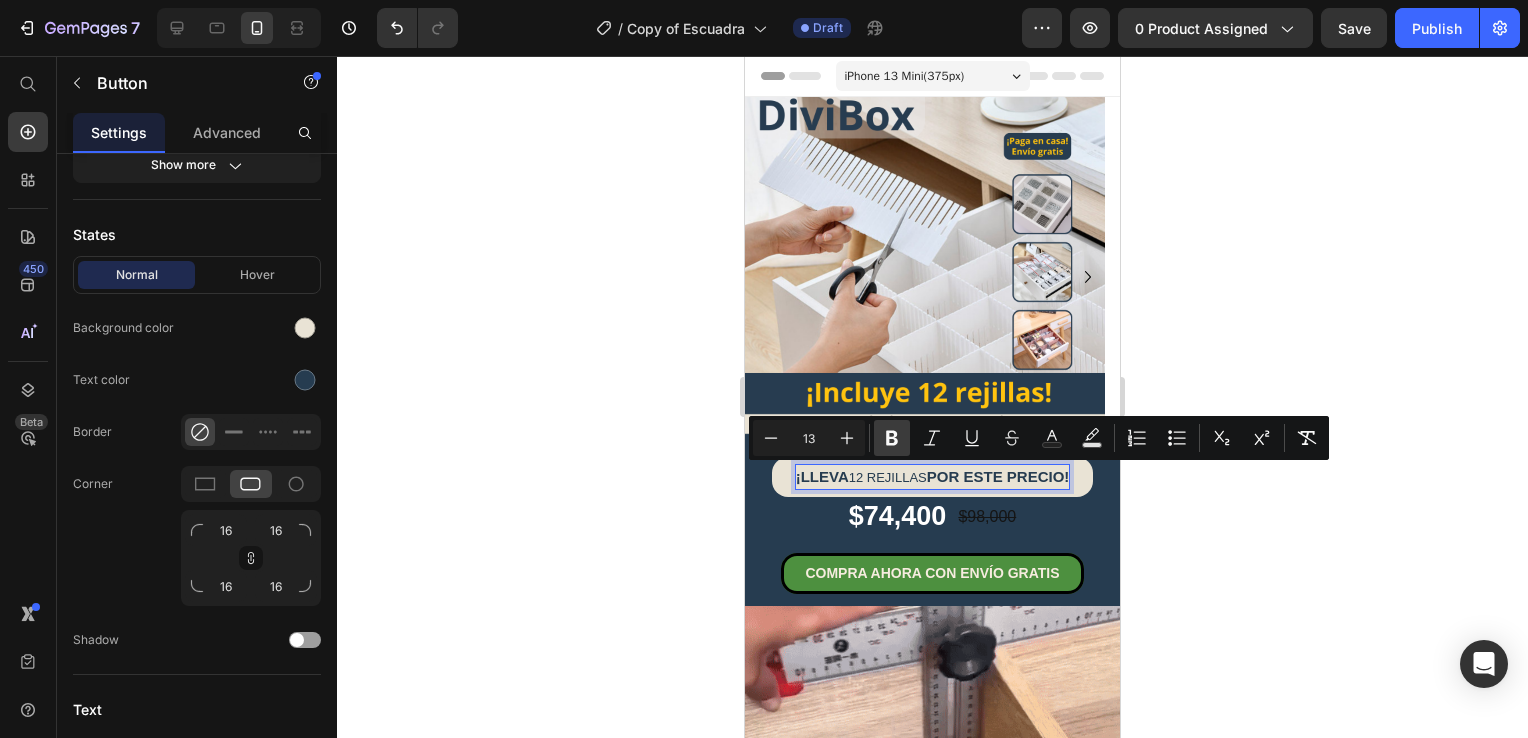 click 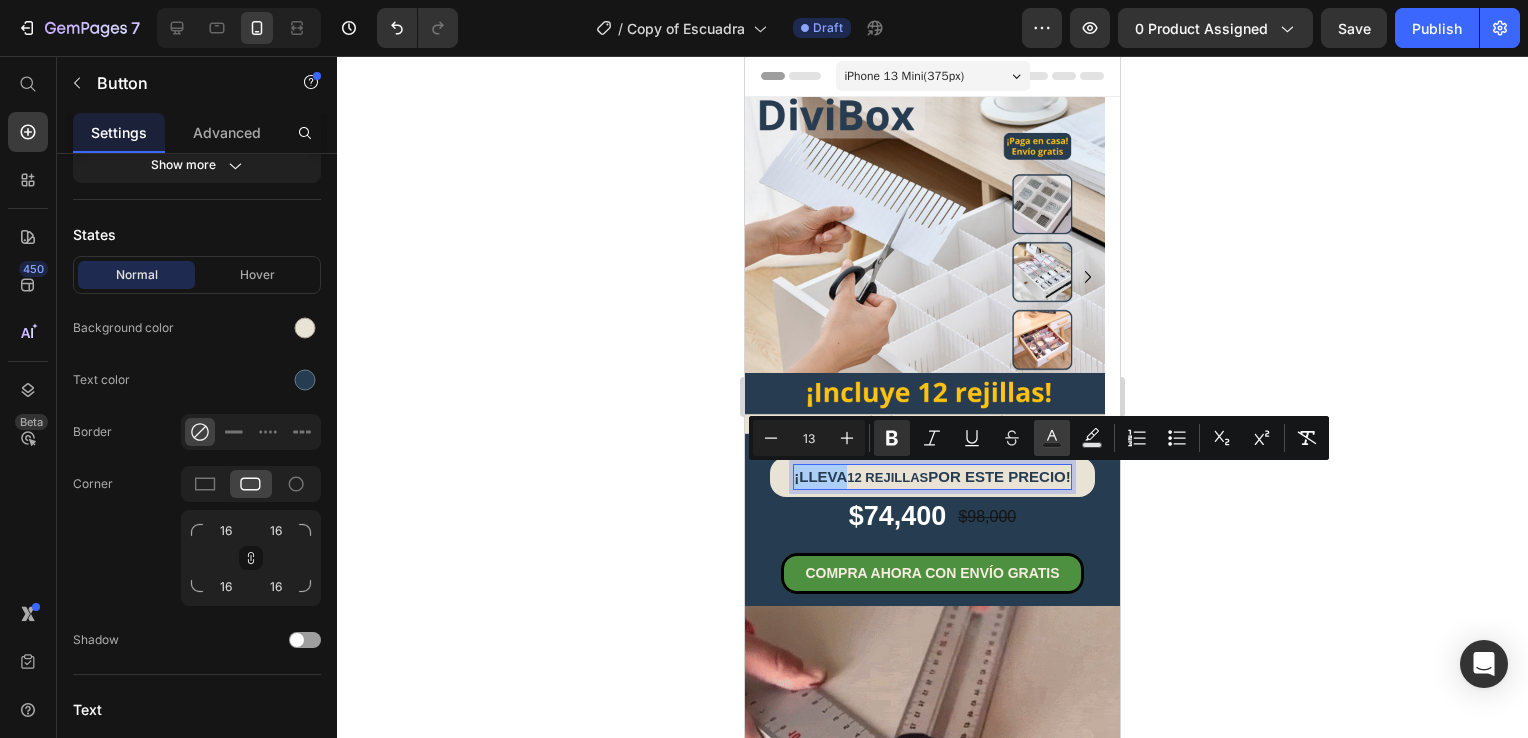 click 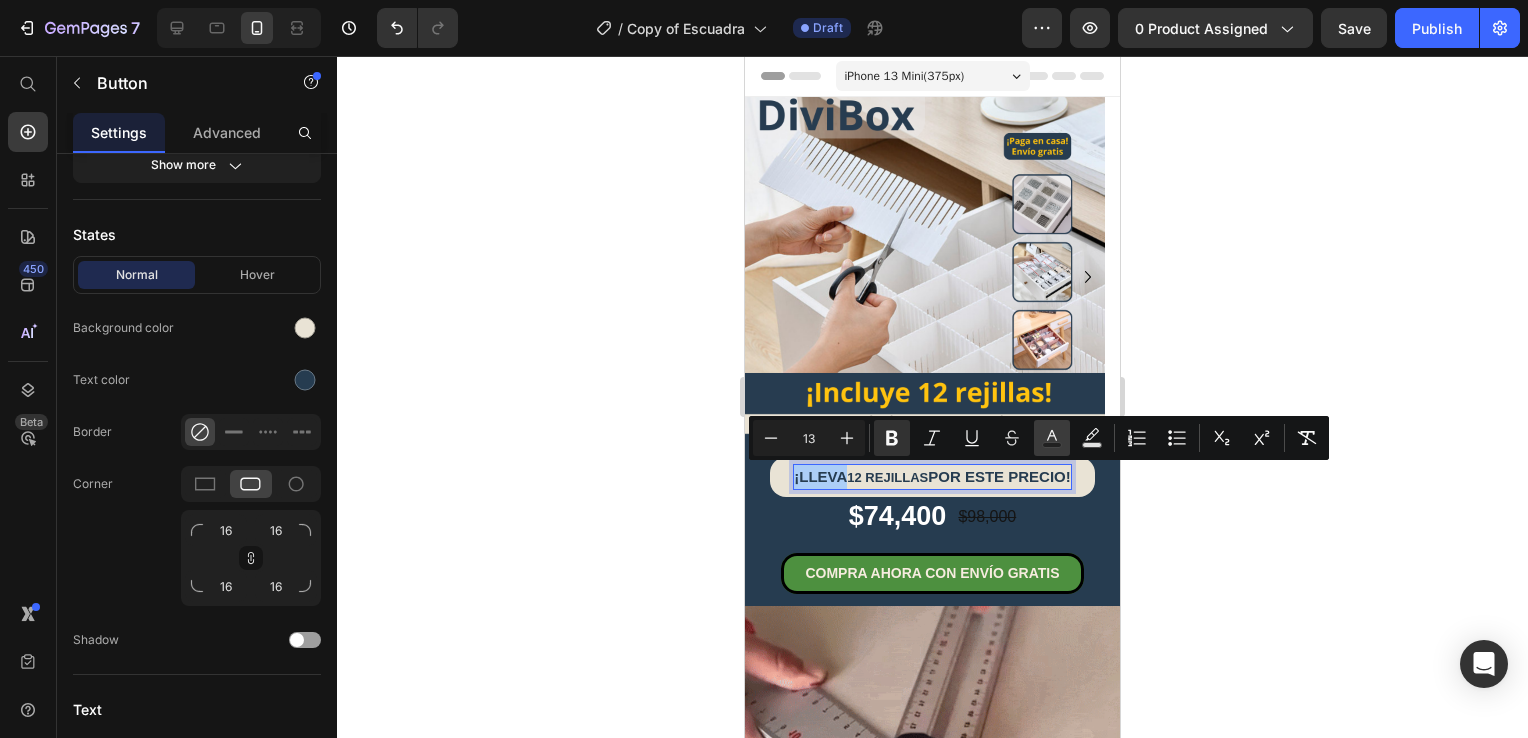 type on "263C50" 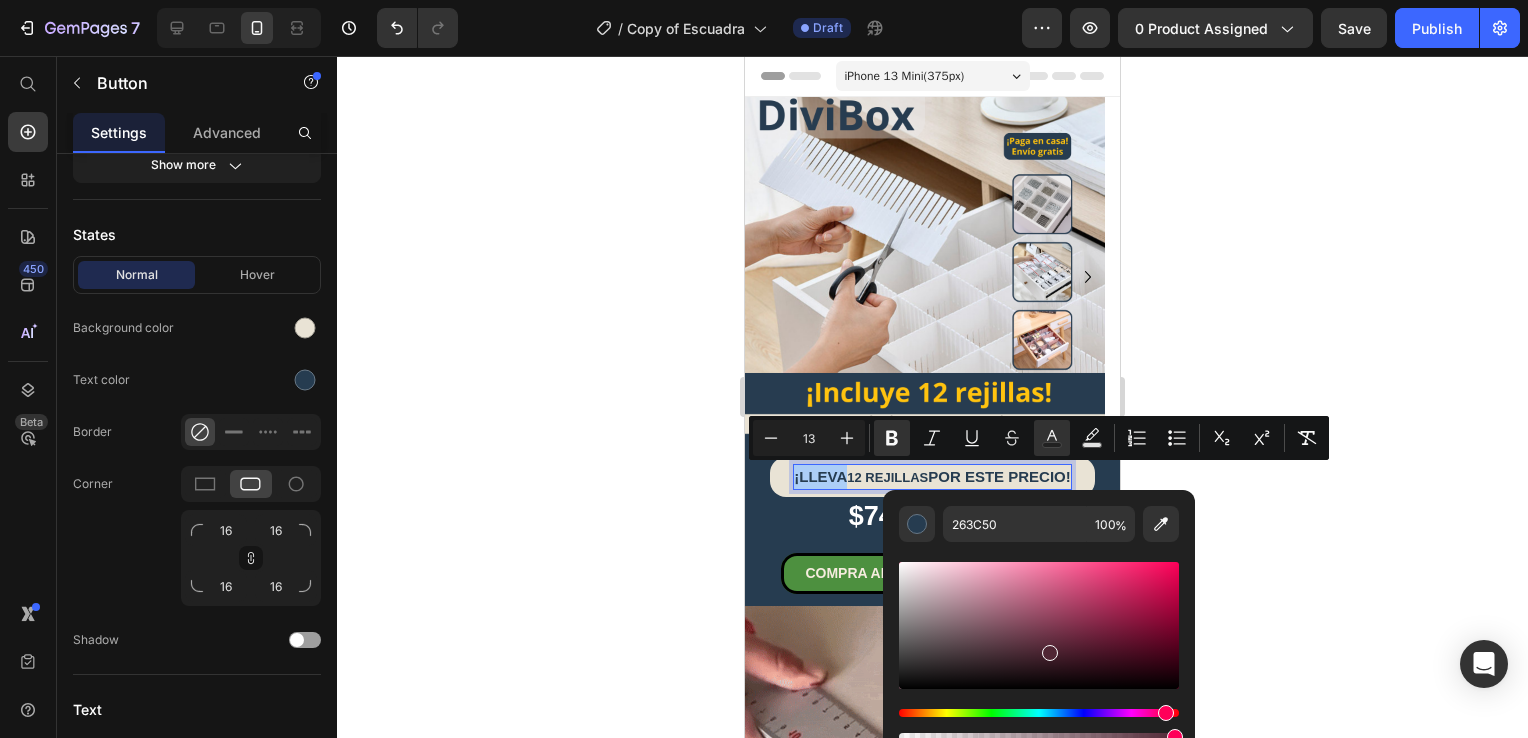 drag, startPoint x: 1068, startPoint y: 709, endPoint x: 1167, endPoint y: 707, distance: 99.0202 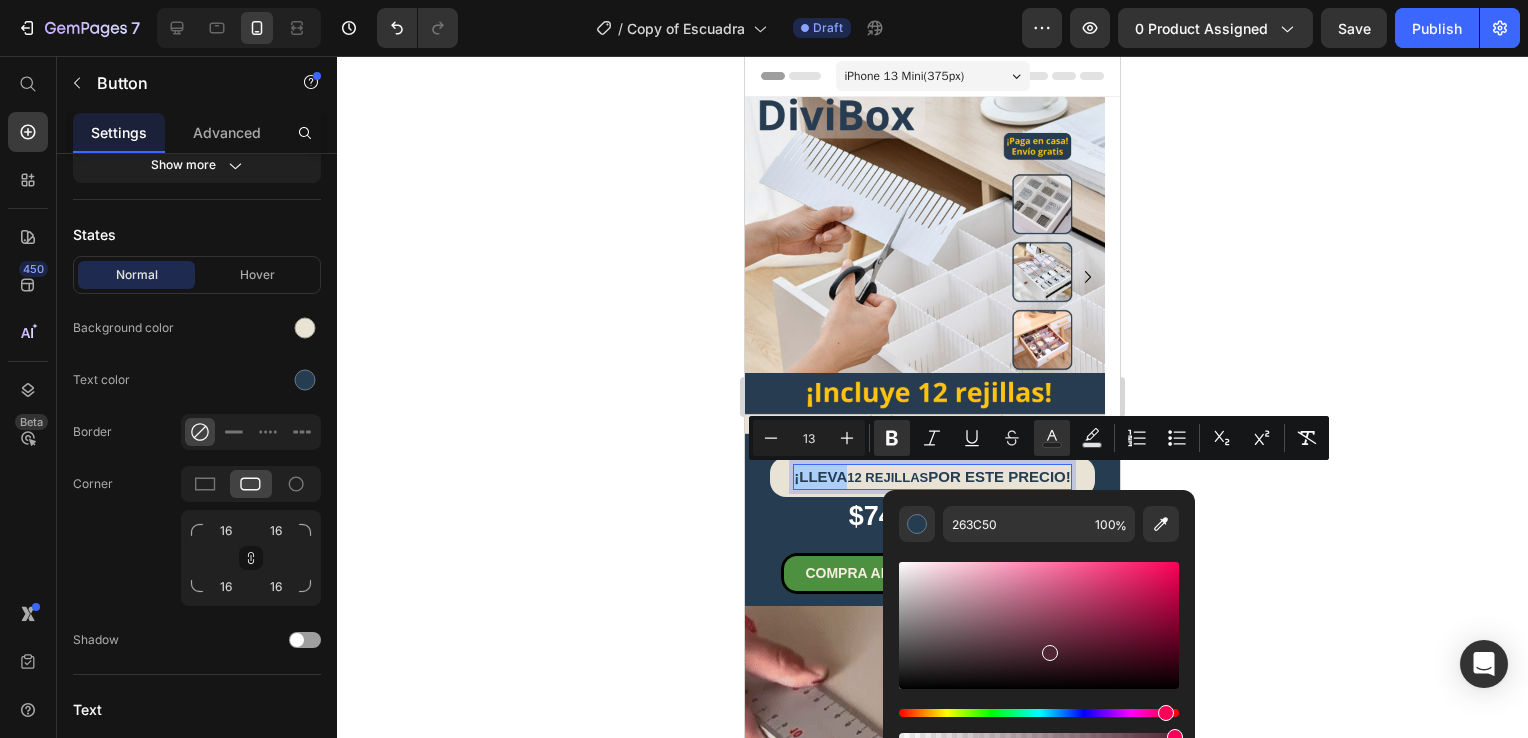 click at bounding box center (1166, 713) 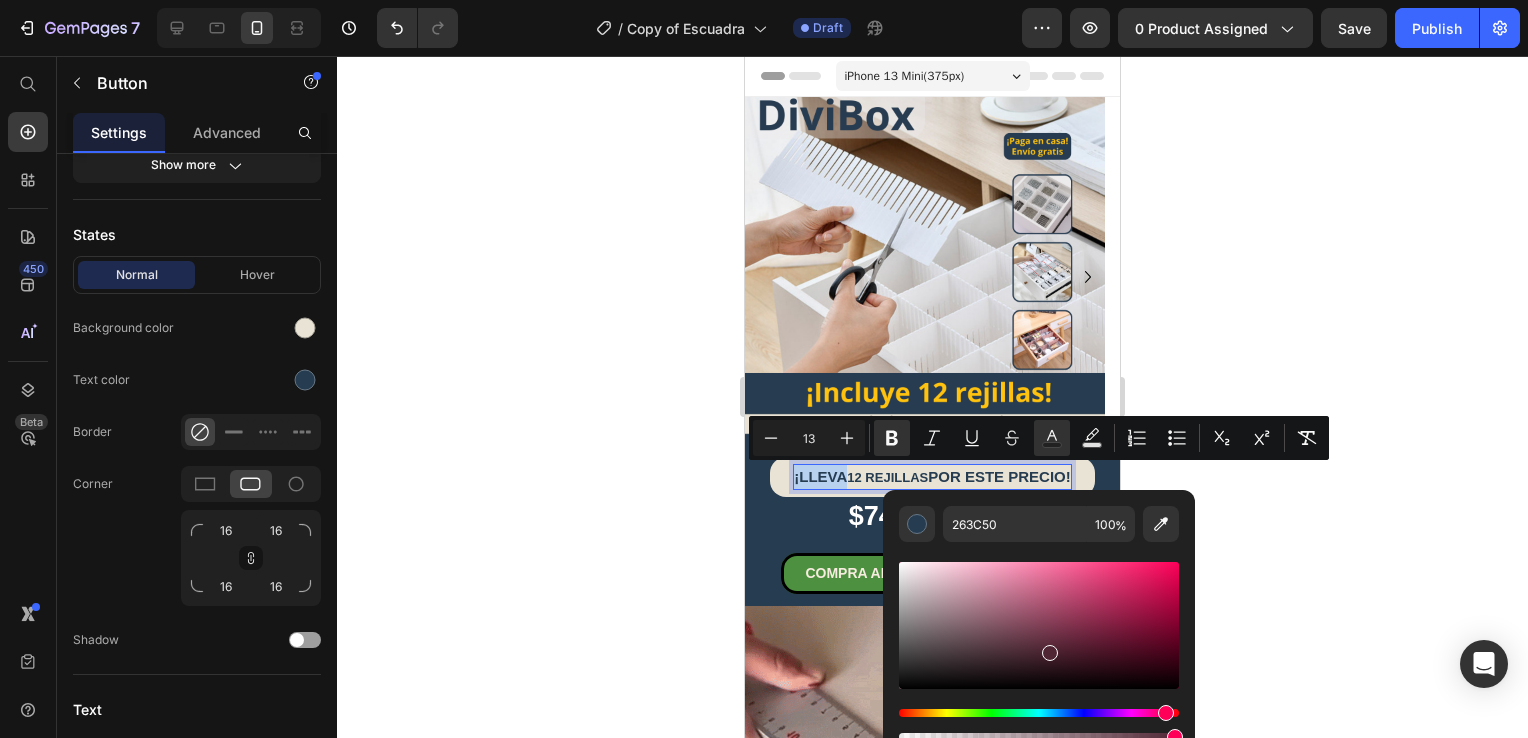 type on "502631" 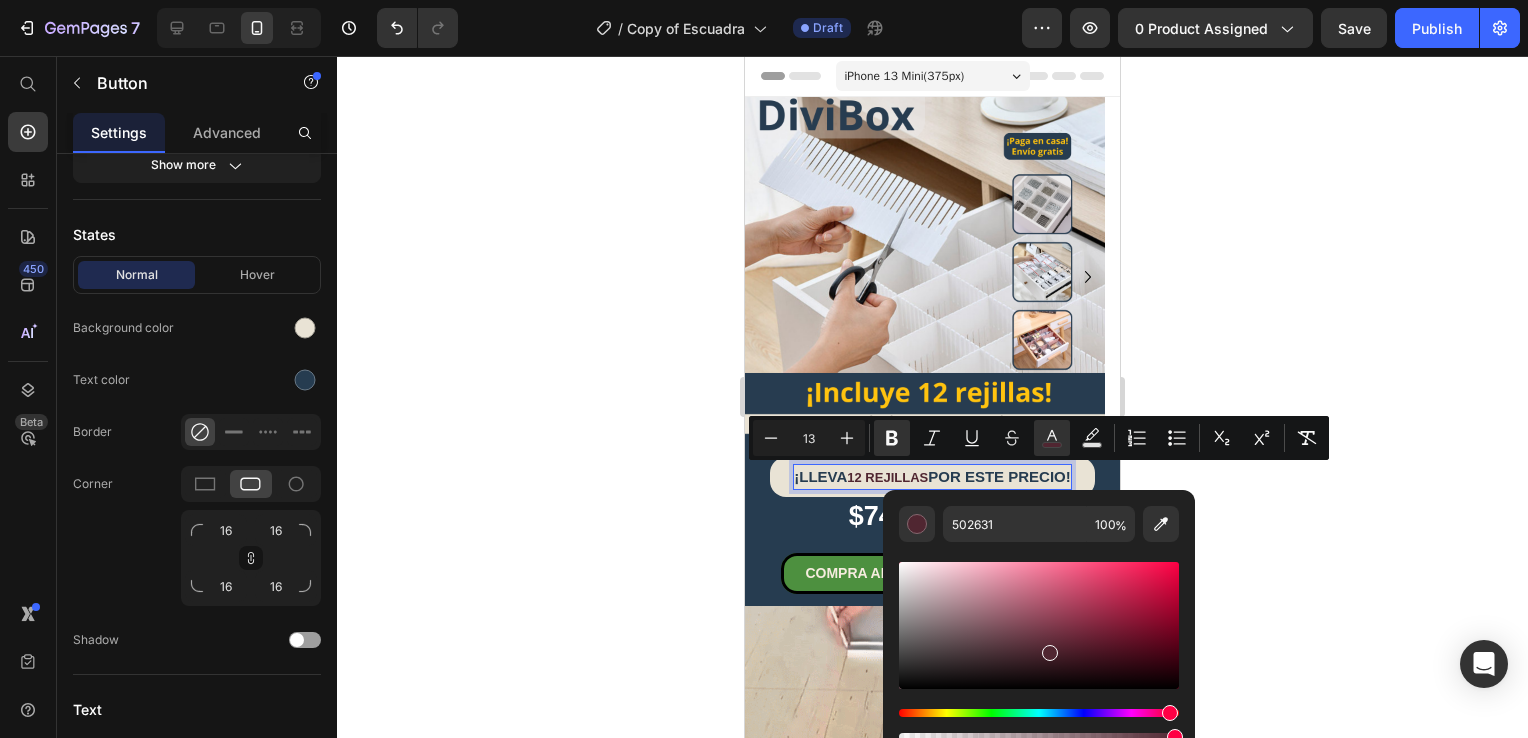 click 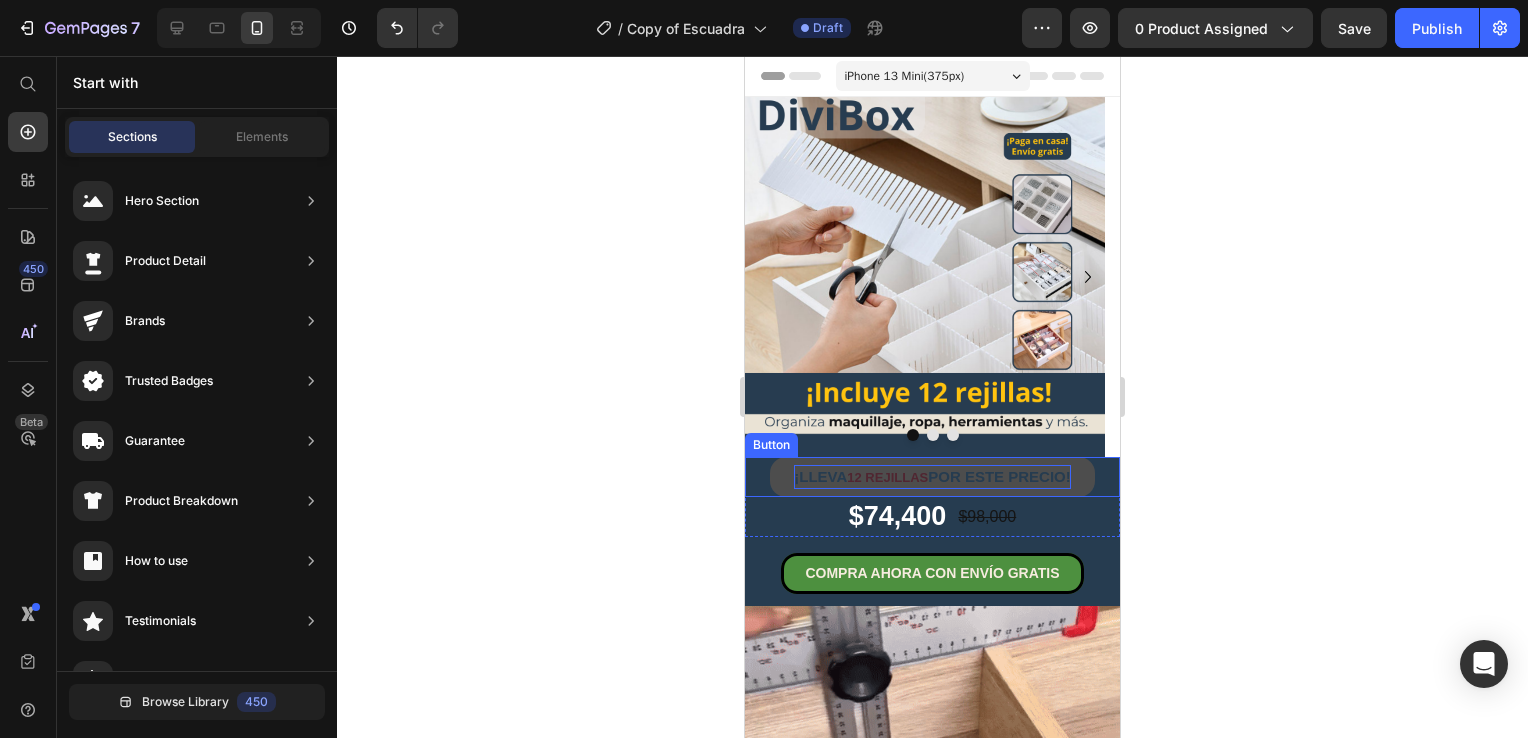 click on "12 REJILLAS" at bounding box center [887, 477] 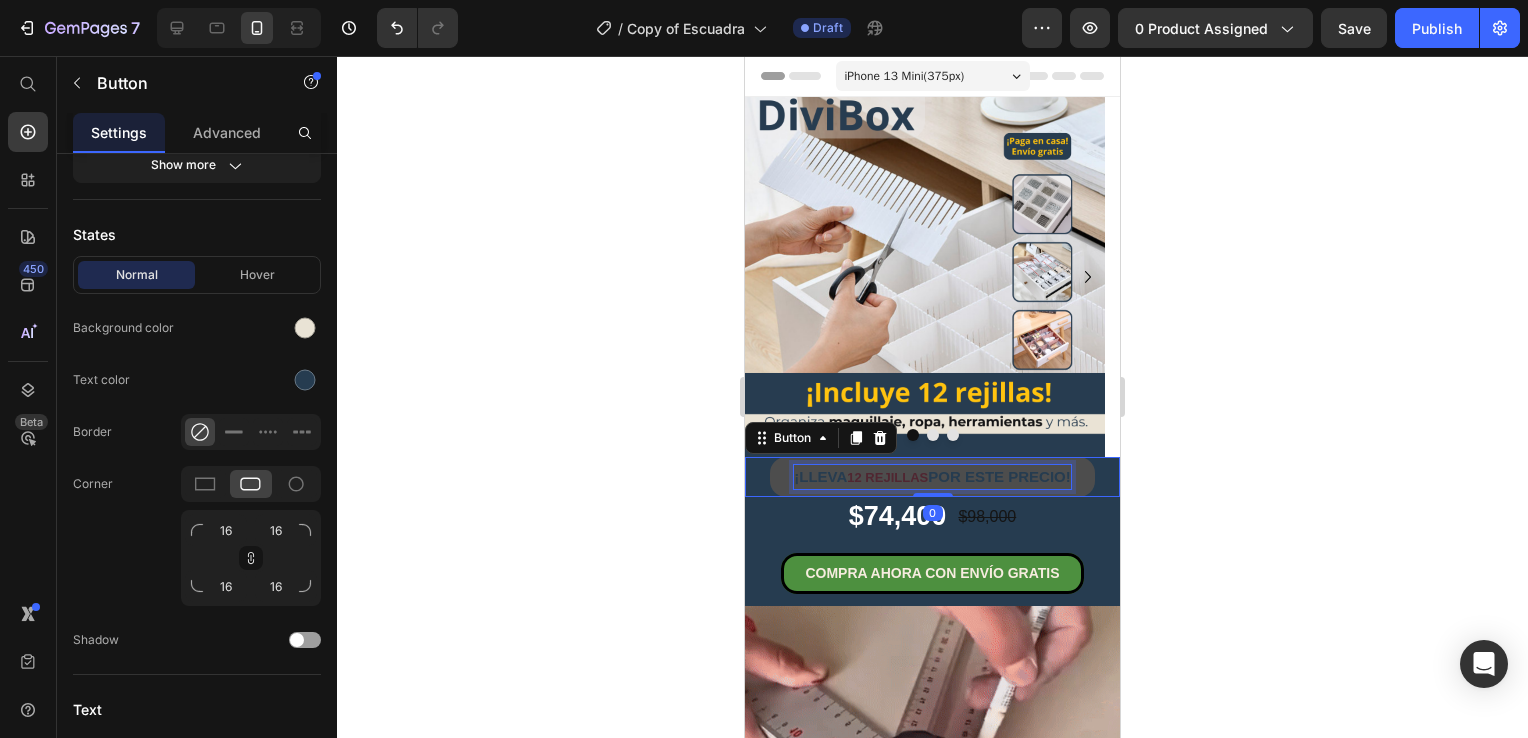 click on "12 REJILLAS" at bounding box center [887, 477] 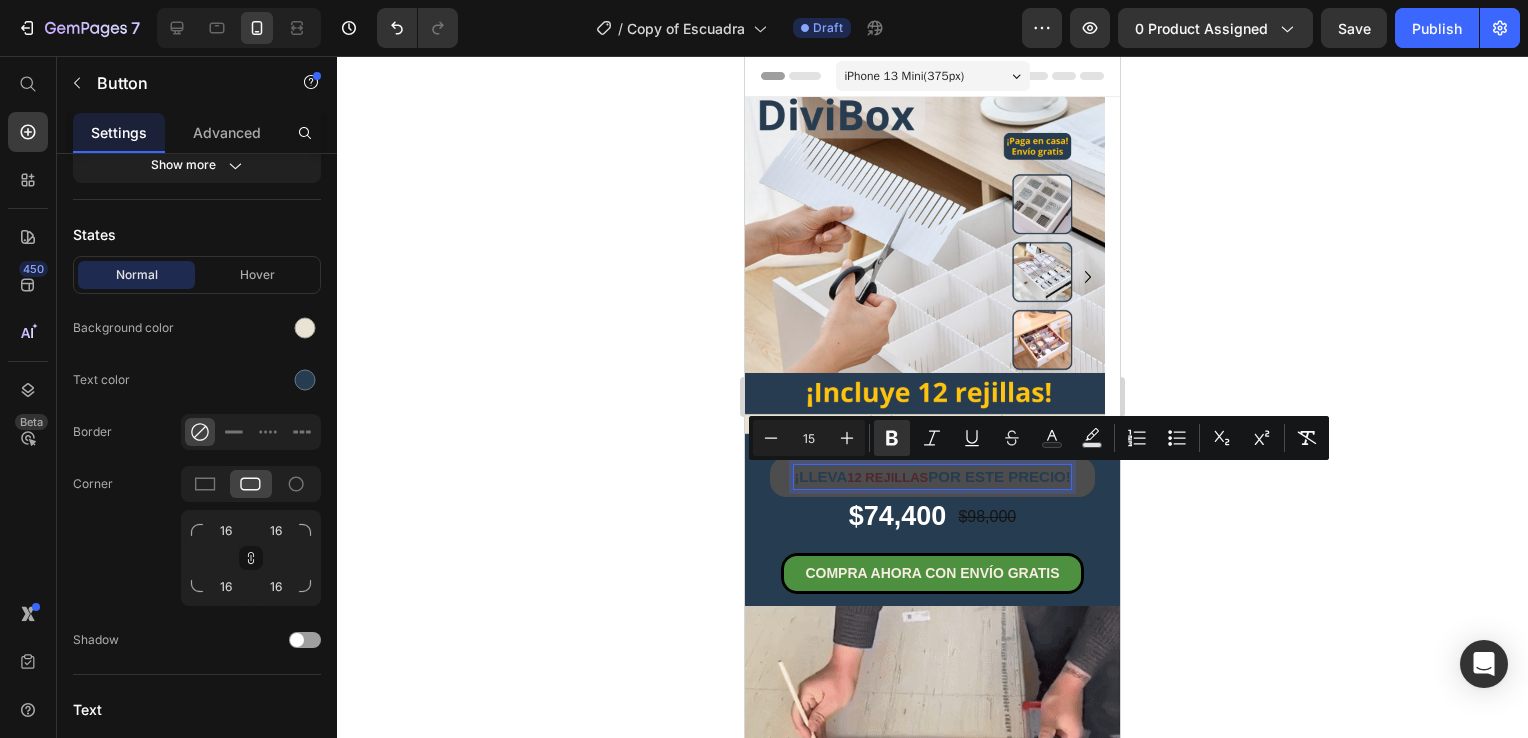 click on "12 REJILLAS" at bounding box center (887, 477) 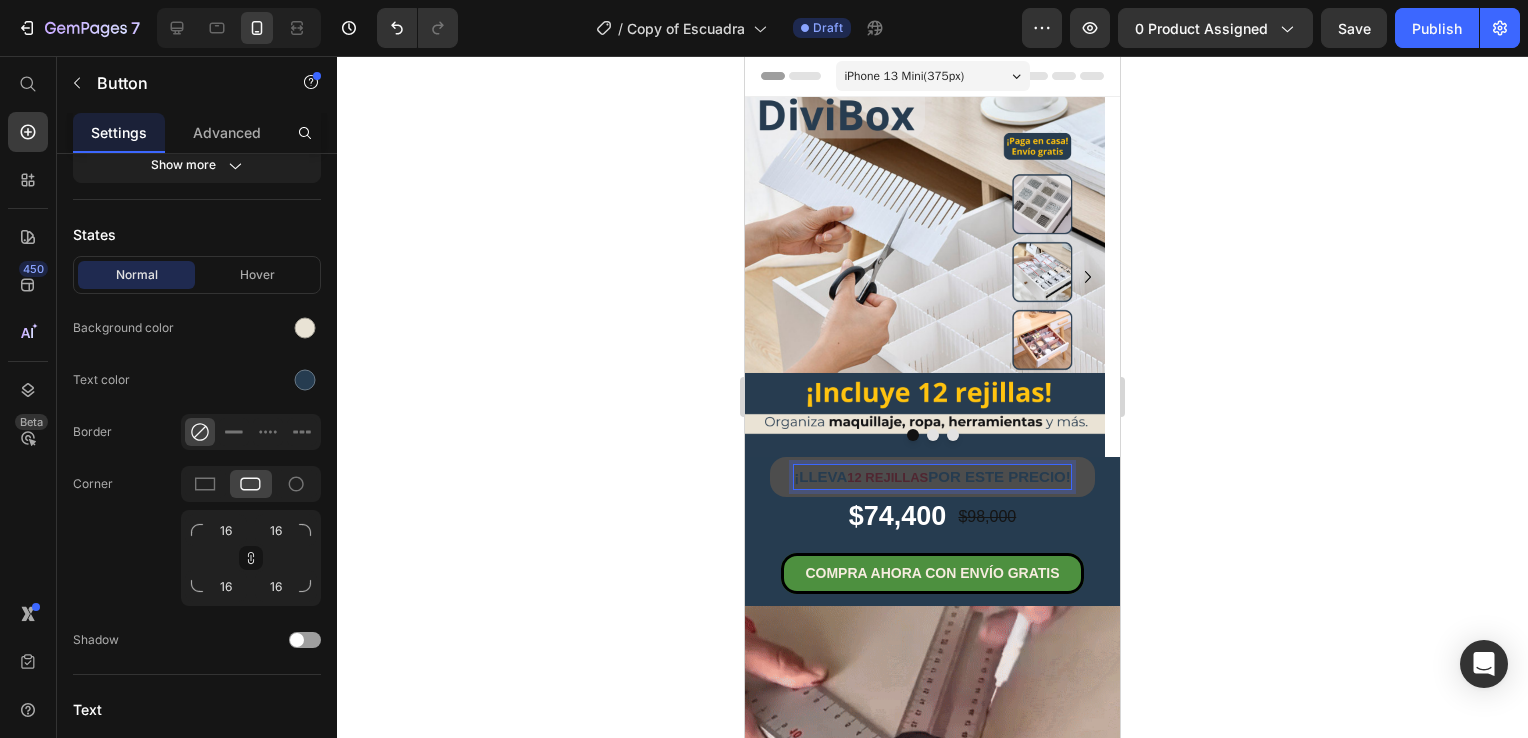 drag, startPoint x: 920, startPoint y: 472, endPoint x: 856, endPoint y: 477, distance: 64.195015 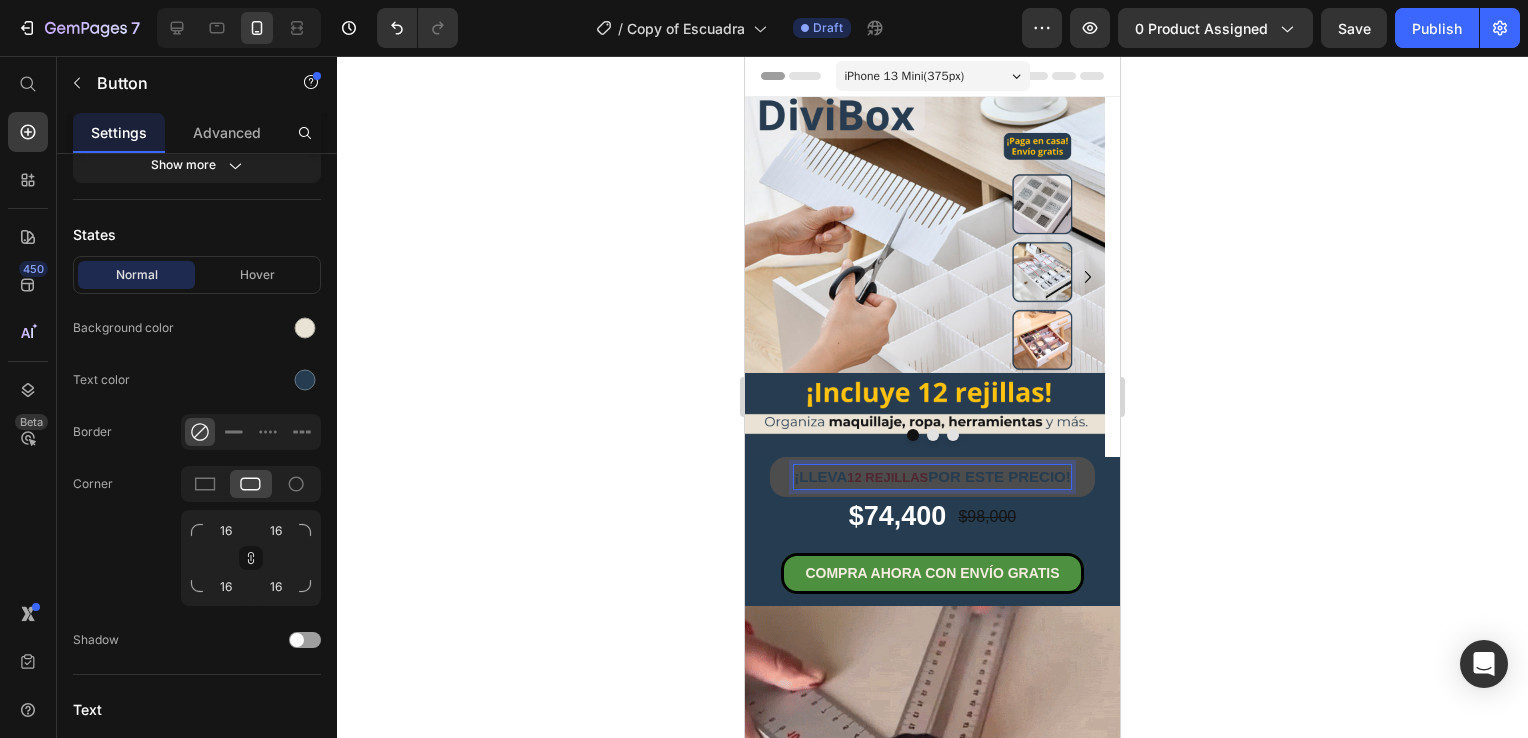 click on "¡LLEVA  12 REJILLAS  POR ESTE PRECIO!" at bounding box center [932, 477] 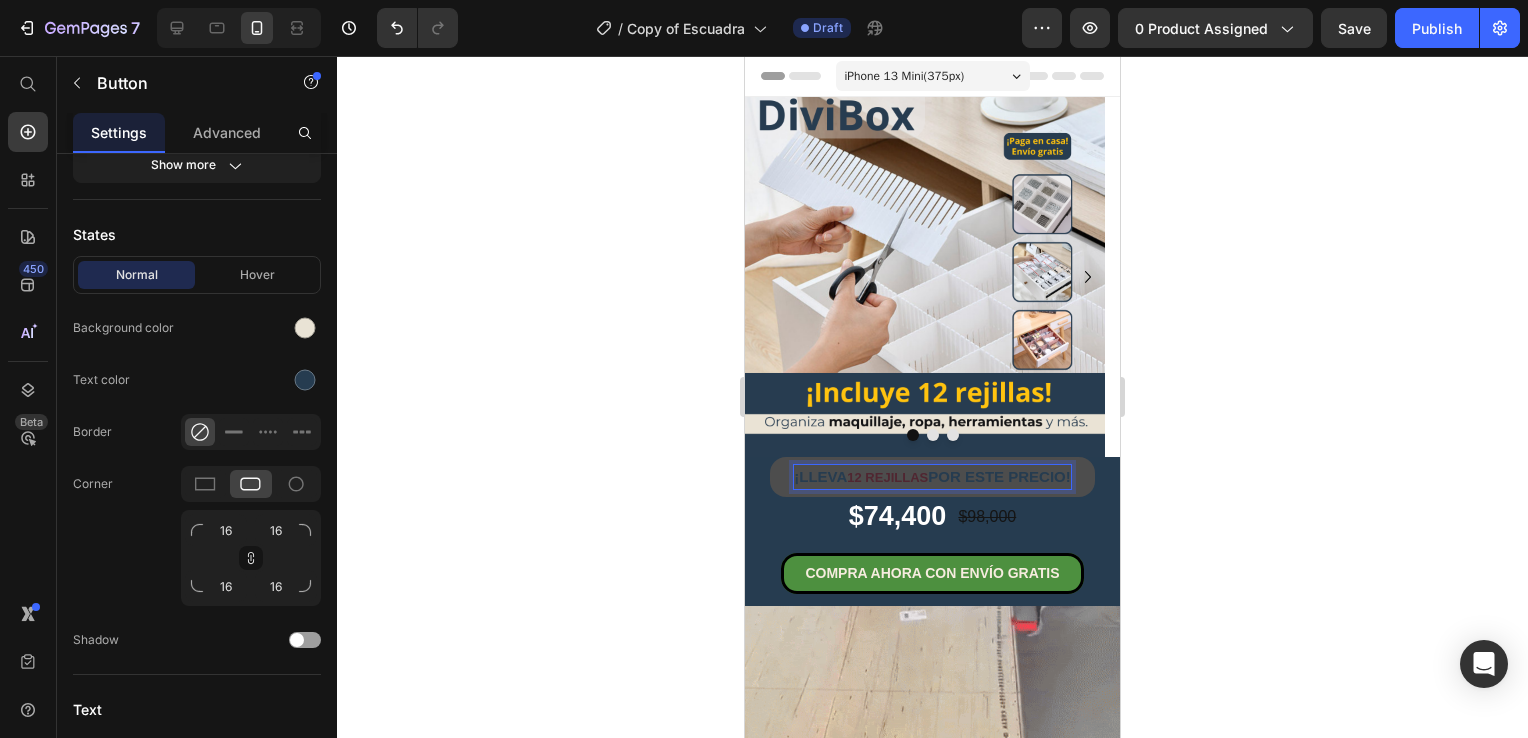 click on "12 REJILLAS" at bounding box center (887, 477) 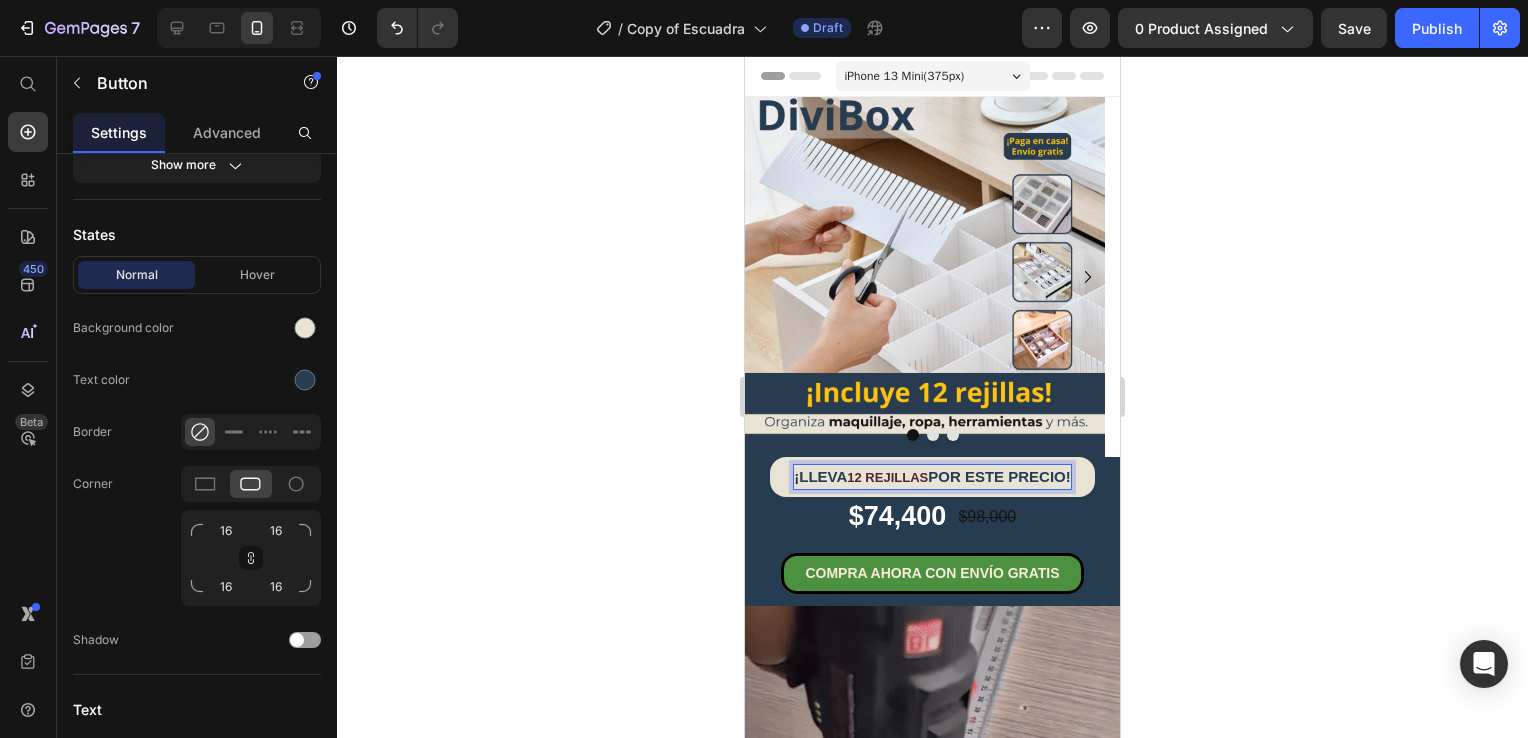 click 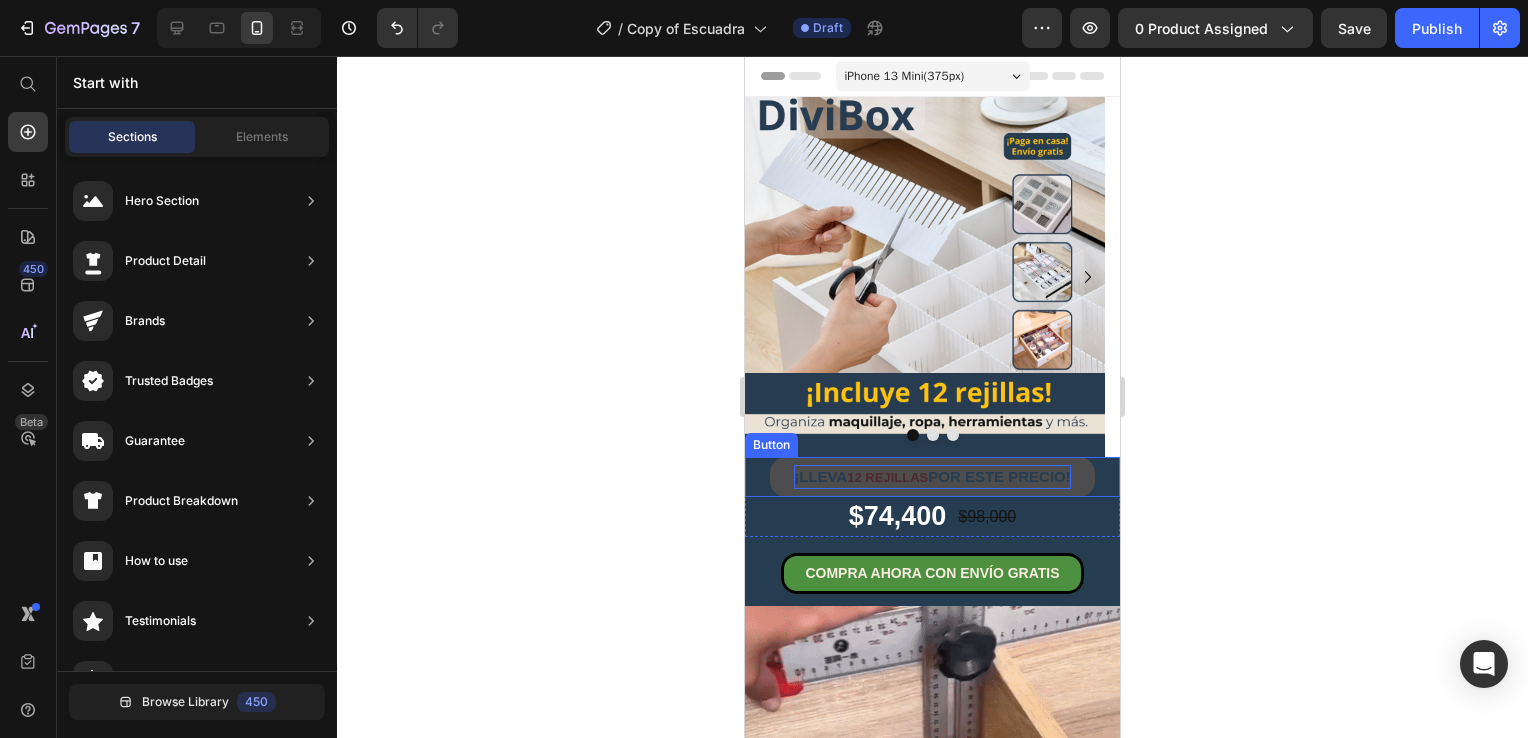 click on "12 REJILLAS" at bounding box center (887, 477) 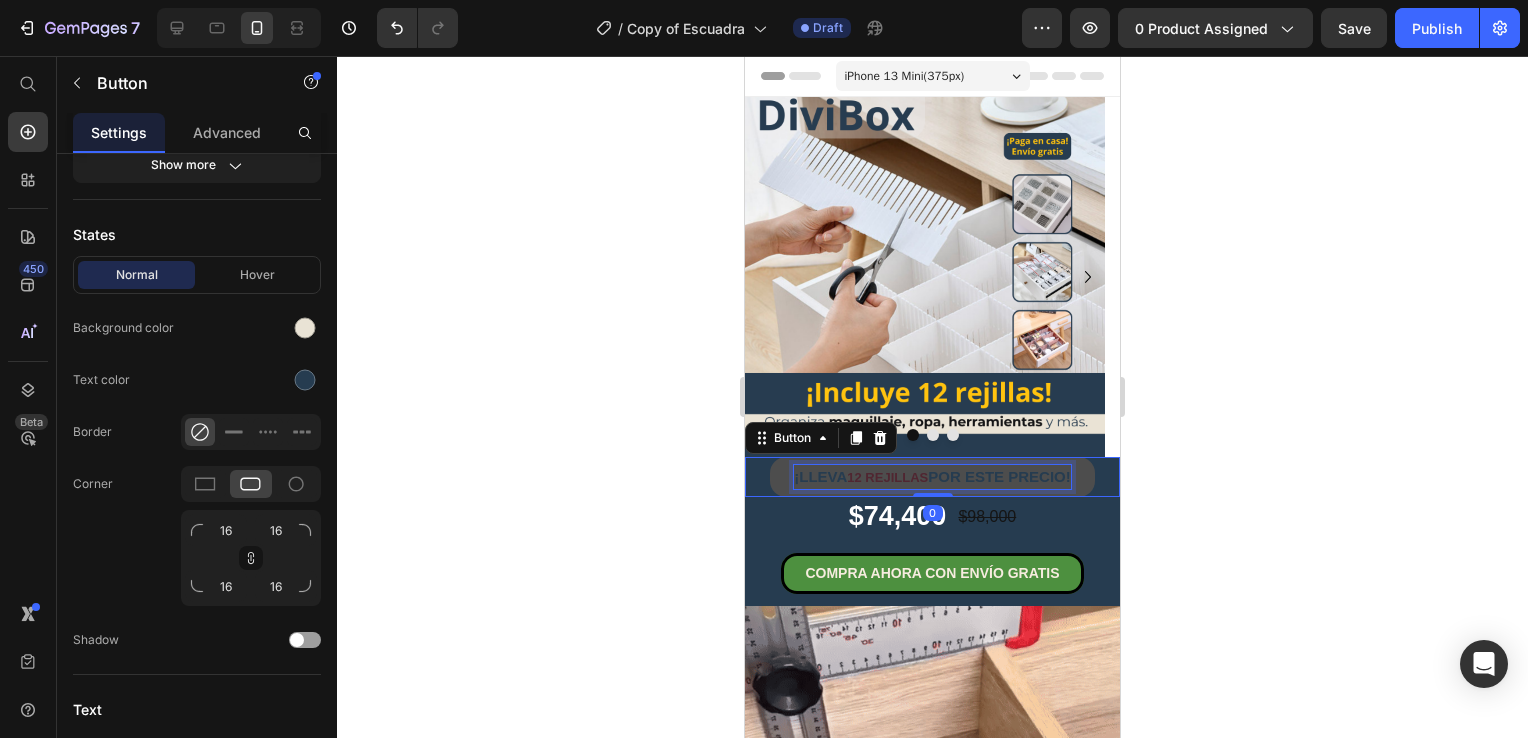 click on "12 REJILLAS" at bounding box center (887, 477) 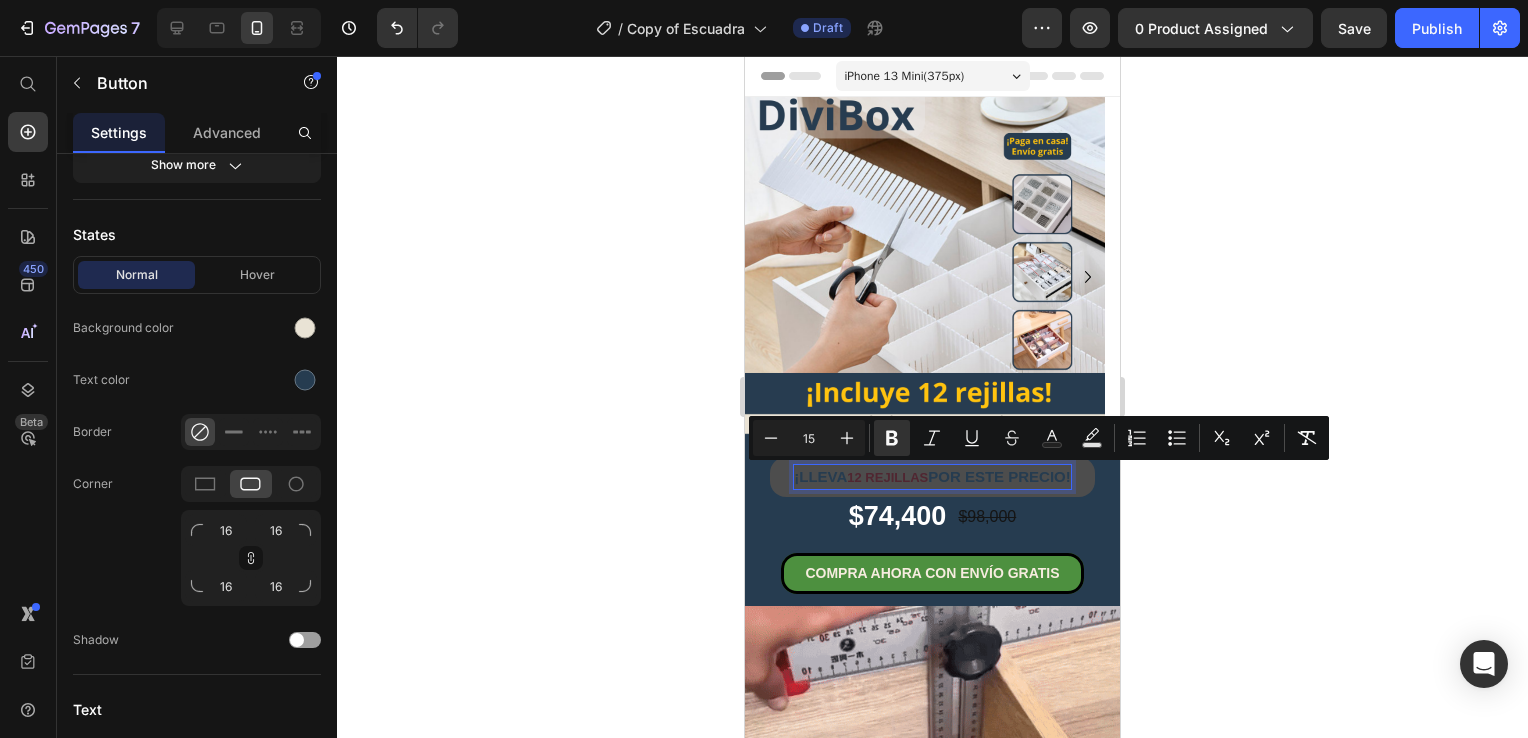 click on "12 REJILLAS" at bounding box center [887, 477] 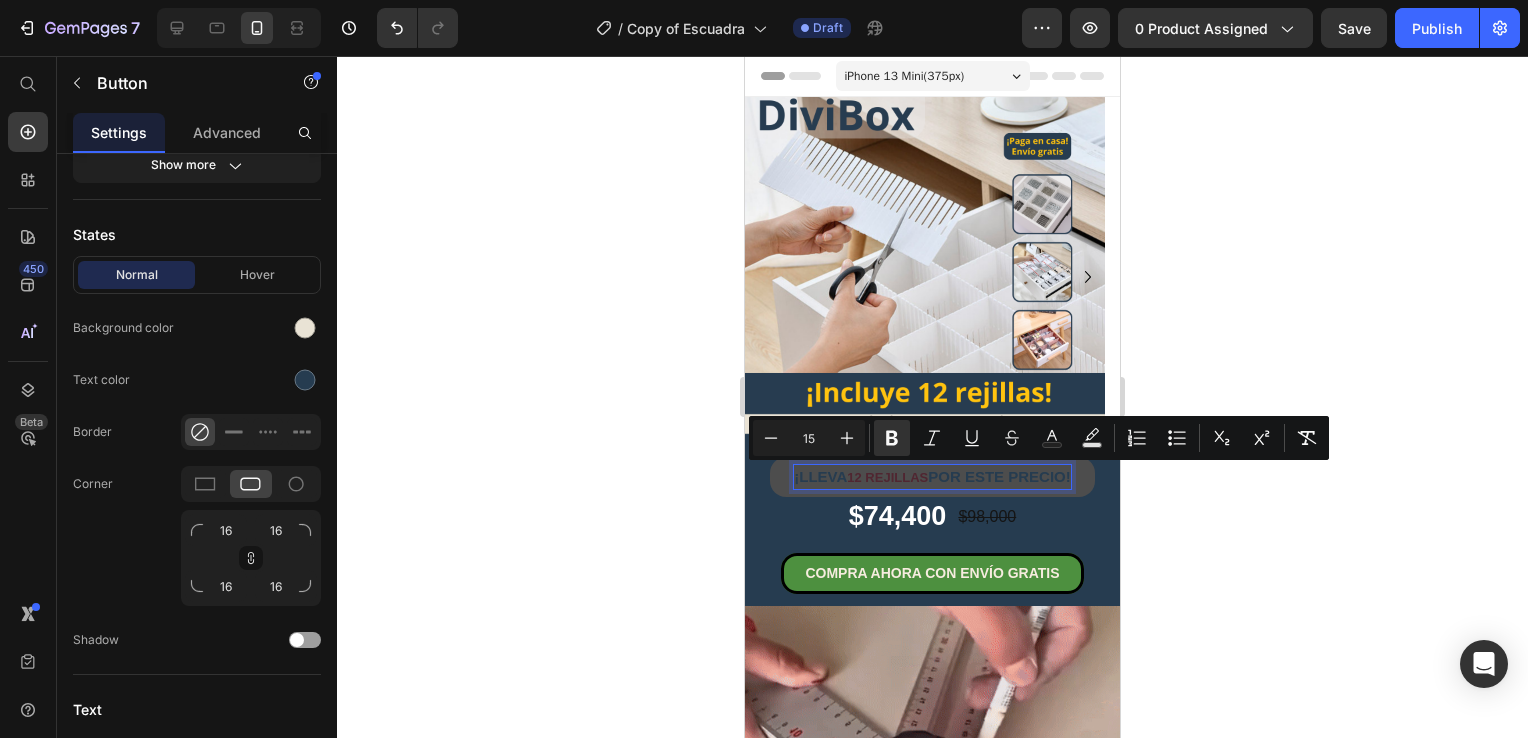 type on "13" 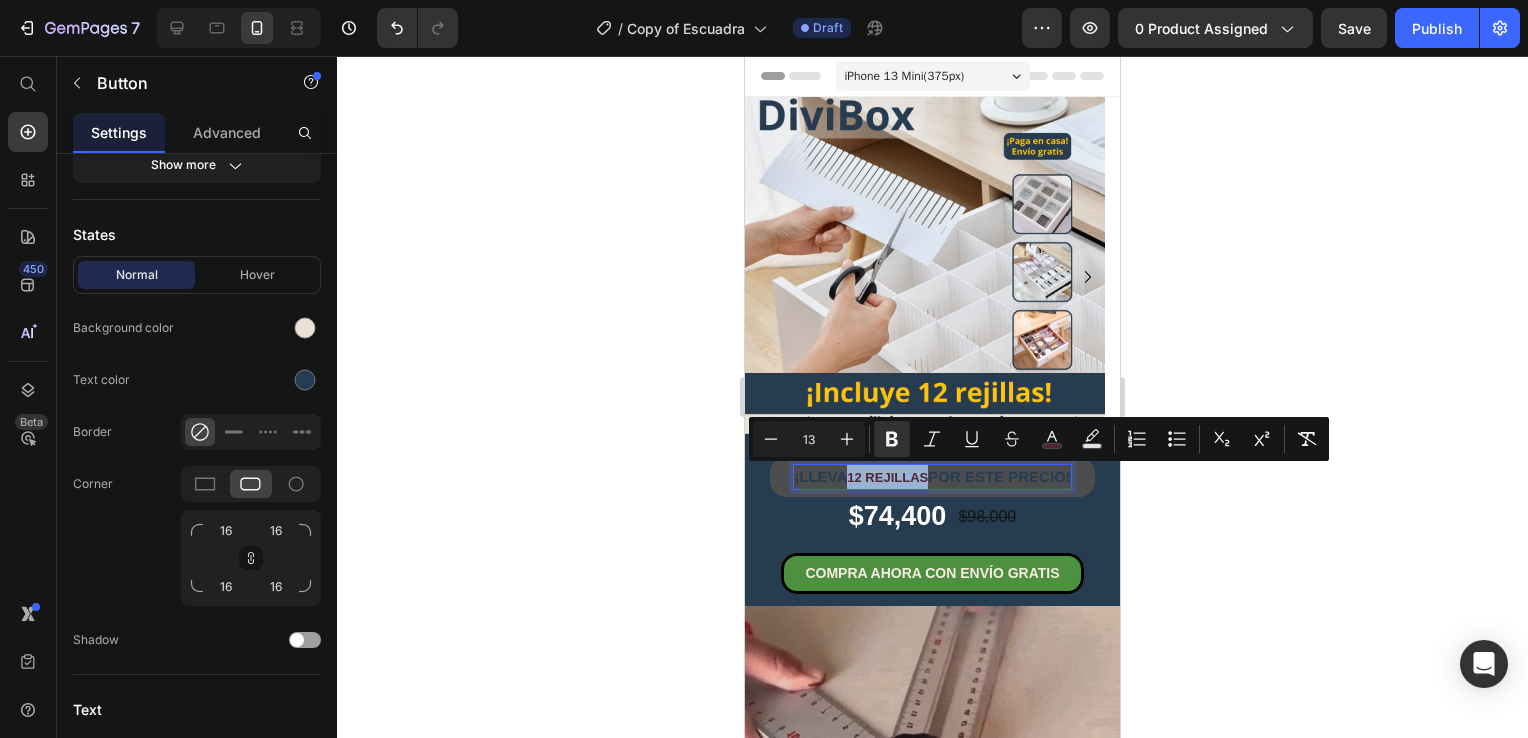 drag, startPoint x: 920, startPoint y: 479, endPoint x: 840, endPoint y: 481, distance: 80.024994 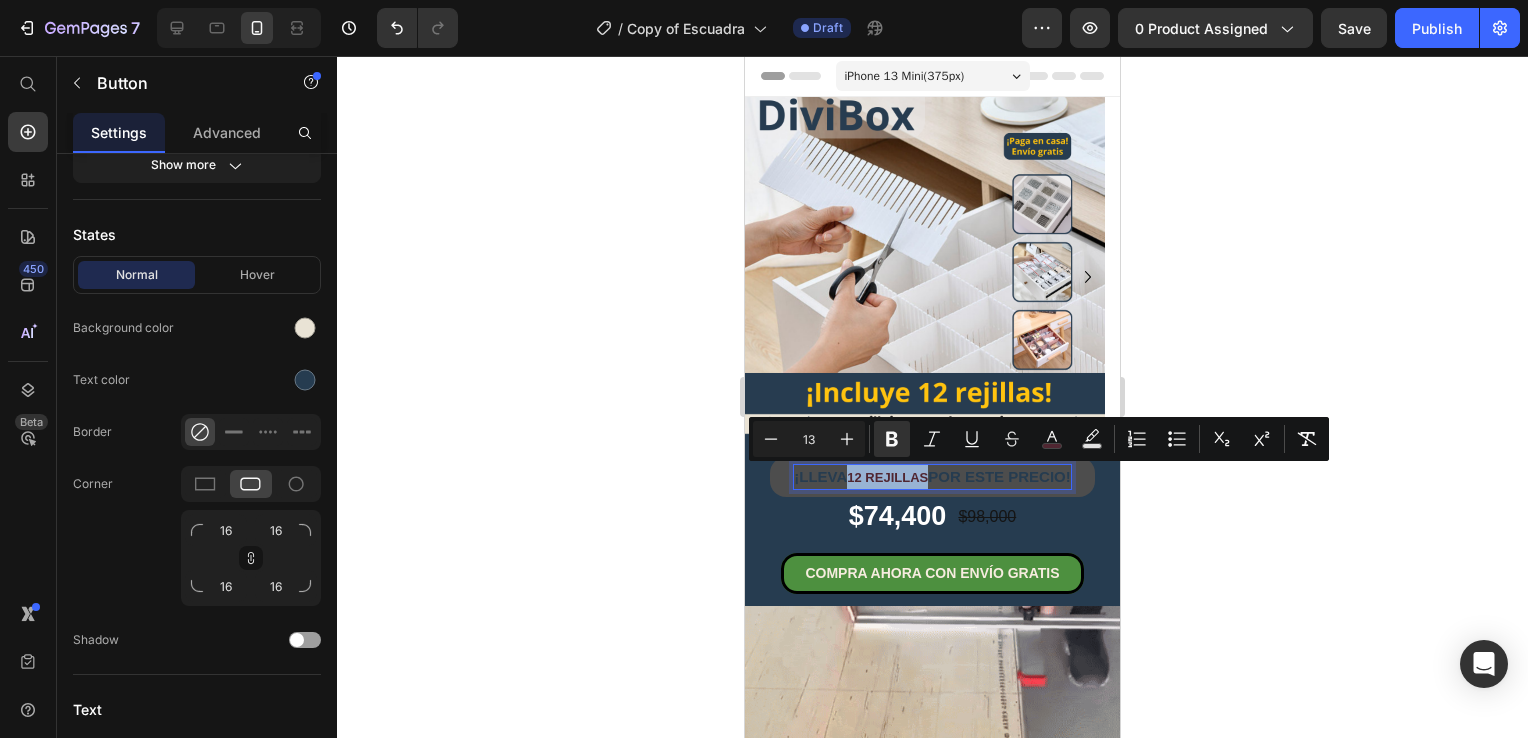 click on "¡LLEVA  12 REJILLAS  POR ESTE PRECIO!" at bounding box center (932, 477) 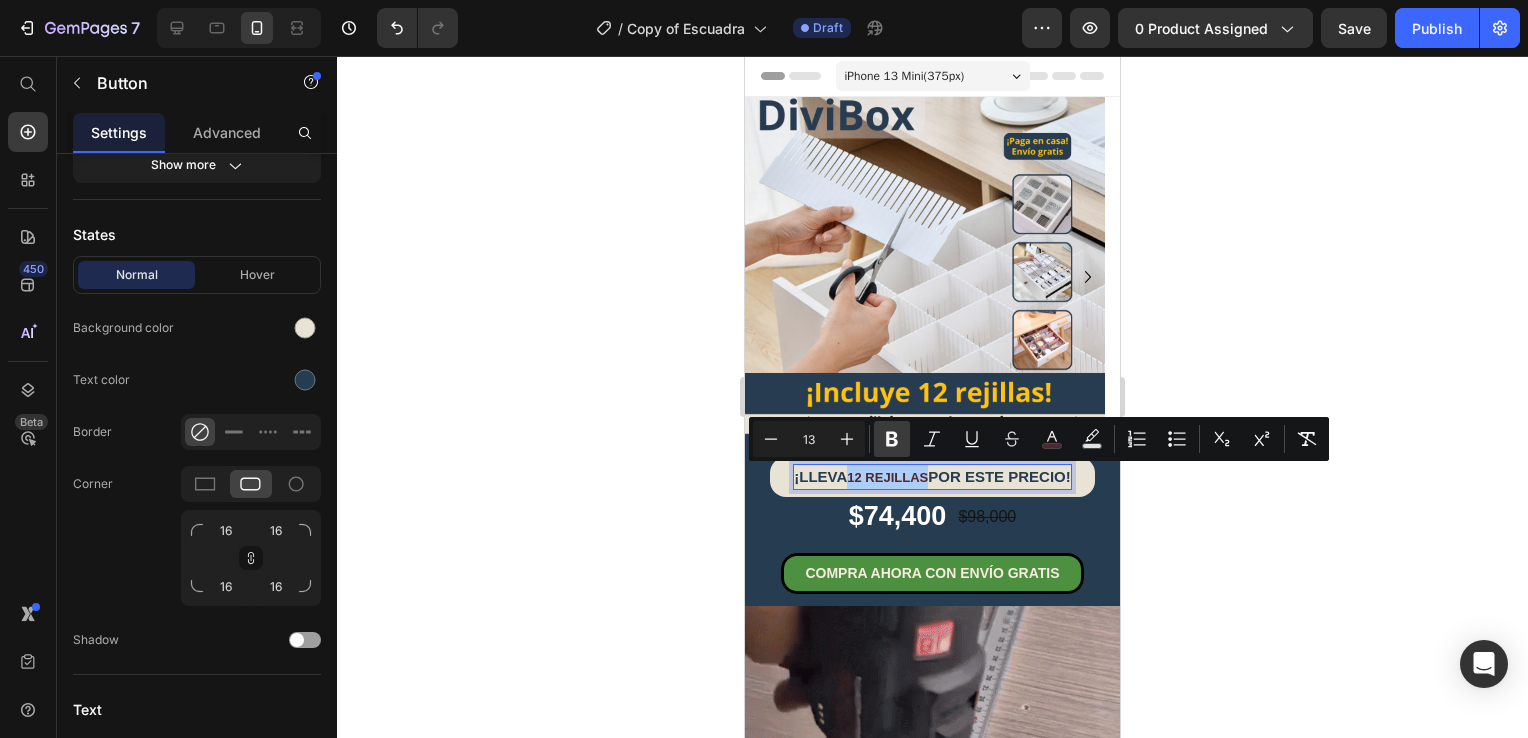 click 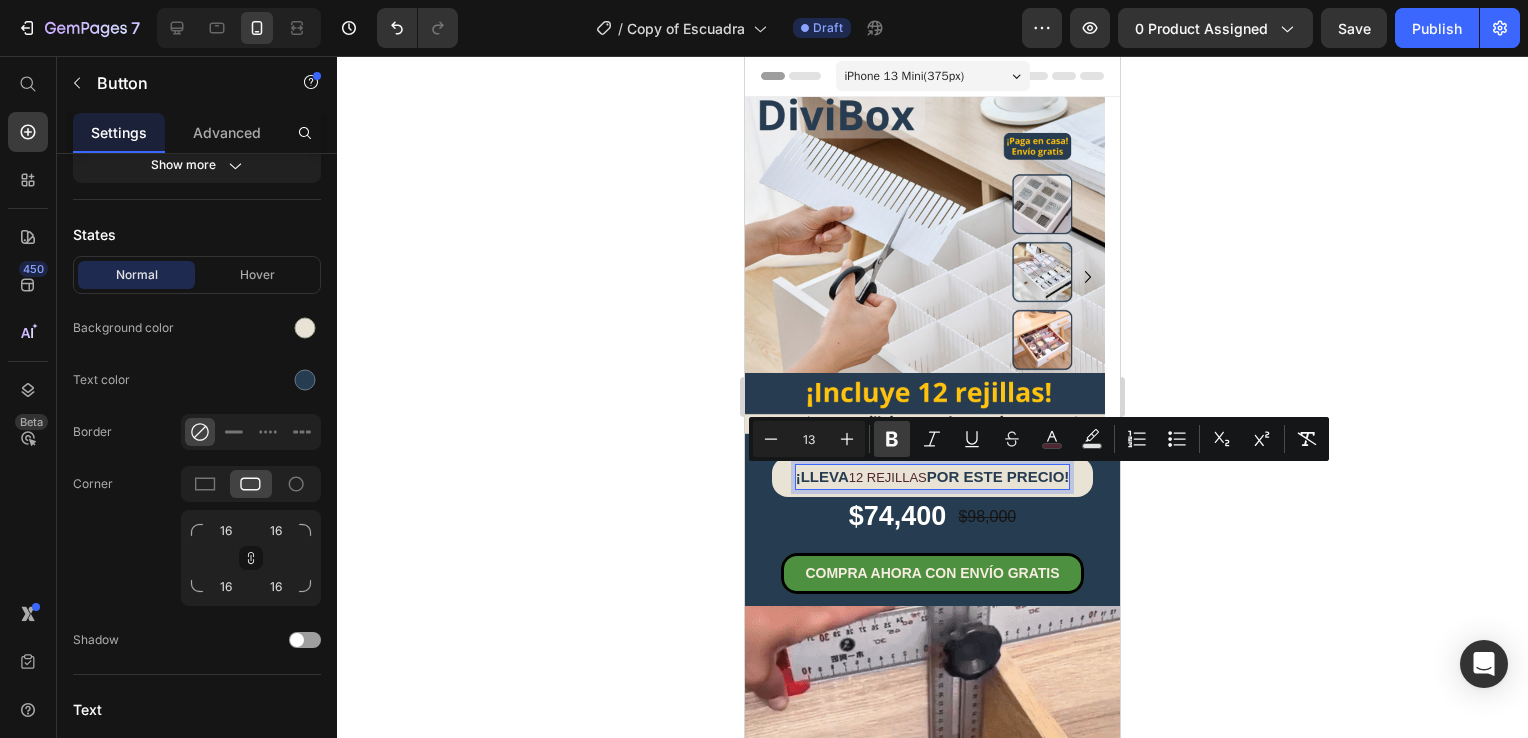 click 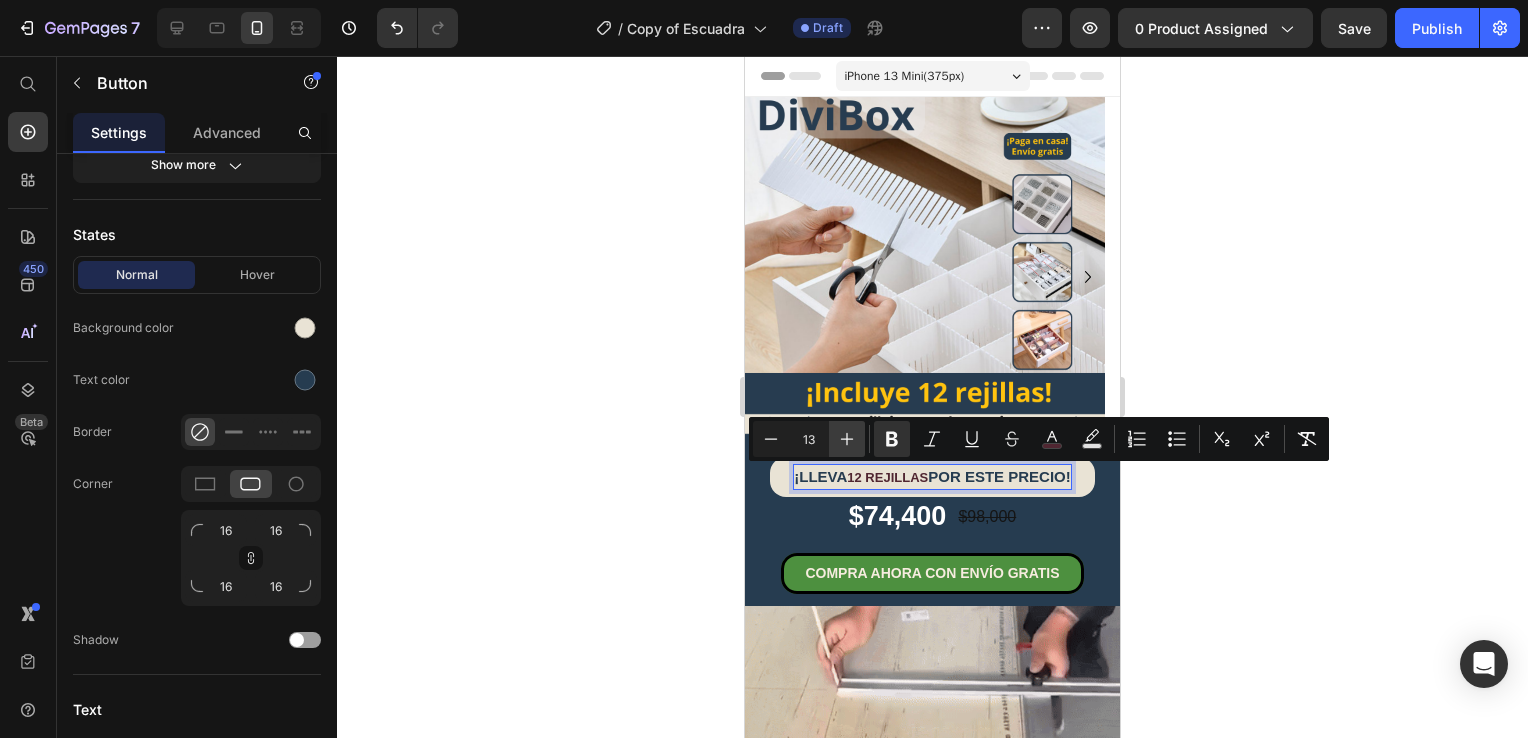 click 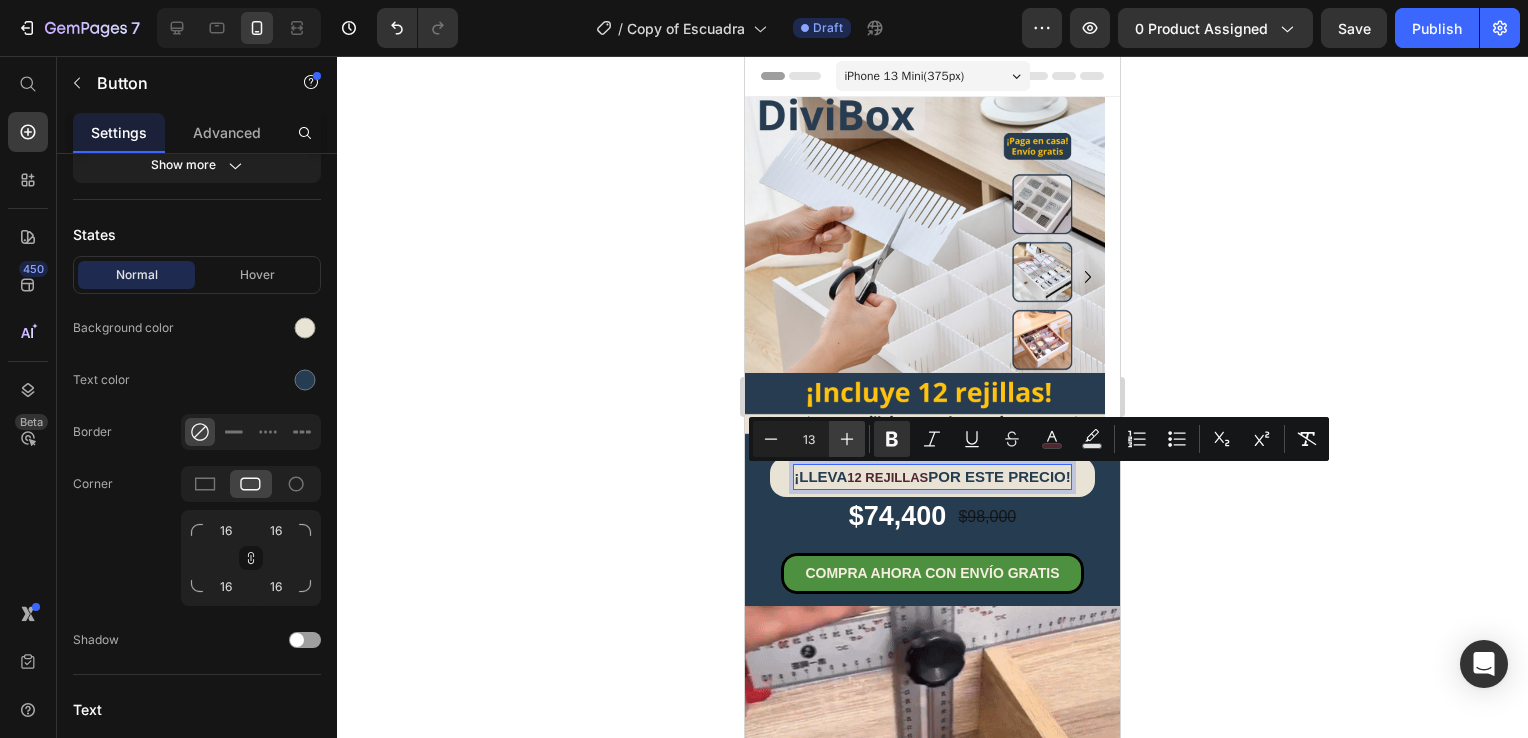 type on "14" 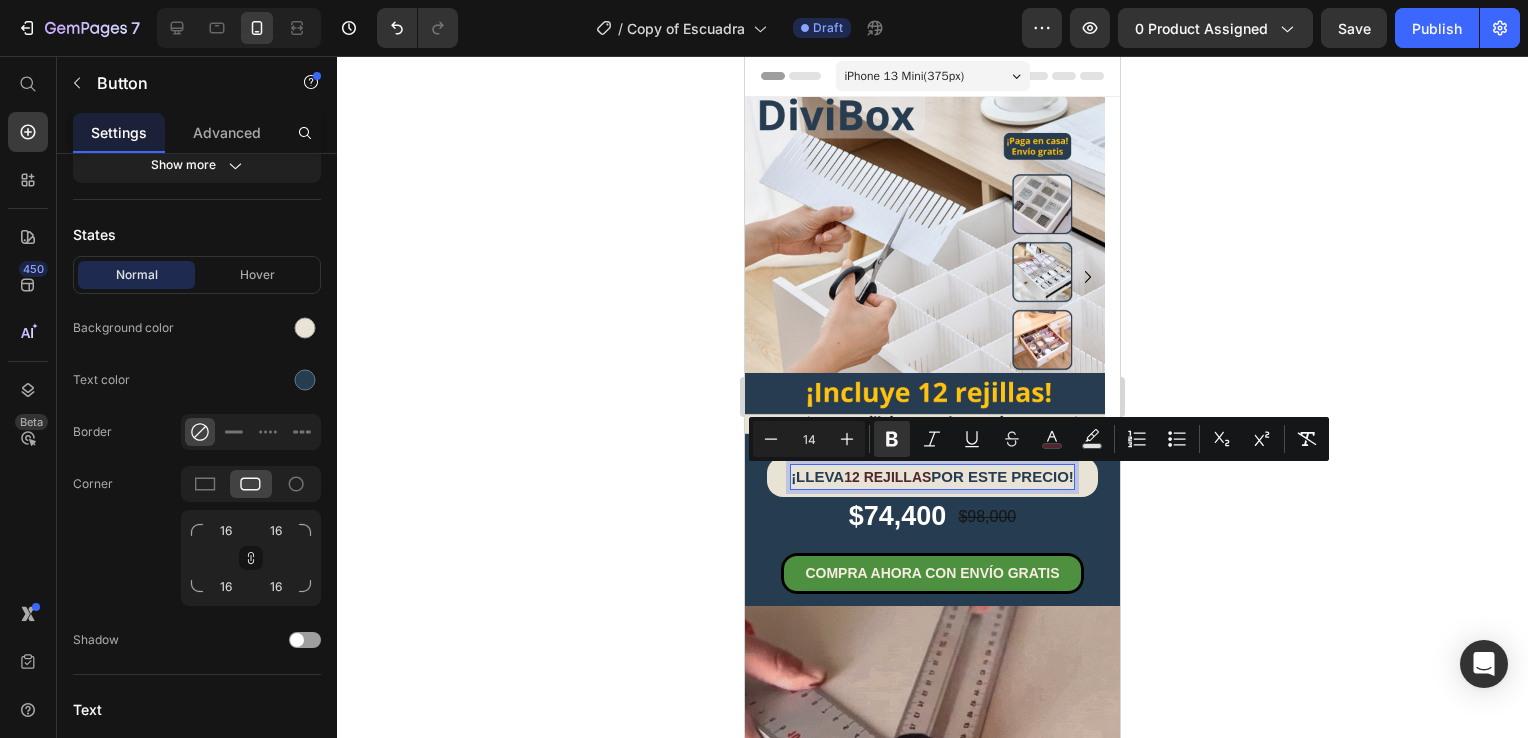 click 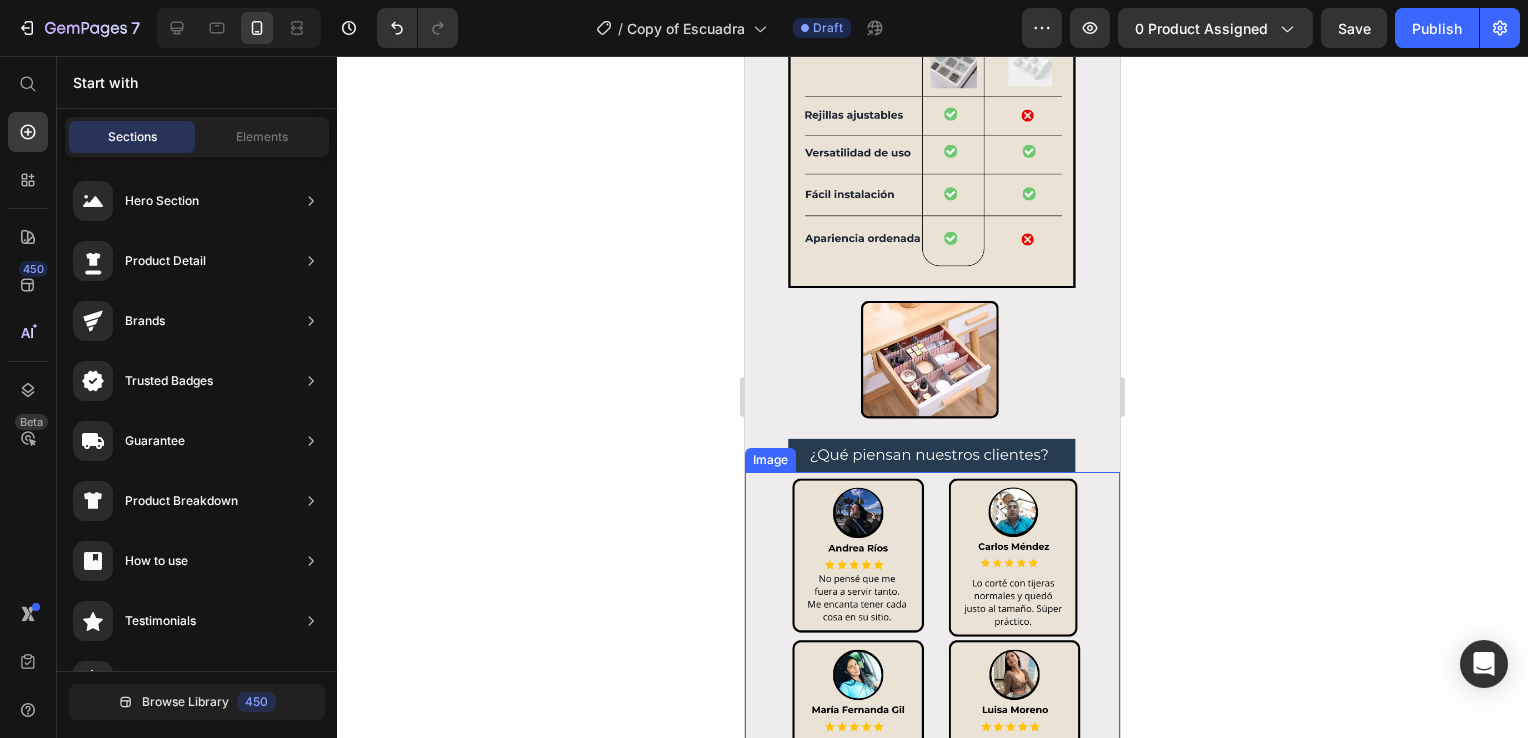 scroll, scrollTop: 2300, scrollLeft: 0, axis: vertical 